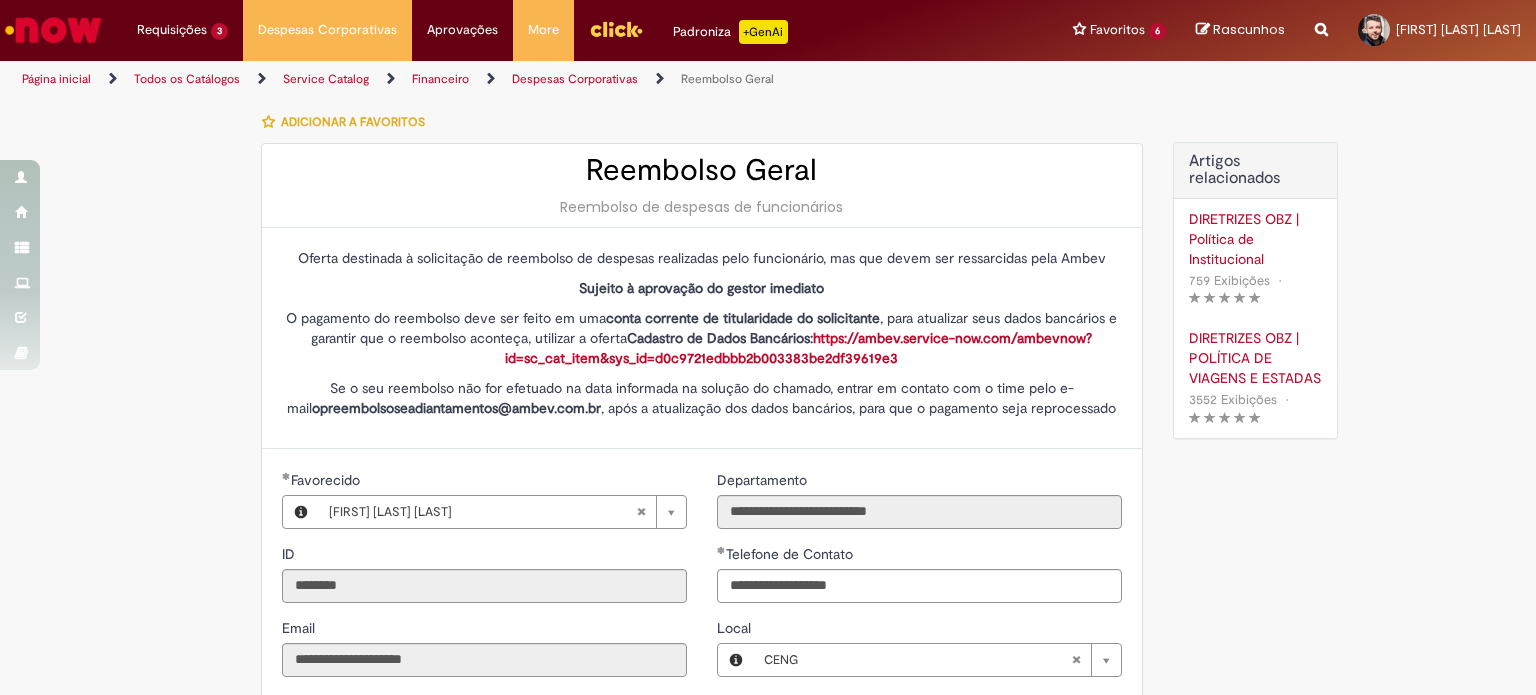 select on "*" 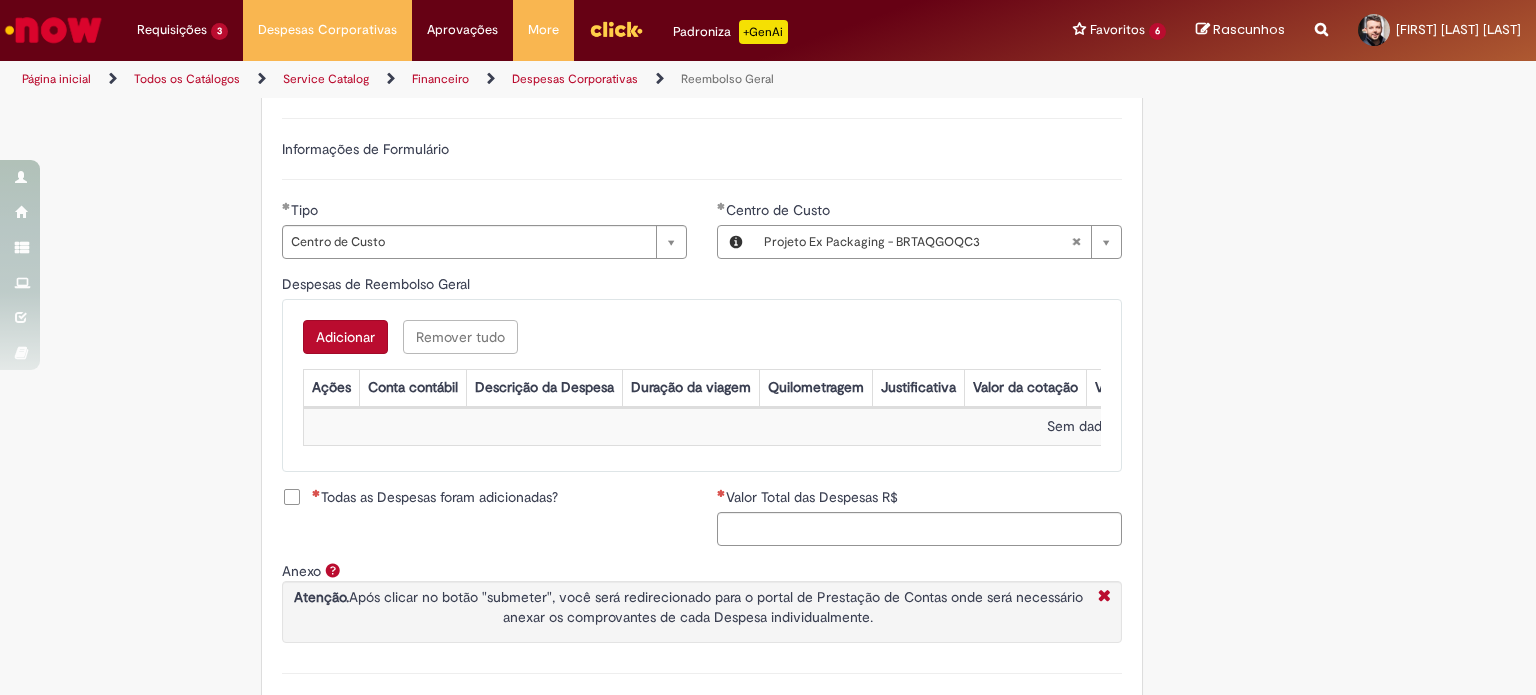 scroll, scrollTop: 740, scrollLeft: 0, axis: vertical 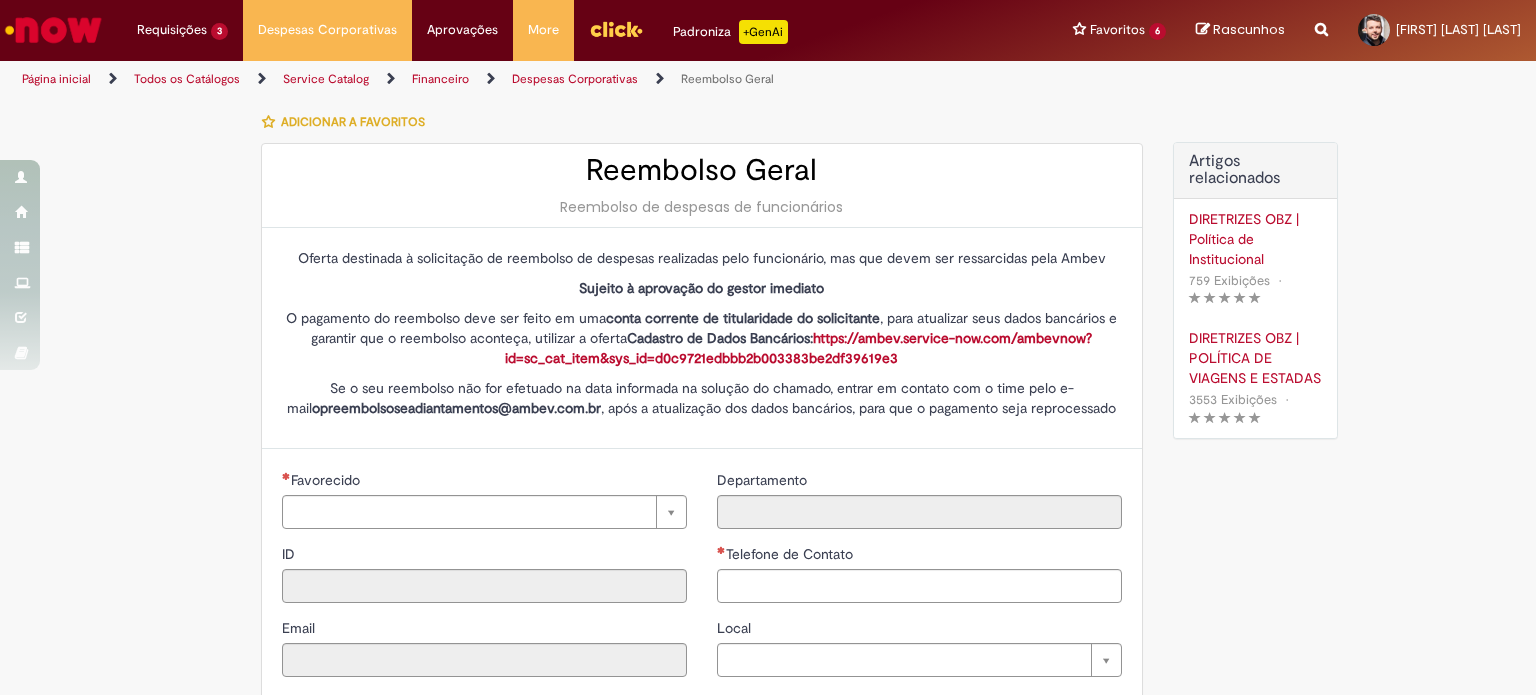 type on "********" 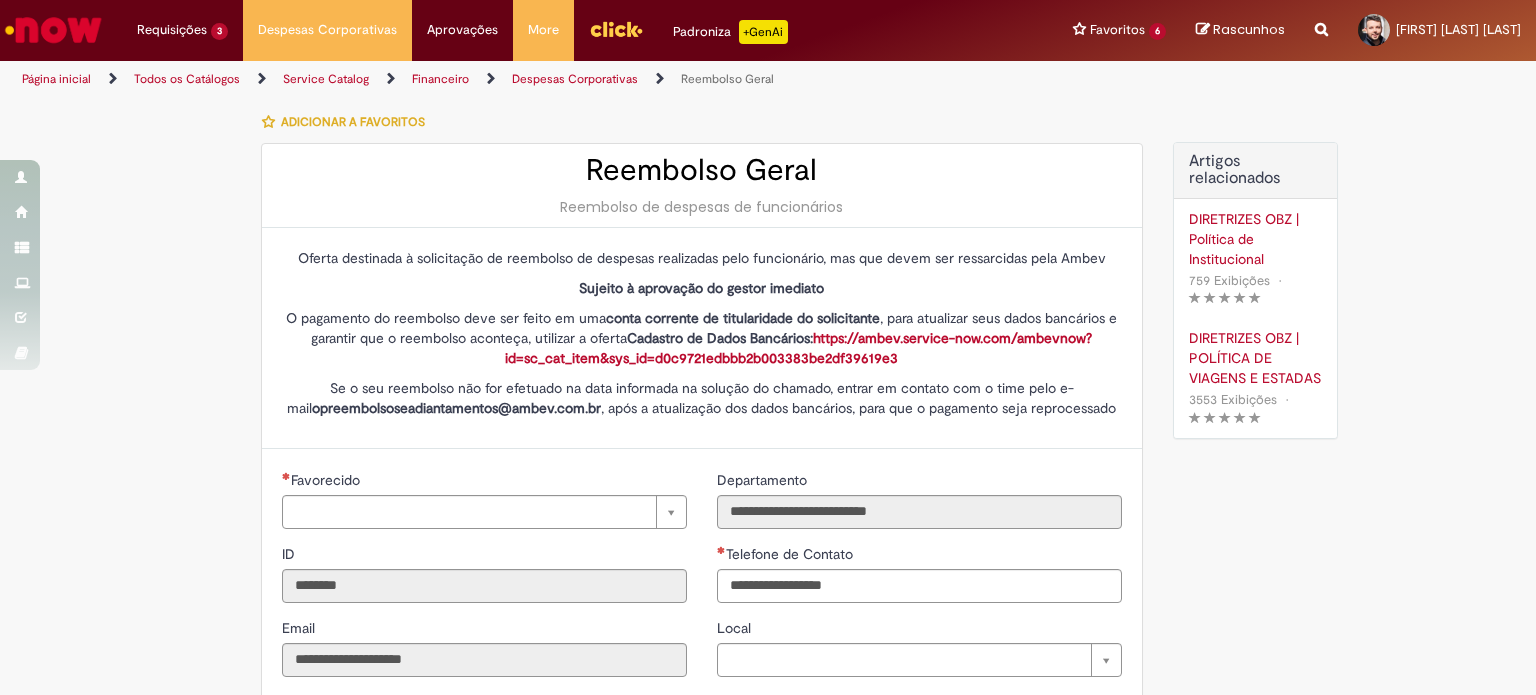 type on "**********" 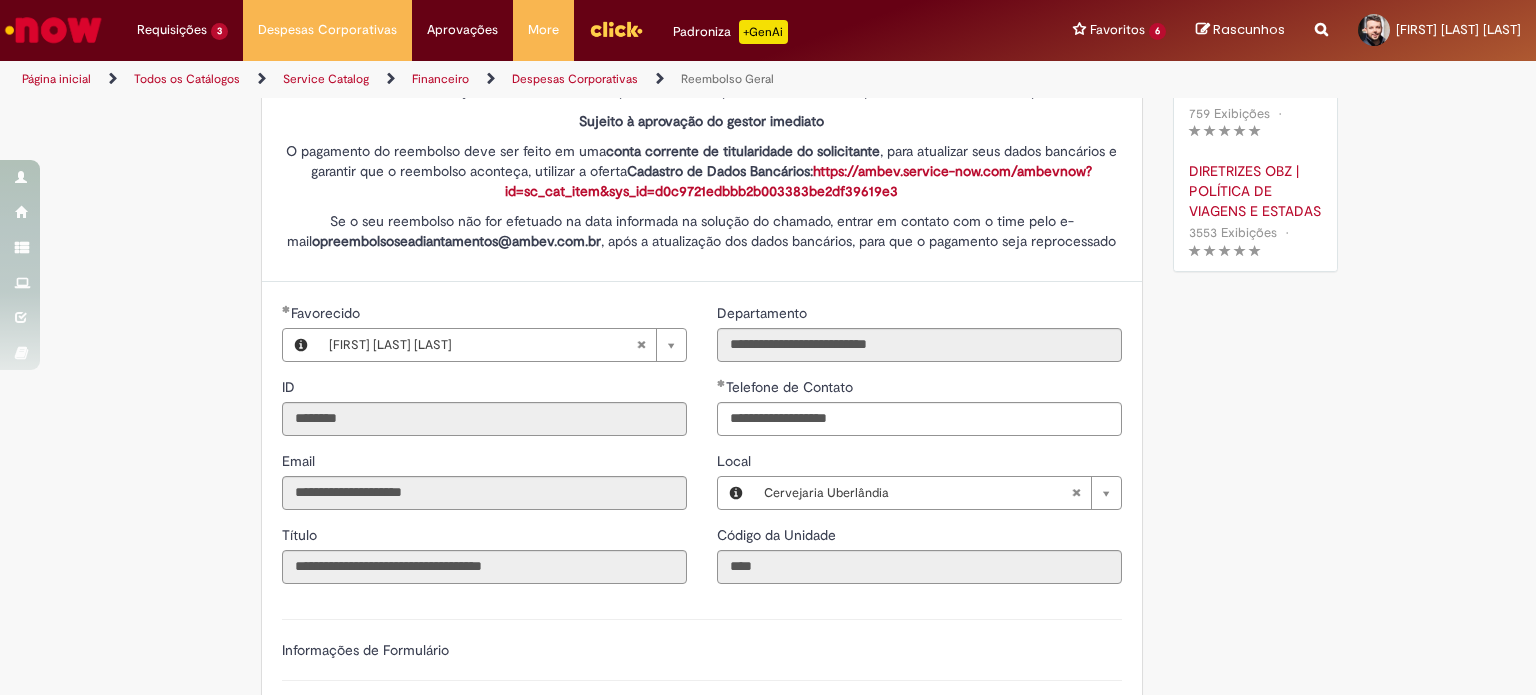 scroll, scrollTop: 168, scrollLeft: 0, axis: vertical 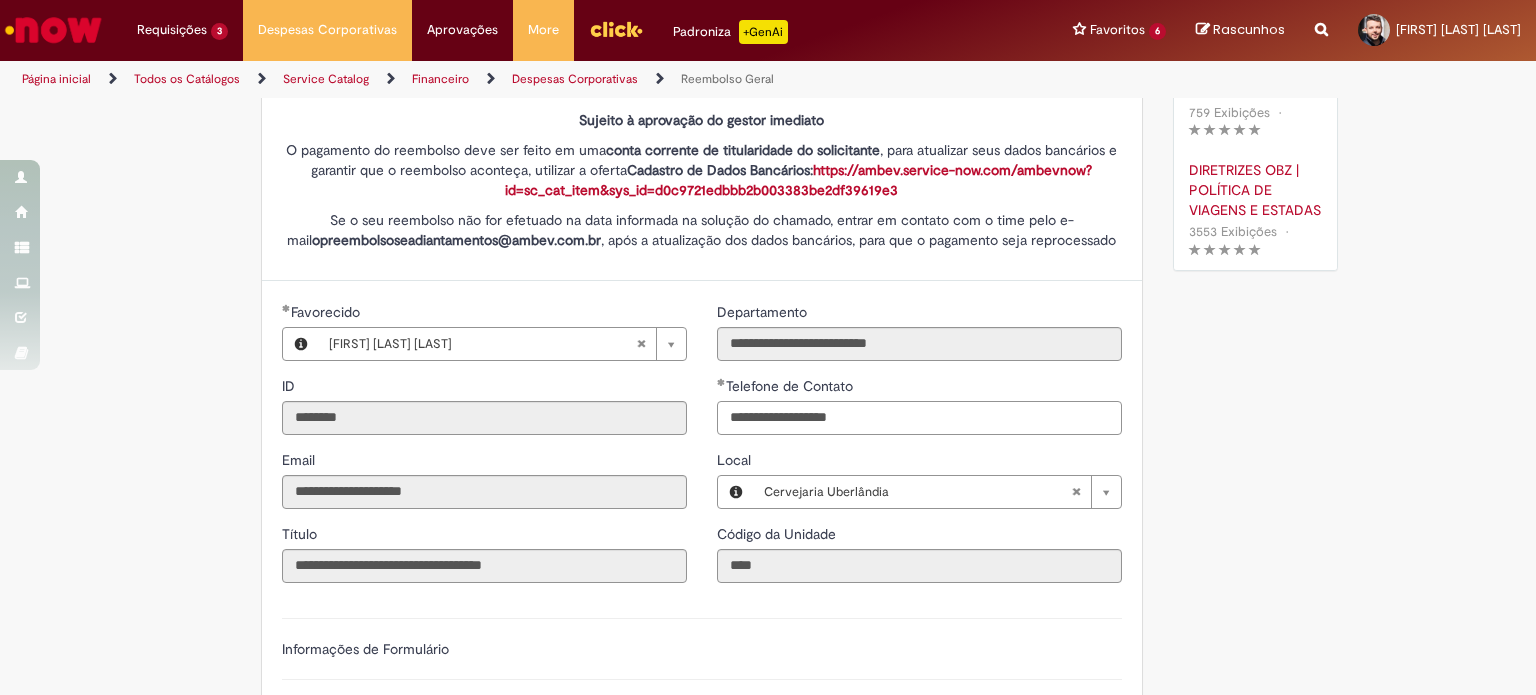 click on "**********" at bounding box center [919, 418] 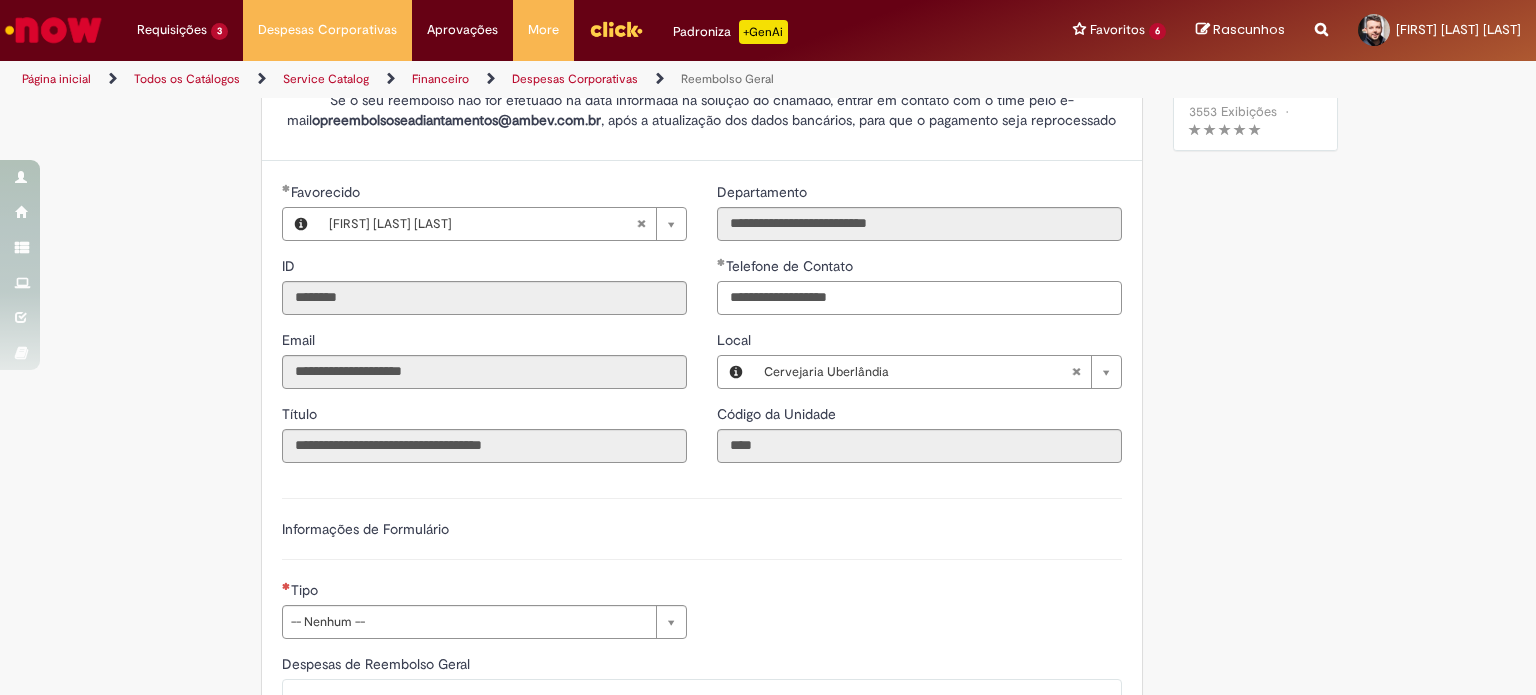 scroll, scrollTop: 300, scrollLeft: 0, axis: vertical 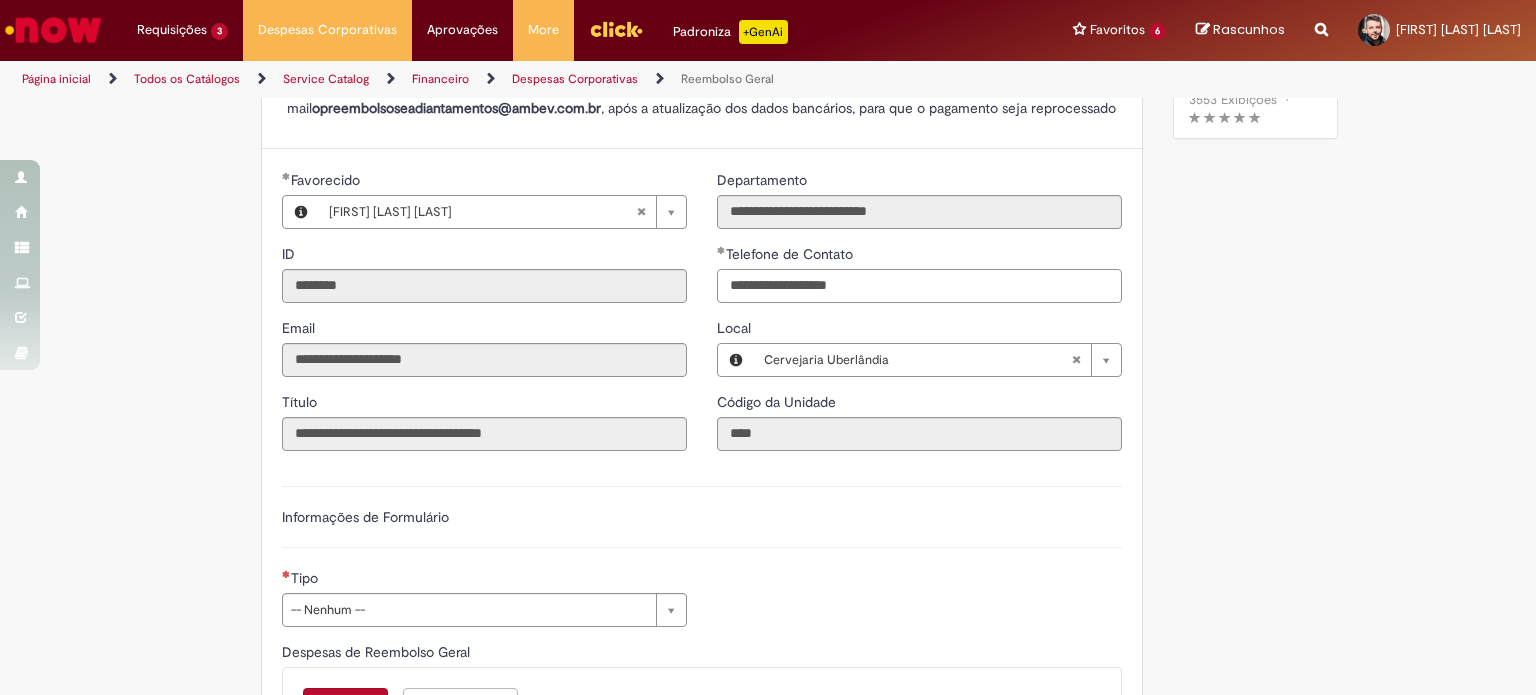 type on "**********" 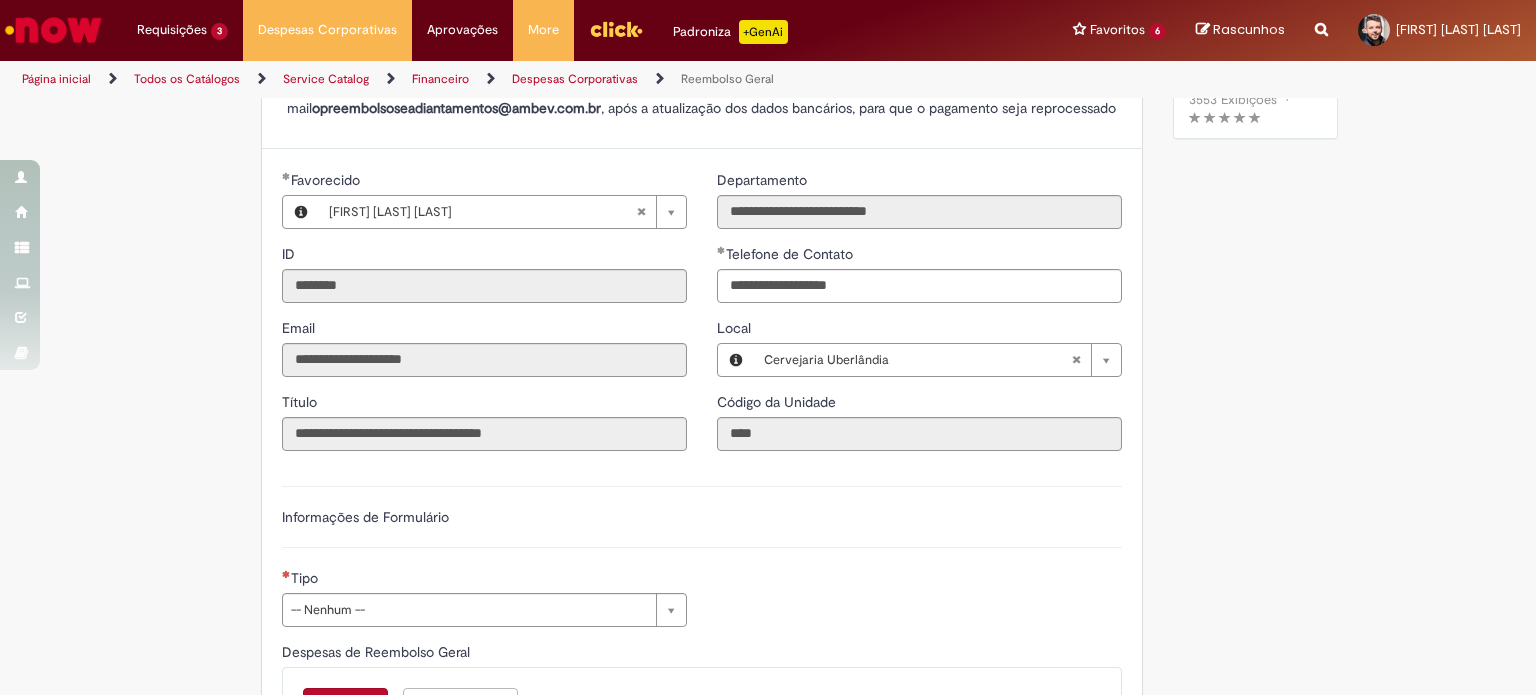 type 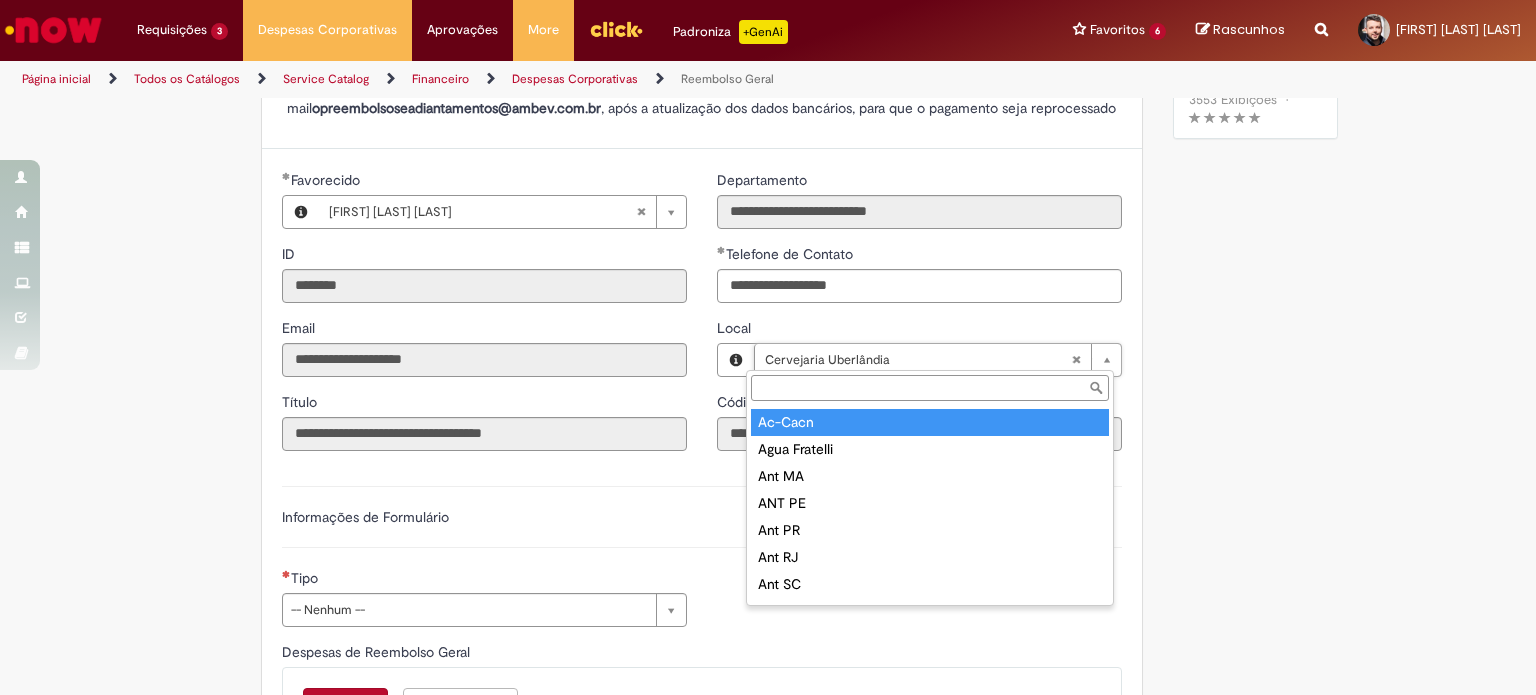 click on "Local" at bounding box center [930, 388] 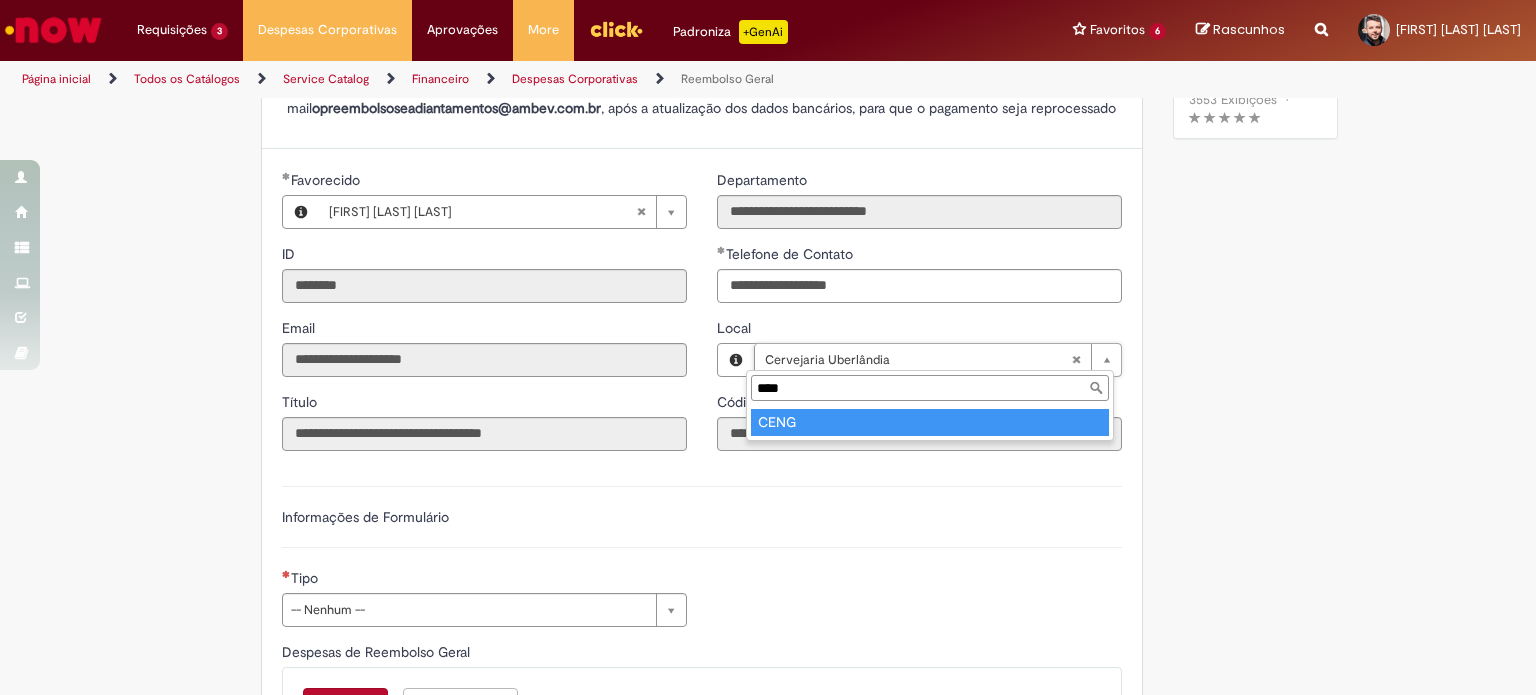 type on "****" 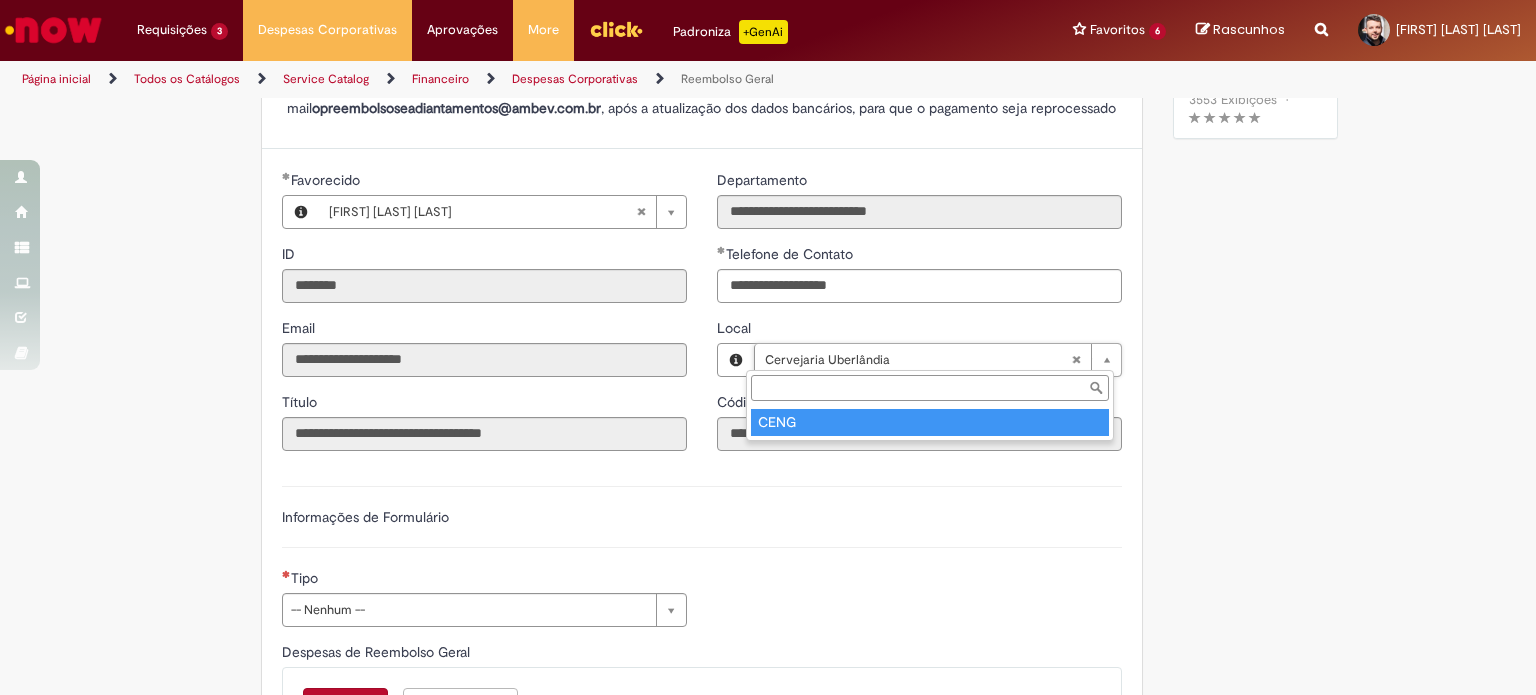 type on "****" 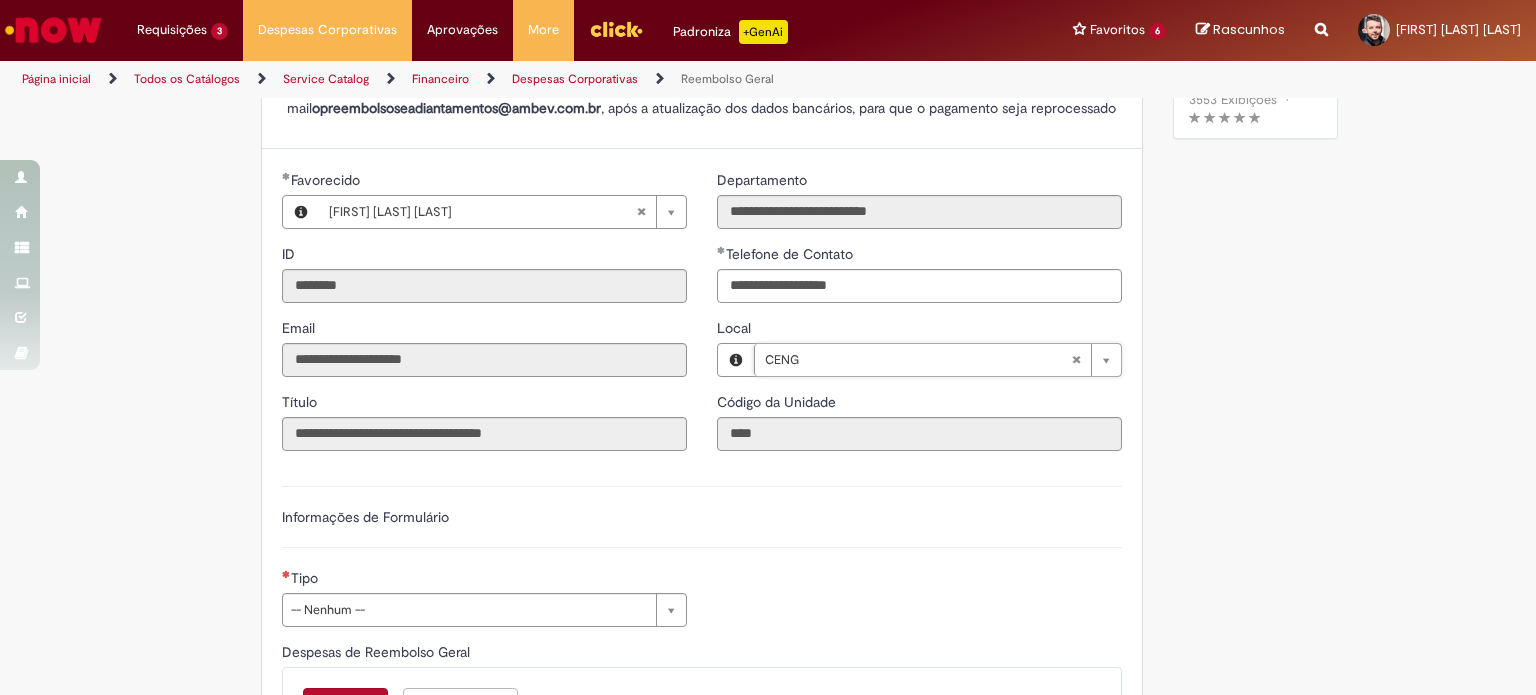 scroll, scrollTop: 0, scrollLeft: 0, axis: both 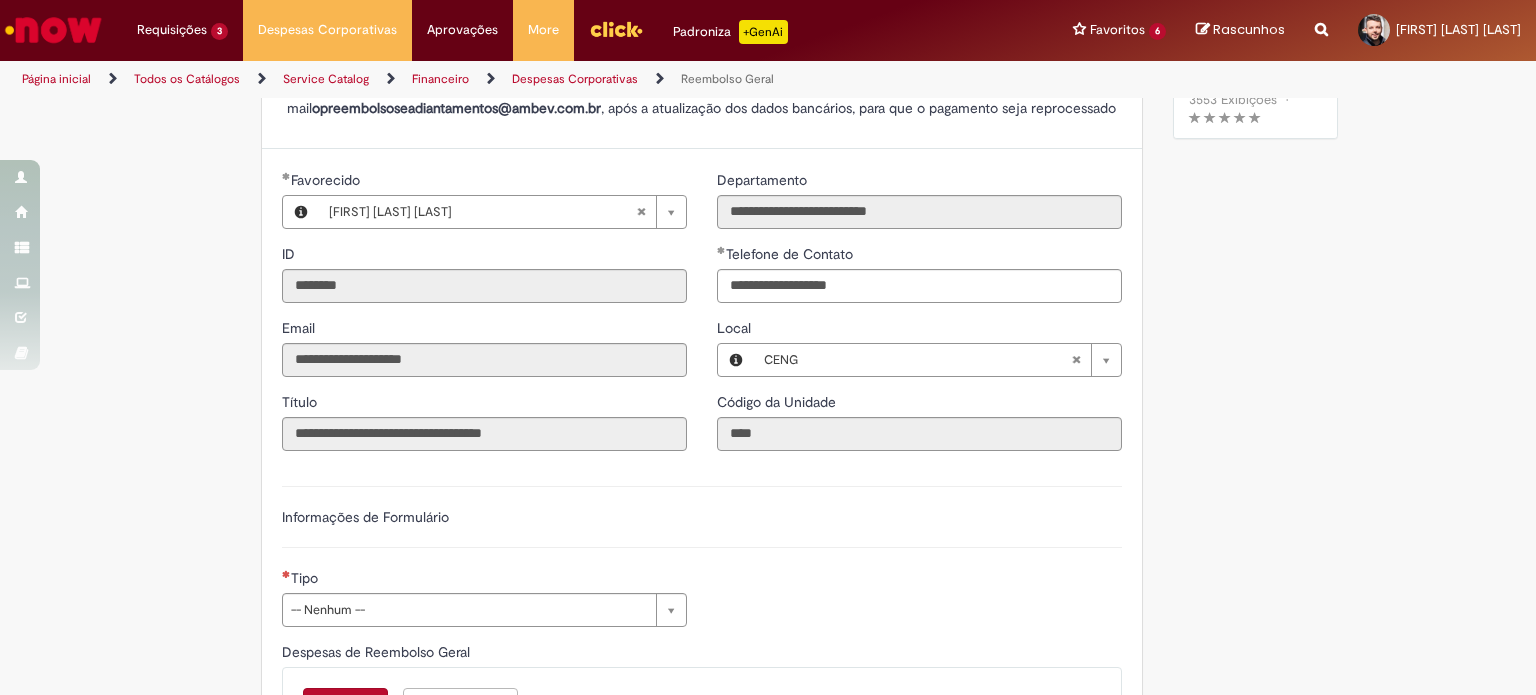 click at bounding box center [702, 486] 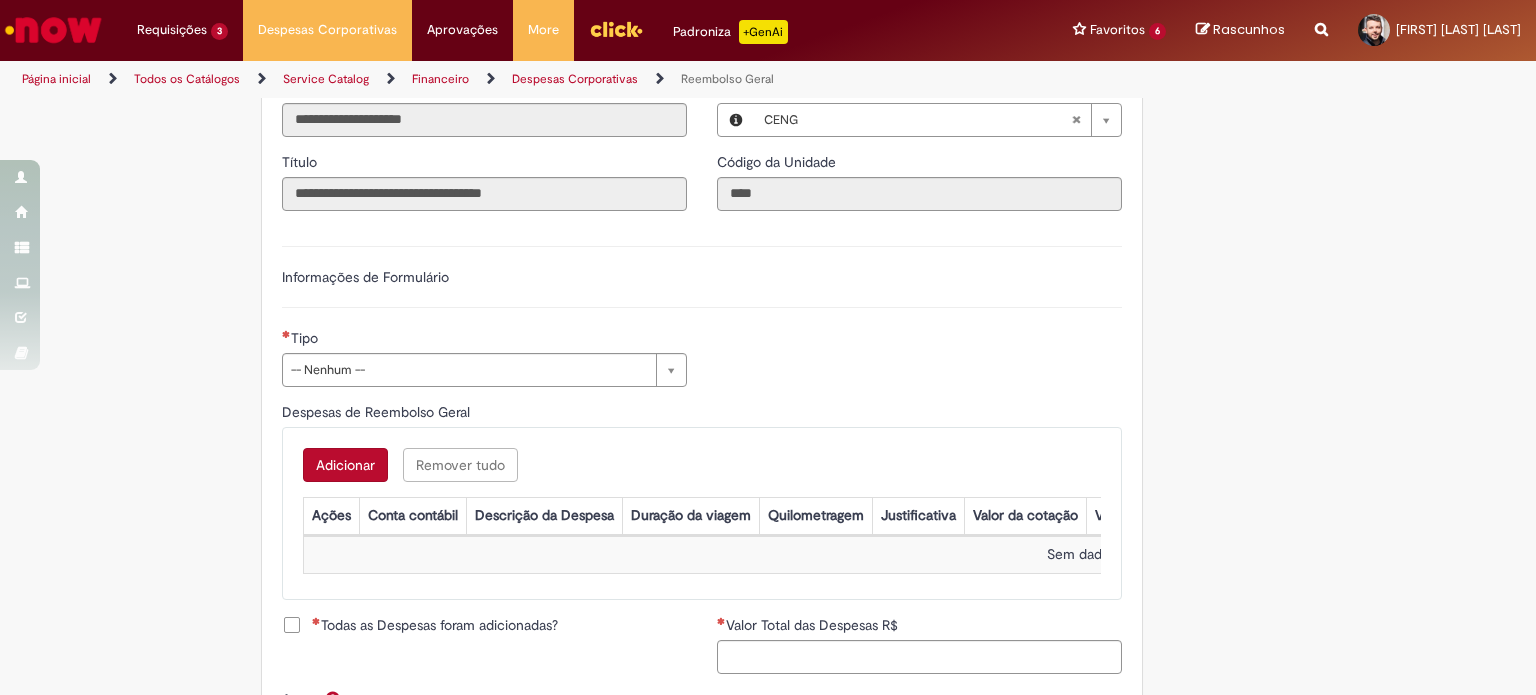scroll, scrollTop: 558, scrollLeft: 0, axis: vertical 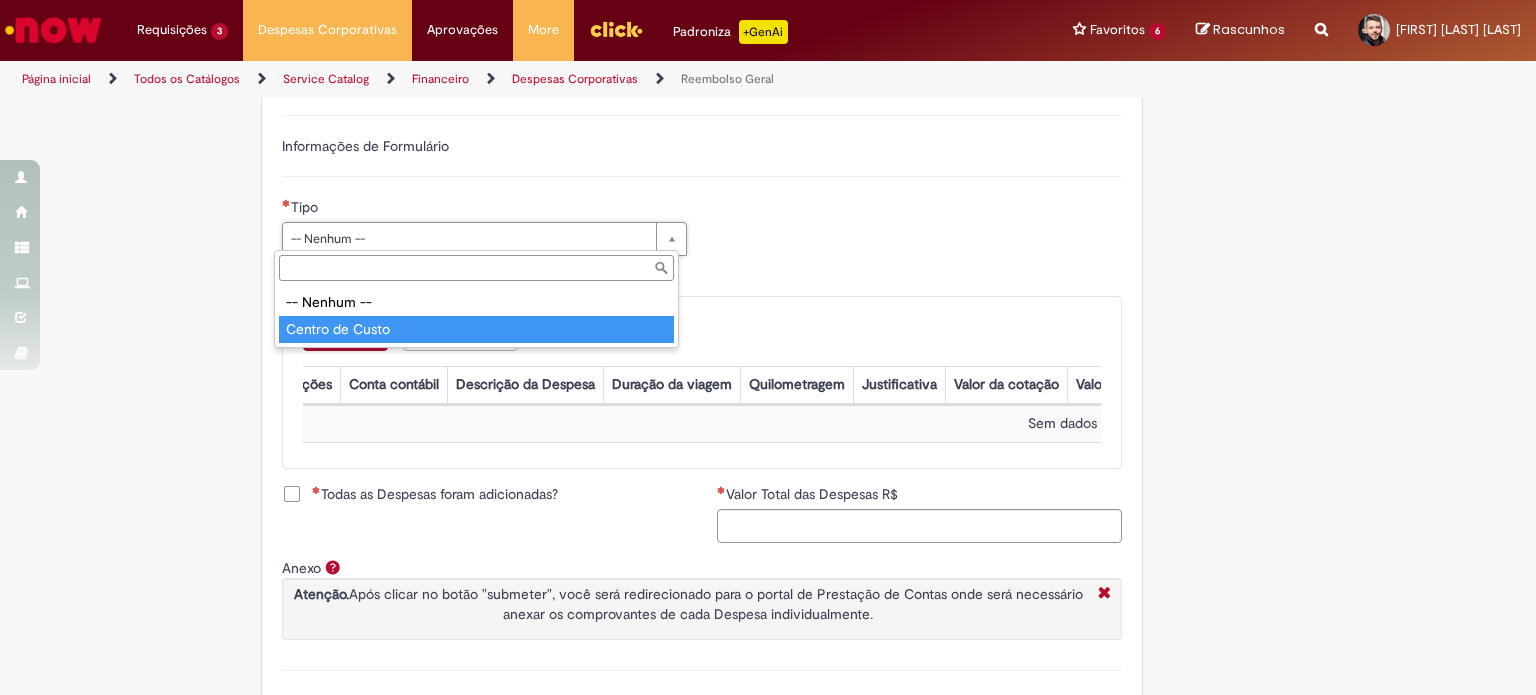 type on "**********" 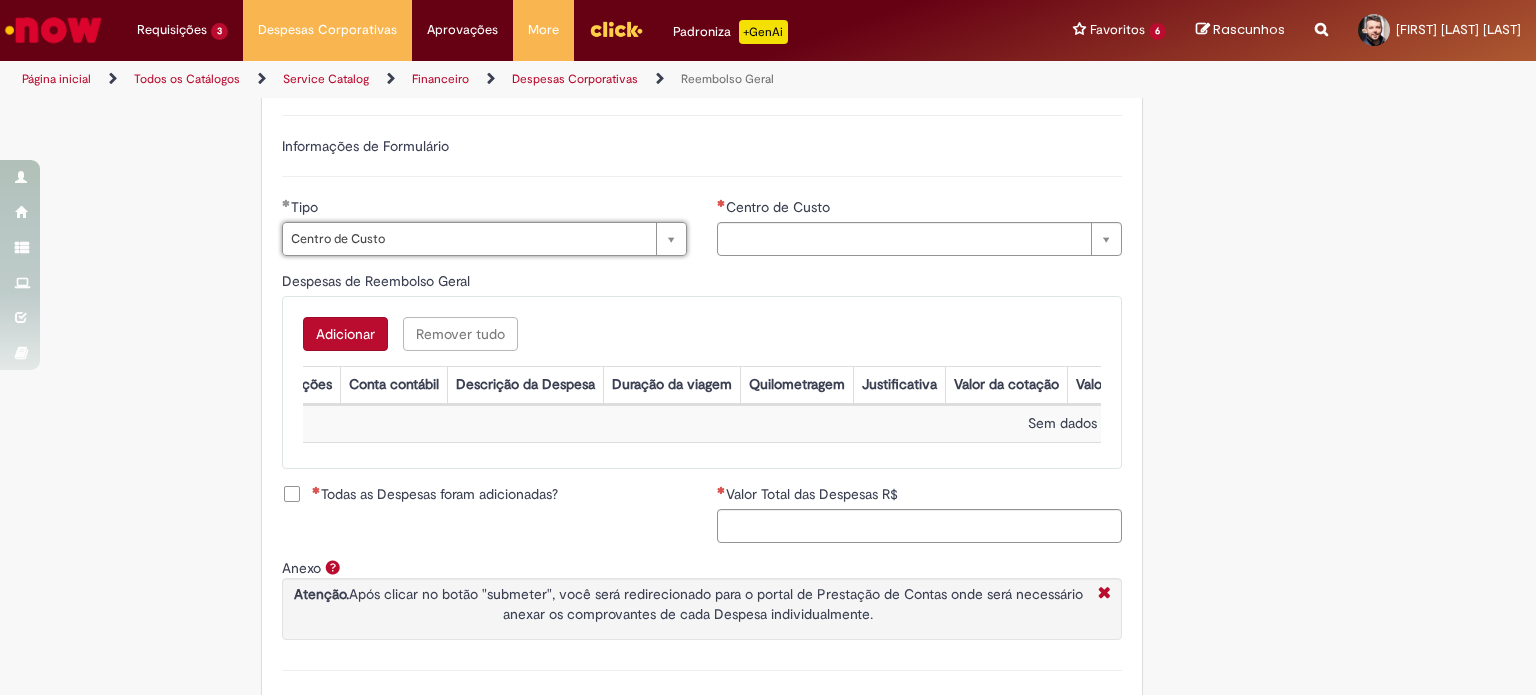 type on "**********" 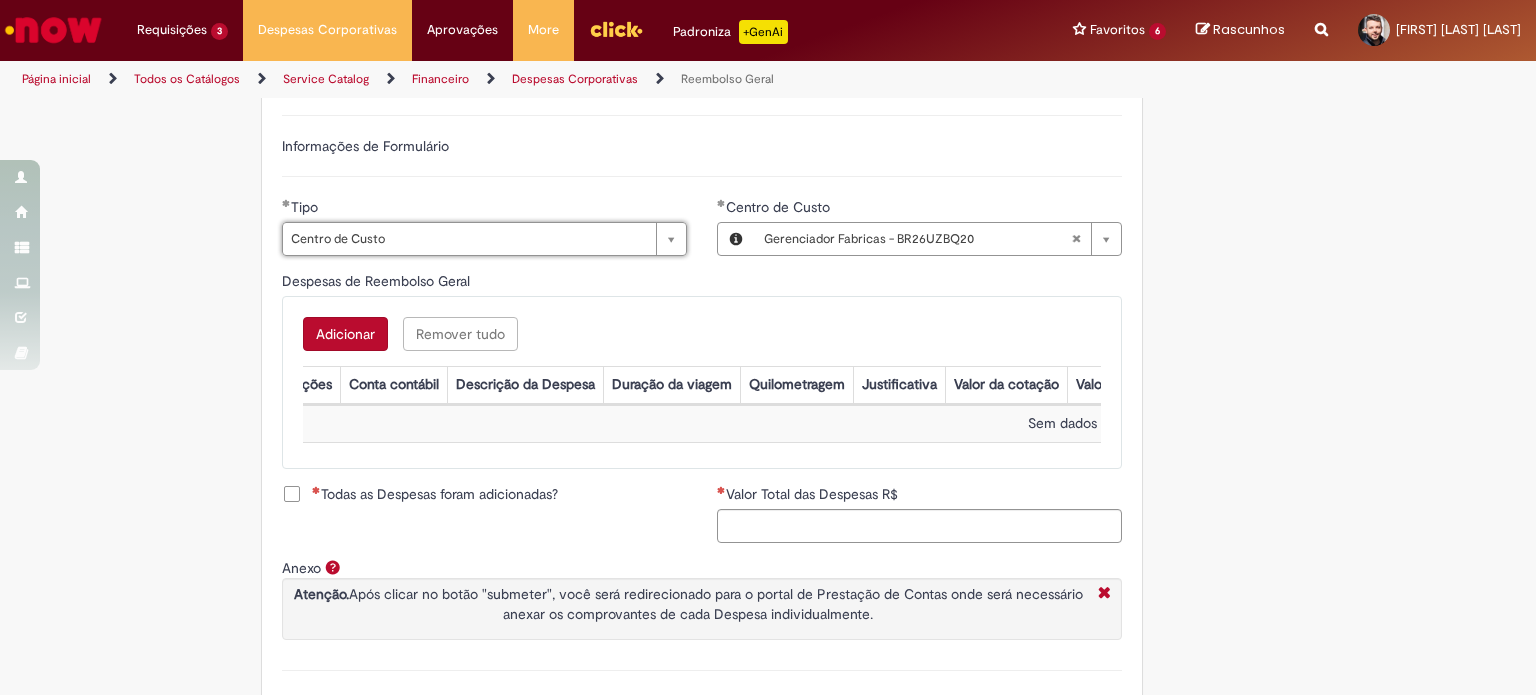 type 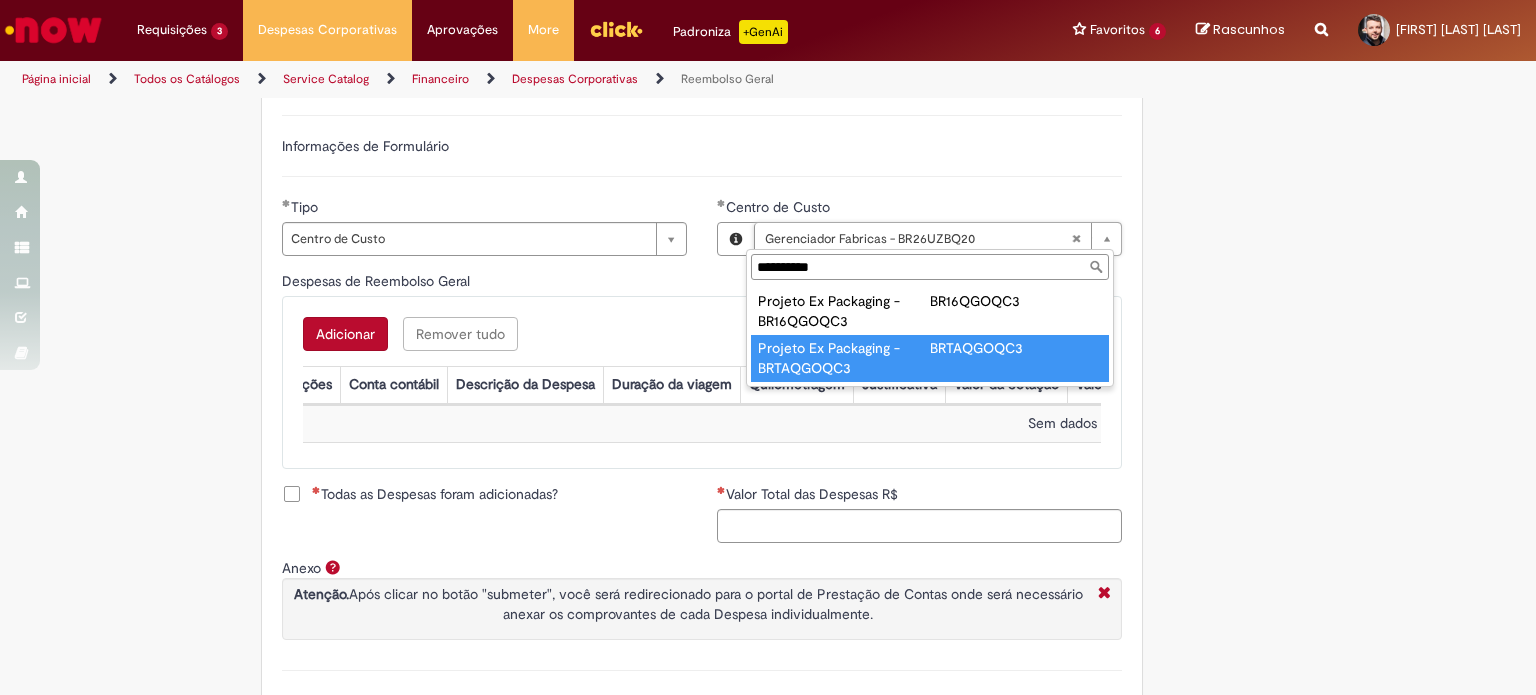 type on "**********" 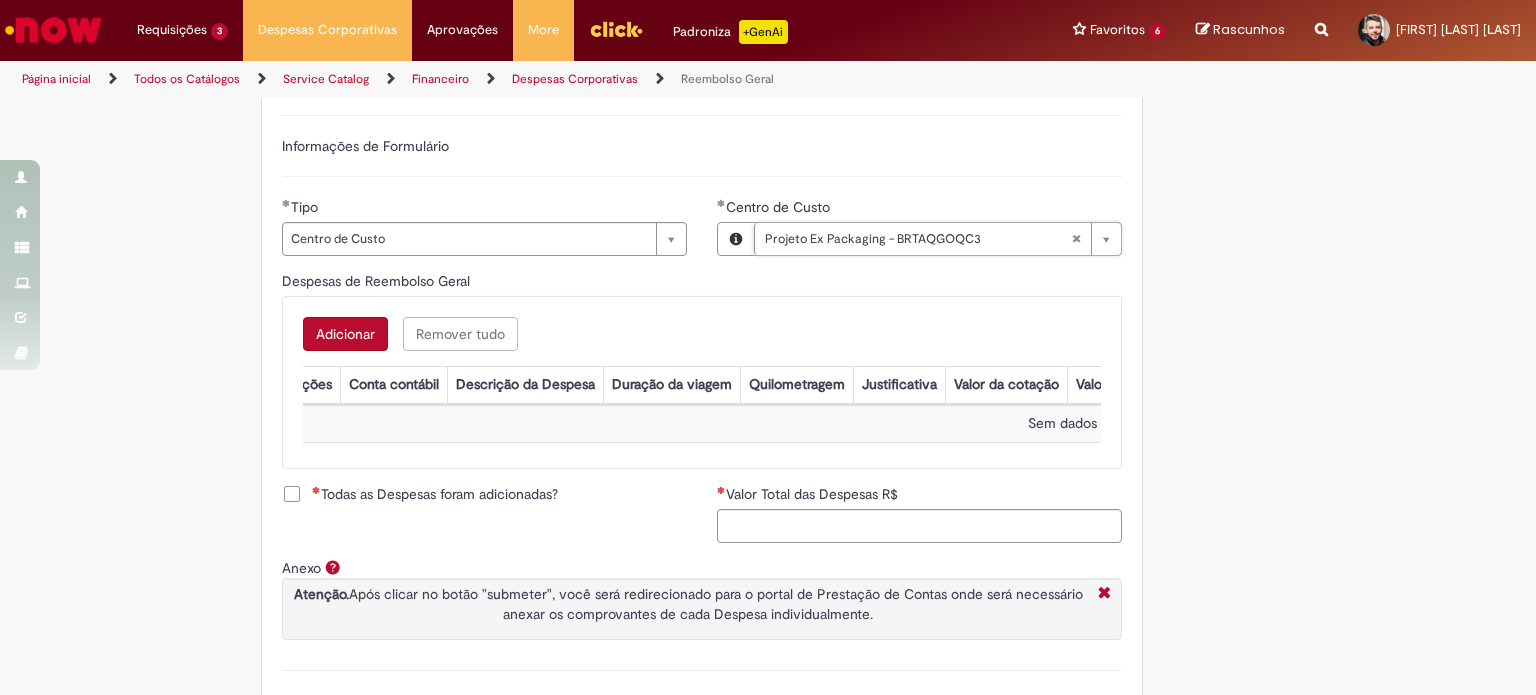 scroll, scrollTop: 0, scrollLeft: 231, axis: horizontal 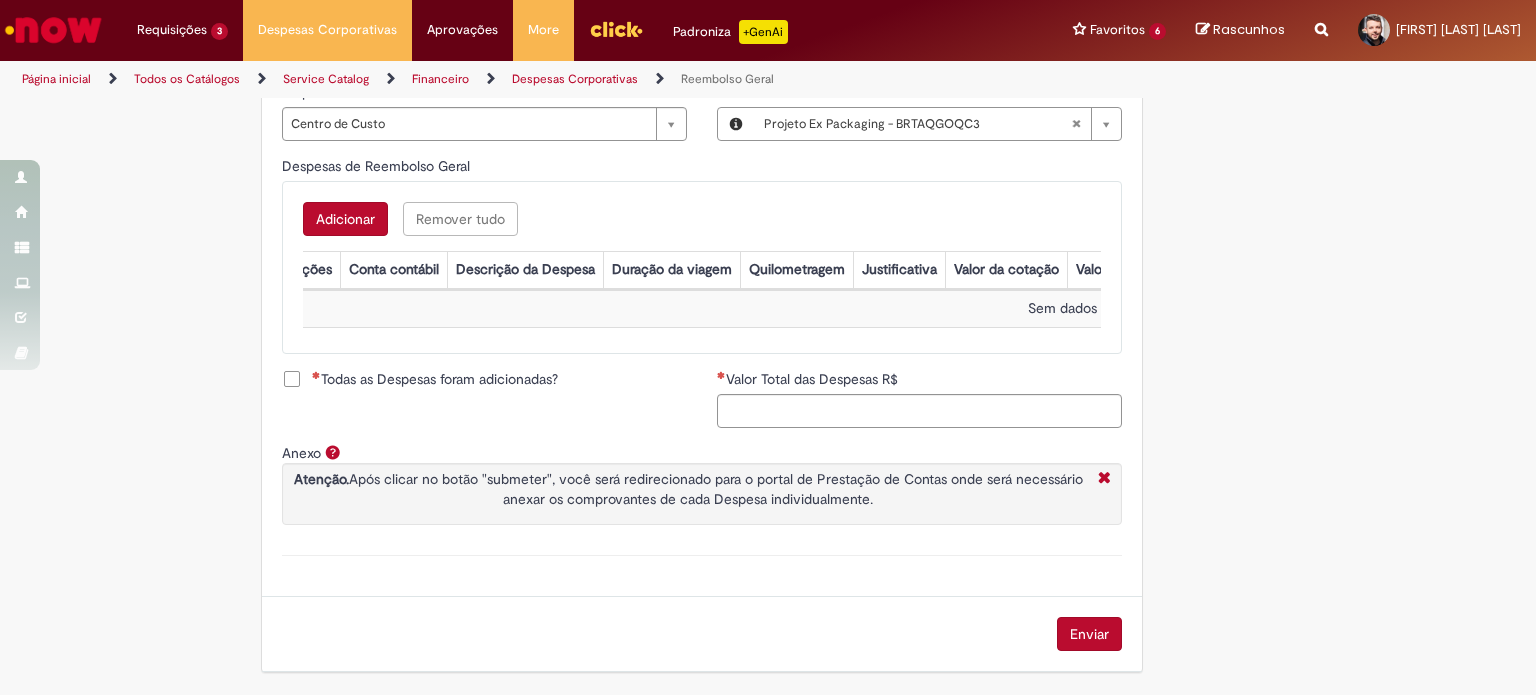 click on "Adicionar" at bounding box center [345, 219] 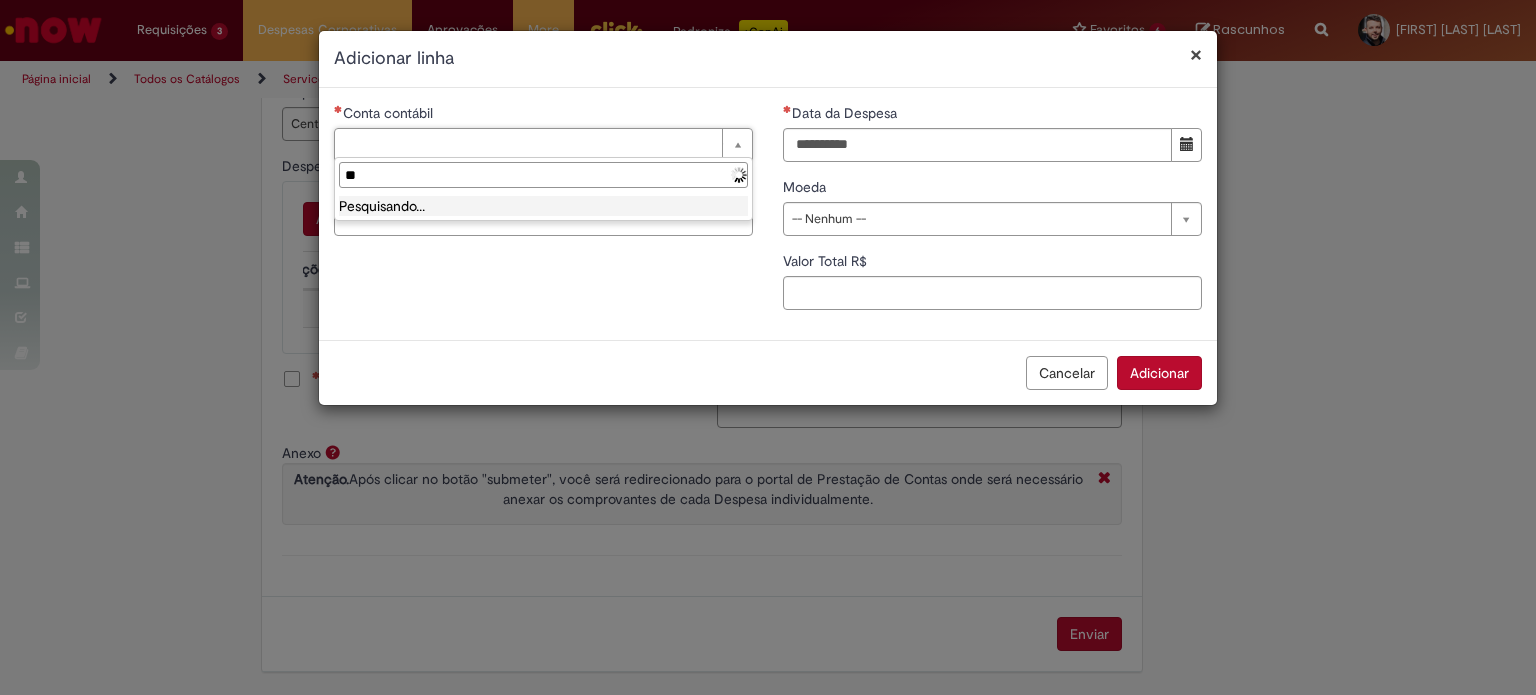 type on "*" 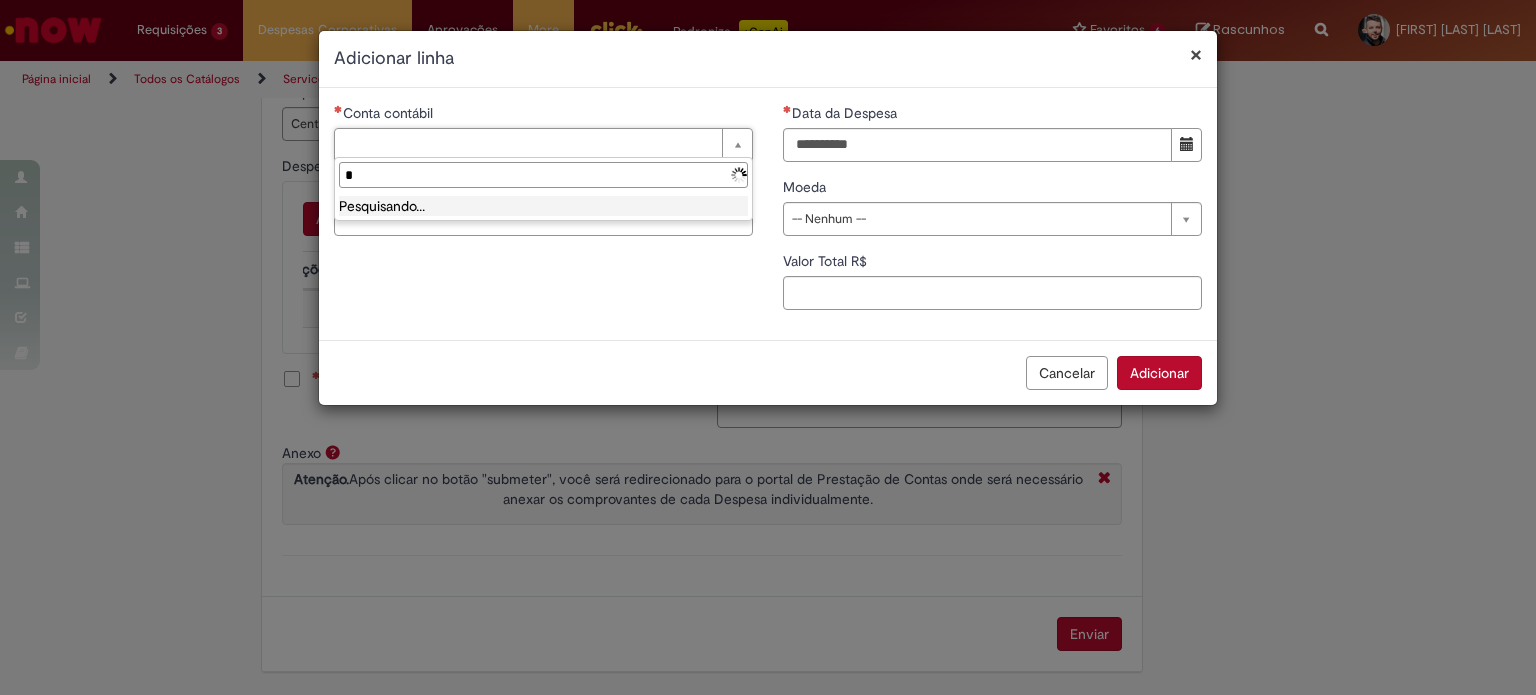 type 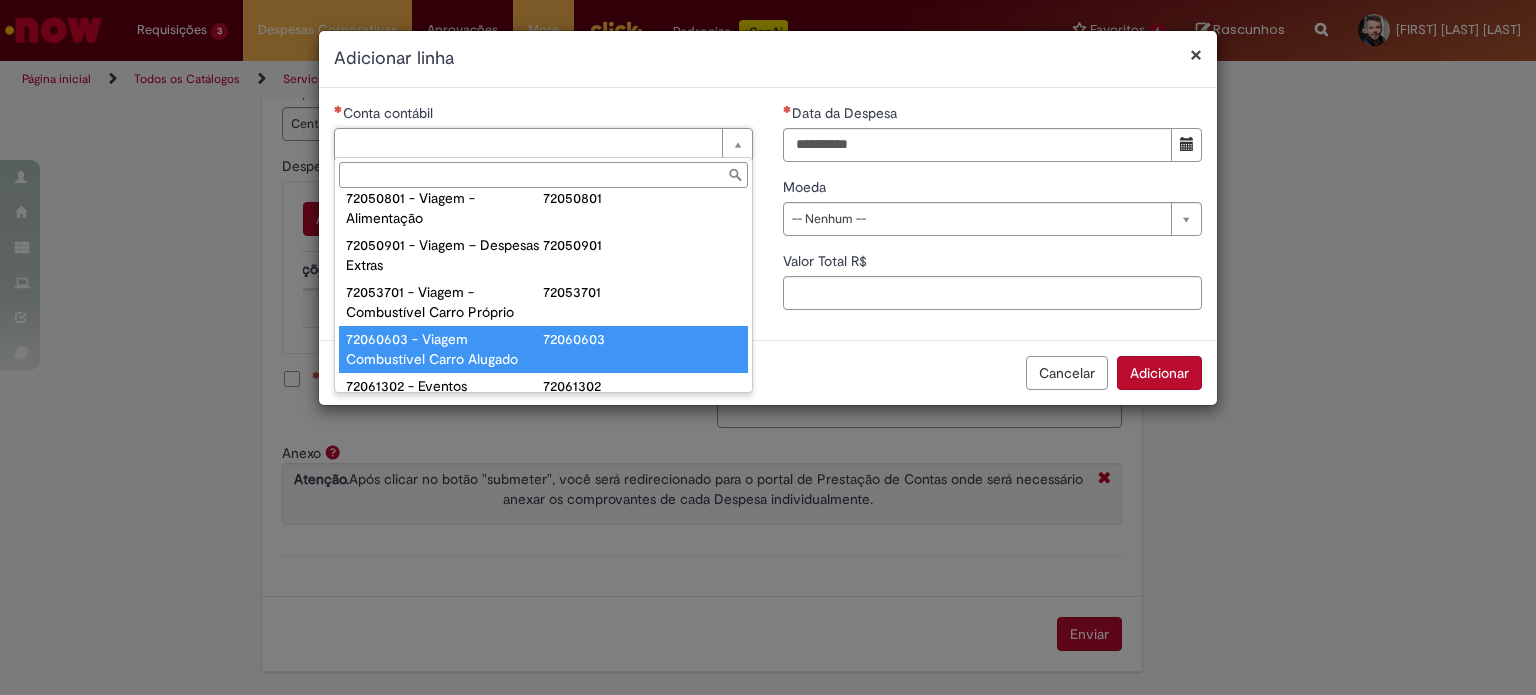 scroll, scrollTop: 1253, scrollLeft: 0, axis: vertical 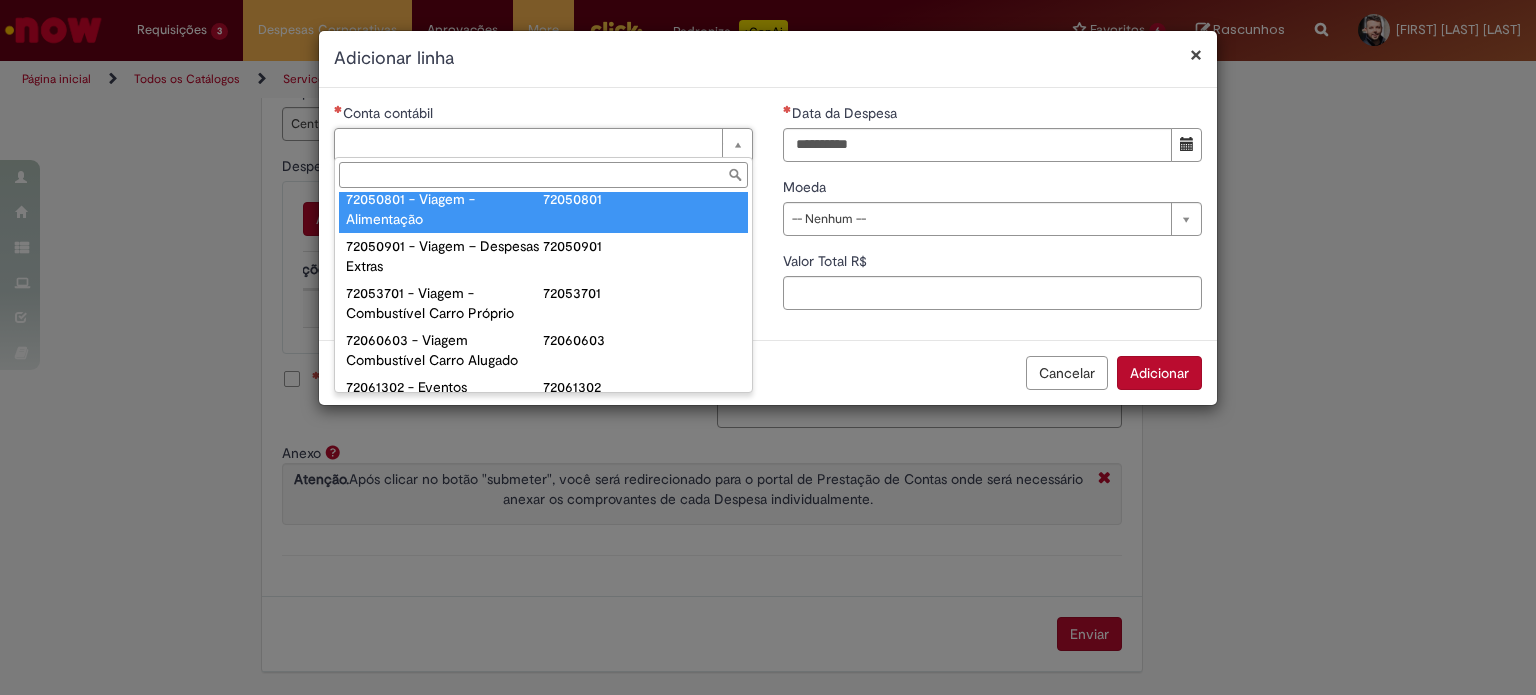 type on "**********" 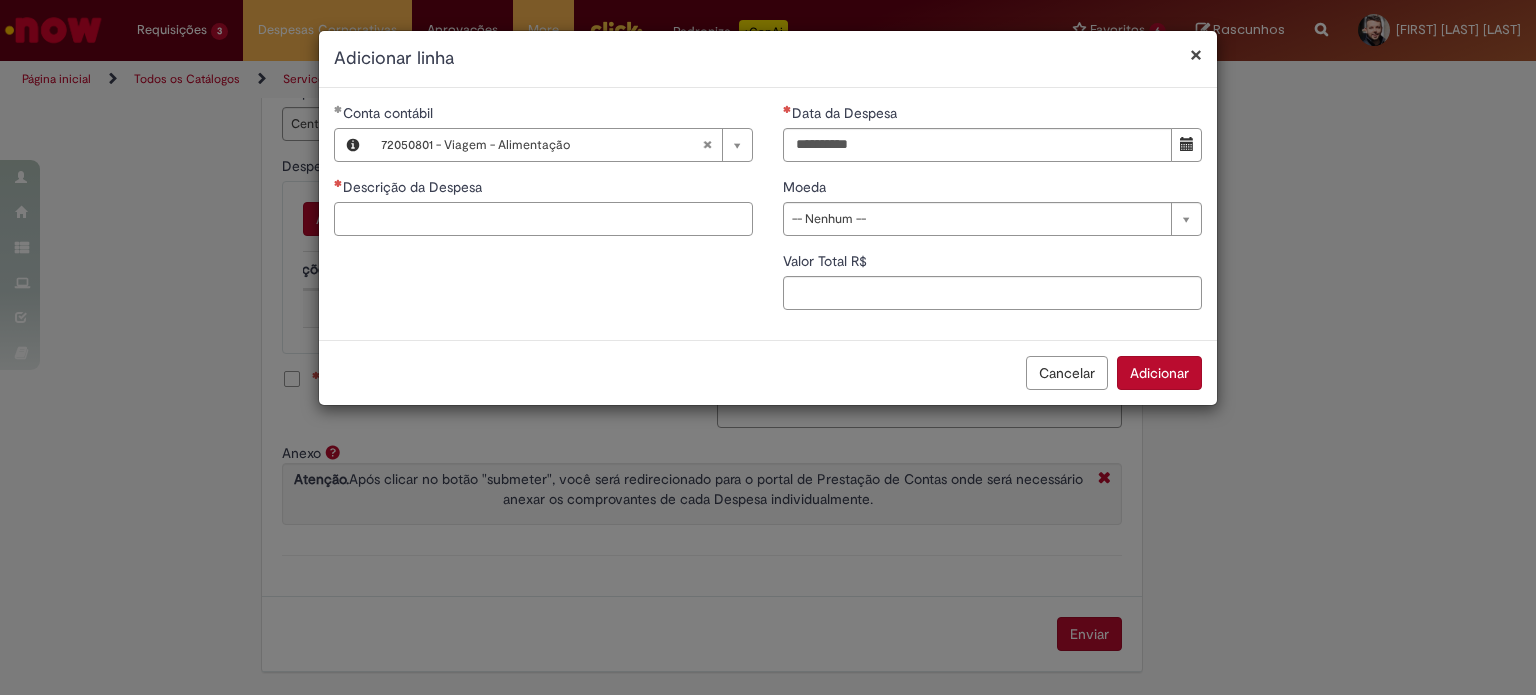 click on "Descrição da Despesa" at bounding box center (543, 219) 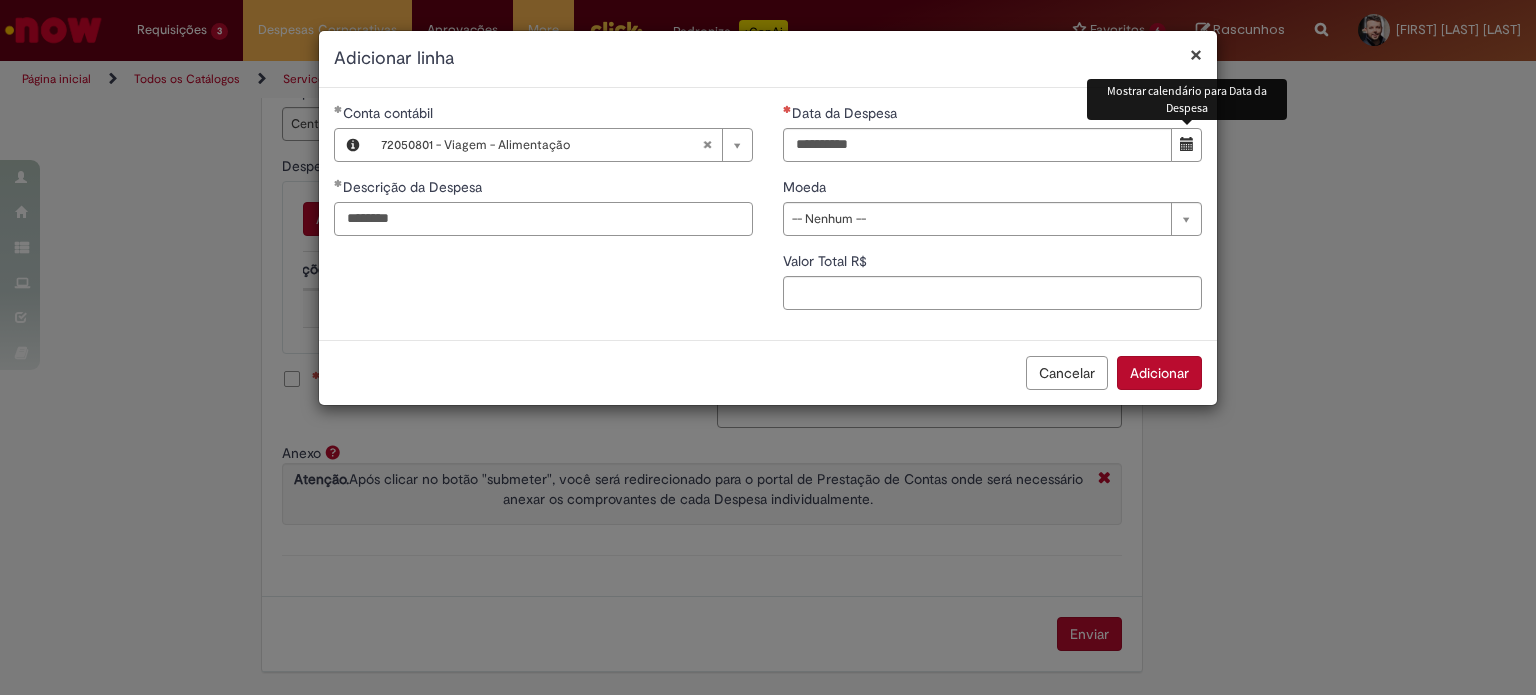 type on "********" 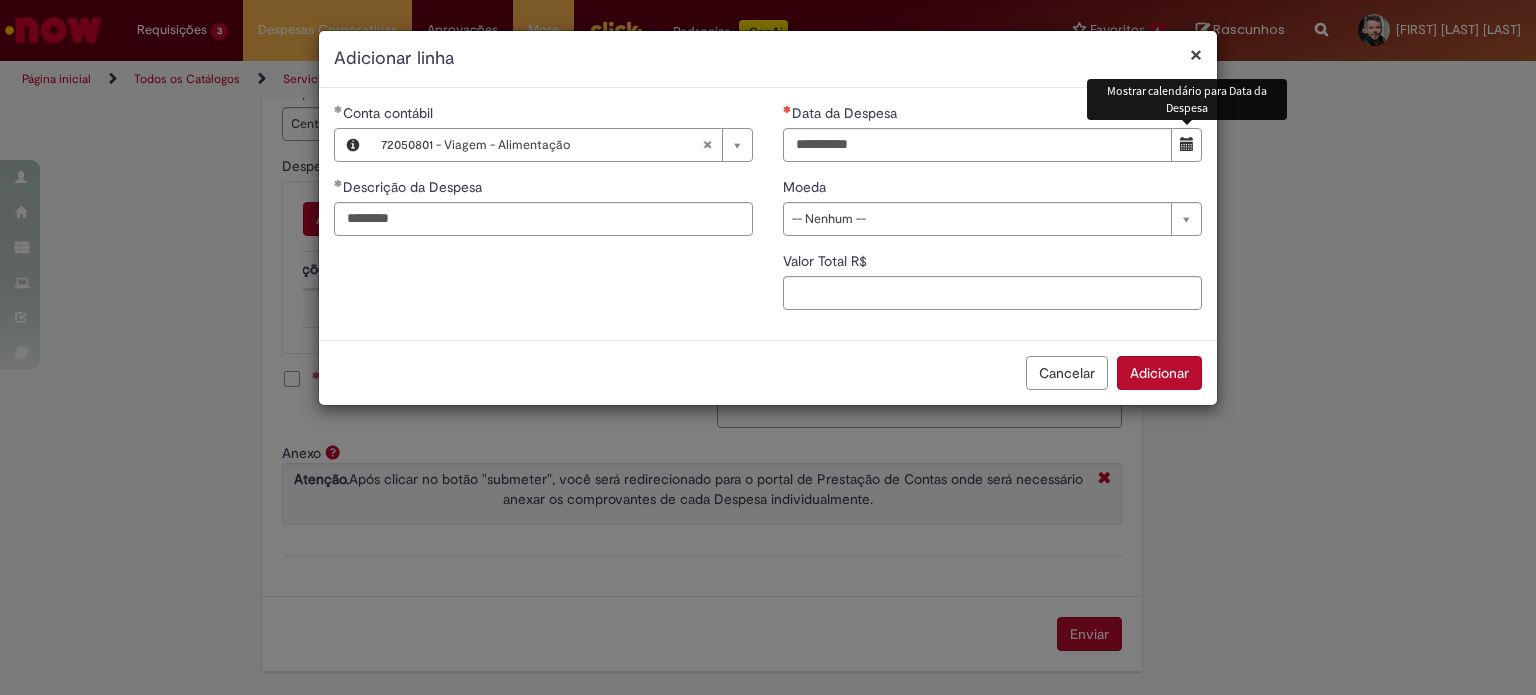 click at bounding box center (1187, 144) 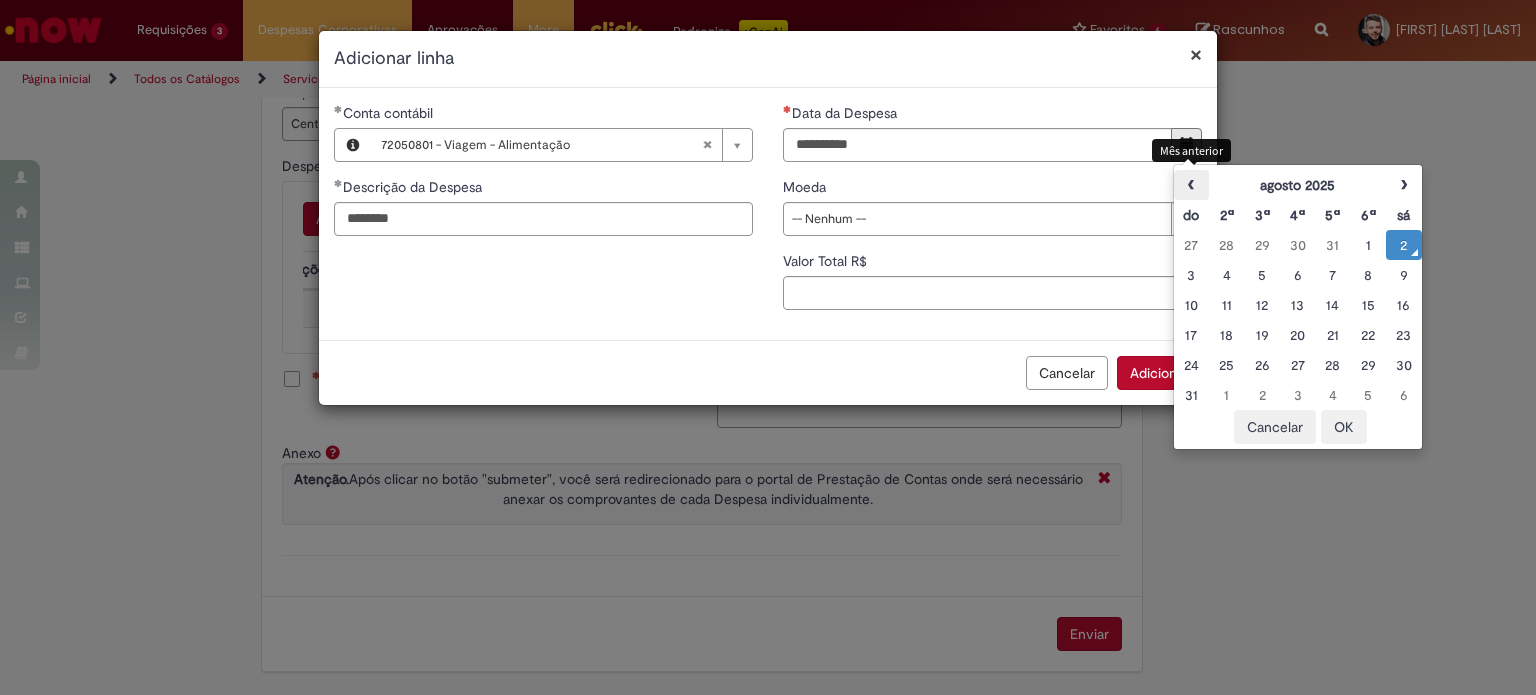 click on "‹" at bounding box center [1191, 185] 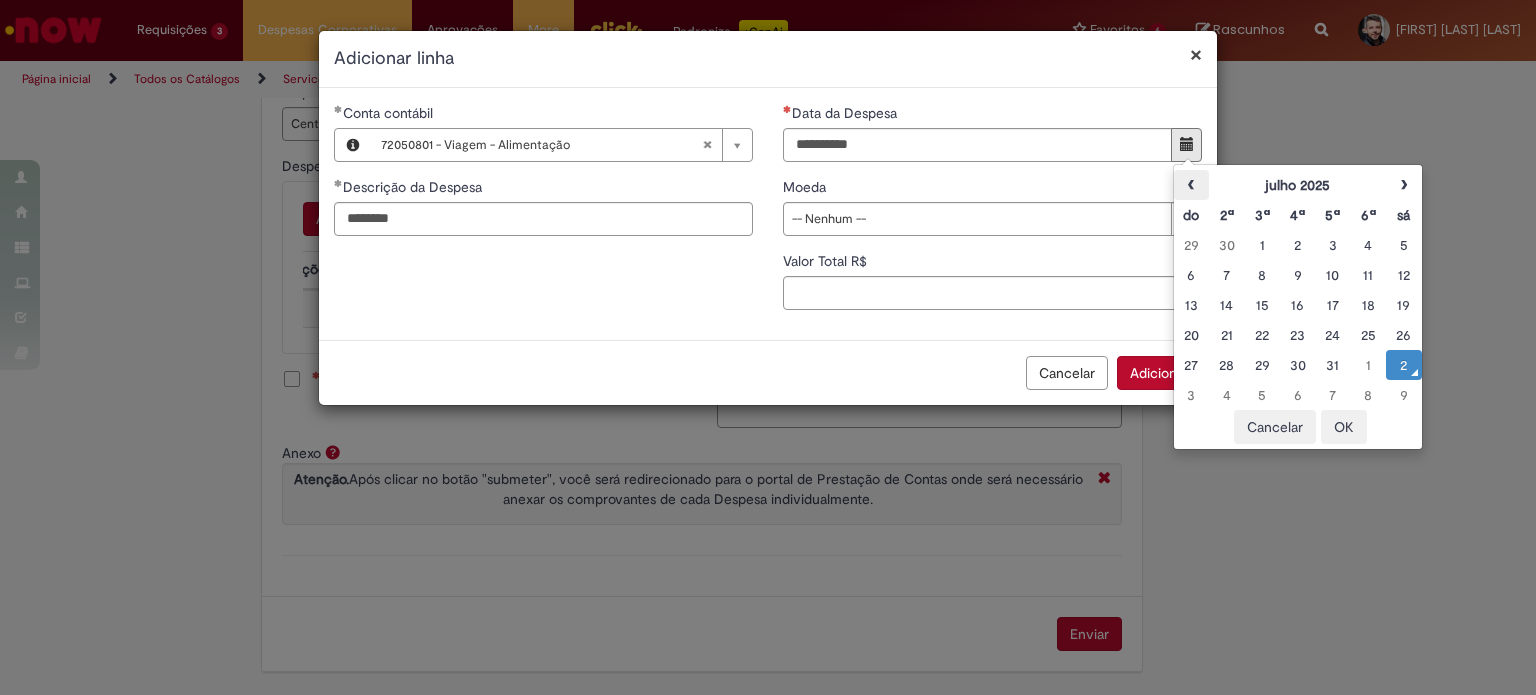 click on "‹" at bounding box center [1191, 185] 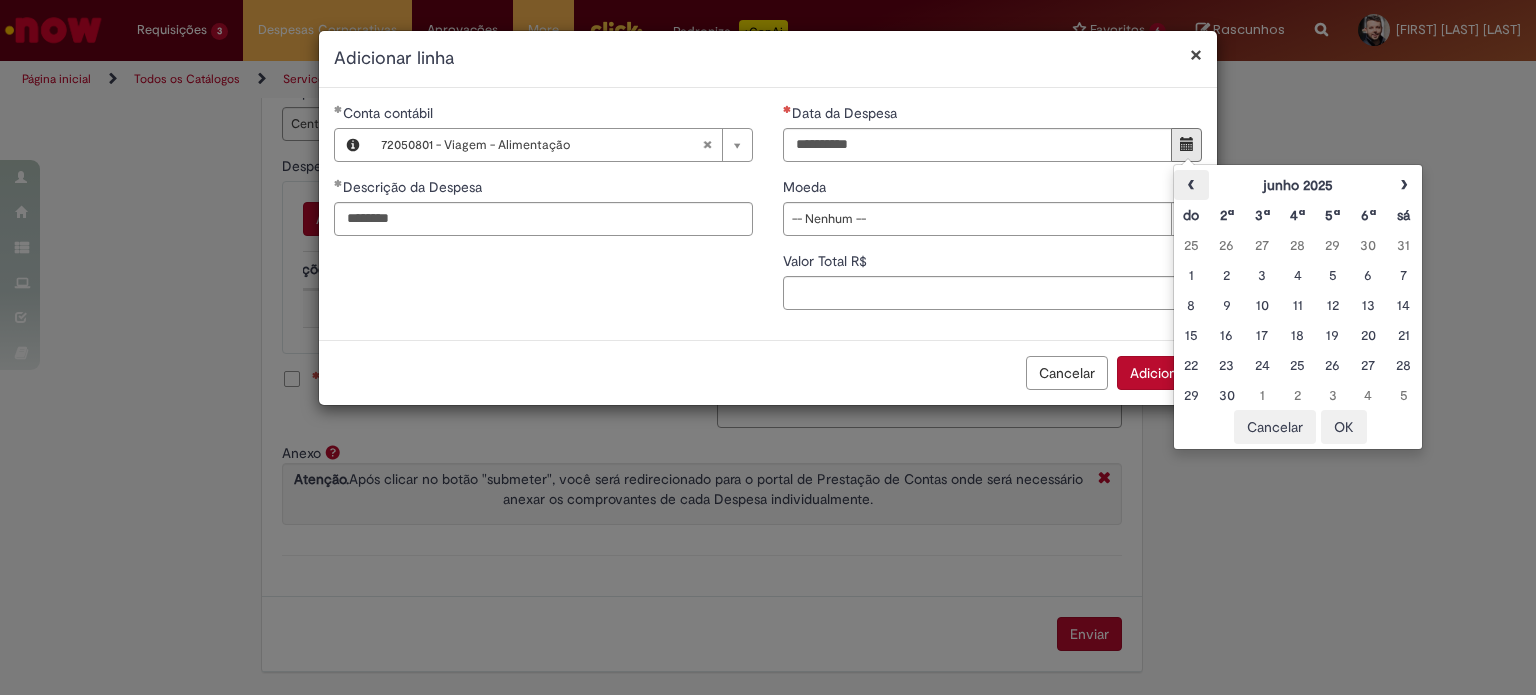 click on "‹" at bounding box center (1191, 185) 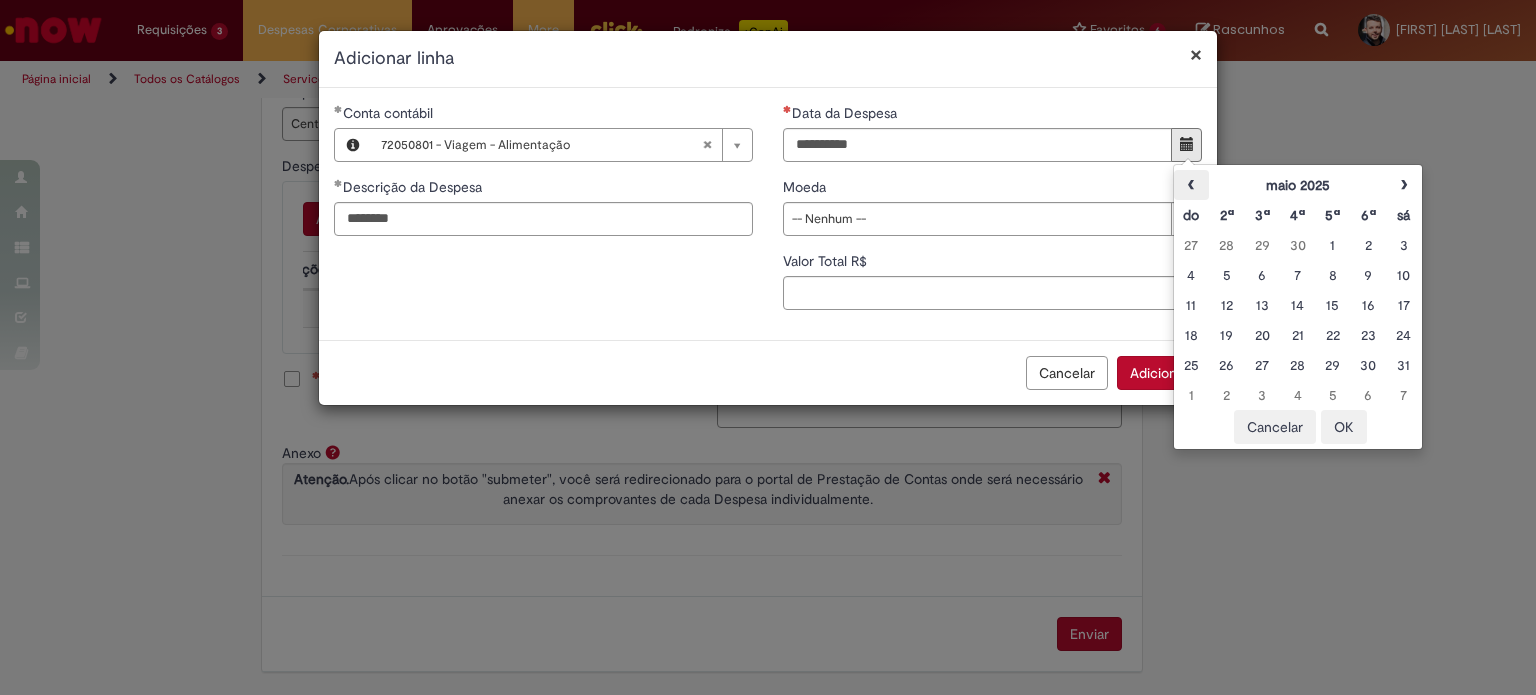 click on "‹" at bounding box center [1191, 185] 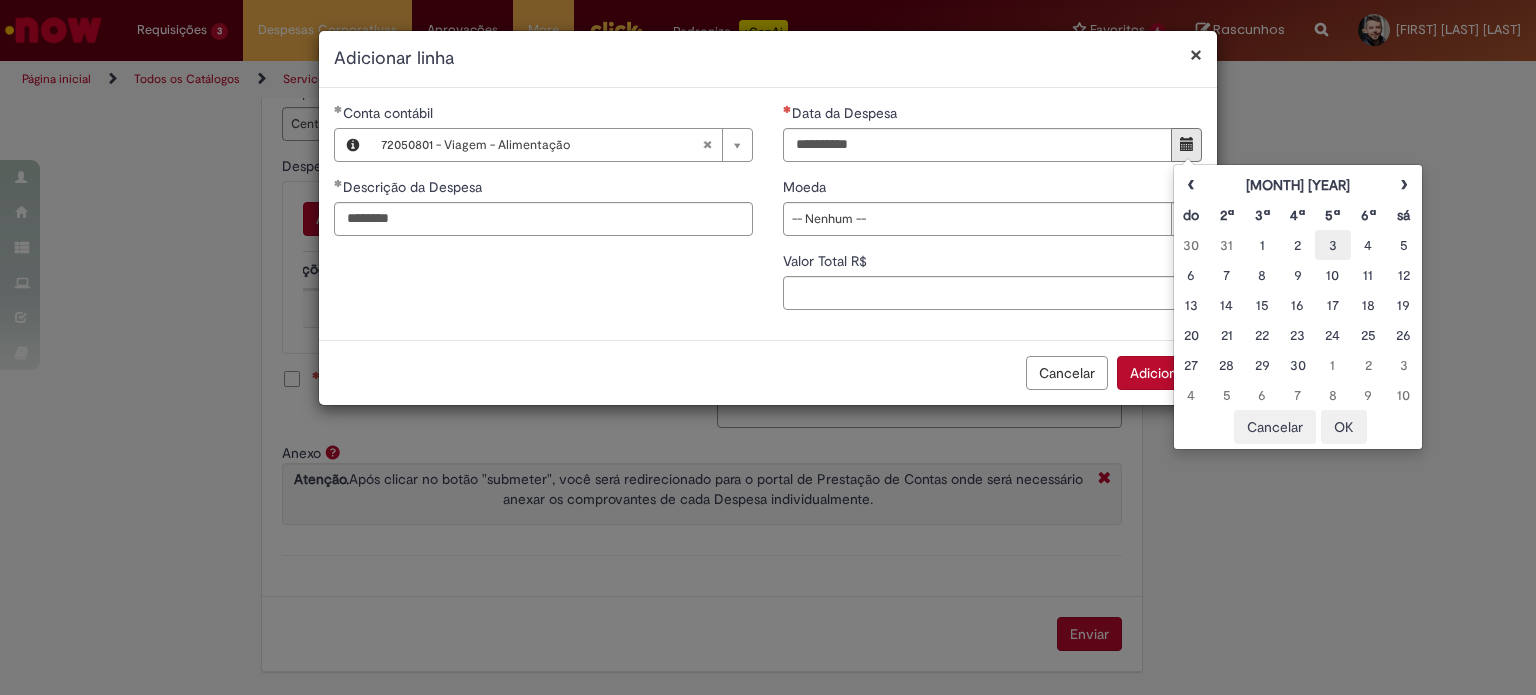 click on "3" at bounding box center (1332, 245) 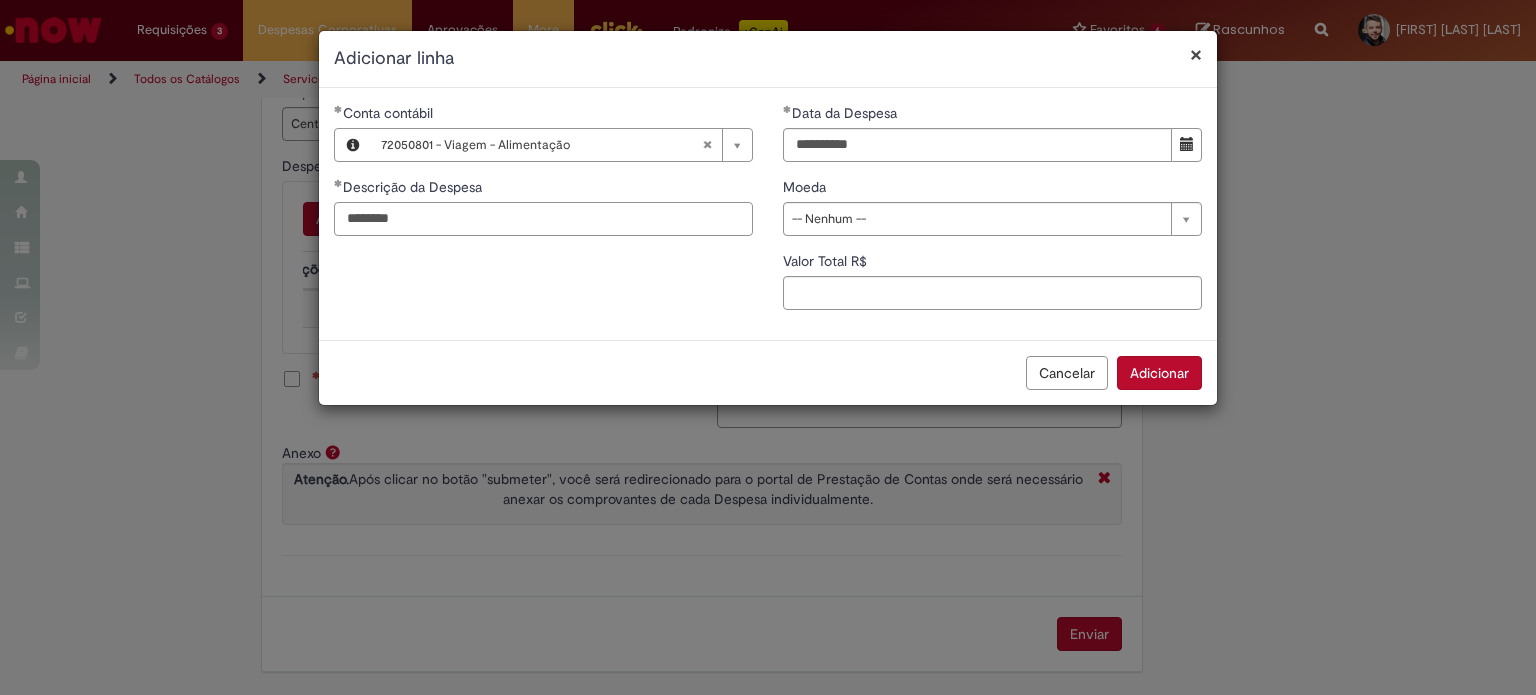 click on "********" at bounding box center (543, 219) 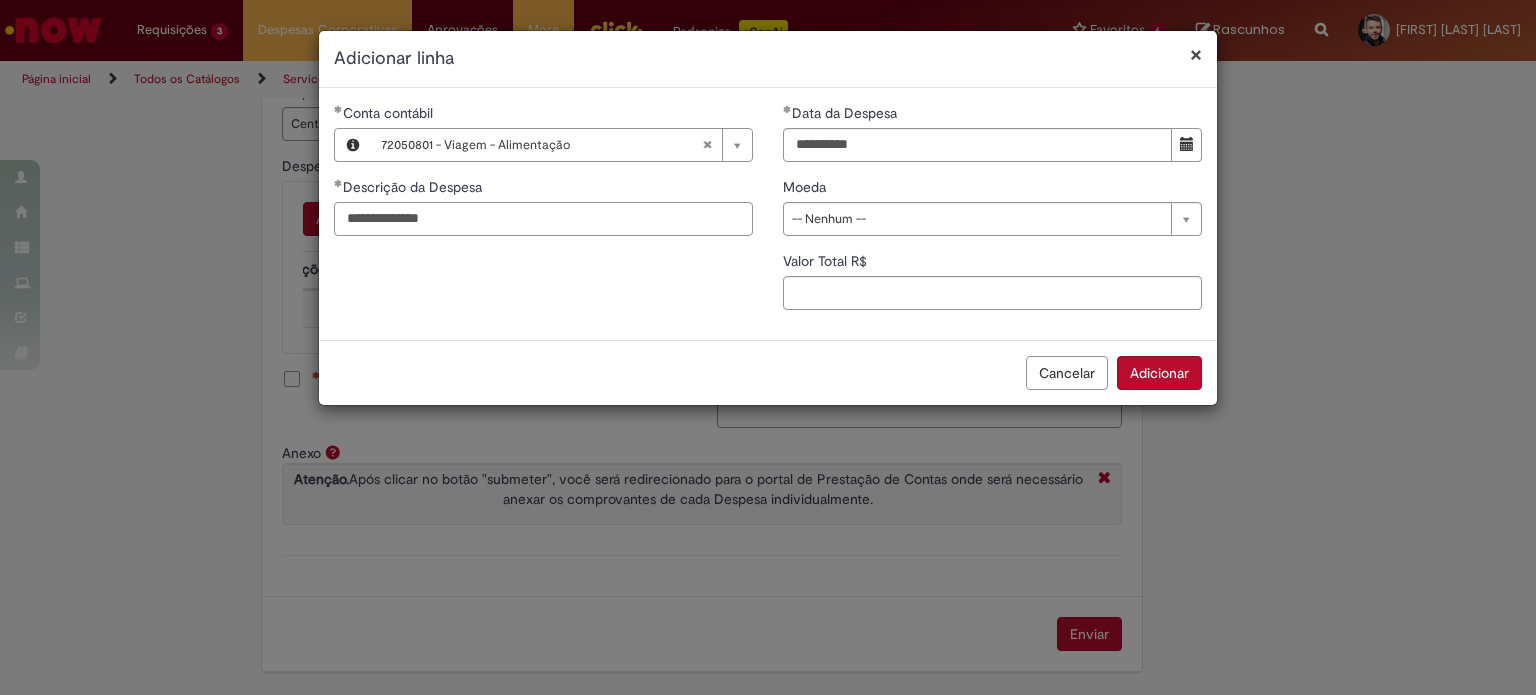 type on "**********" 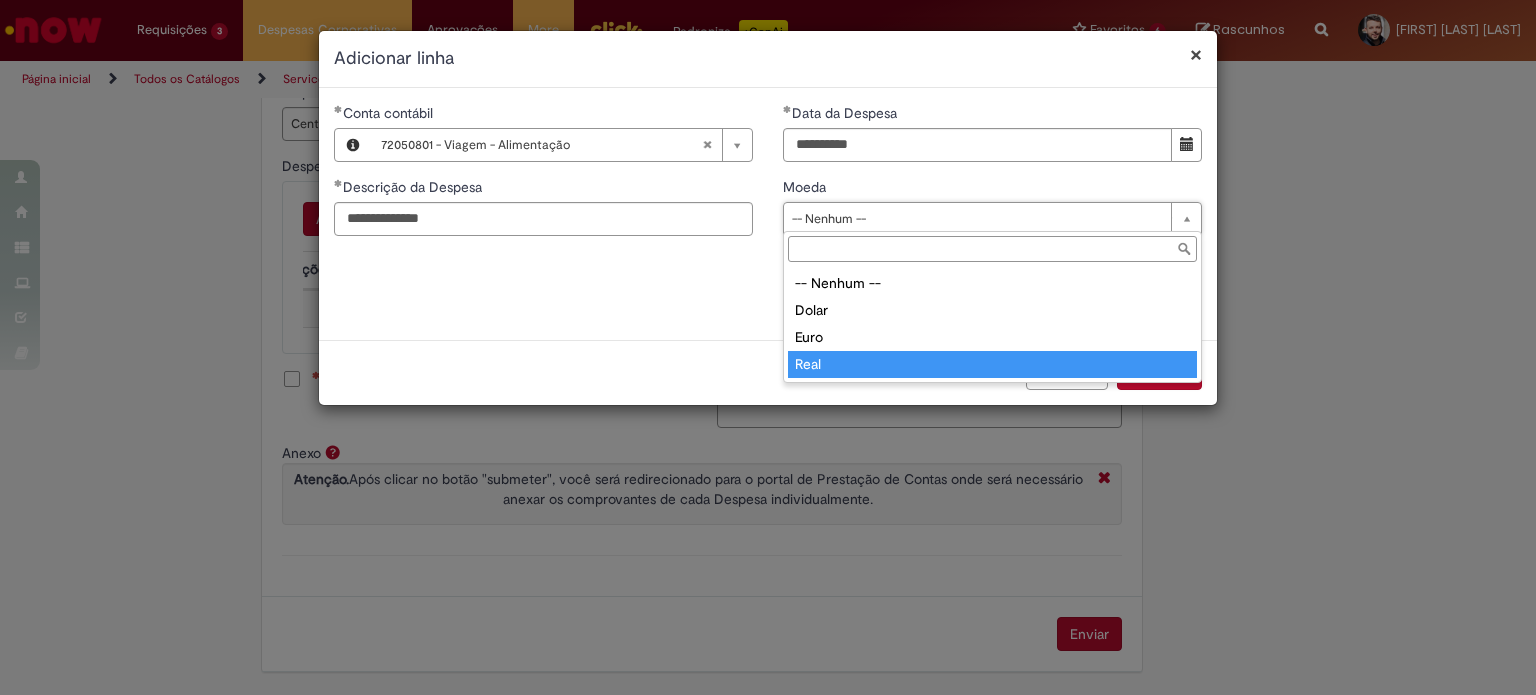 type on "****" 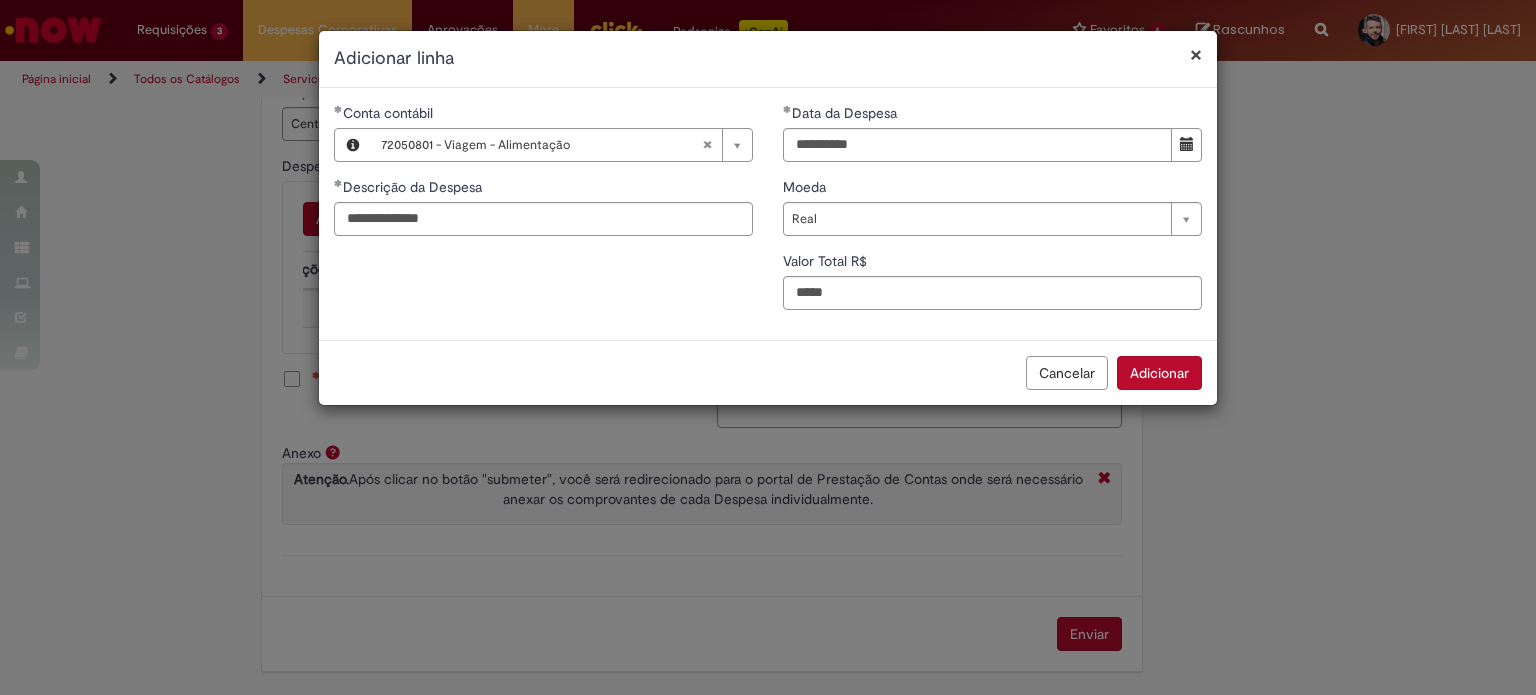 type on "*****" 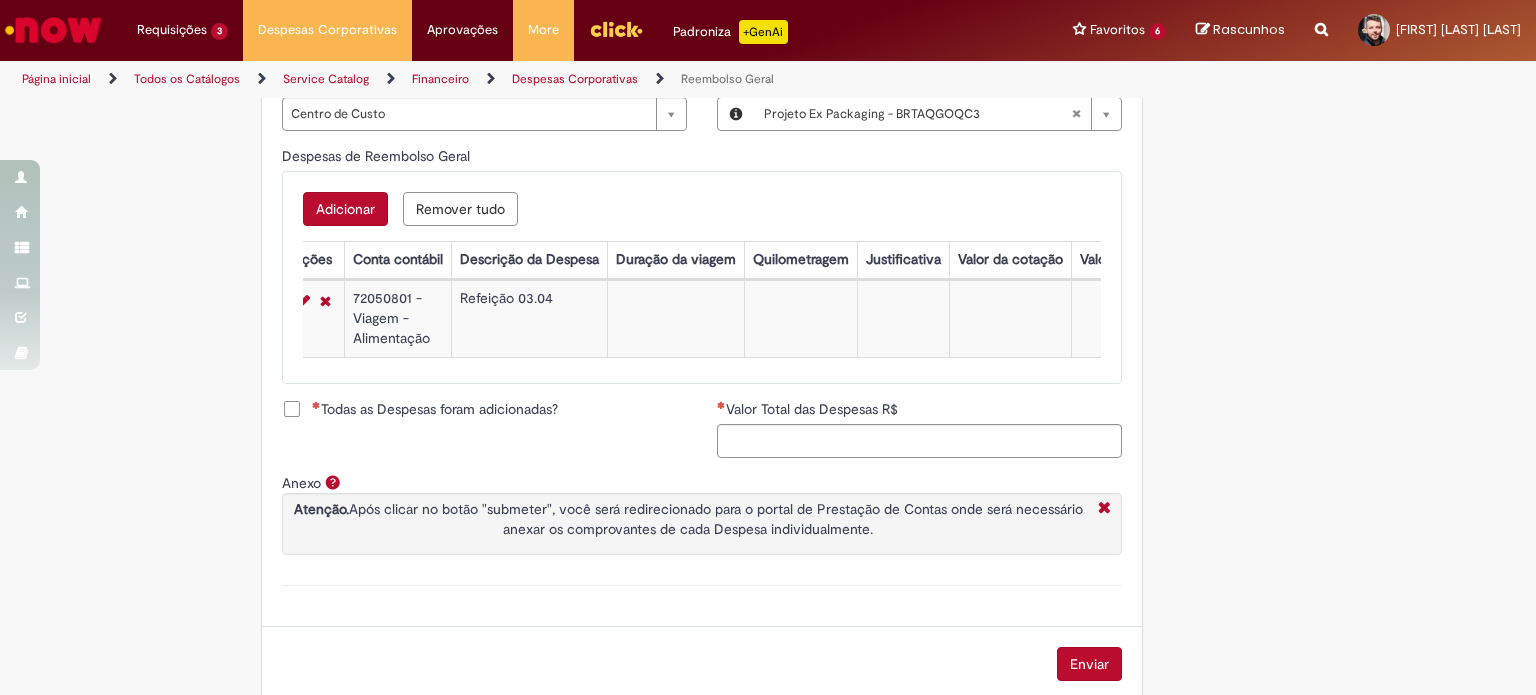 scroll, scrollTop: 836, scrollLeft: 0, axis: vertical 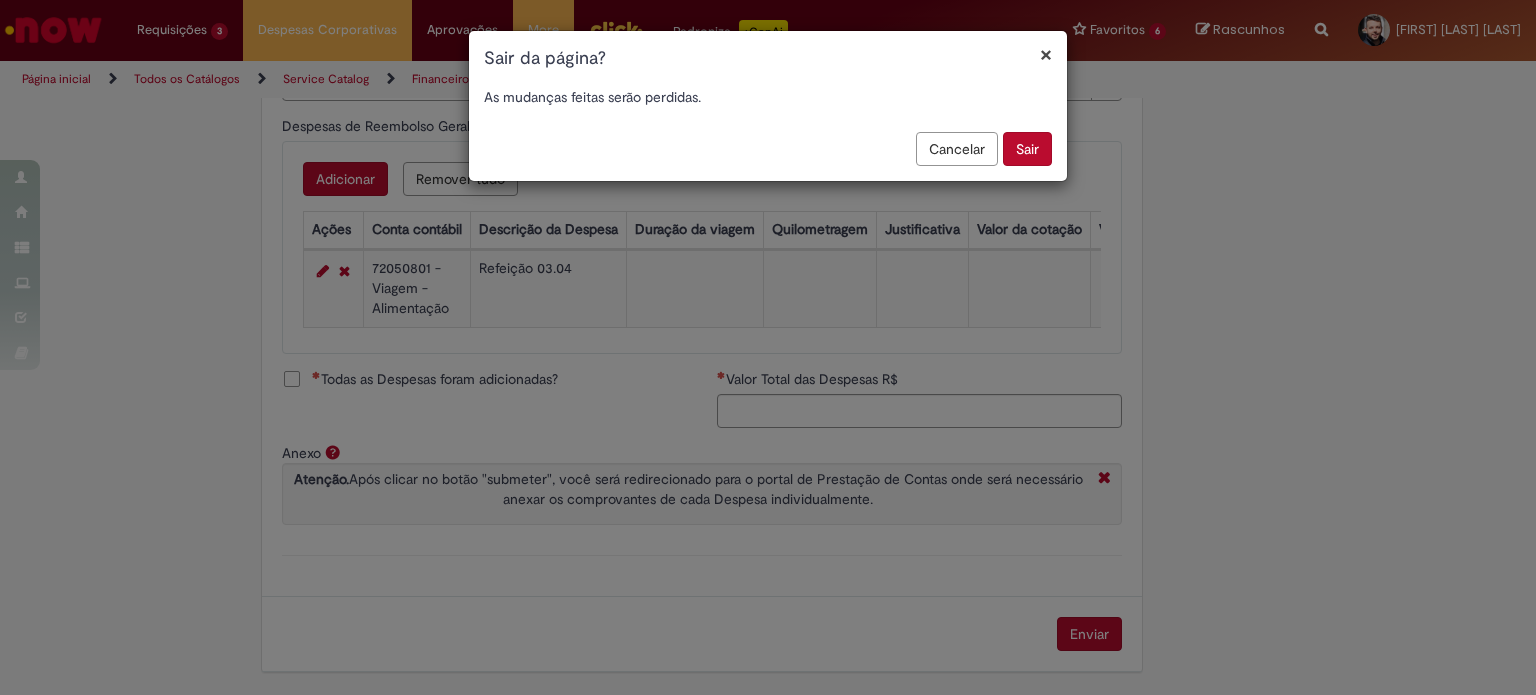 click on "Cancelar" at bounding box center (957, 149) 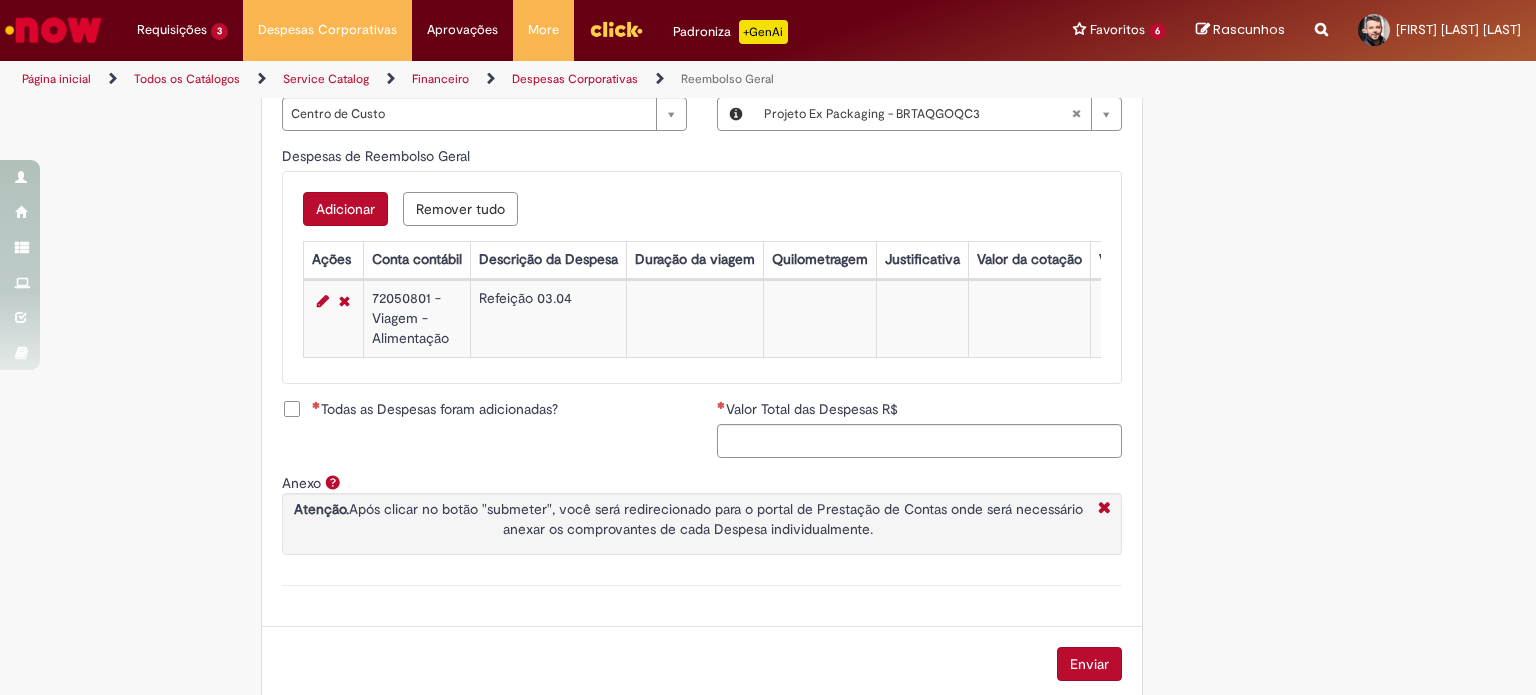 scroll, scrollTop: 798, scrollLeft: 0, axis: vertical 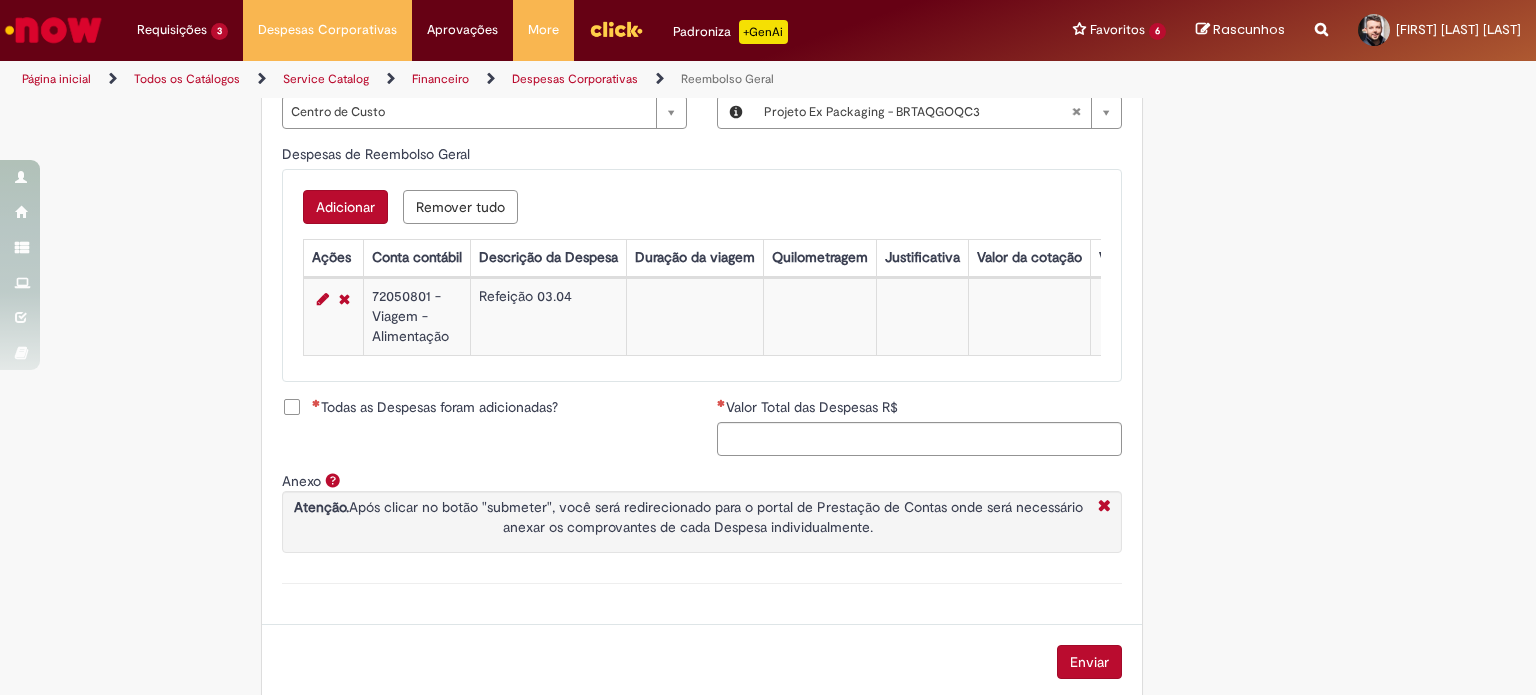 click on "Adicionar" at bounding box center [345, 207] 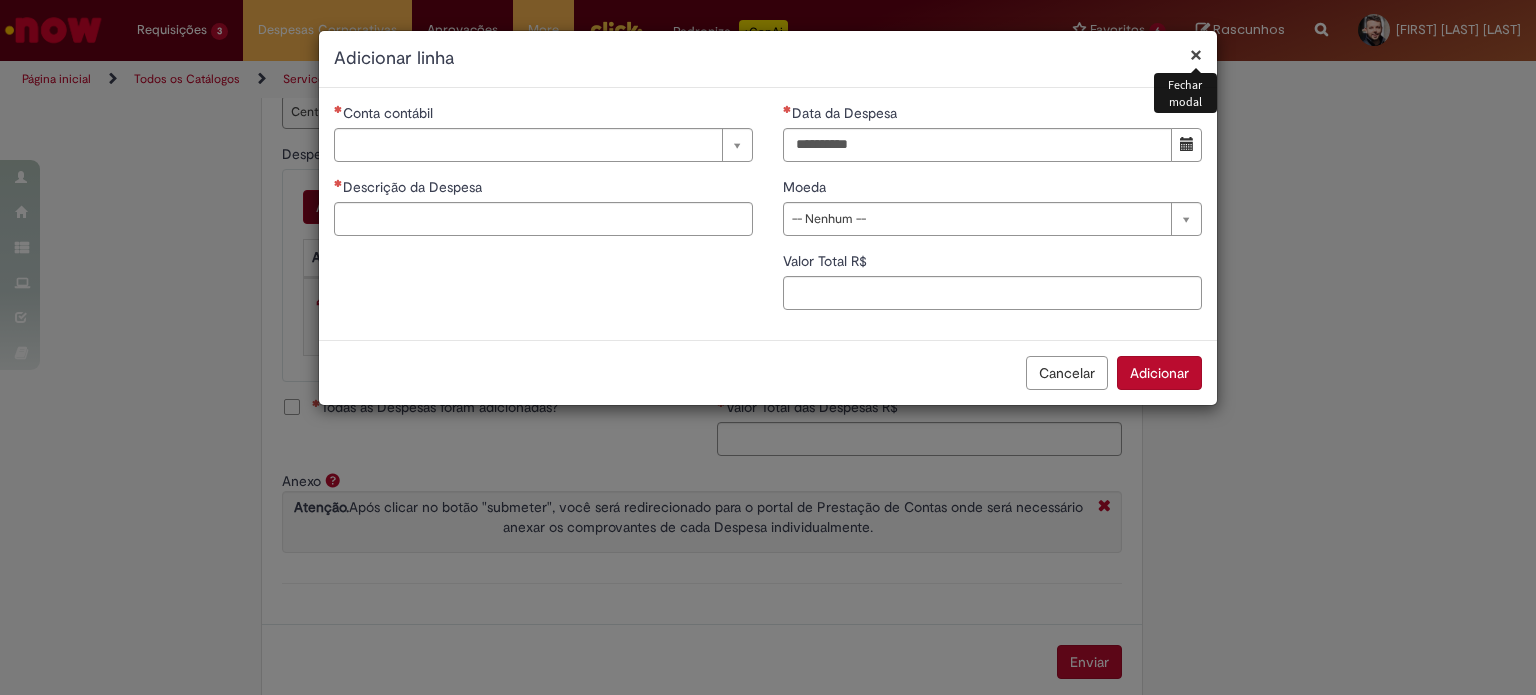 type 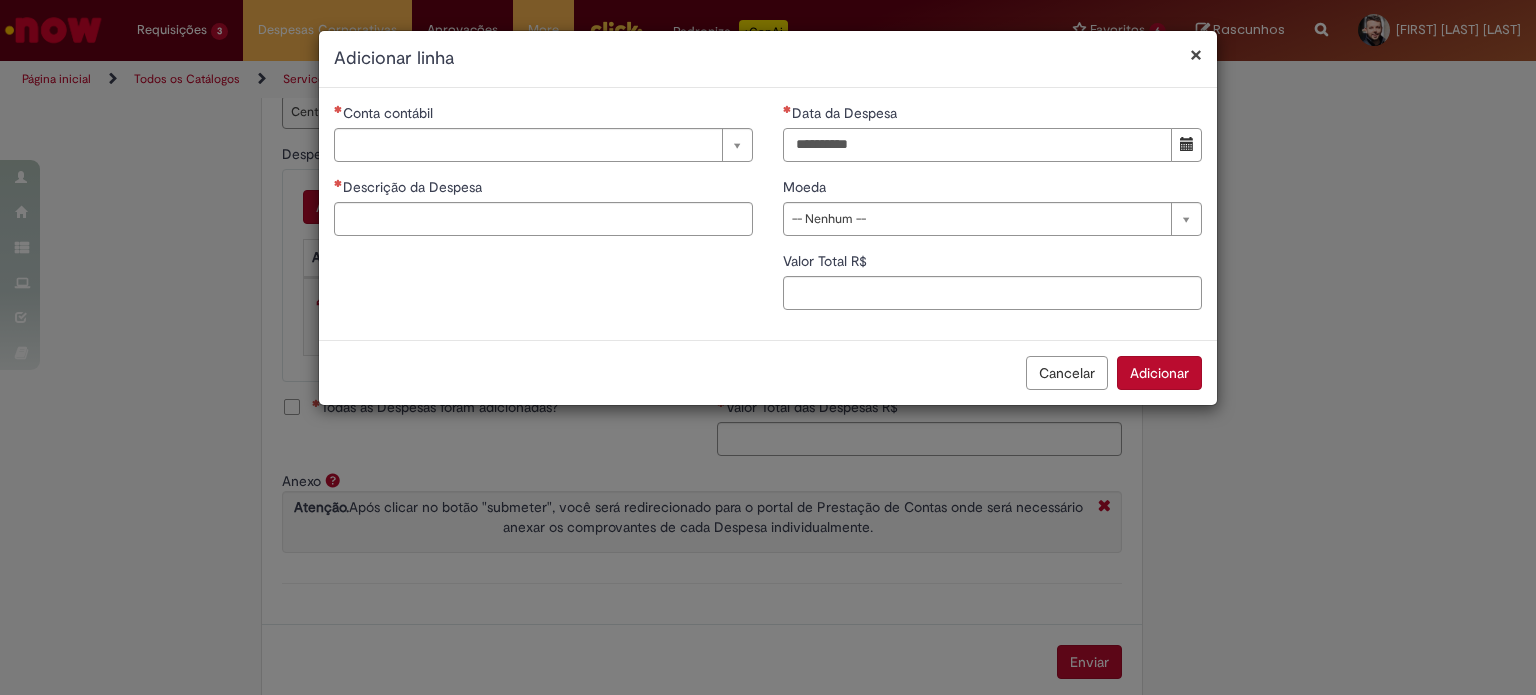 click on "Data da Despesa" at bounding box center (977, 145) 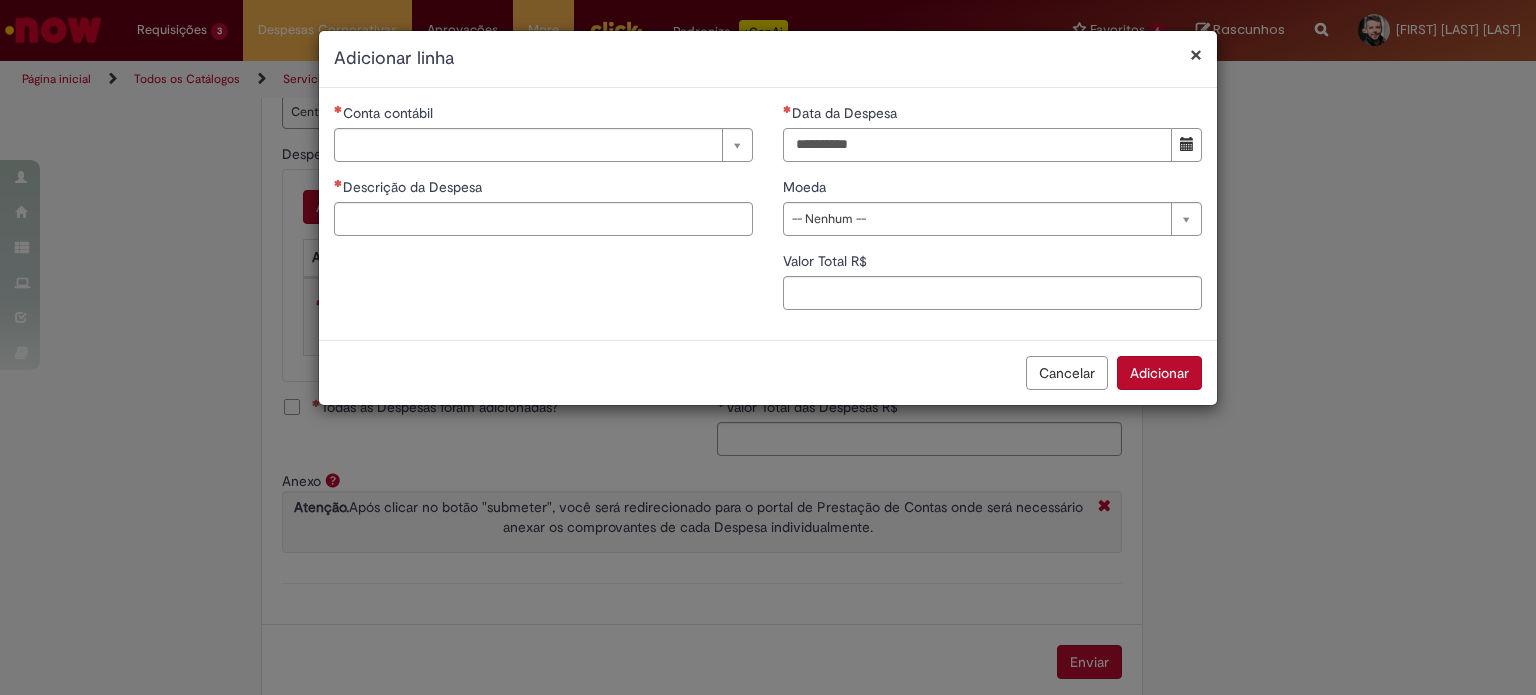 type on "**********" 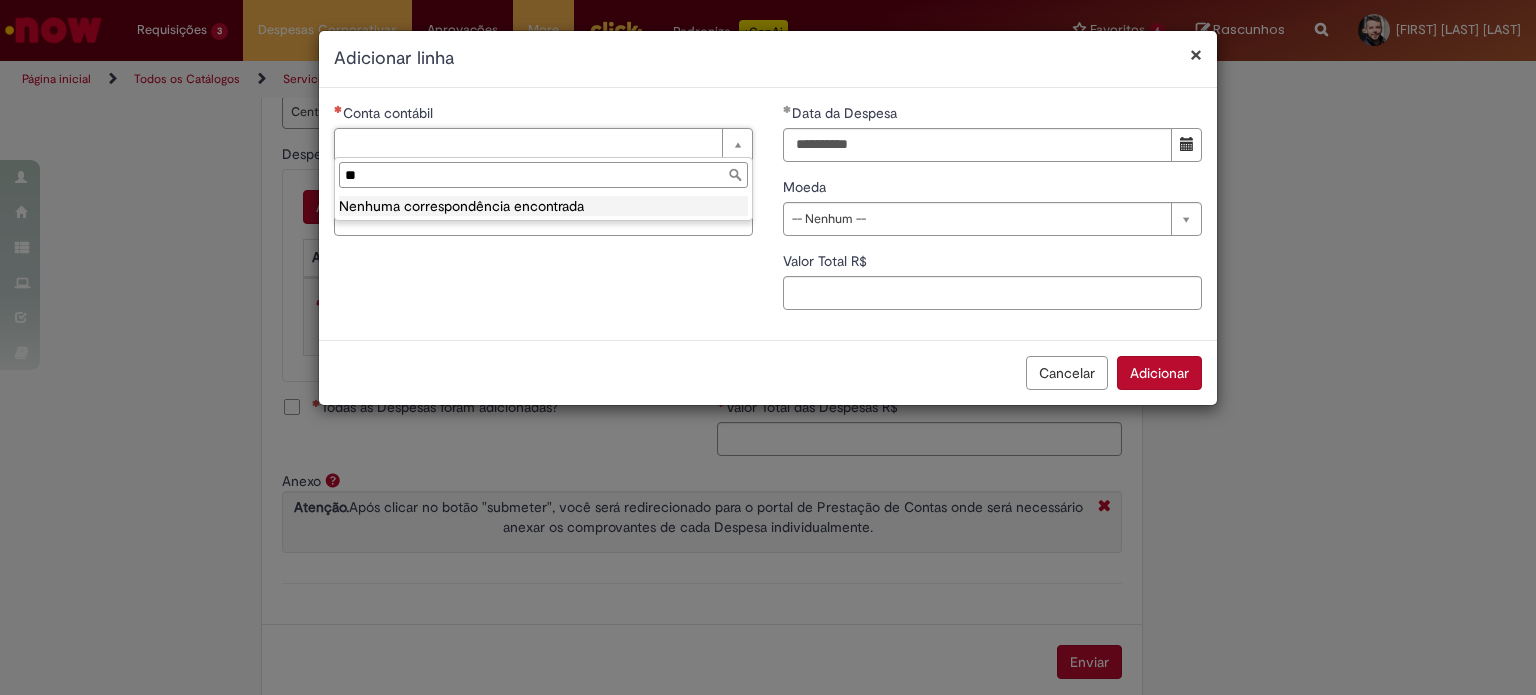 type on "*" 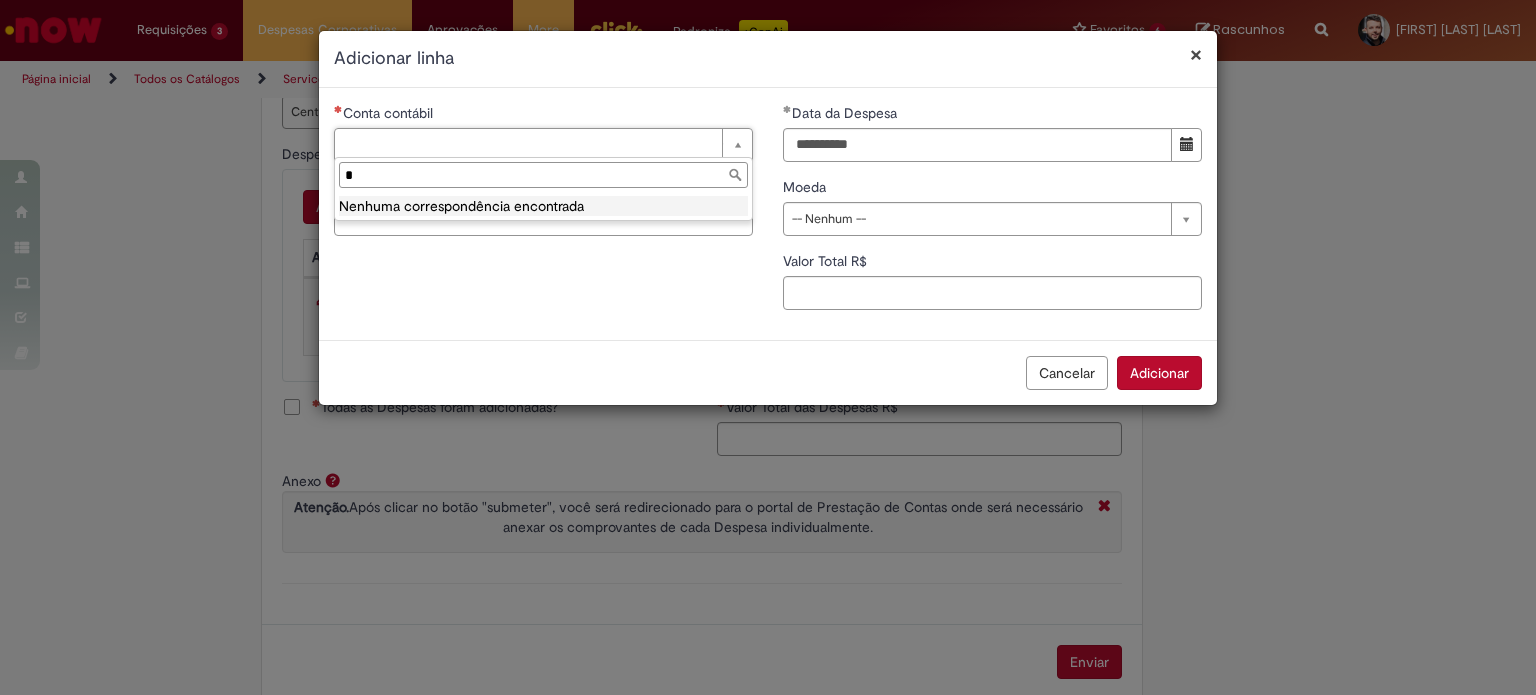 type 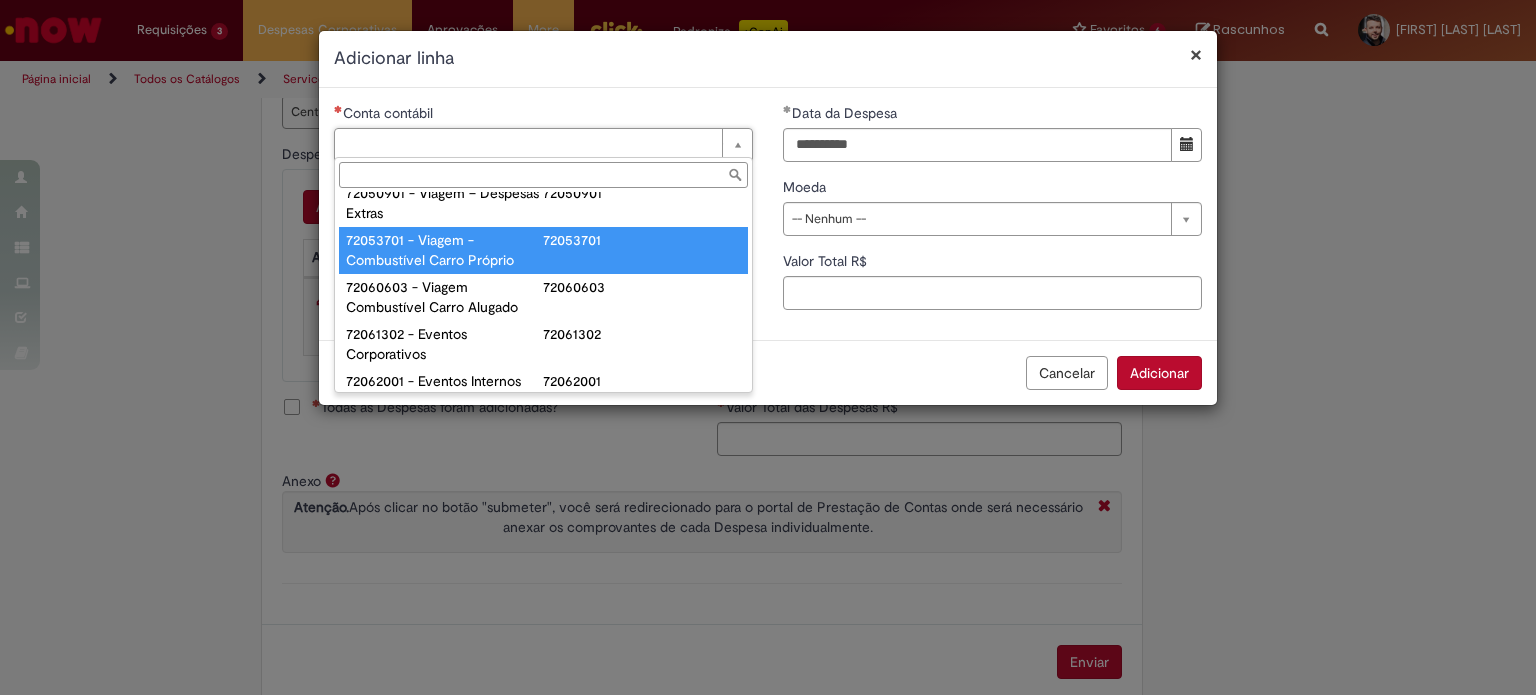 scroll, scrollTop: 1288, scrollLeft: 0, axis: vertical 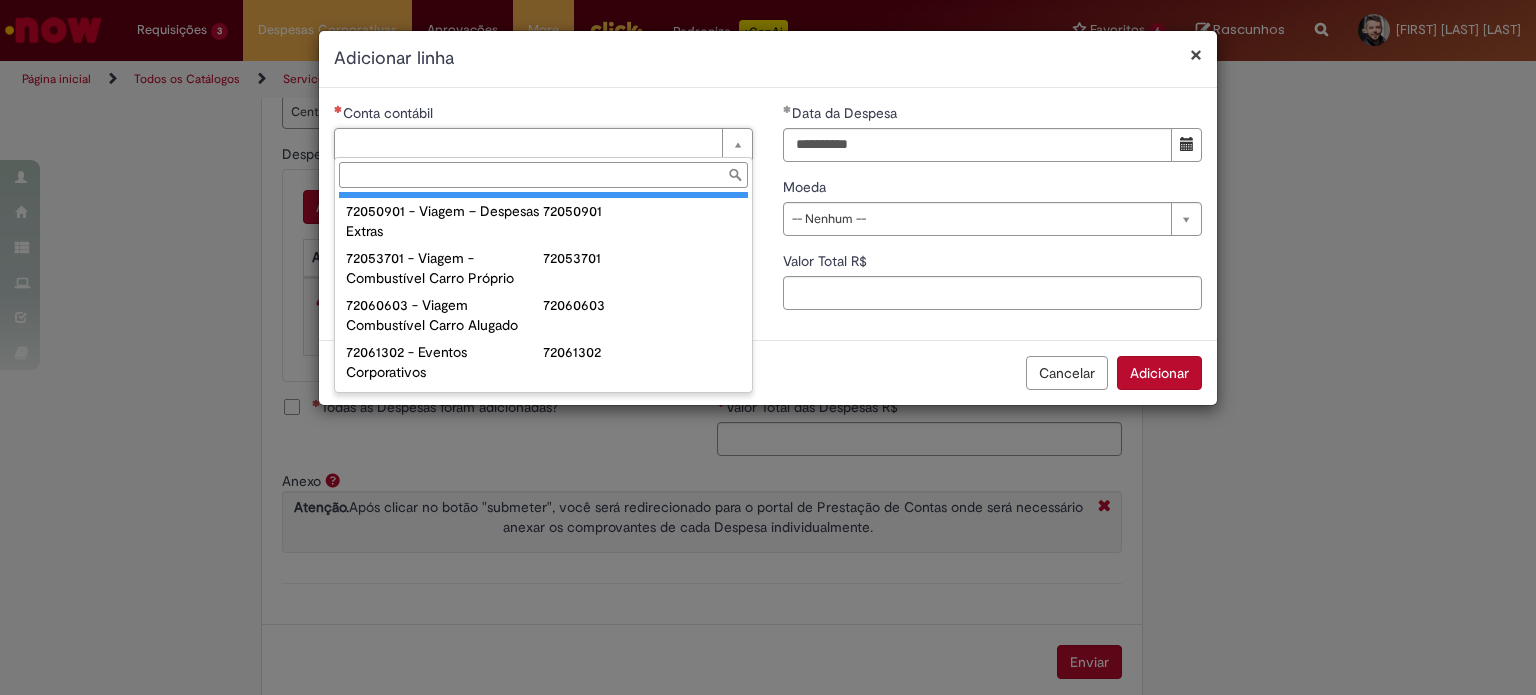 type on "**********" 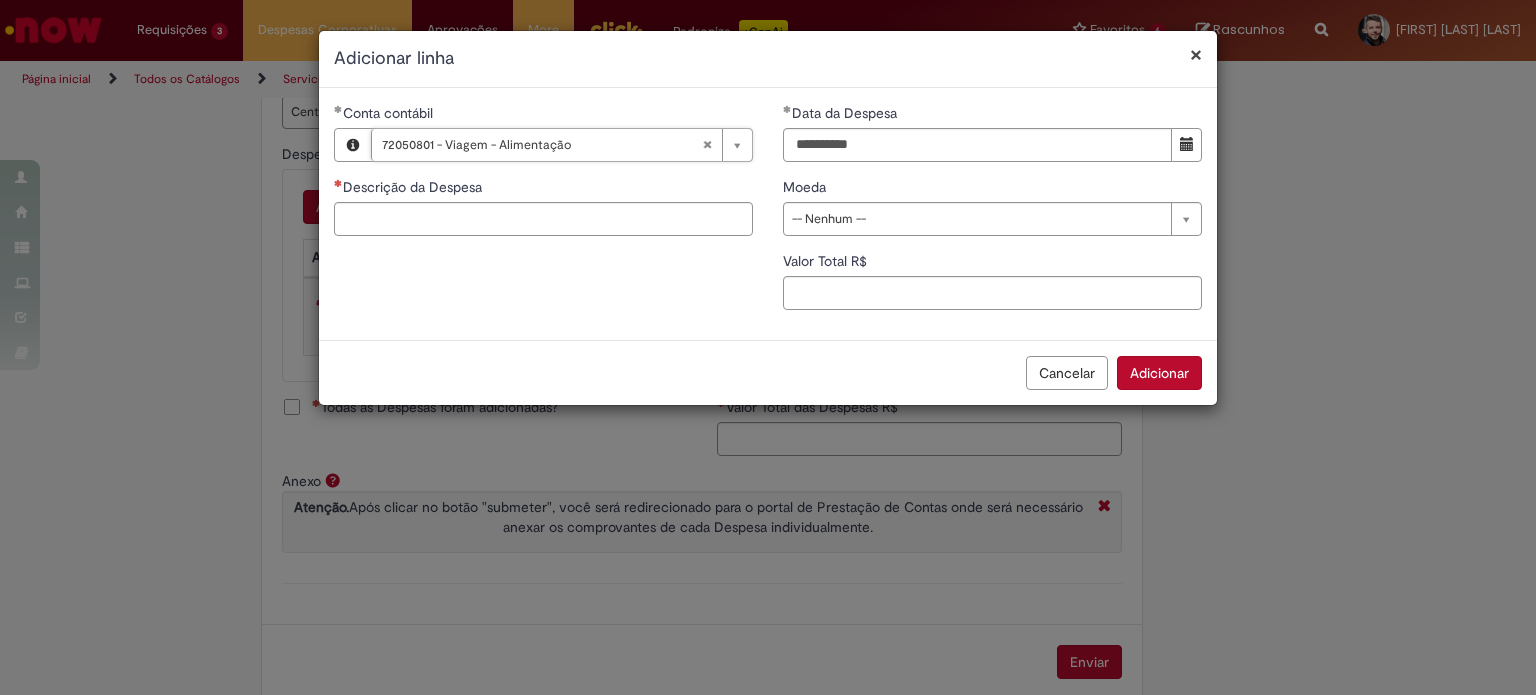 type 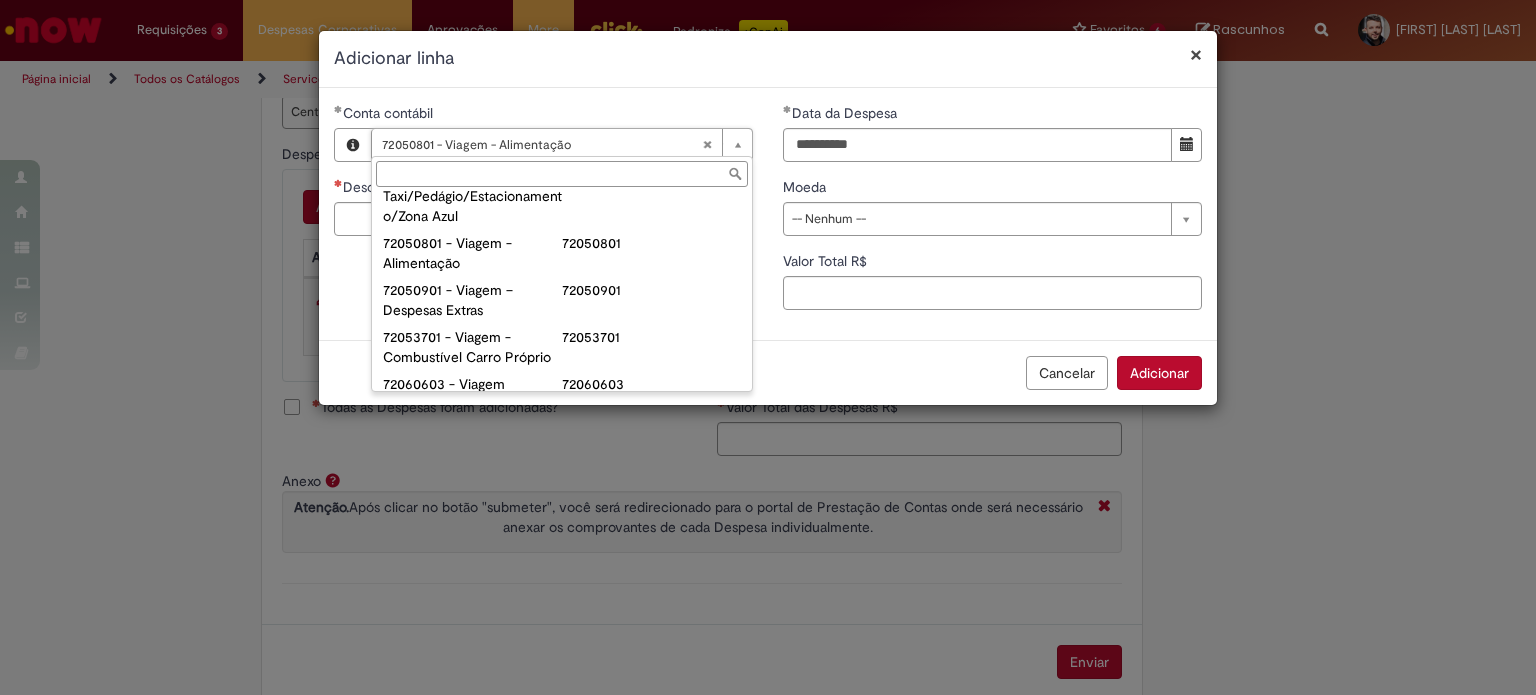 type on "**********" 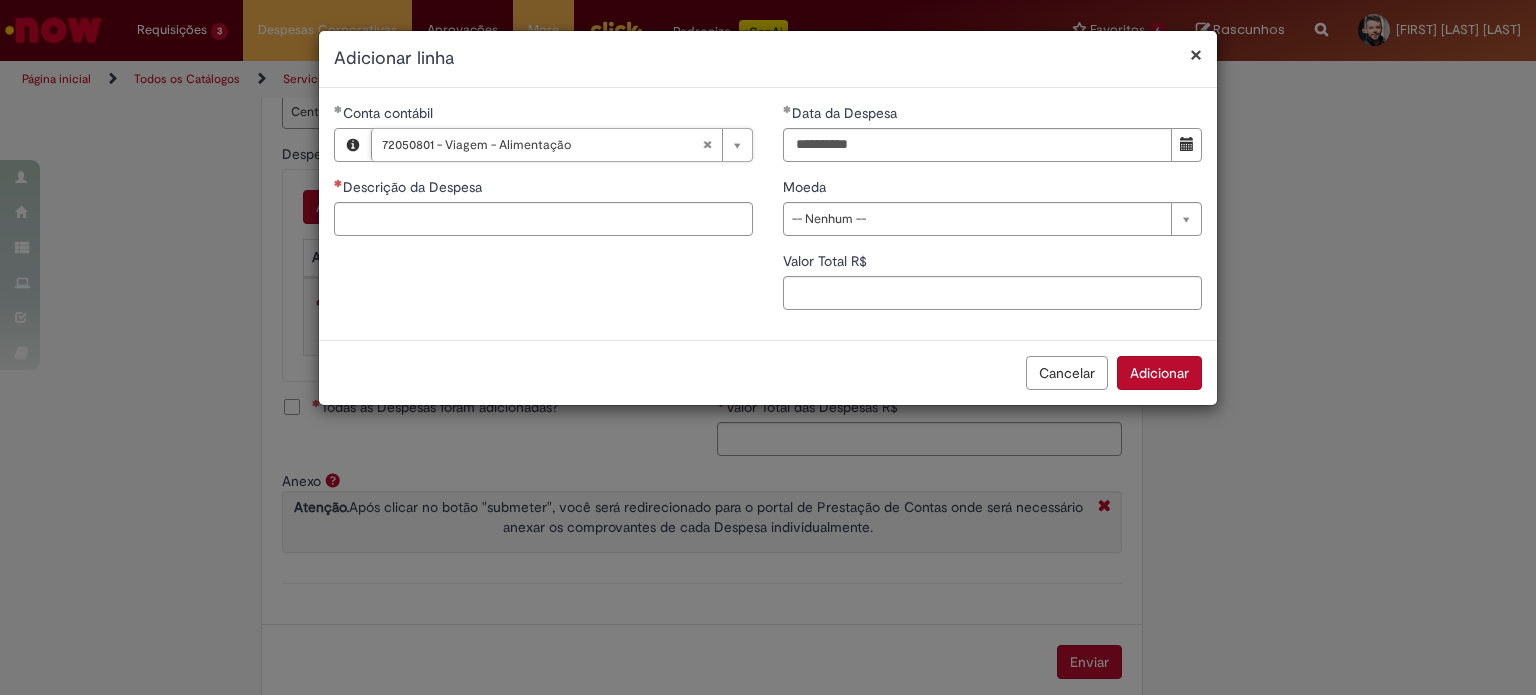 scroll, scrollTop: 0, scrollLeft: 220, axis: horizontal 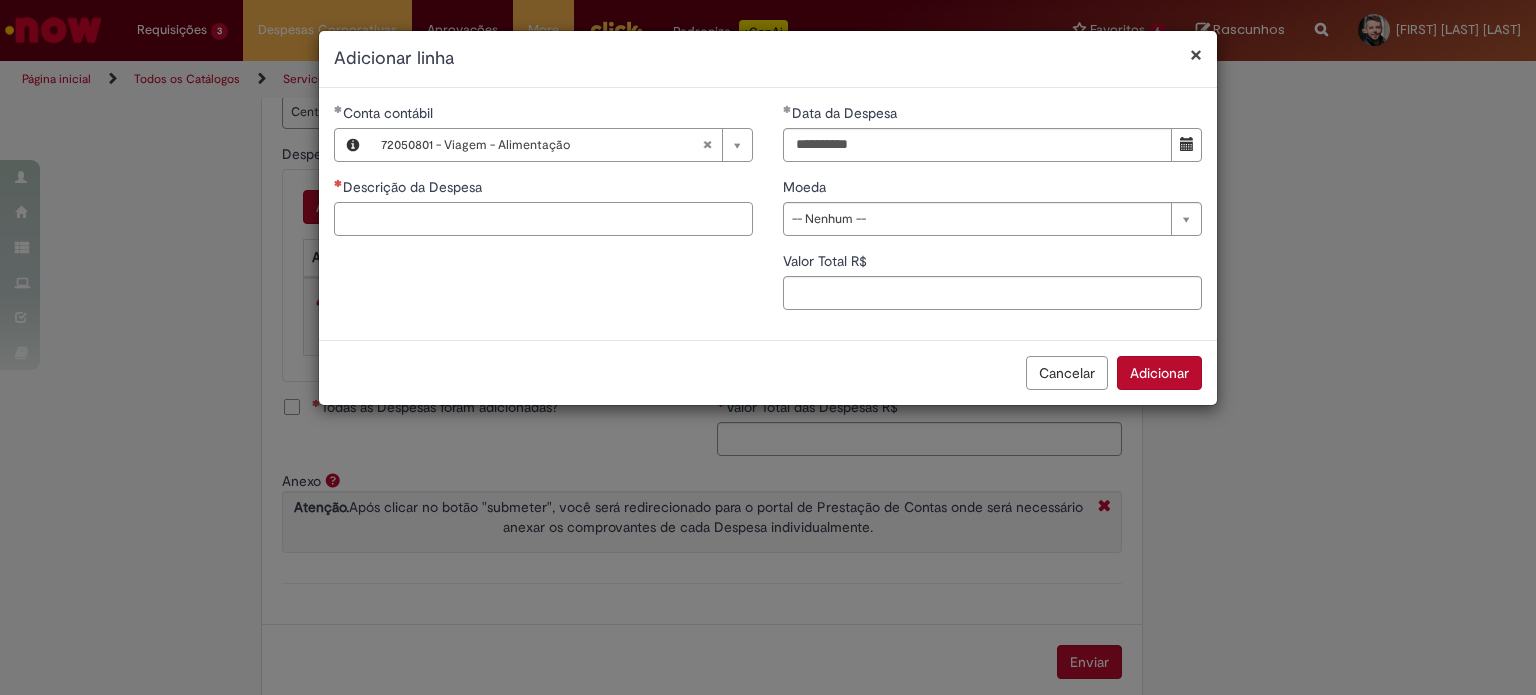 click on "Descrição da Despesa" at bounding box center [543, 219] 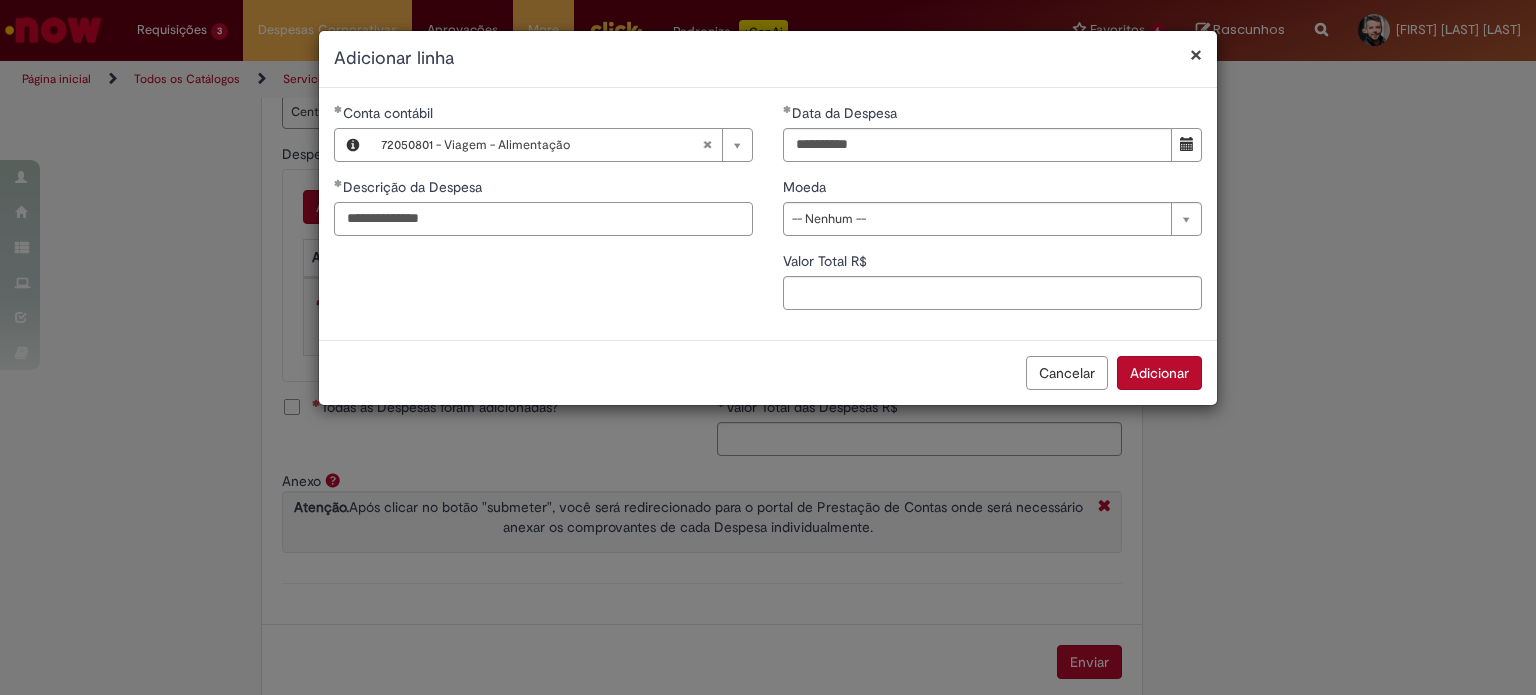 type on "**********" 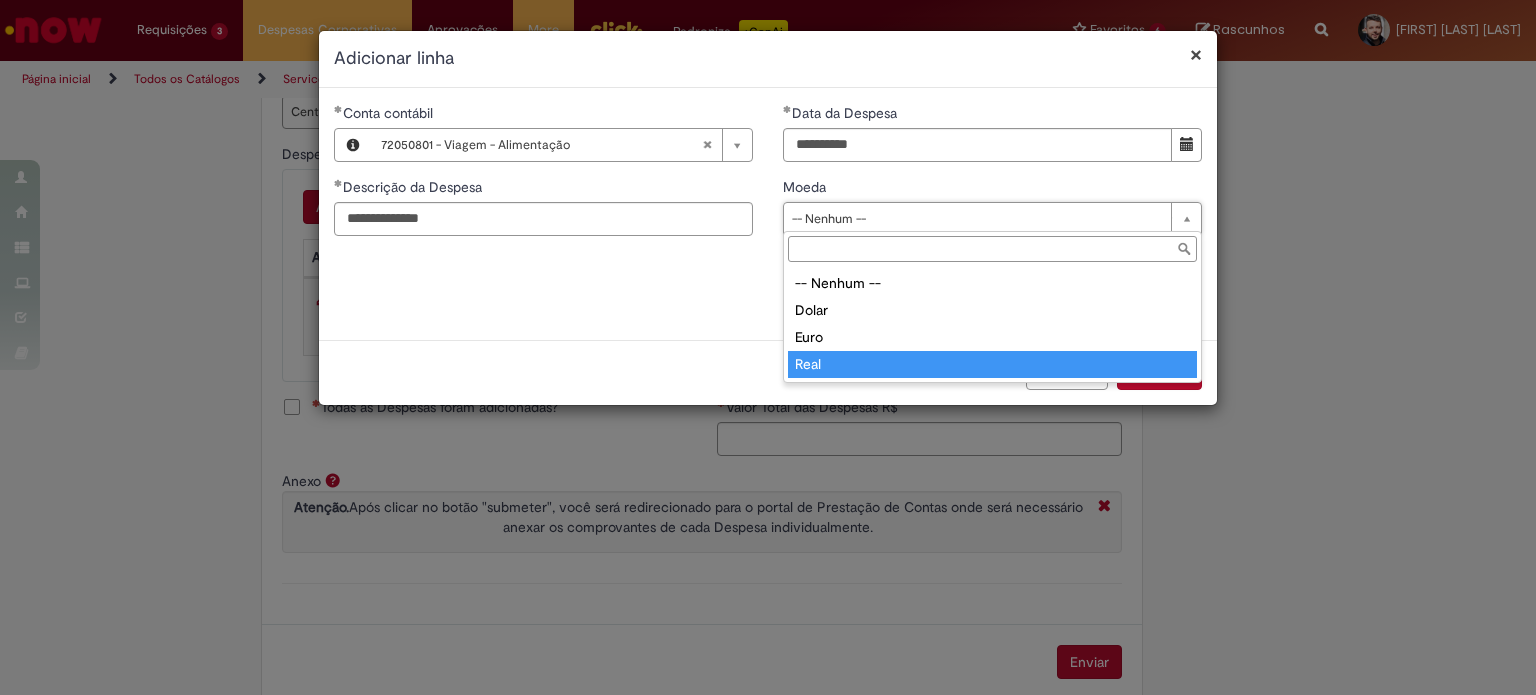 type on "****" 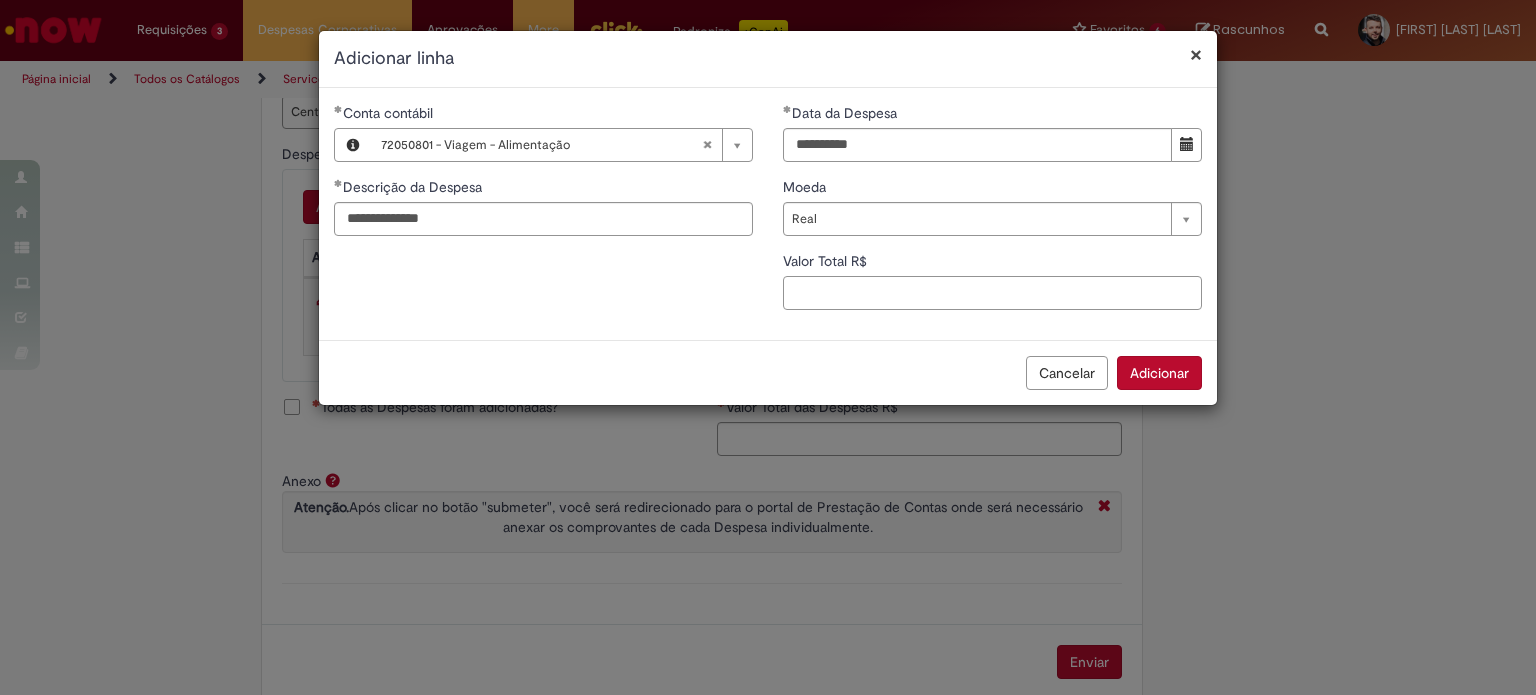 click on "Valor Total R$" at bounding box center (992, 293) 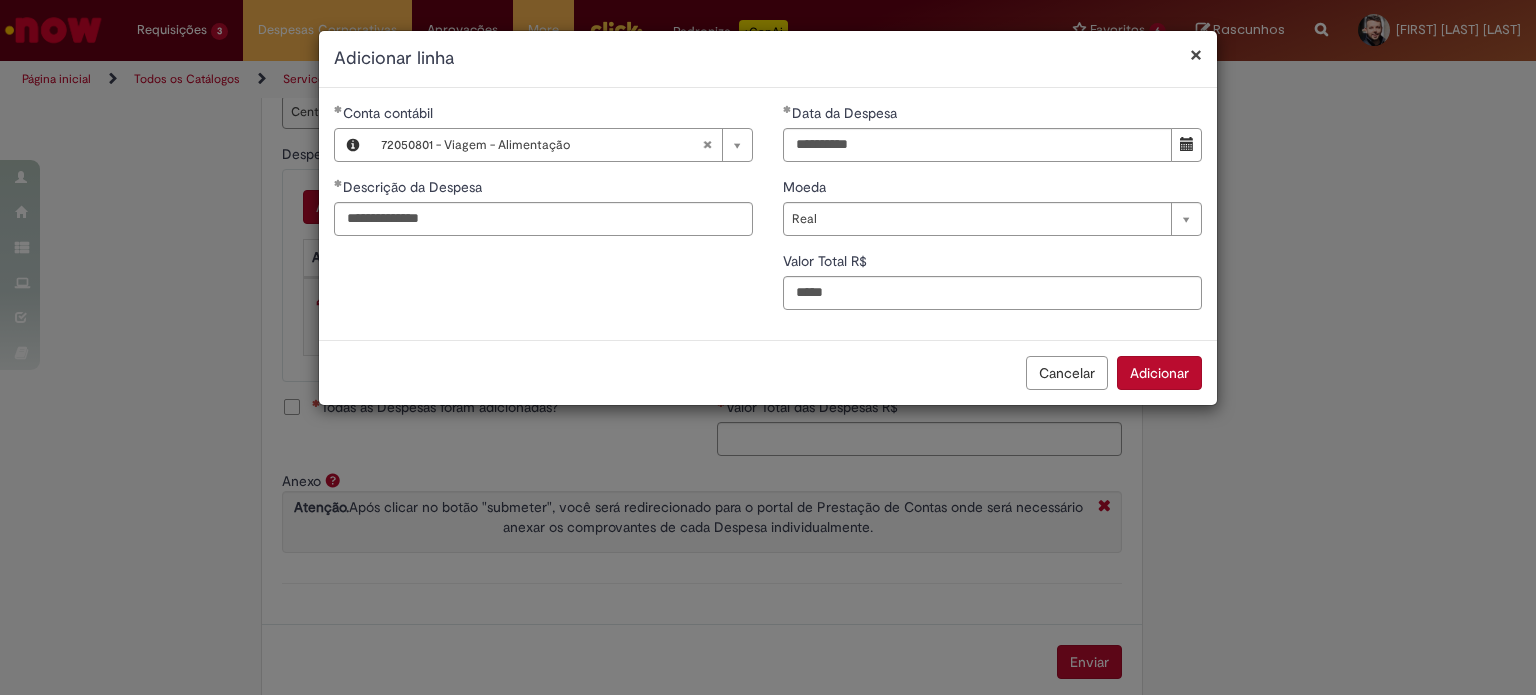 type on "**" 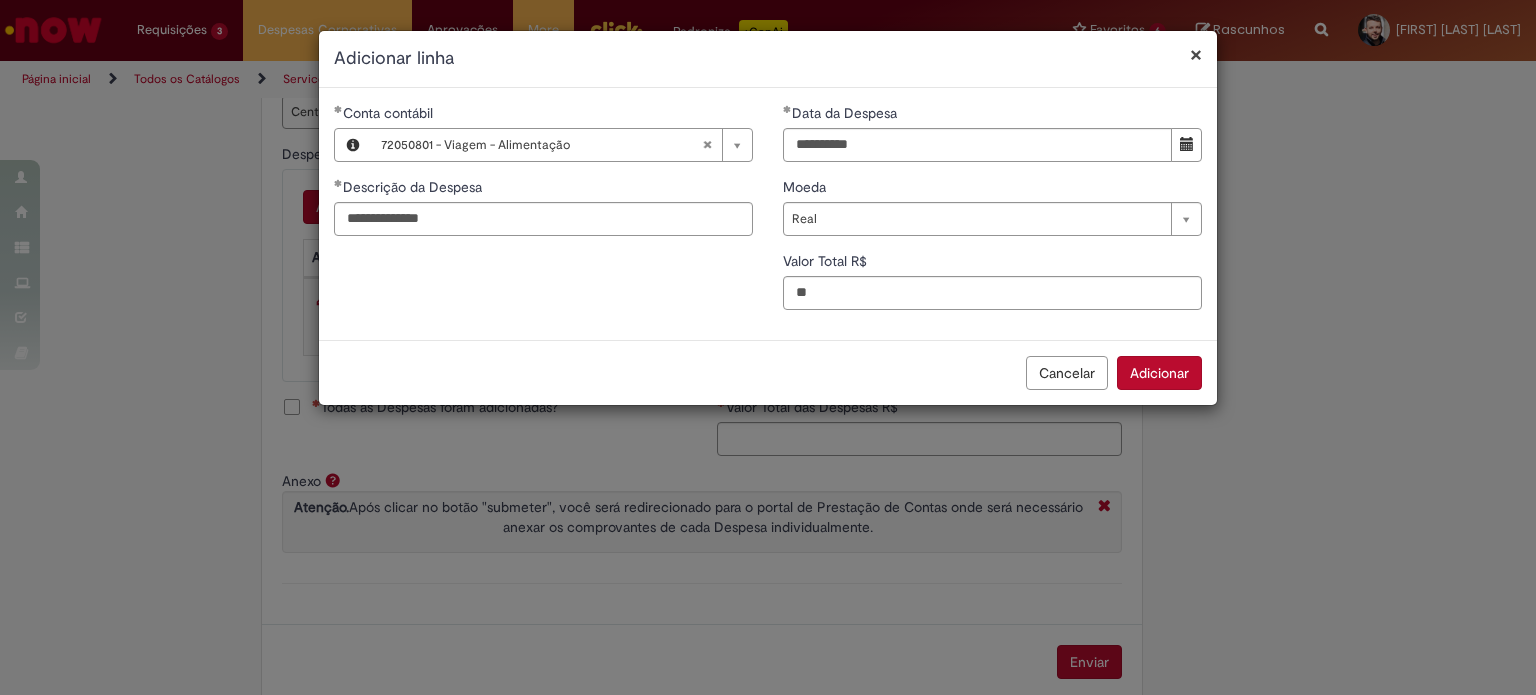 click on "Adicionar" at bounding box center (1159, 373) 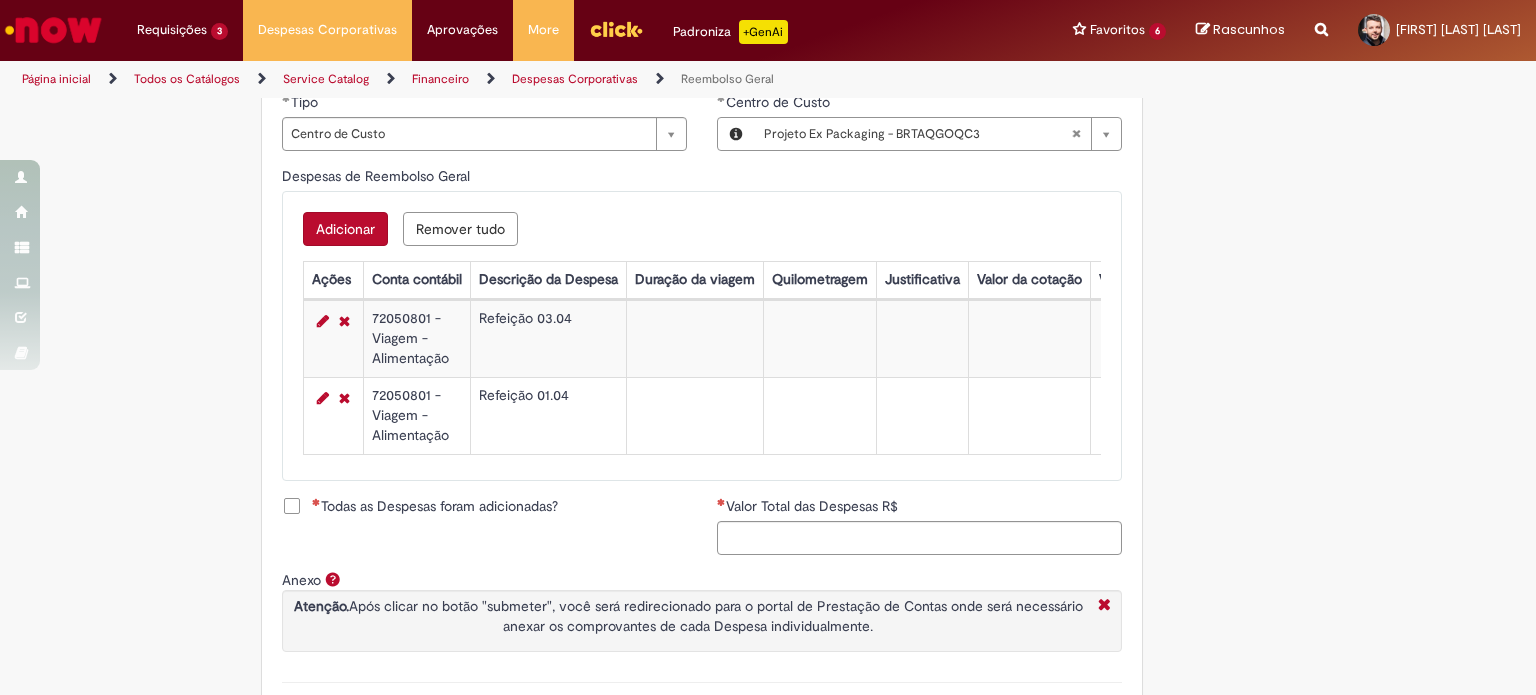 scroll, scrollTop: 772, scrollLeft: 0, axis: vertical 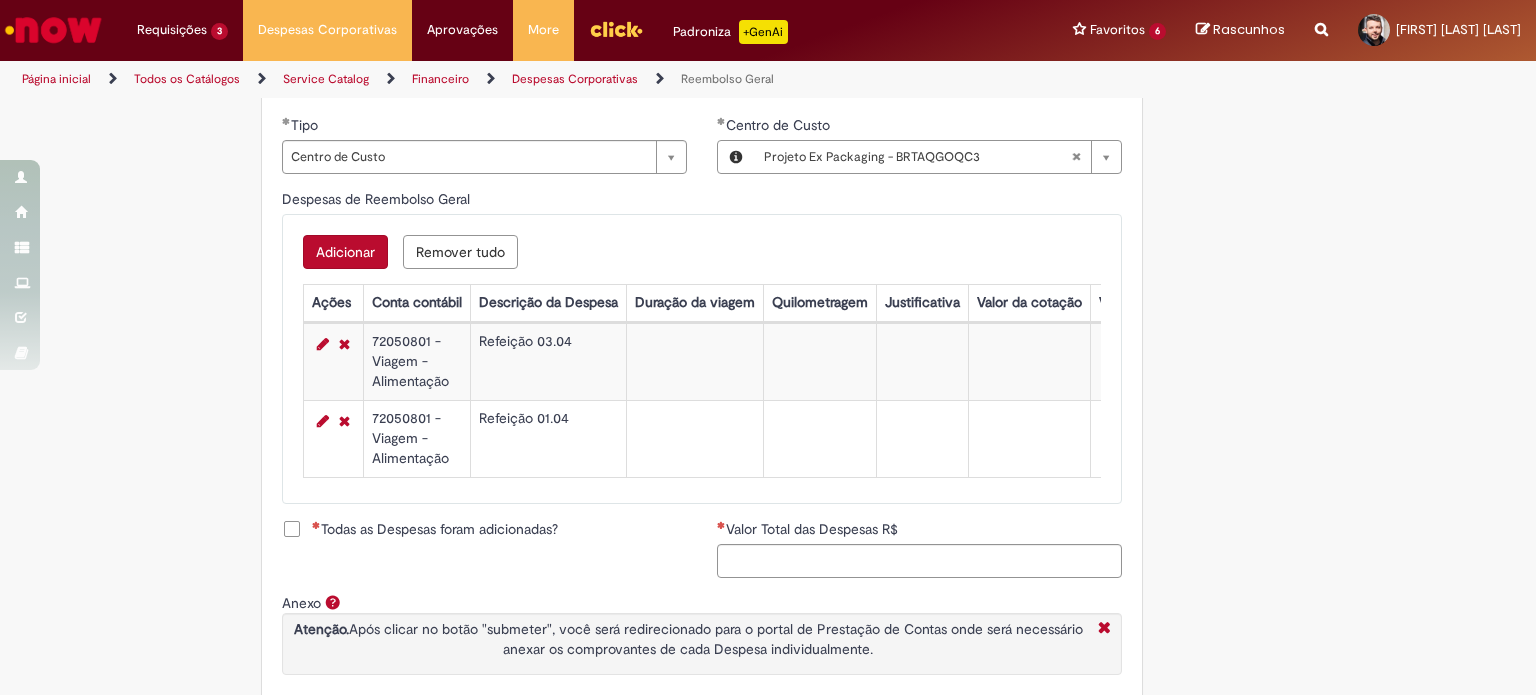 click on "Adicionar" at bounding box center [345, 252] 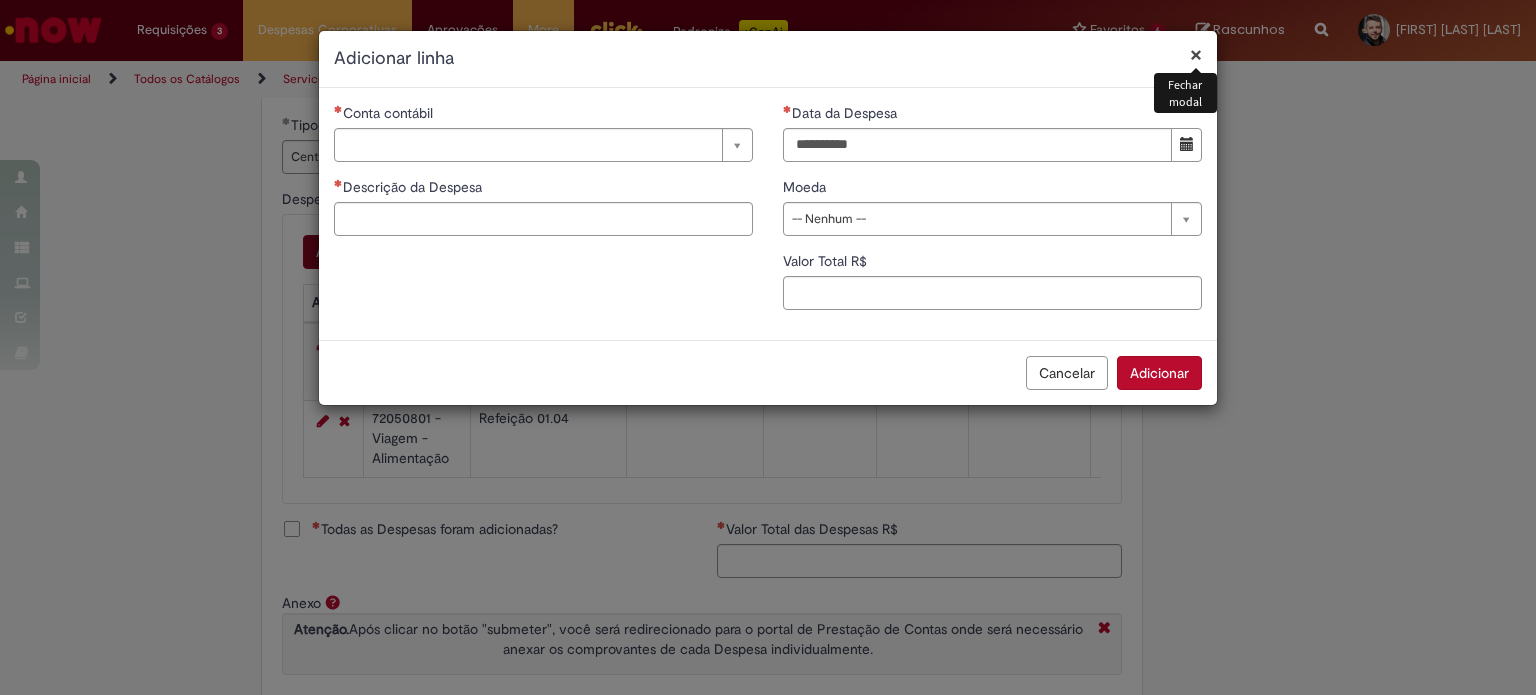 type 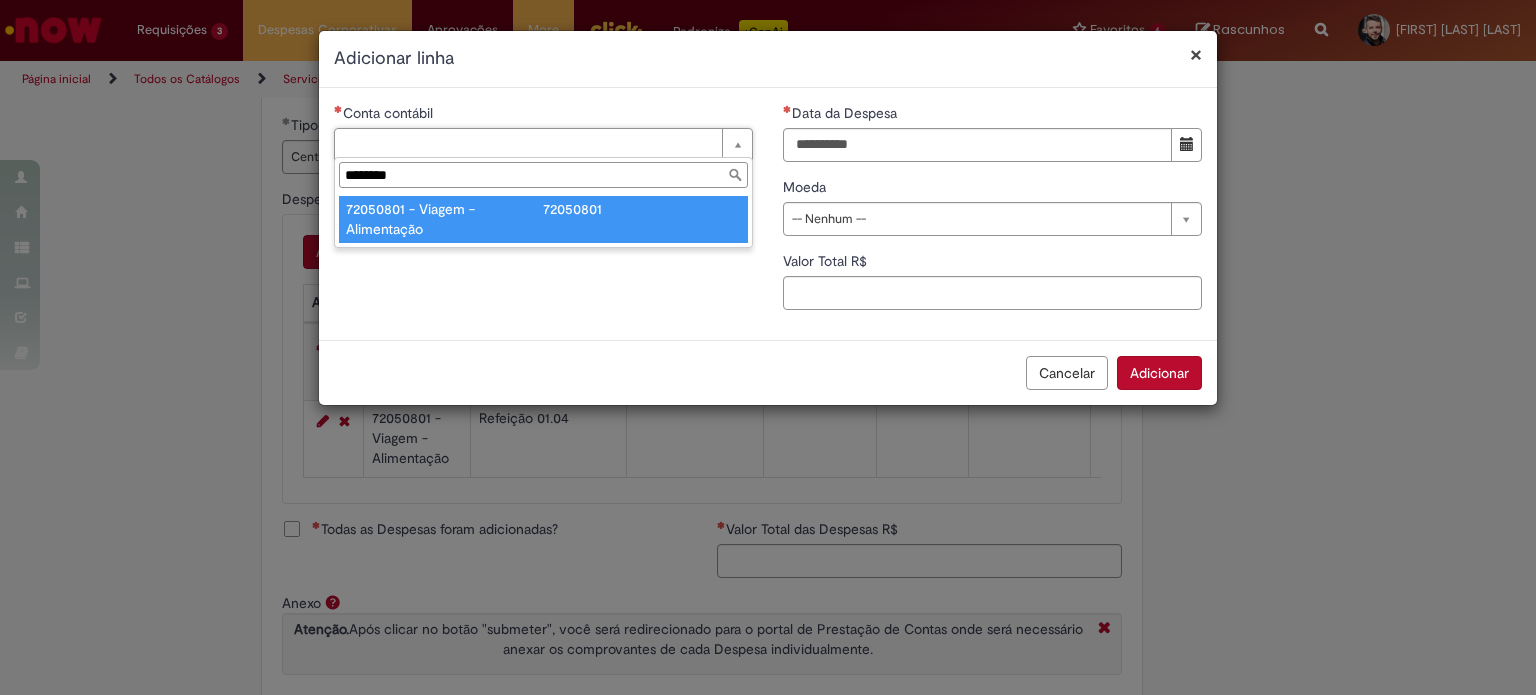 type on "********" 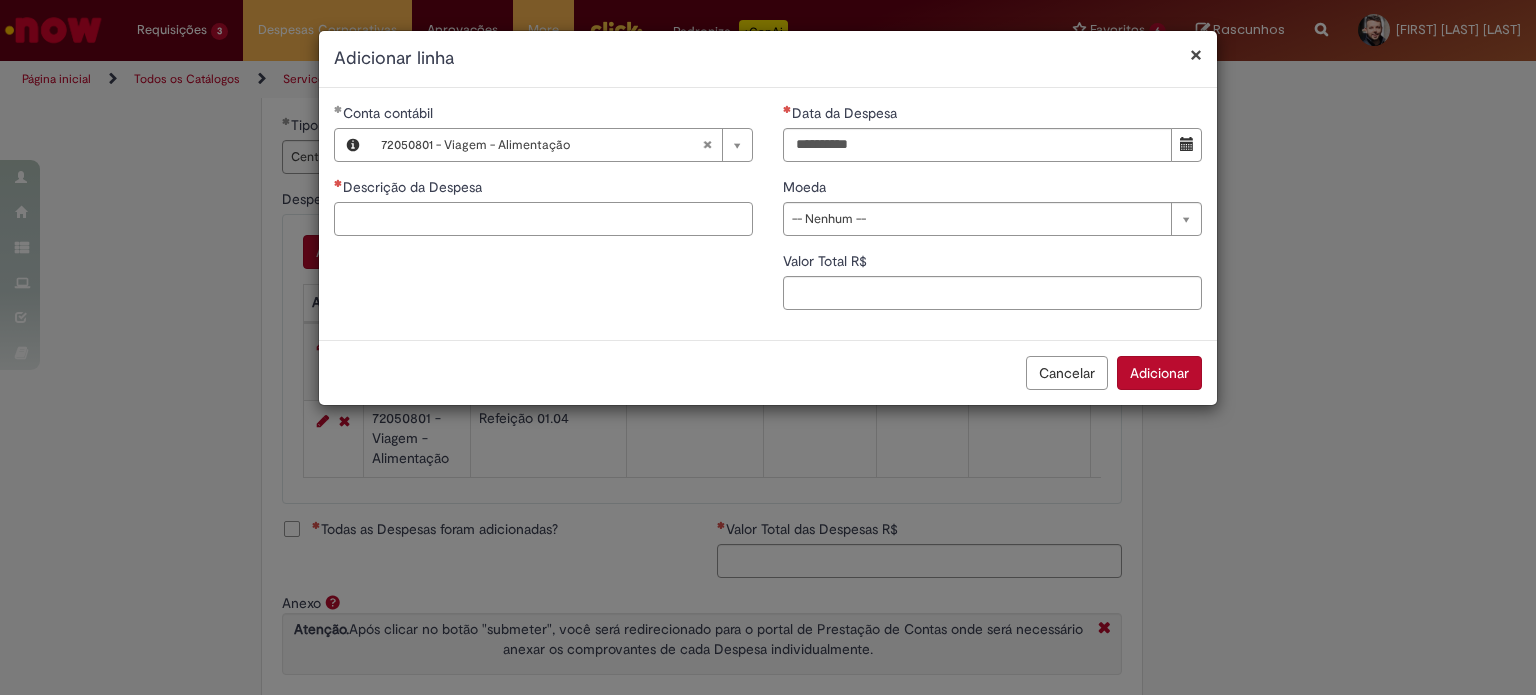 click on "Descrição da Despesa" at bounding box center (543, 219) 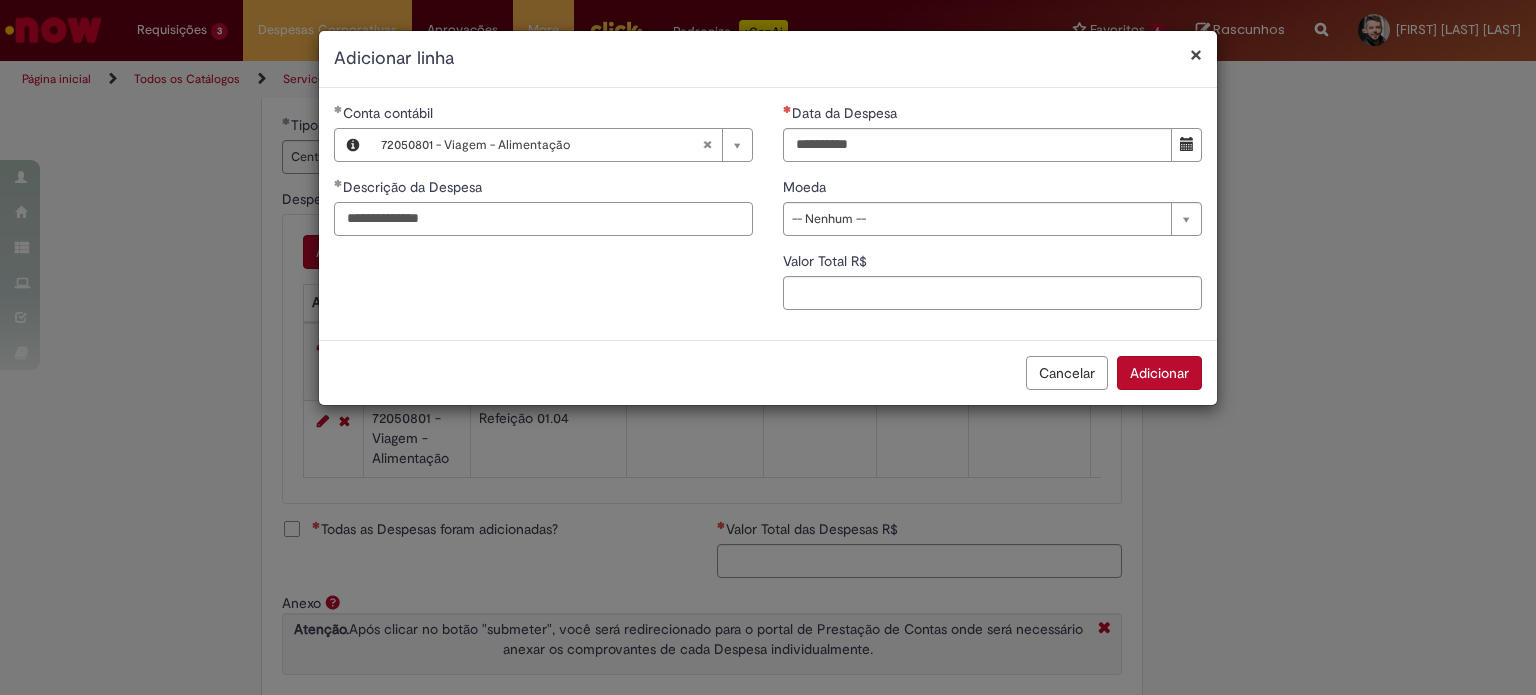 type on "**********" 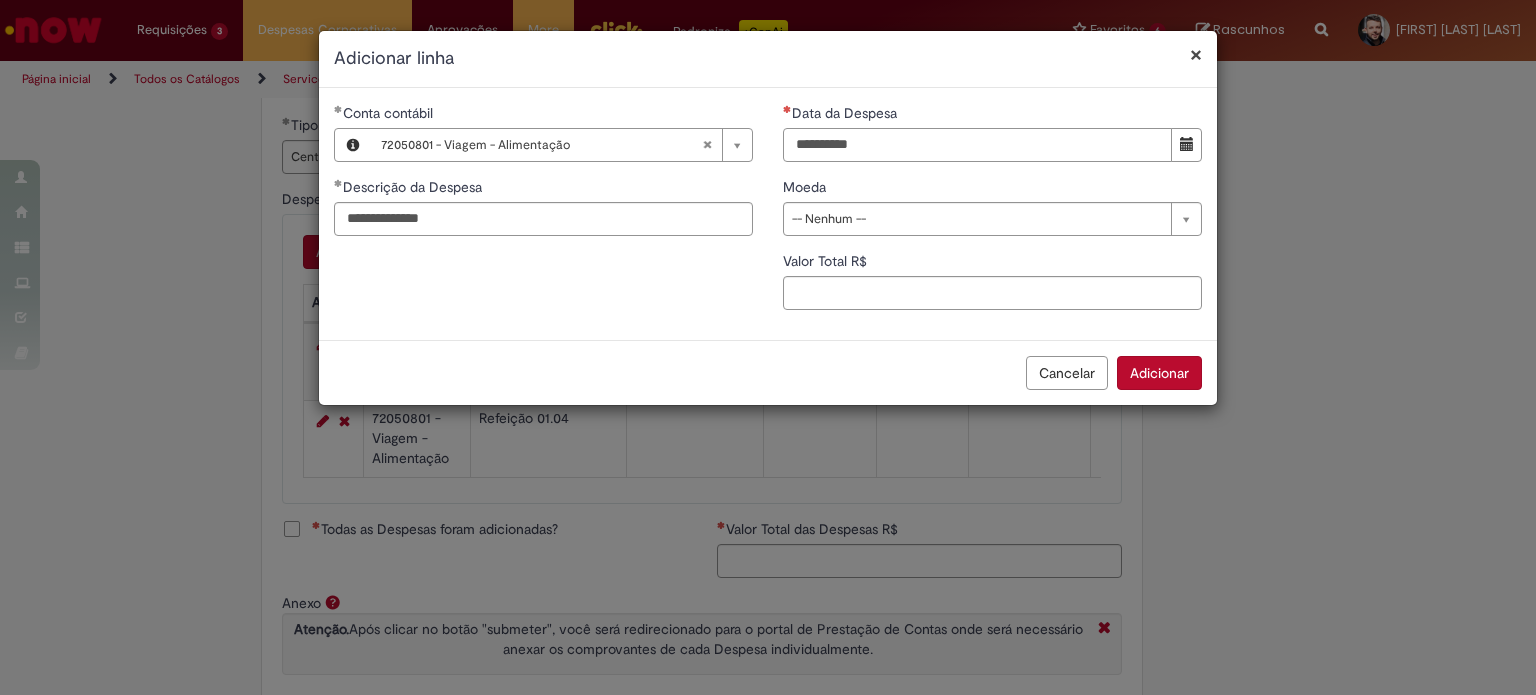 click on "Data da Despesa" at bounding box center (977, 145) 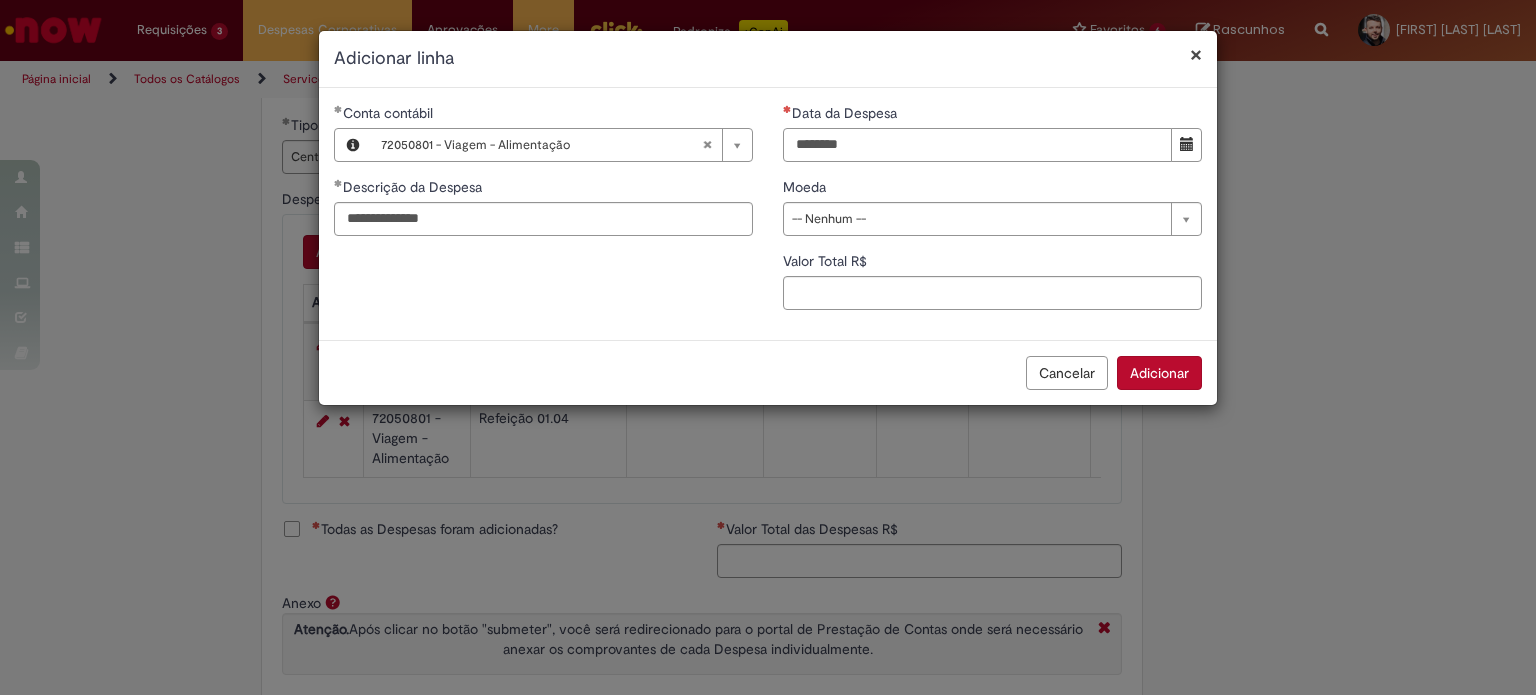 type on "********" 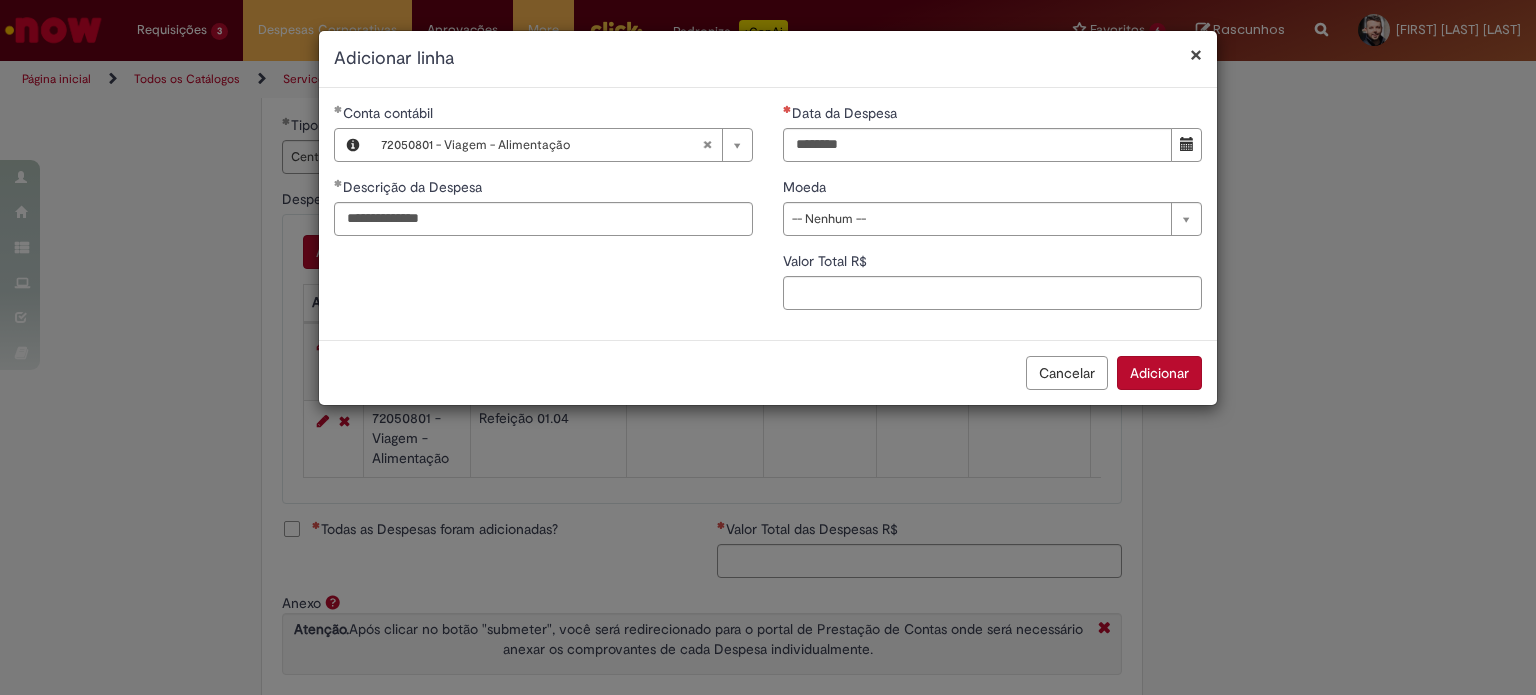 type 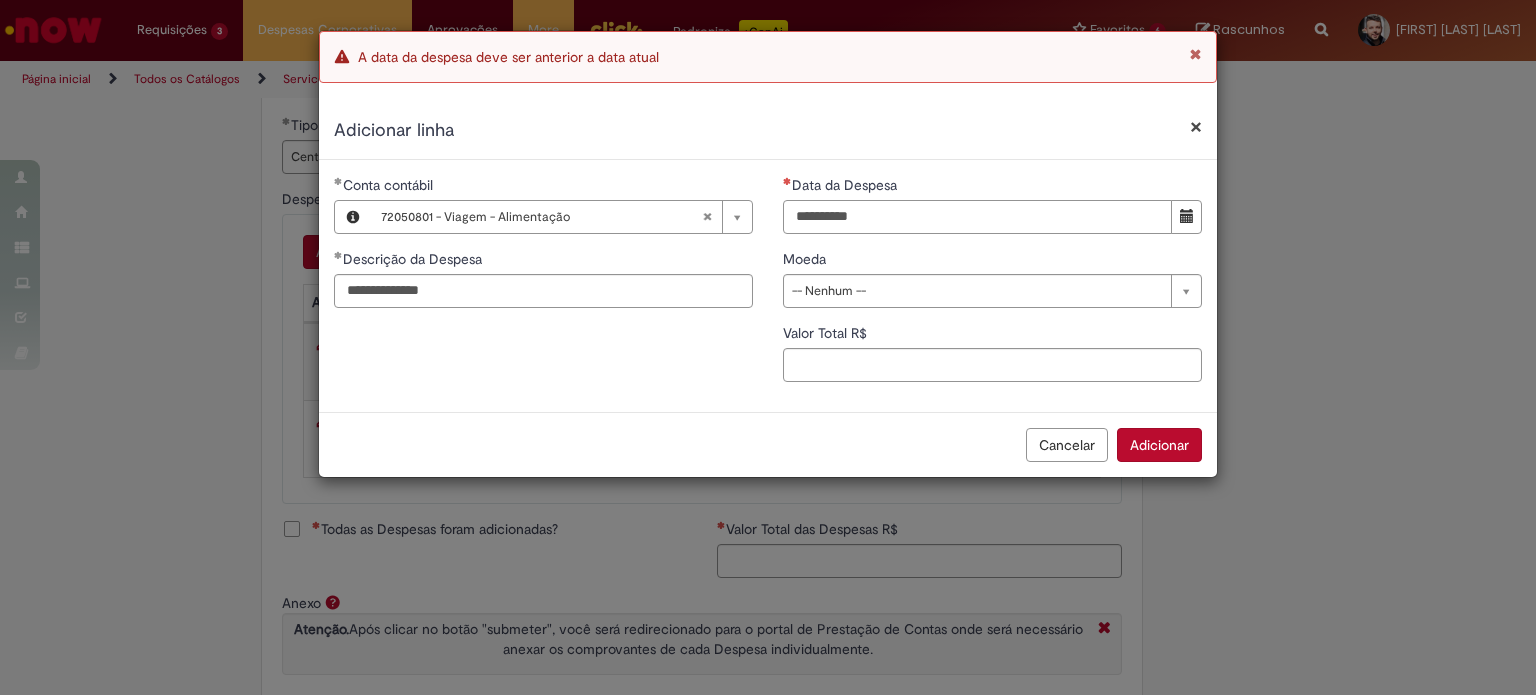 type on "**********" 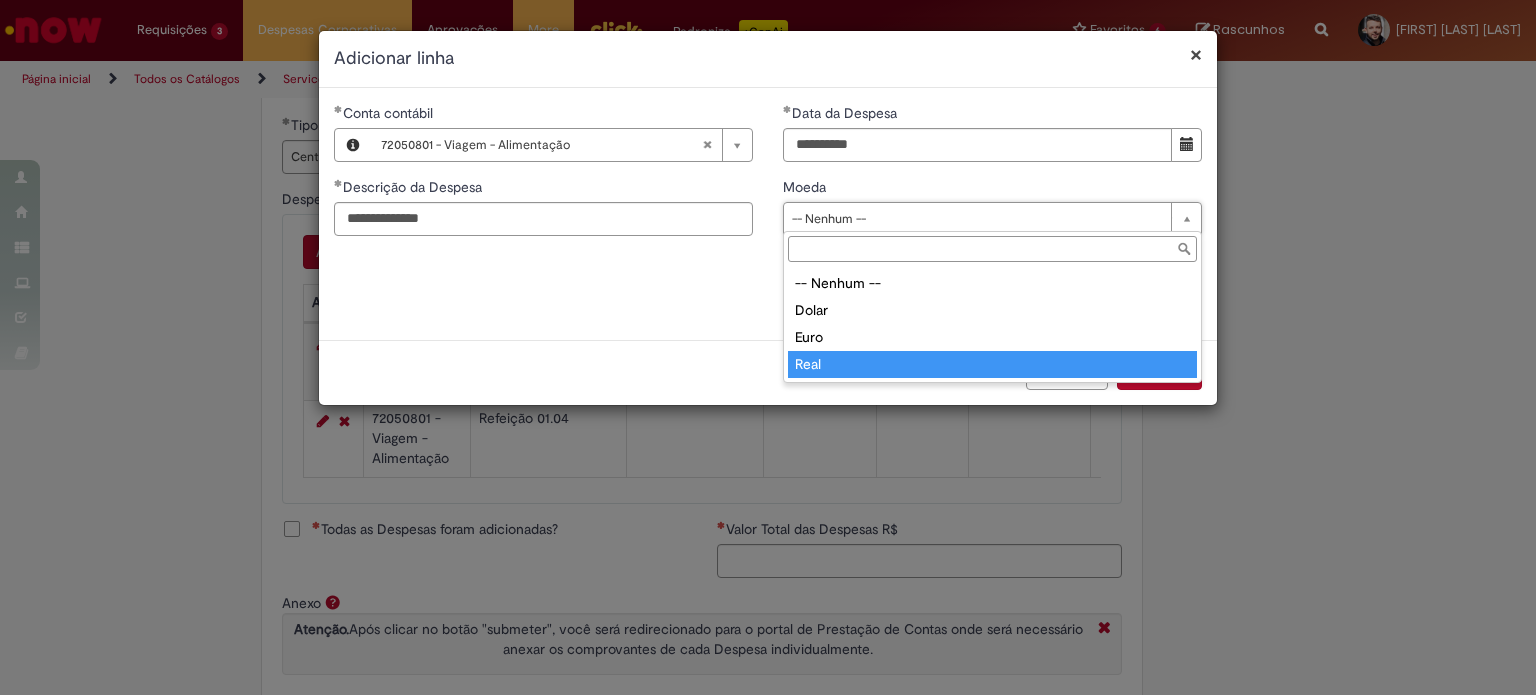type on "****" 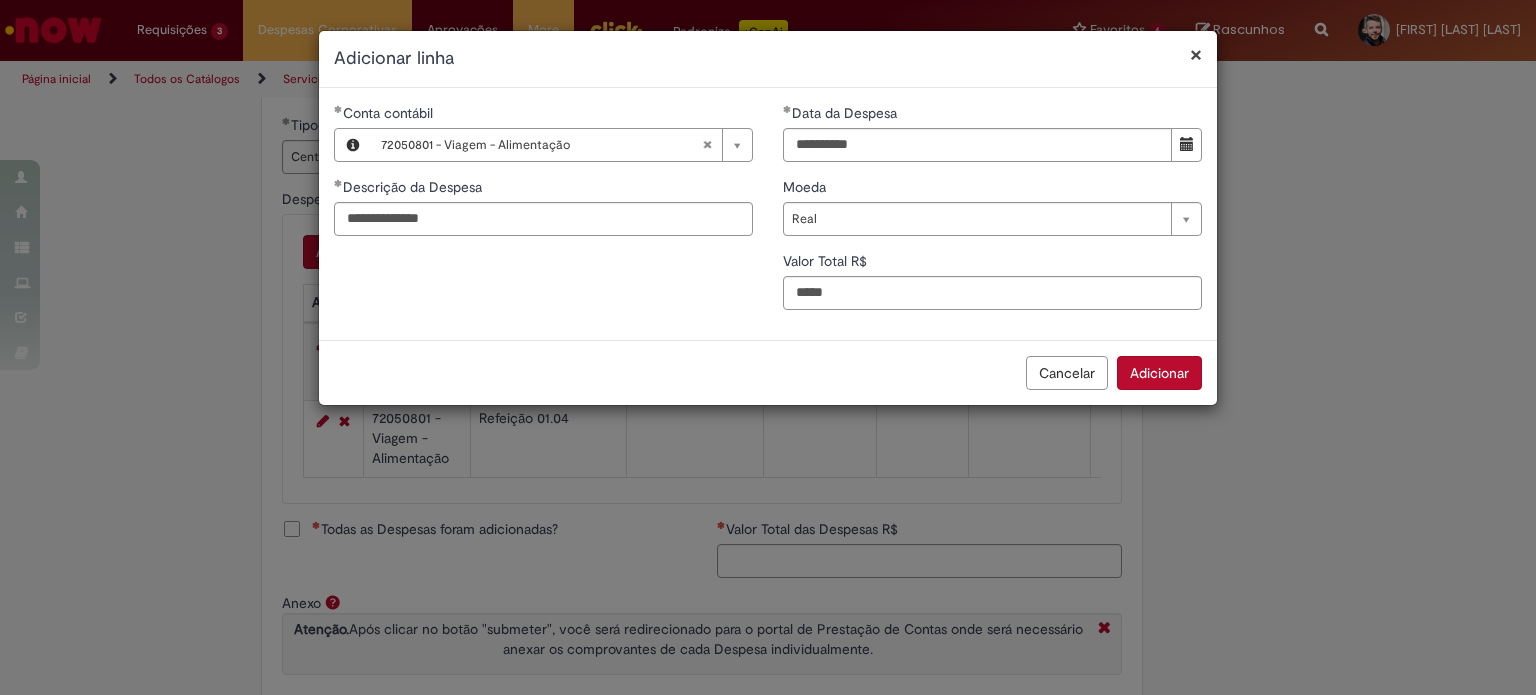type on "****" 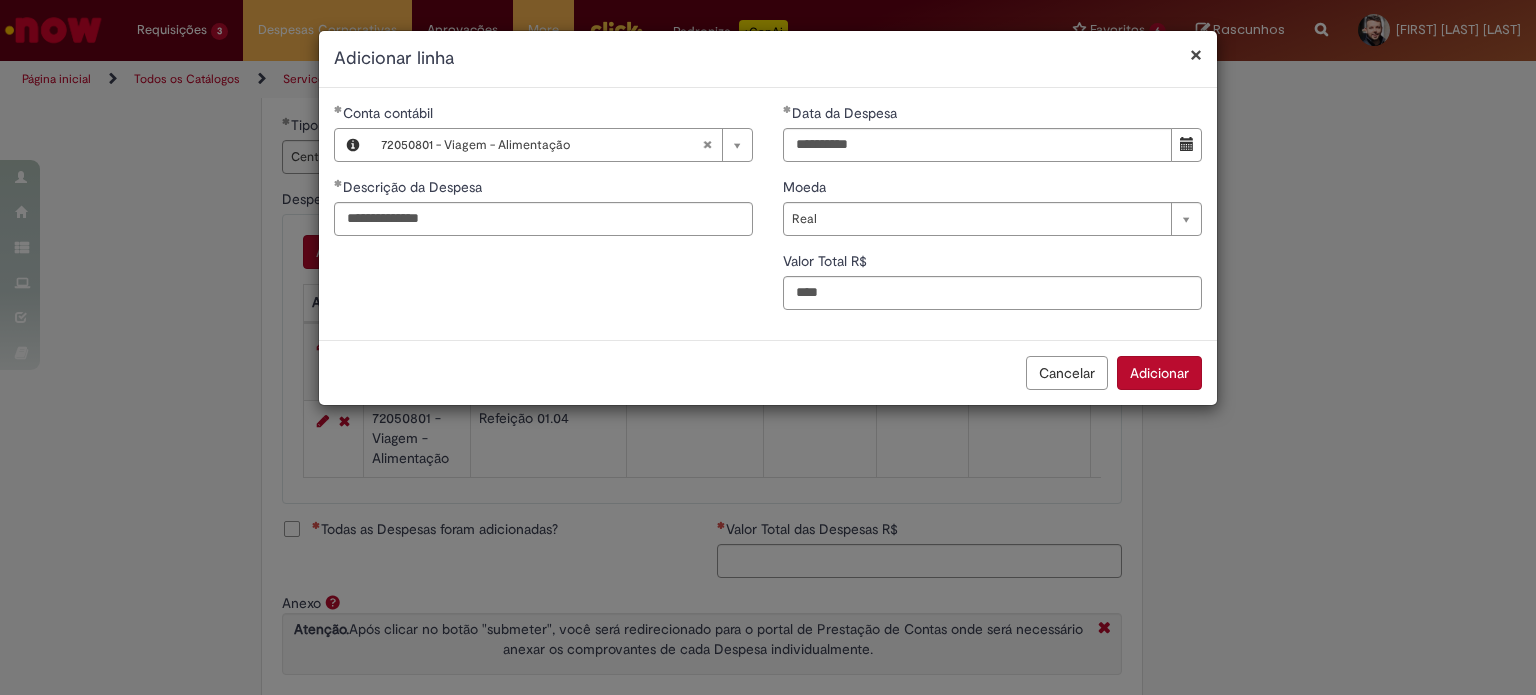 click on "Adicionar" at bounding box center [1159, 373] 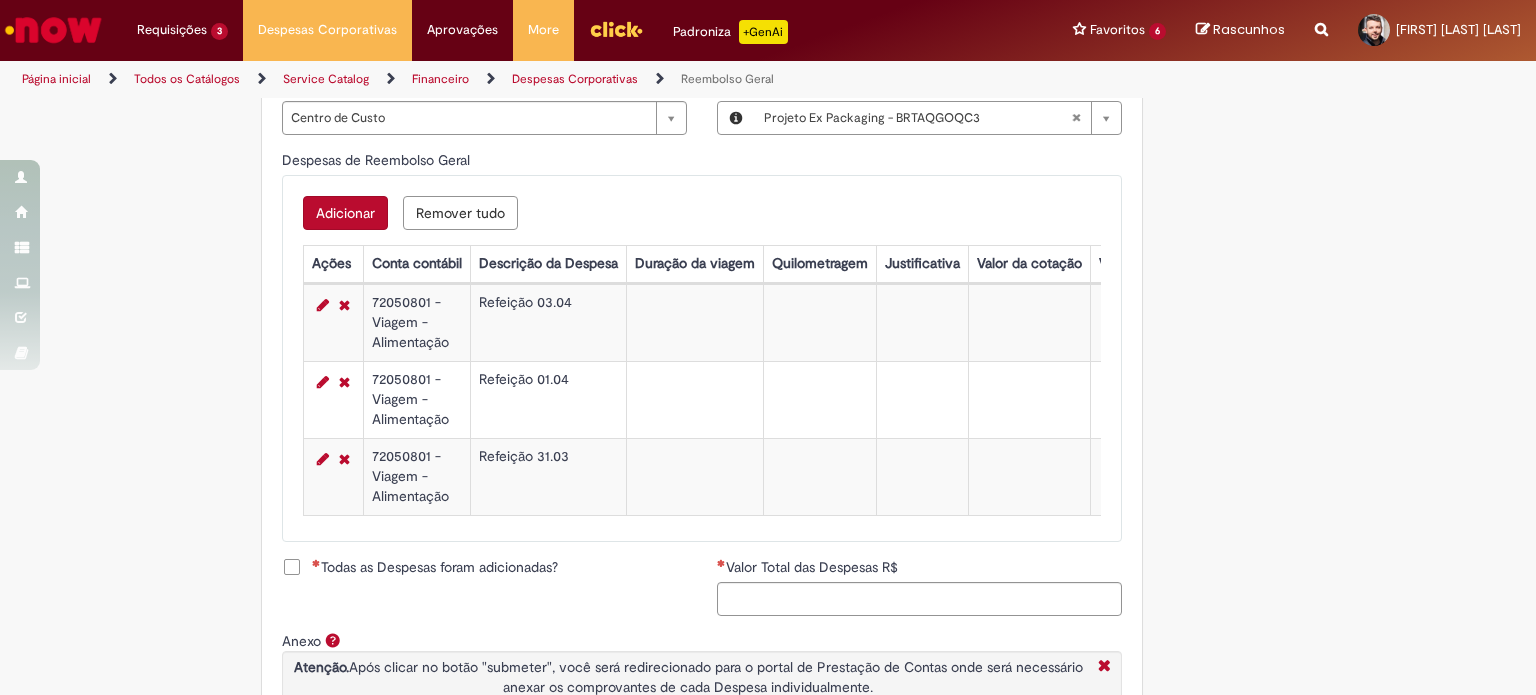 scroll, scrollTop: 791, scrollLeft: 0, axis: vertical 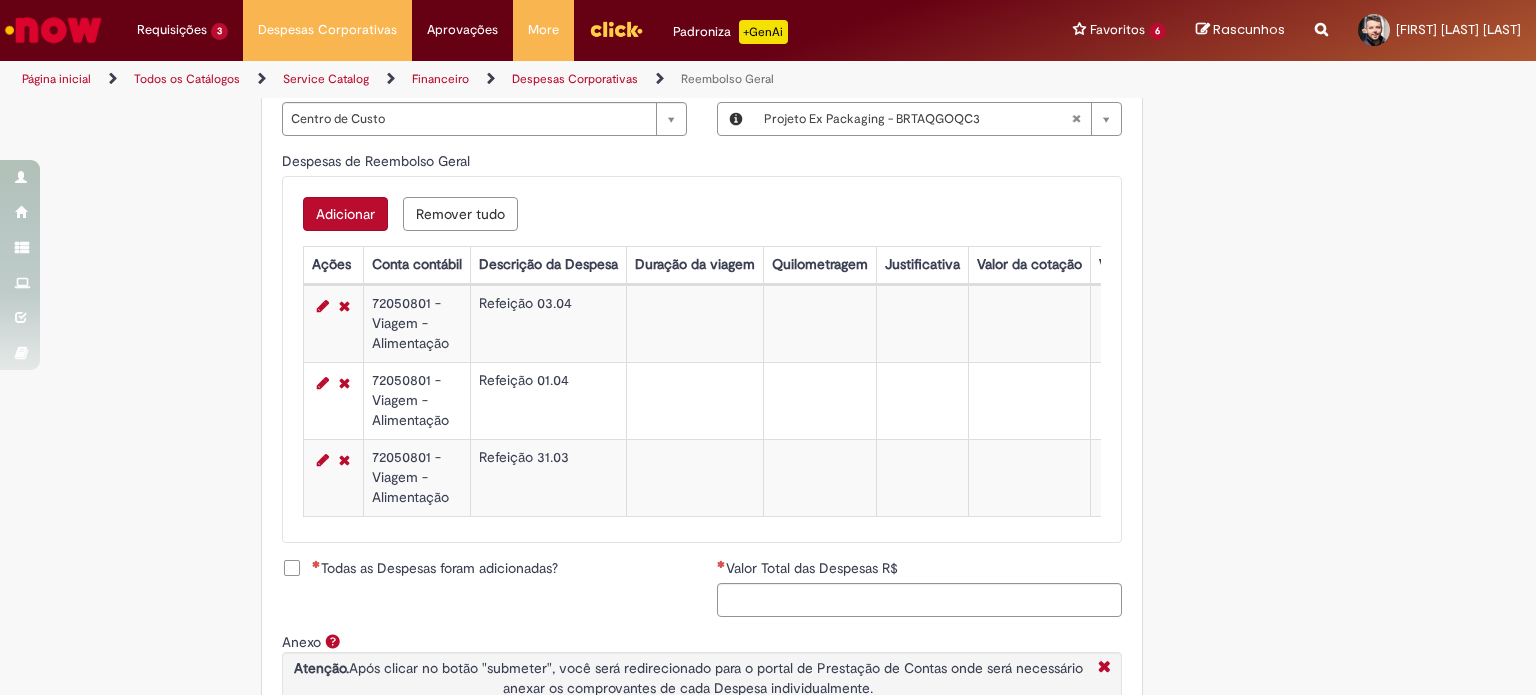 click on "Adicionar" at bounding box center [345, 214] 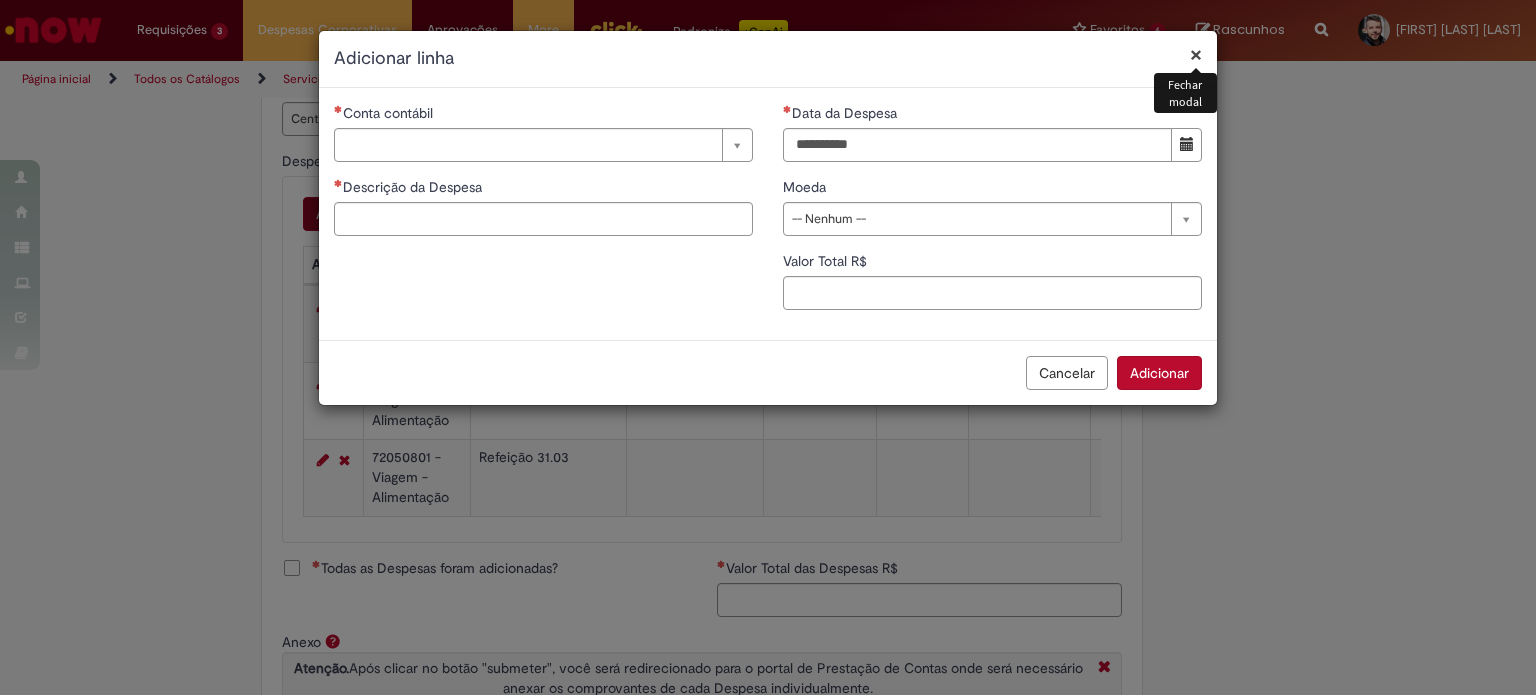 type 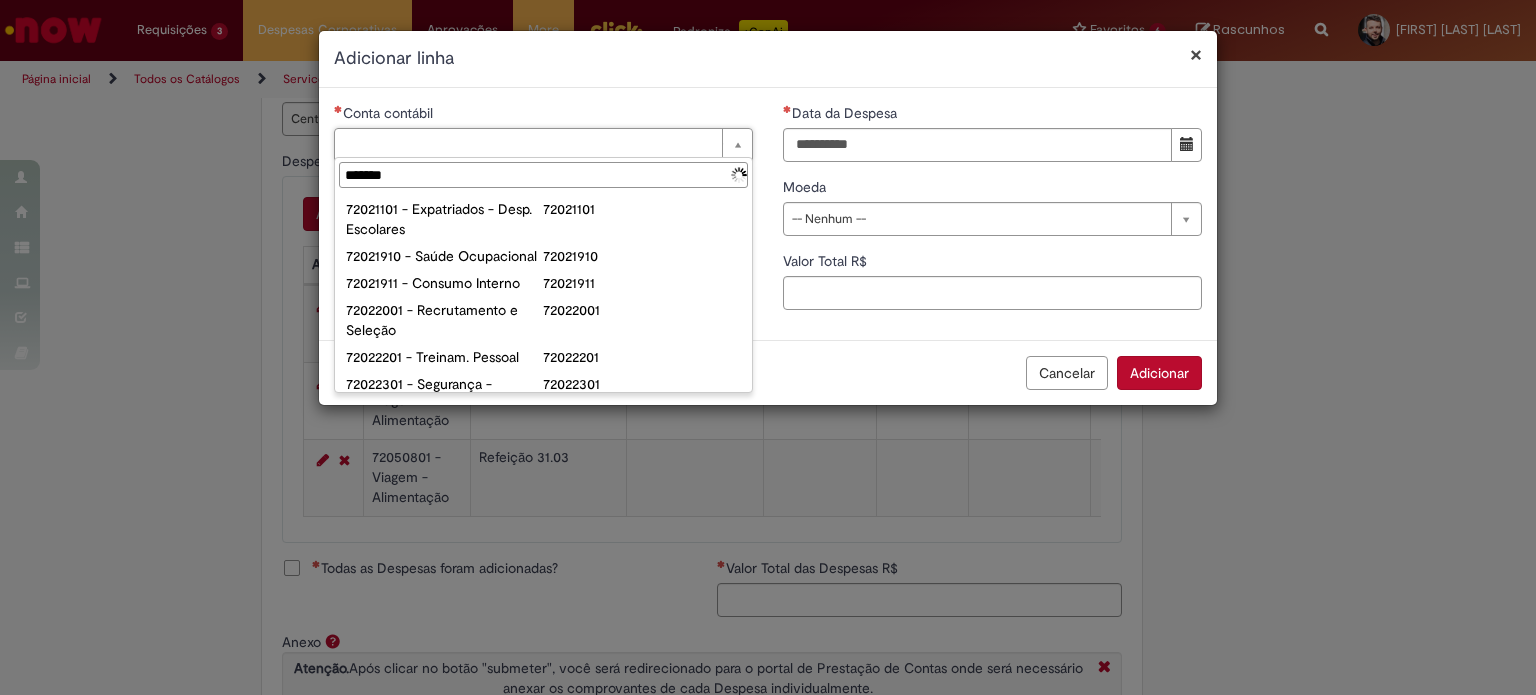 type on "********" 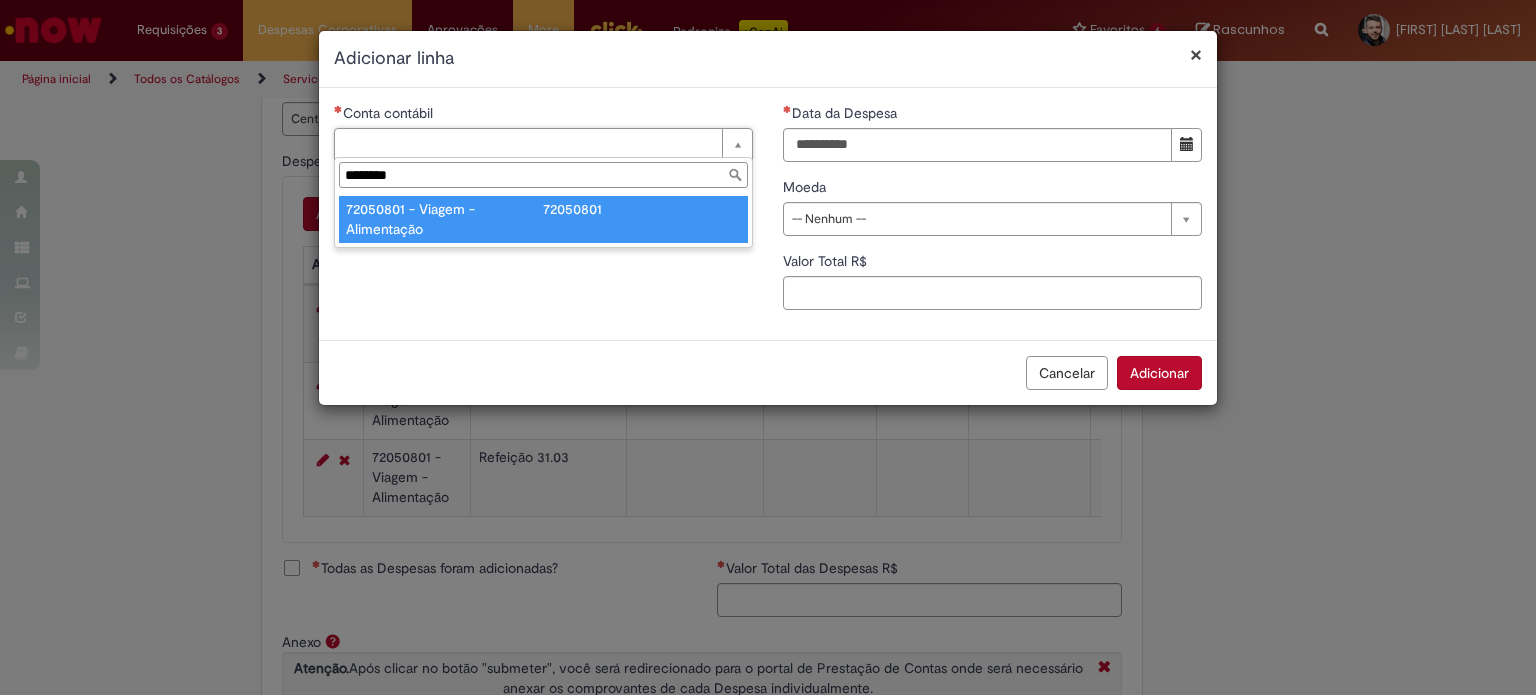 type on "**********" 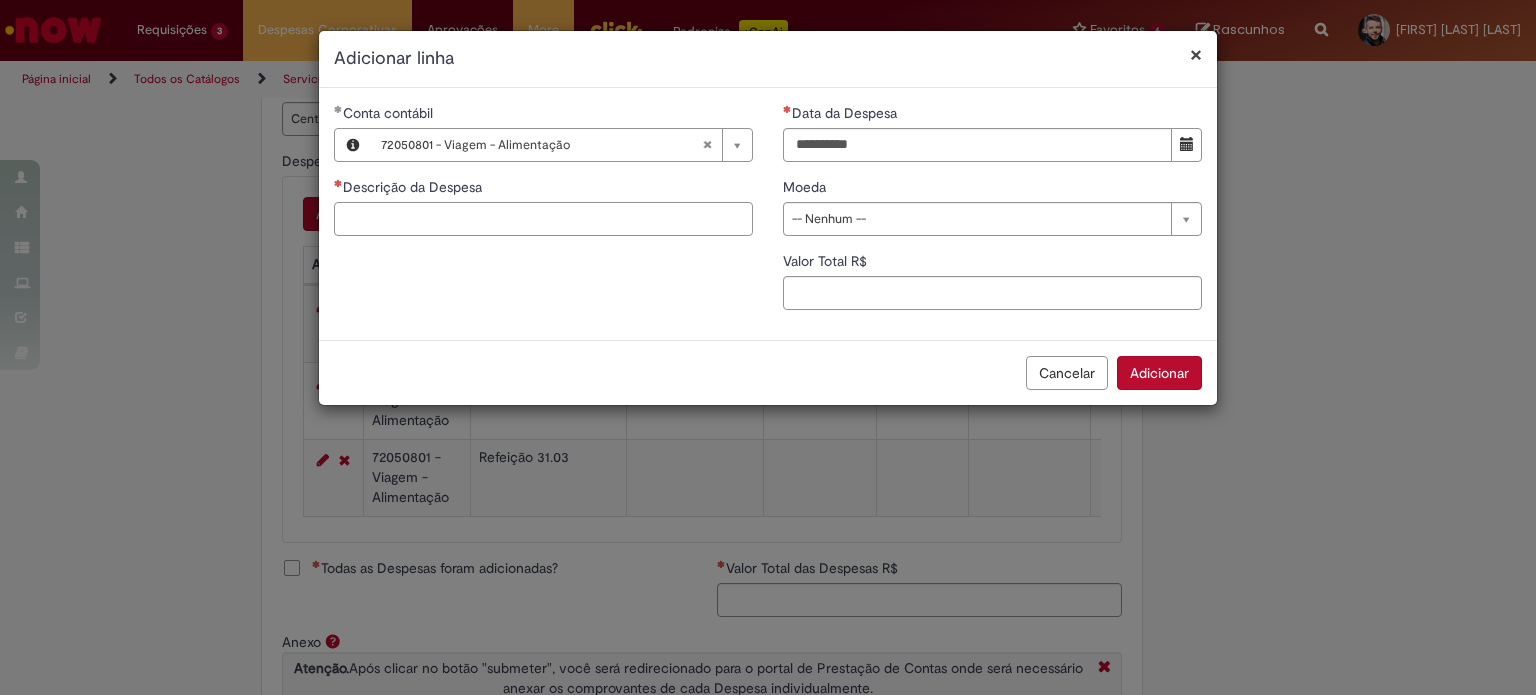 click on "Descrição da Despesa" at bounding box center (543, 219) 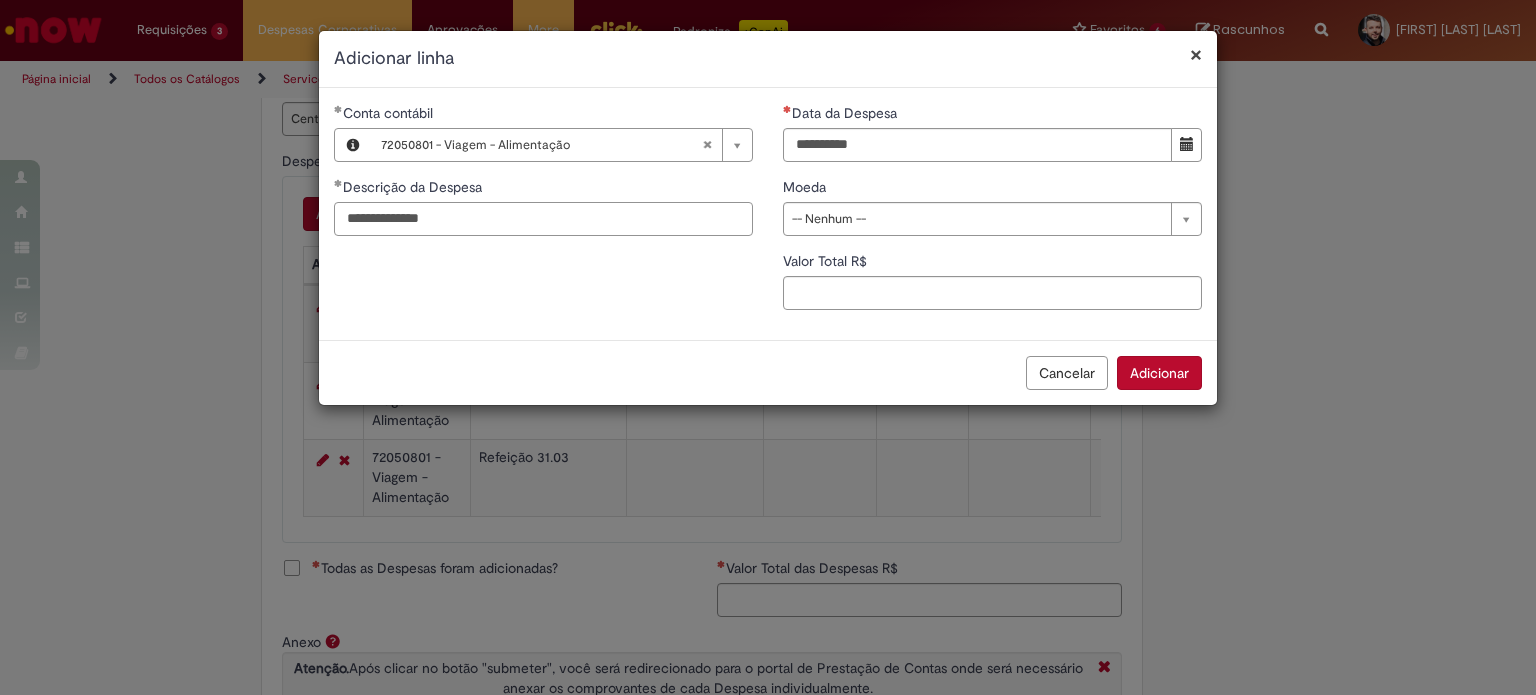 type on "**********" 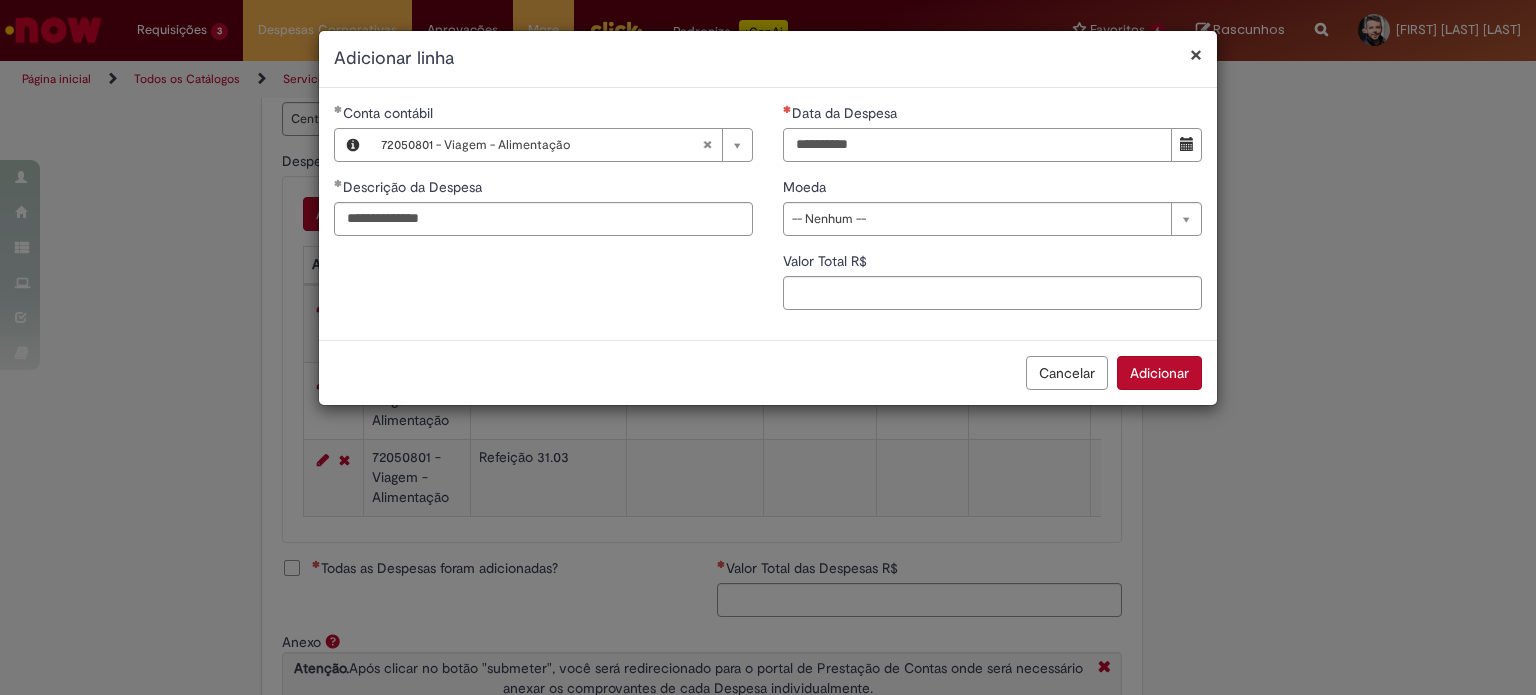 click on "Data da Despesa" at bounding box center [977, 145] 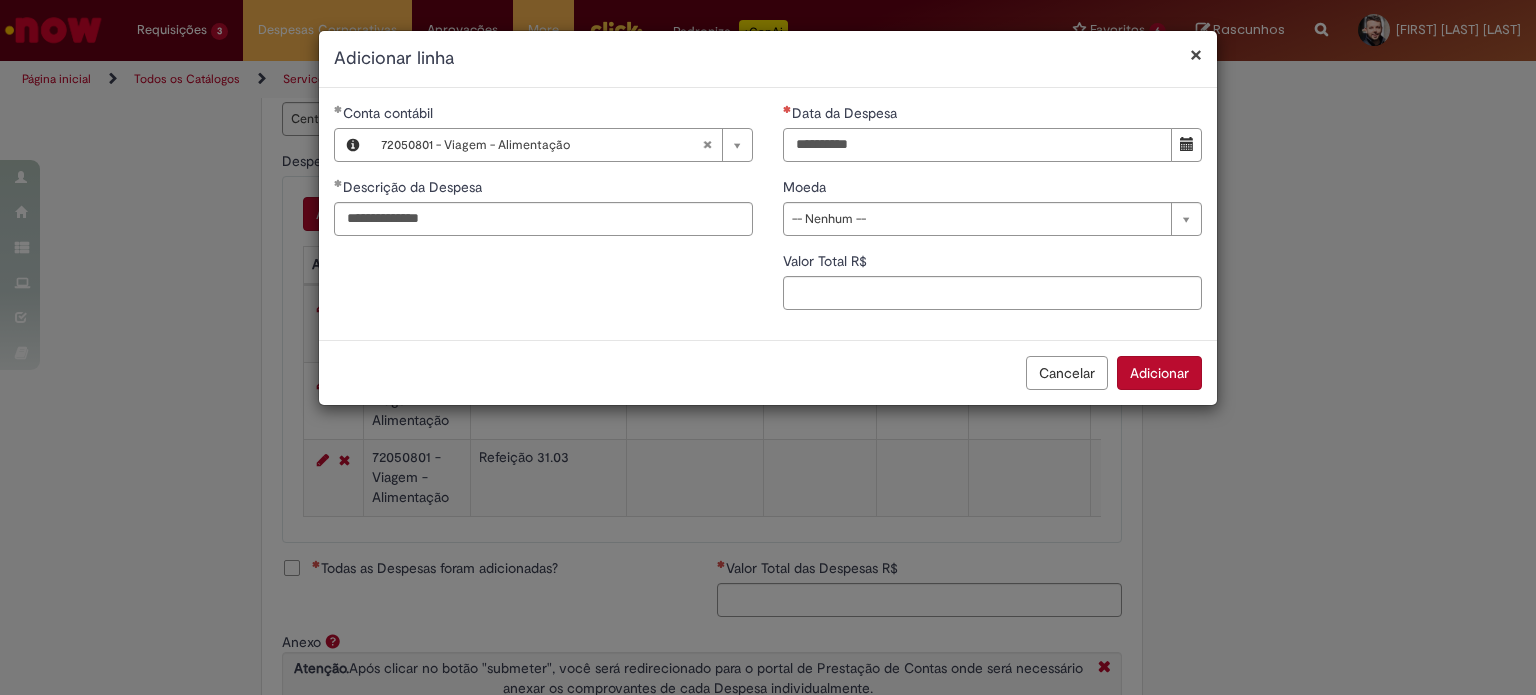 type on "**********" 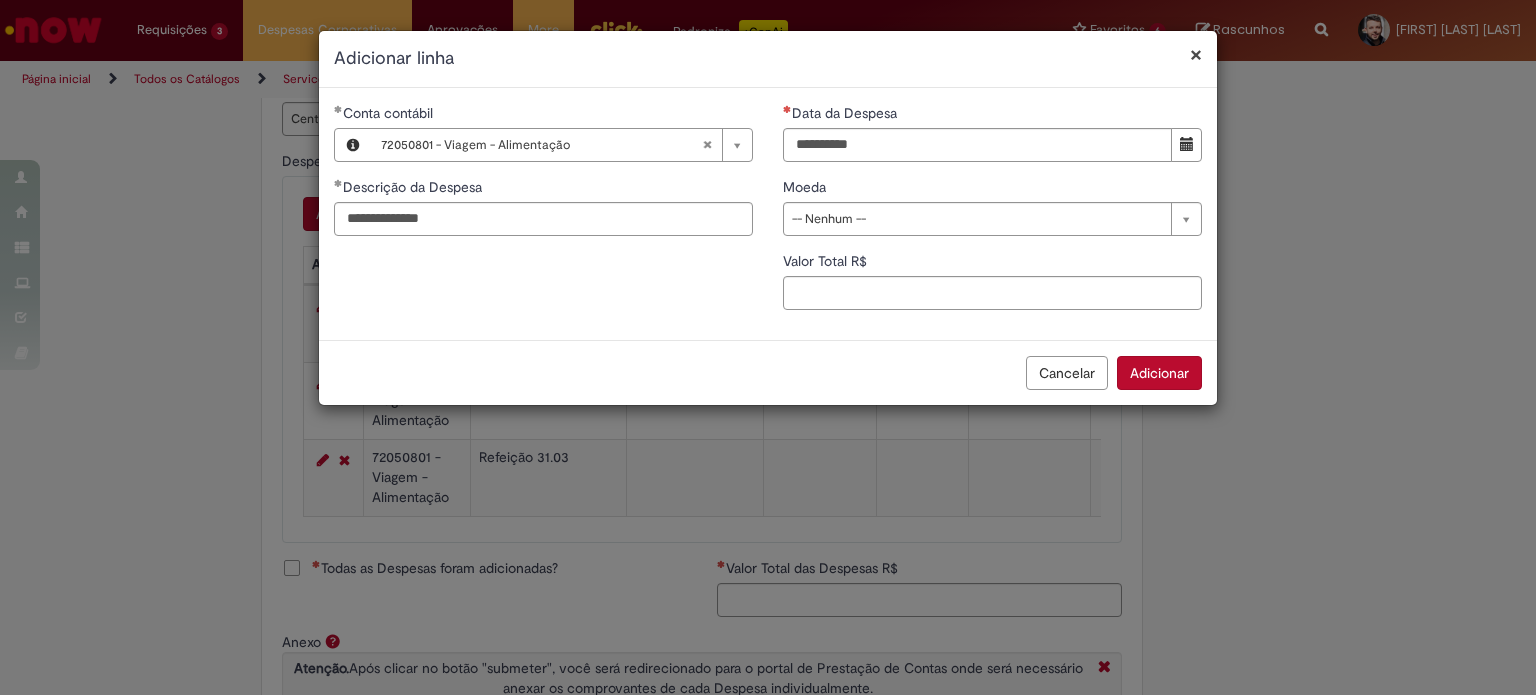 type 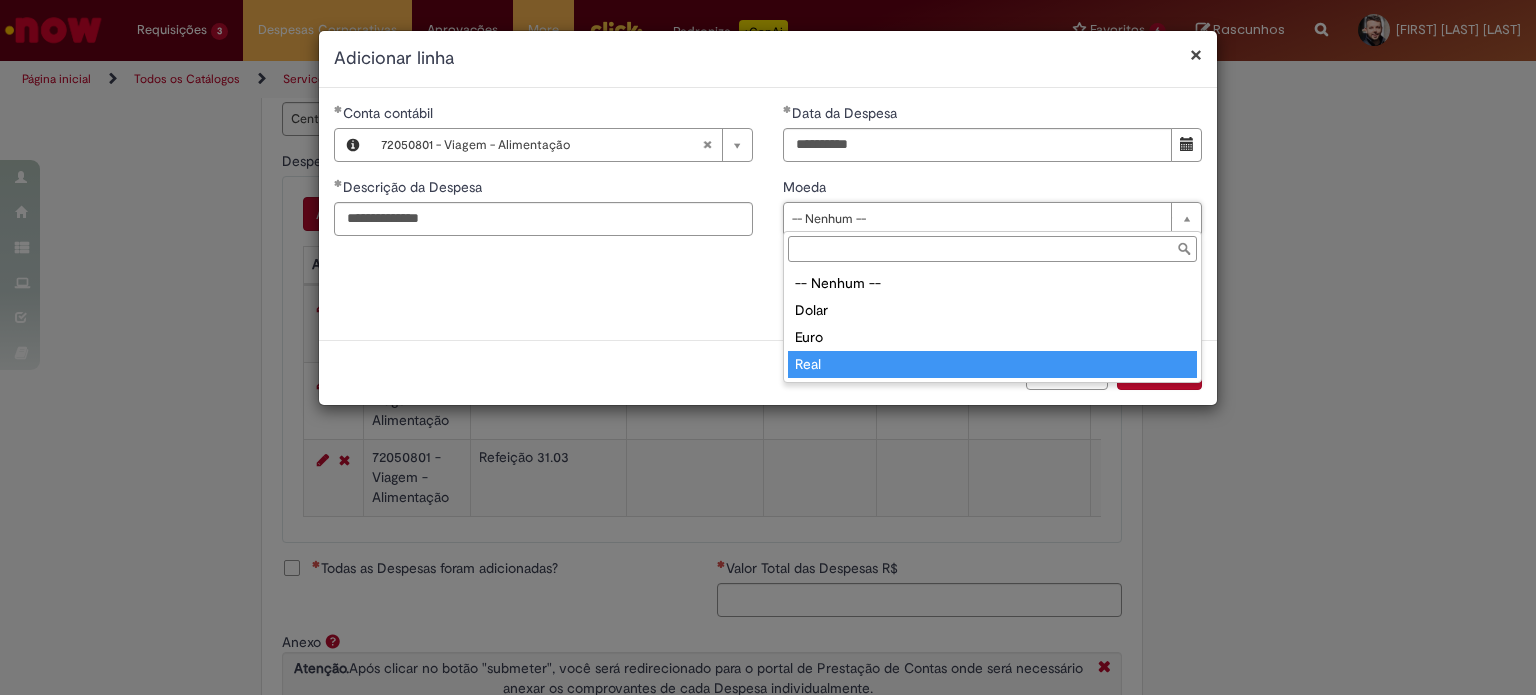 type on "****" 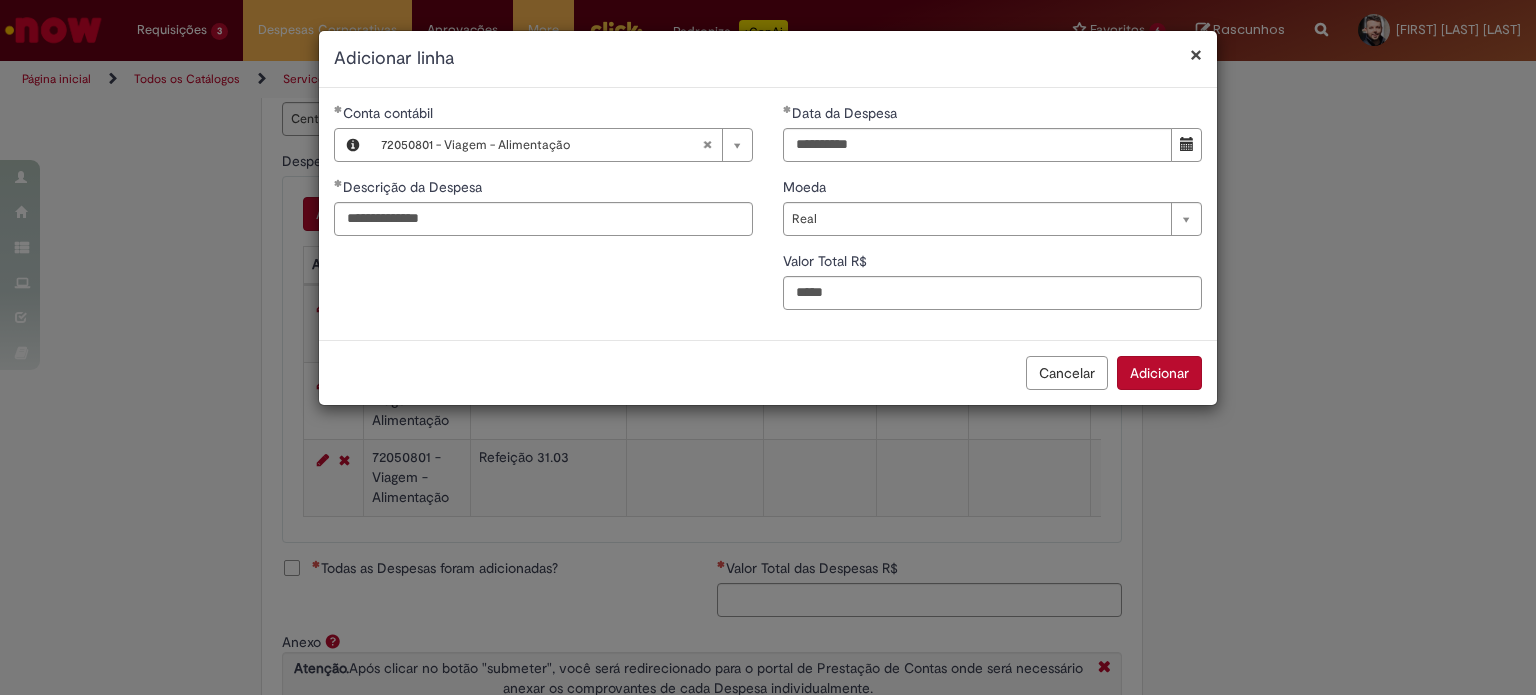 type on "**" 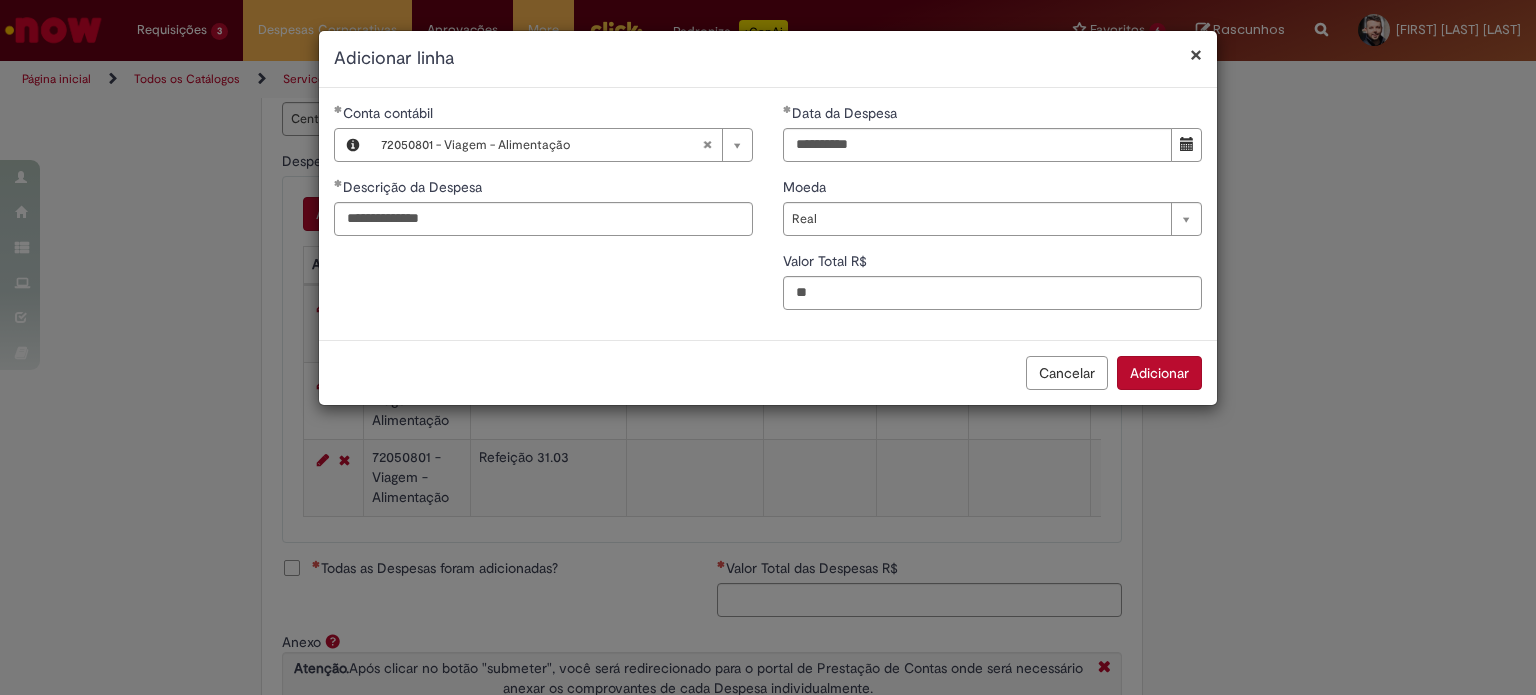 click on "Adicionar" at bounding box center [1159, 373] 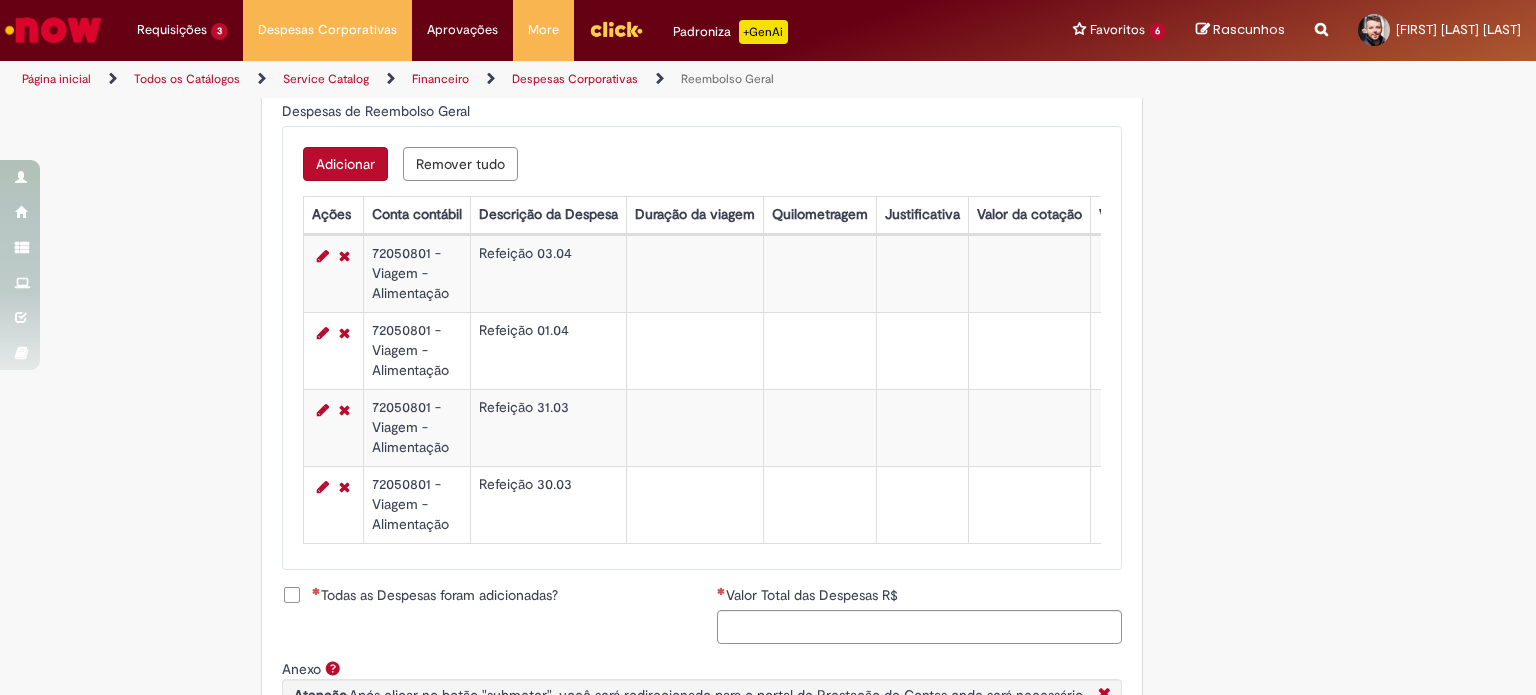 scroll, scrollTop: 839, scrollLeft: 0, axis: vertical 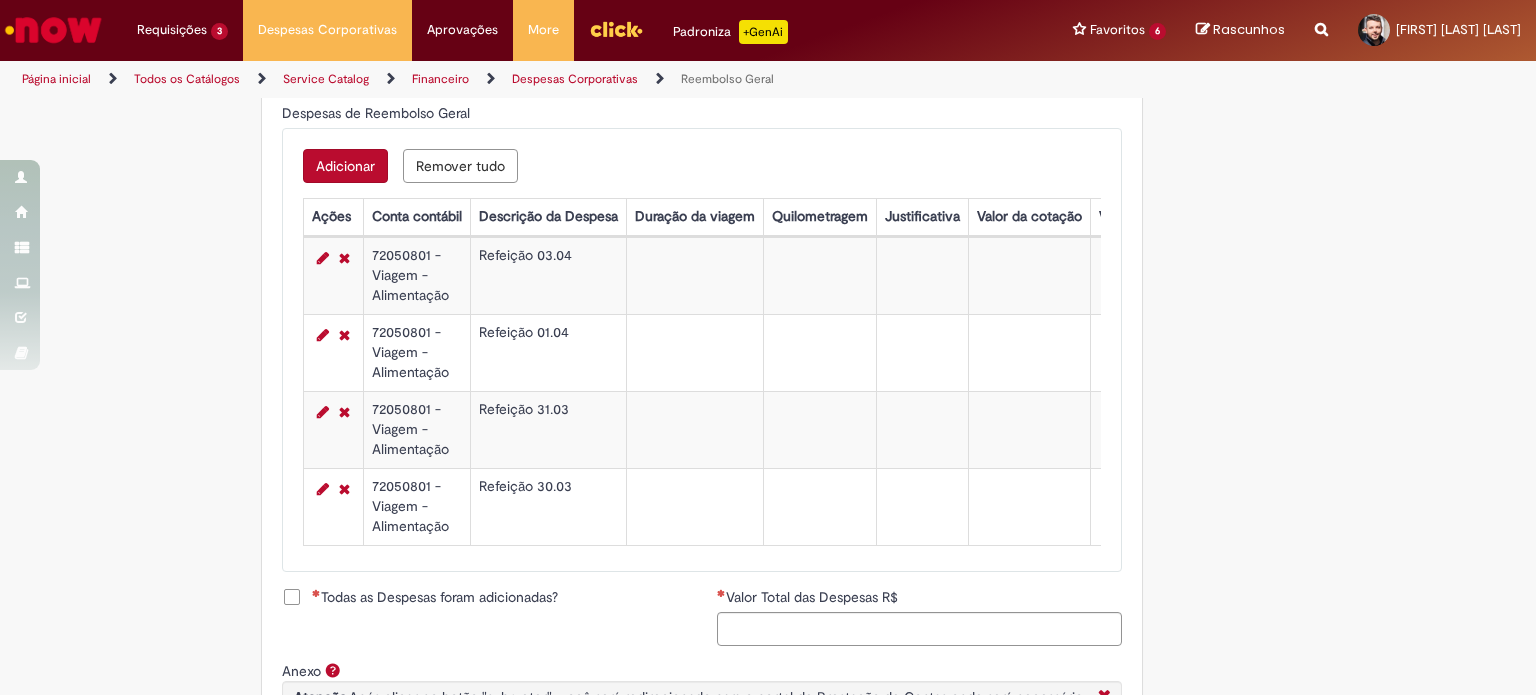 type 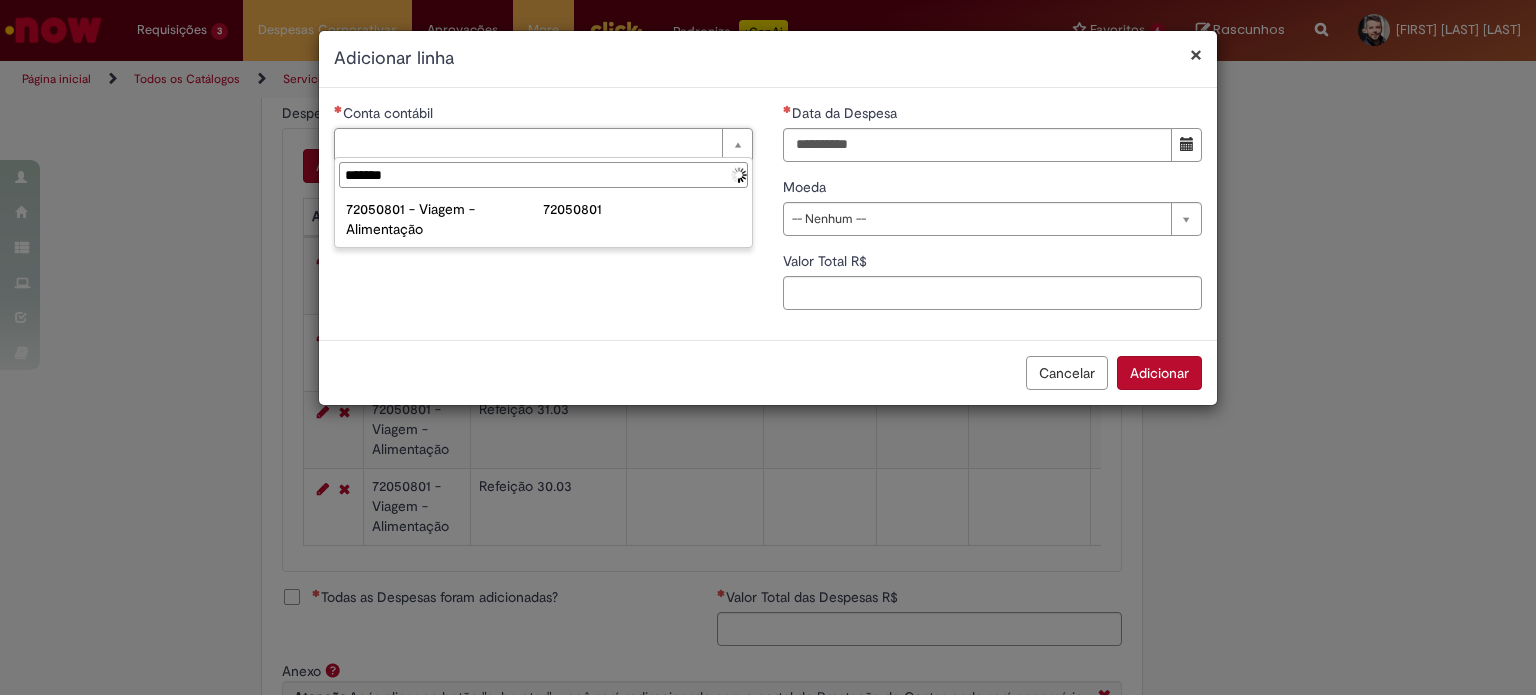 type on "********" 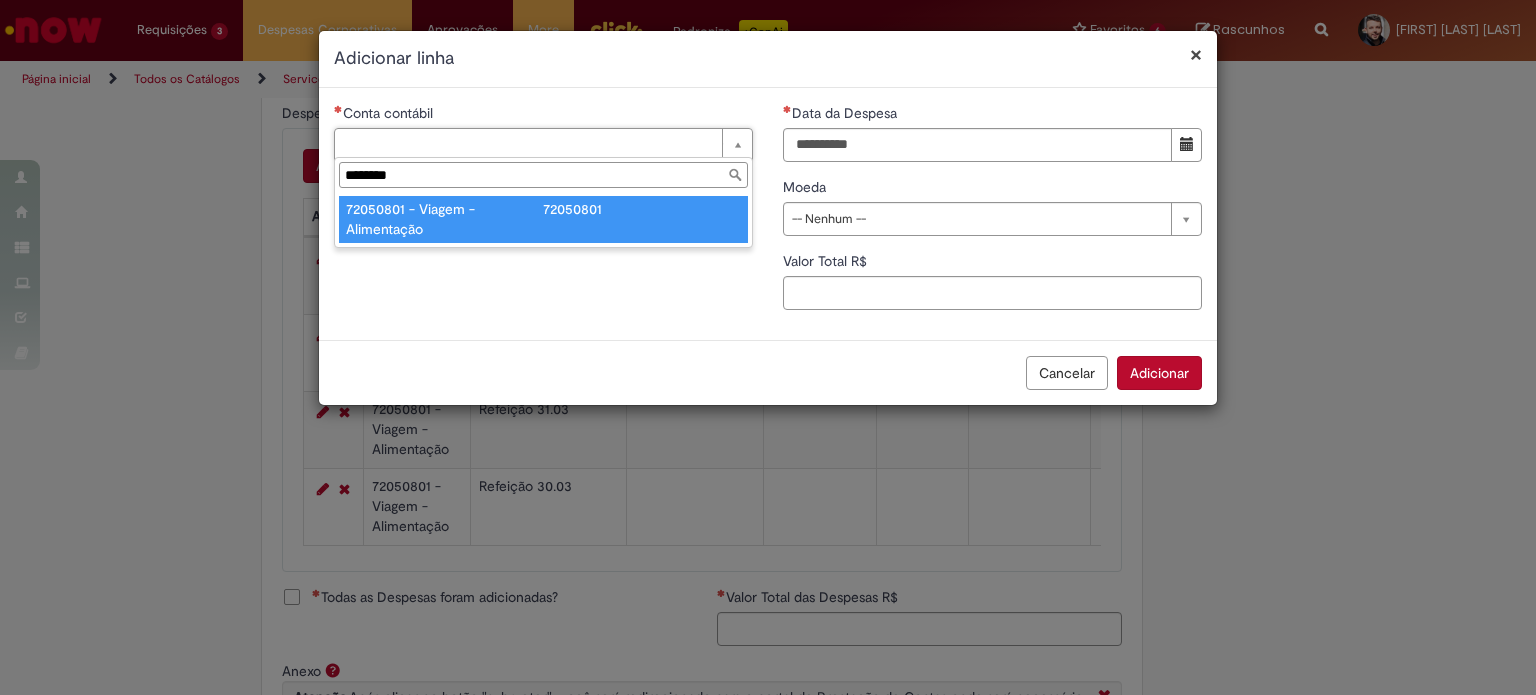type on "**********" 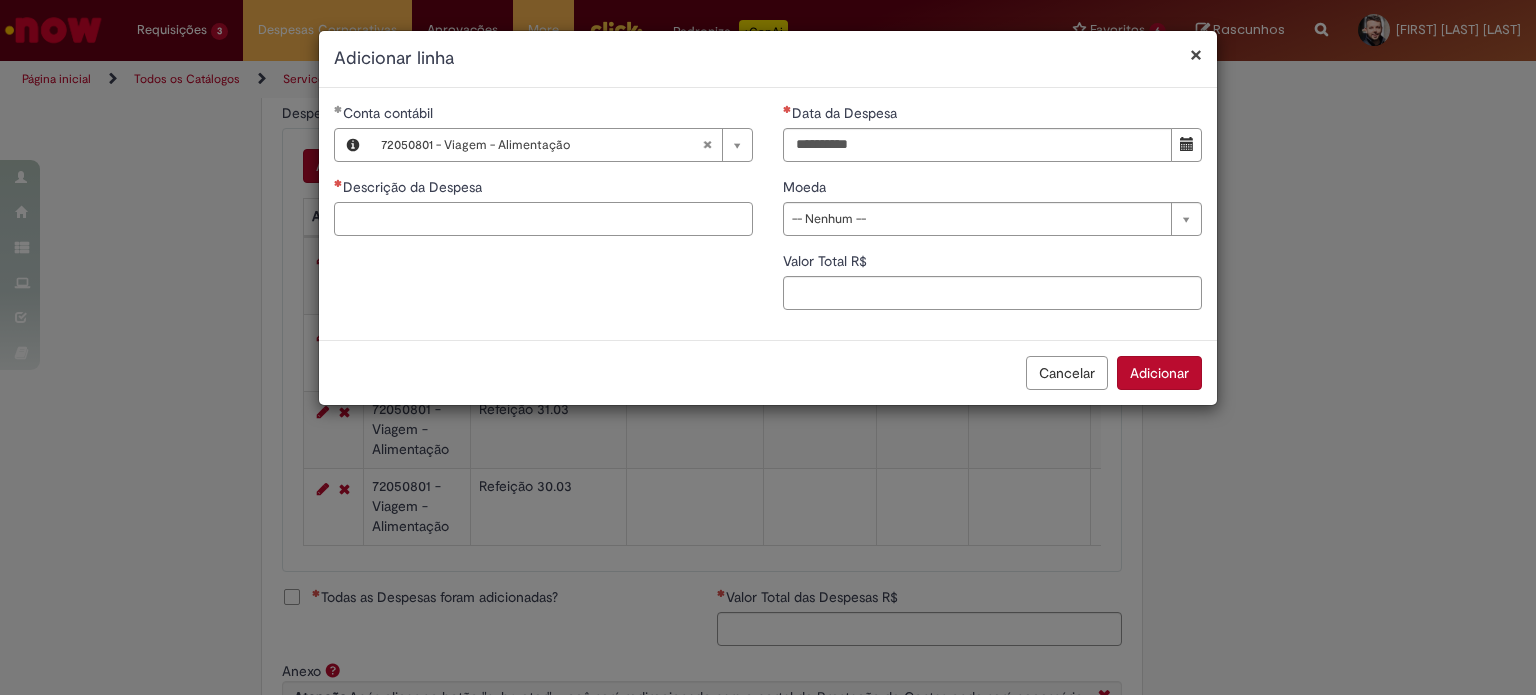 click on "Descrição da Despesa" at bounding box center [543, 219] 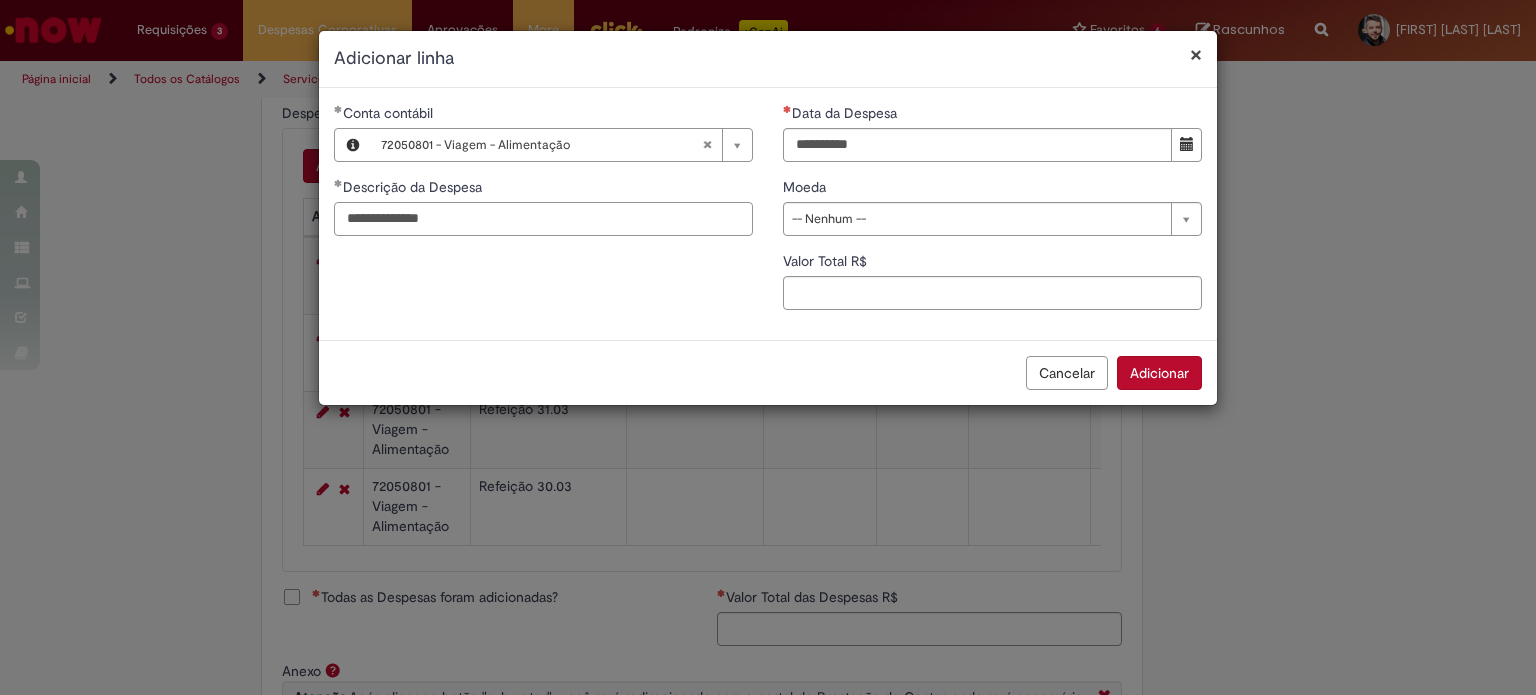 type on "**********" 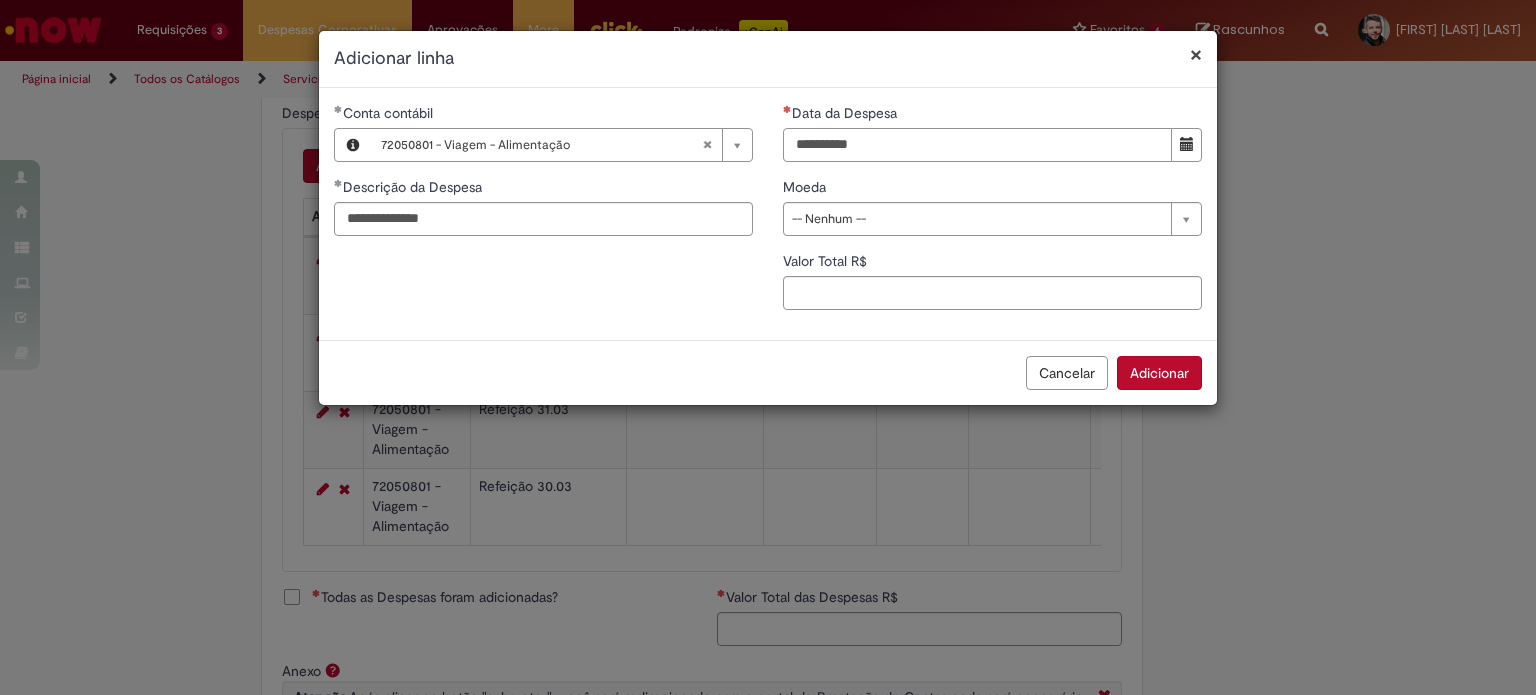 click on "Data da Despesa" at bounding box center [977, 145] 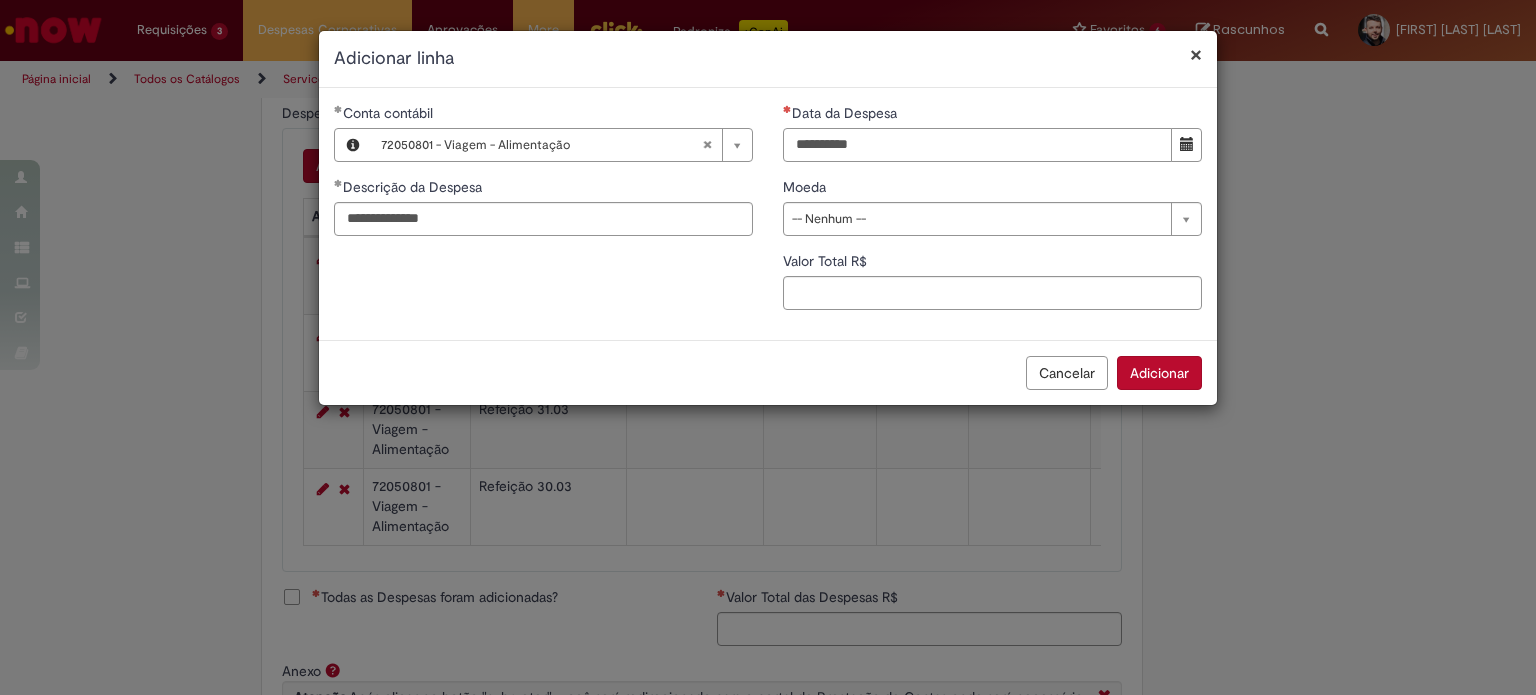 type on "**********" 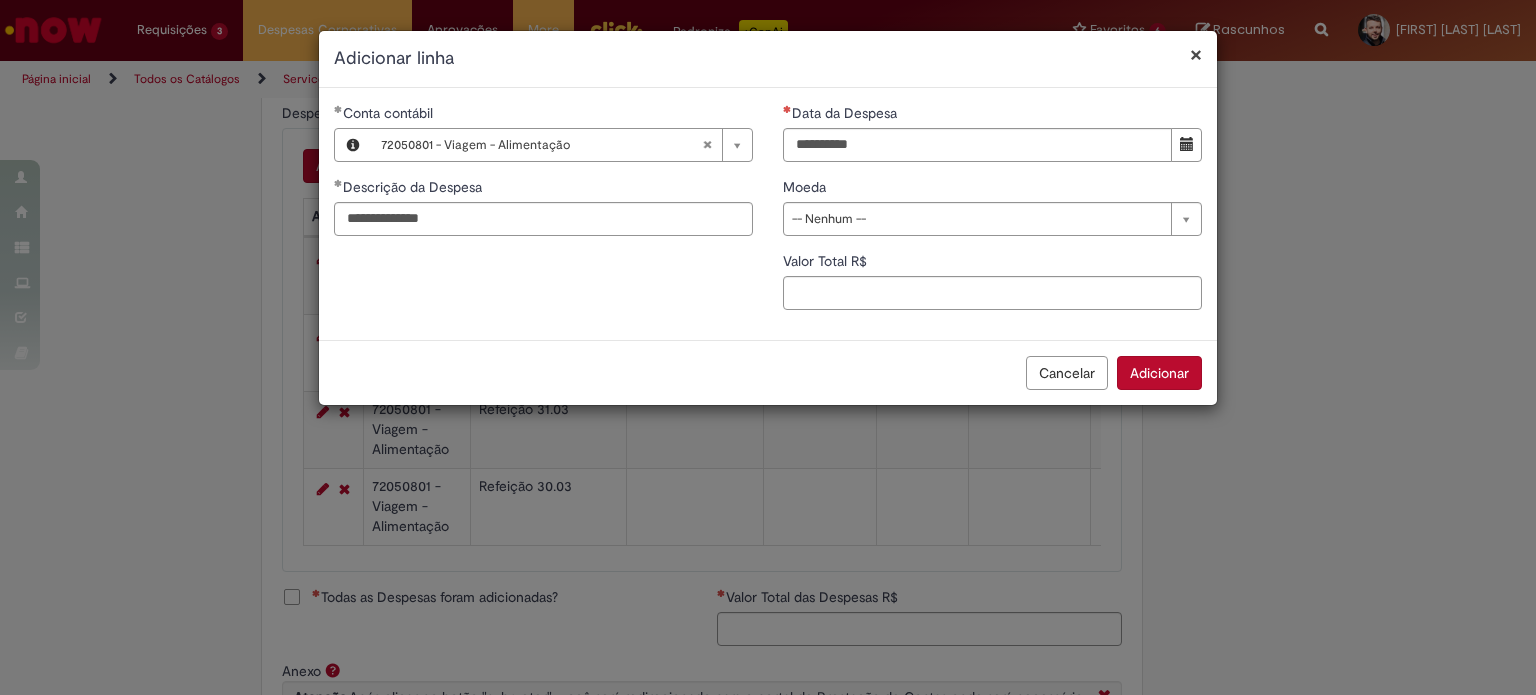 type 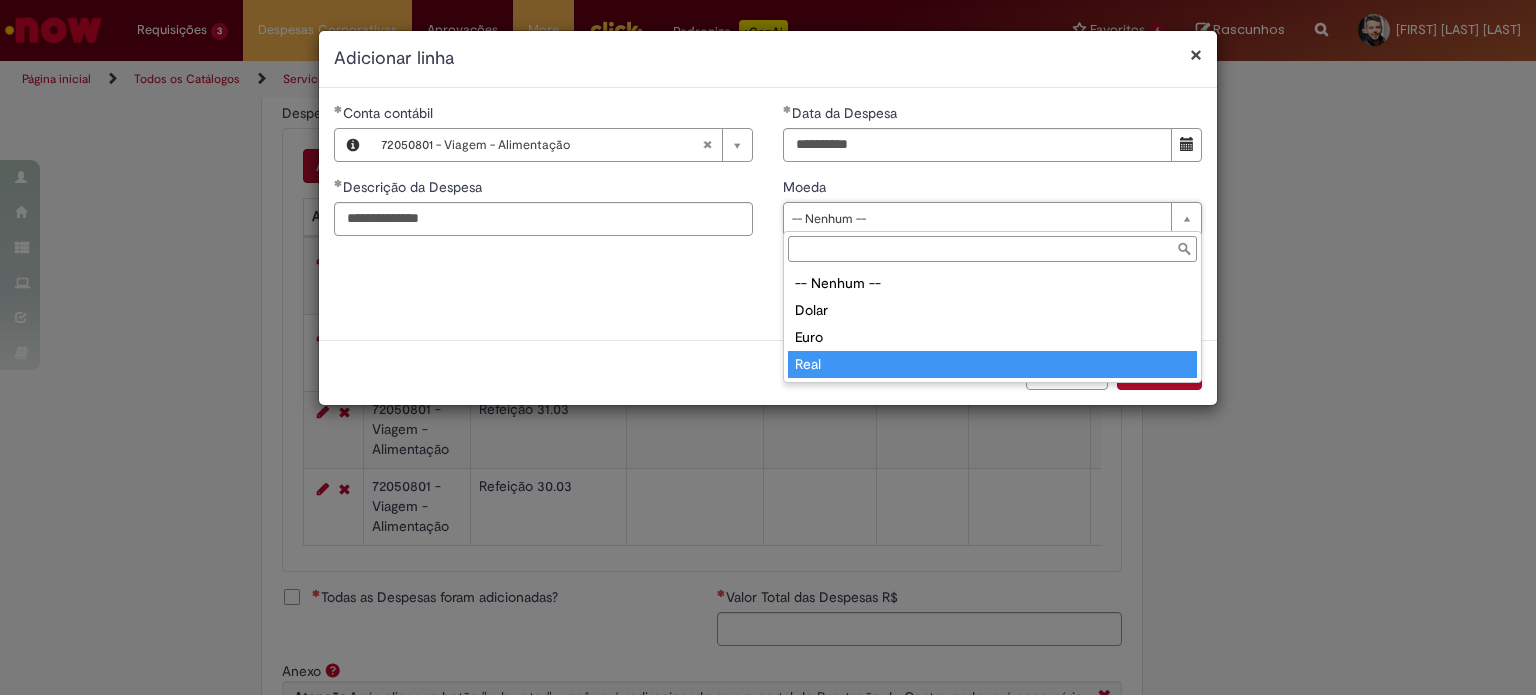 type on "****" 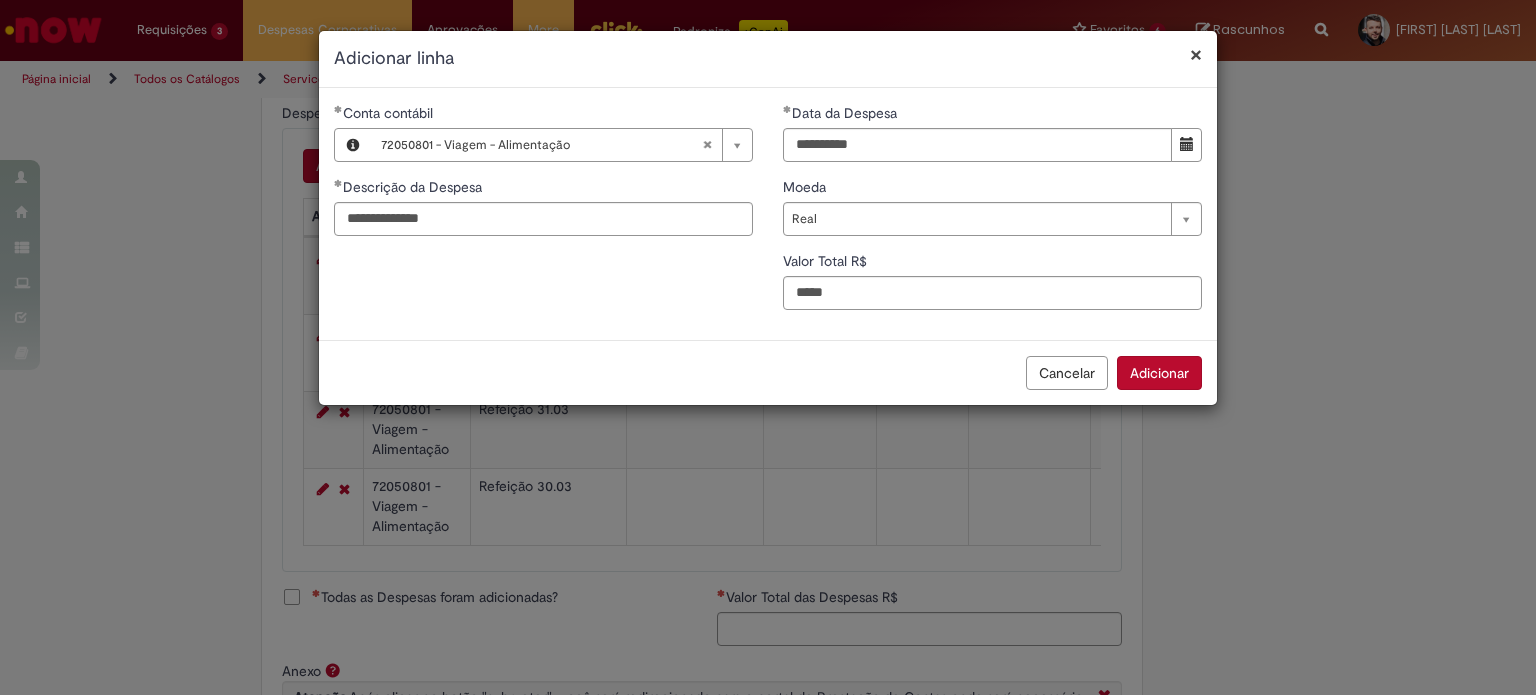 type on "**" 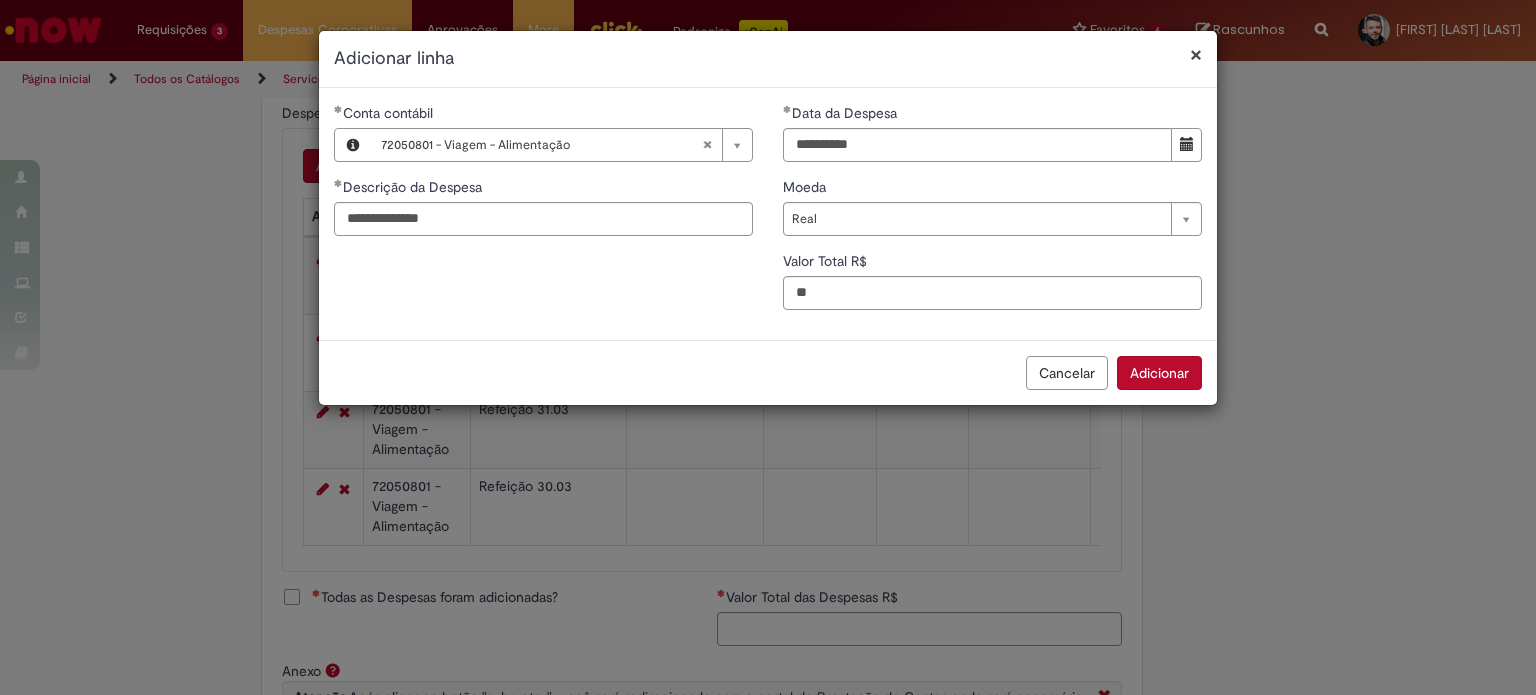 click on "Adicionar" at bounding box center [1159, 373] 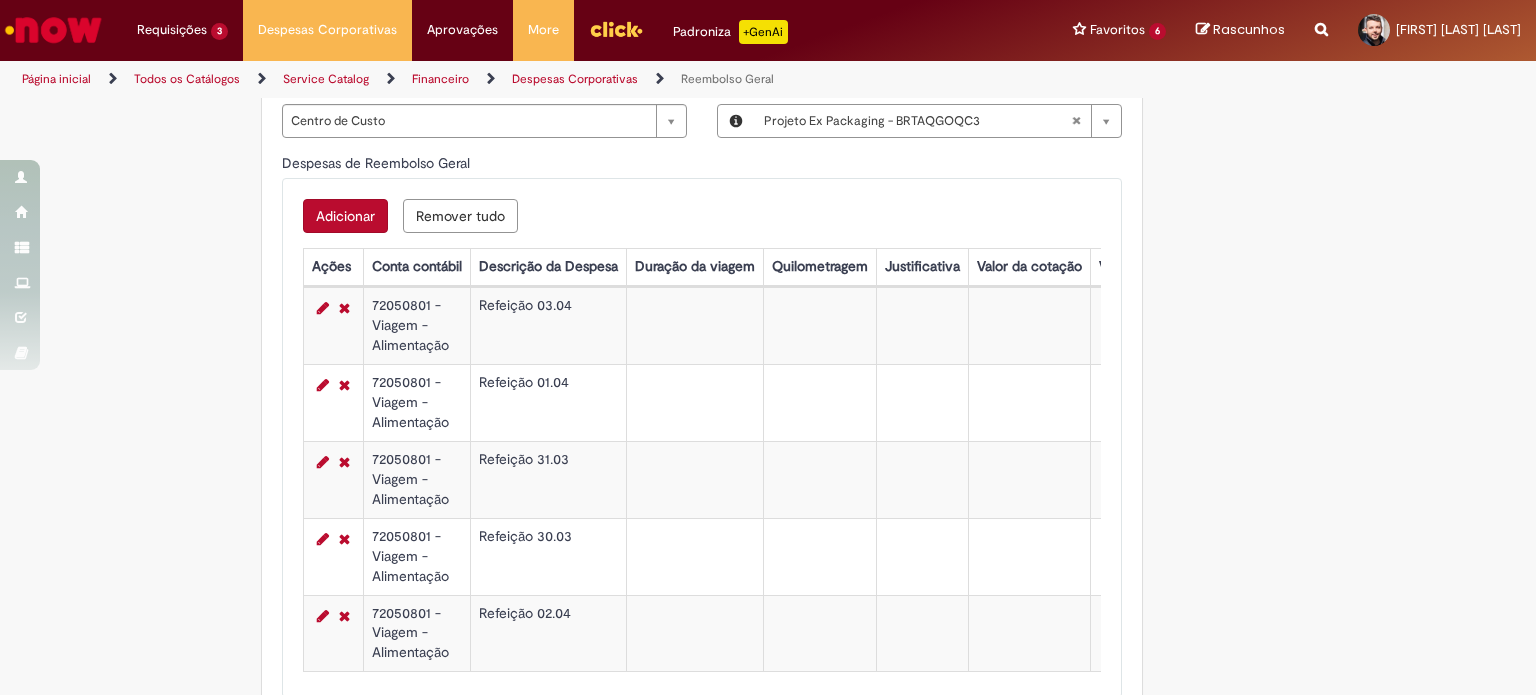 scroll, scrollTop: 788, scrollLeft: 0, axis: vertical 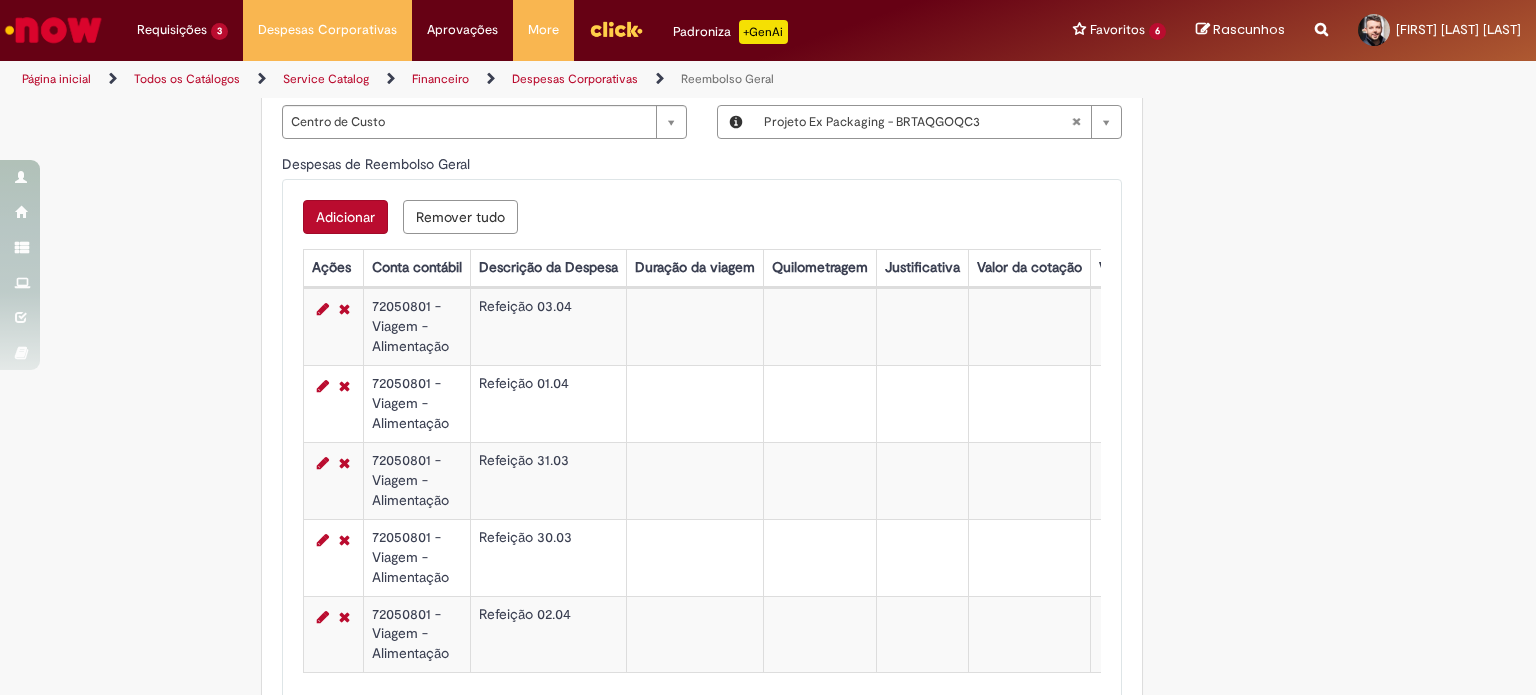 click on "Adicionar" at bounding box center (345, 217) 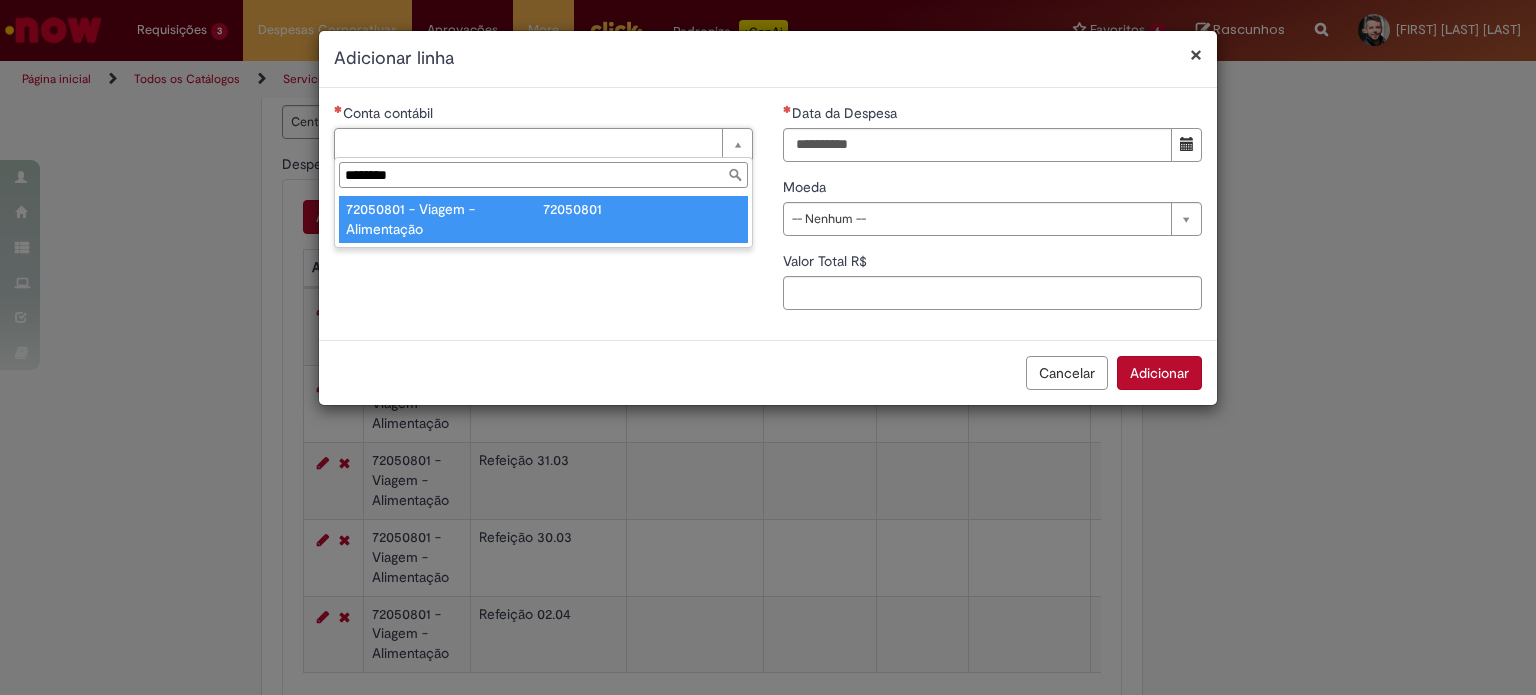 type on "********" 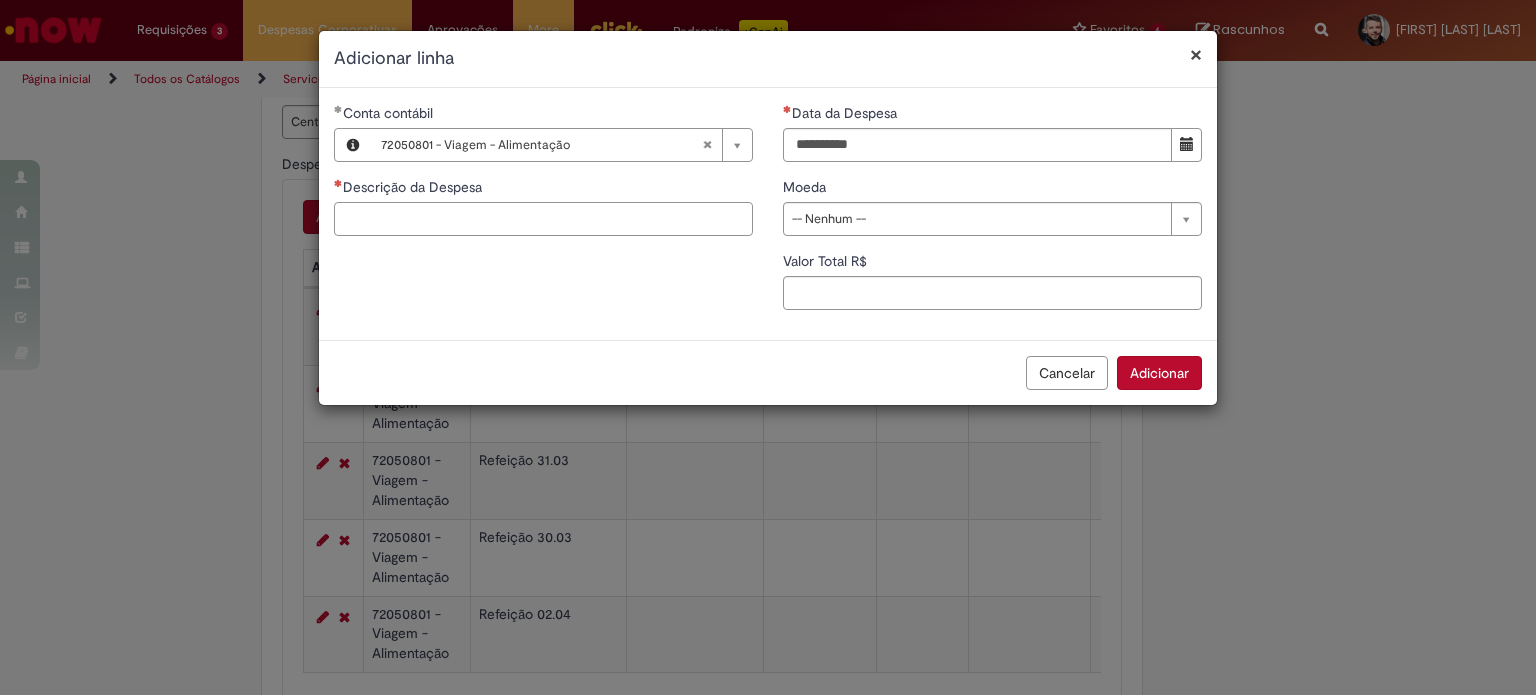click on "Descrição da Despesa" at bounding box center (543, 219) 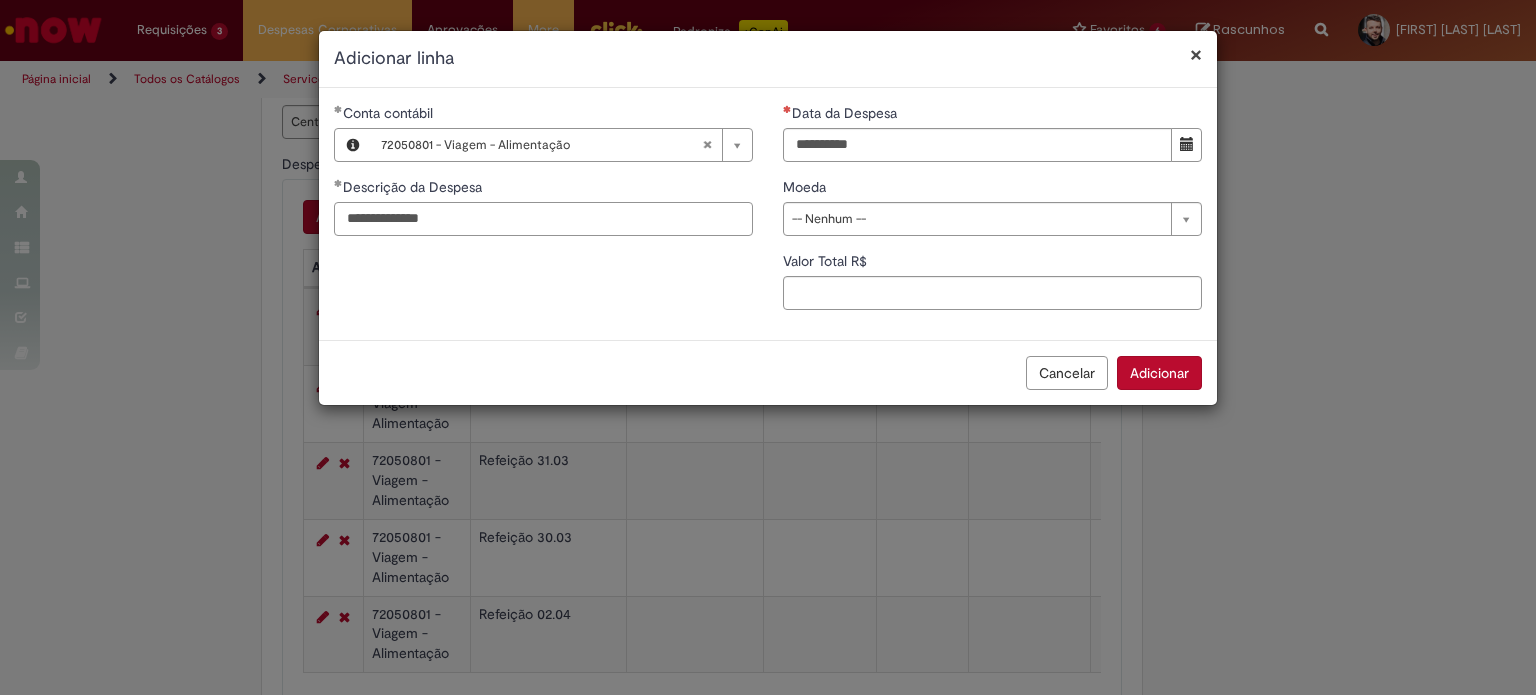 type on "**********" 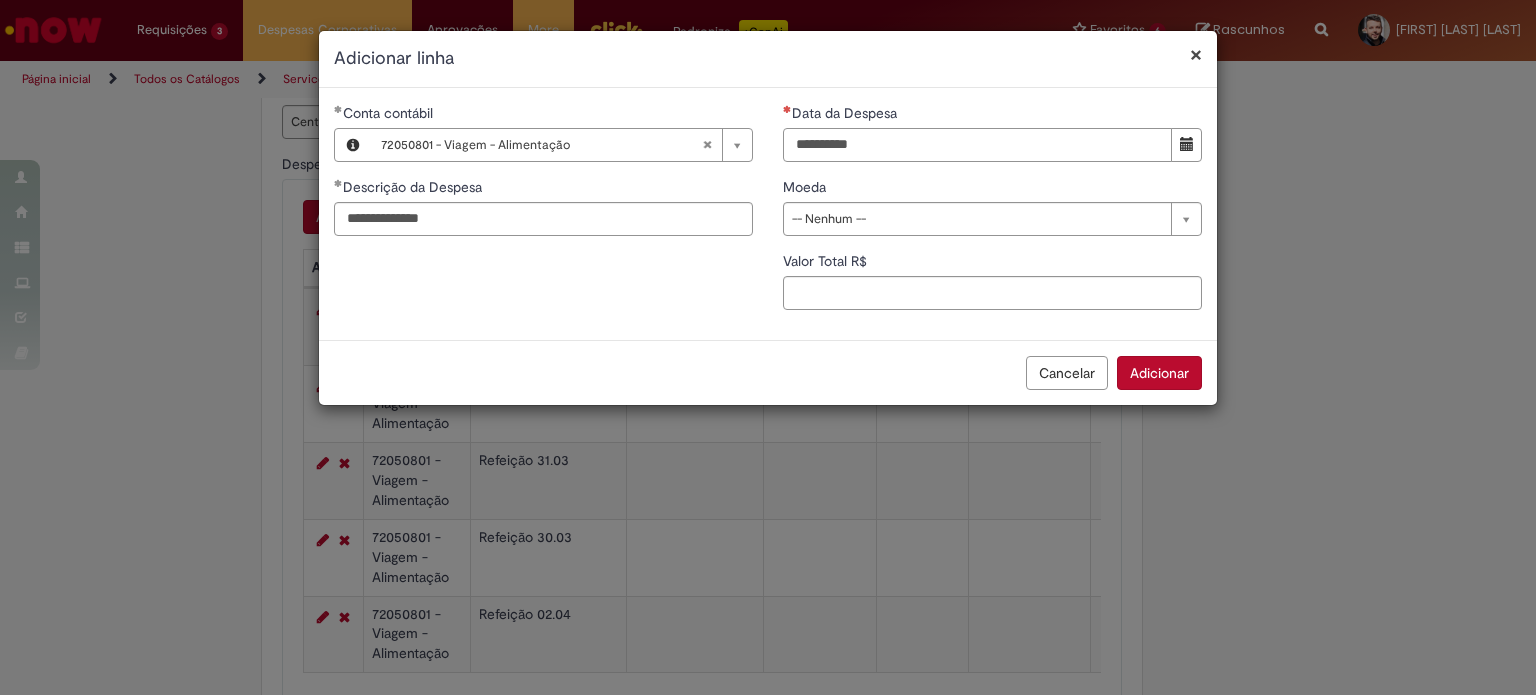 click on "Data da Despesa" at bounding box center [977, 145] 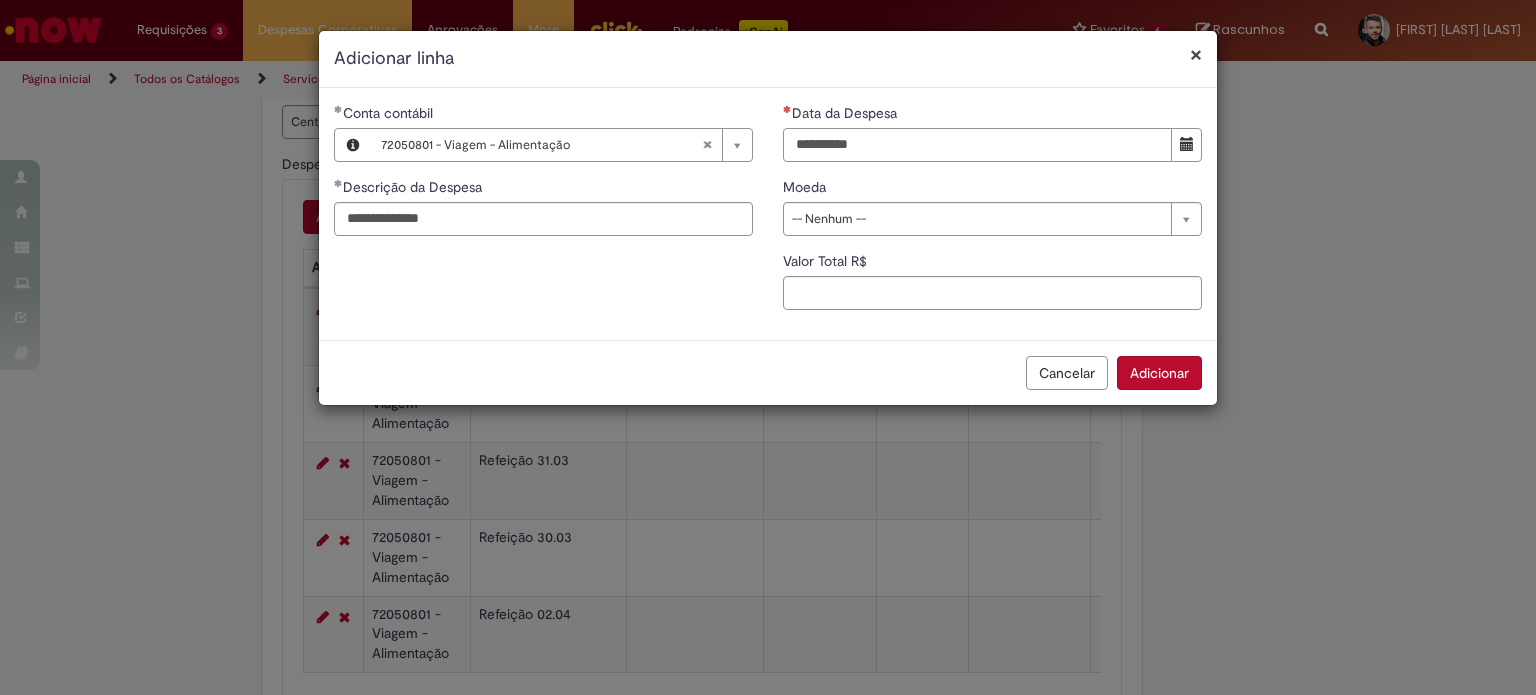 type on "**********" 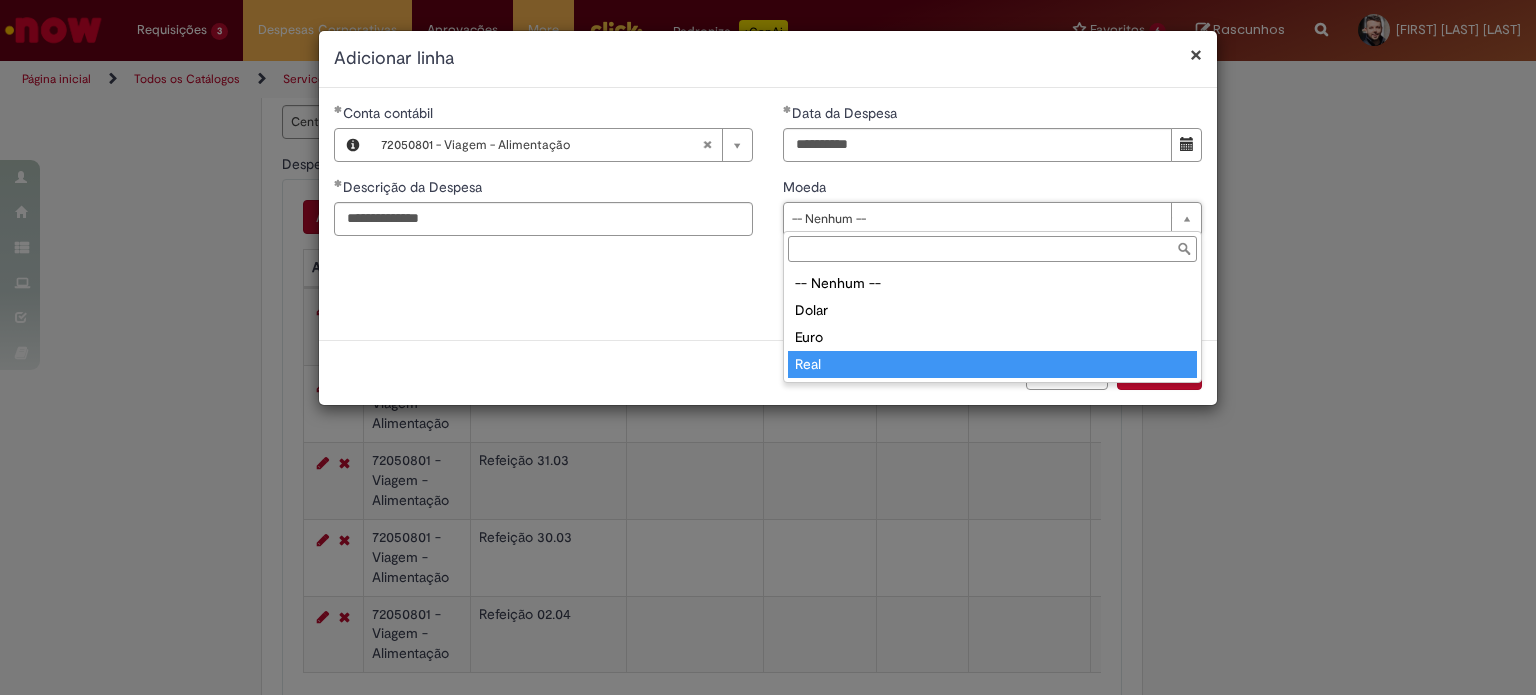 type on "****" 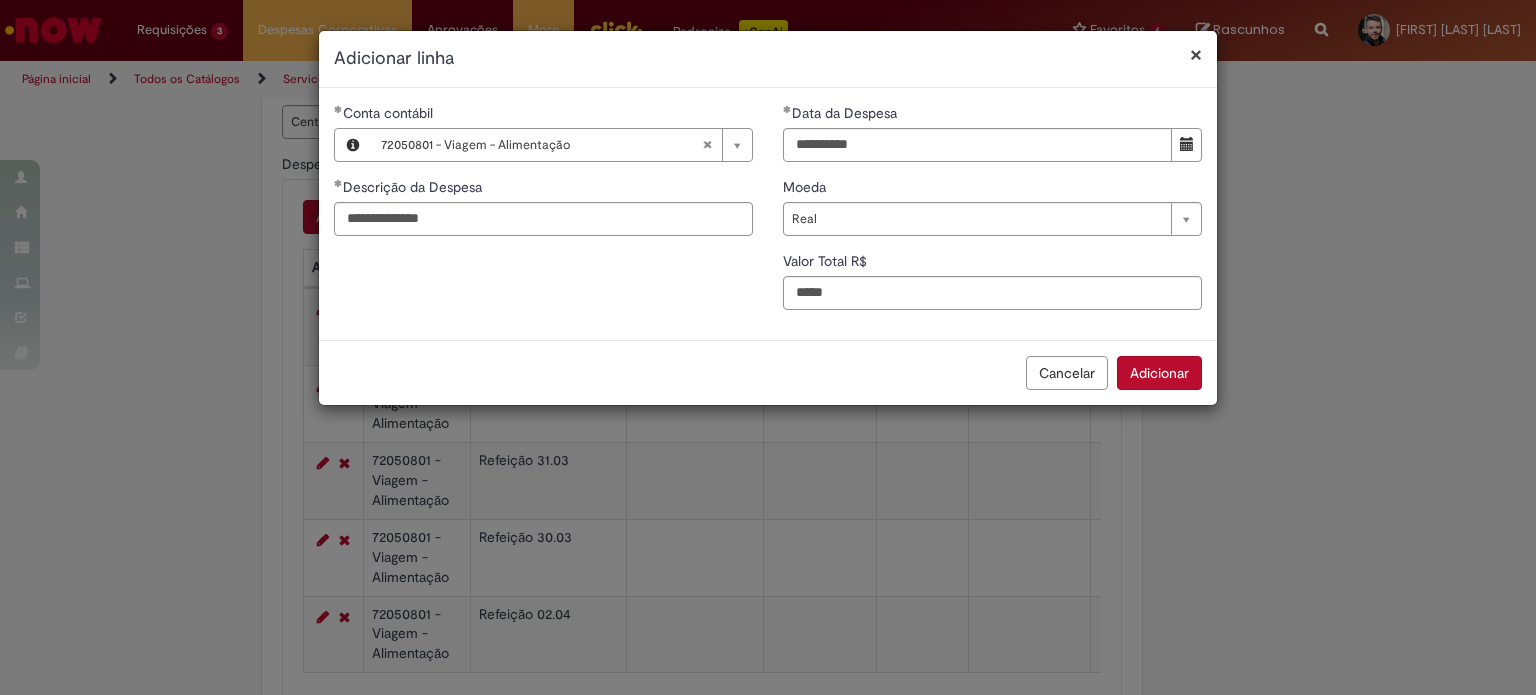 type on "****" 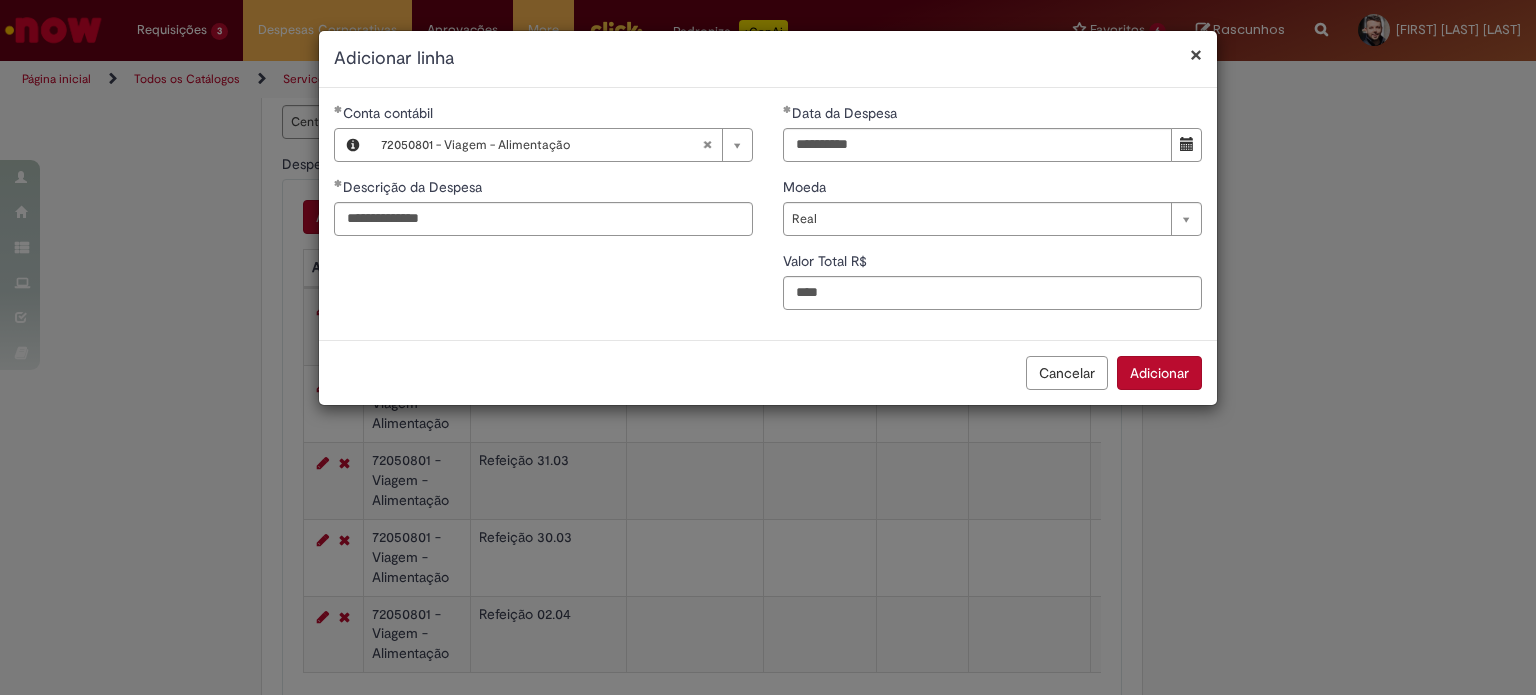 click on "Adicionar" at bounding box center (1159, 373) 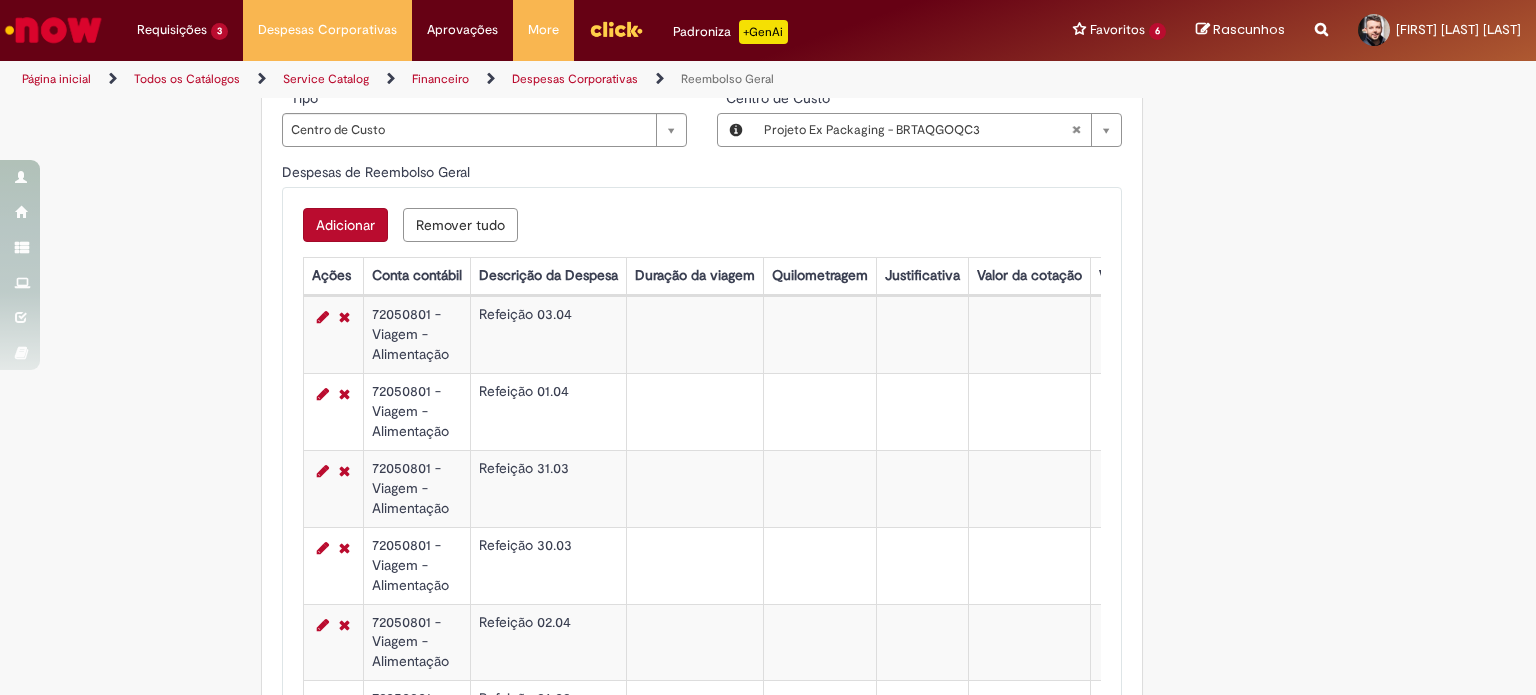 scroll, scrollTop: 771, scrollLeft: 0, axis: vertical 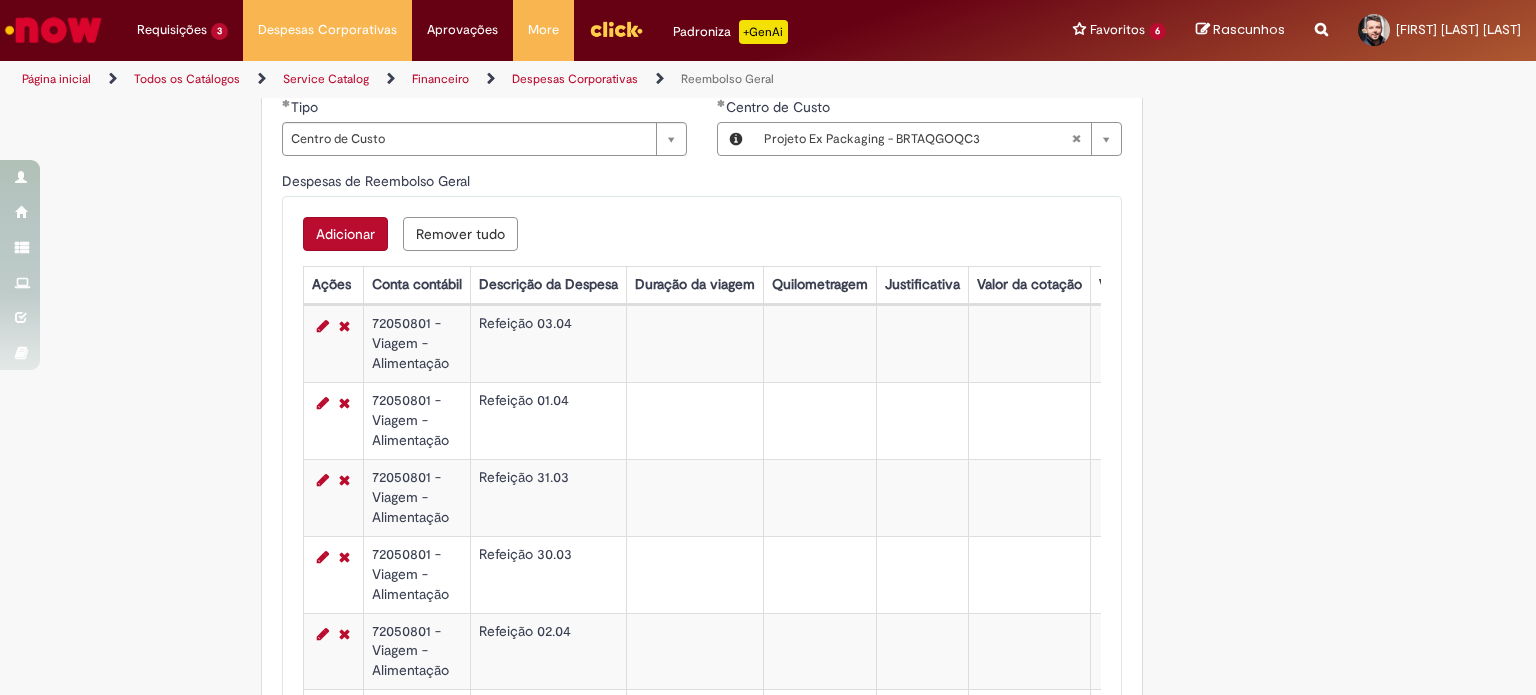 click on "Adicionar" at bounding box center [345, 234] 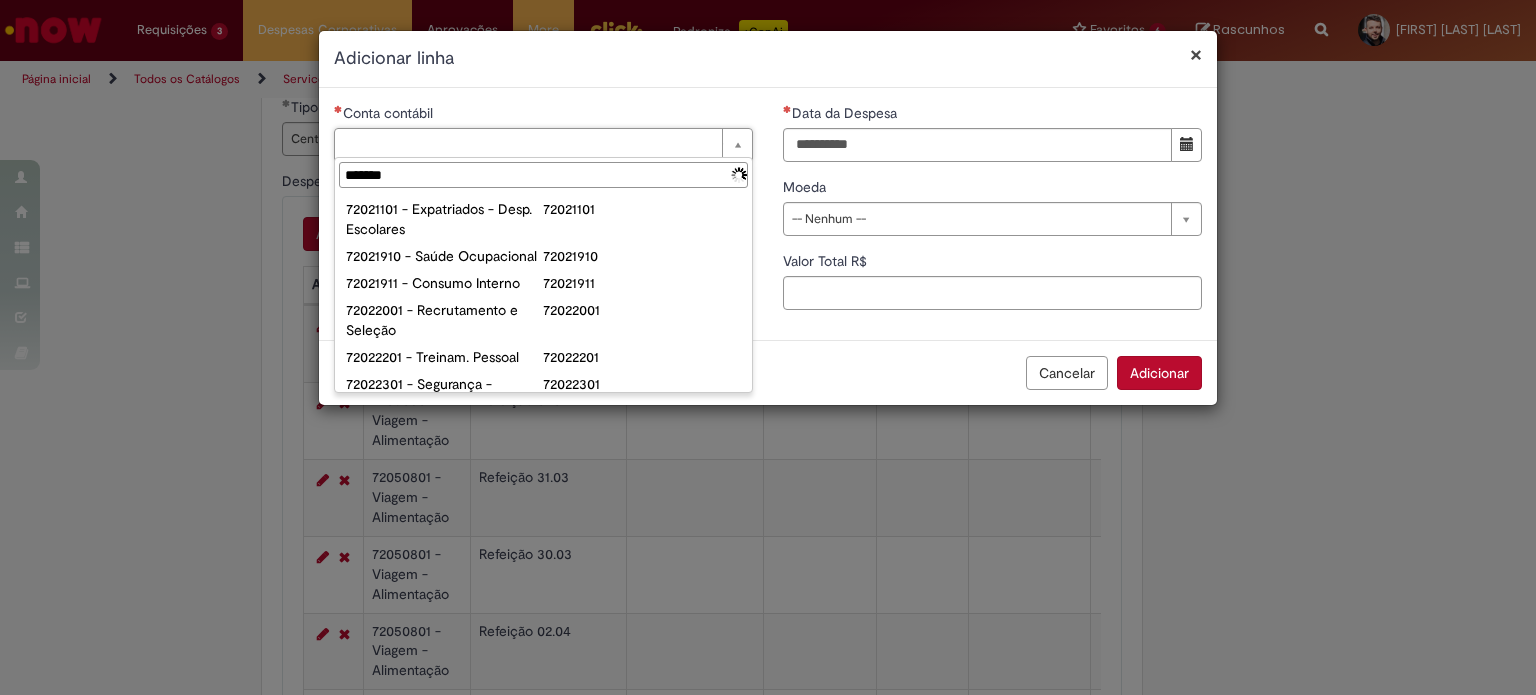 type on "********" 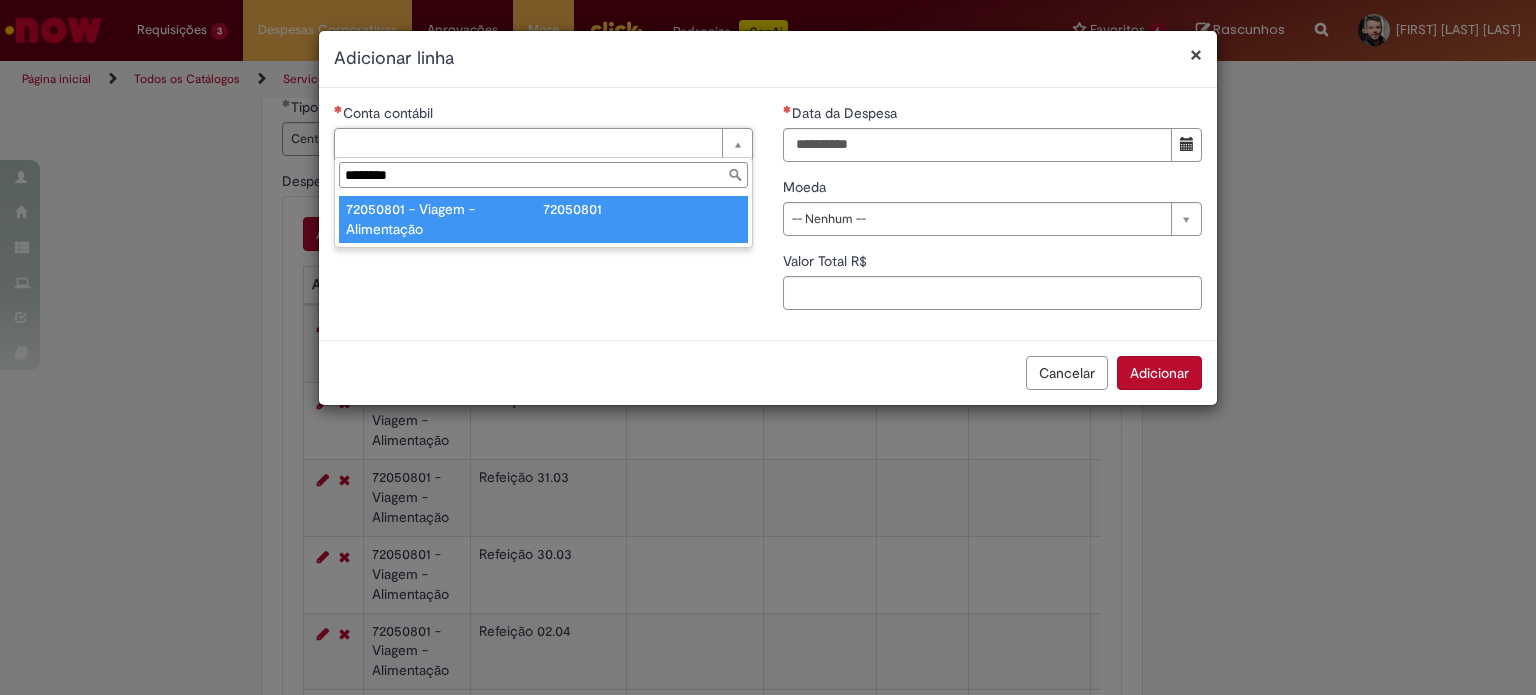 type on "**********" 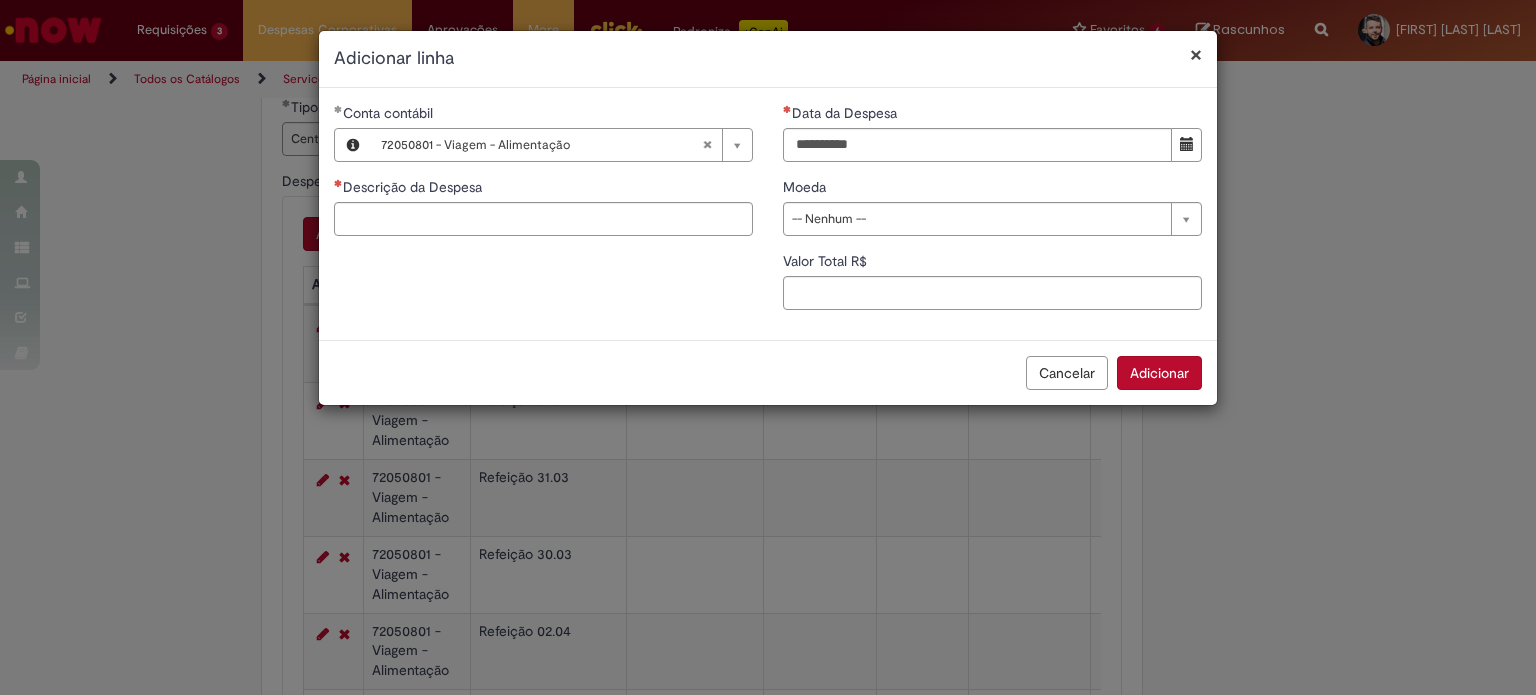 click on "Descrição da Despesa" at bounding box center [543, 219] 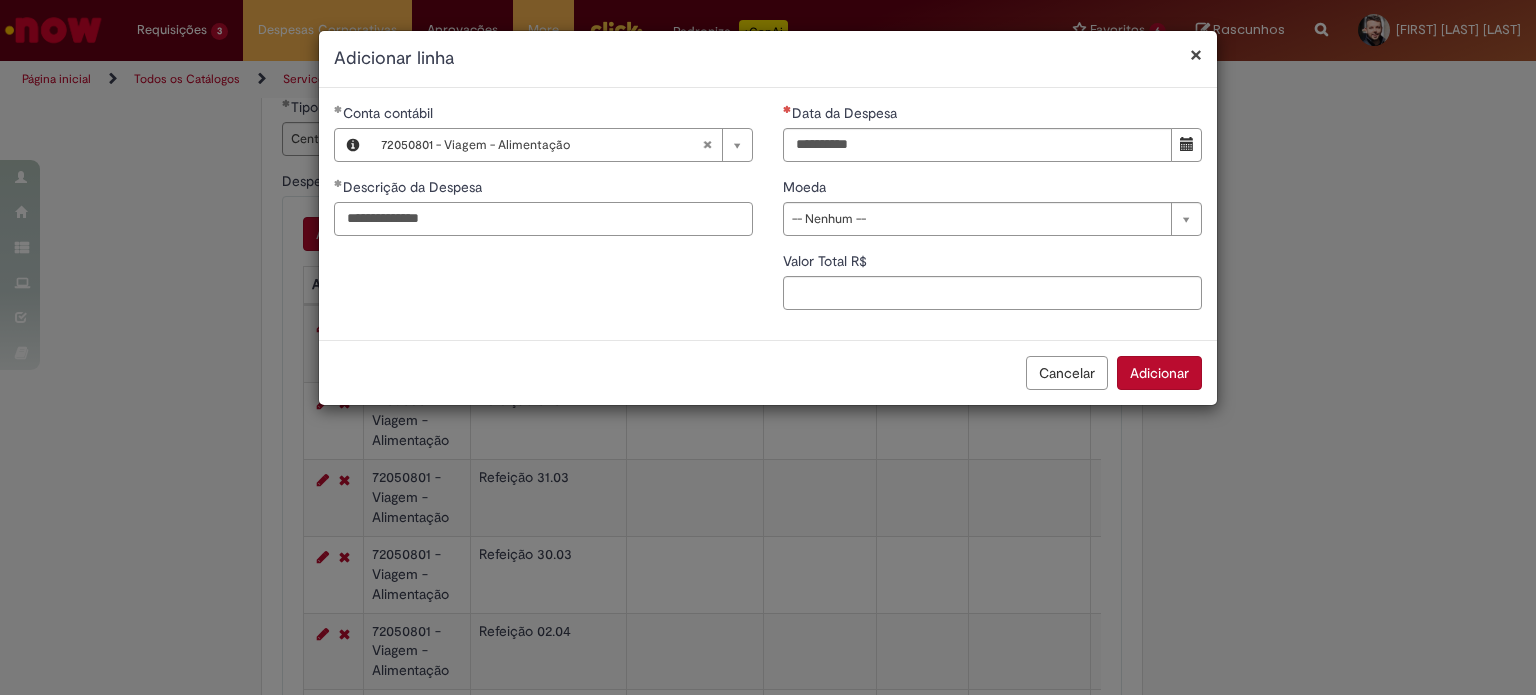 type on "**********" 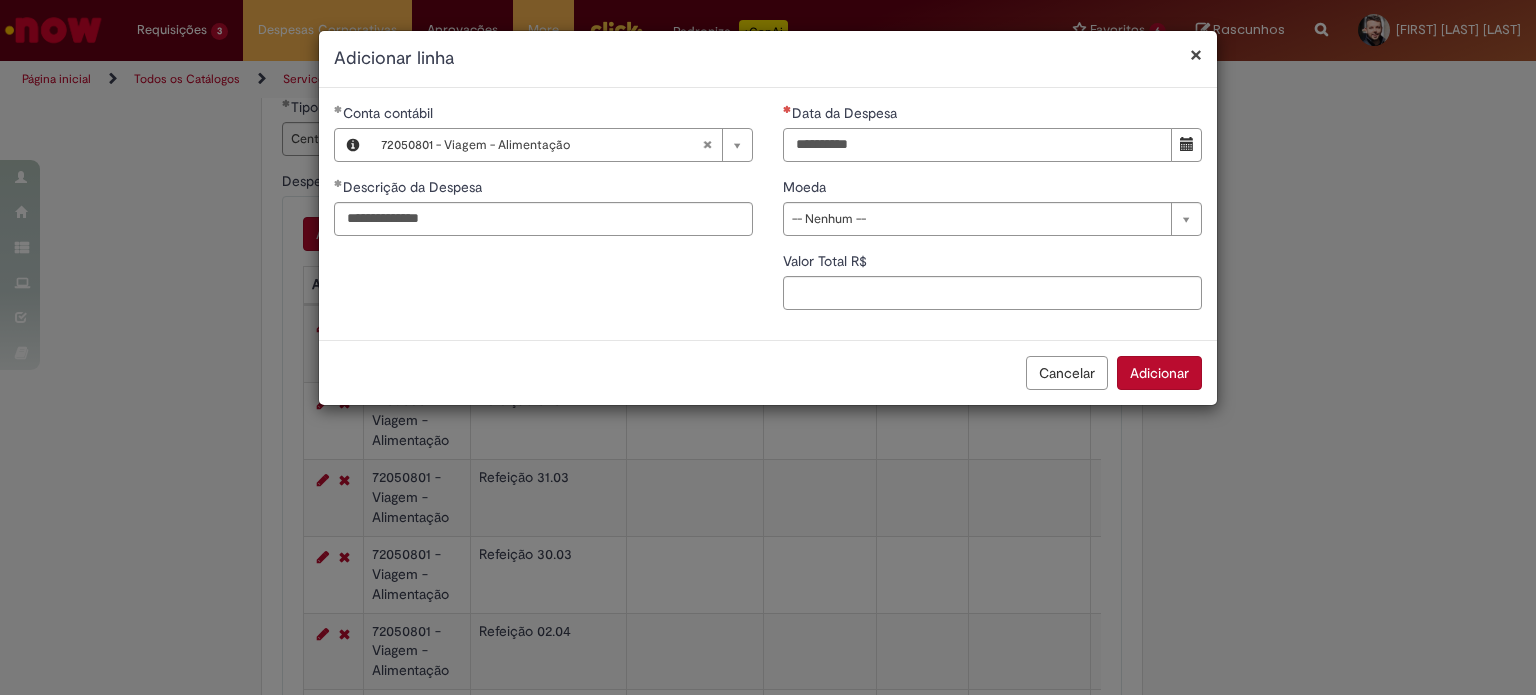 click on "Data da Despesa" at bounding box center (977, 145) 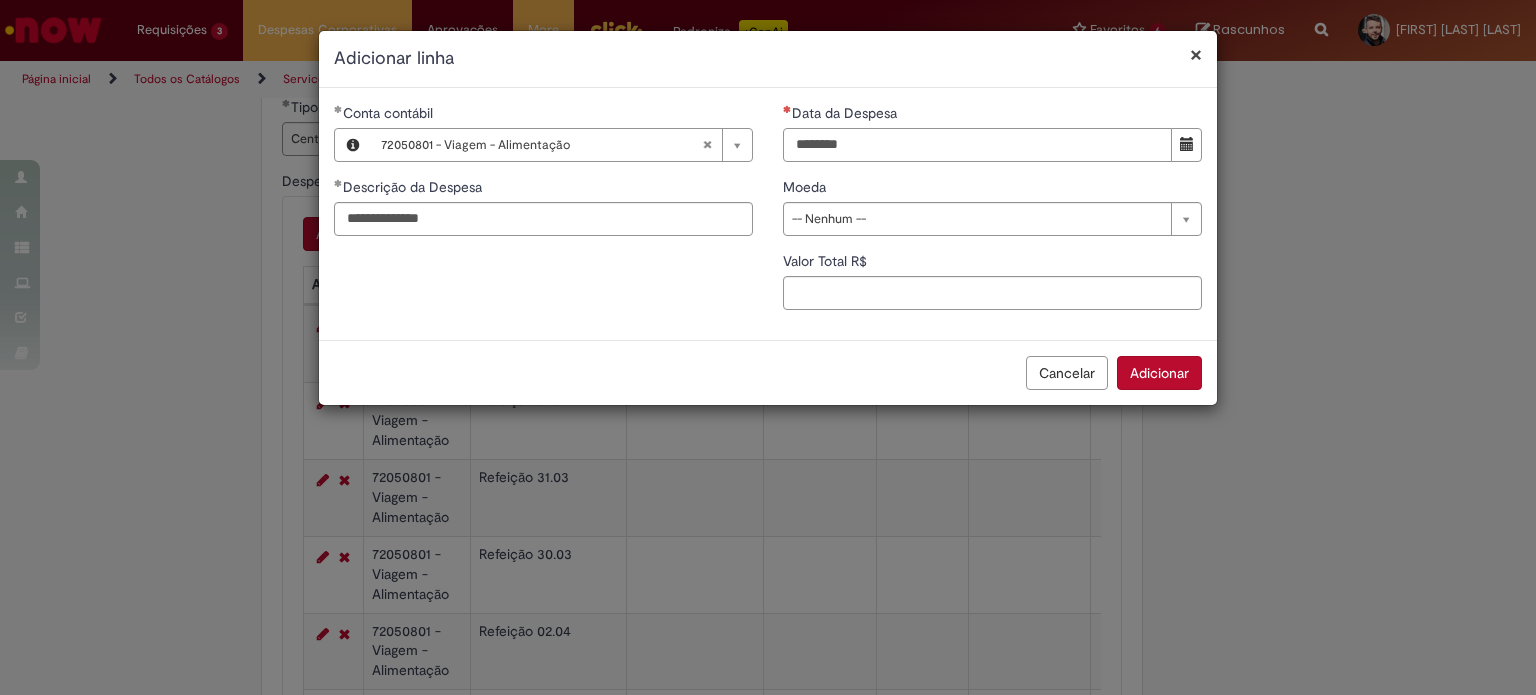 type on "********" 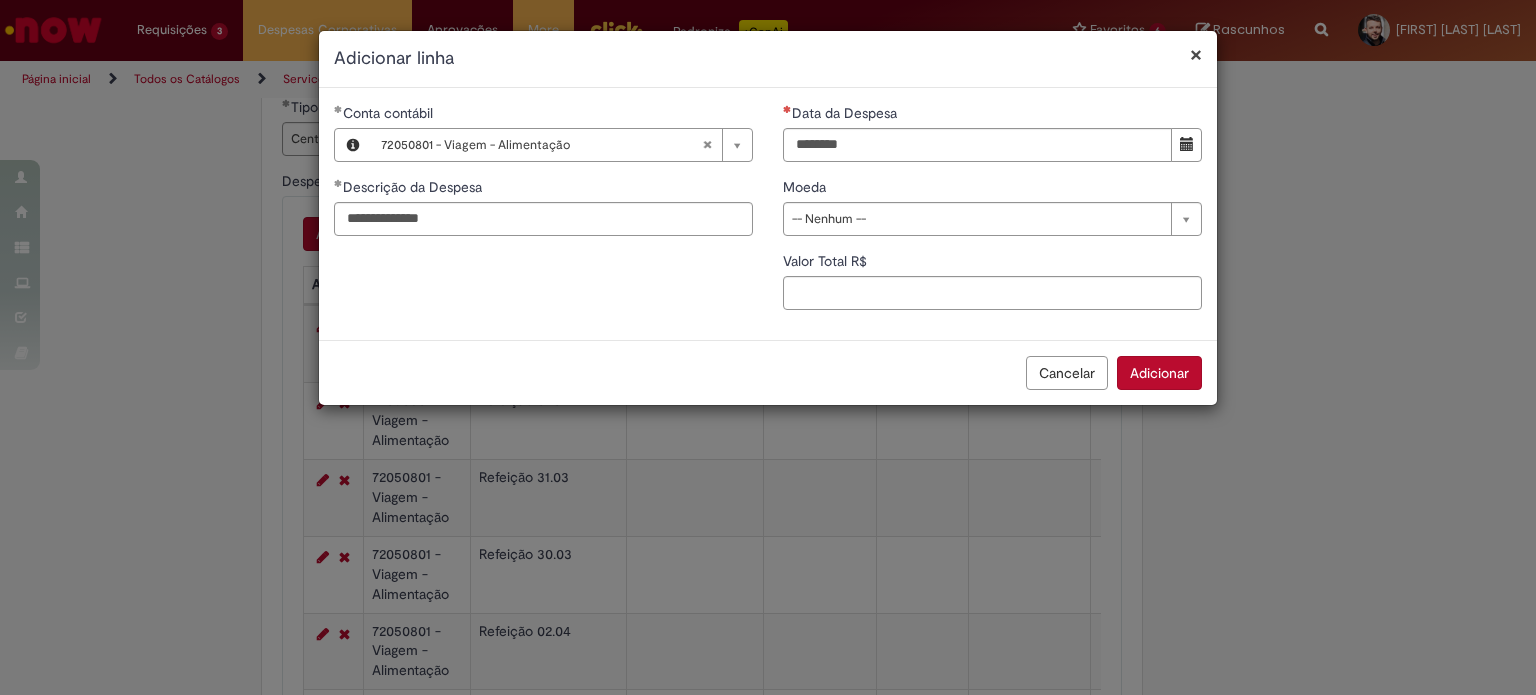 type 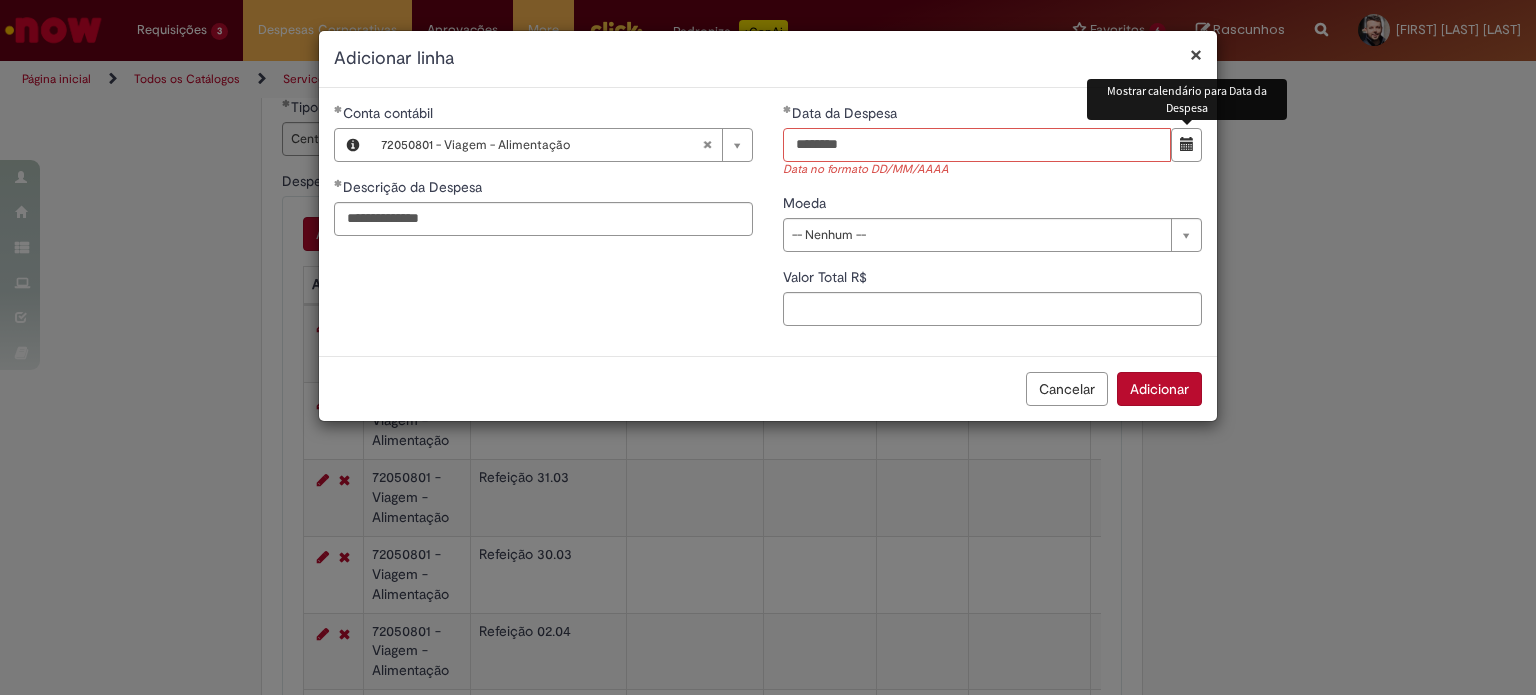 click on "********" at bounding box center (977, 145) 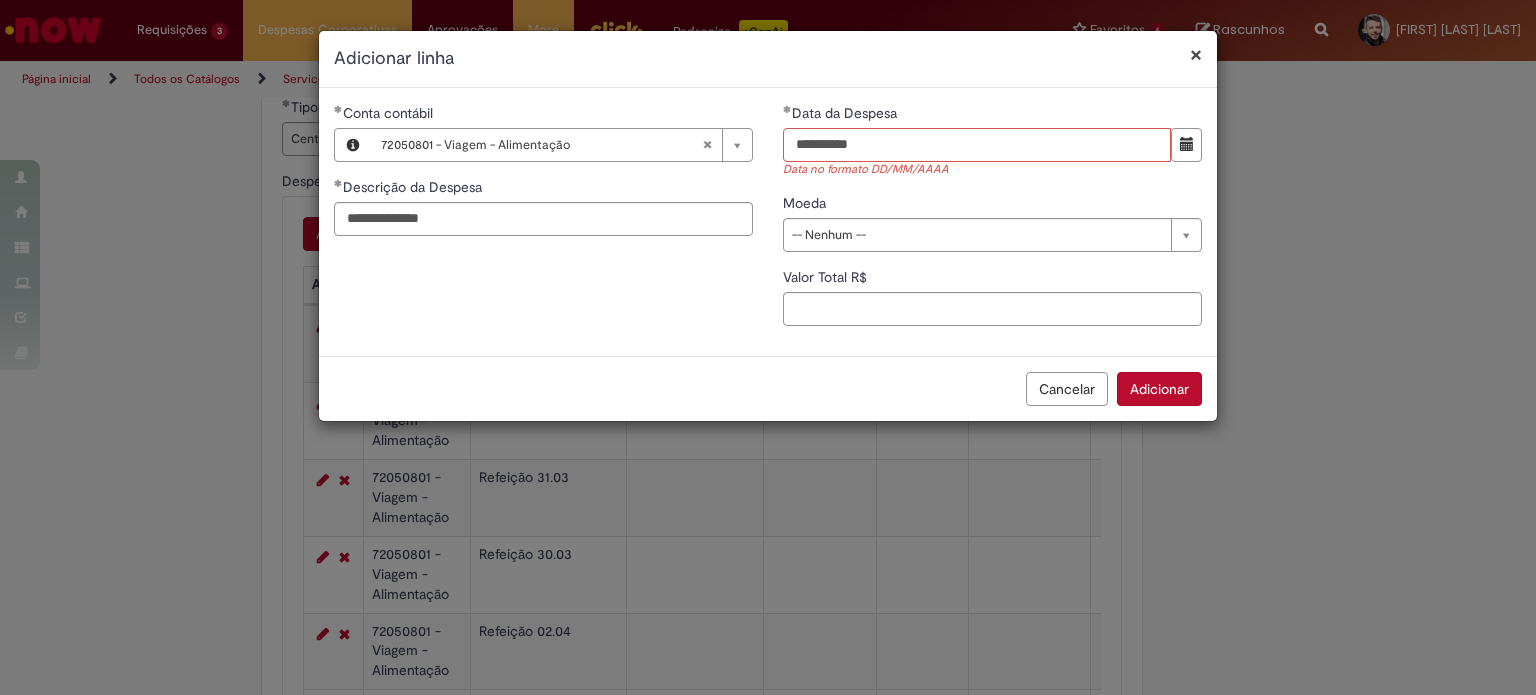 type on "**********" 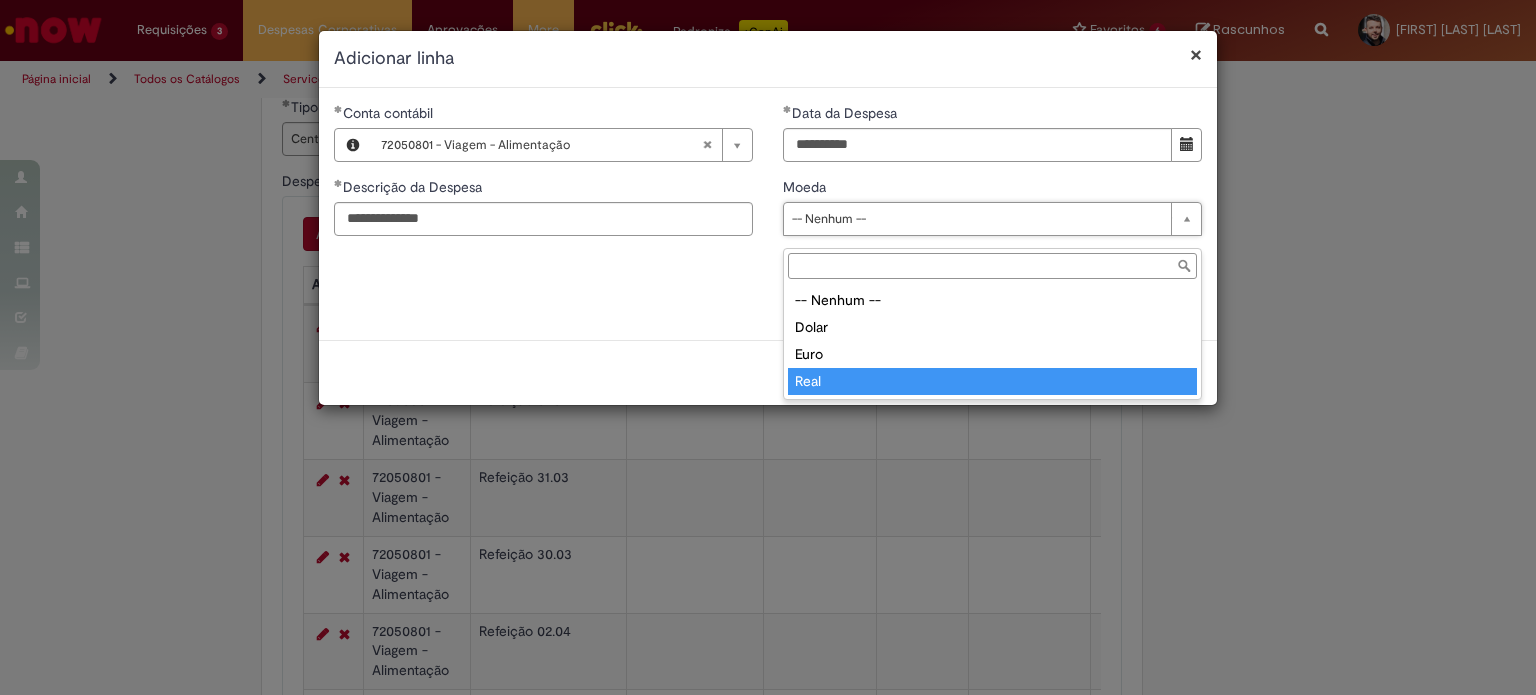 type on "****" 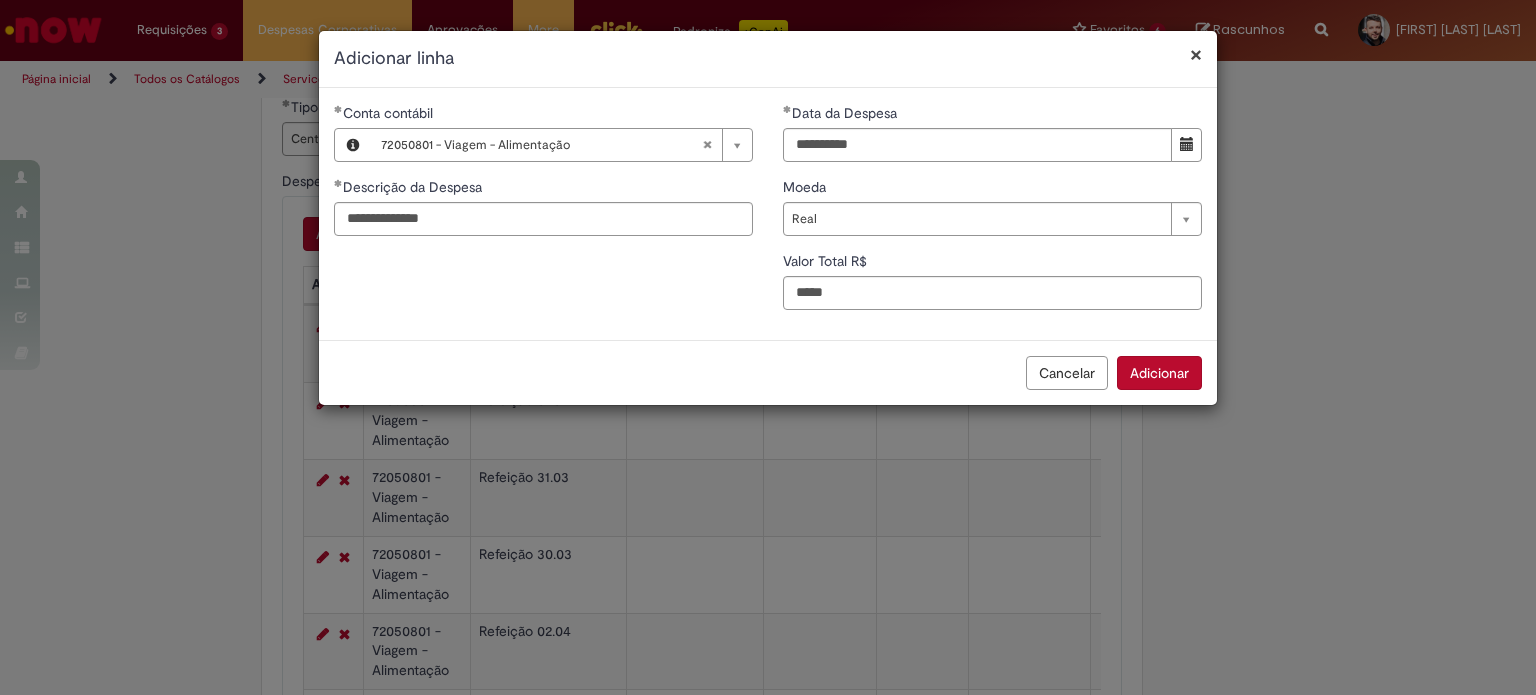 type on "****" 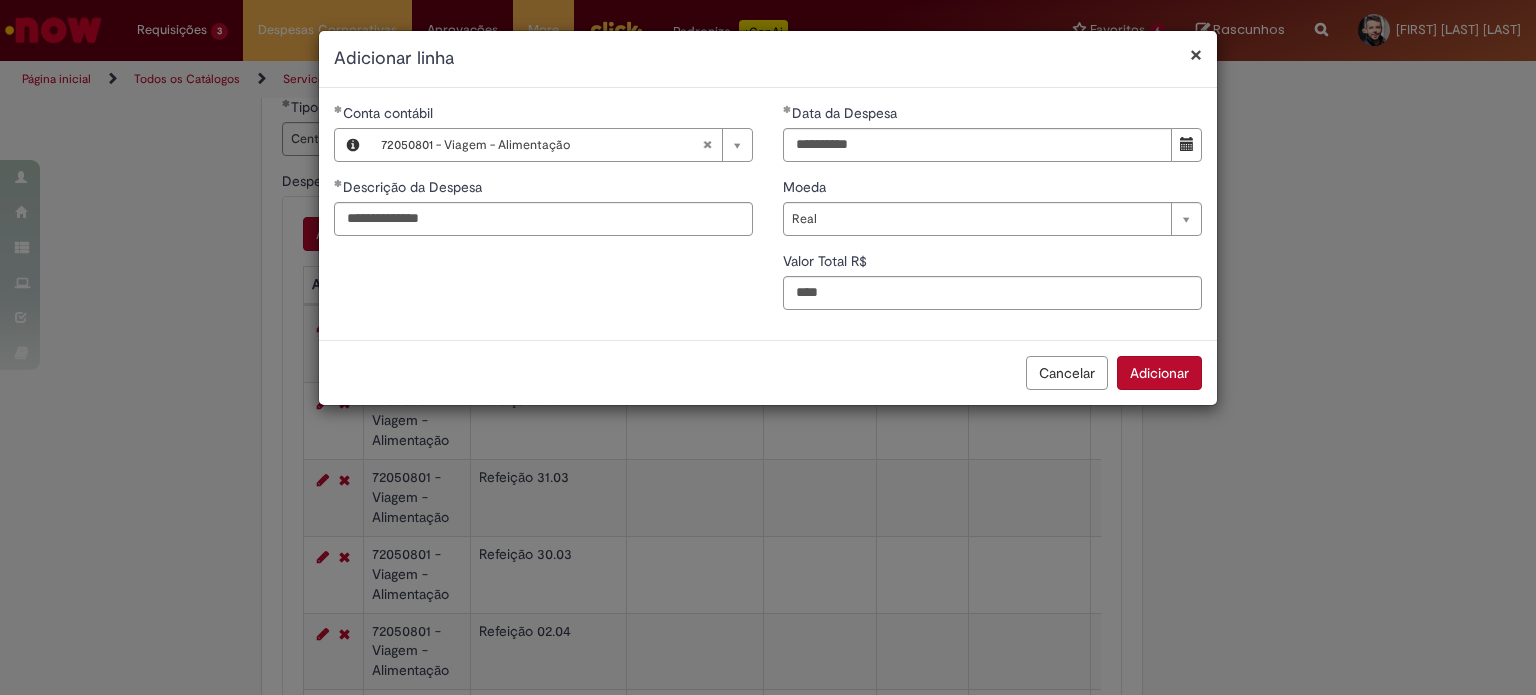 click on "Adicionar" at bounding box center [1159, 373] 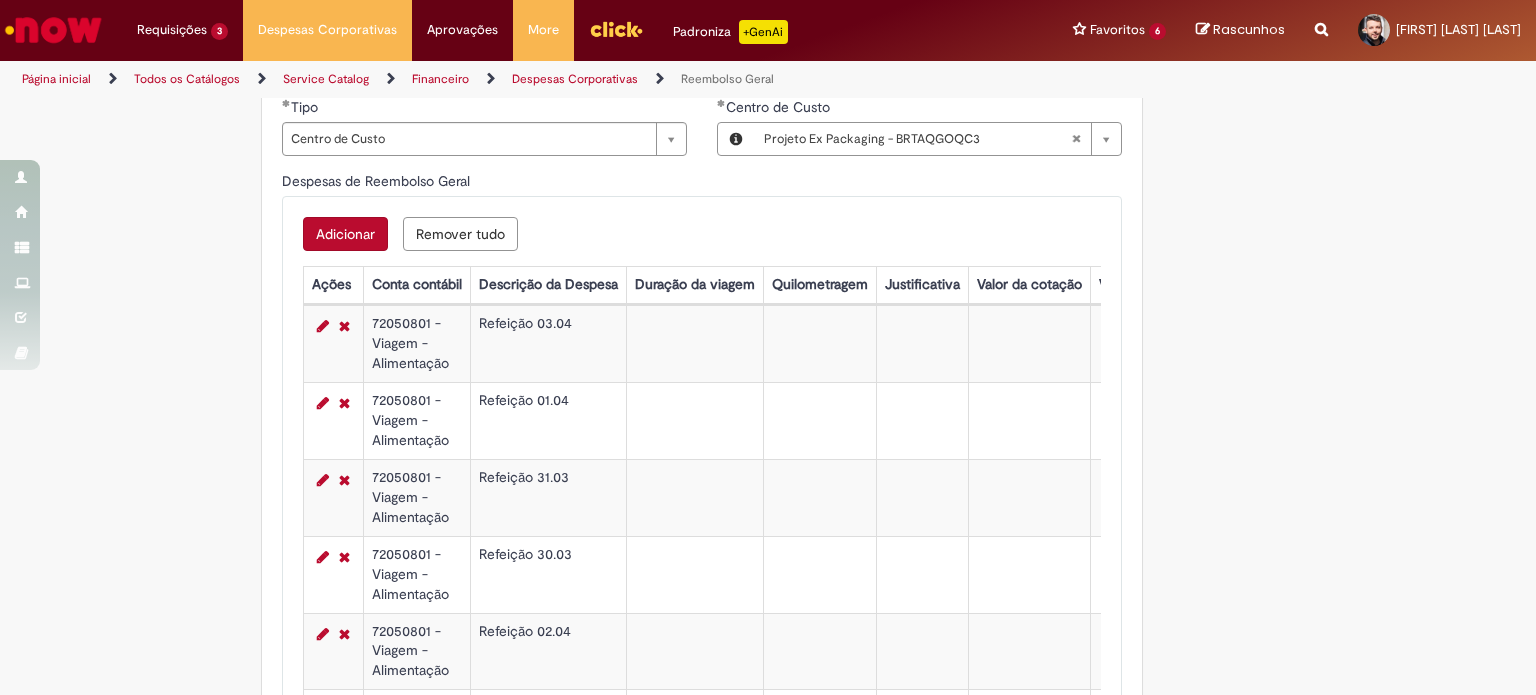 click on "Adicionar" at bounding box center (345, 234) 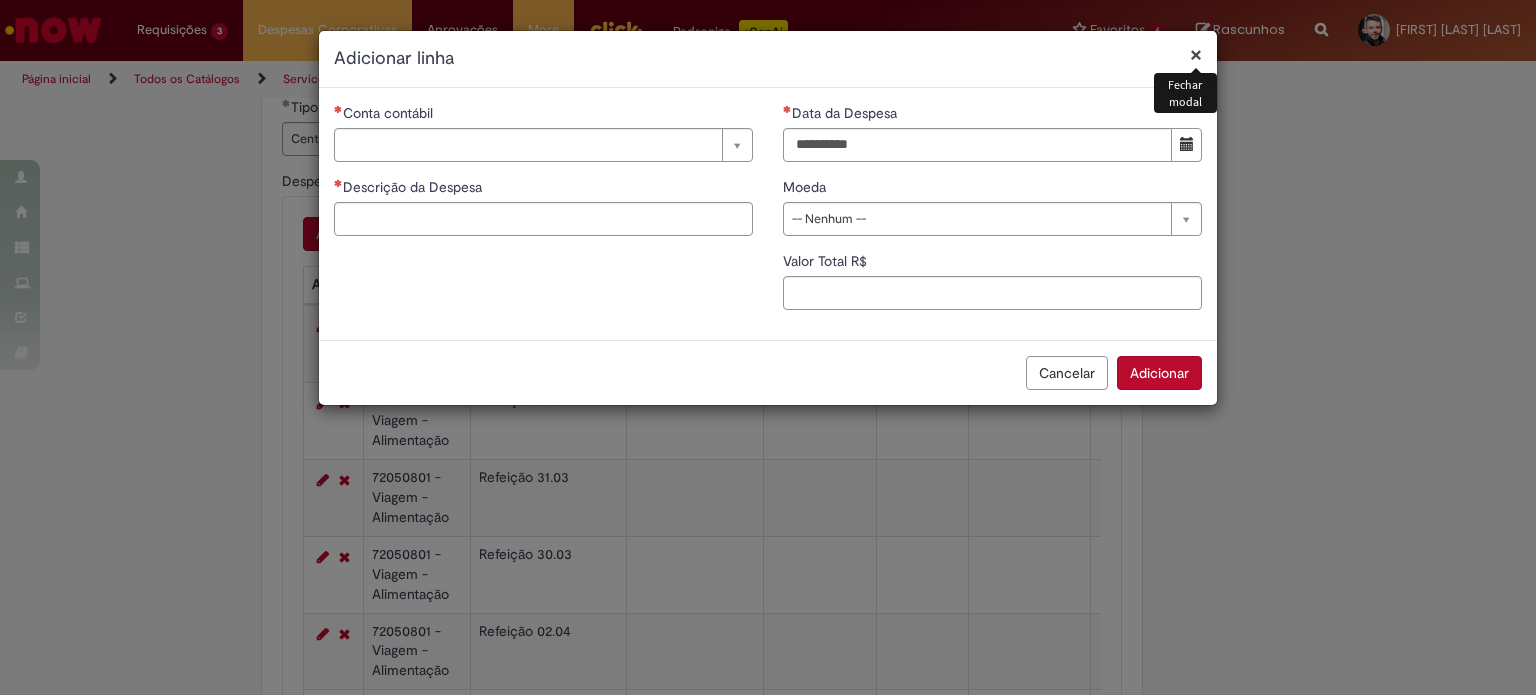 click on "×" at bounding box center (1196, 54) 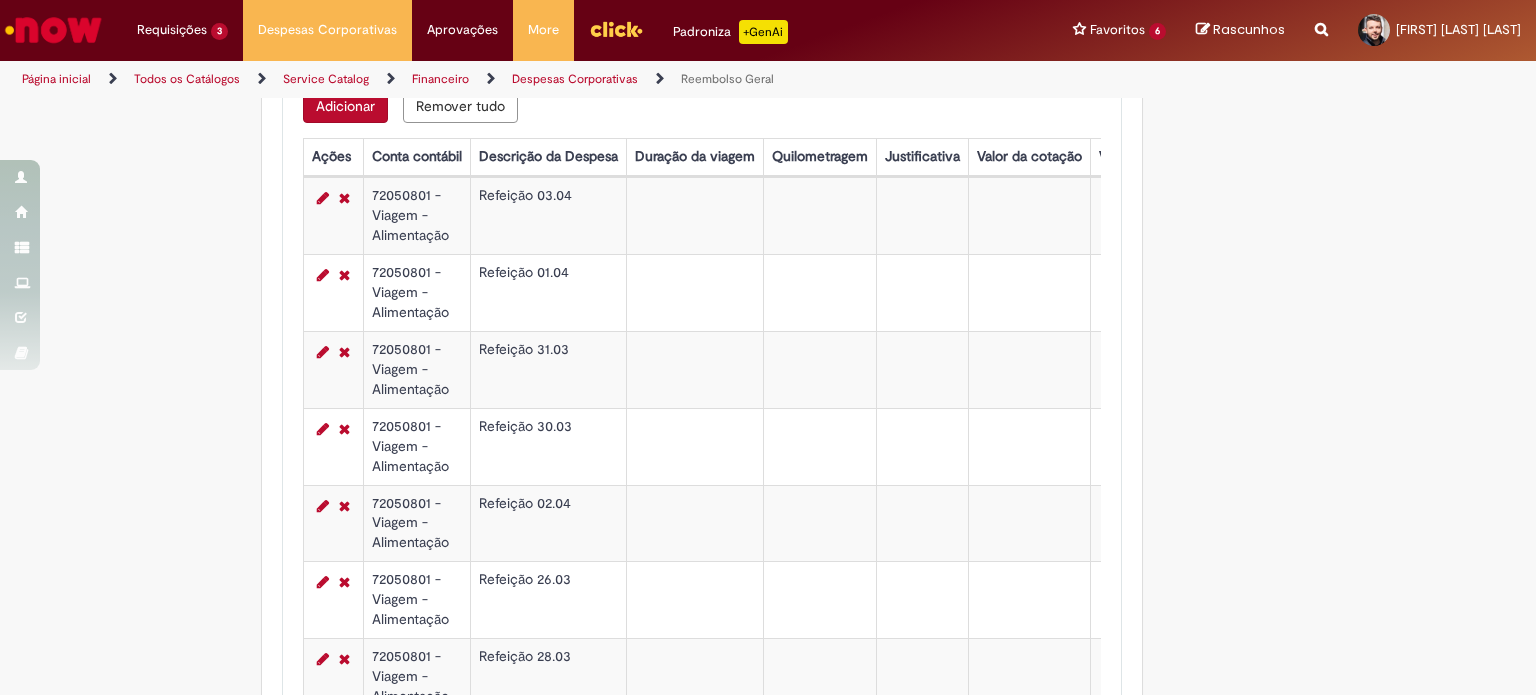 scroll, scrollTop: 911, scrollLeft: 0, axis: vertical 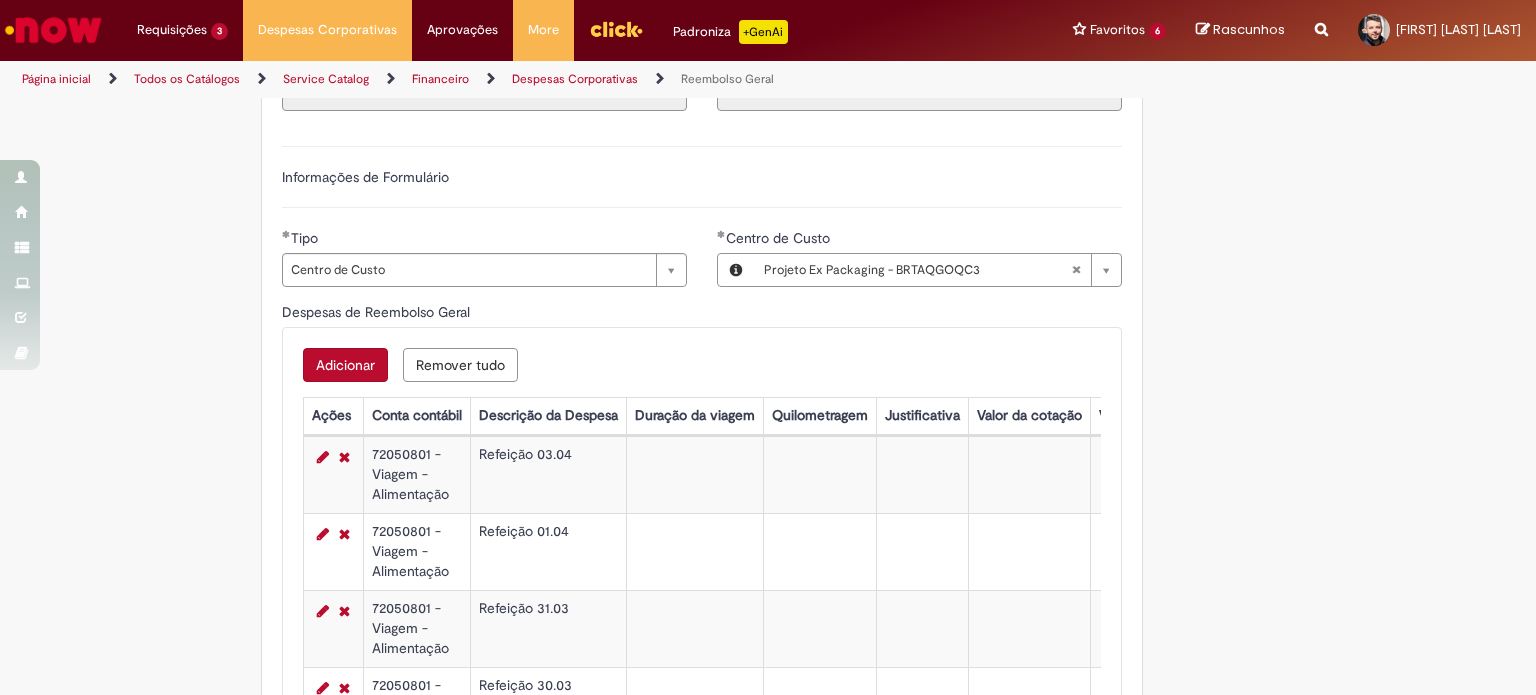 click on "Adicionar" at bounding box center [345, 365] 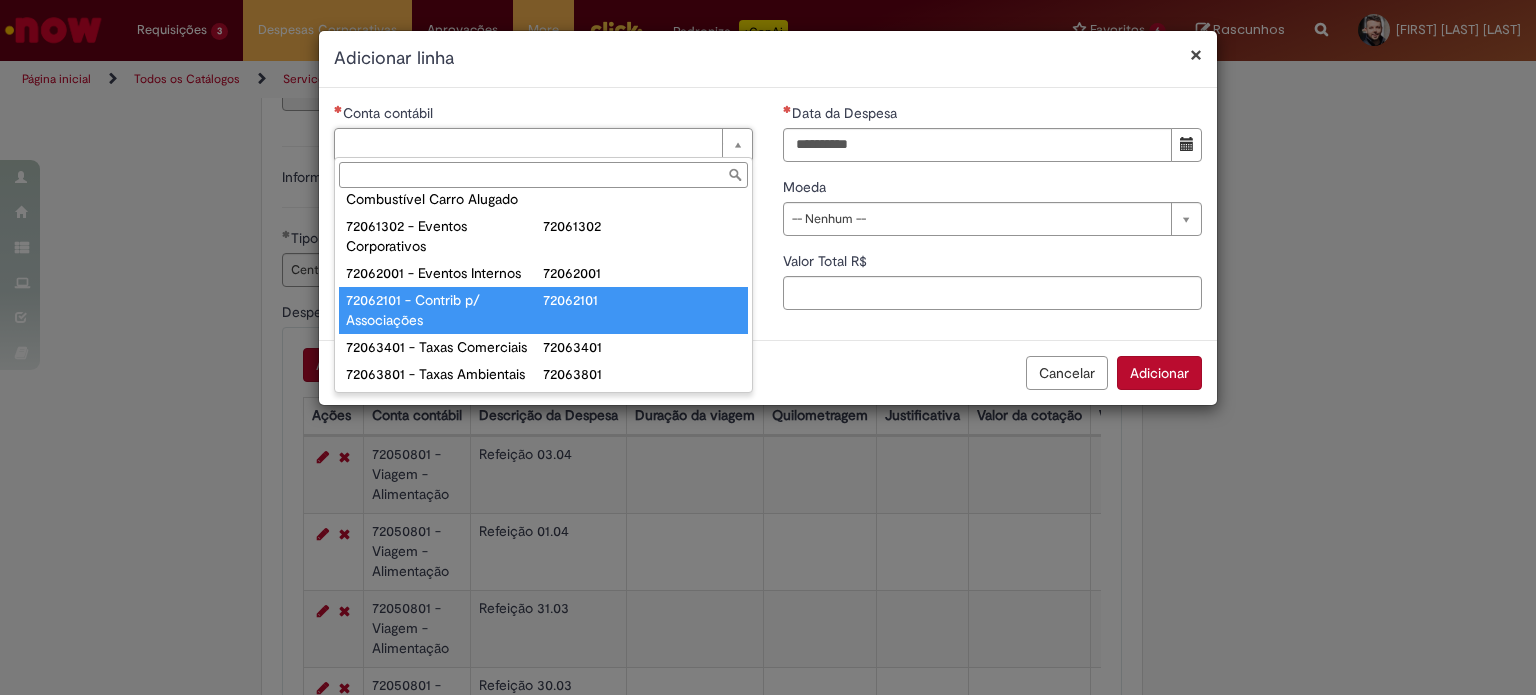 scroll, scrollTop: 1405, scrollLeft: 0, axis: vertical 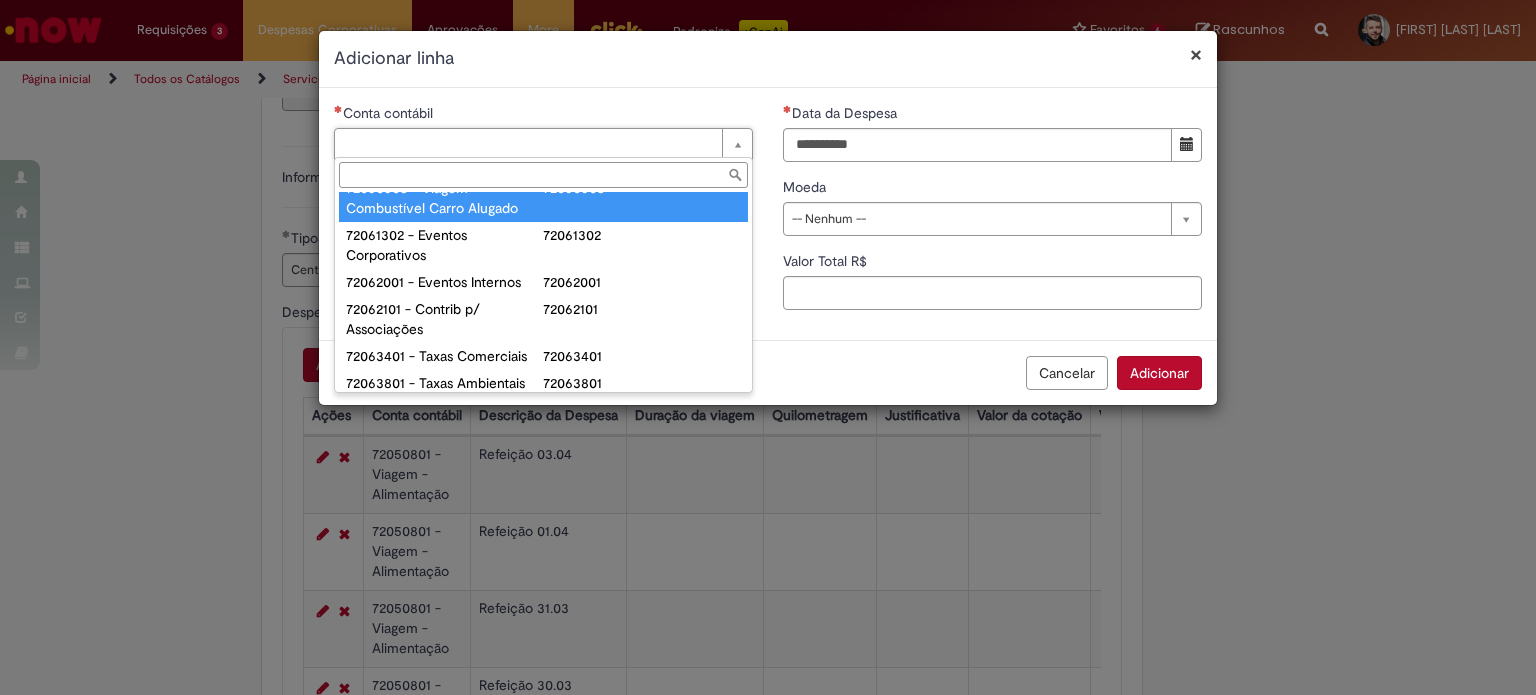 type on "**********" 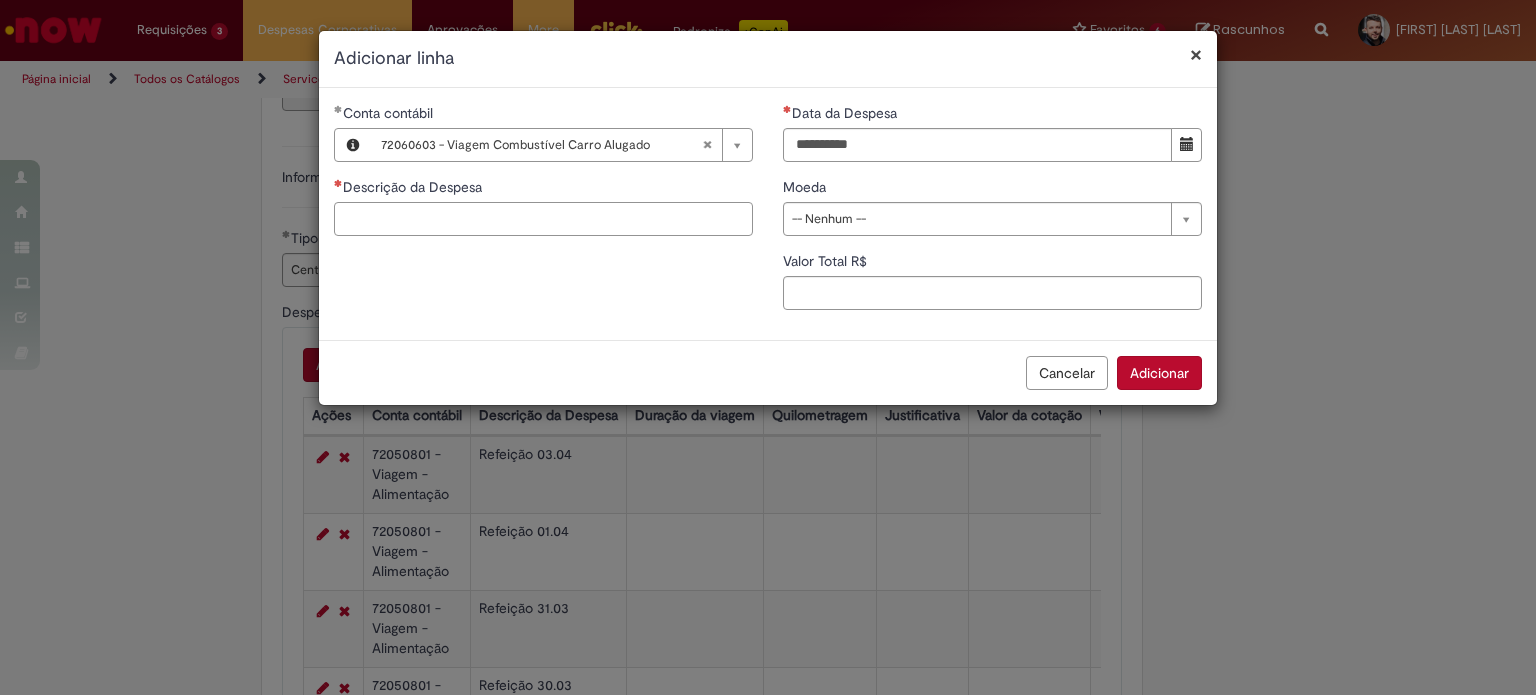 click on "Descrição da Despesa" at bounding box center (543, 219) 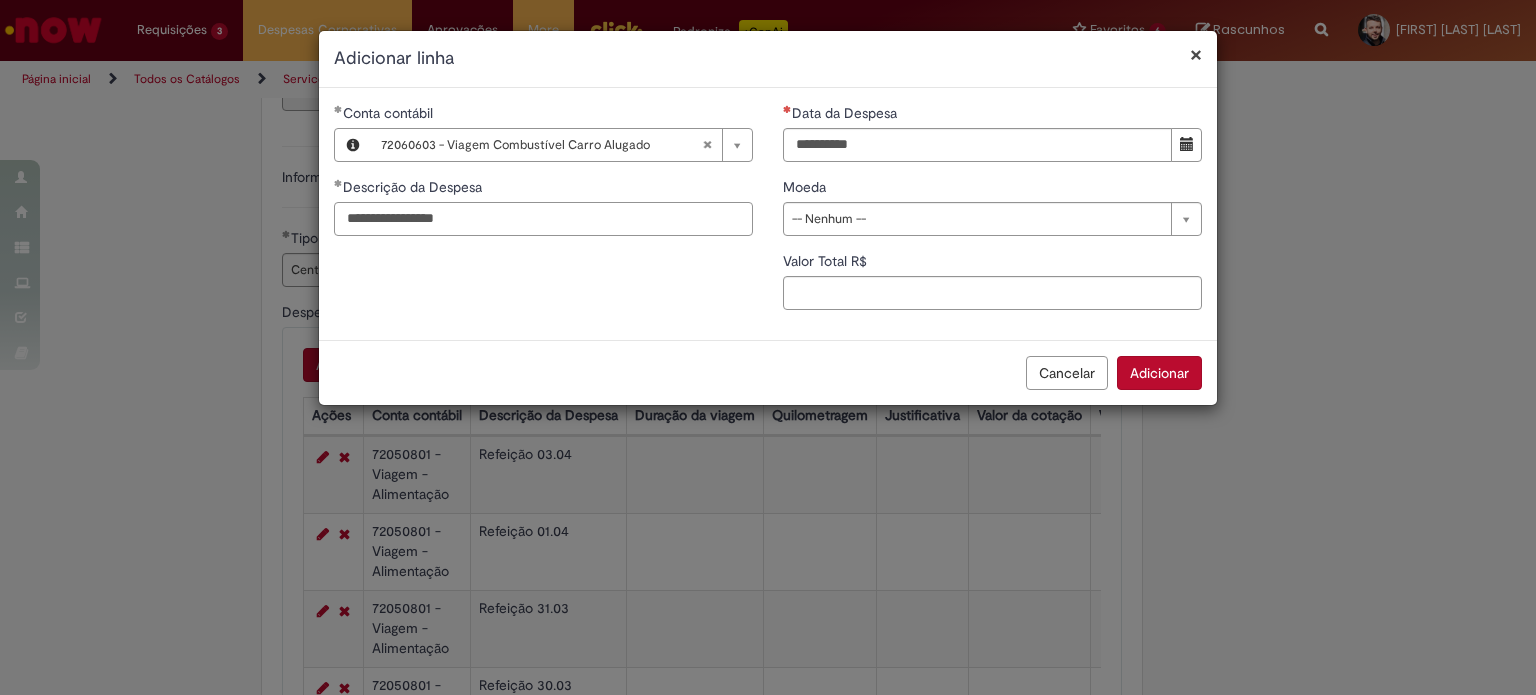 type on "**********" 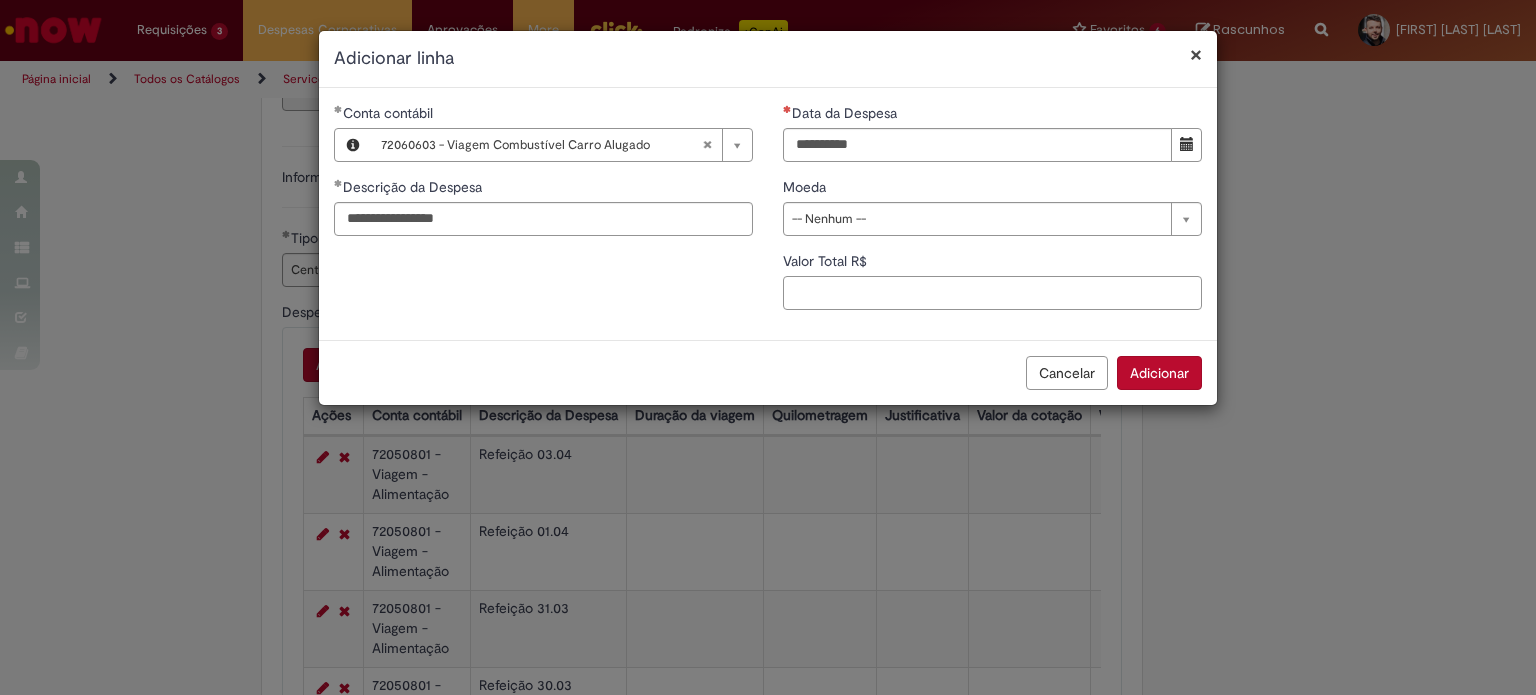 click on "Valor Total R$" at bounding box center (992, 293) 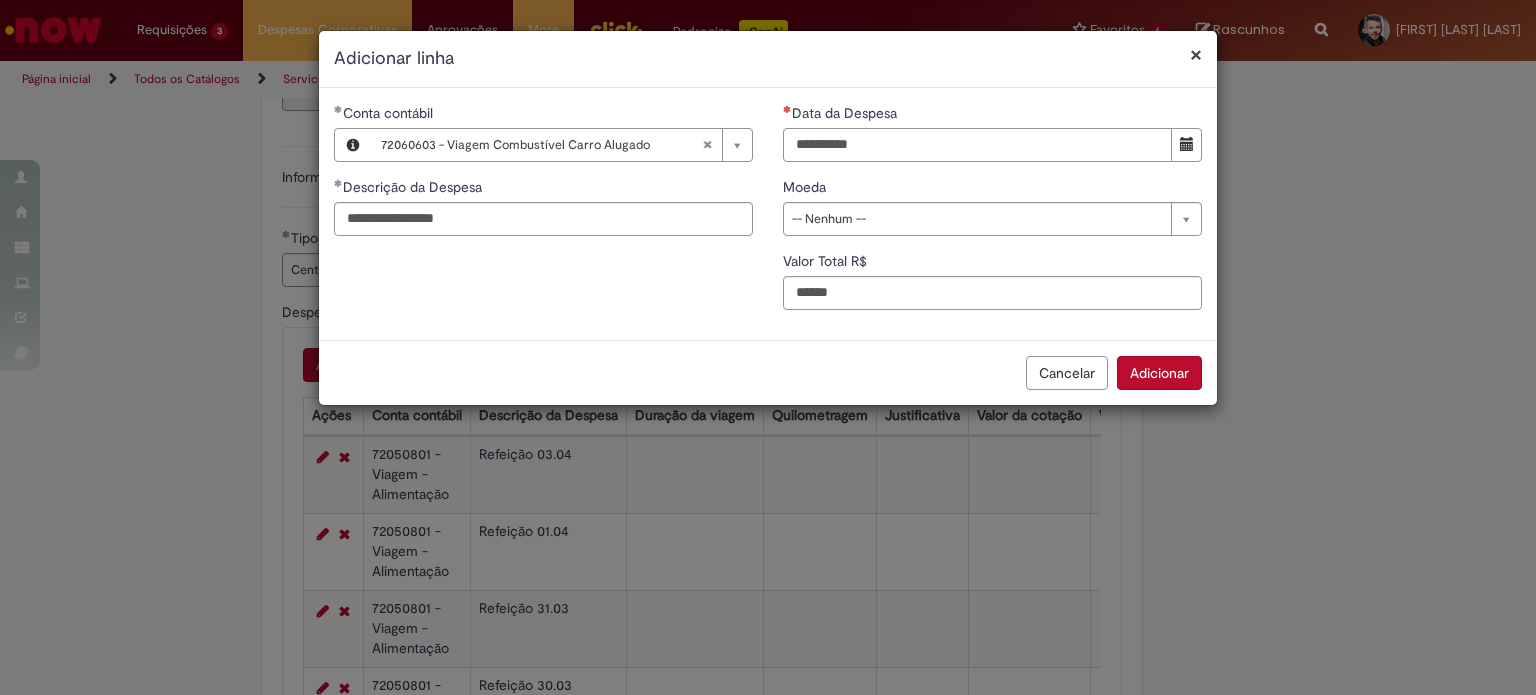 type on "******" 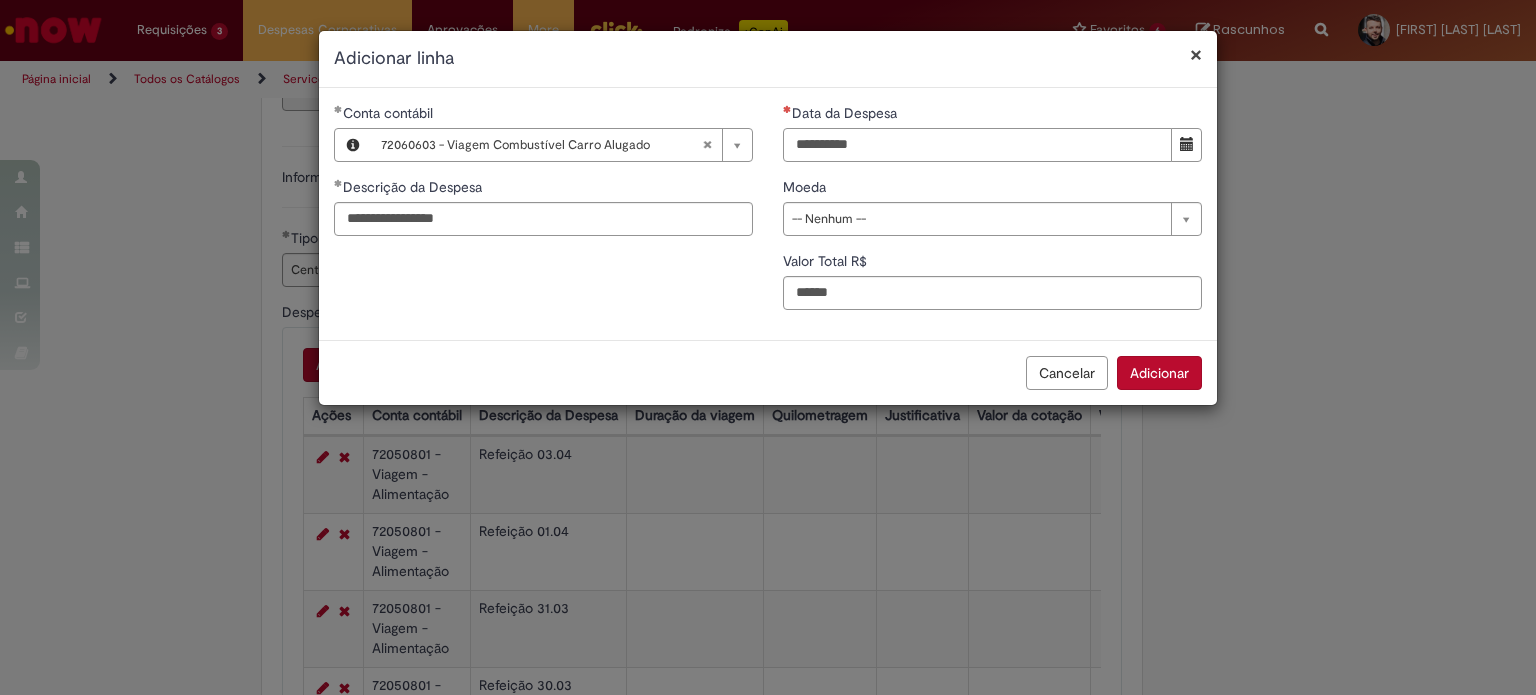 type on "**********" 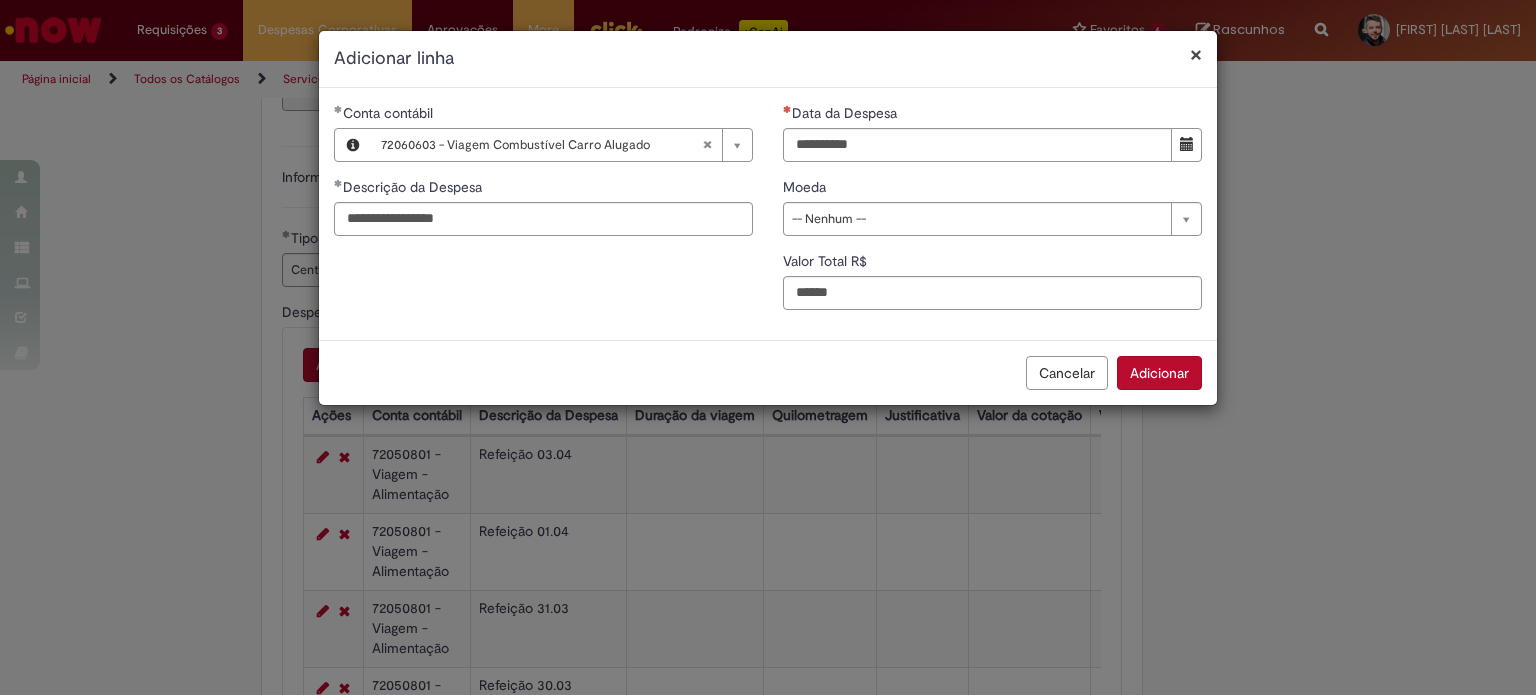 type 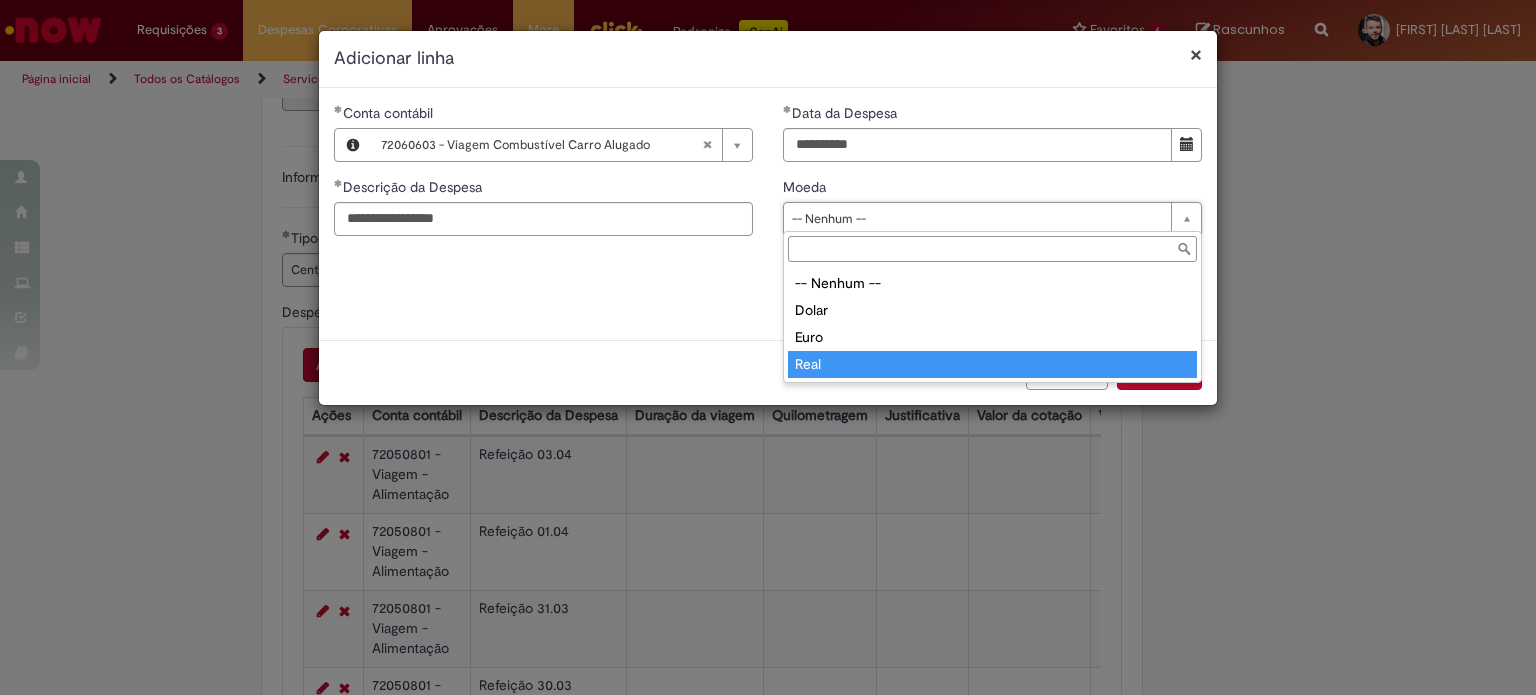 type on "****" 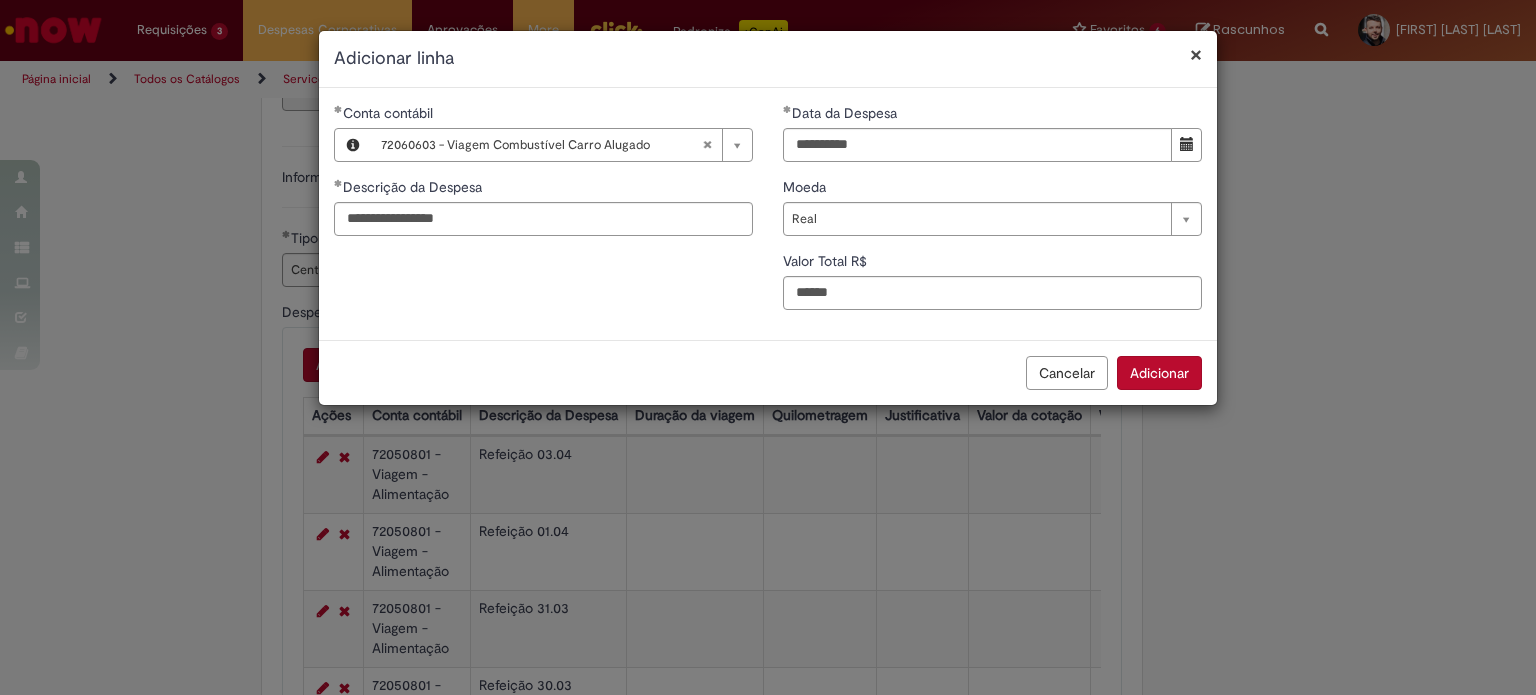 type 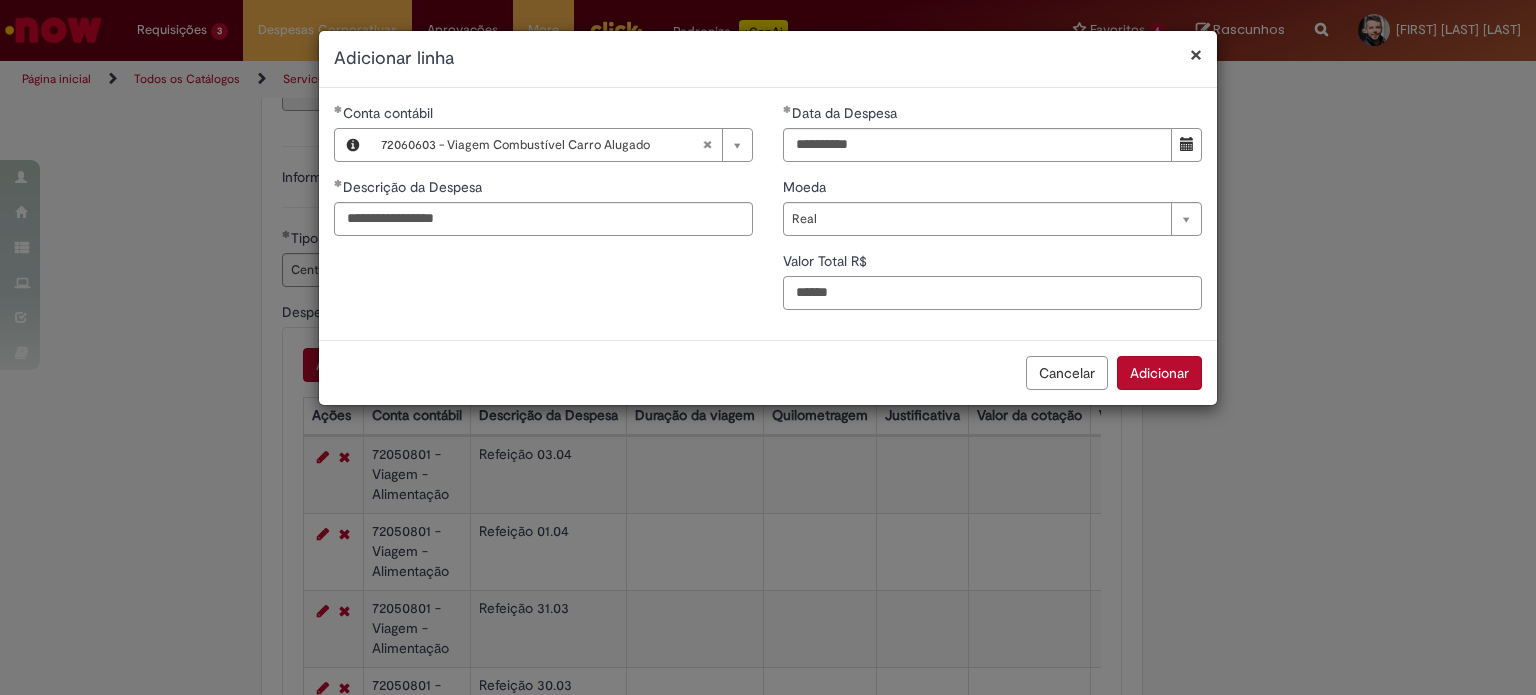 click on "******" at bounding box center [992, 293] 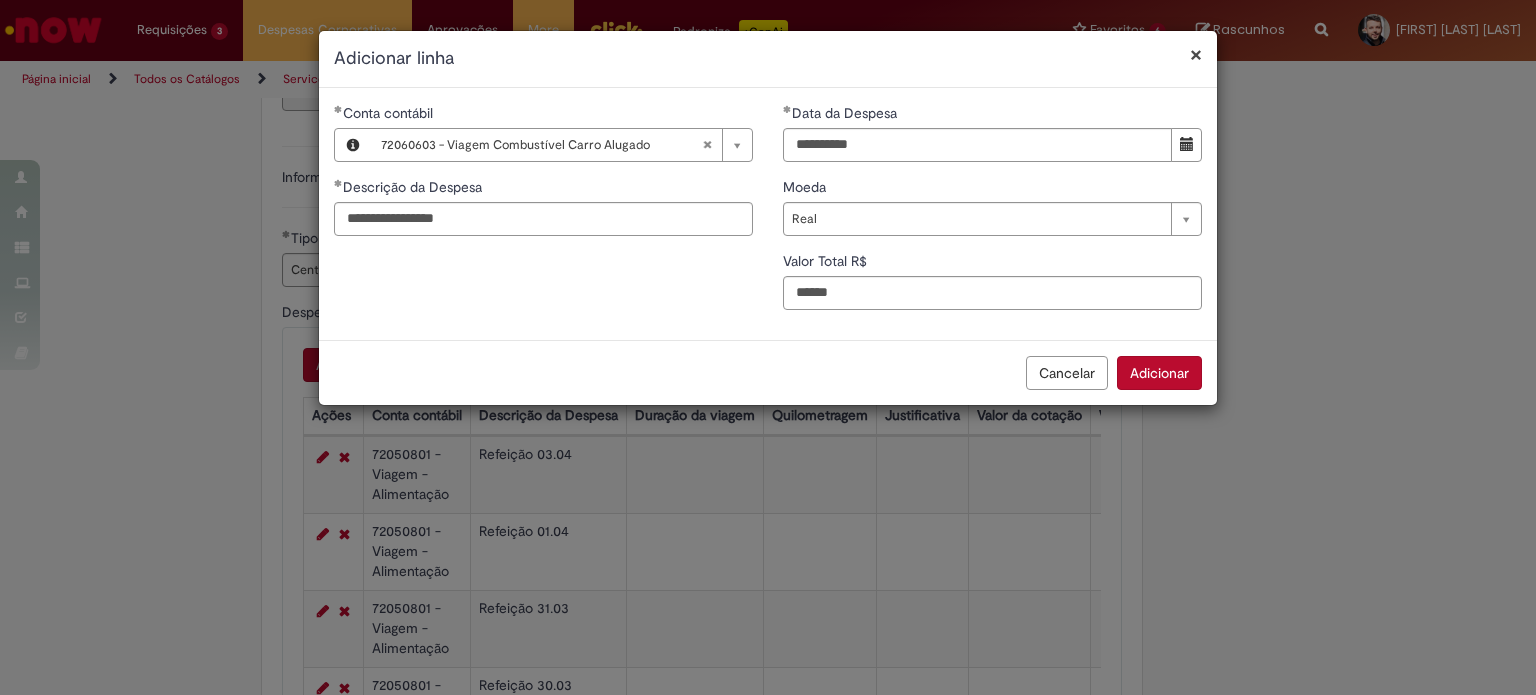 type on "******" 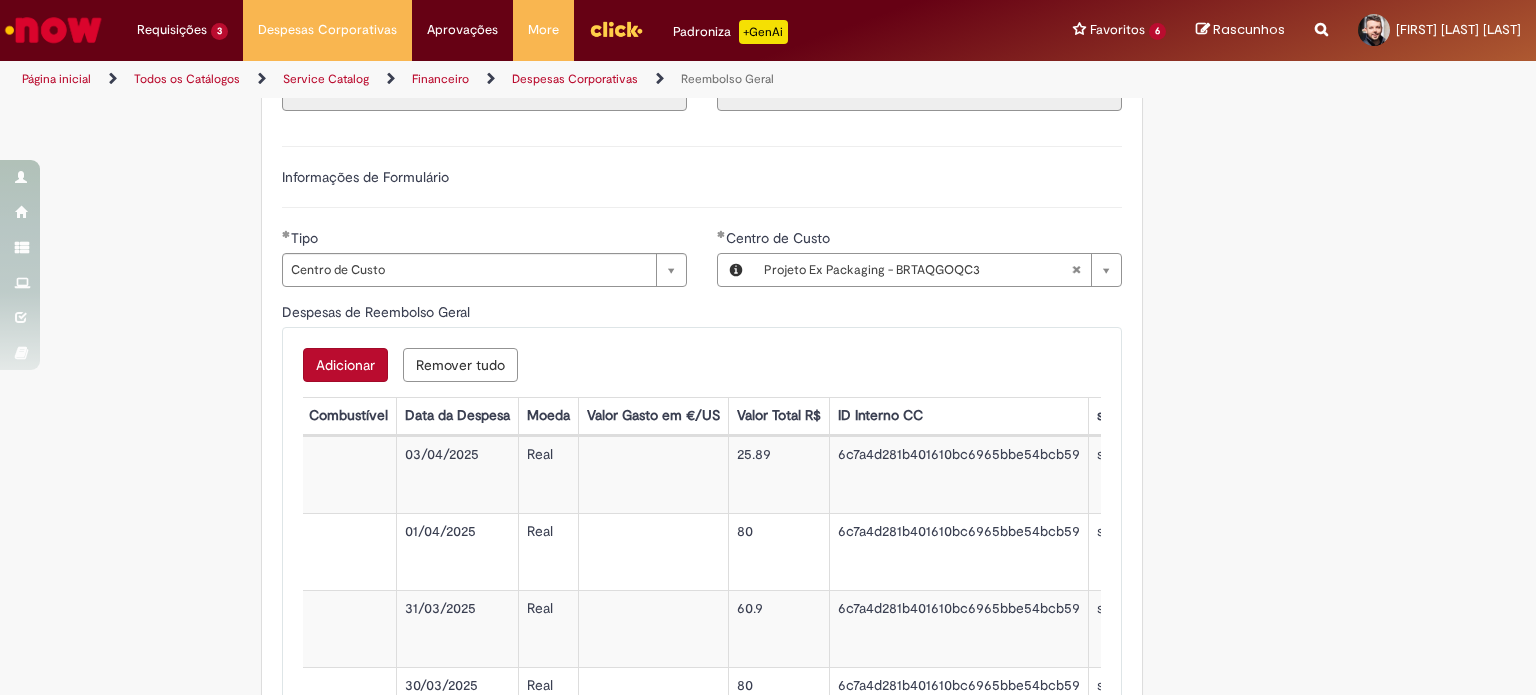 scroll, scrollTop: 0, scrollLeft: 900, axis: horizontal 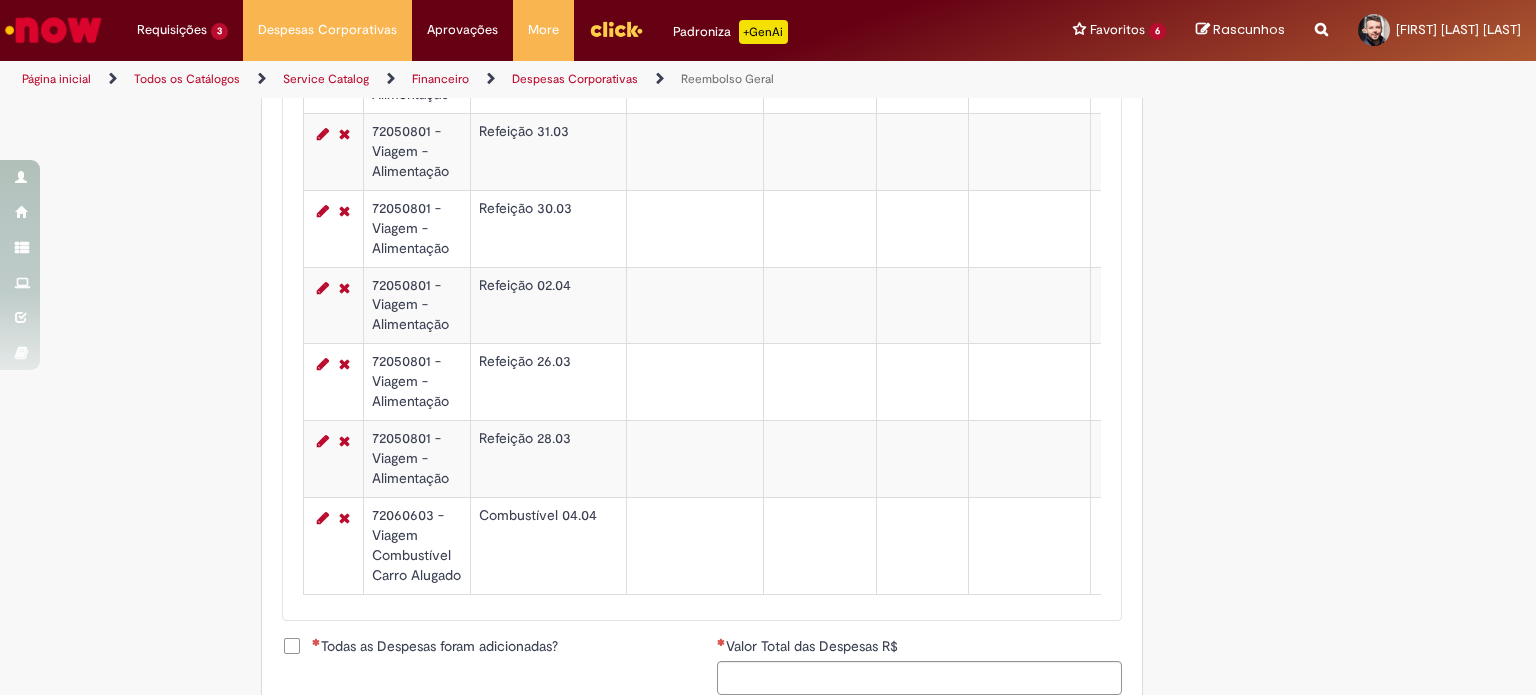 click on "Adicionar a Favoritos
Reembolso Geral
Reembolso de despesas de funcionários
Oferta destinada à solicitação de reembolso de despesas realizadas pelo funcionário, mas que devem ser ressarcidas pela Ambev
Sujeito à aprovação do gestor imediato
O pagamento do reembolso deve ser feito em uma  conta corrente de titularidade do solicitante , para atualizar seus dados bancários e garantir que o reembolso aconteça, utilizar a oferta  Cadastro de Dados Bancários:  https://ambev.service-now.com/ambevnow?id=sc_cat_item&sys_id=d0c9721edbbb2b003383be2df39619e3
Se o seu reembolso não for efetuado na data informada na solução do chamado, entrar em contato com o time pelo e-mail  opreembolsoseadiantamentos@ambev.com.br , após a atualização dos dados bancários, para que o pagamento seja reprocessado
sap a integrar ** Country Code **" at bounding box center (768, -28) 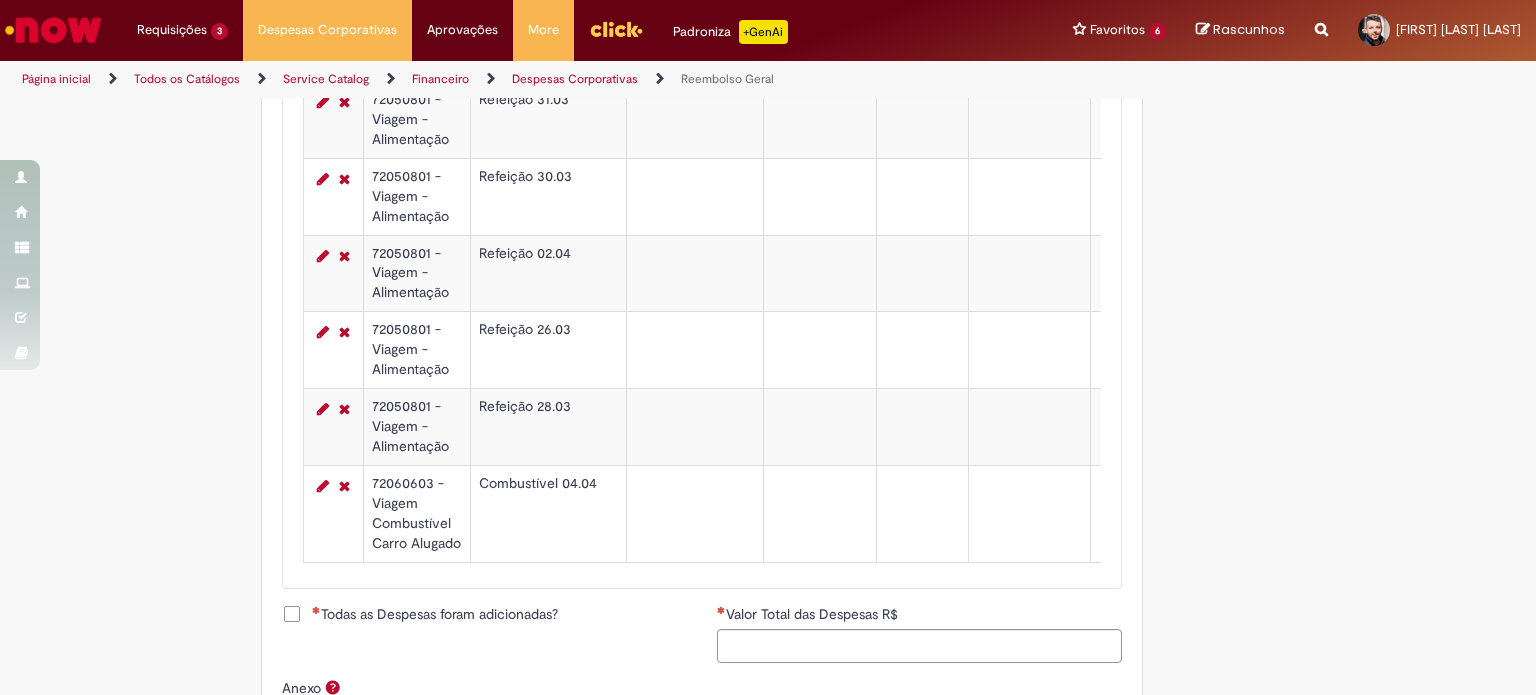 scroll, scrollTop: 1133, scrollLeft: 0, axis: vertical 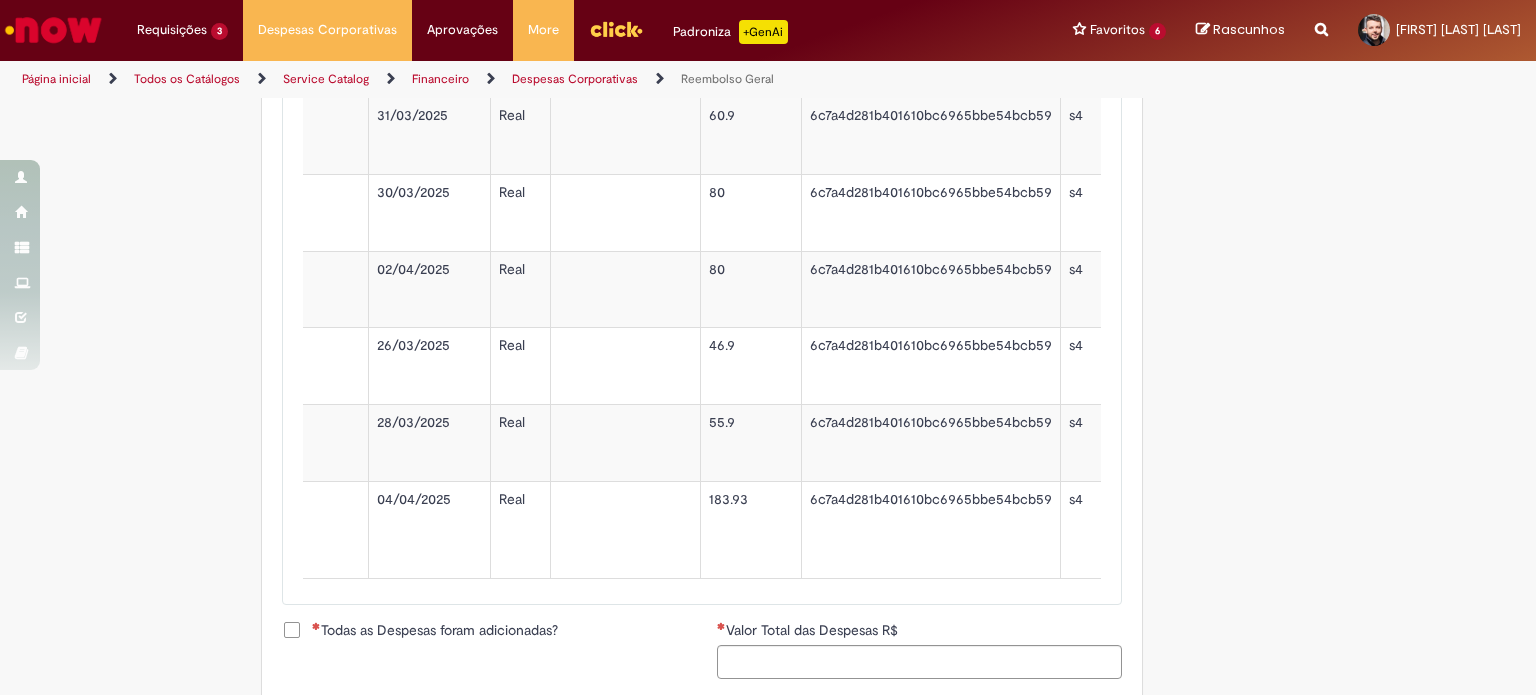 click on "Adicionar a Favoritos
Reembolso Geral
Reembolso de despesas de funcionários
Oferta destinada à solicitação de reembolso de despesas realizadas pelo funcionário, mas que devem ser ressarcidas pela Ambev
Sujeito à aprovação do gestor imediato
O pagamento do reembolso deve ser feito em uma  conta corrente de titularidade do solicitante , para atualizar seus dados bancários e garantir que o reembolso aconteça, utilizar a oferta  Cadastro de Dados Bancários:  https://ambev.service-now.com/ambevnow?id=sc_cat_item&sys_id=d0c9721edbbb2b003383be2df39619e3
Se o seu reembolso não for efetuado na data informada na solução do chamado, entrar em contato com o time pelo e-mail  opreembolsoseadiantamentos@ambev.com.br , após a atualização dos dados bancários, para que o pagamento seja reprocessado
sap a integrar ** Country Code ** Favorecido" at bounding box center [670, -44] 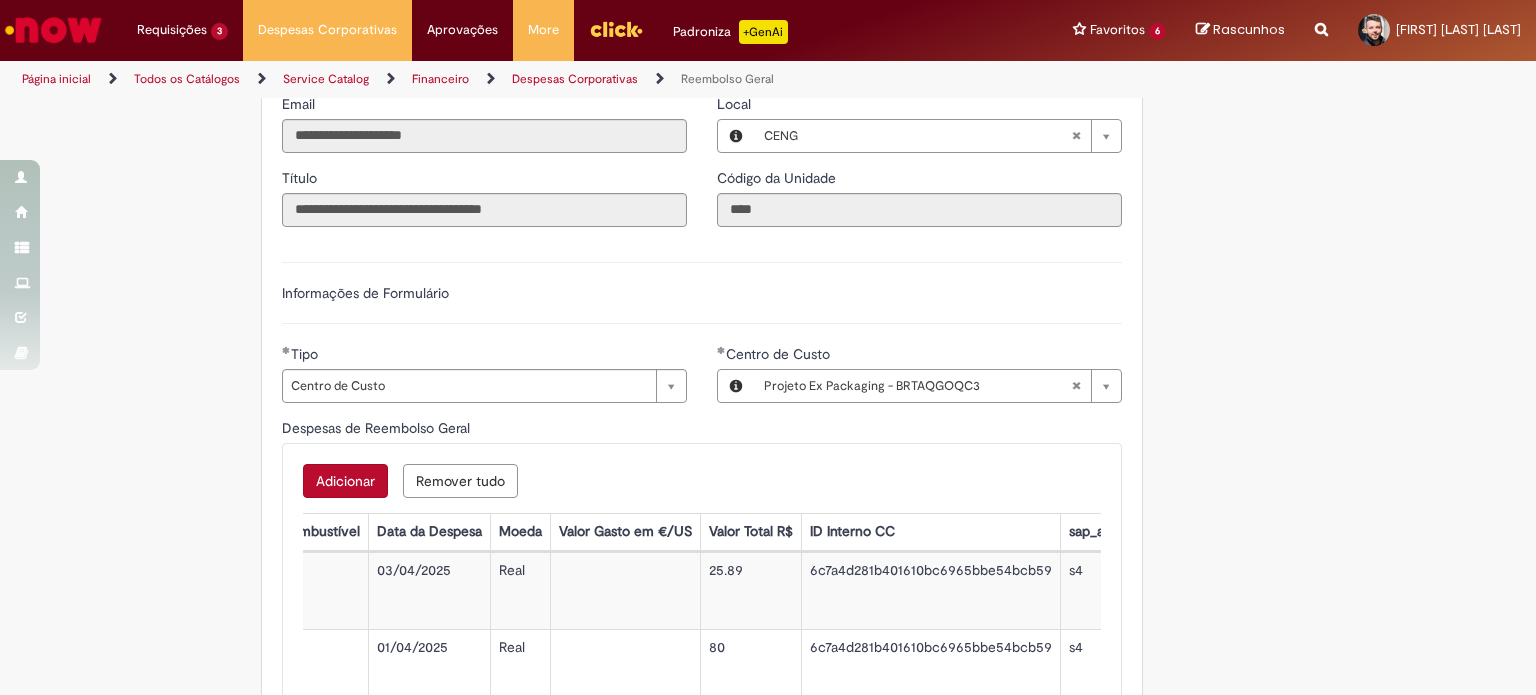 scroll, scrollTop: 521, scrollLeft: 0, axis: vertical 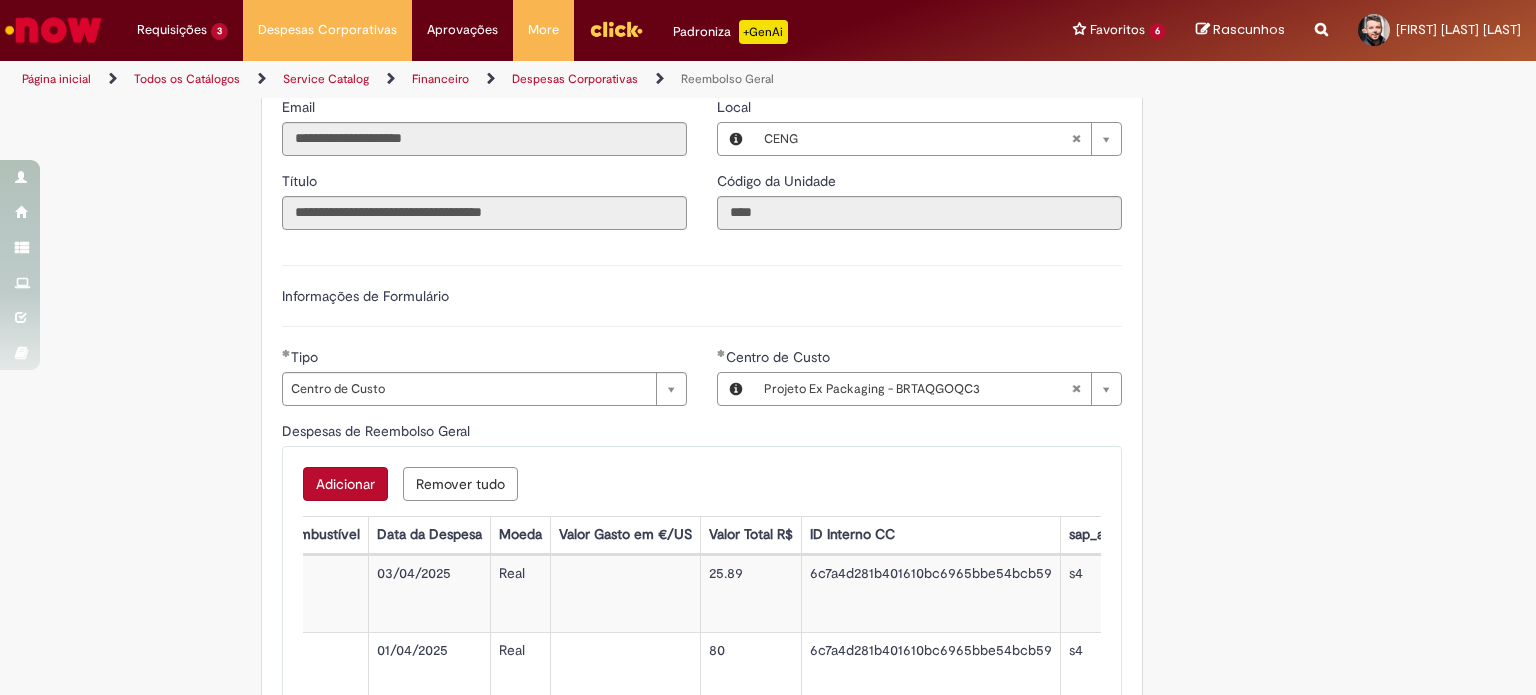 click on "Adicionar" at bounding box center (345, 484) 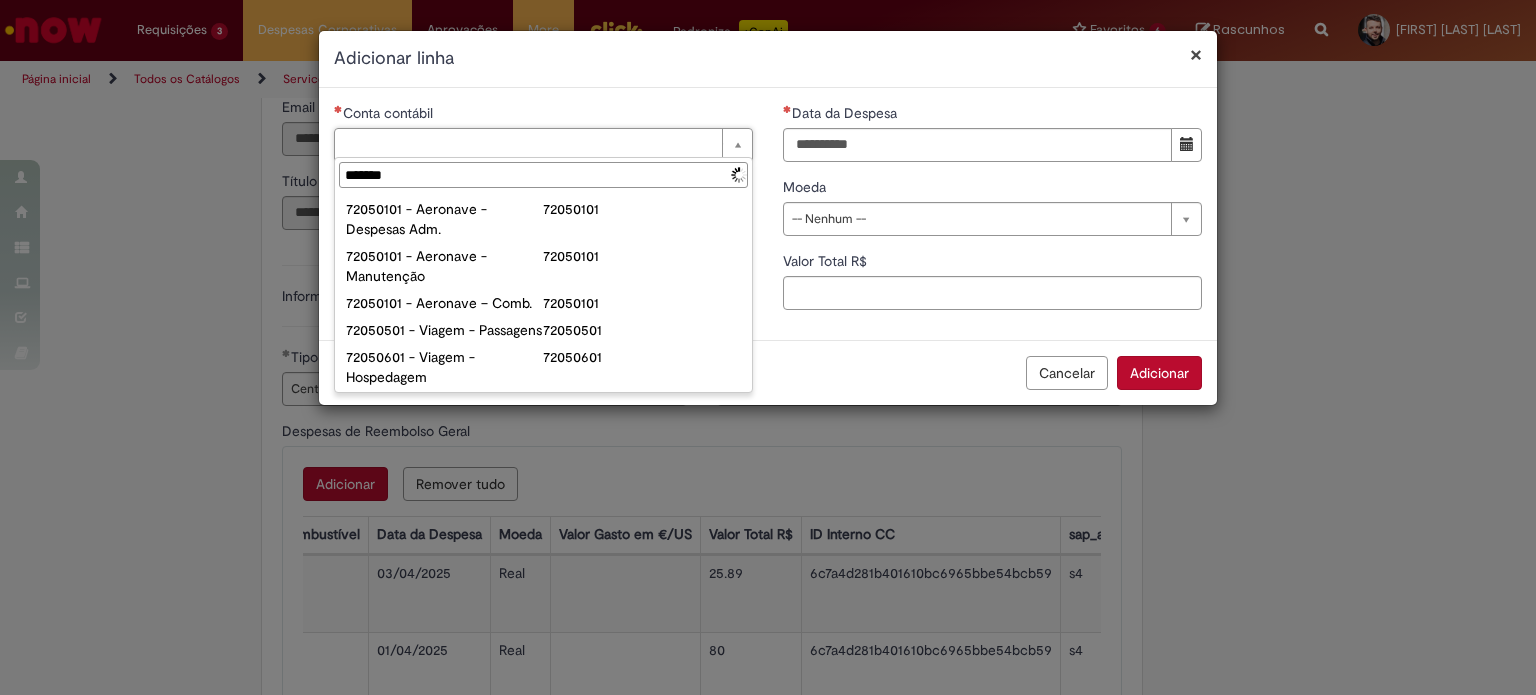 type on "********" 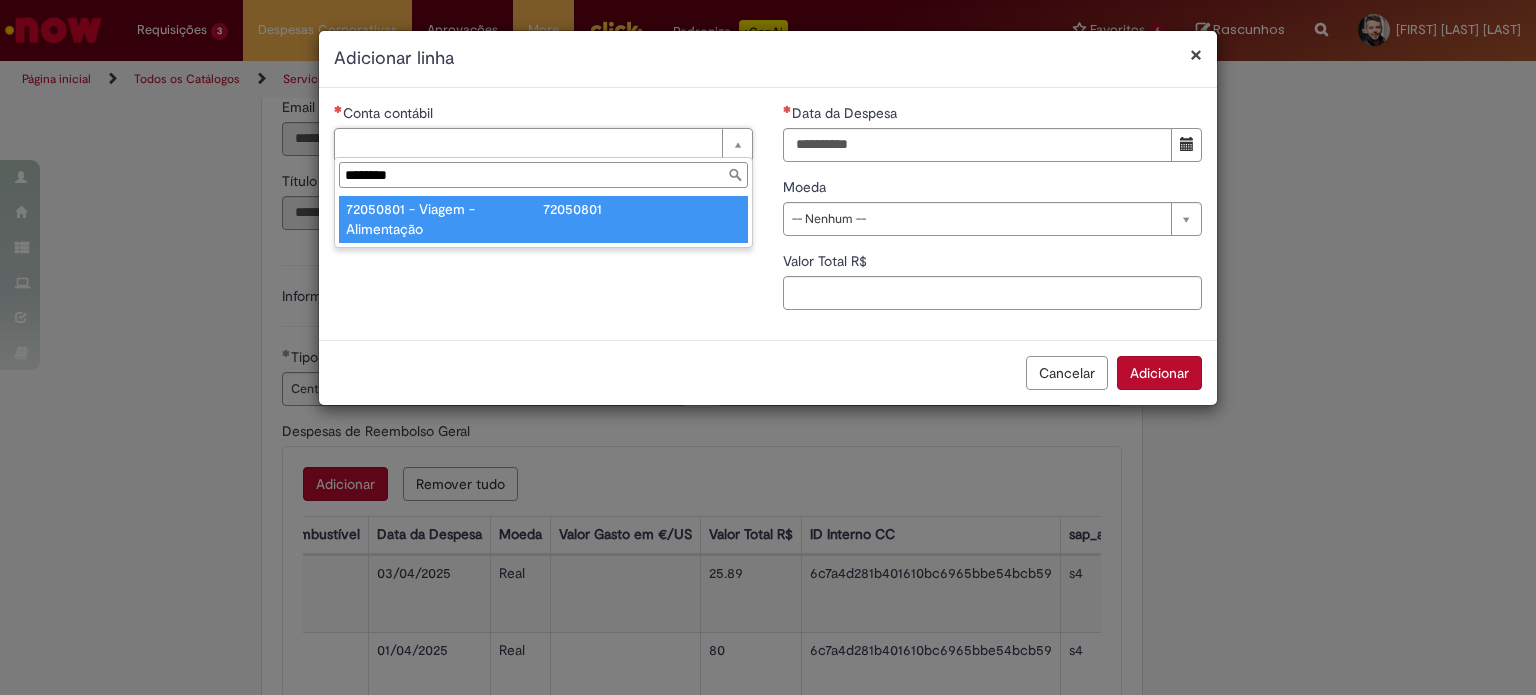 type on "**********" 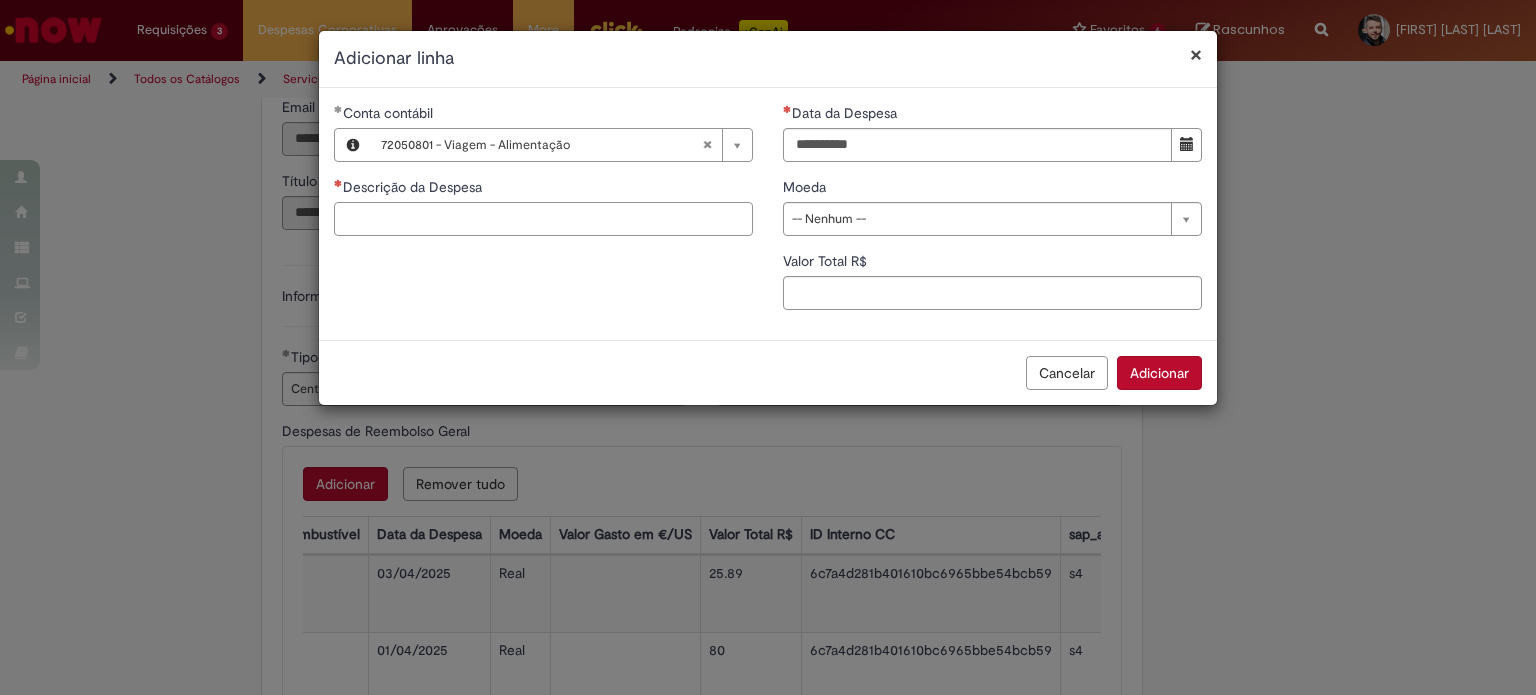click on "Descrição da Despesa" at bounding box center [543, 219] 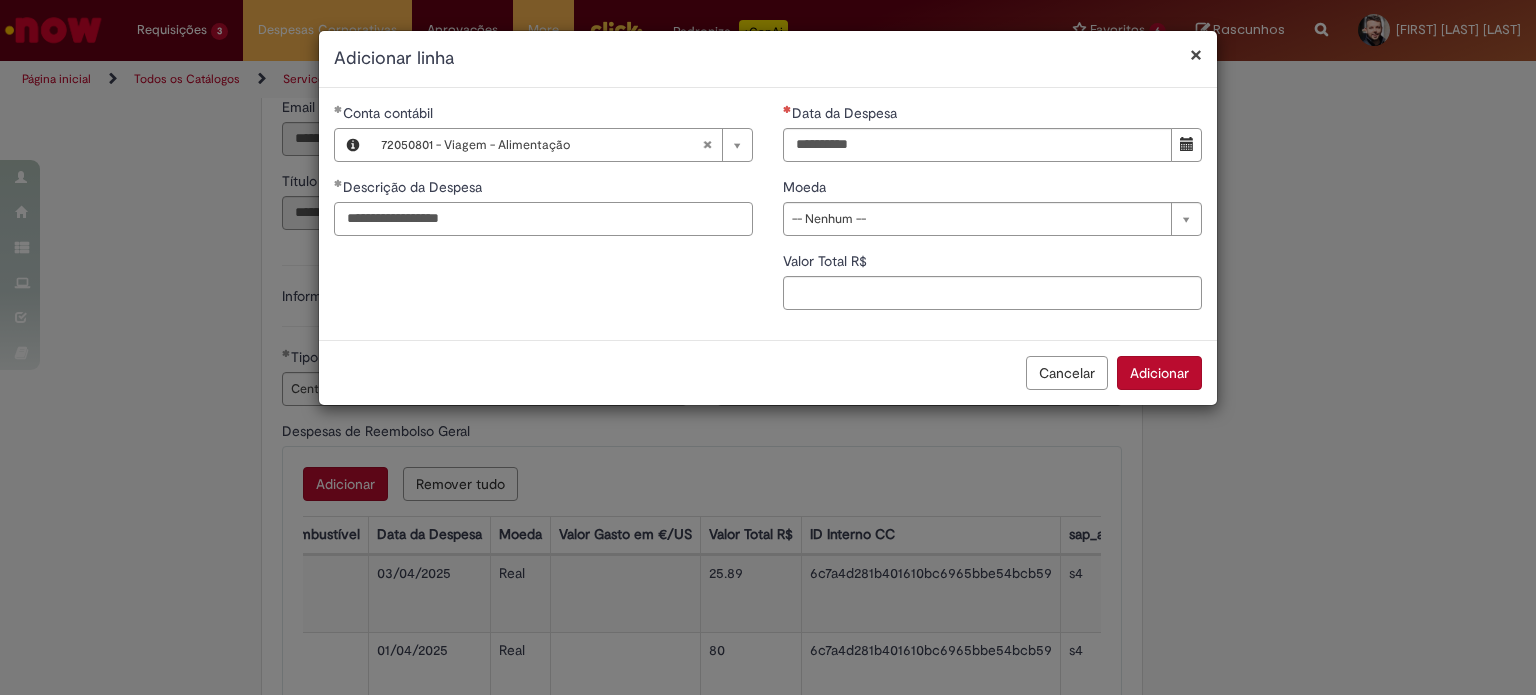 type on "**********" 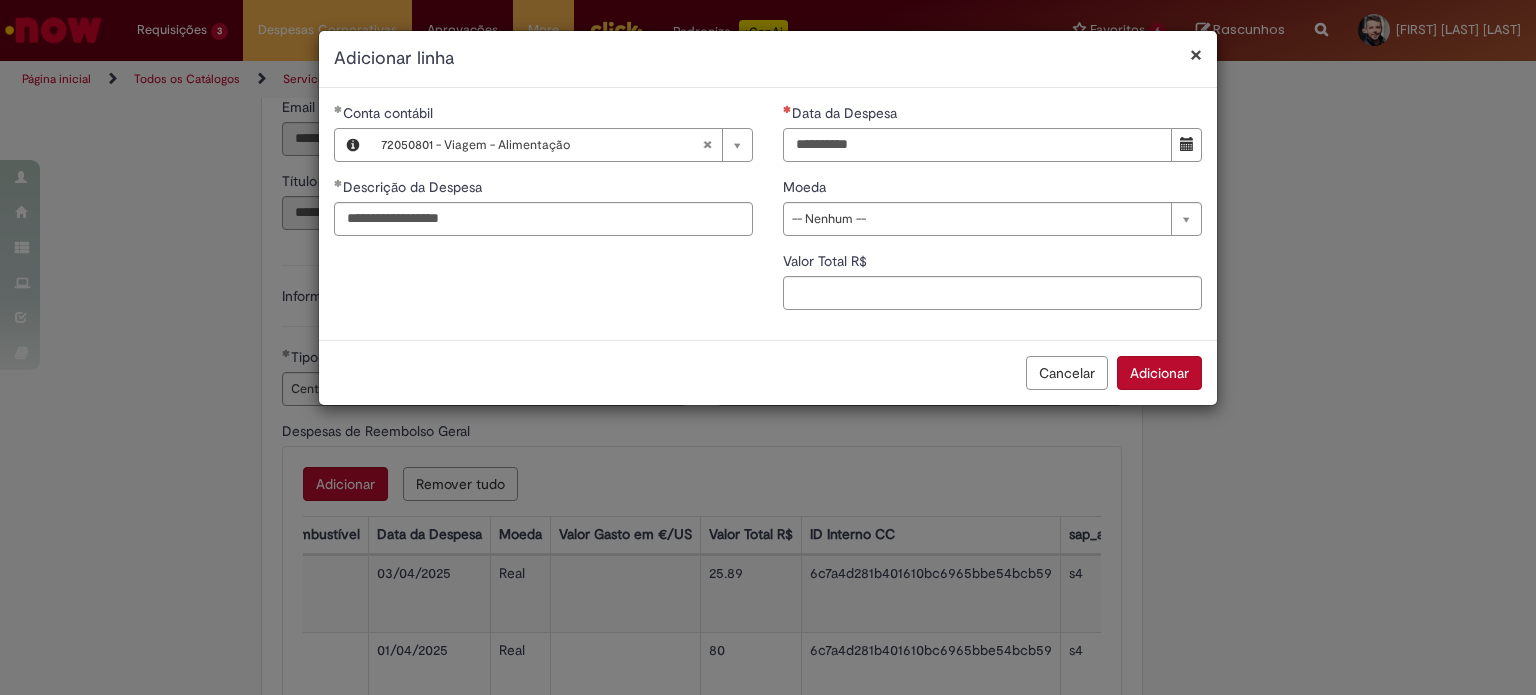 click on "Data da Despesa" at bounding box center [977, 145] 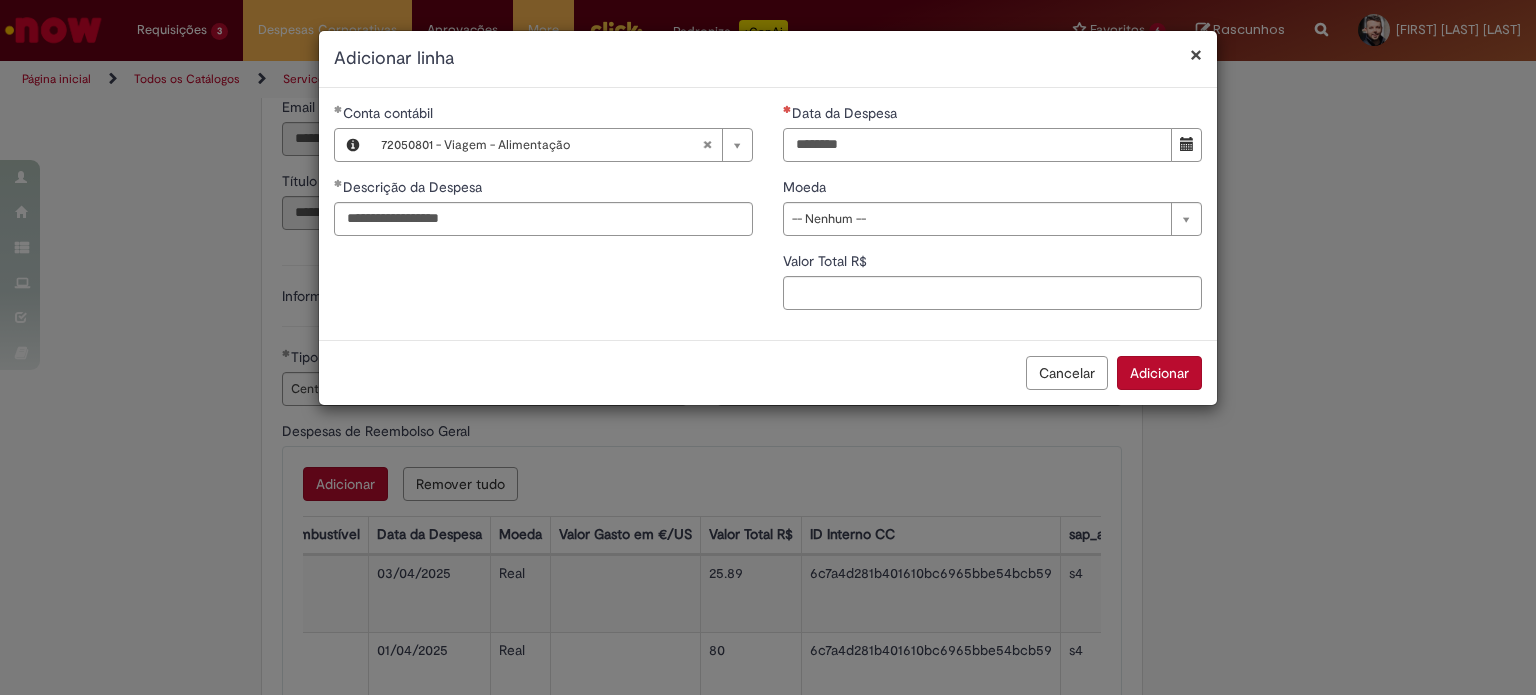 type on "********" 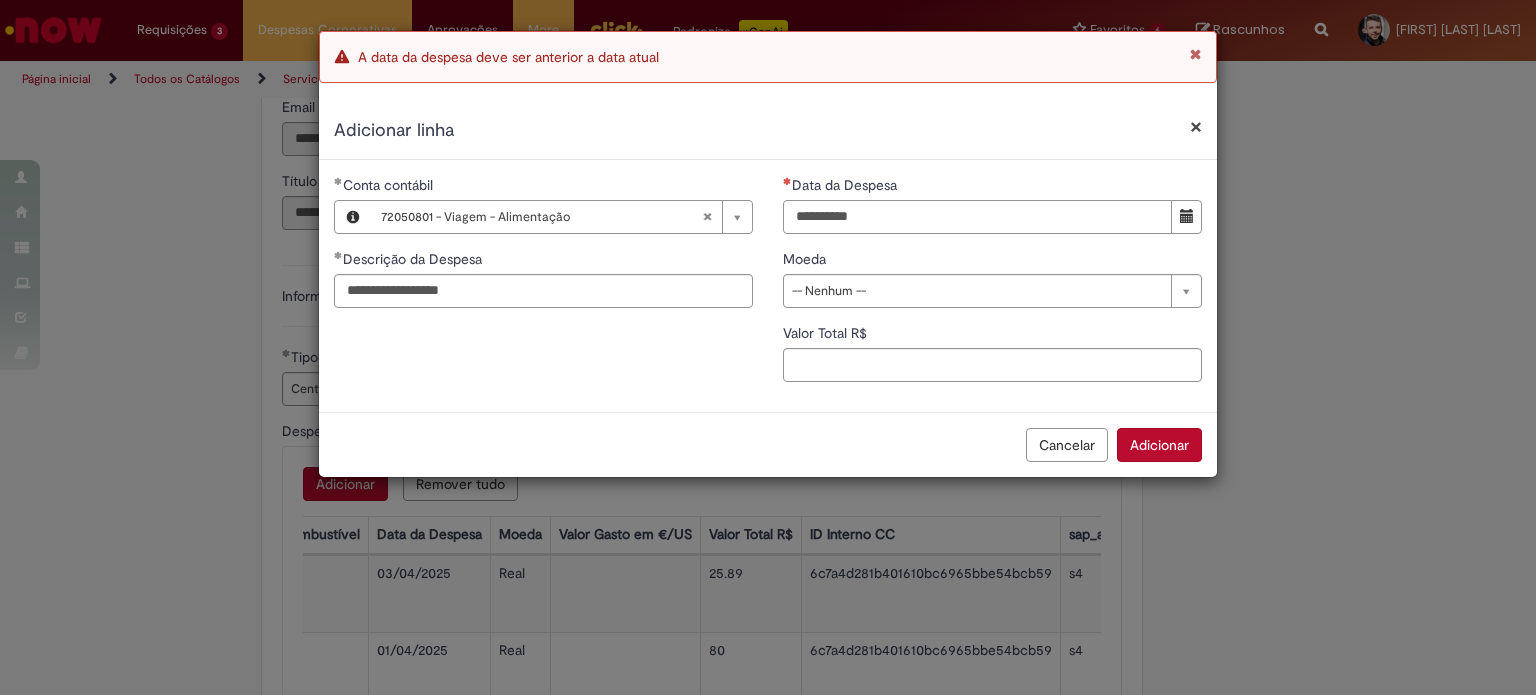 click on "Data da Despesa" at bounding box center (977, 217) 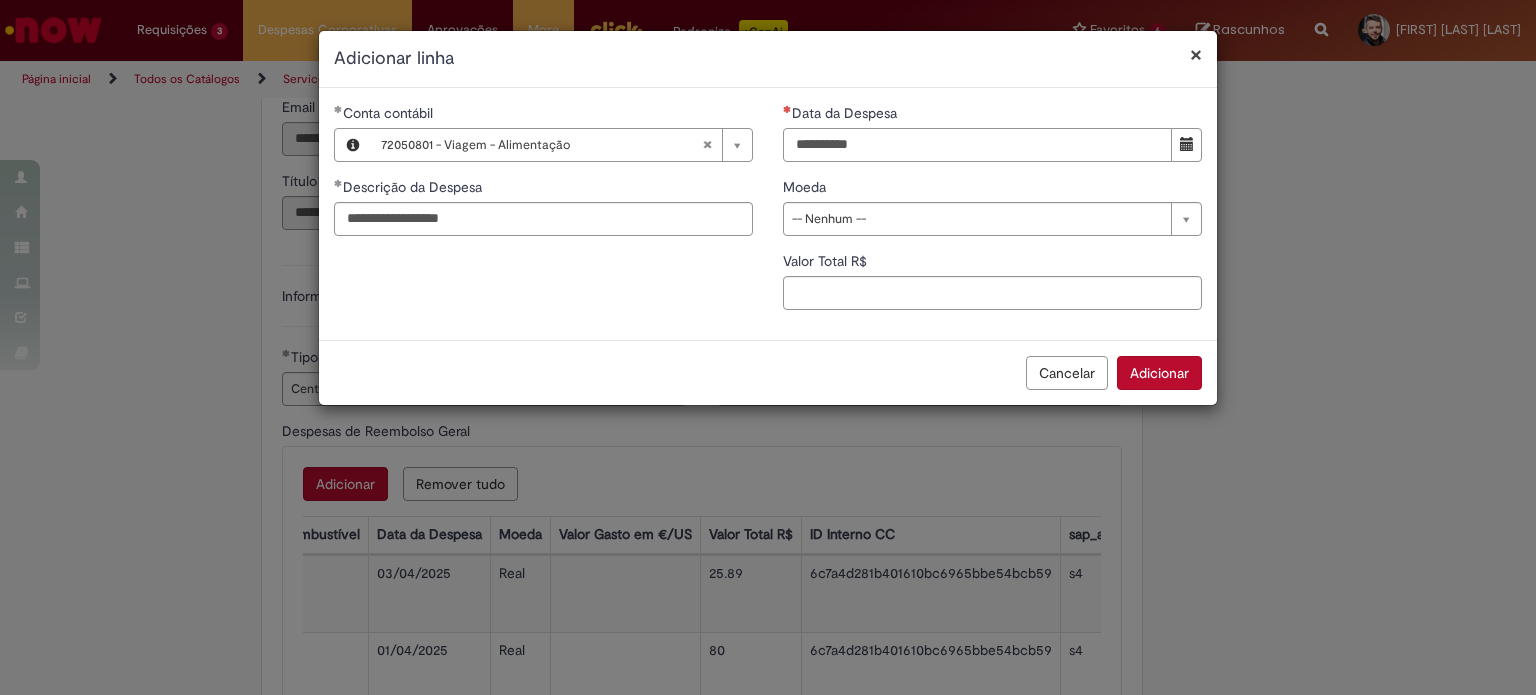 type on "**********" 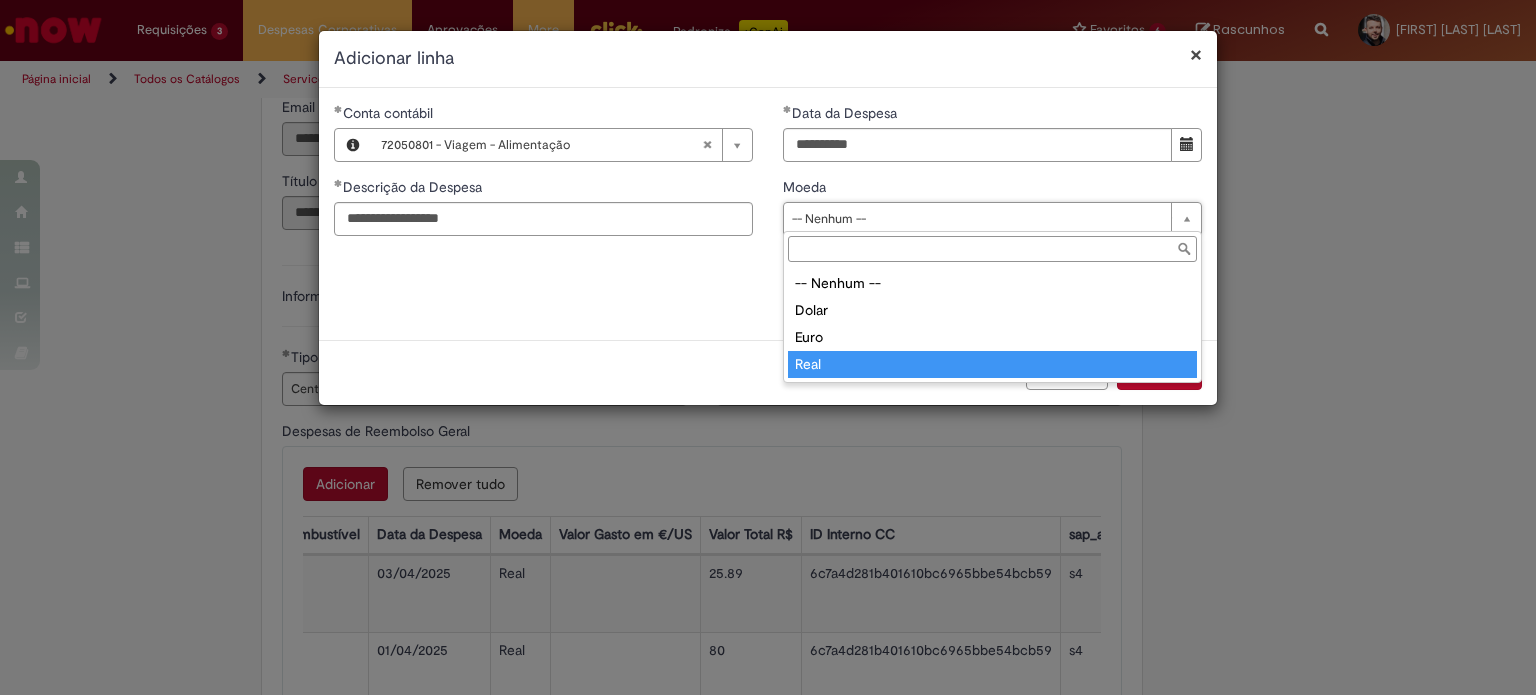 type on "****" 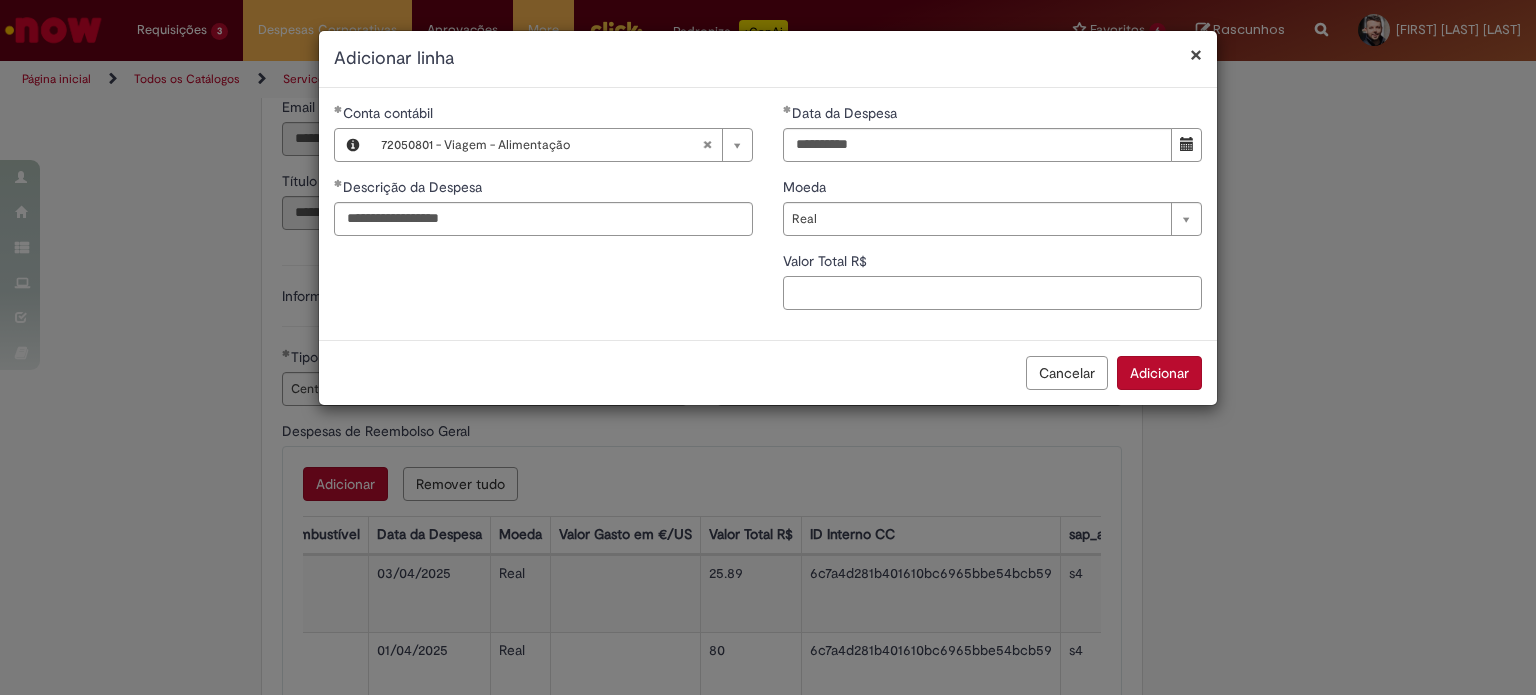 click on "Valor Total R$" at bounding box center (992, 293) 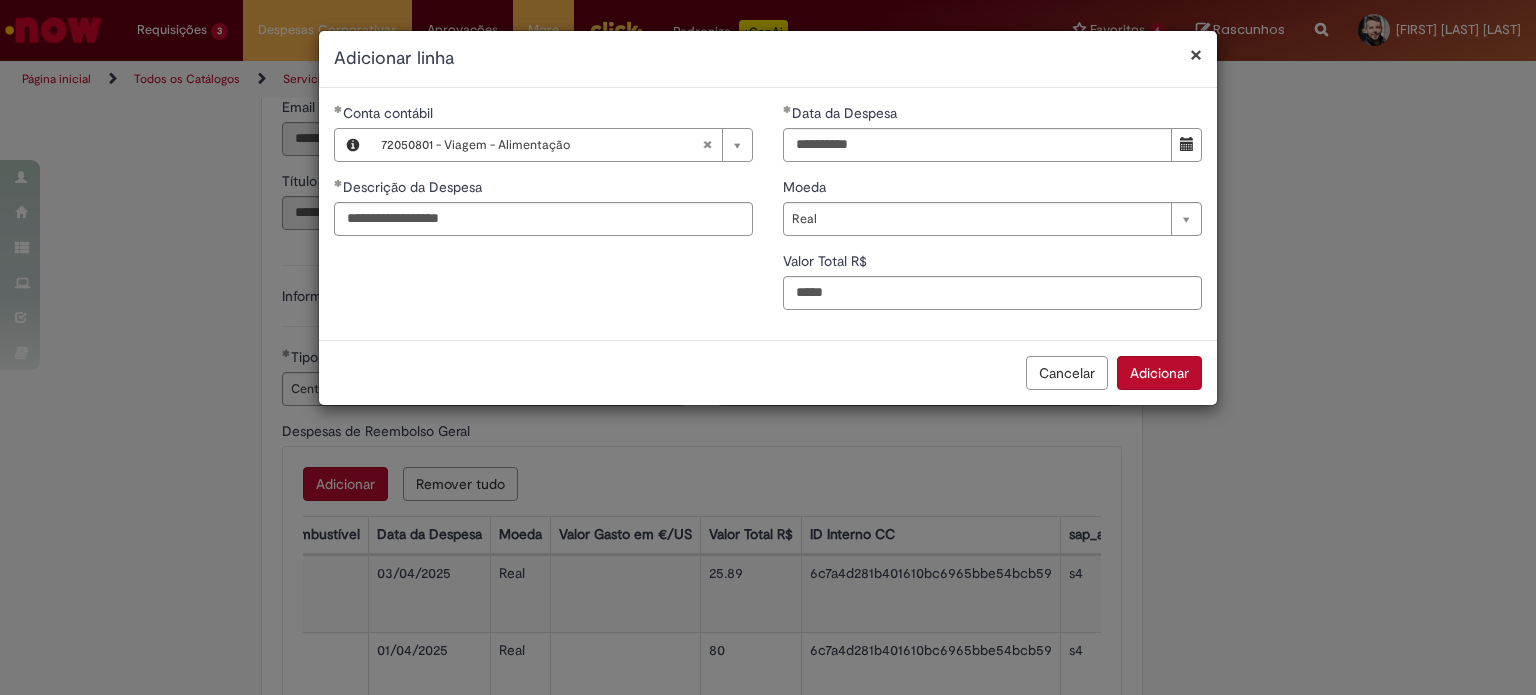 type on "****" 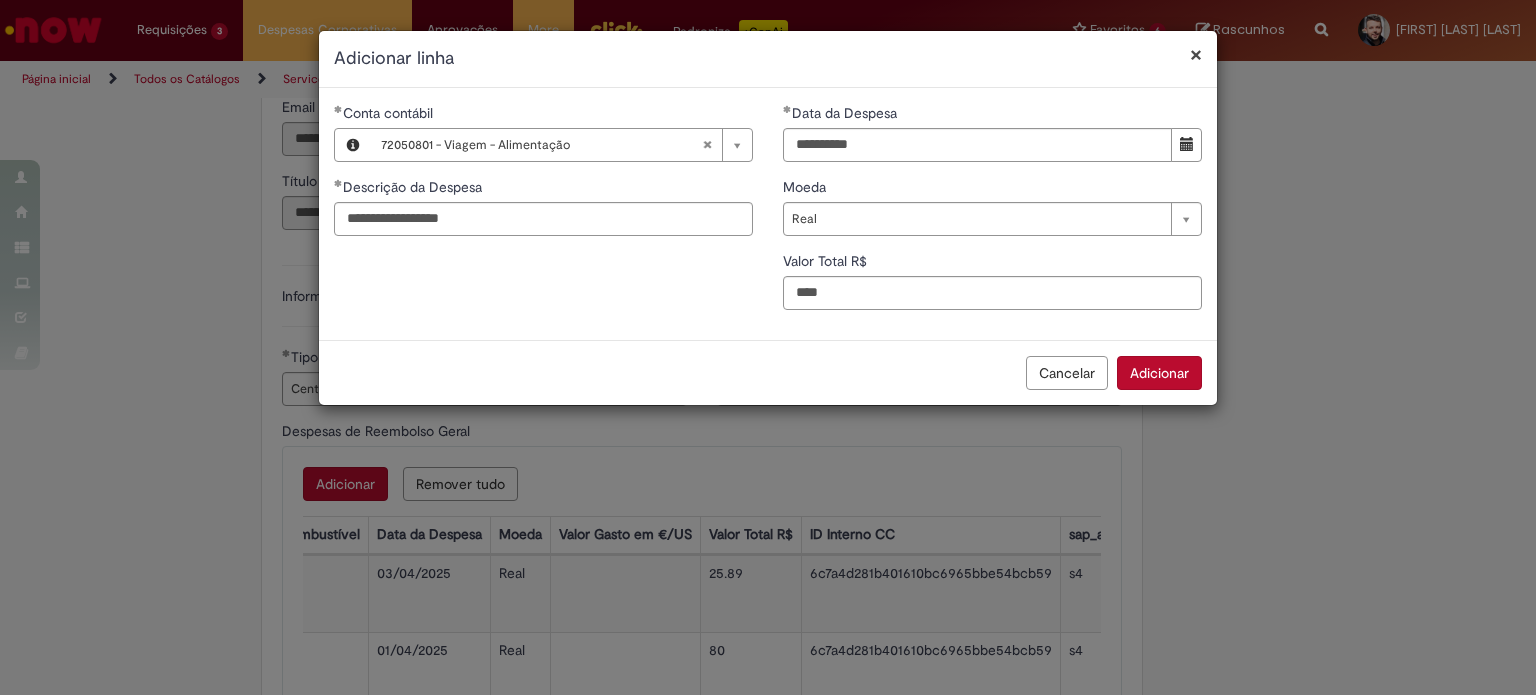 click on "Cancelar   Adicionar" at bounding box center [768, 372] 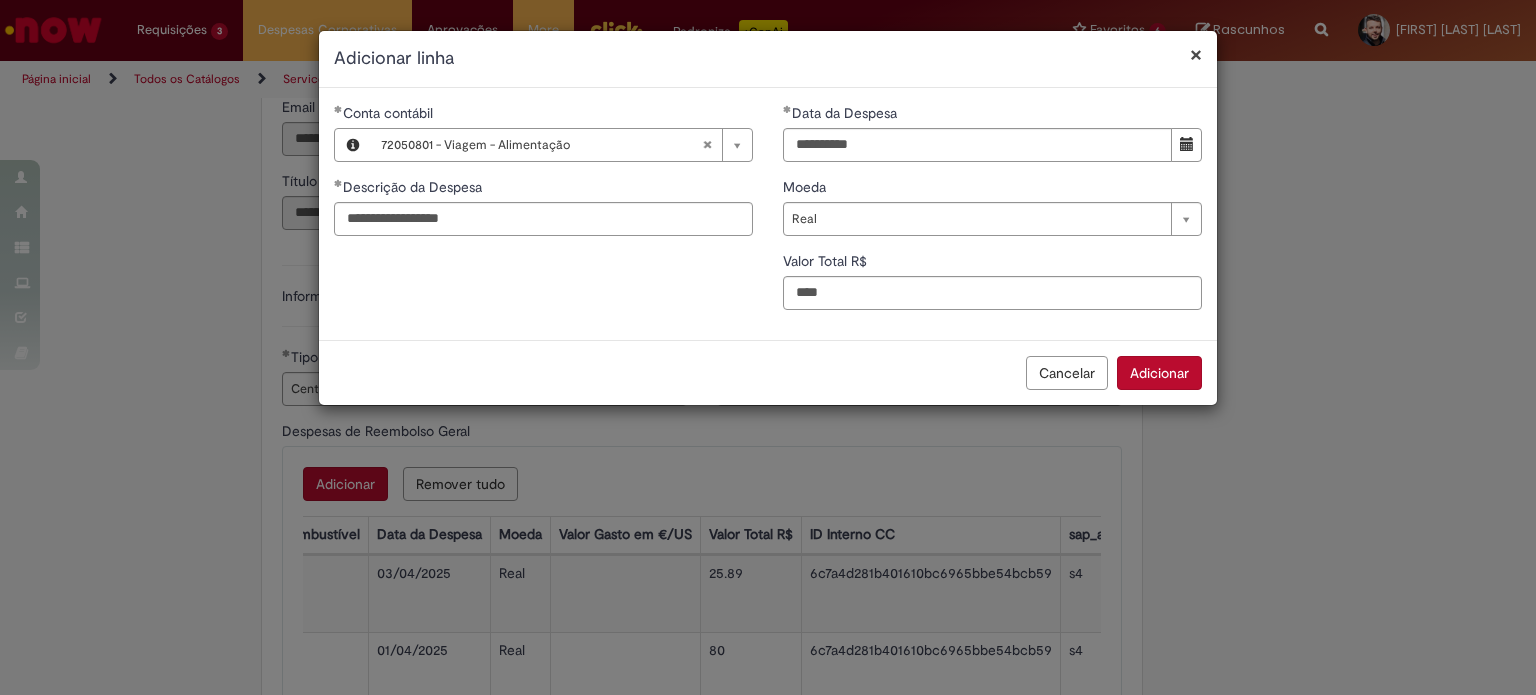 click on "Adicionar" at bounding box center (1159, 373) 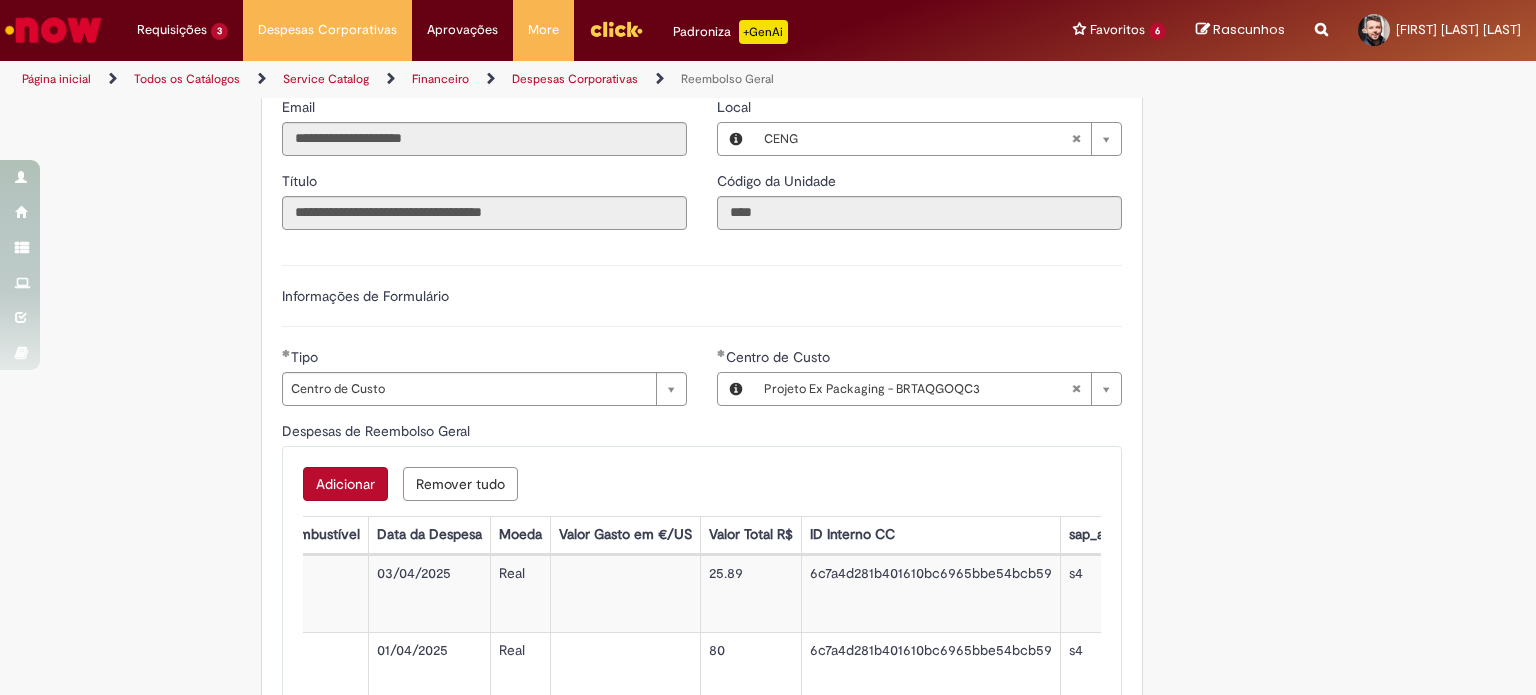 click on "Adicionar a Favoritos
Reembolso Geral
Reembolso de despesas de funcionários
Oferta destinada à solicitação de reembolso de despesas realizadas pelo funcionário, mas que devem ser ressarcidas pela Ambev
Sujeito à aprovação do gestor imediato
O pagamento do reembolso deve ser feito em uma  conta corrente de titularidade do solicitante , para atualizar seus dados bancários e garantir que o reembolso aconteça, utilizar a oferta  Cadastro de Dados Bancários:  https://ambev.service-now.com/ambevnow?id=sc_cat_item&sys_id=d0c9721edbbb2b003383be2df39619e3
Se o seu reembolso não for efetuado na data informada na solução do chamado, entrar em contato com o time pelo e-mail  opreembolsoseadiantamentos@ambev.com.br , após a atualização dos dados bancários, para que o pagamento seja reprocessado
sap a integrar ** Country Code ** Favorecido" at bounding box center [670, 607] 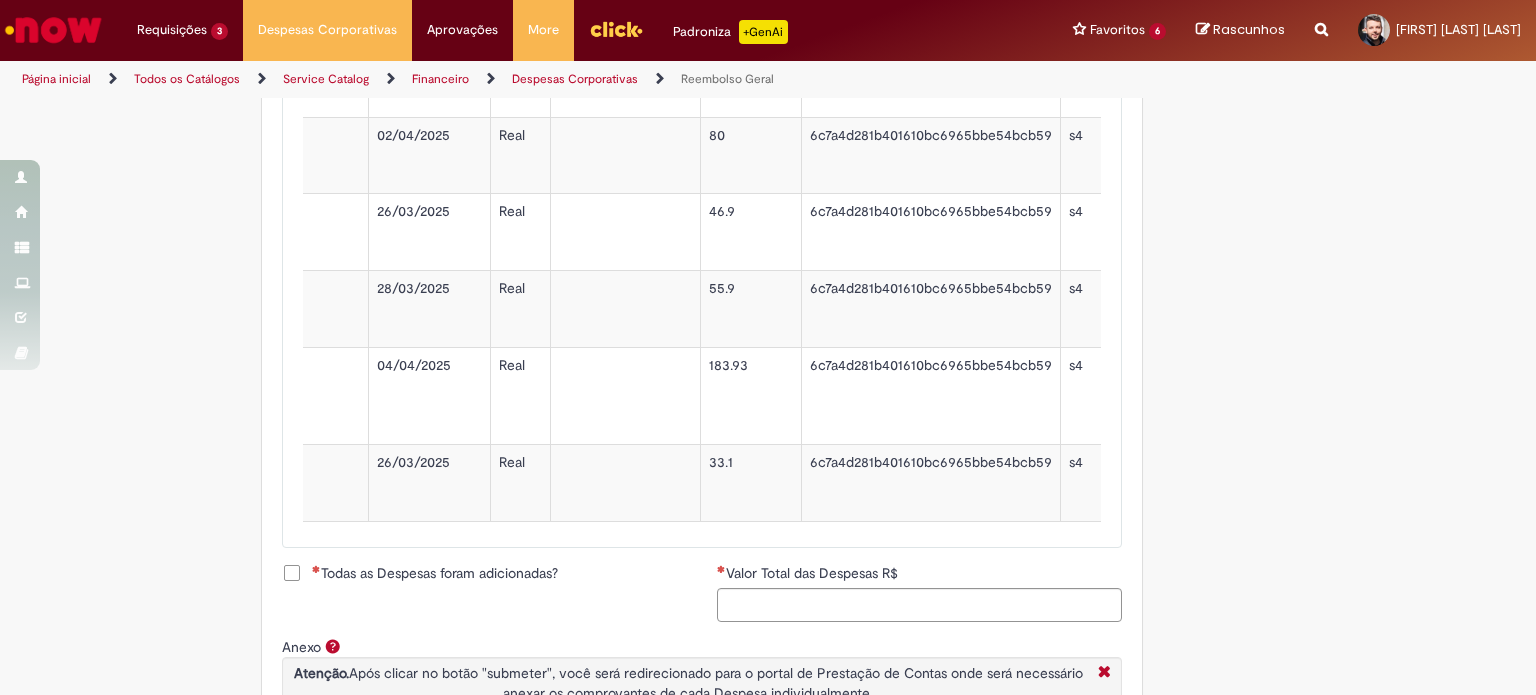 scroll, scrollTop: 1268, scrollLeft: 0, axis: vertical 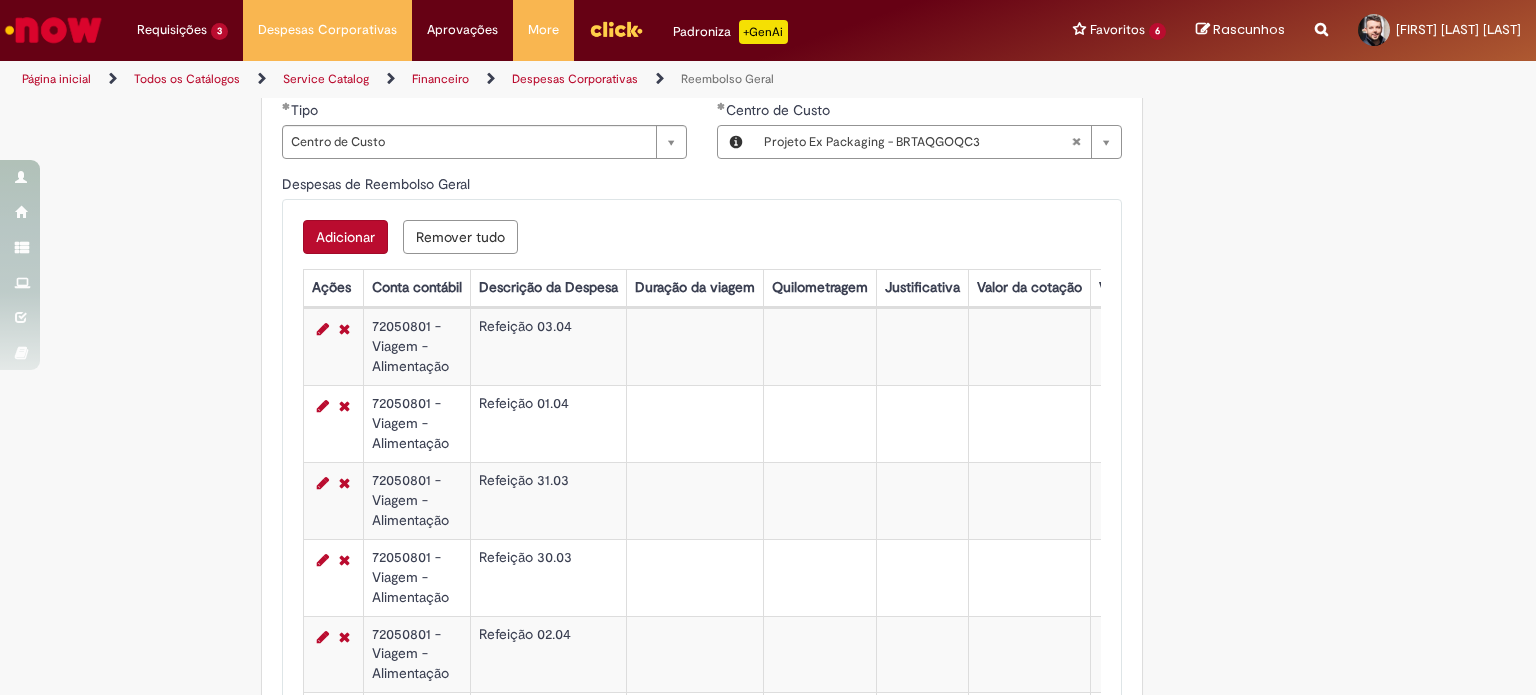 click on "Adicionar" at bounding box center [345, 237] 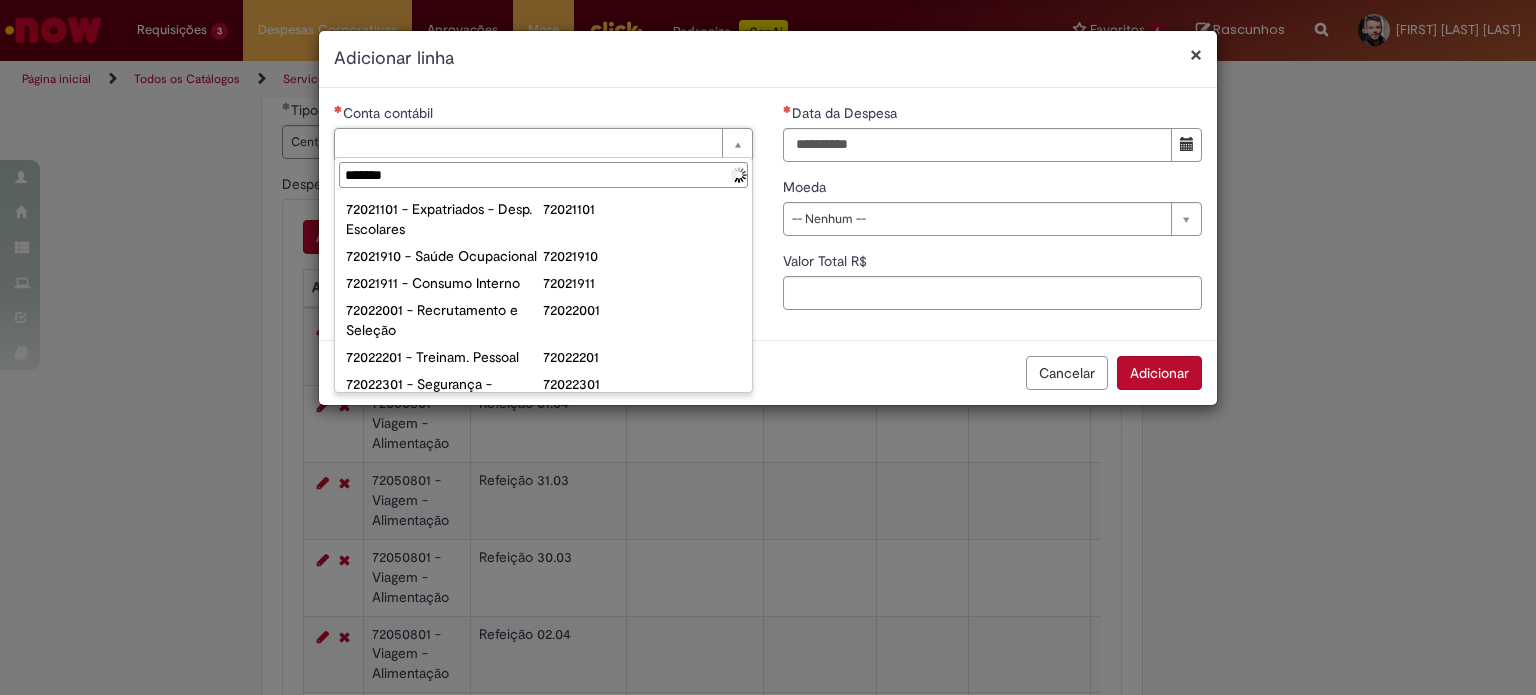 type on "********" 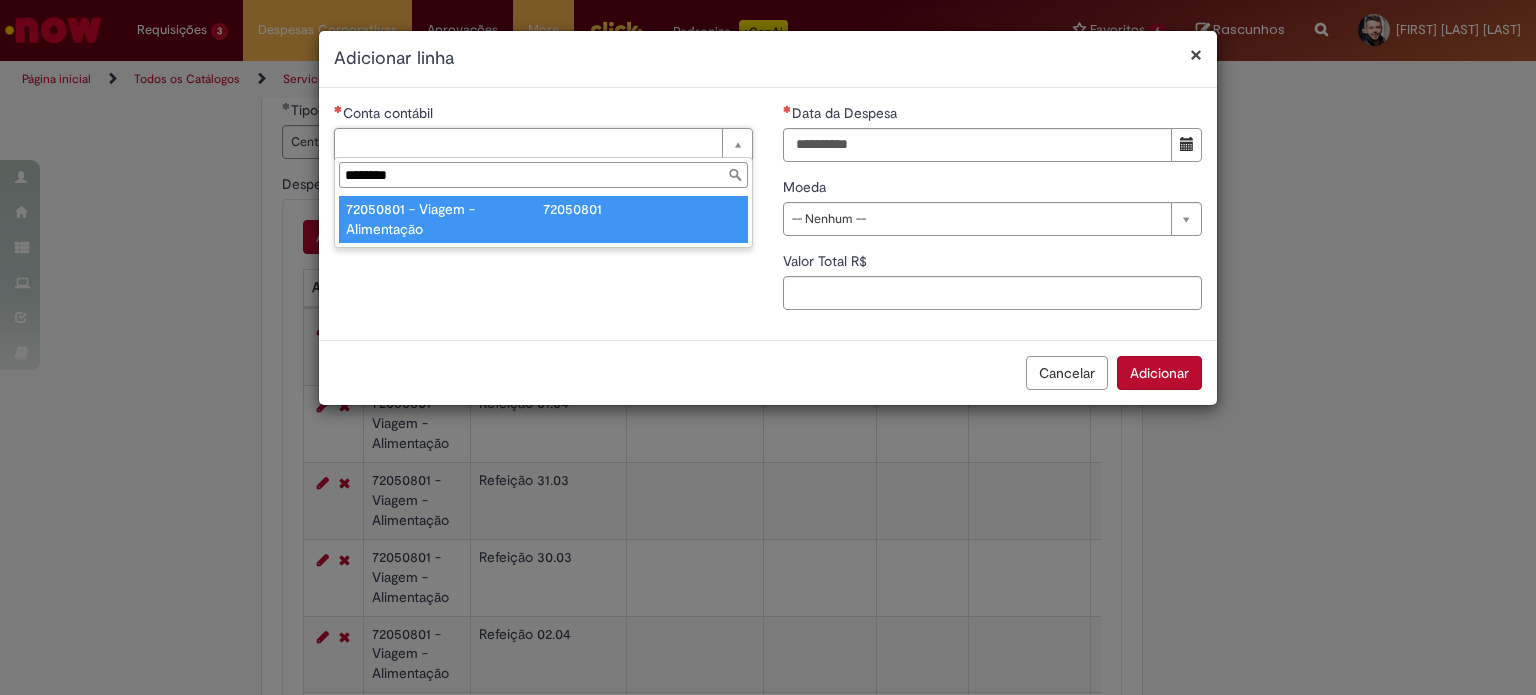 type on "**********" 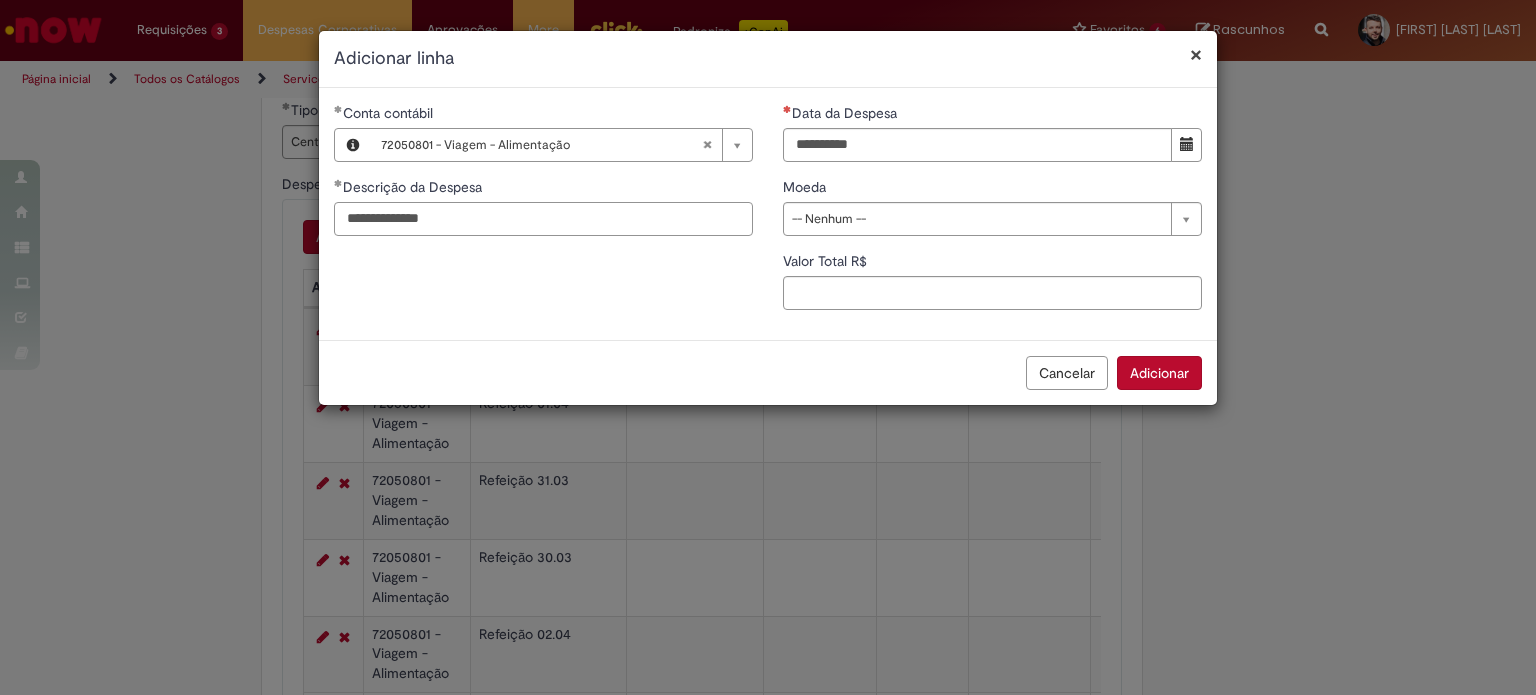 type on "**********" 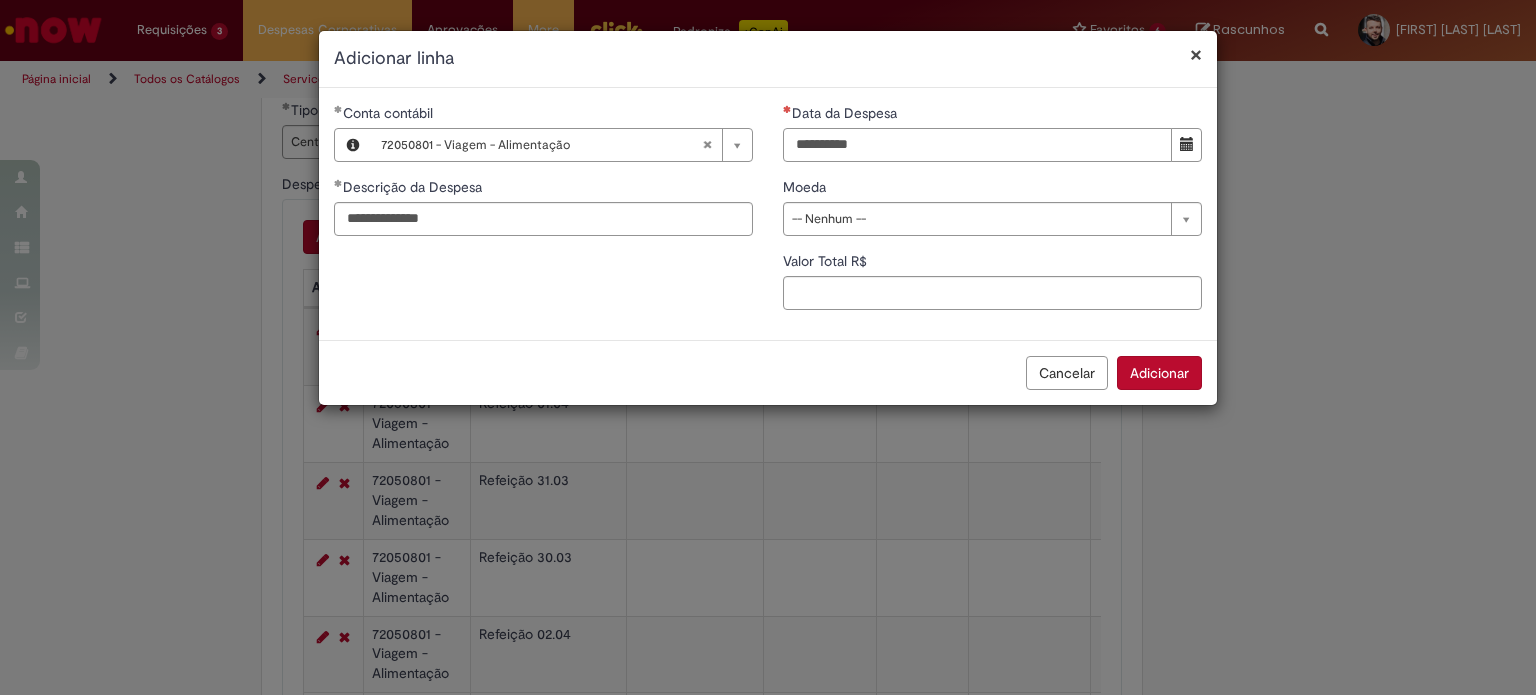 click on "Data da Despesa" at bounding box center (977, 145) 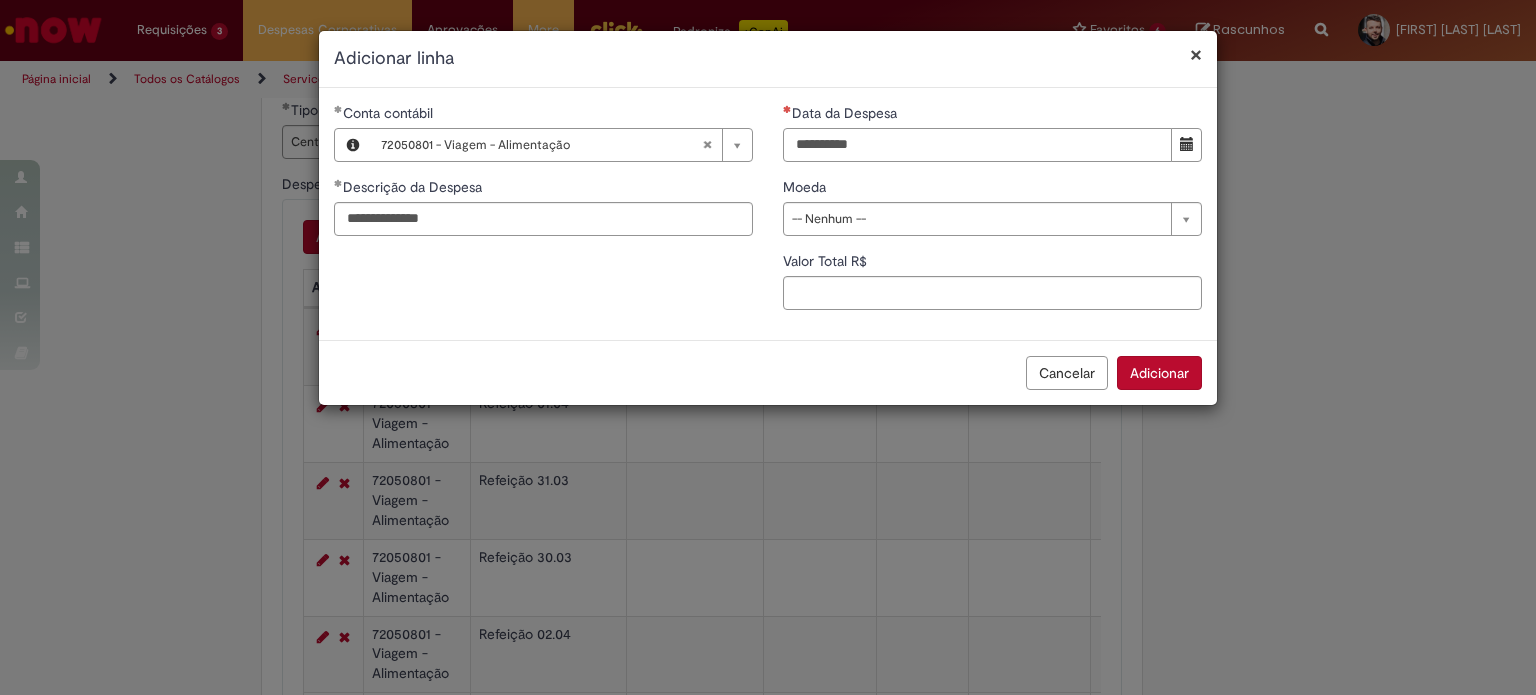 type on "**********" 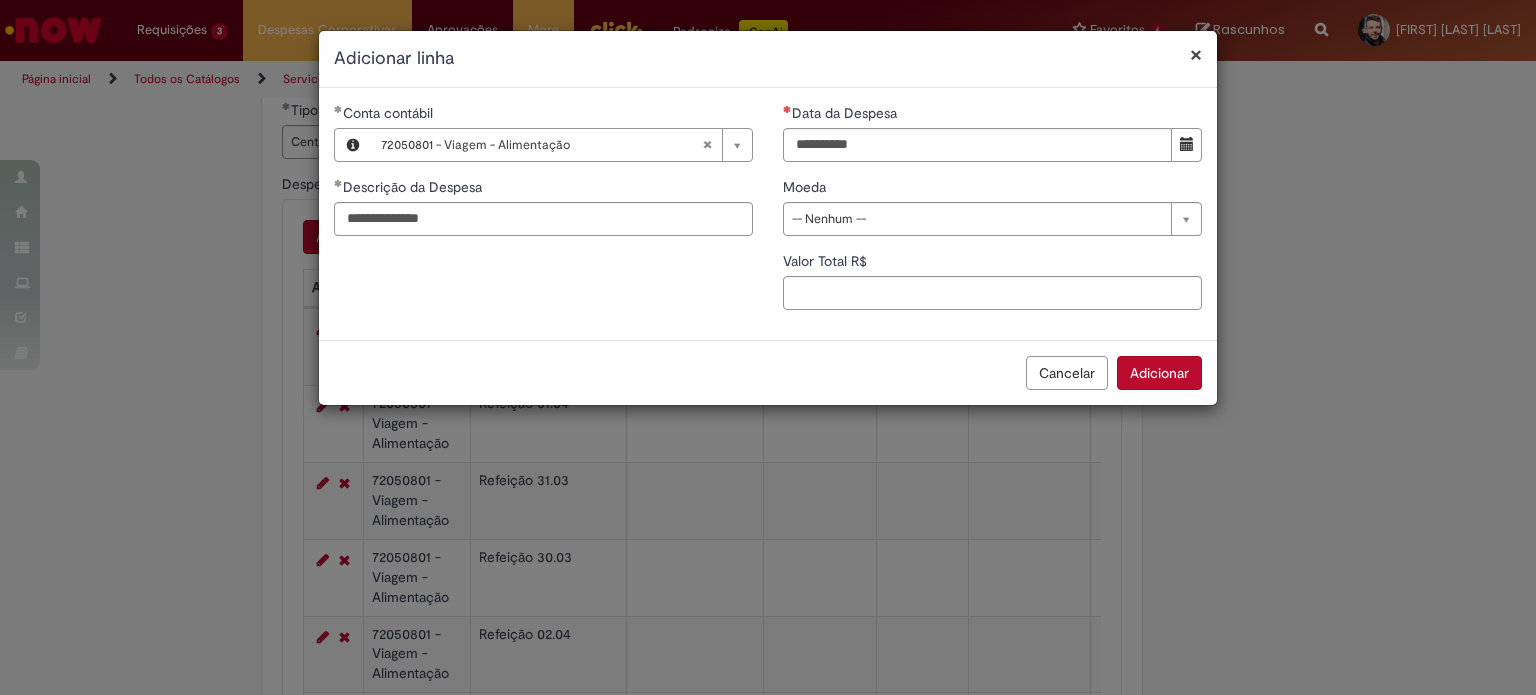 type 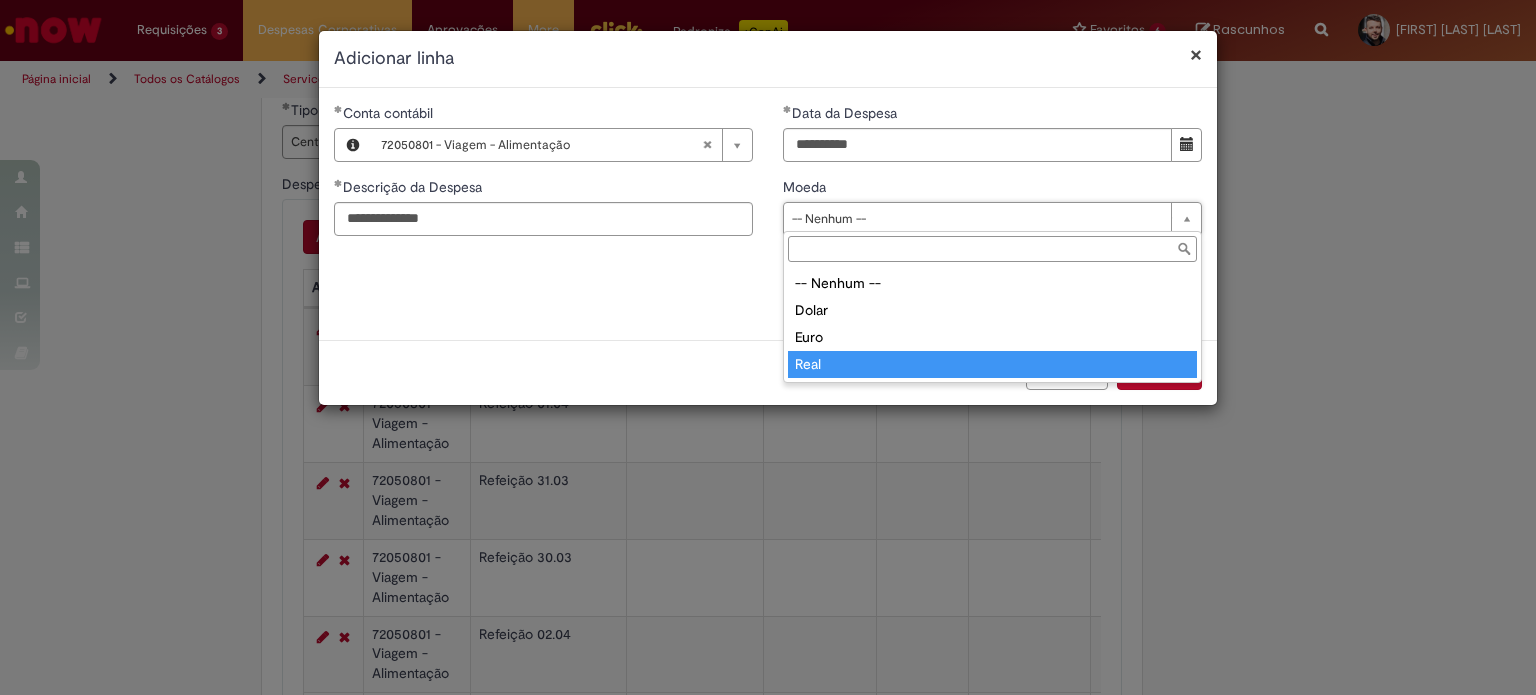 type on "****" 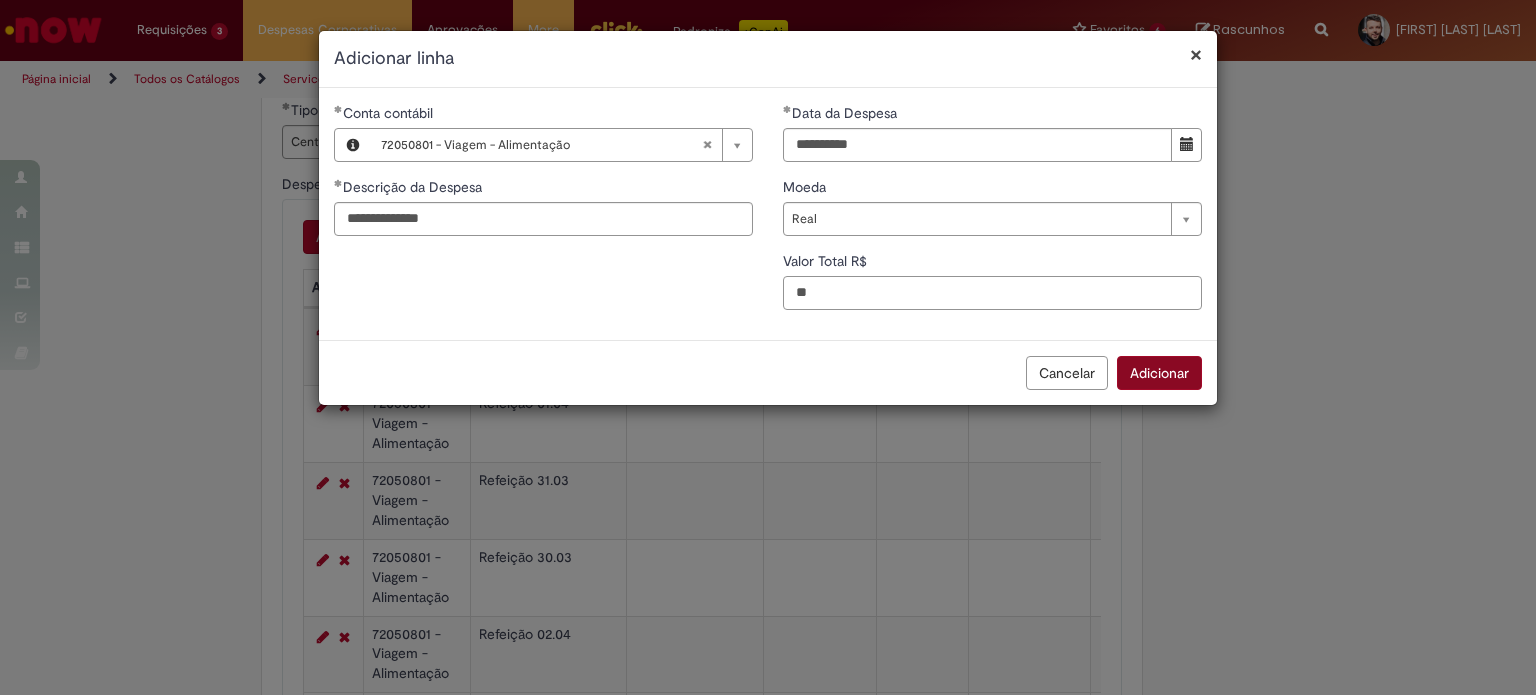 type on "**" 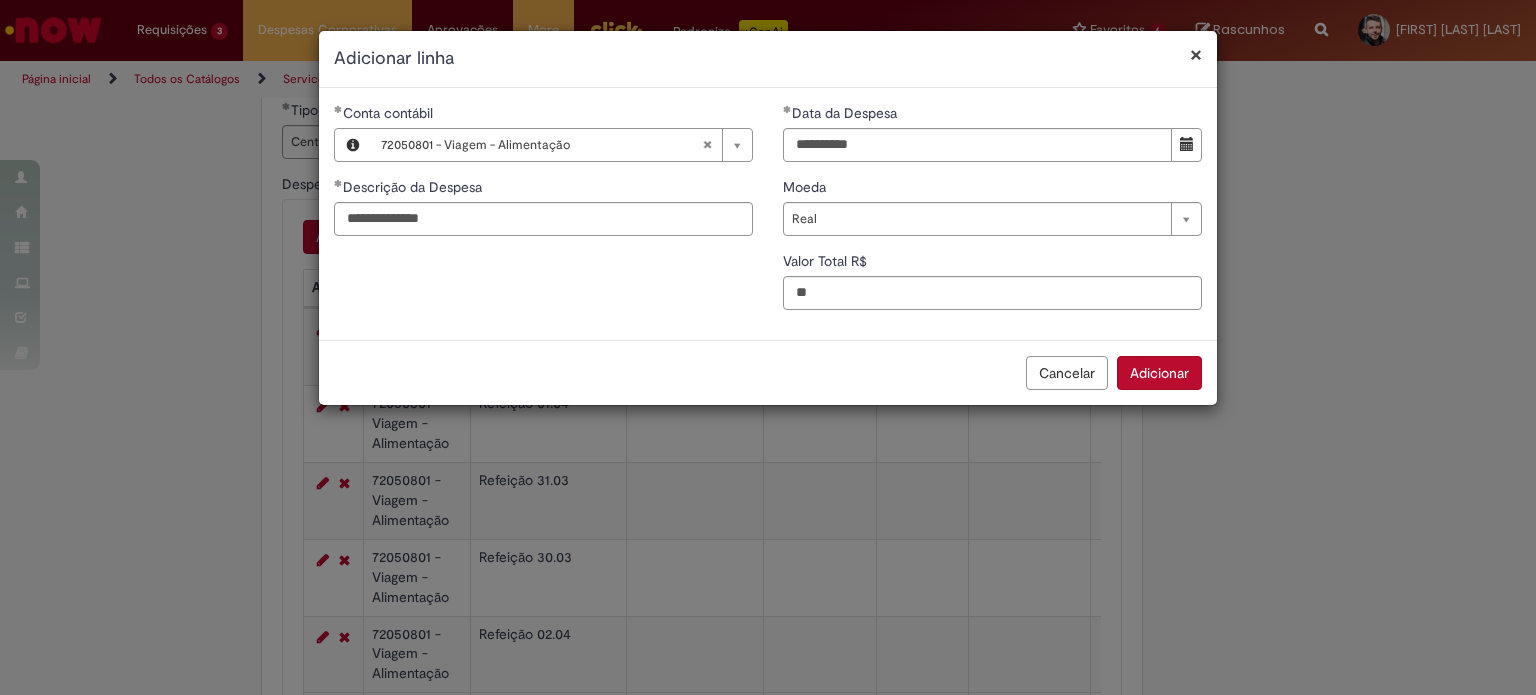 click on "Adicionar" at bounding box center [1159, 373] 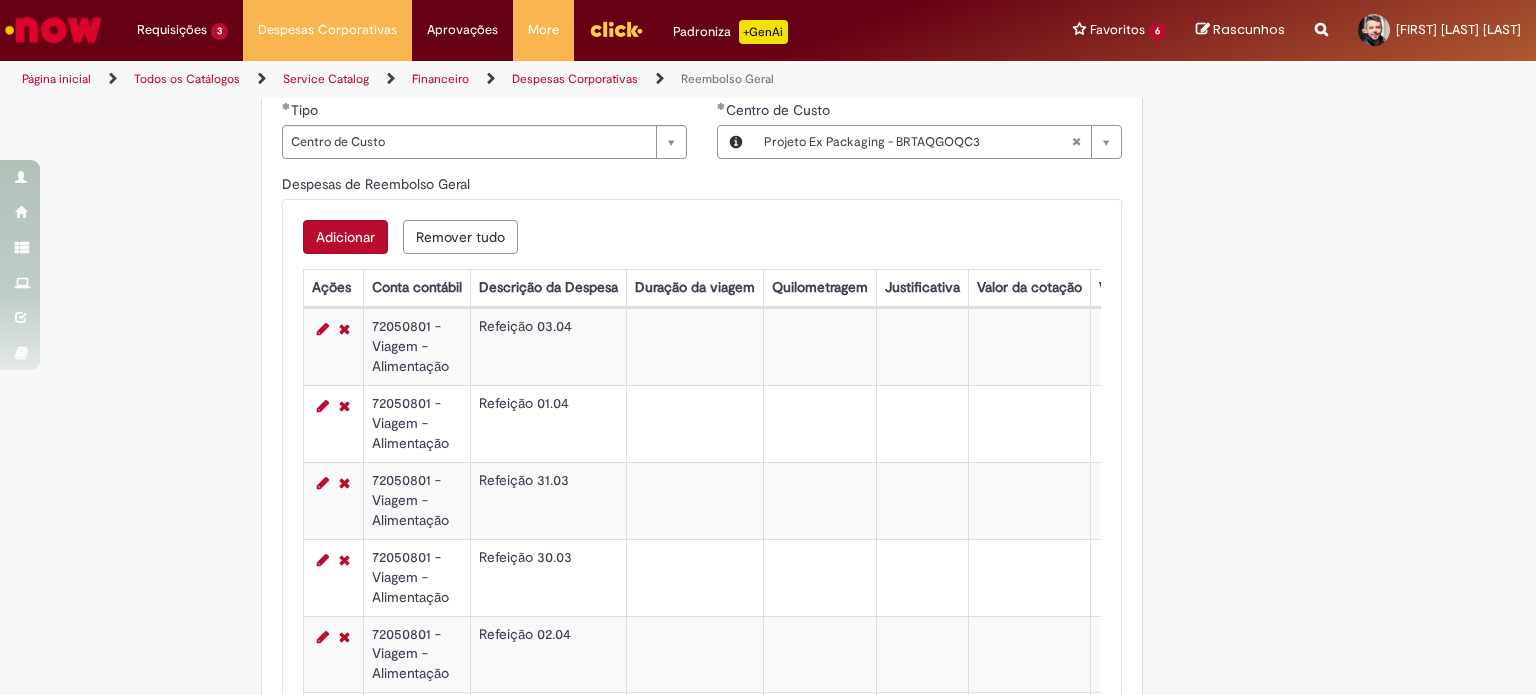 click on "Adicionar" at bounding box center (345, 237) 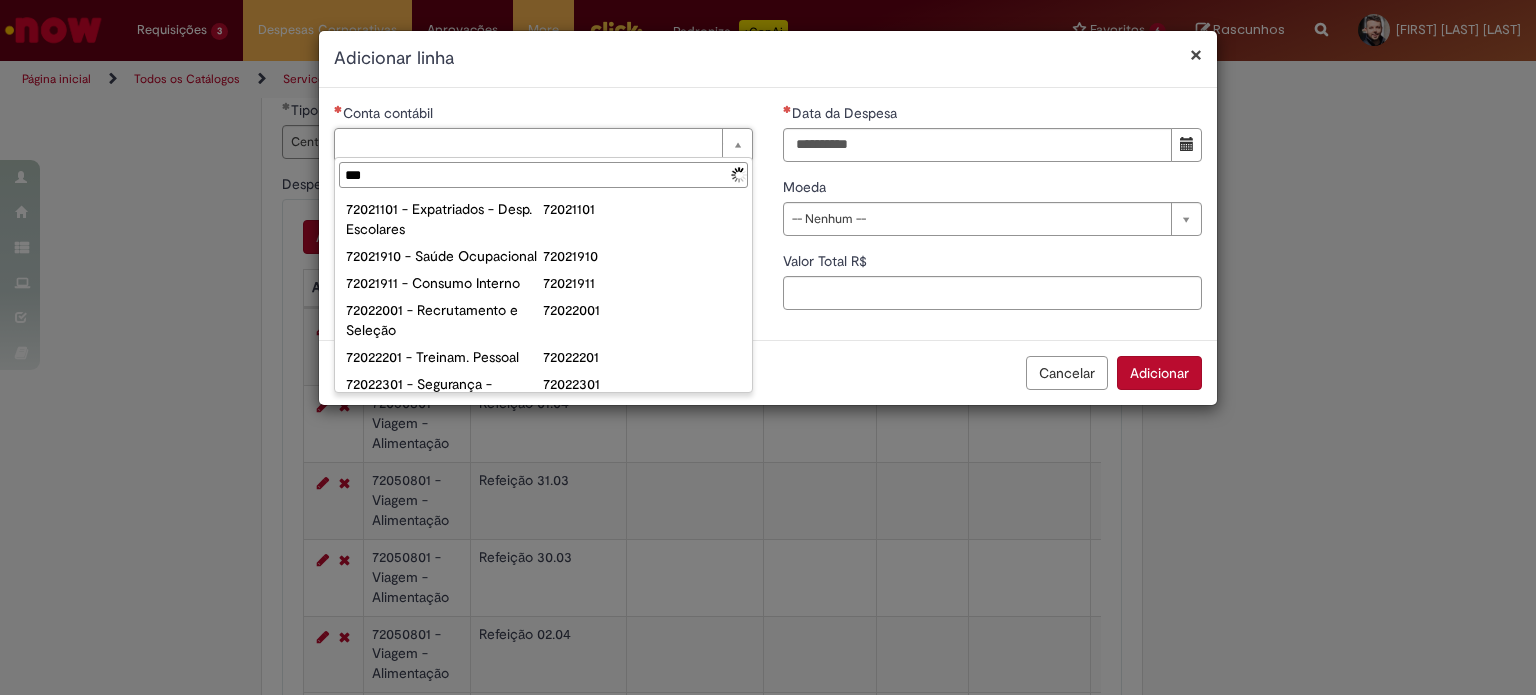 type on "****" 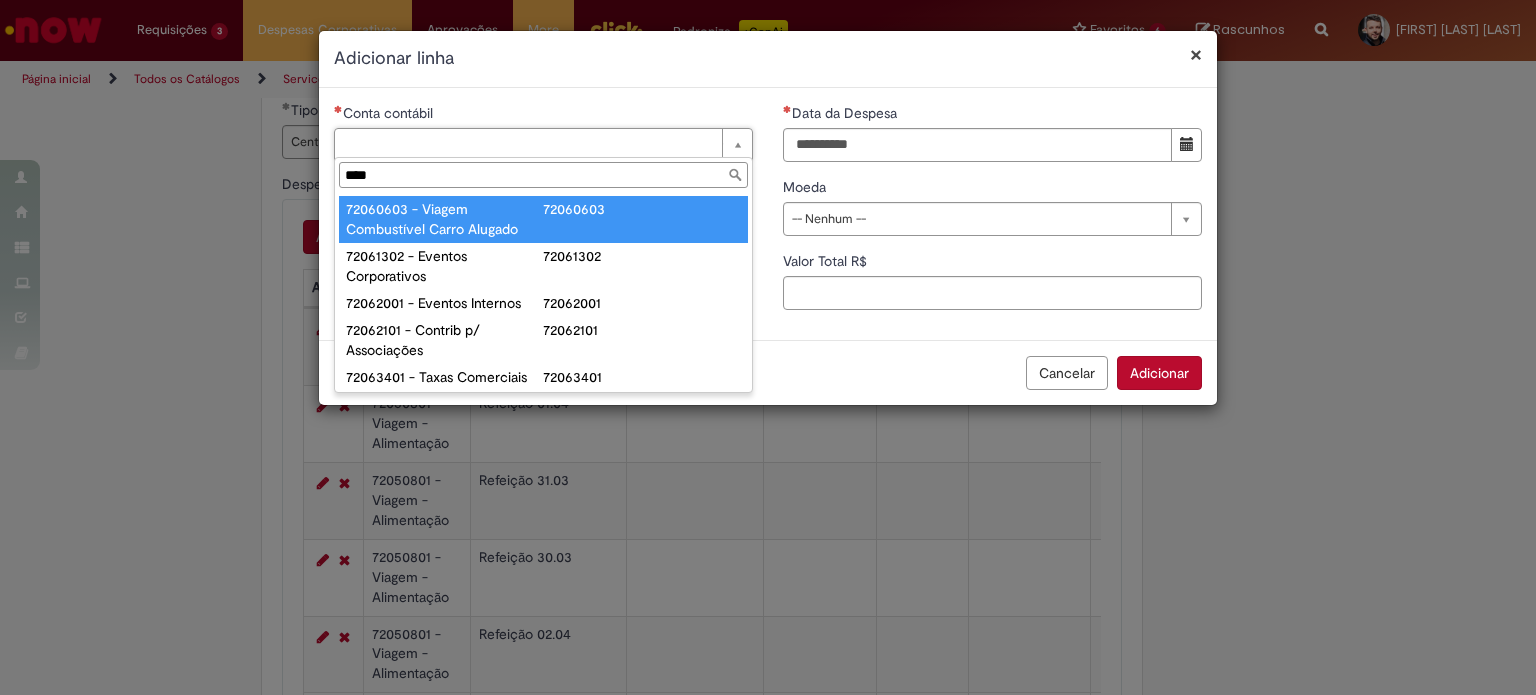 type on "**********" 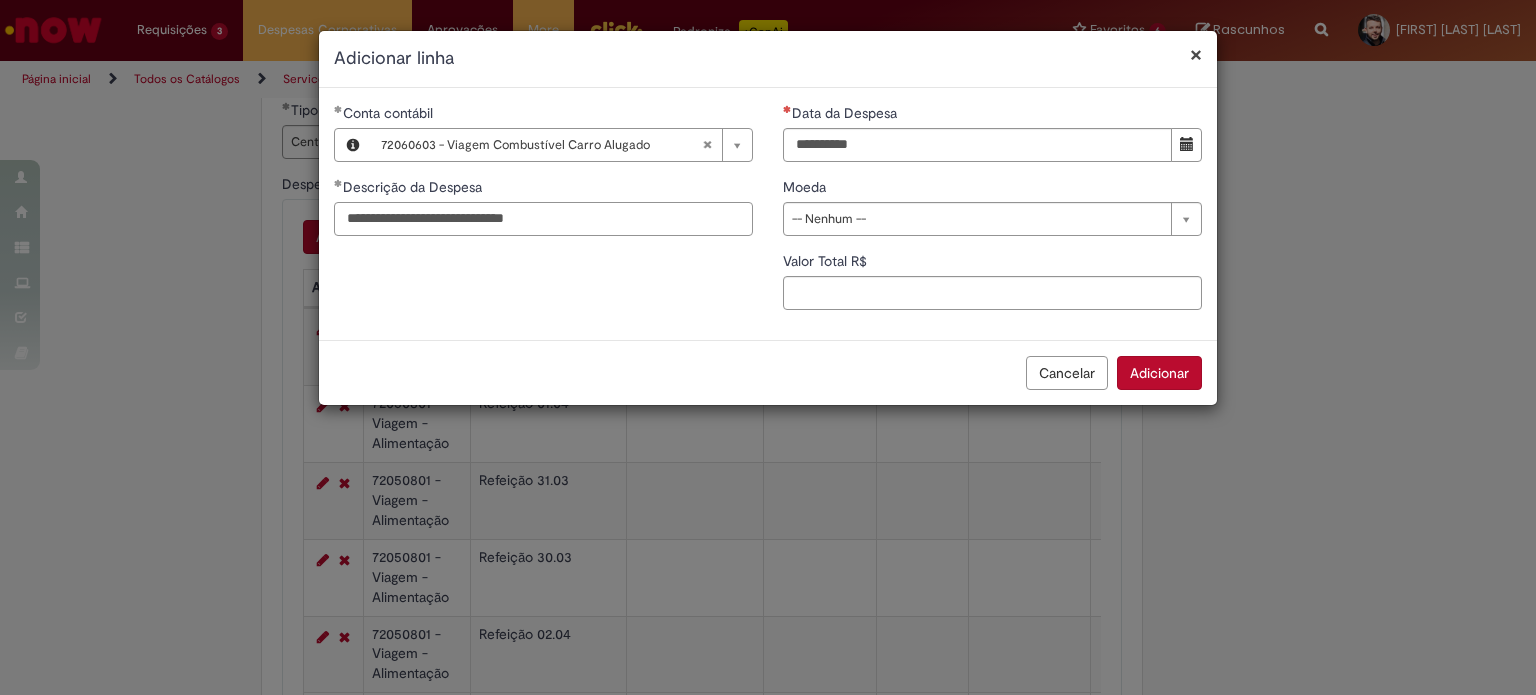 type on "**********" 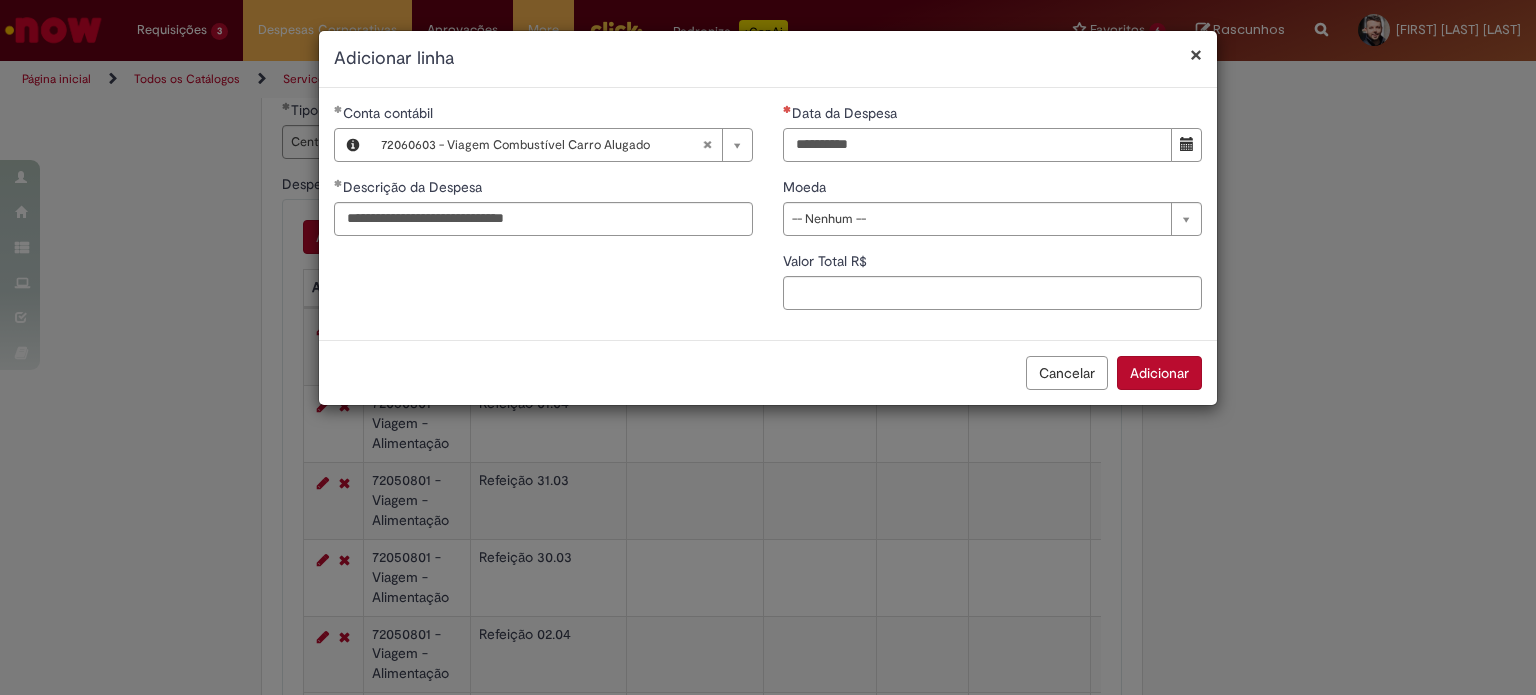 click on "Data da Despesa" at bounding box center (977, 145) 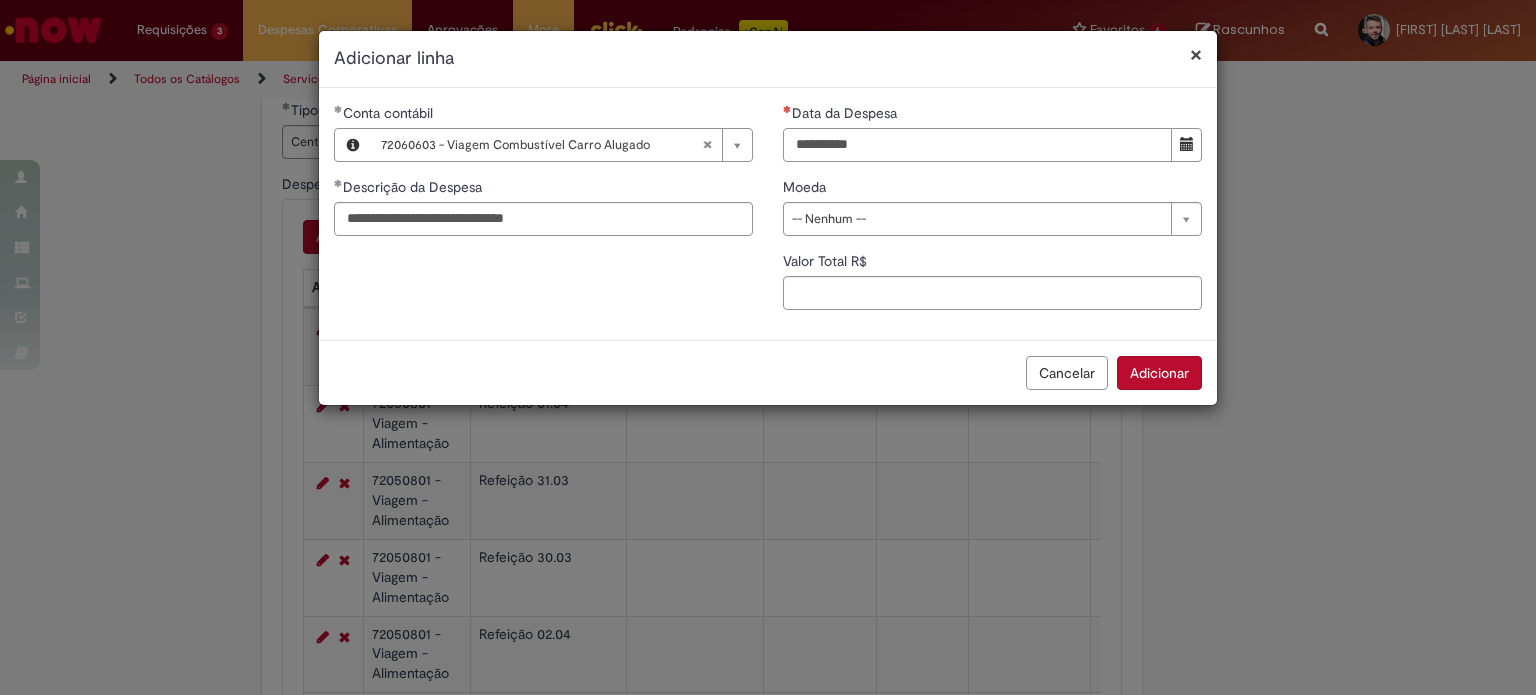 type on "**********" 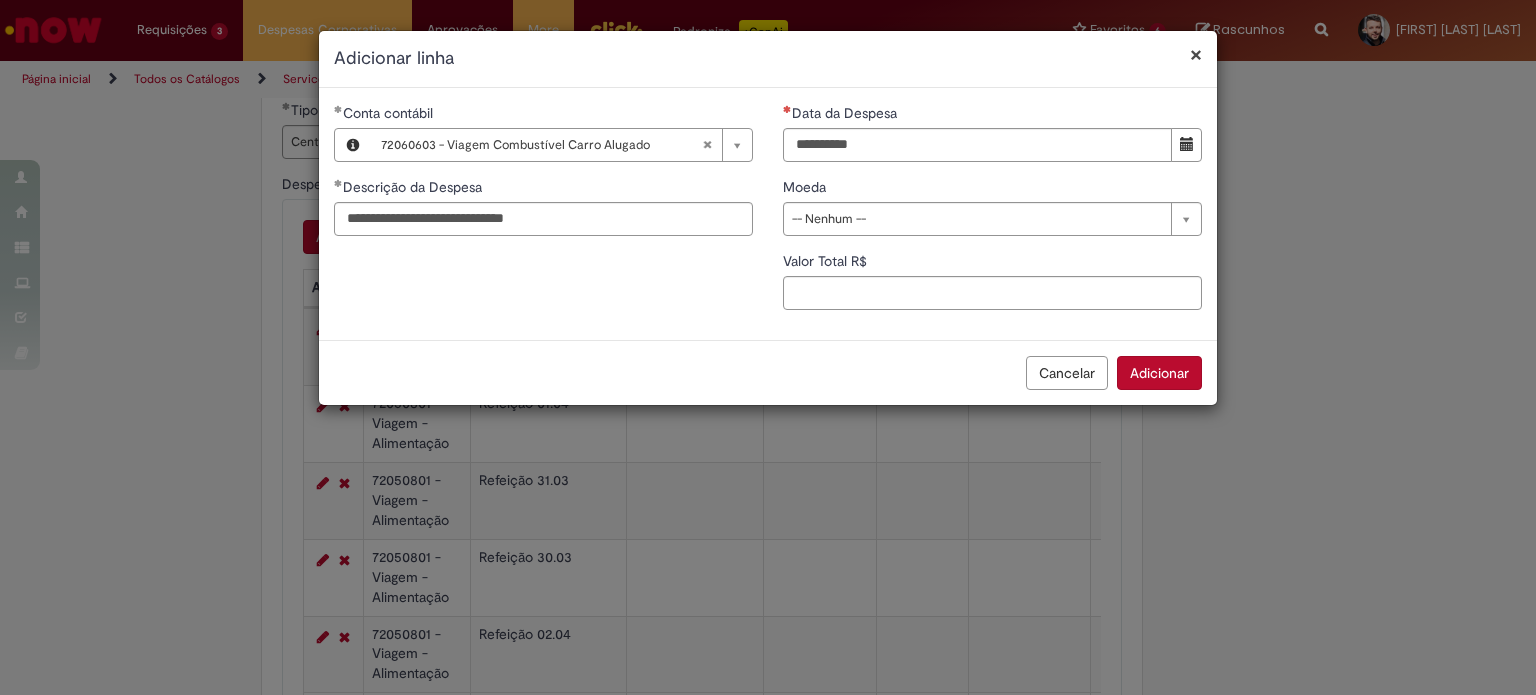 type 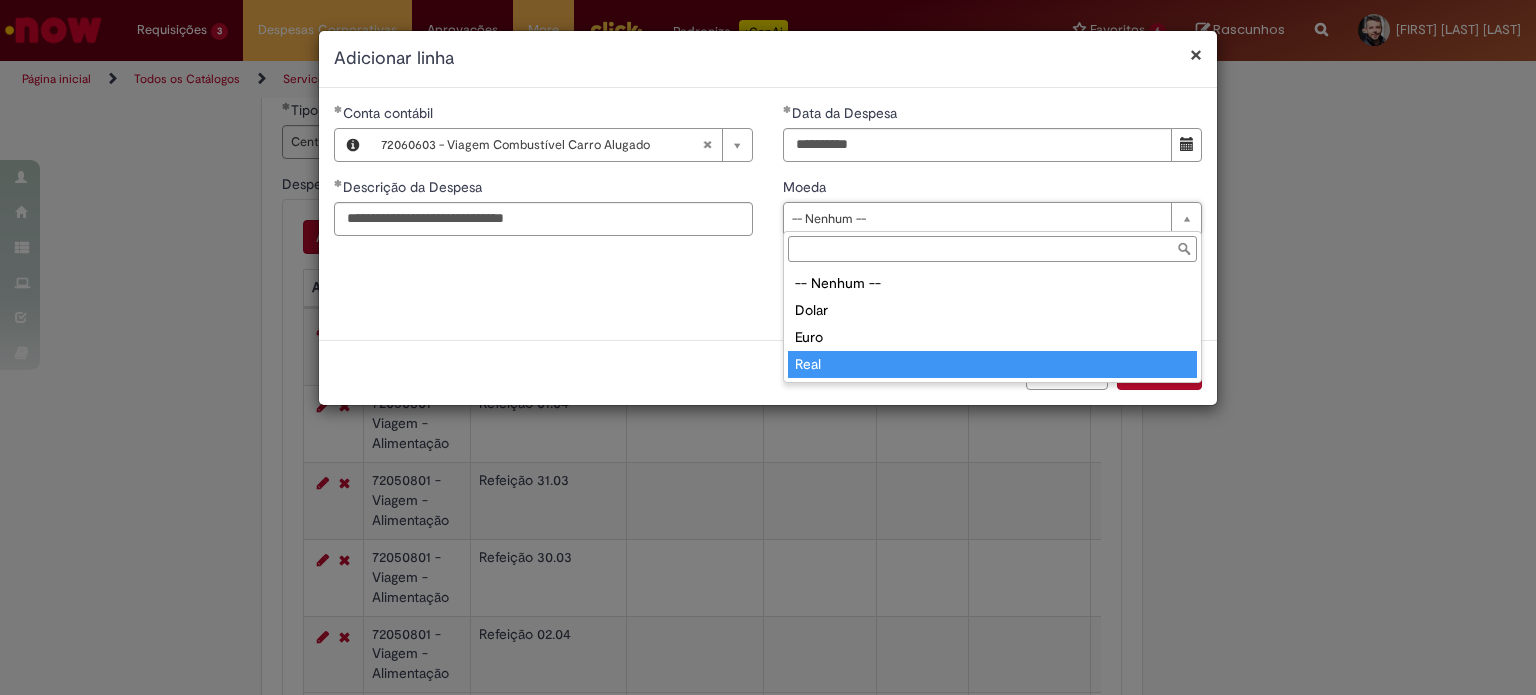type on "****" 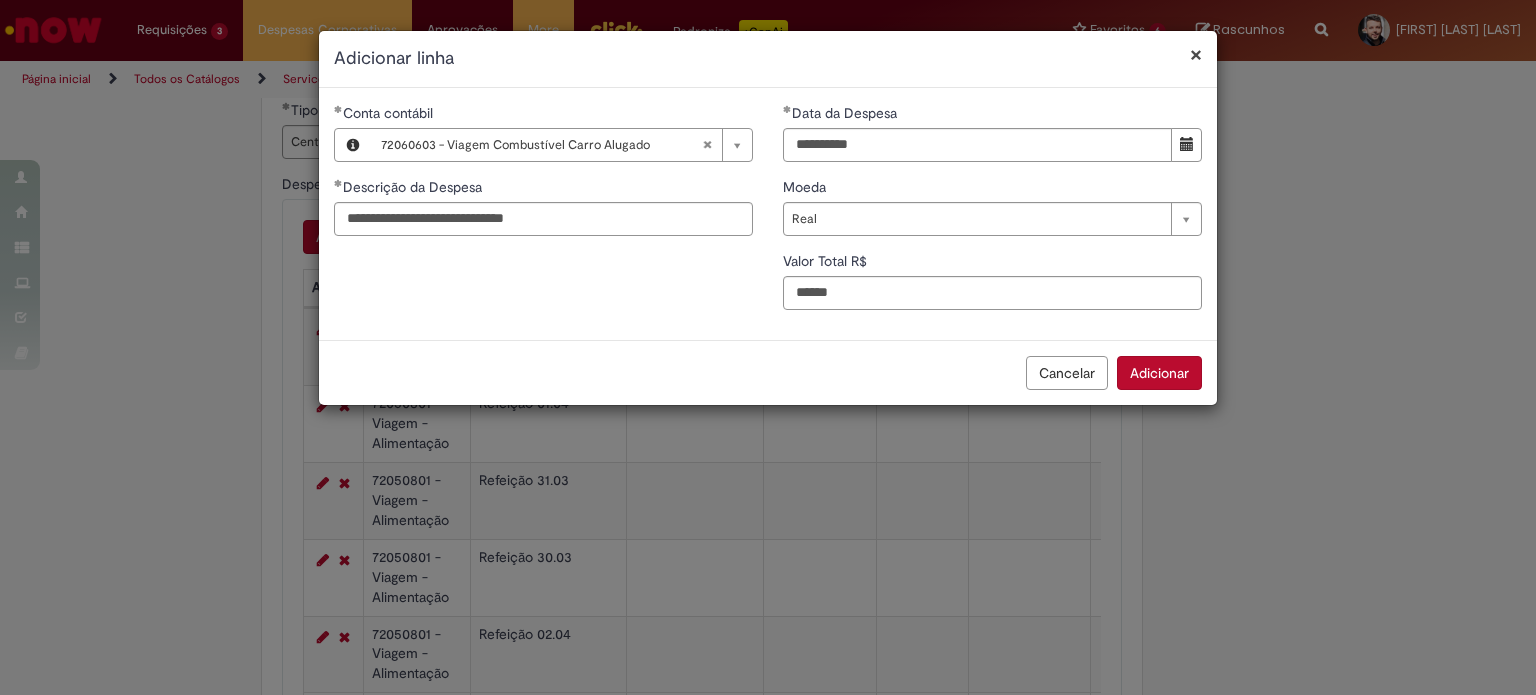 type on "******" 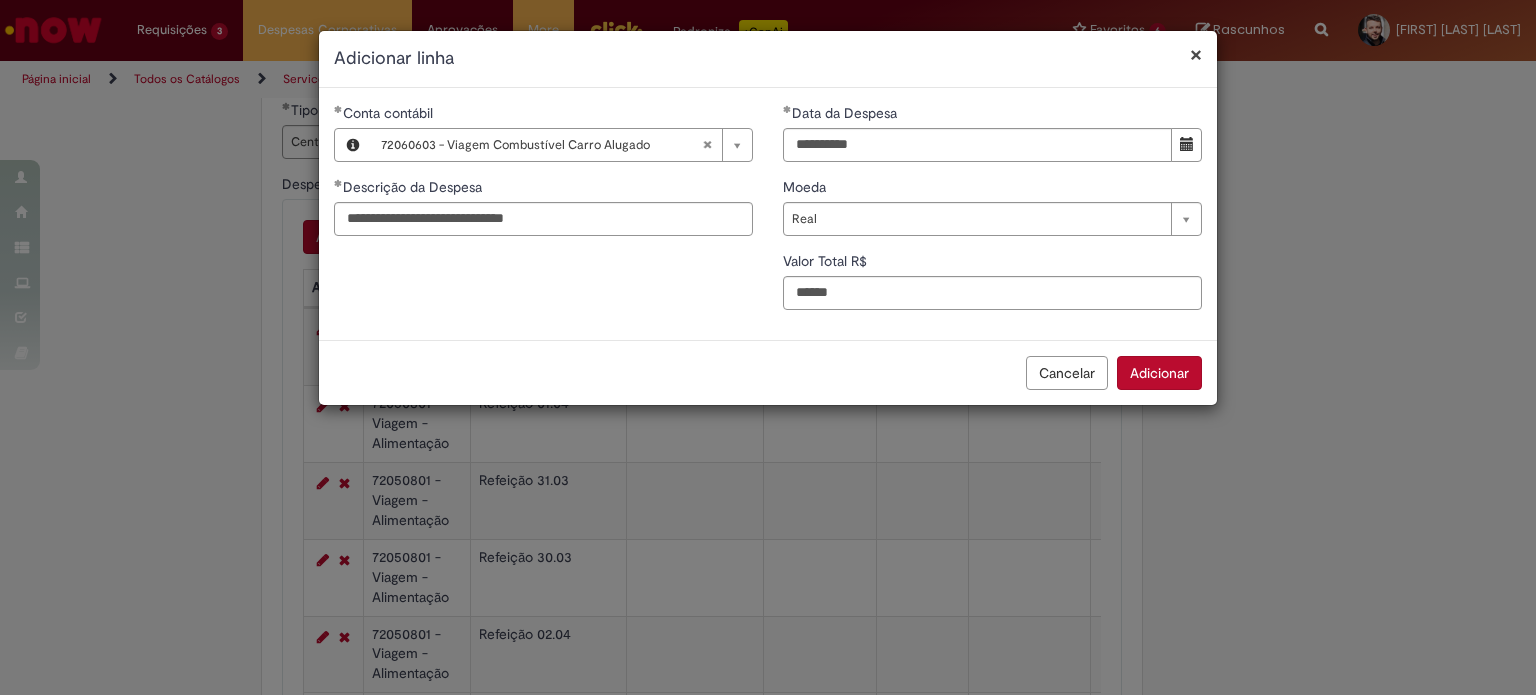 click on "Adicionar" at bounding box center [1159, 373] 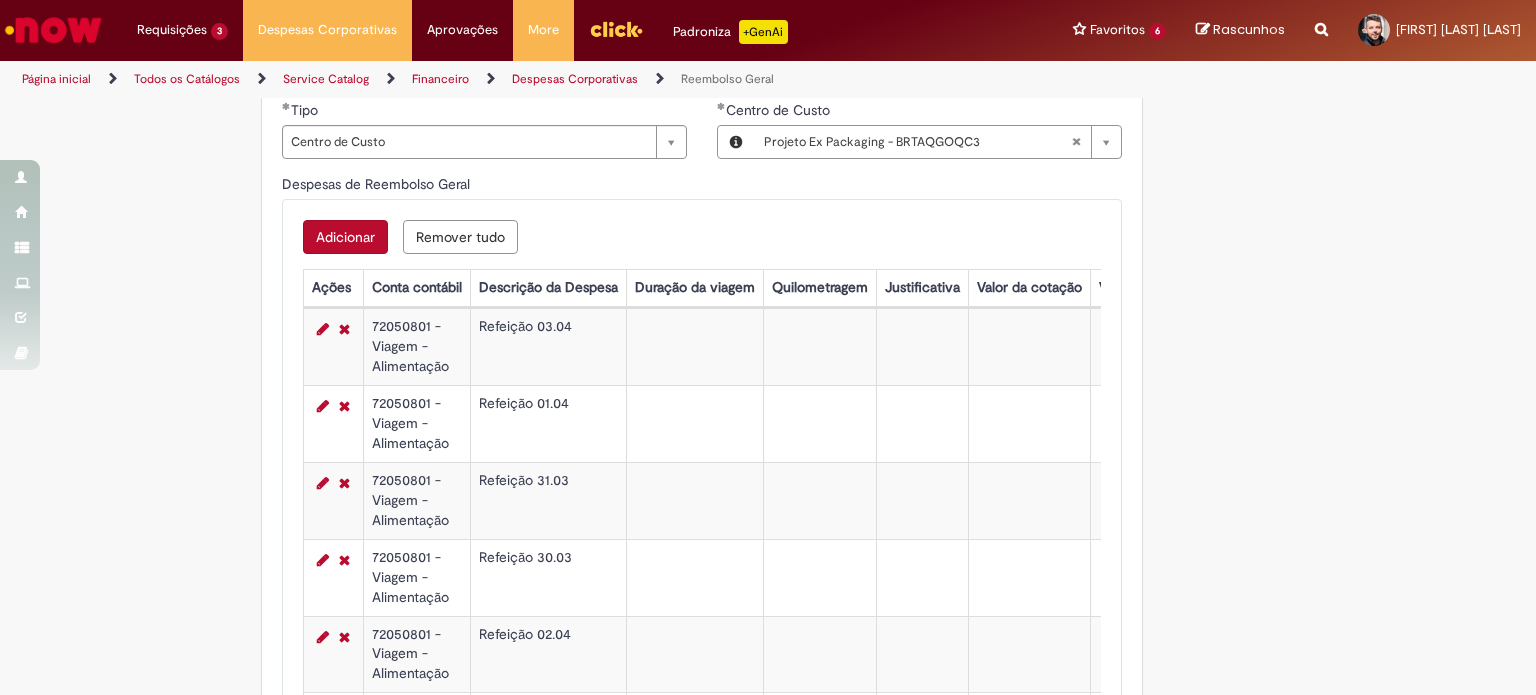 click on "Adicionar" at bounding box center [345, 237] 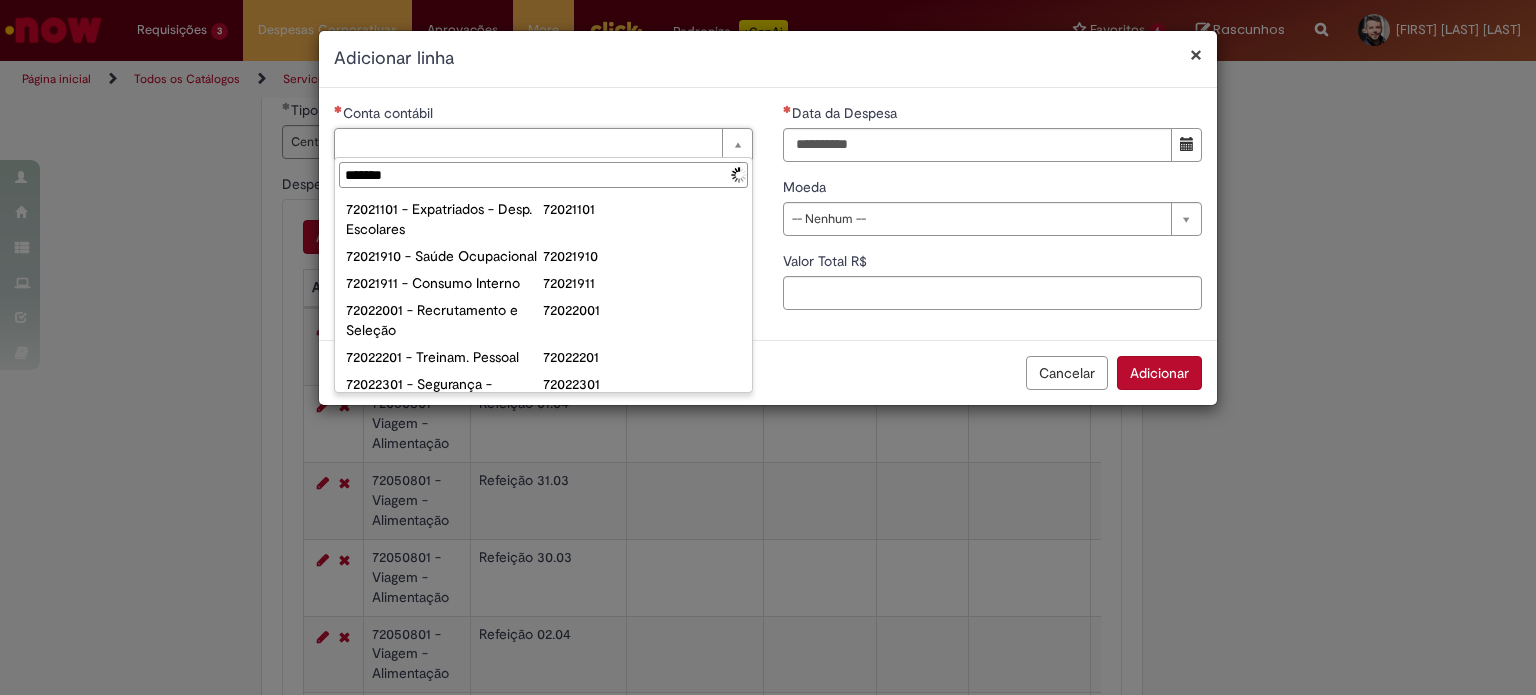 type on "********" 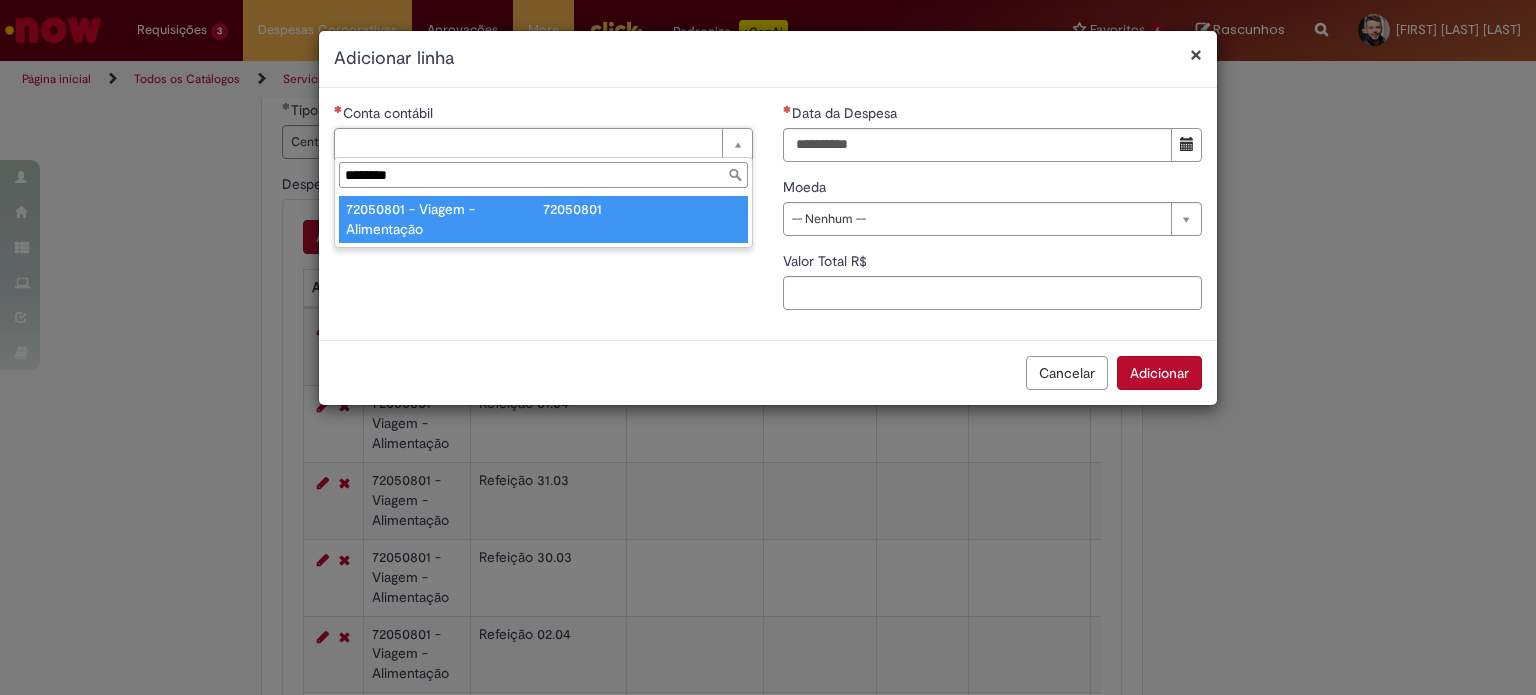 type on "**********" 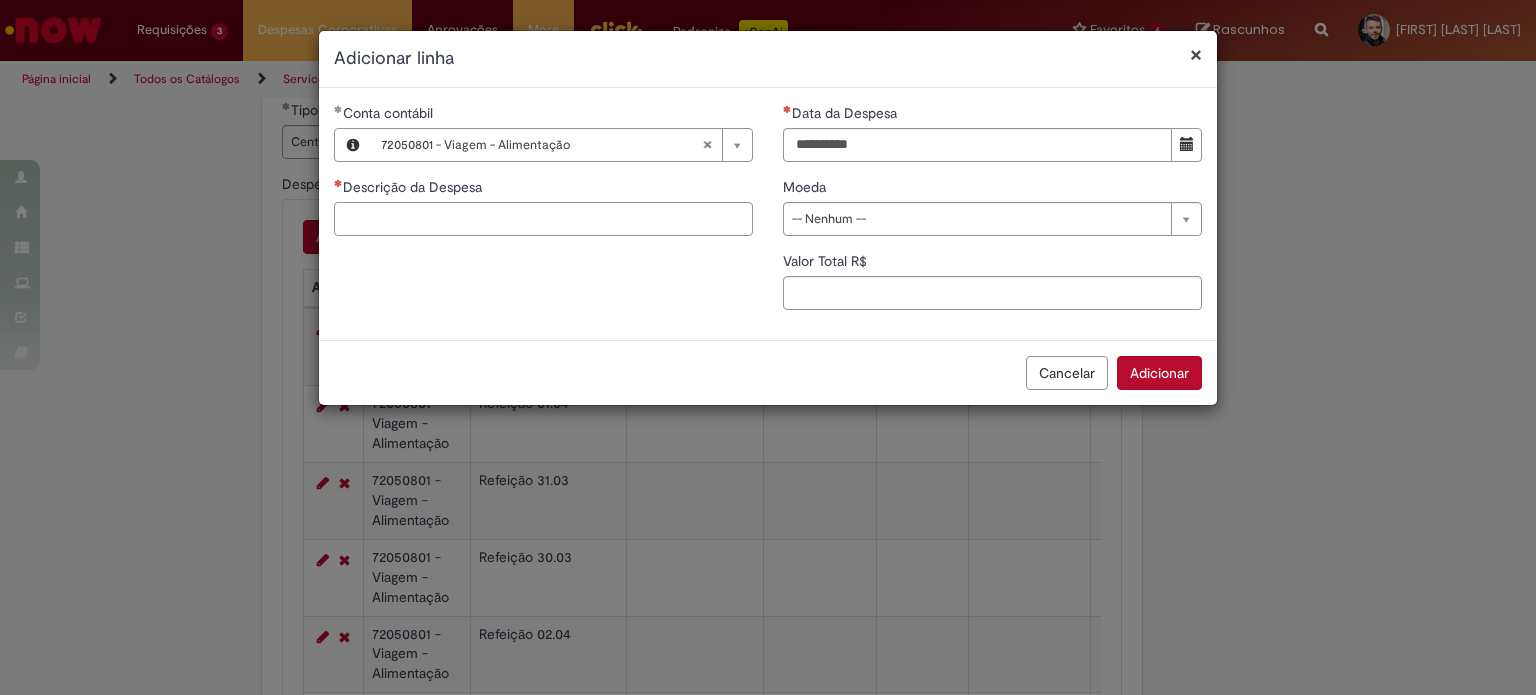 click on "Descrição da Despesa" at bounding box center [543, 219] 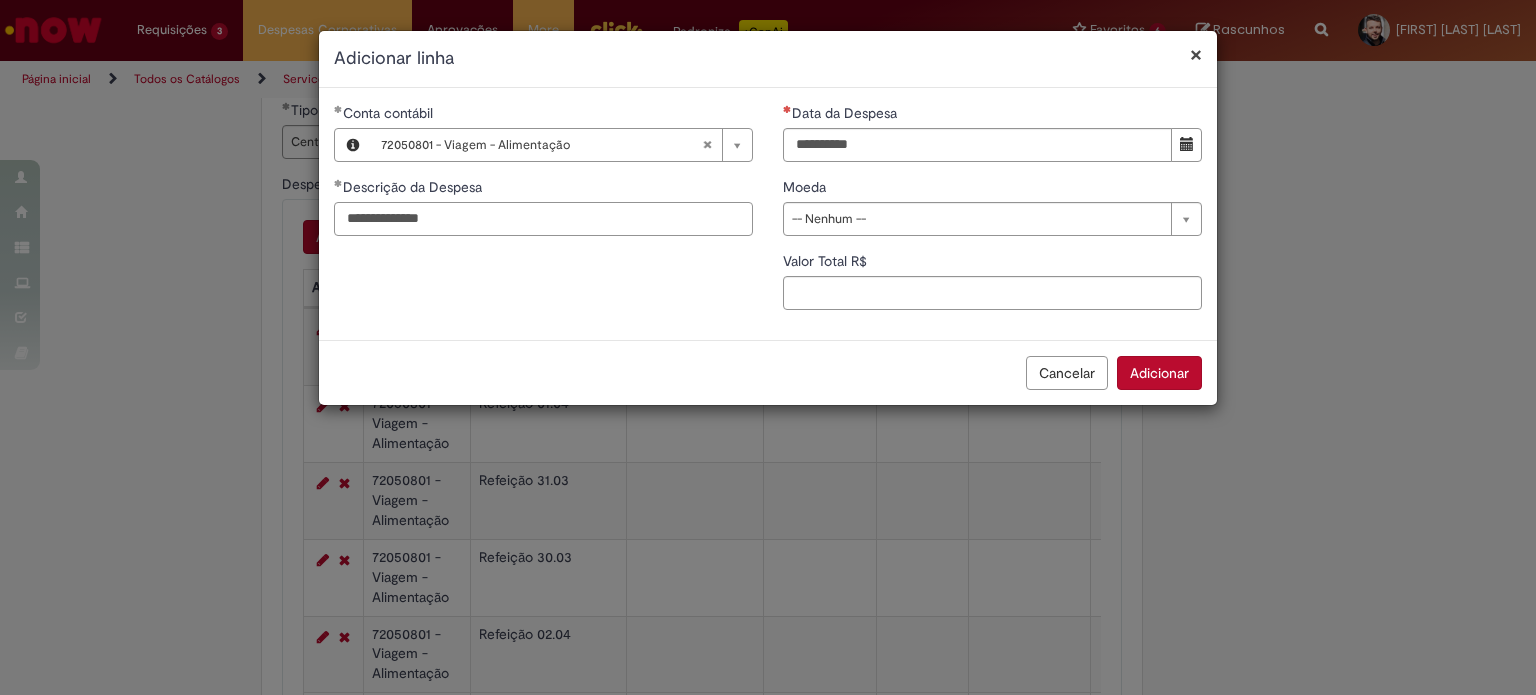 type on "**********" 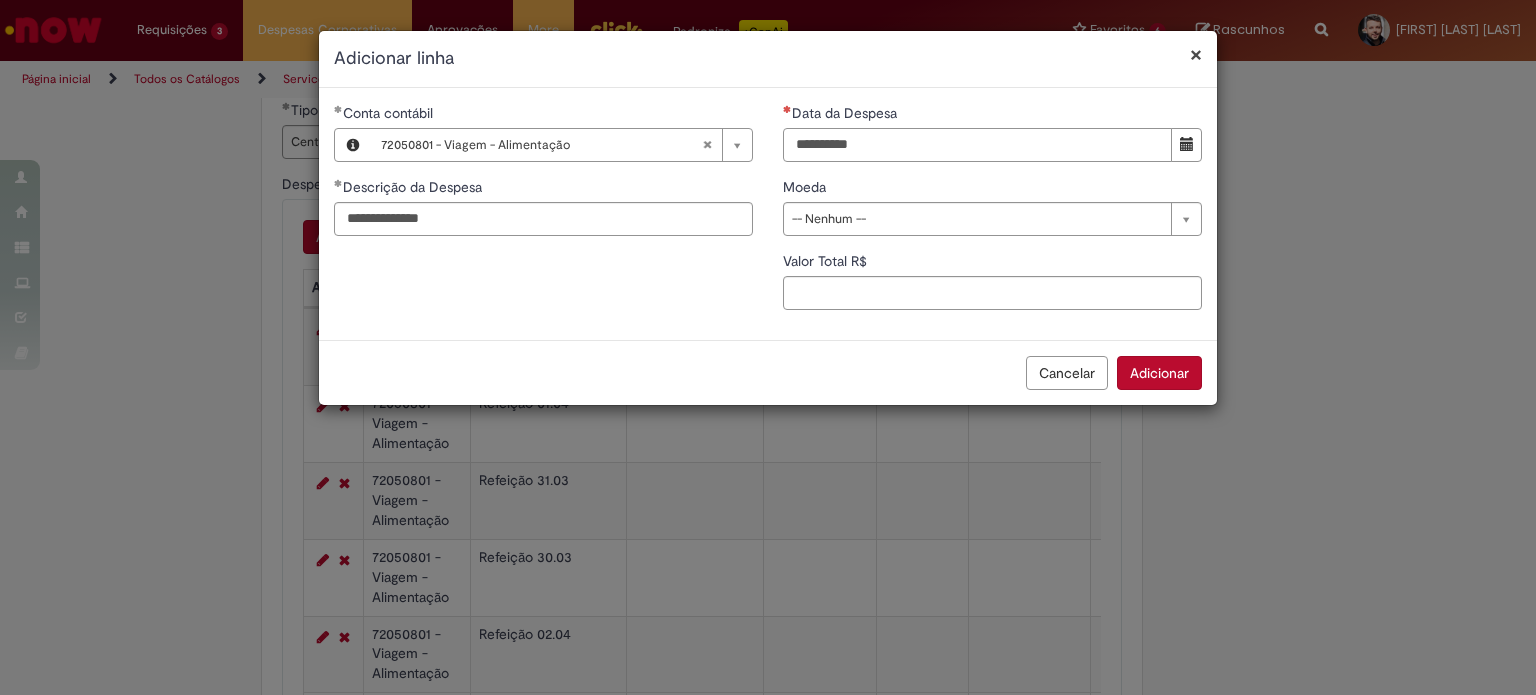 click on "Data da Despesa" at bounding box center (977, 145) 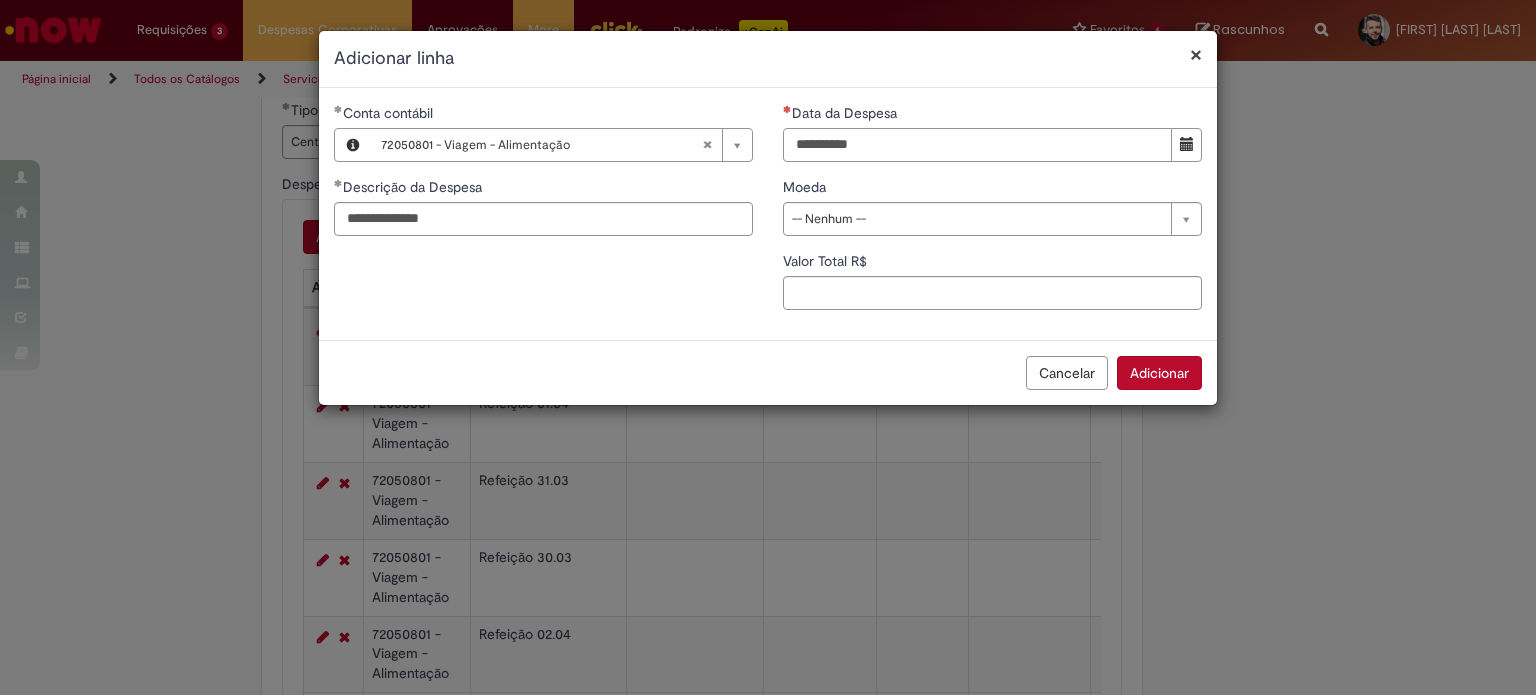 type on "**********" 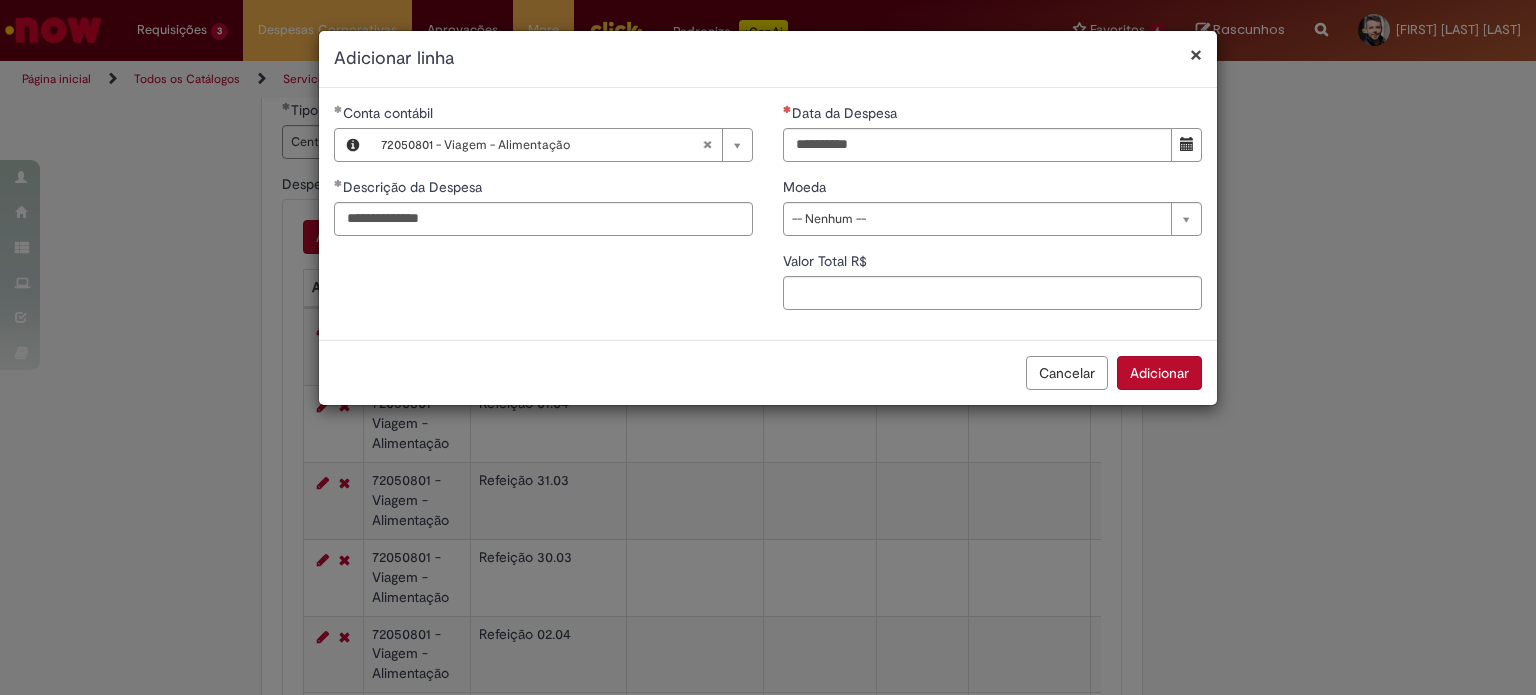 type 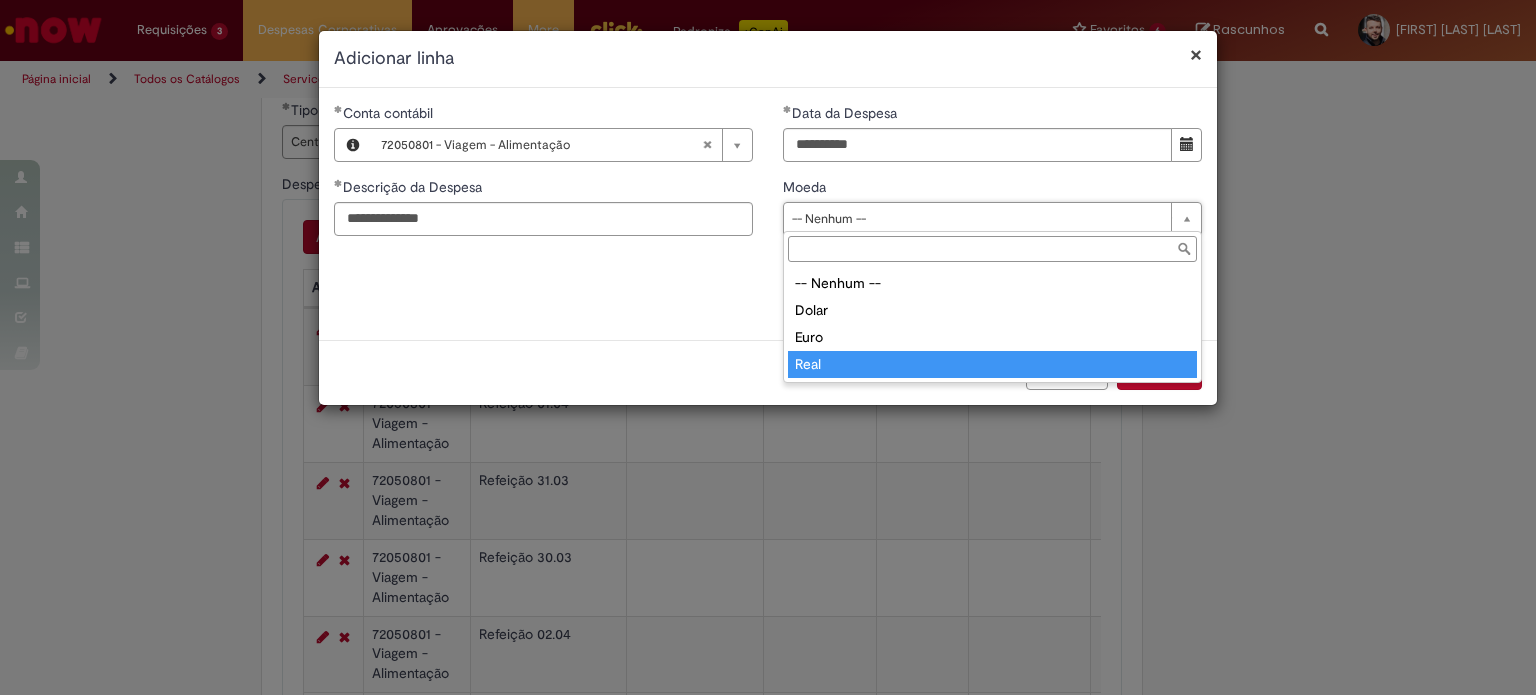 type on "****" 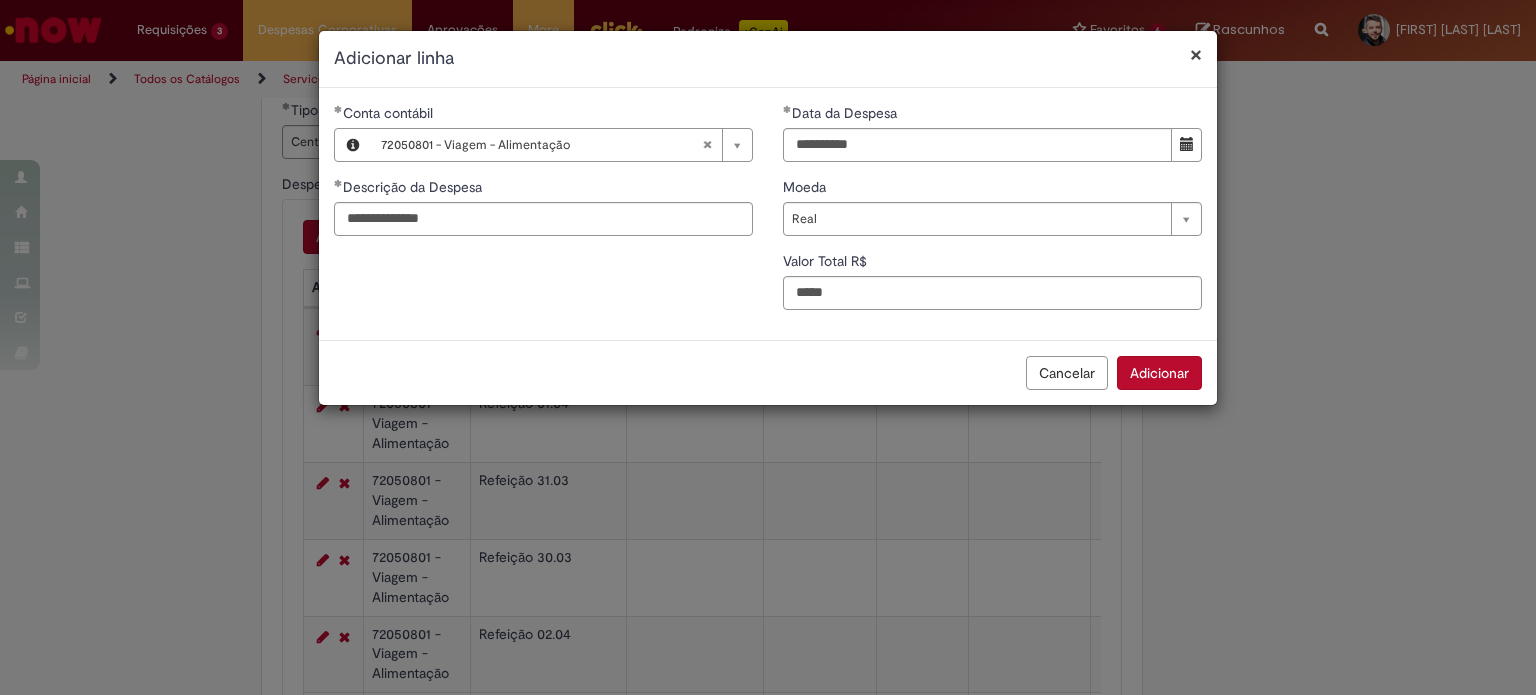 type on "****" 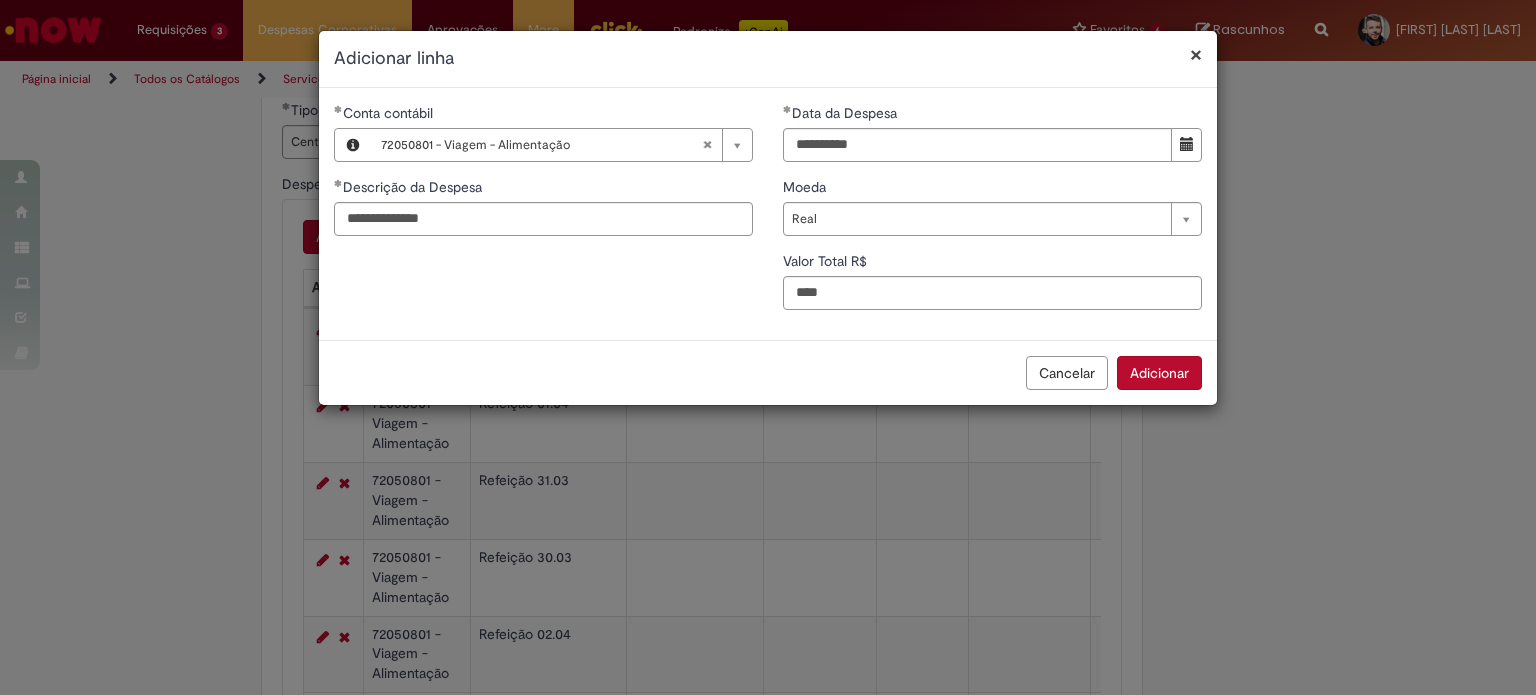 click on "Adicionar" at bounding box center (1159, 373) 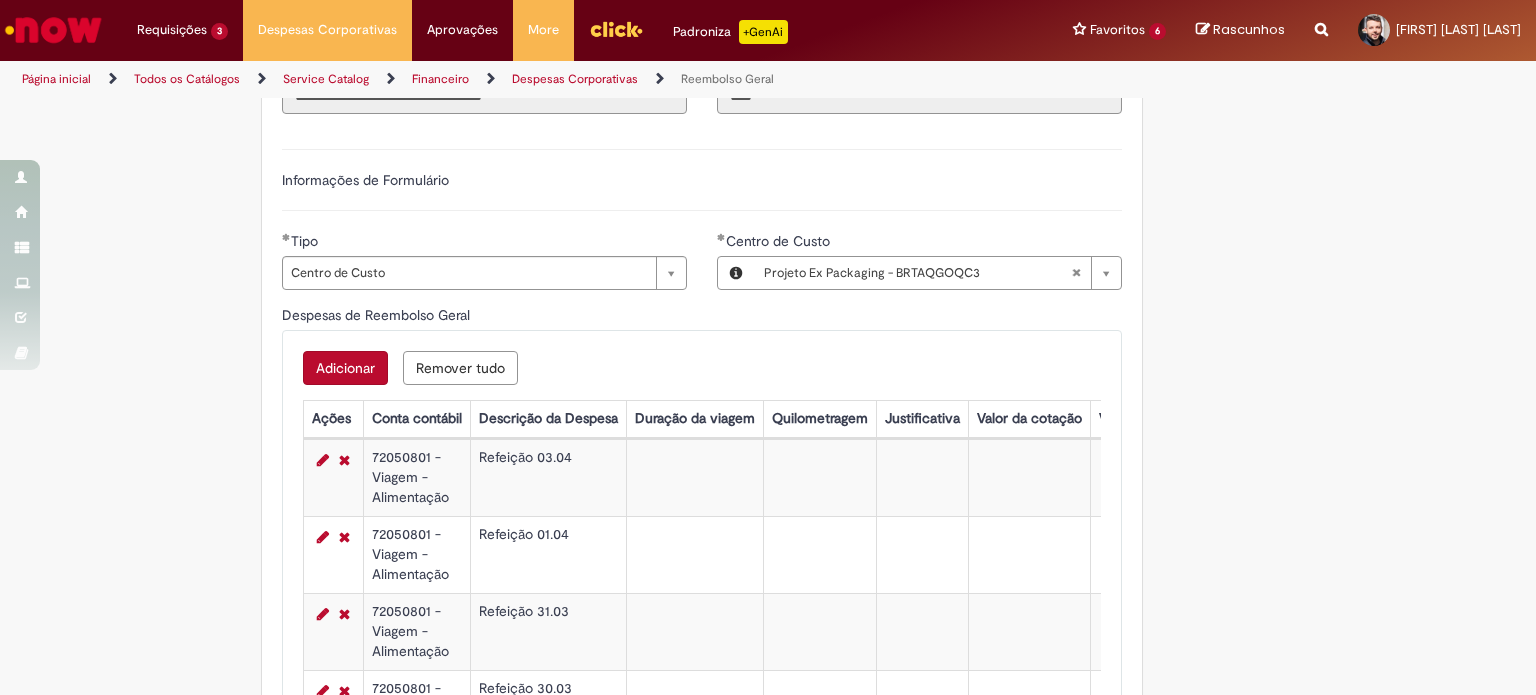 scroll, scrollTop: 603, scrollLeft: 0, axis: vertical 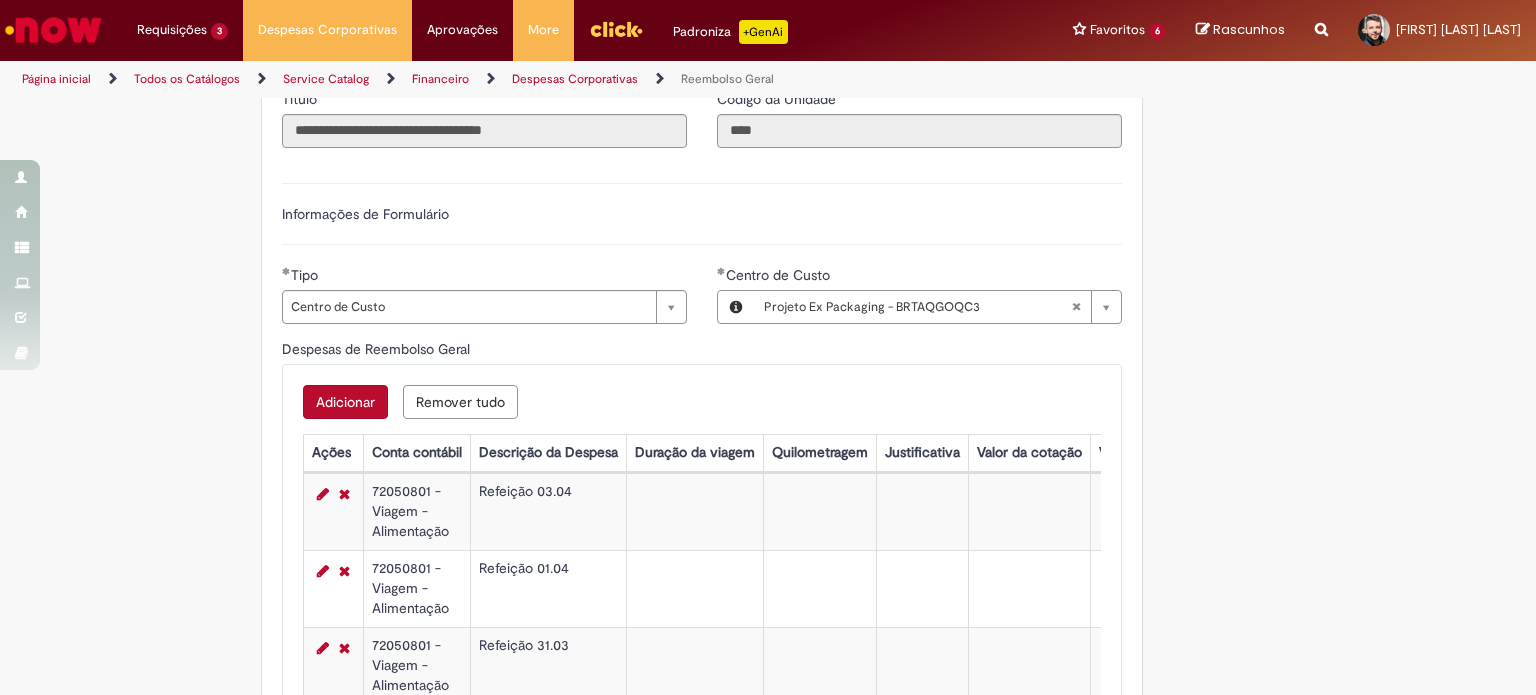 click on "Adicionar" at bounding box center (345, 402) 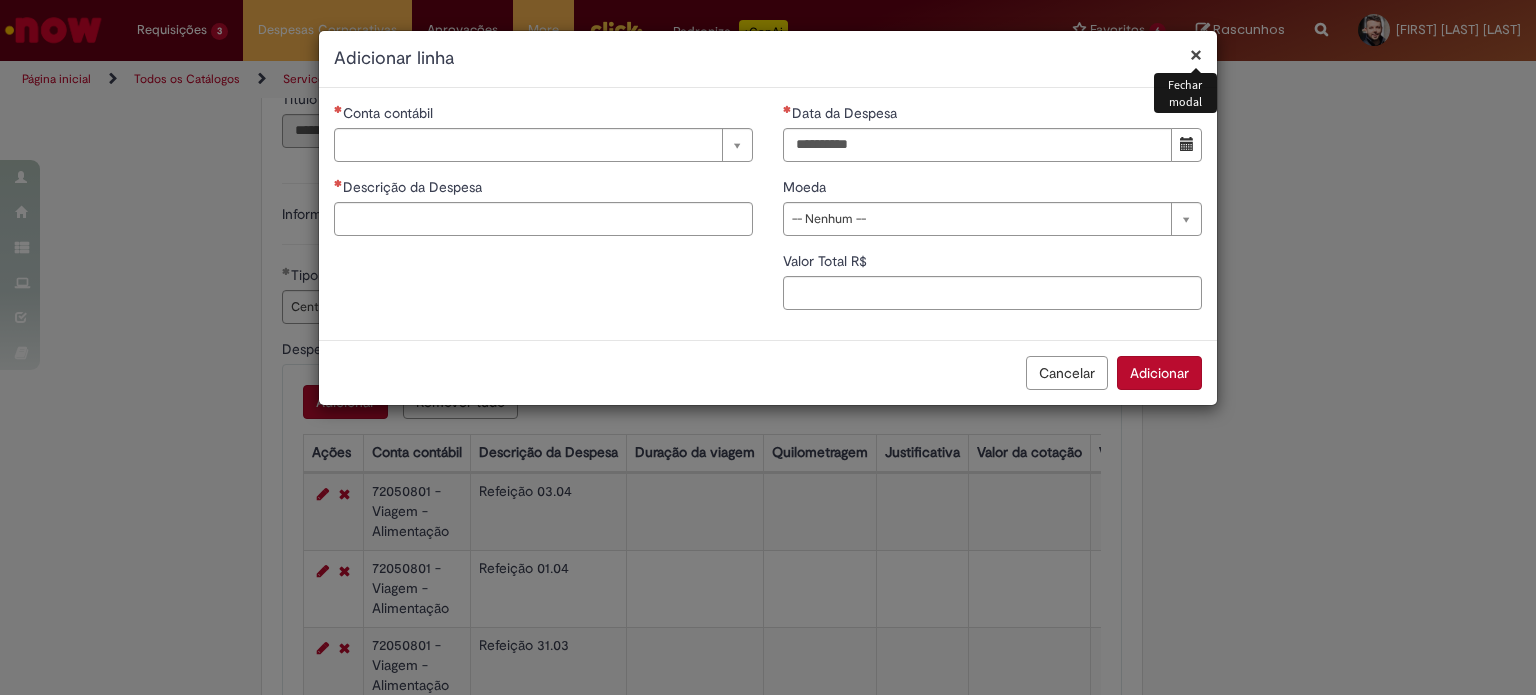 type 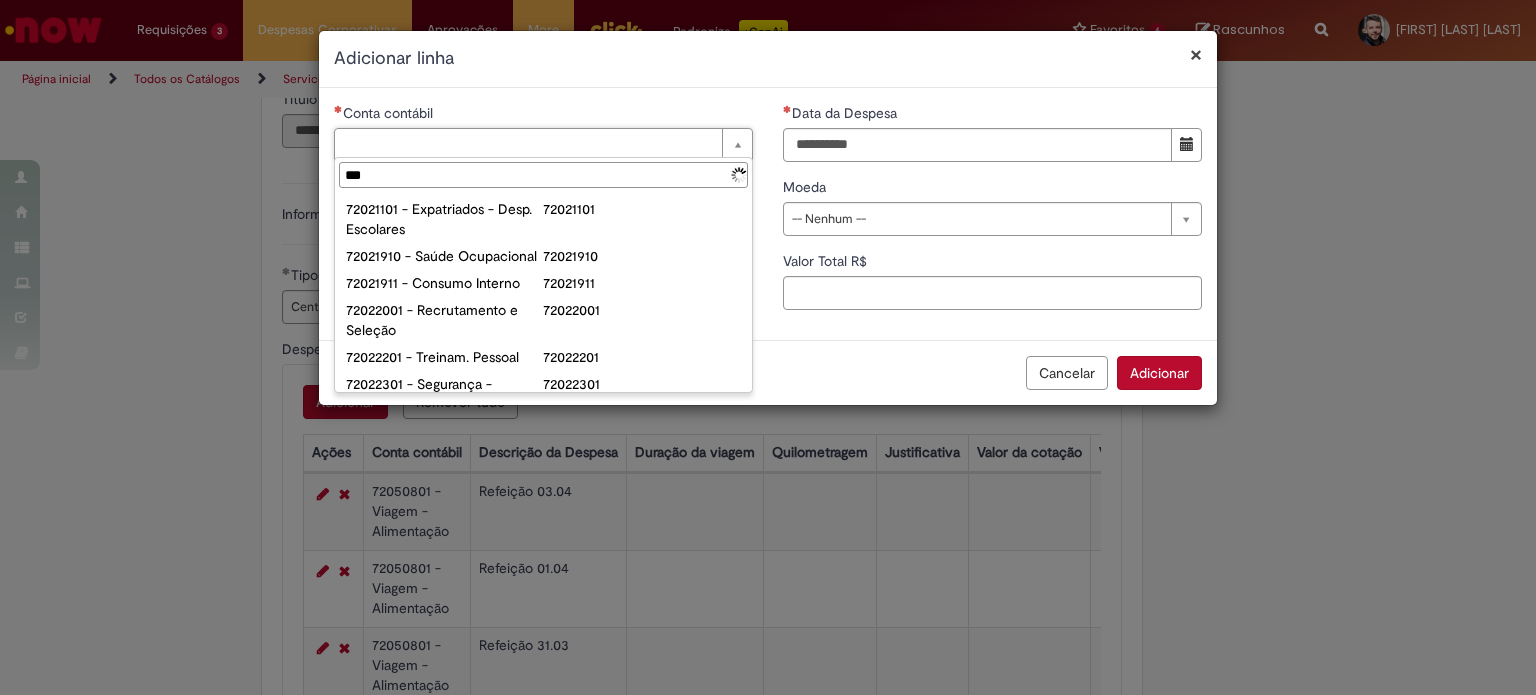type on "****" 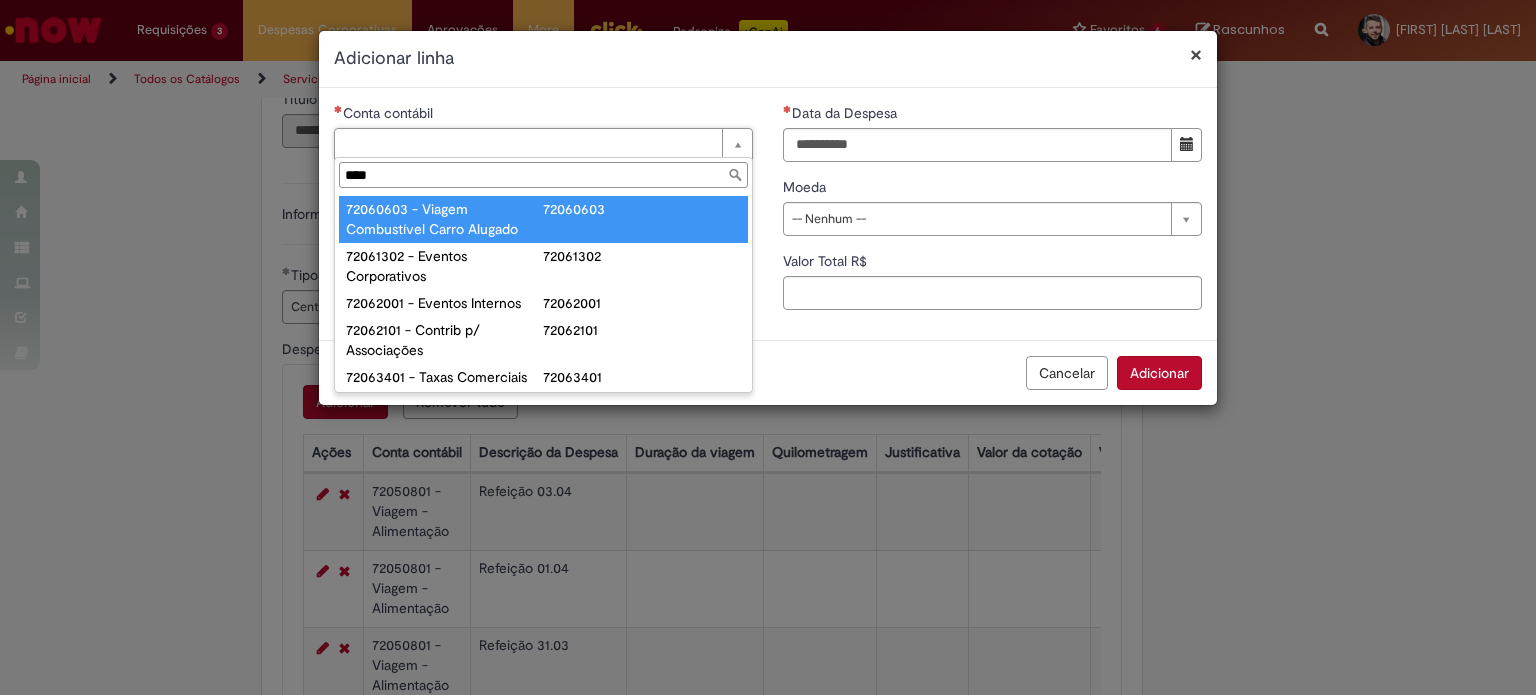 type on "**********" 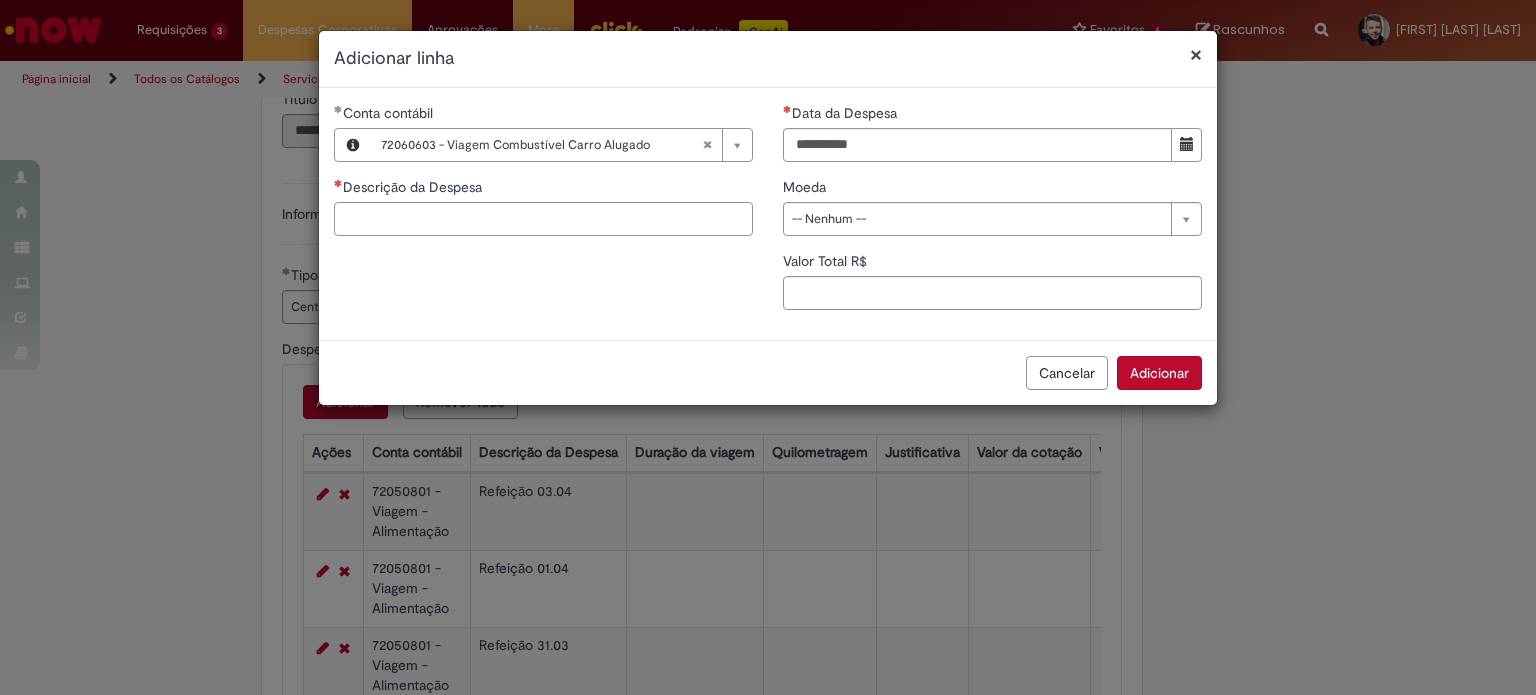 click on "Descrição da Despesa" at bounding box center [543, 219] 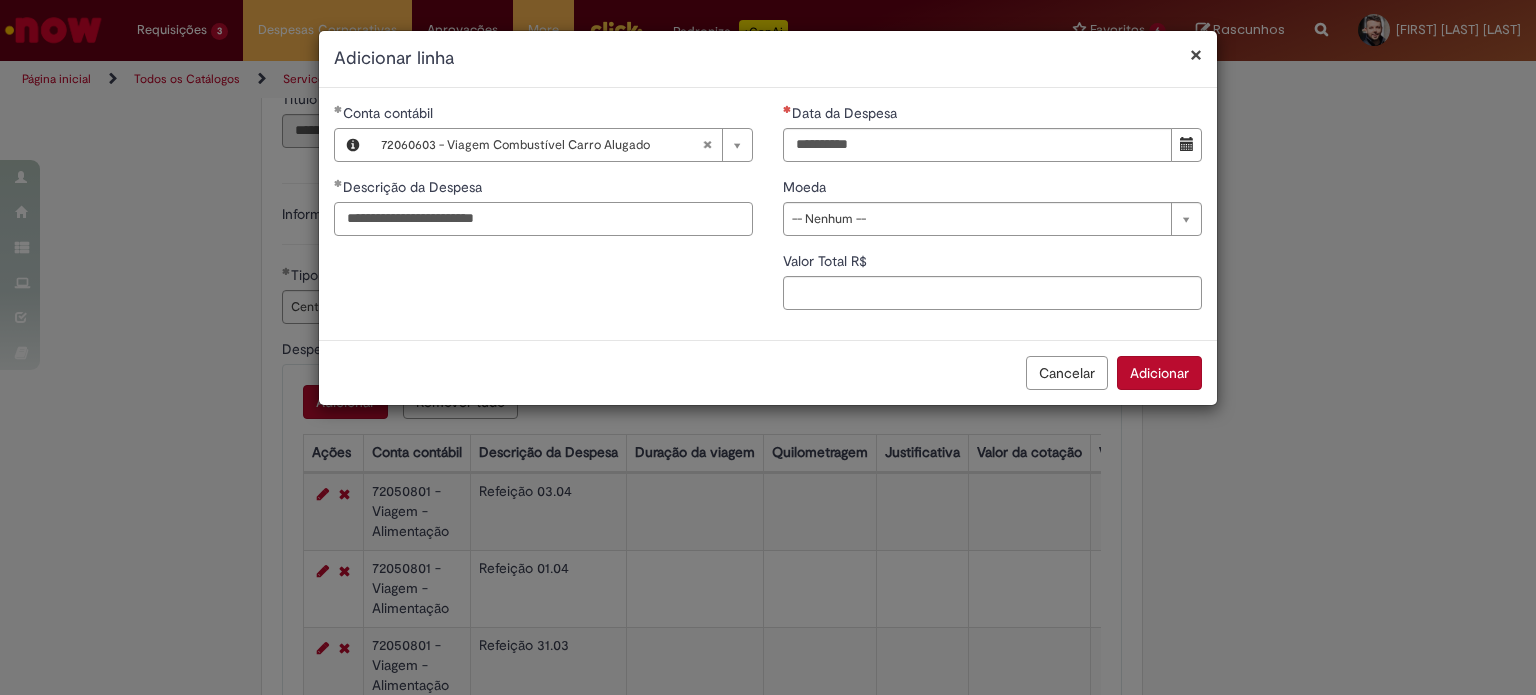 type on "**********" 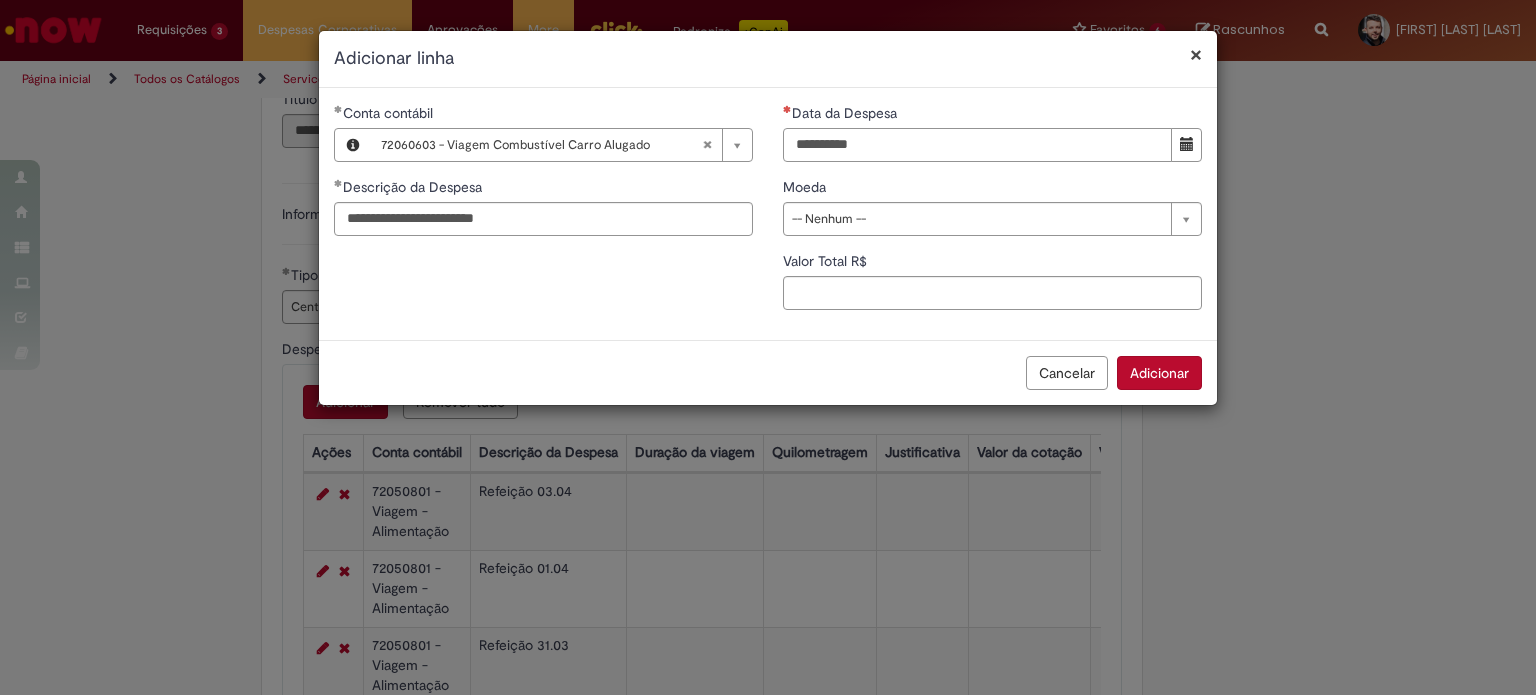 click on "Data da Despesa" at bounding box center [977, 145] 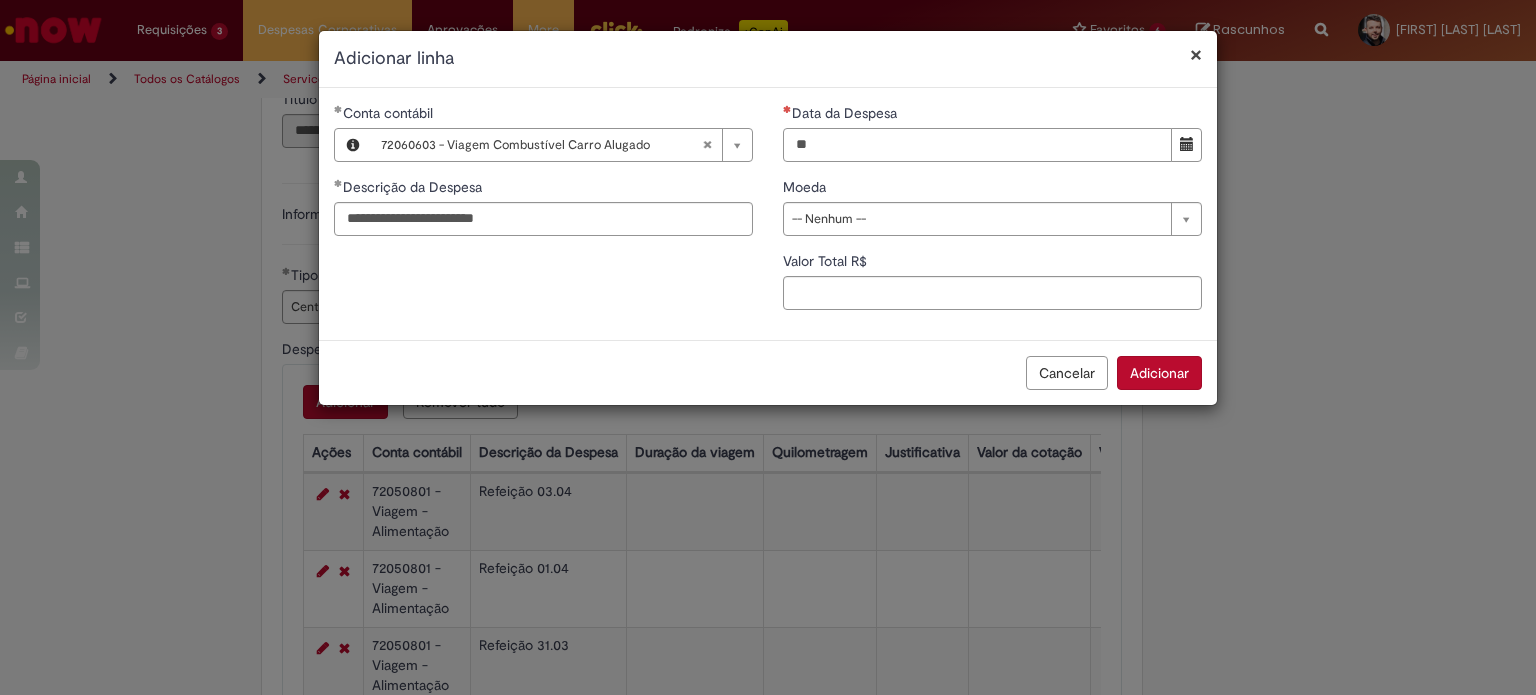 type on "**********" 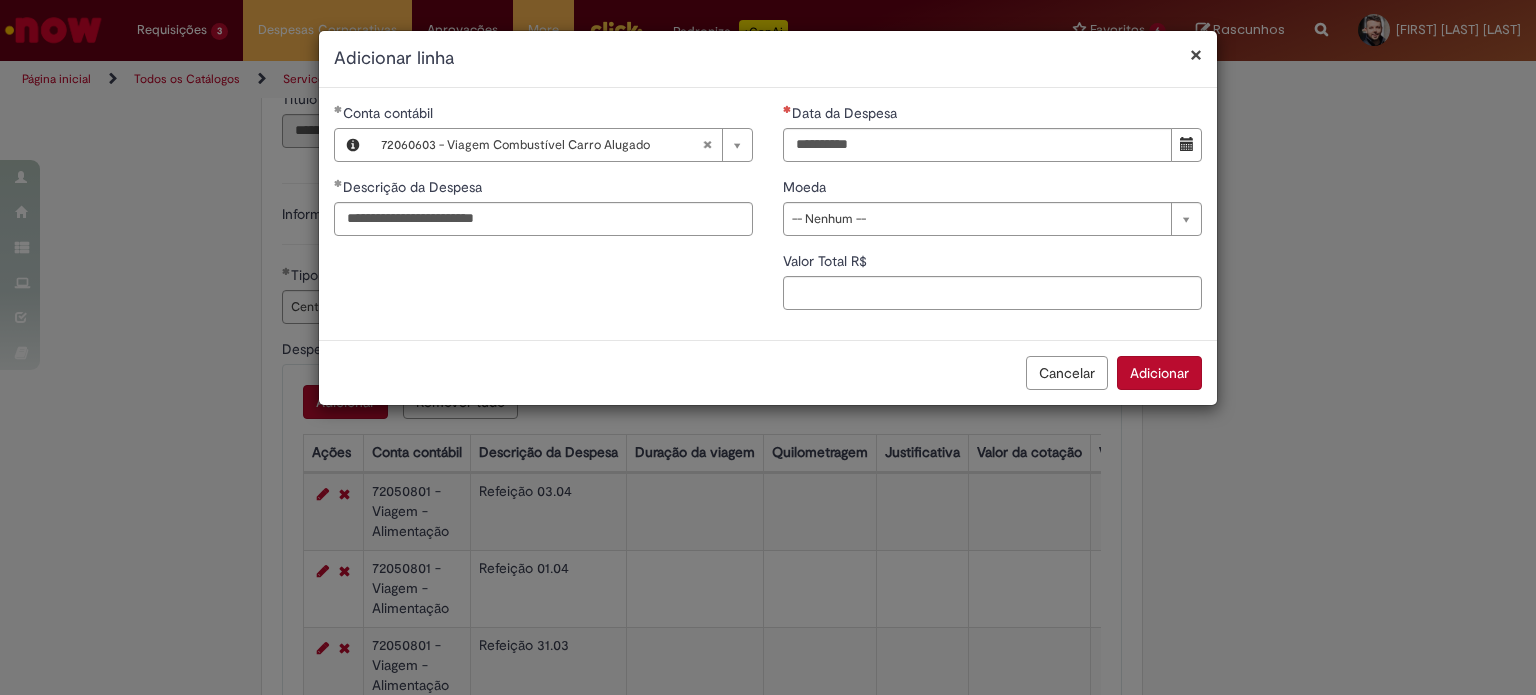 type 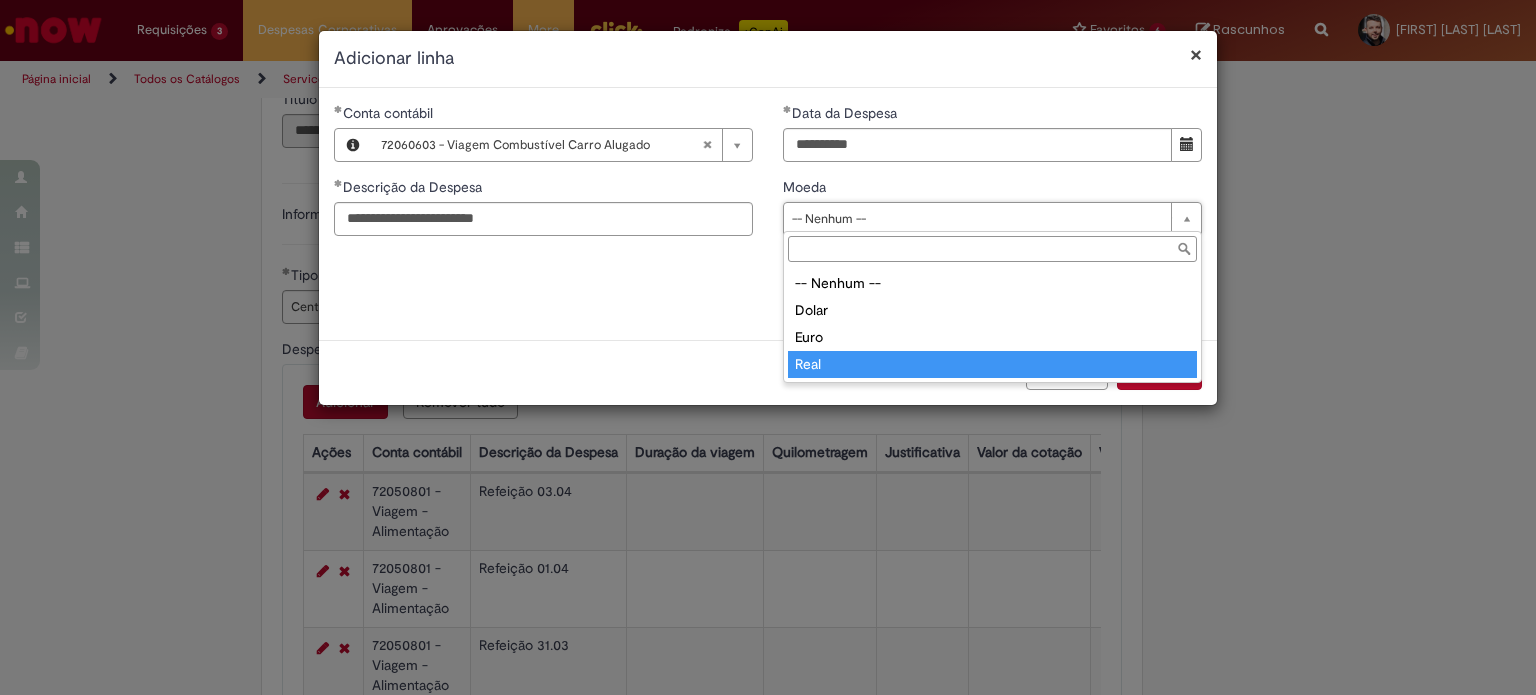 type on "****" 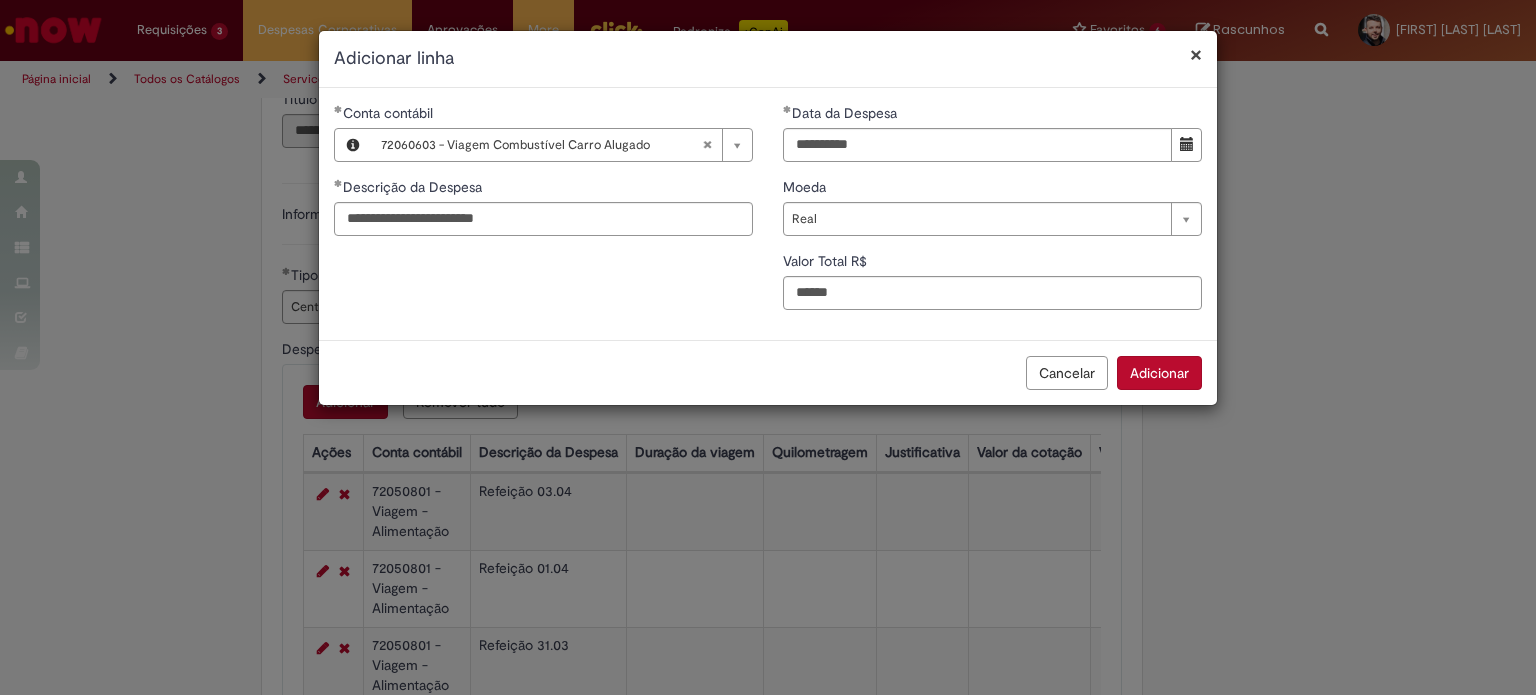 type on "******" 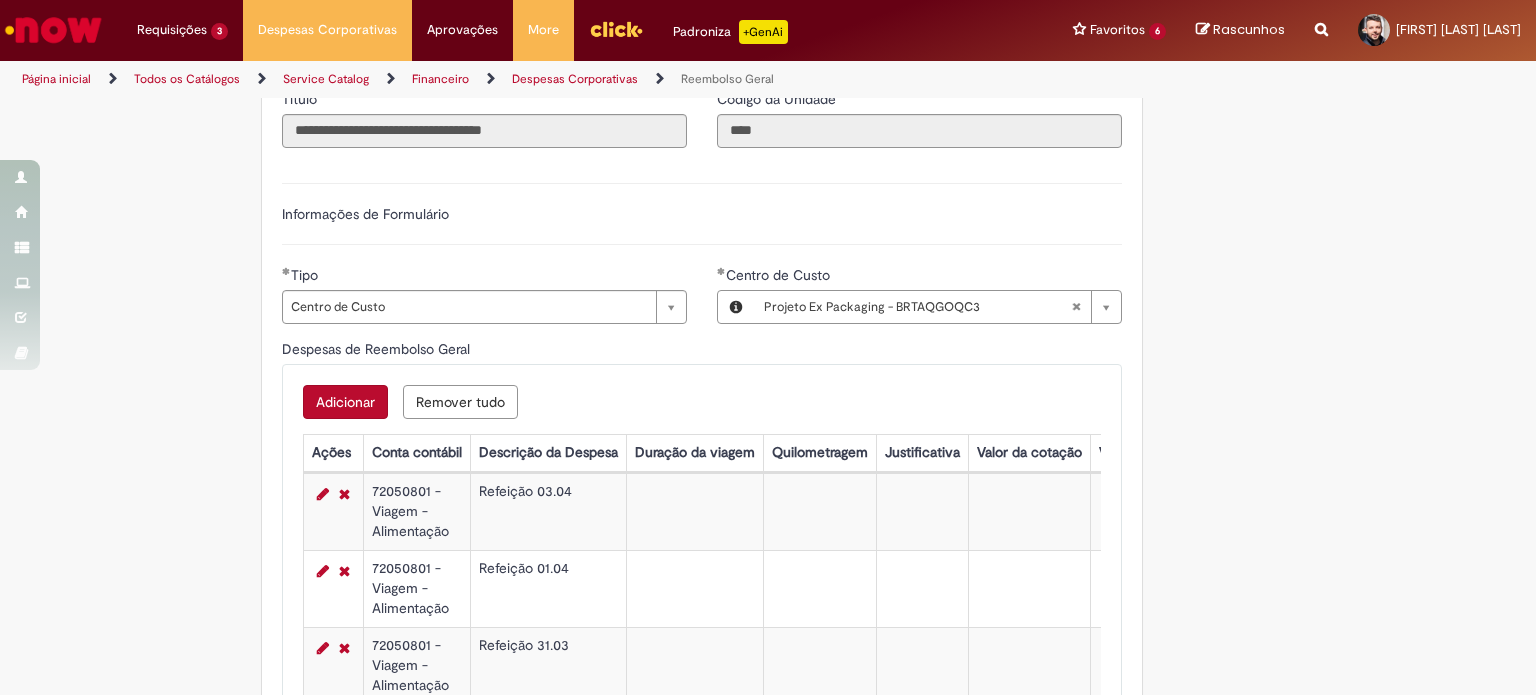 click on "Adicionar" at bounding box center (345, 402) 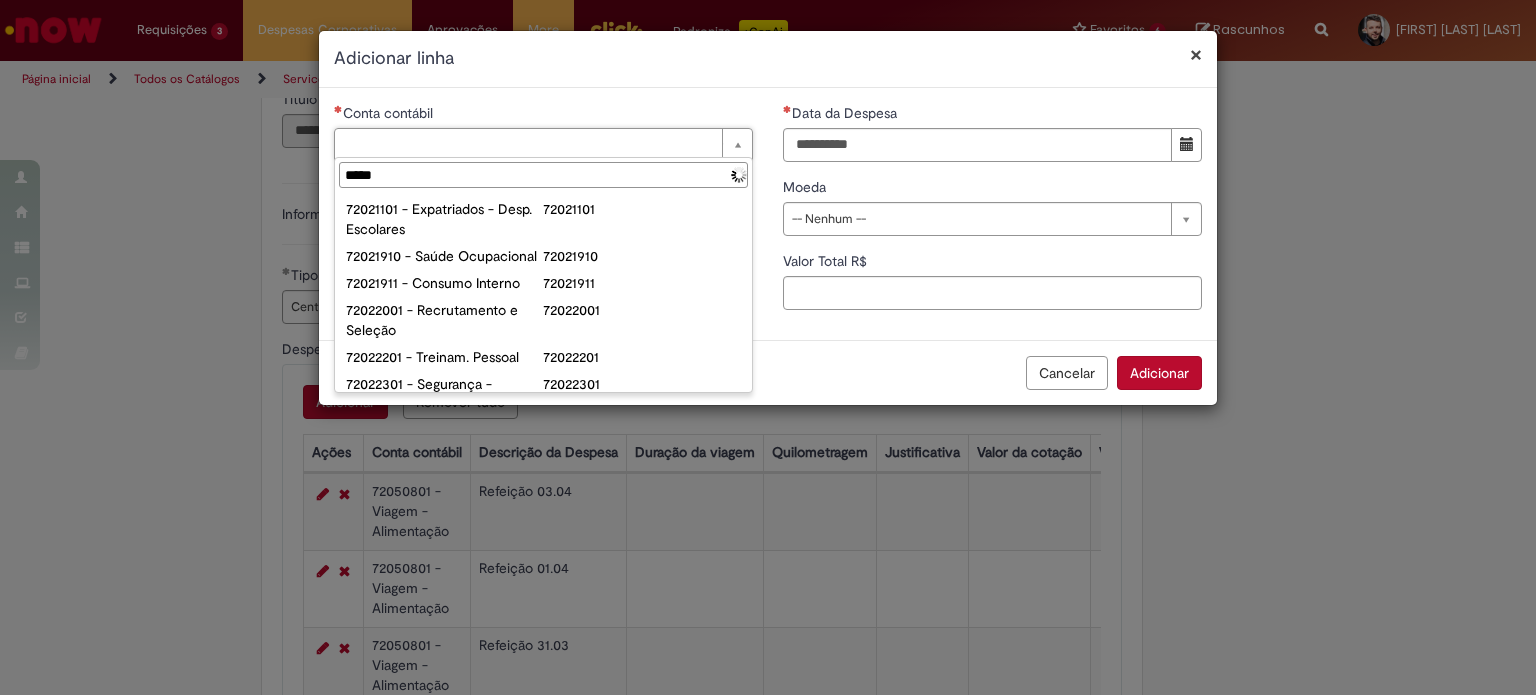 type on "******" 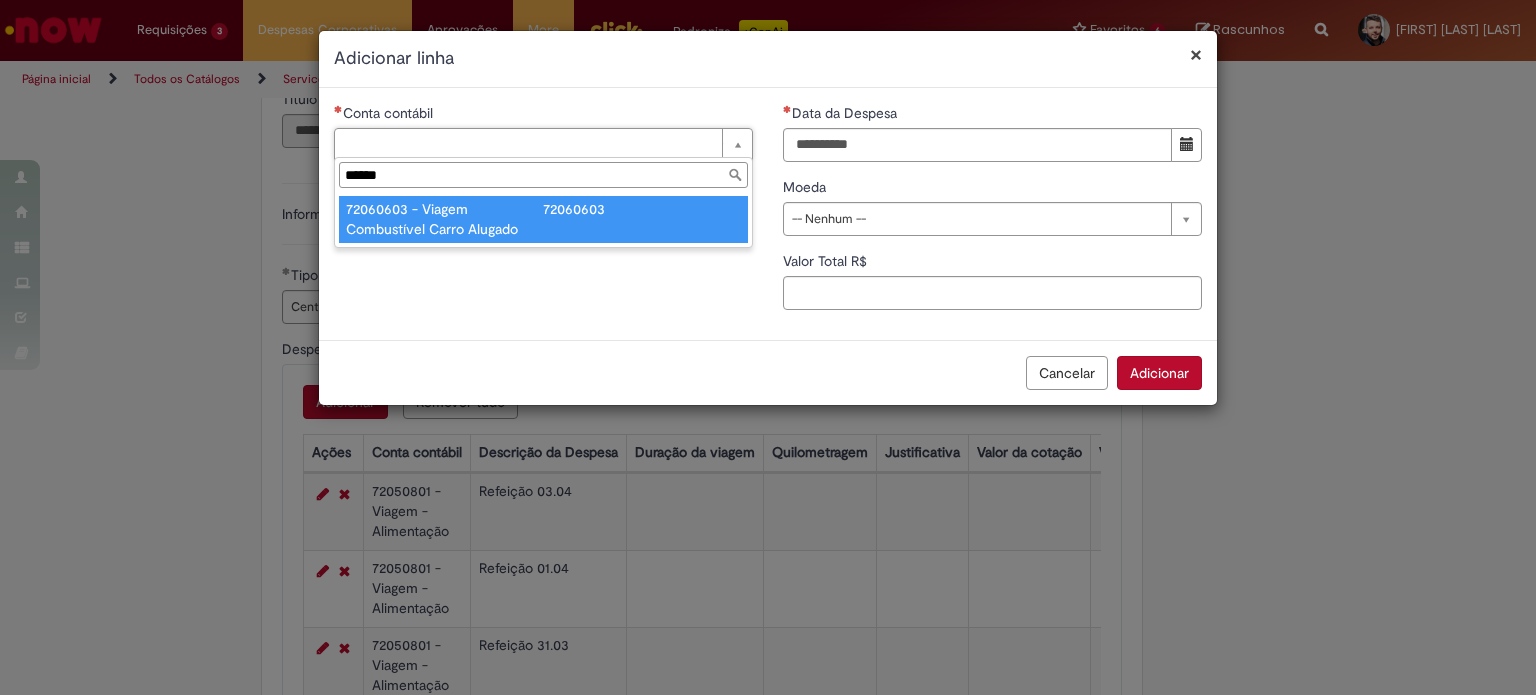 type on "**********" 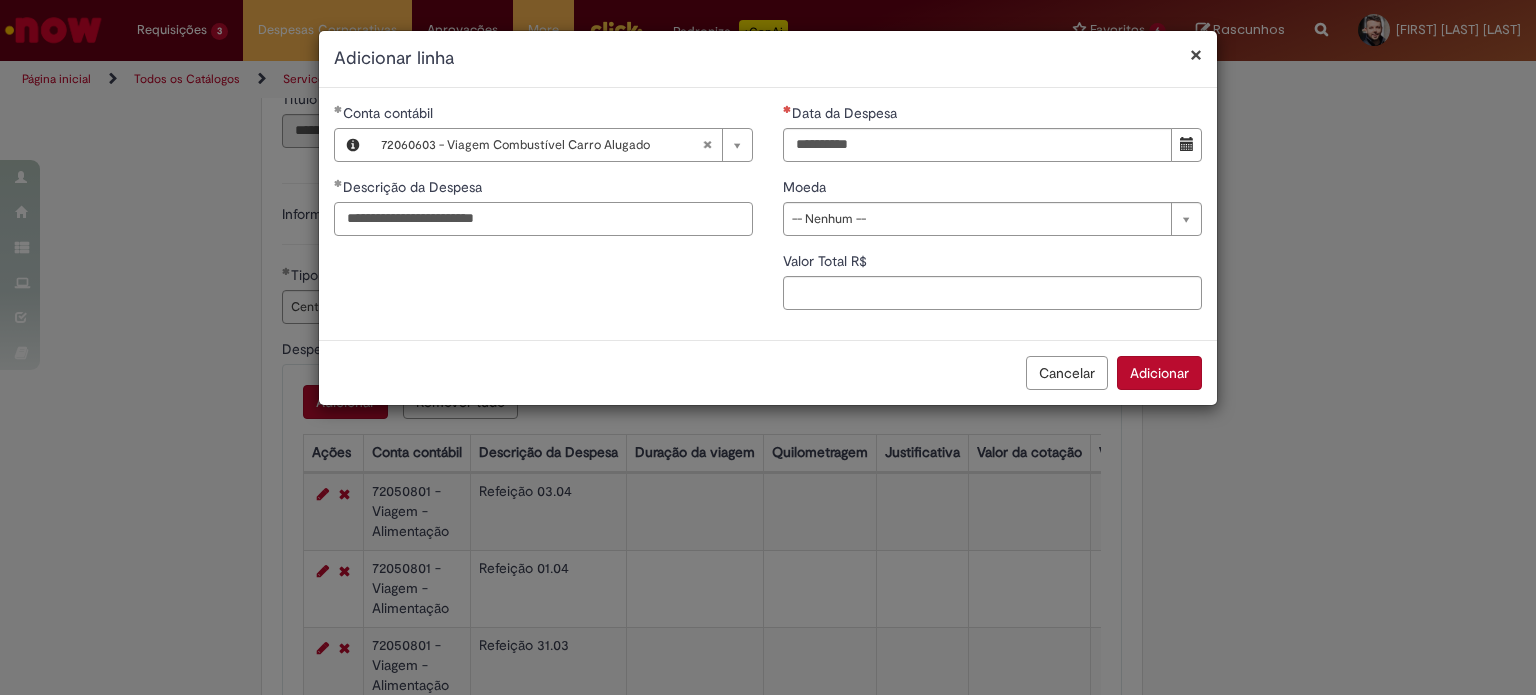 type on "**********" 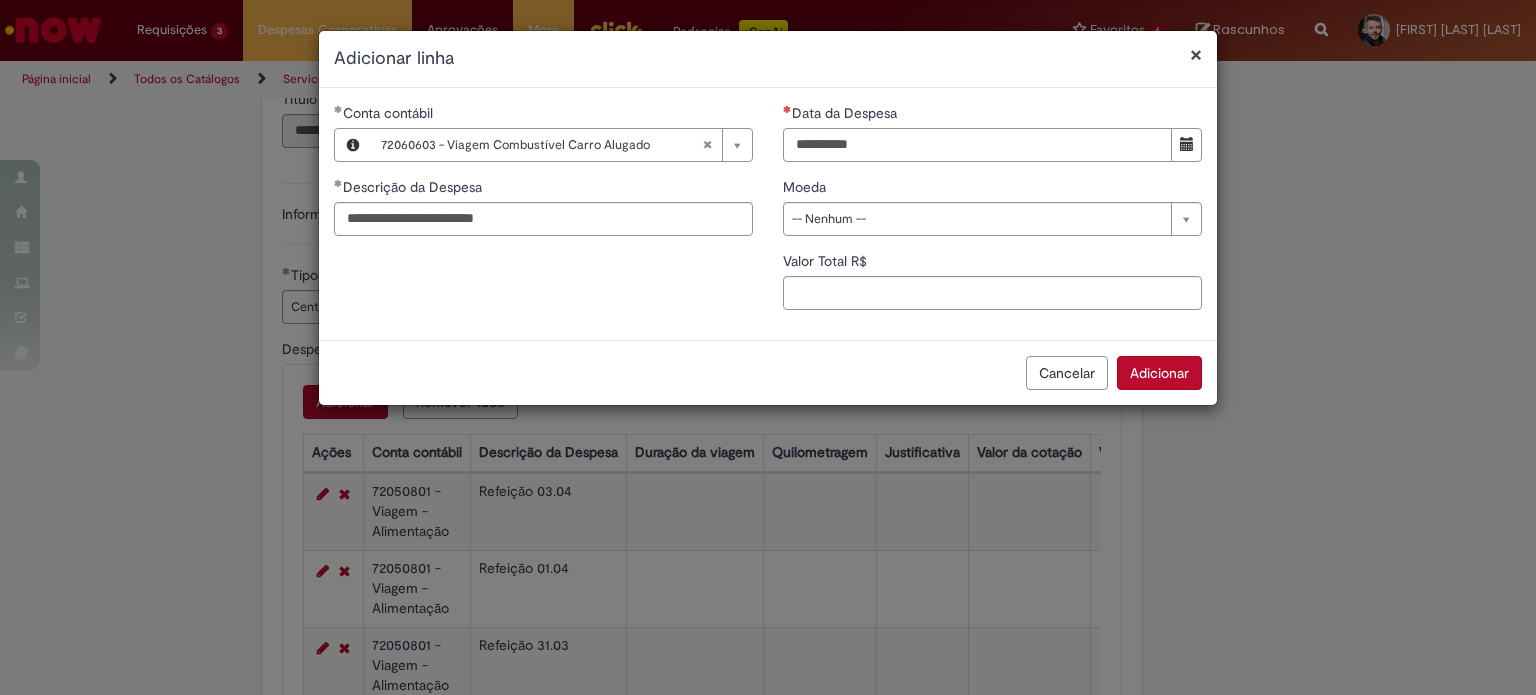 click on "Data da Despesa" at bounding box center [977, 145] 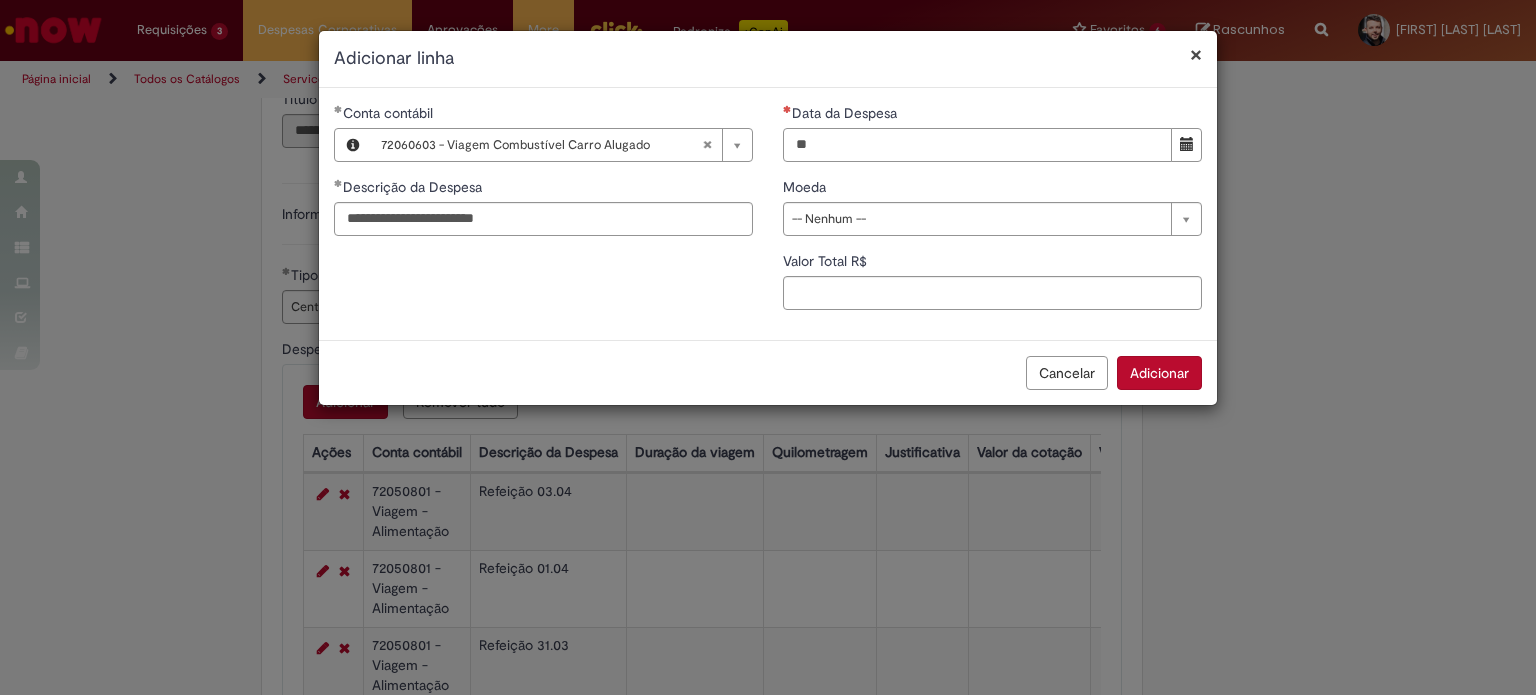 type on "**********" 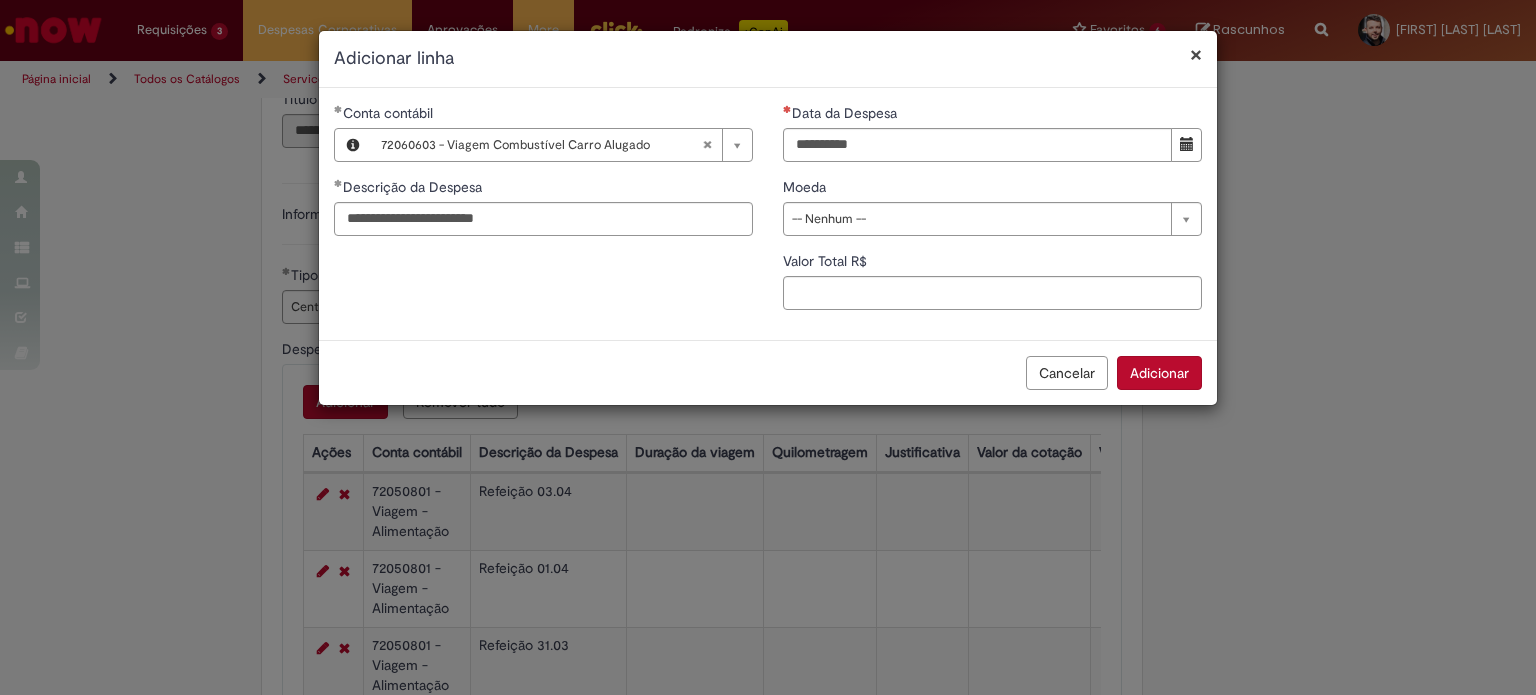 type 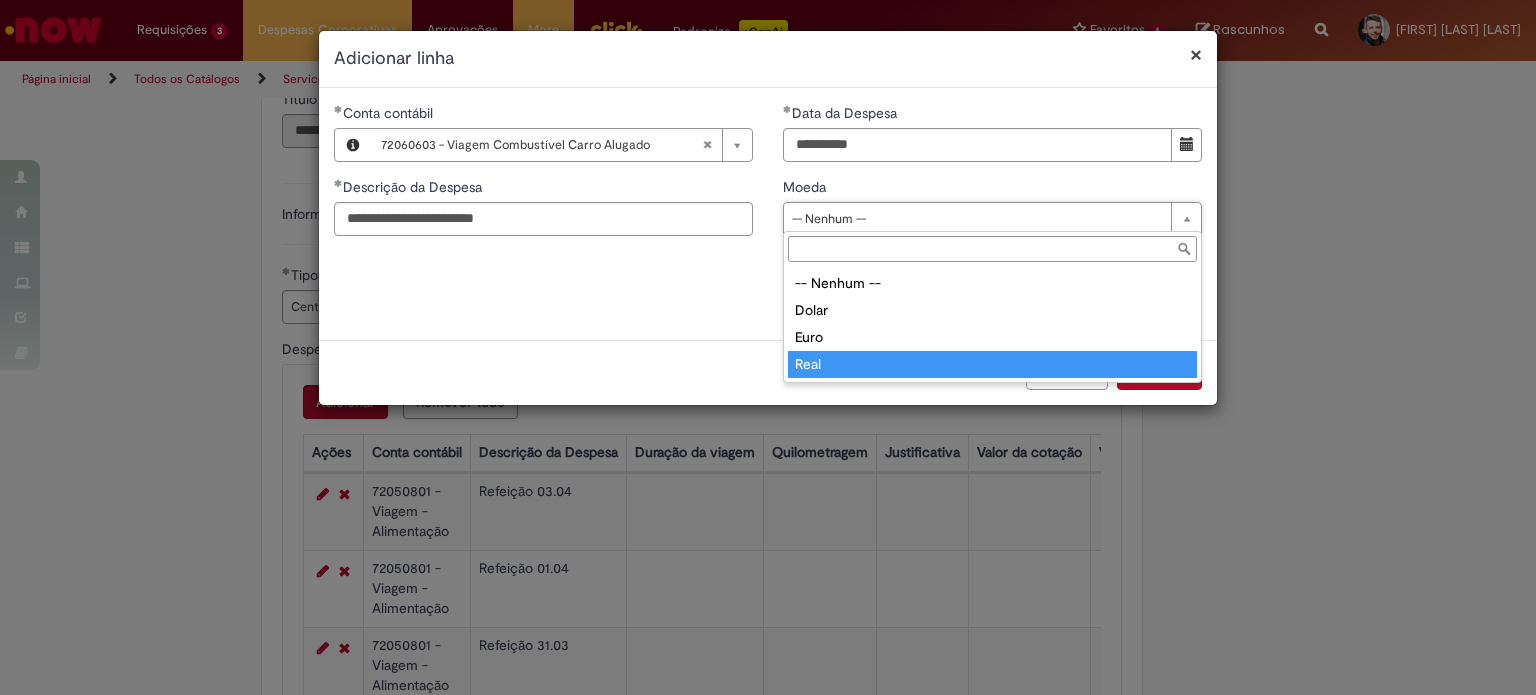 type on "****" 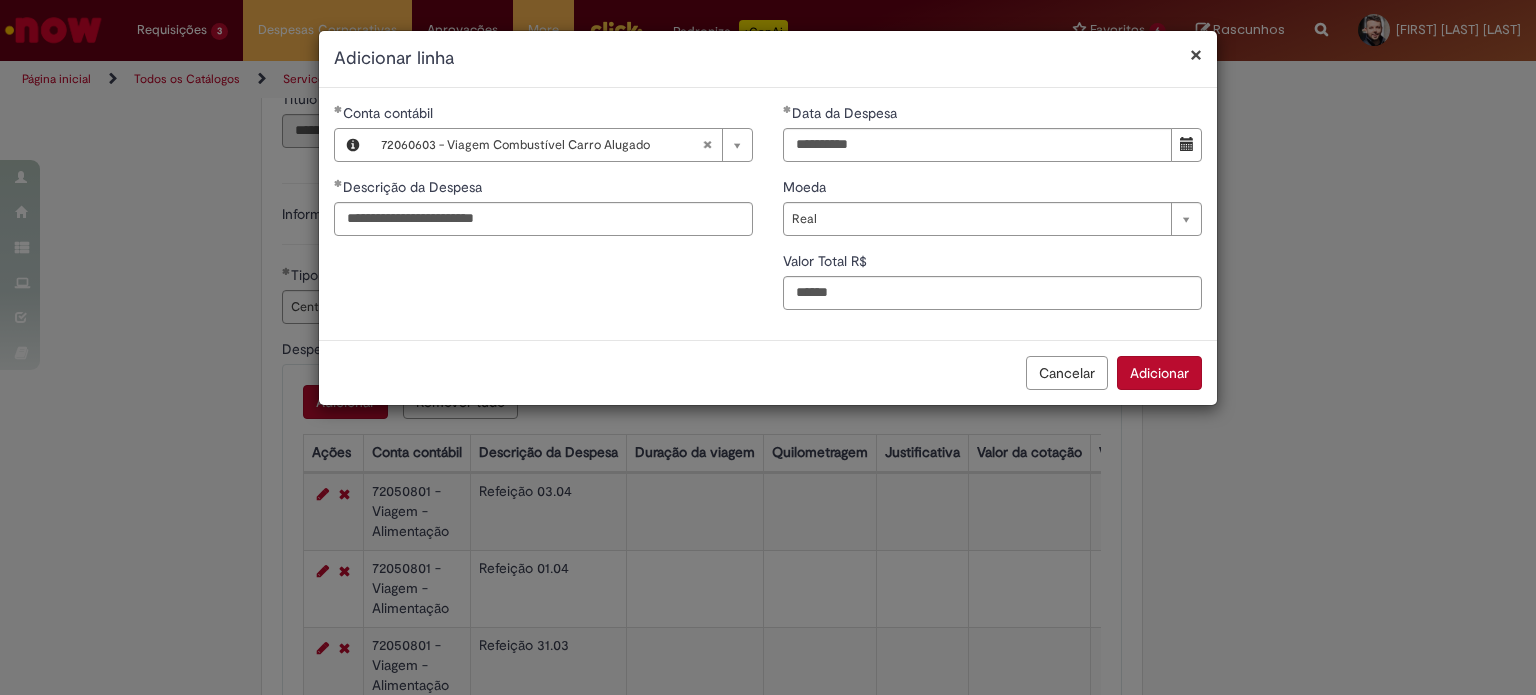 type on "******" 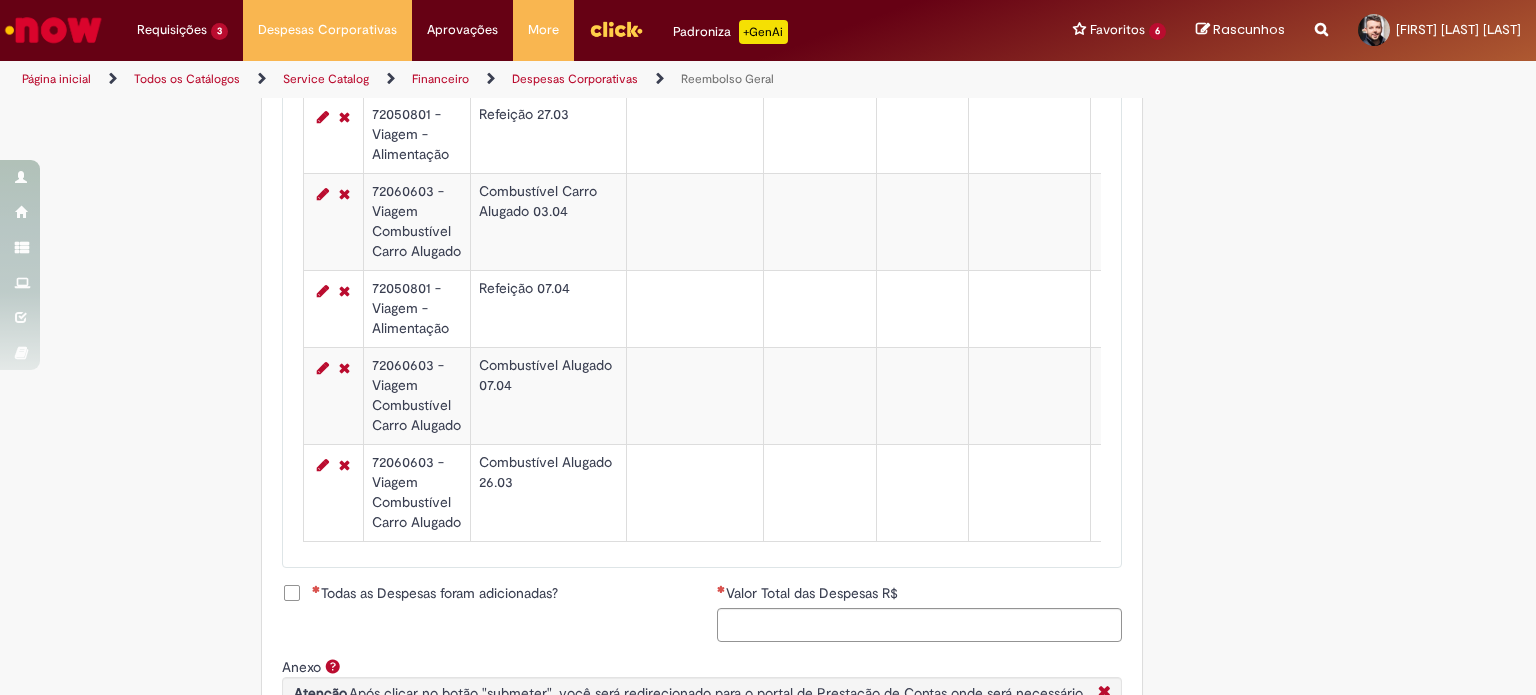 scroll, scrollTop: 1680, scrollLeft: 0, axis: vertical 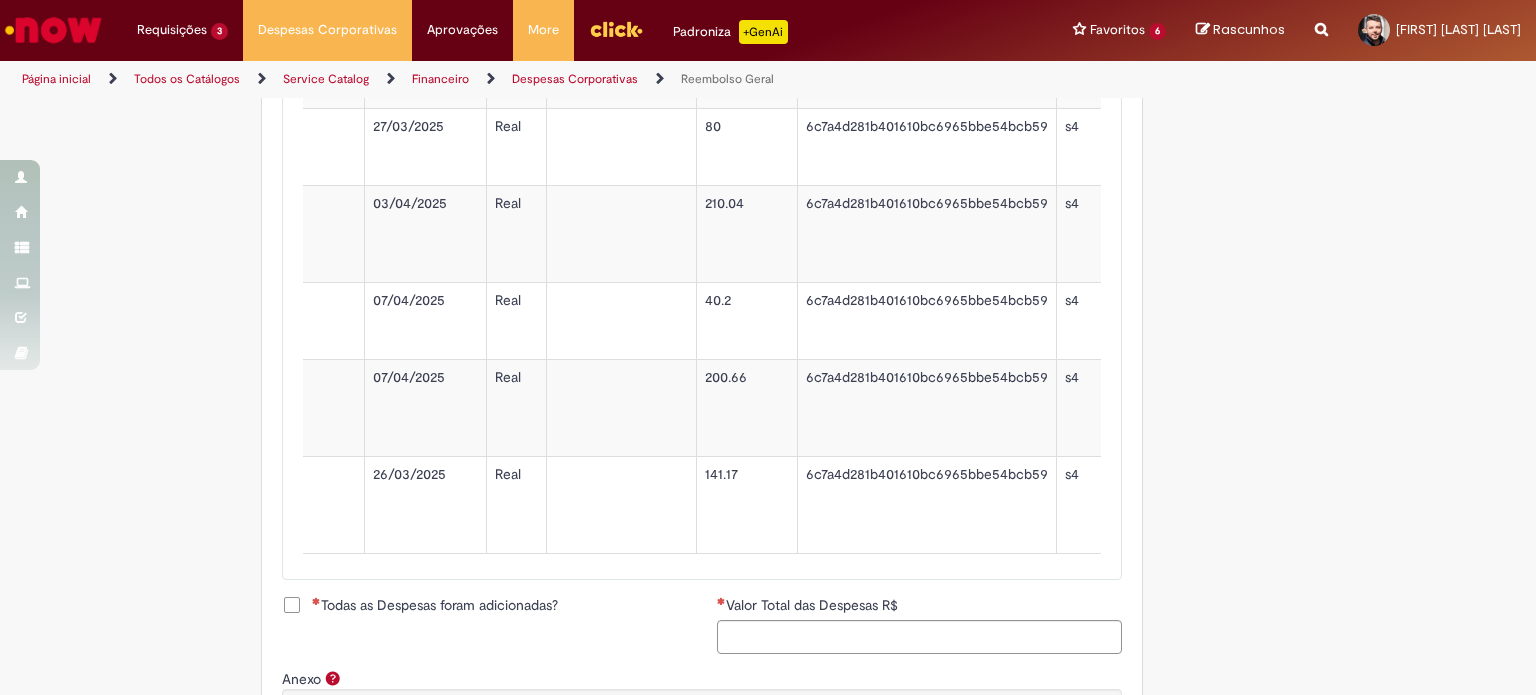 click on "Adicionar a Favoritos
Reembolso Geral
Reembolso de despesas de funcionários
Oferta destinada à solicitação de reembolso de despesas realizadas pelo funcionário, mas que devem ser ressarcidas pela Ambev
Sujeito à aprovação do gestor imediato
O pagamento do reembolso deve ser feito em uma  conta corrente de titularidade do solicitante , para atualizar seus dados bancários e garantir que o reembolso aconteça, utilizar a oferta  Cadastro de Dados Bancários:  https://ambev.service-now.com/ambevnow?id=sc_cat_item&sys_id=d0c9721edbbb2b003383be2df39619e3
Se o seu reembolso não for efetuado na data informada na solução do chamado, entrar em contato com o time pelo e-mail  opreembolsoseadiantamentos@ambev.com.br , após a atualização dos dados bancários, para que o pagamento seja reprocessado
sap a integrar ** Country Code ** Favorecido" at bounding box center [670, -330] 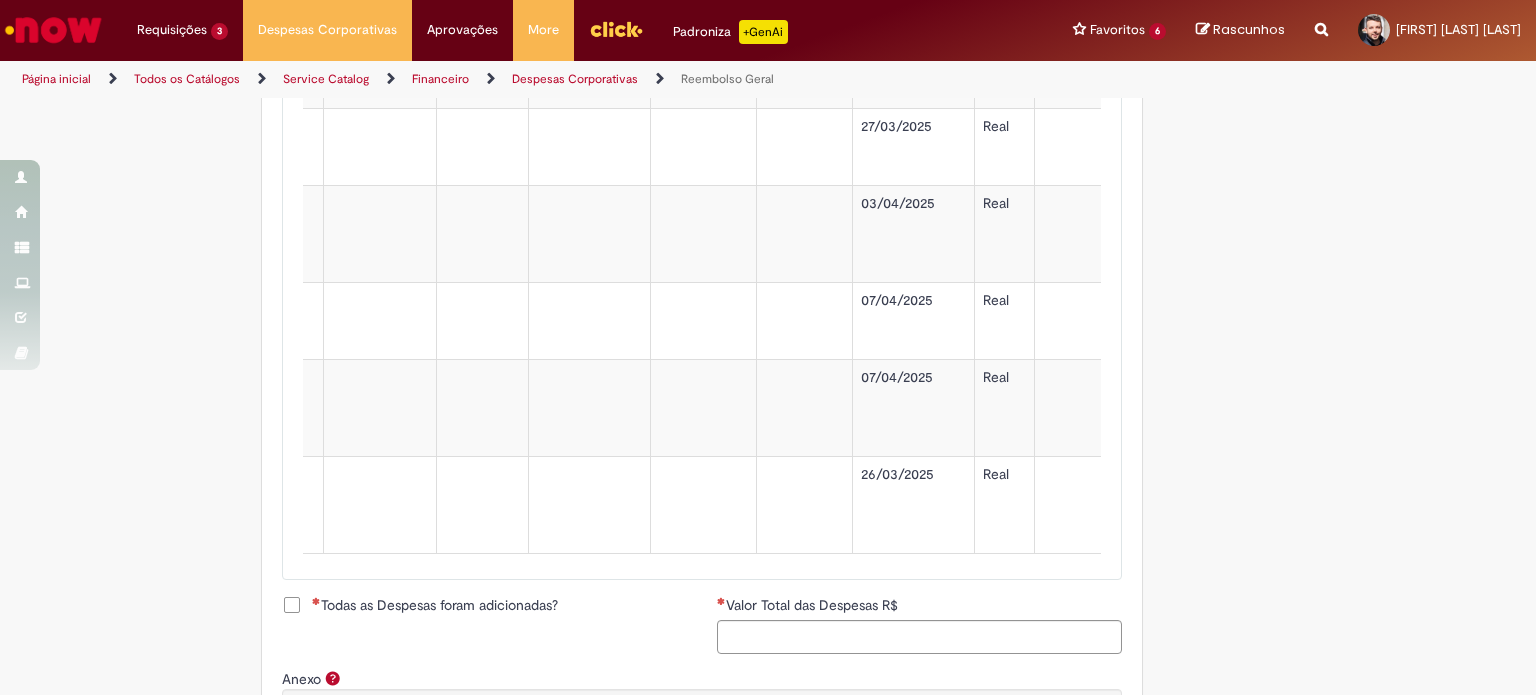 scroll, scrollTop: 0, scrollLeft: 386, axis: horizontal 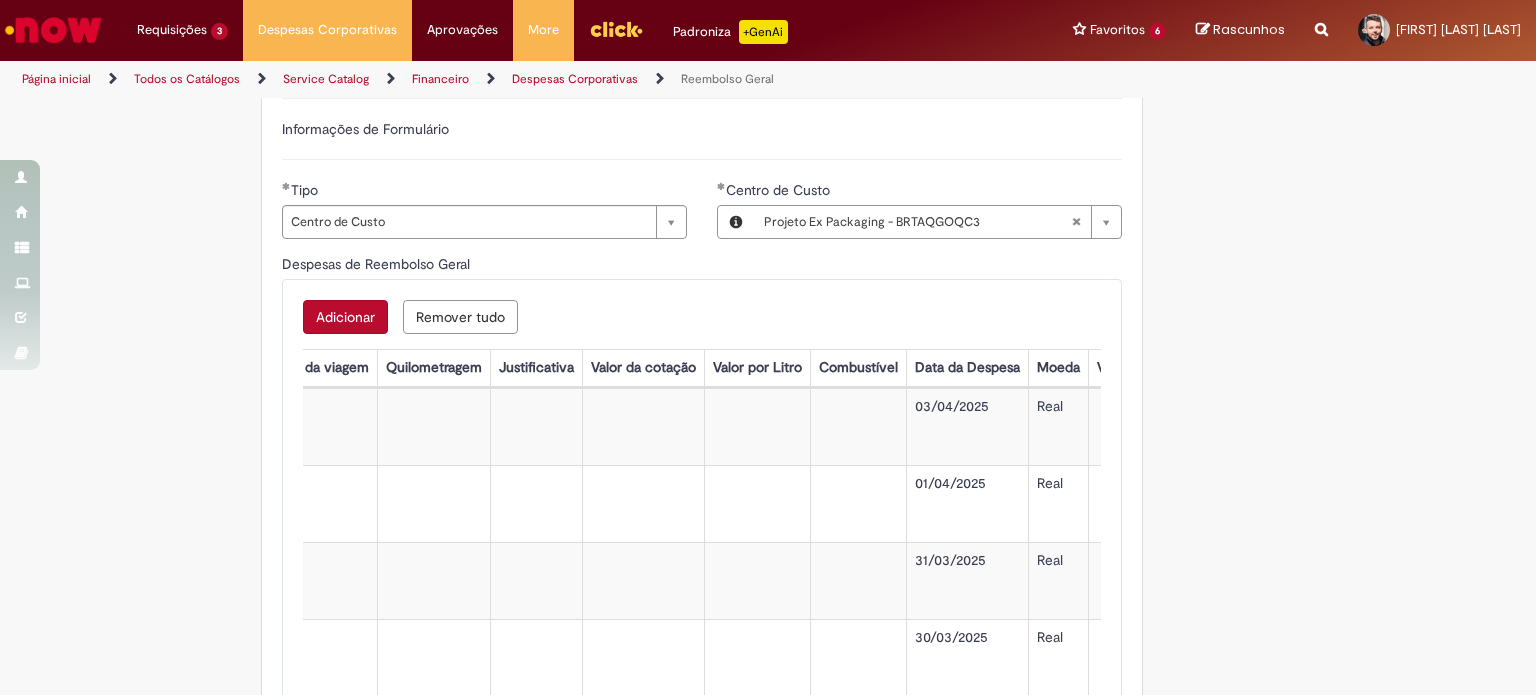click on "Adicionar" at bounding box center [345, 317] 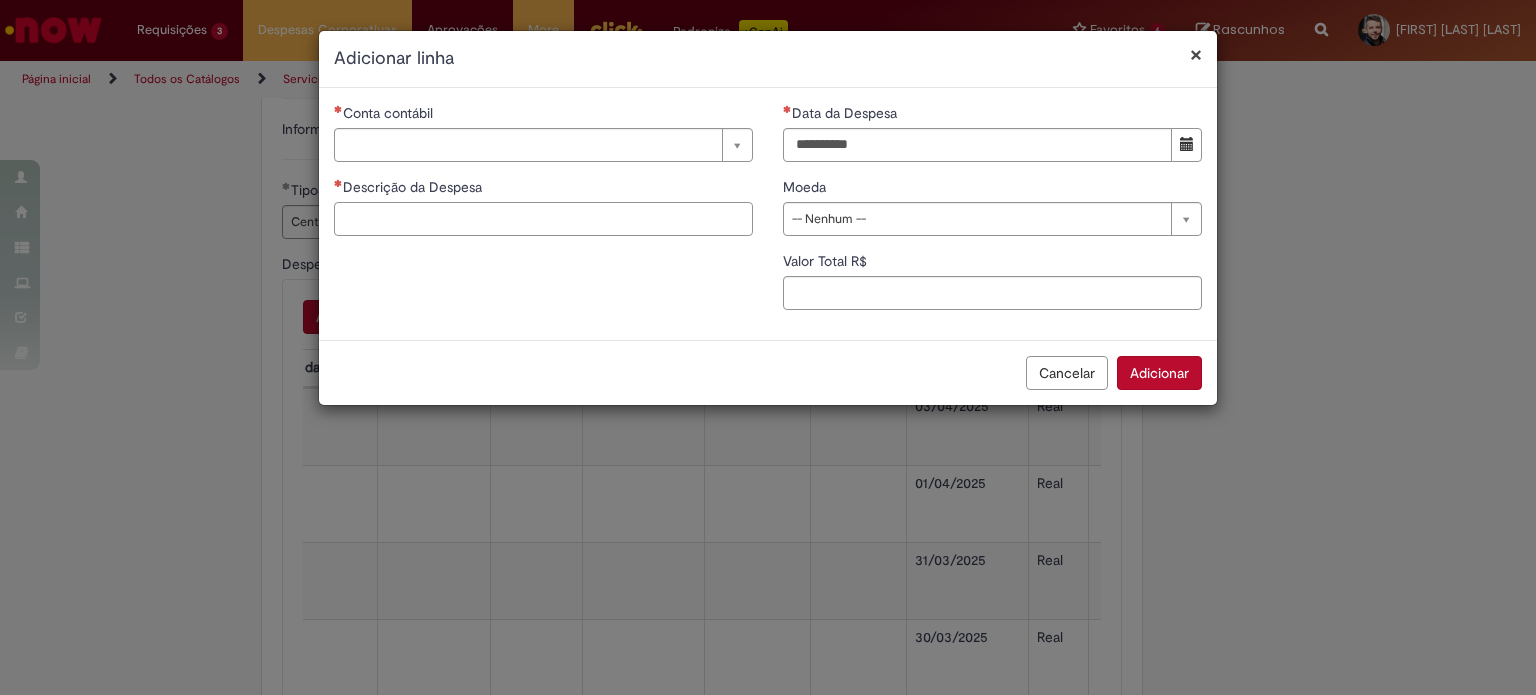 click on "Descrição da Despesa" at bounding box center (543, 219) 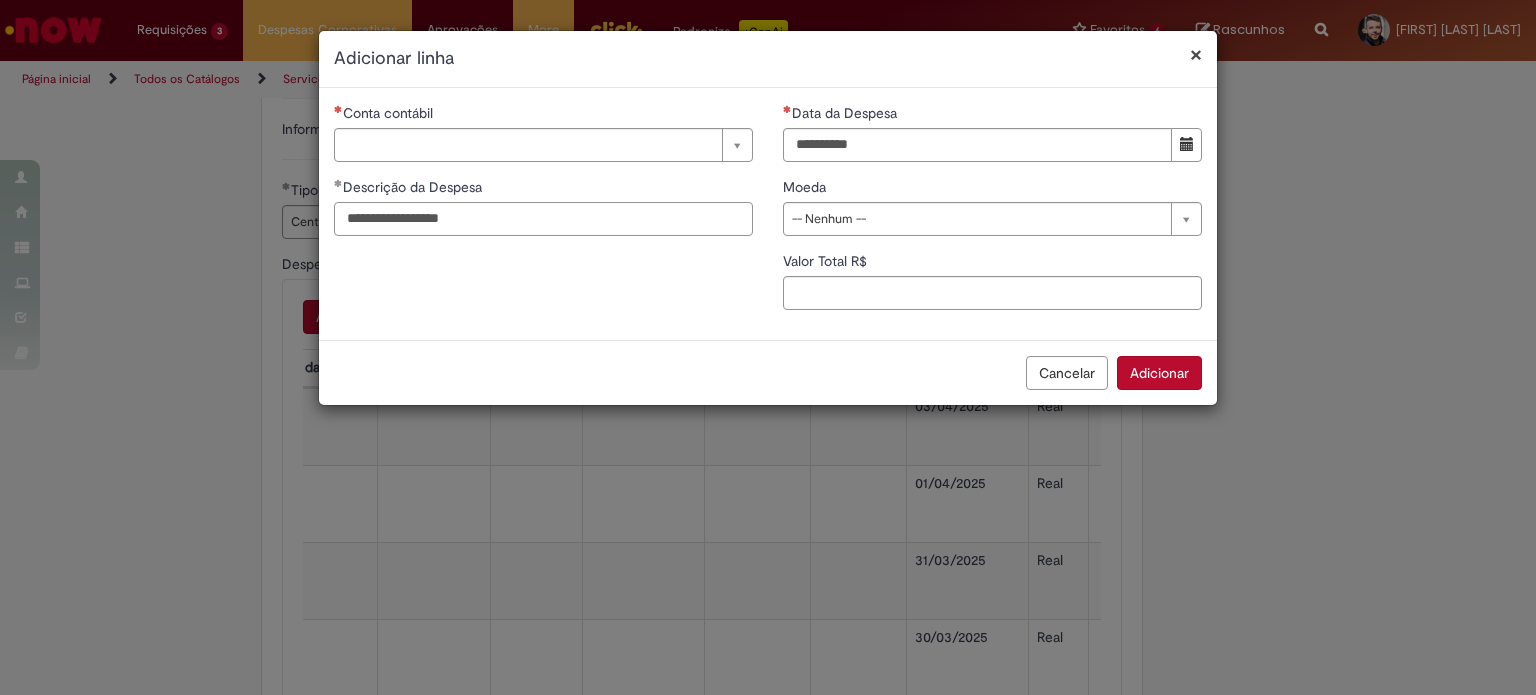 type on "**********" 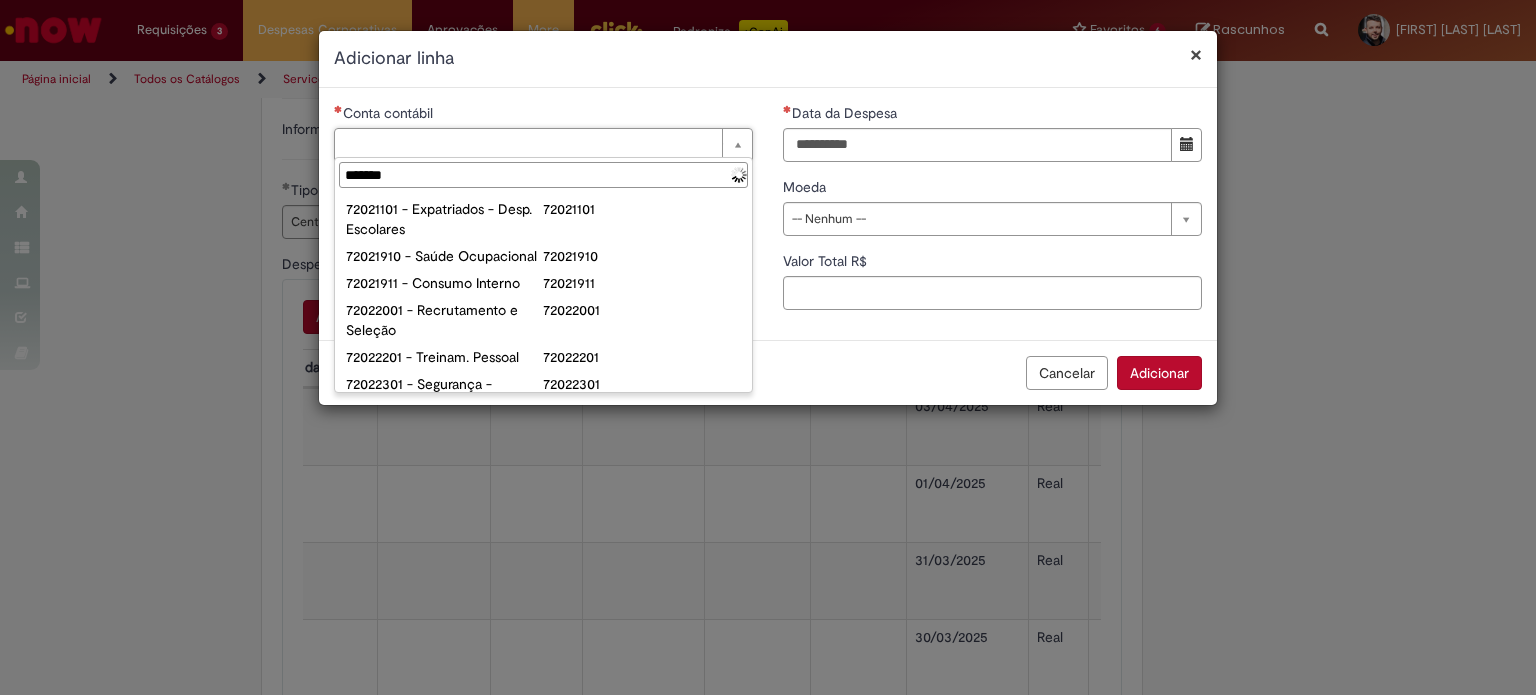 type on "********" 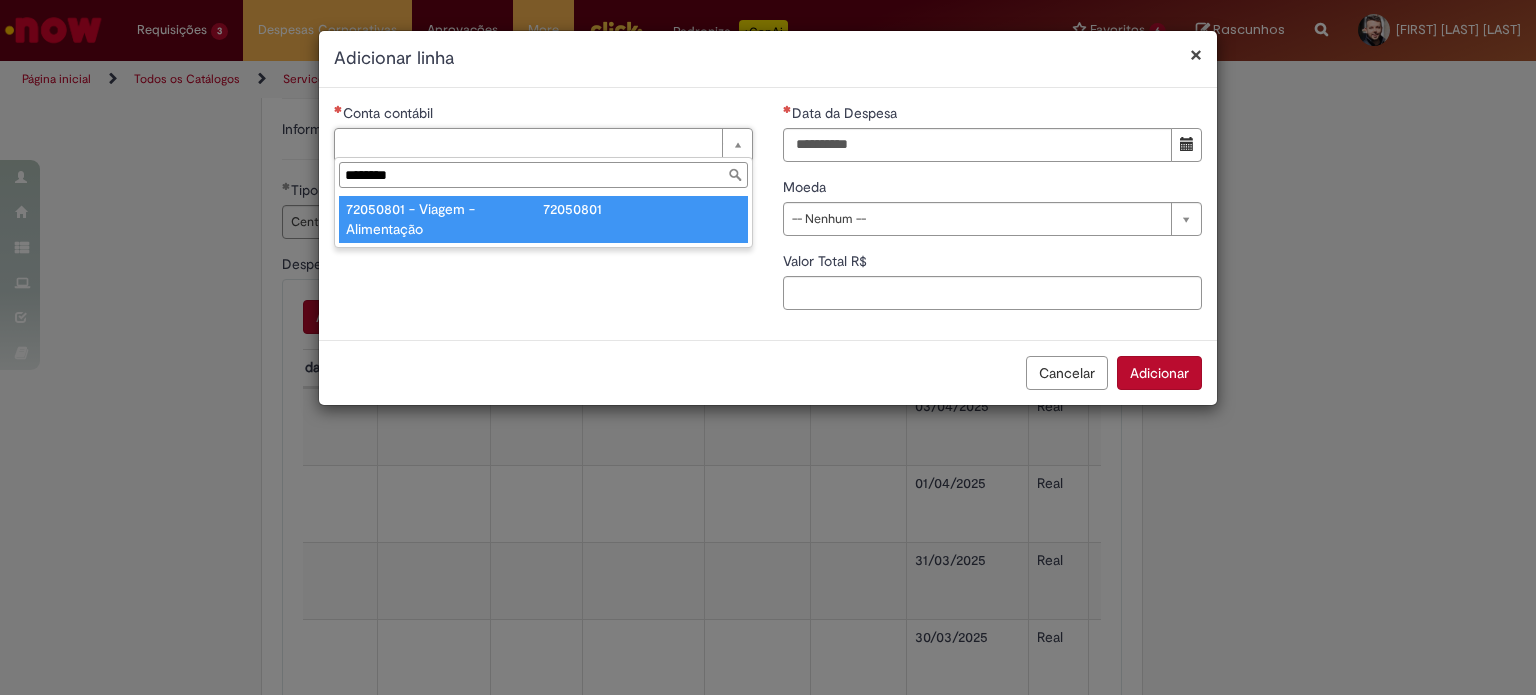 type on "**********" 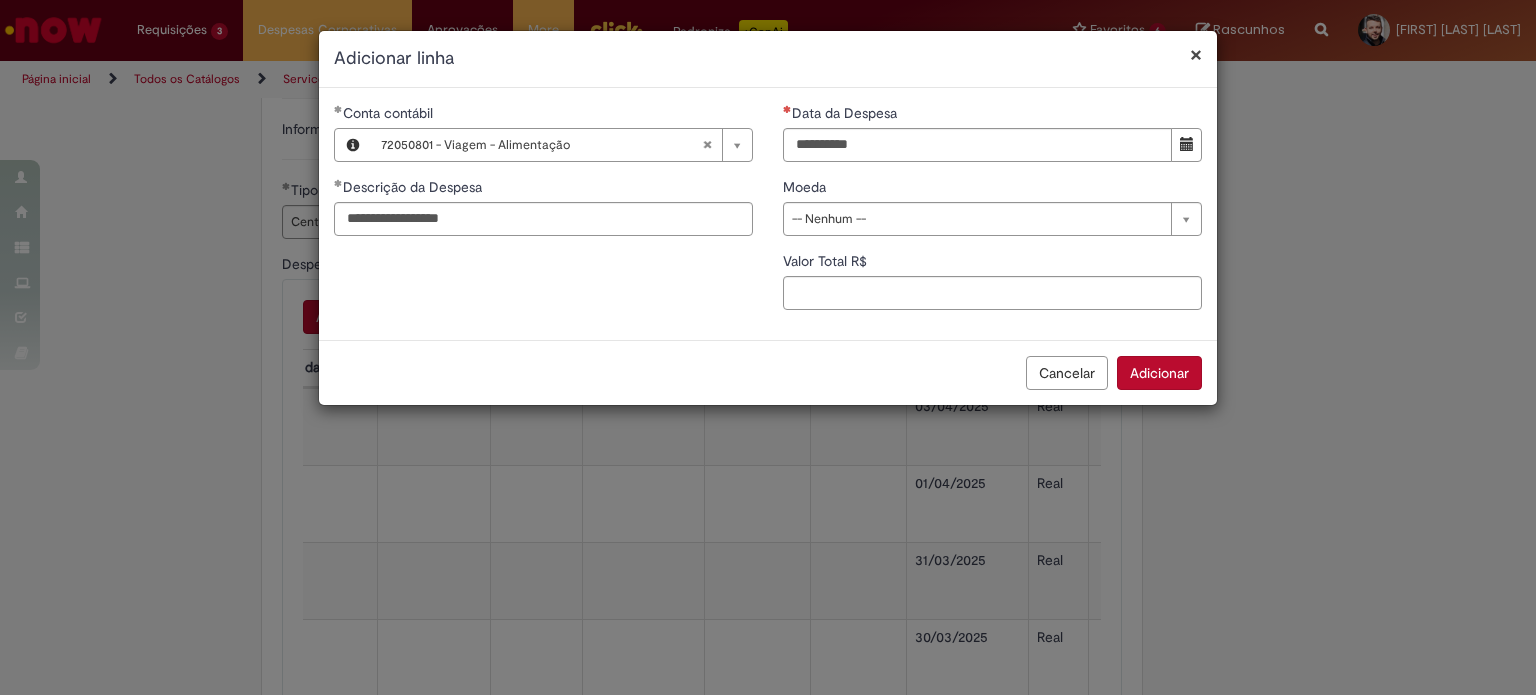 click on "**********" at bounding box center (768, 214) 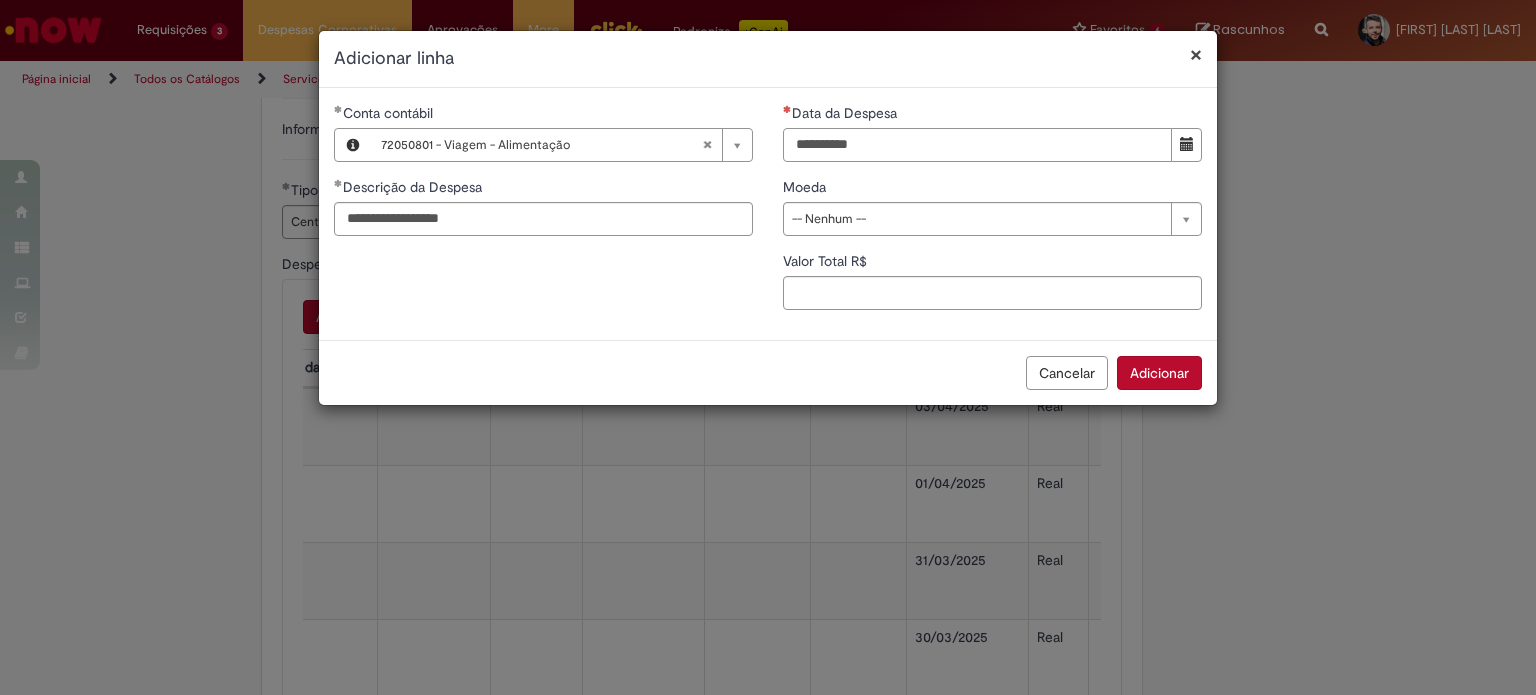 click on "Data da Despesa" at bounding box center [977, 145] 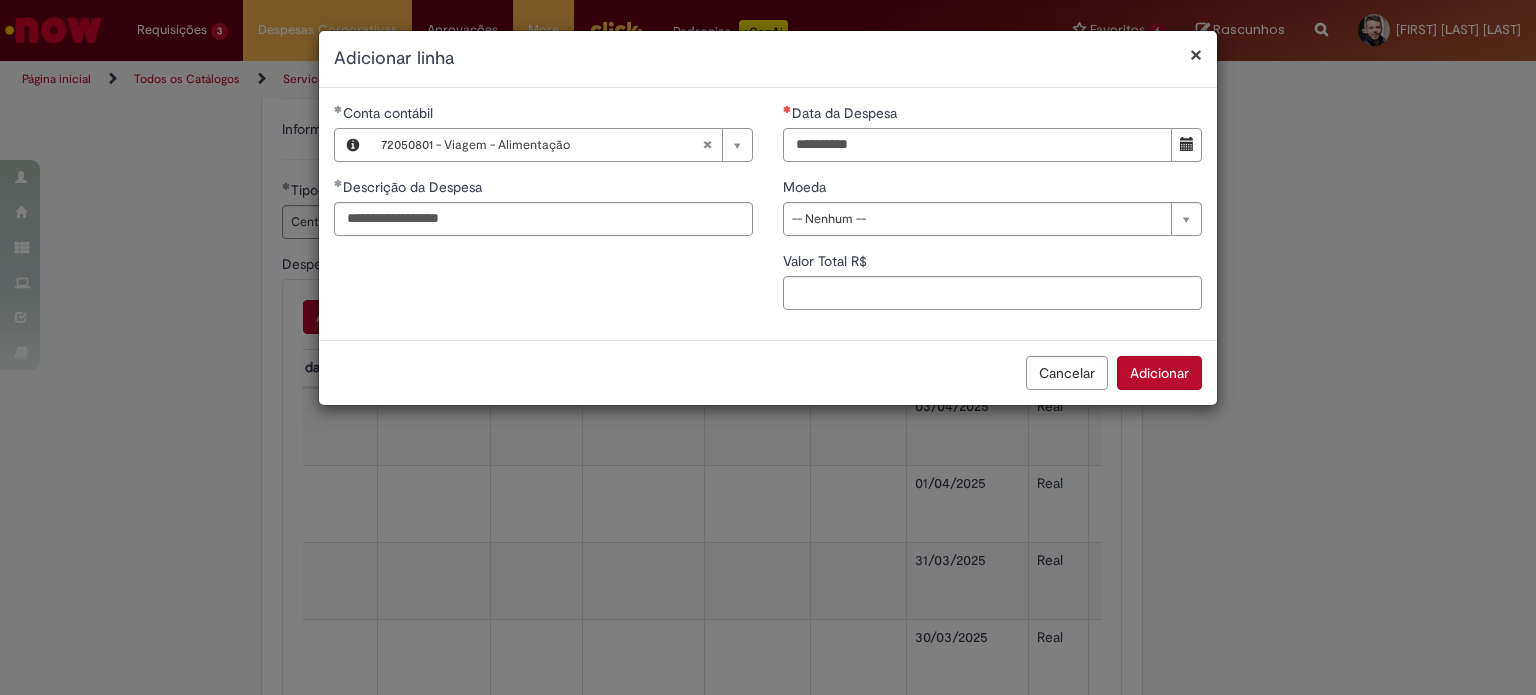 type on "**********" 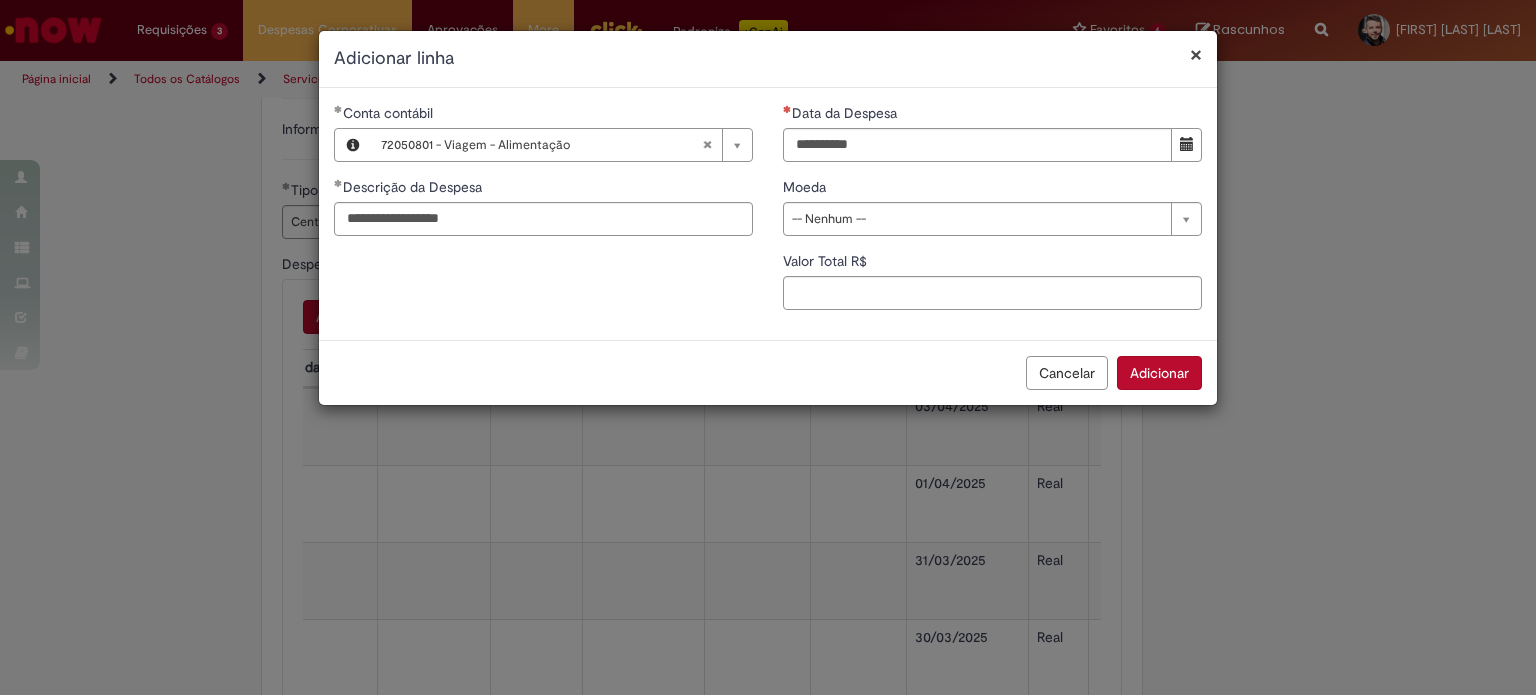 type 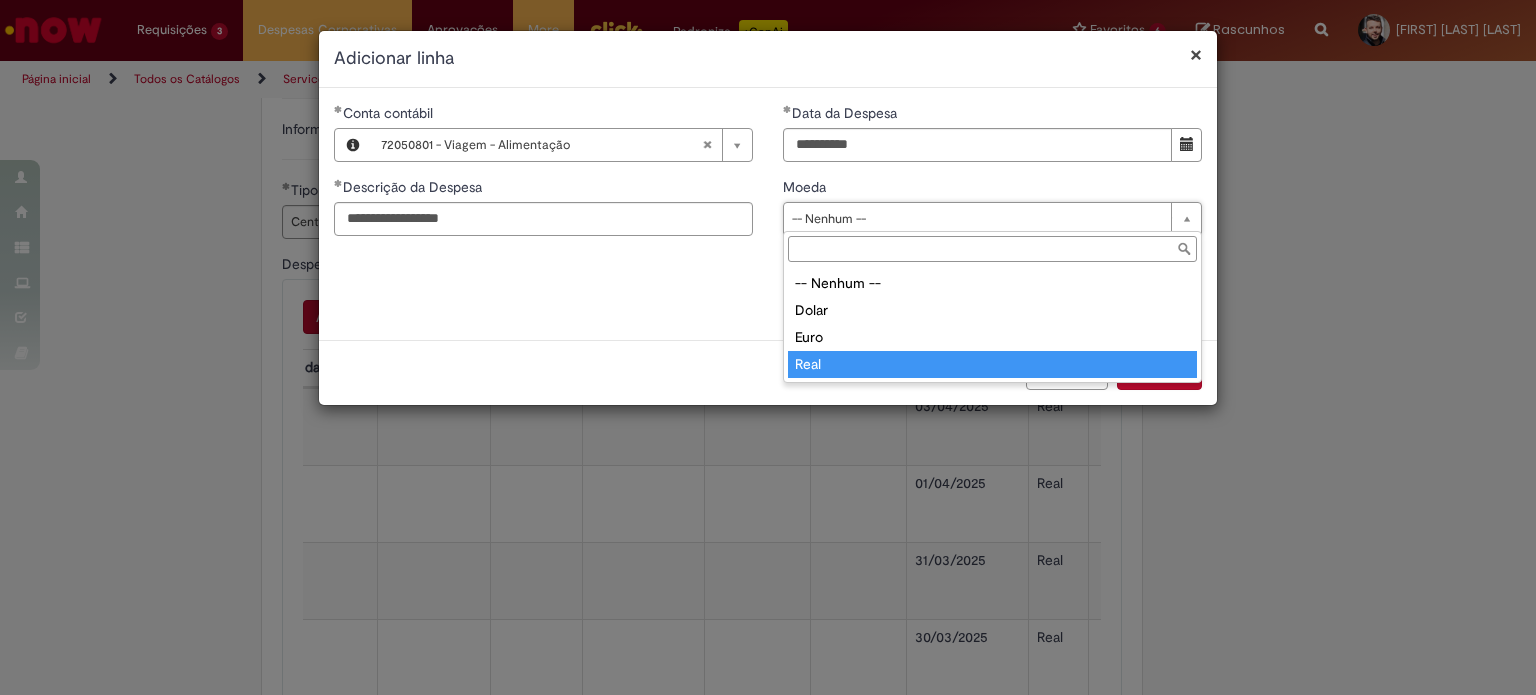 type on "****" 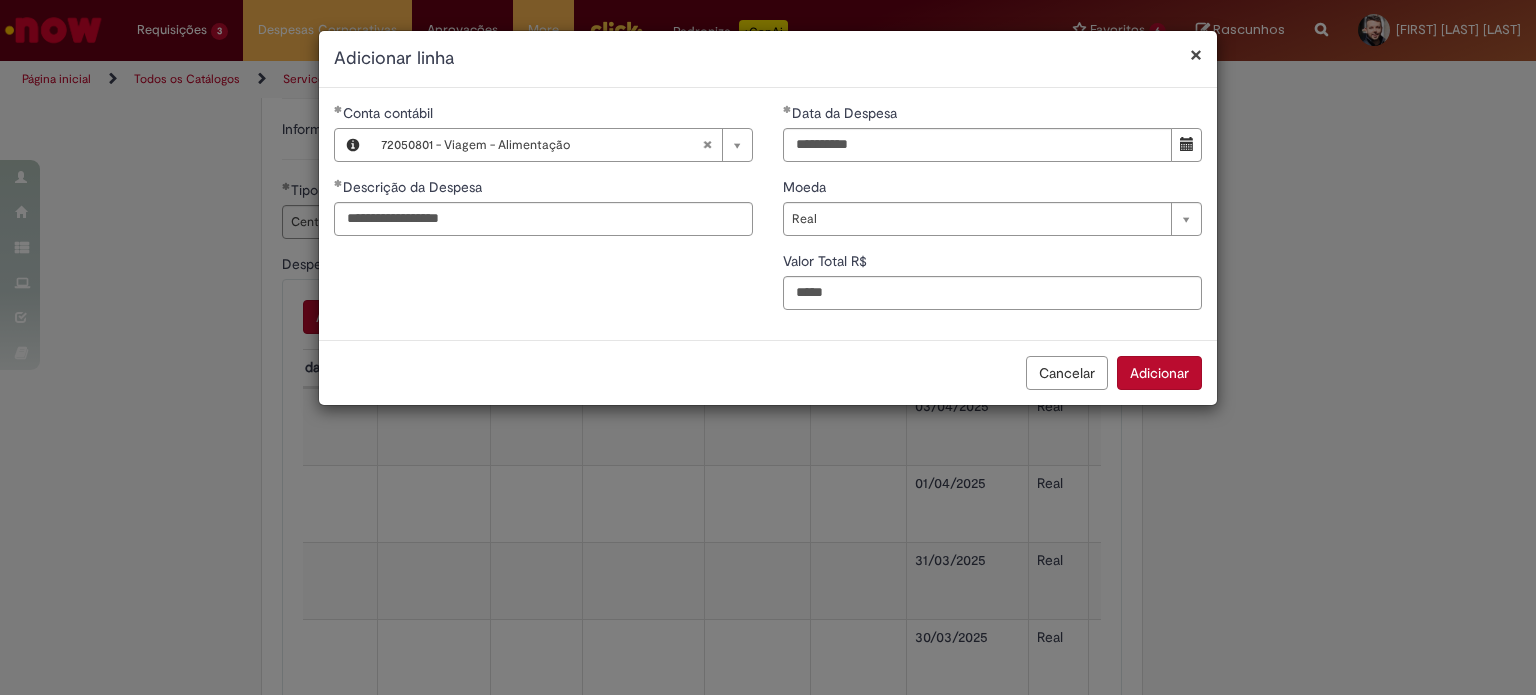 type on "****" 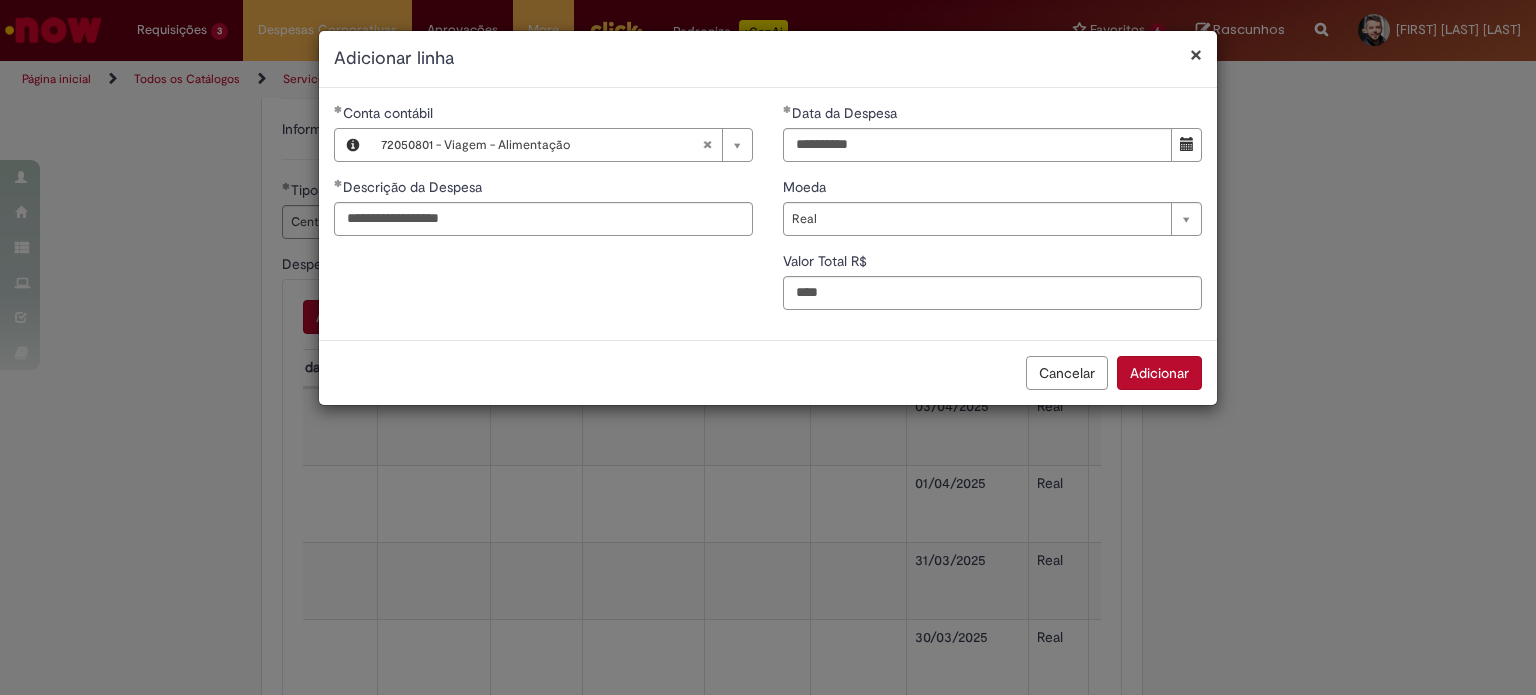 click on "Adicionar" at bounding box center [1159, 373] 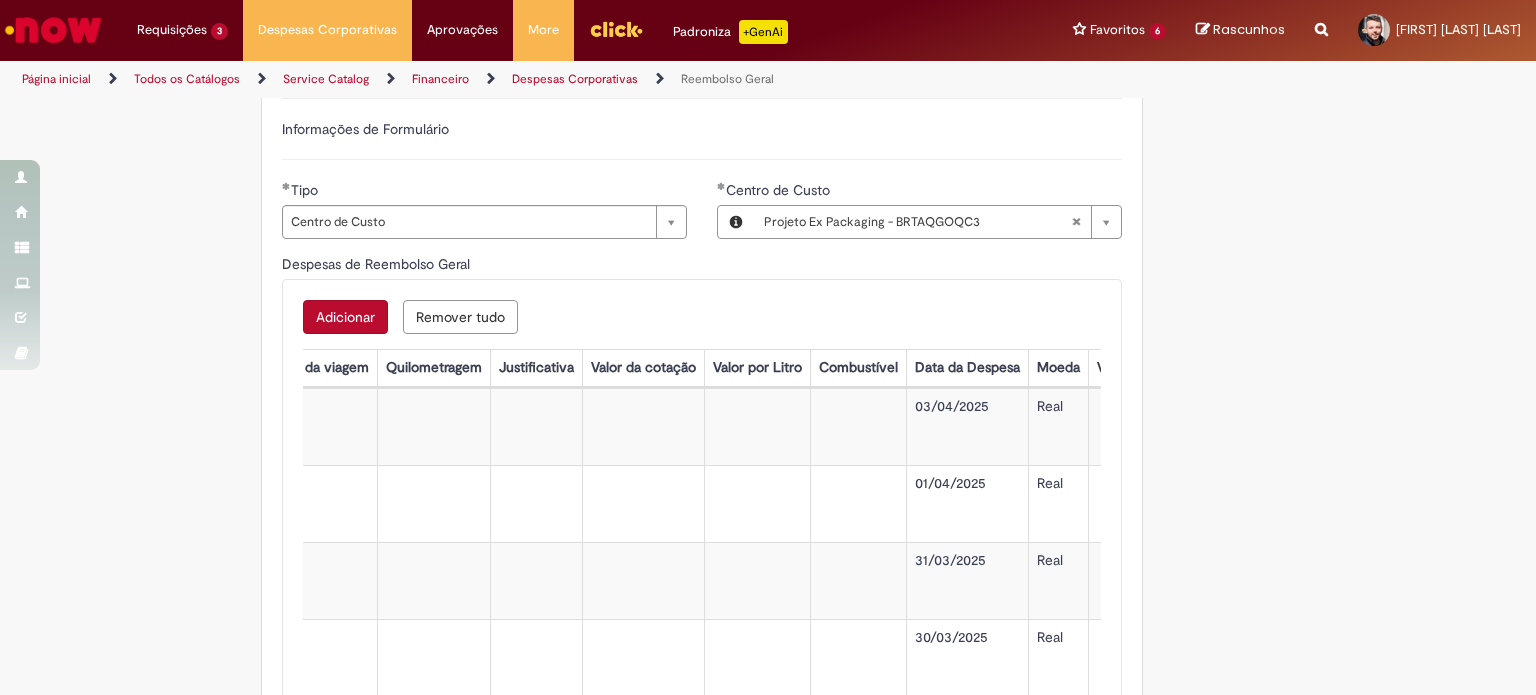 scroll, scrollTop: 0, scrollLeft: 0, axis: both 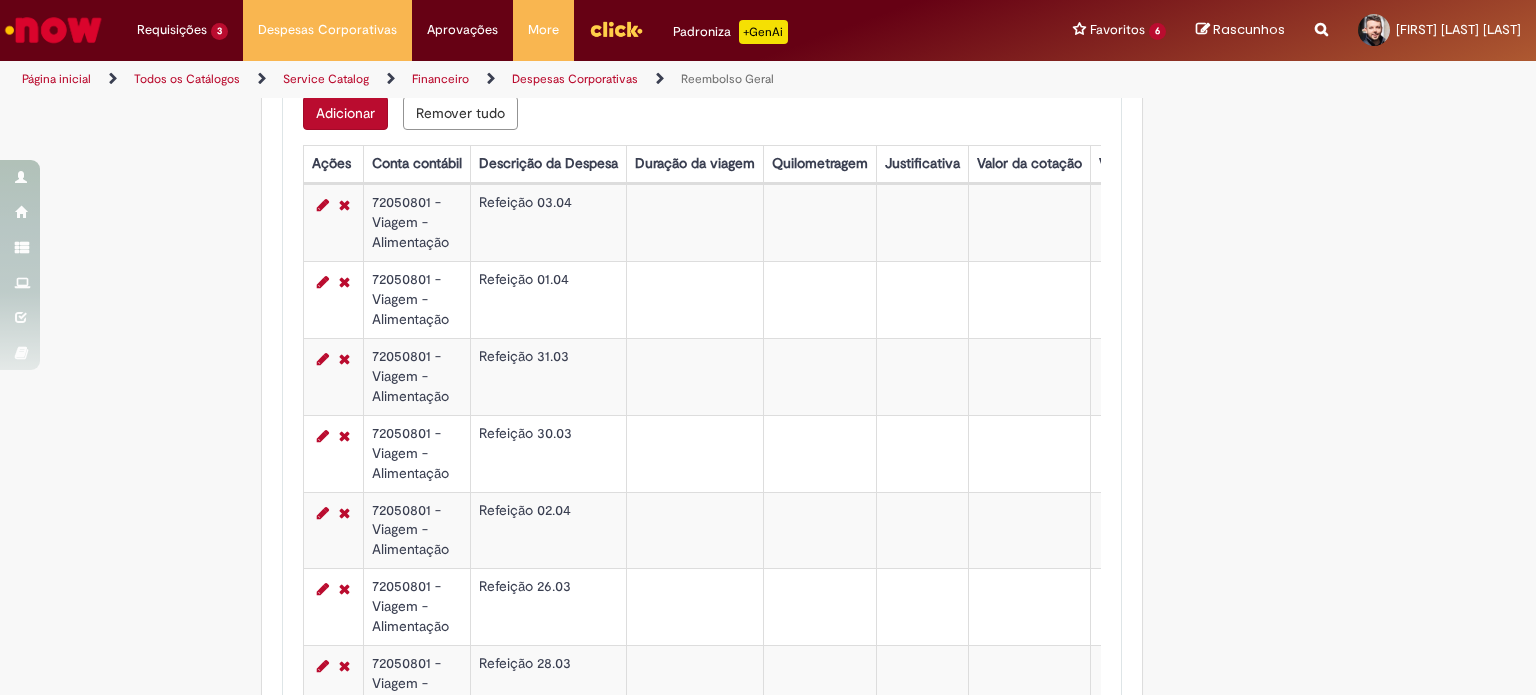 click on "Adicionar" at bounding box center [345, 113] 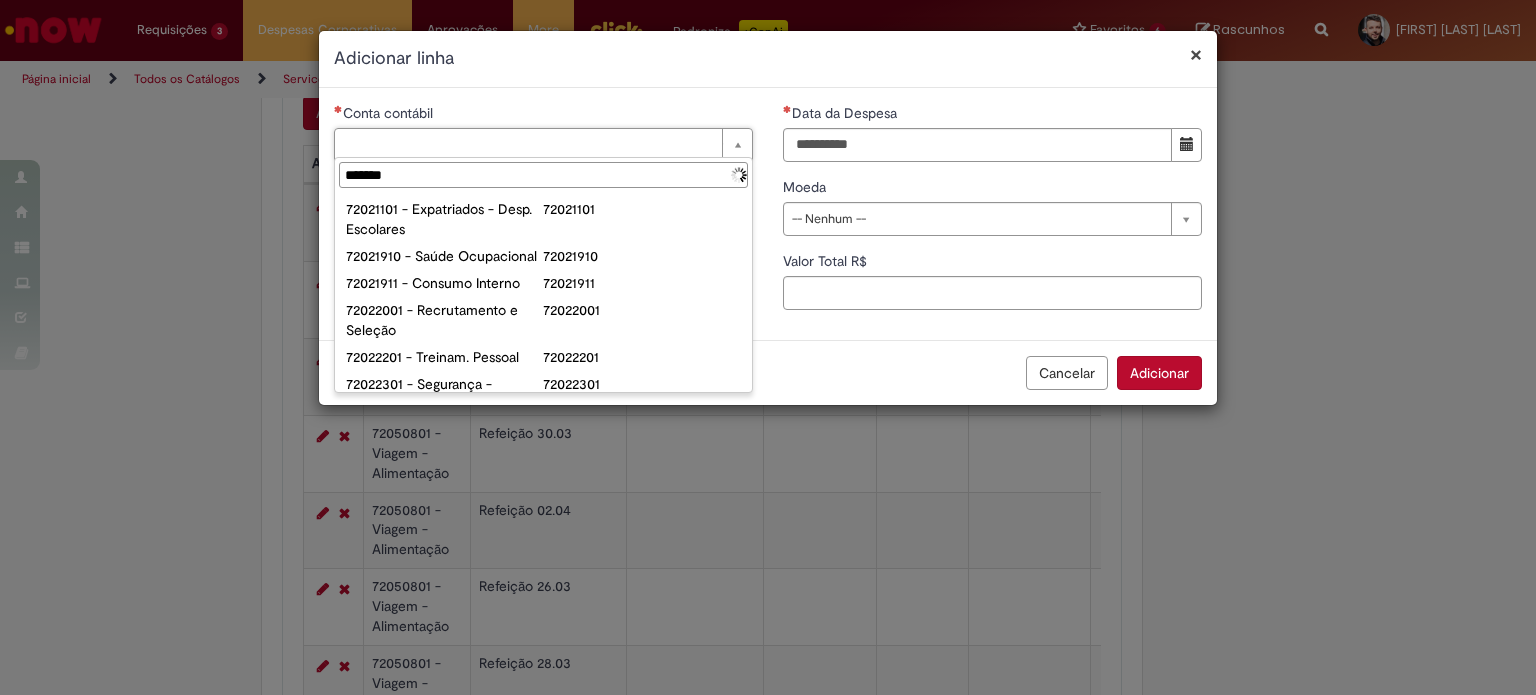 type on "********" 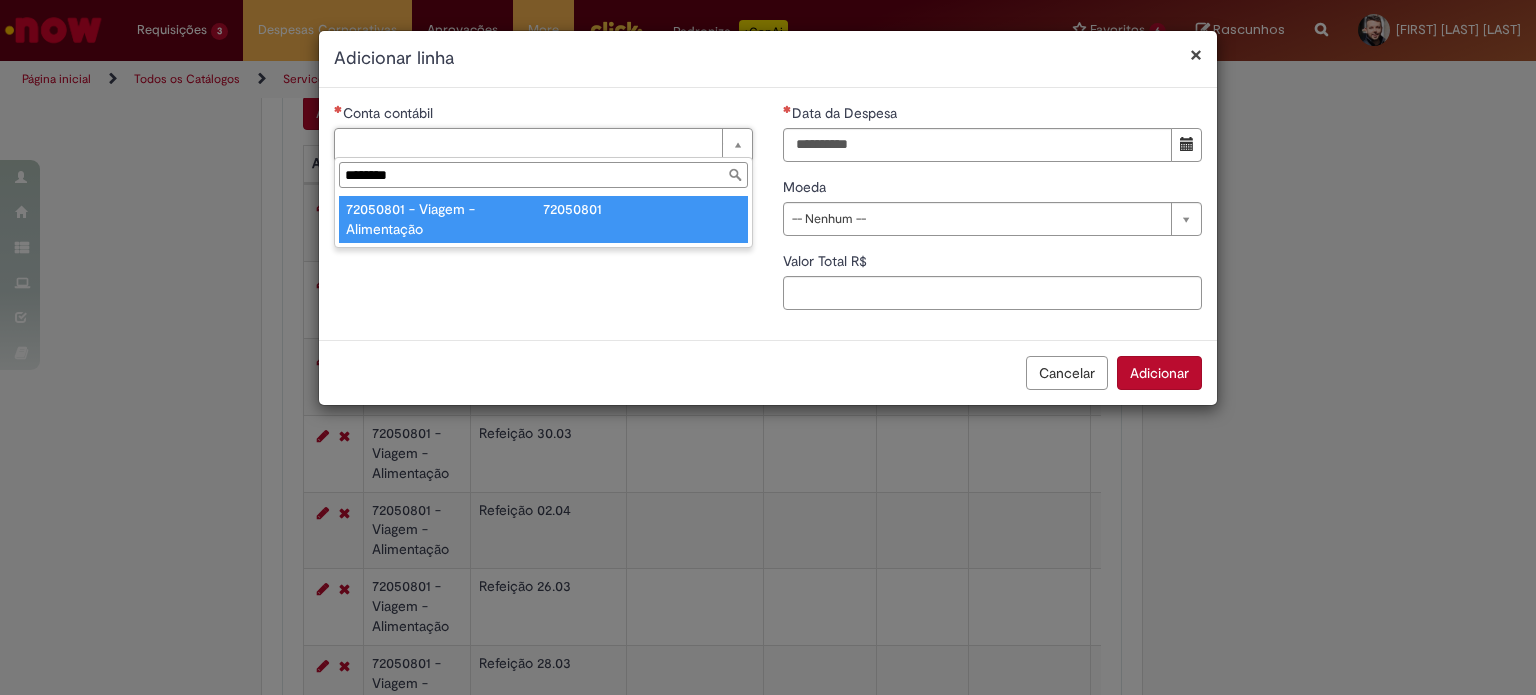 type on "**********" 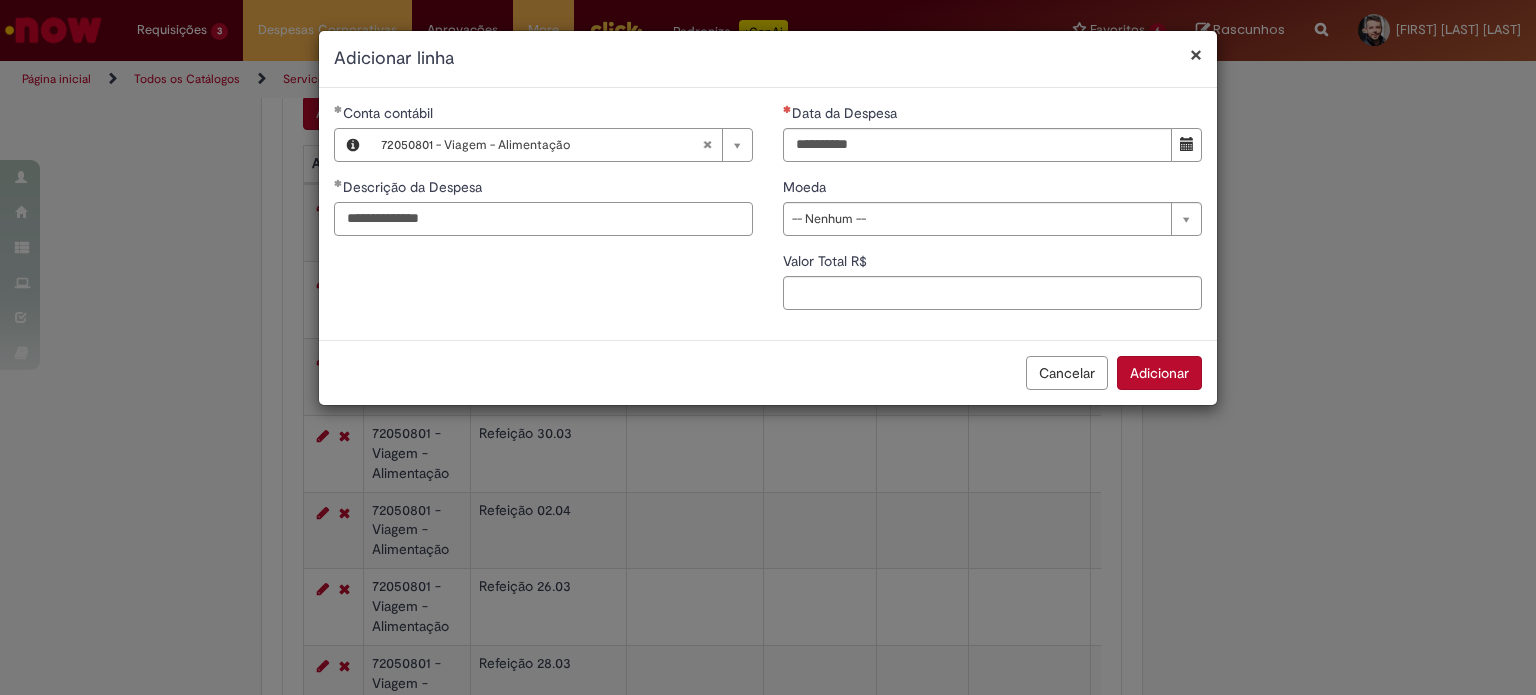 type on "**********" 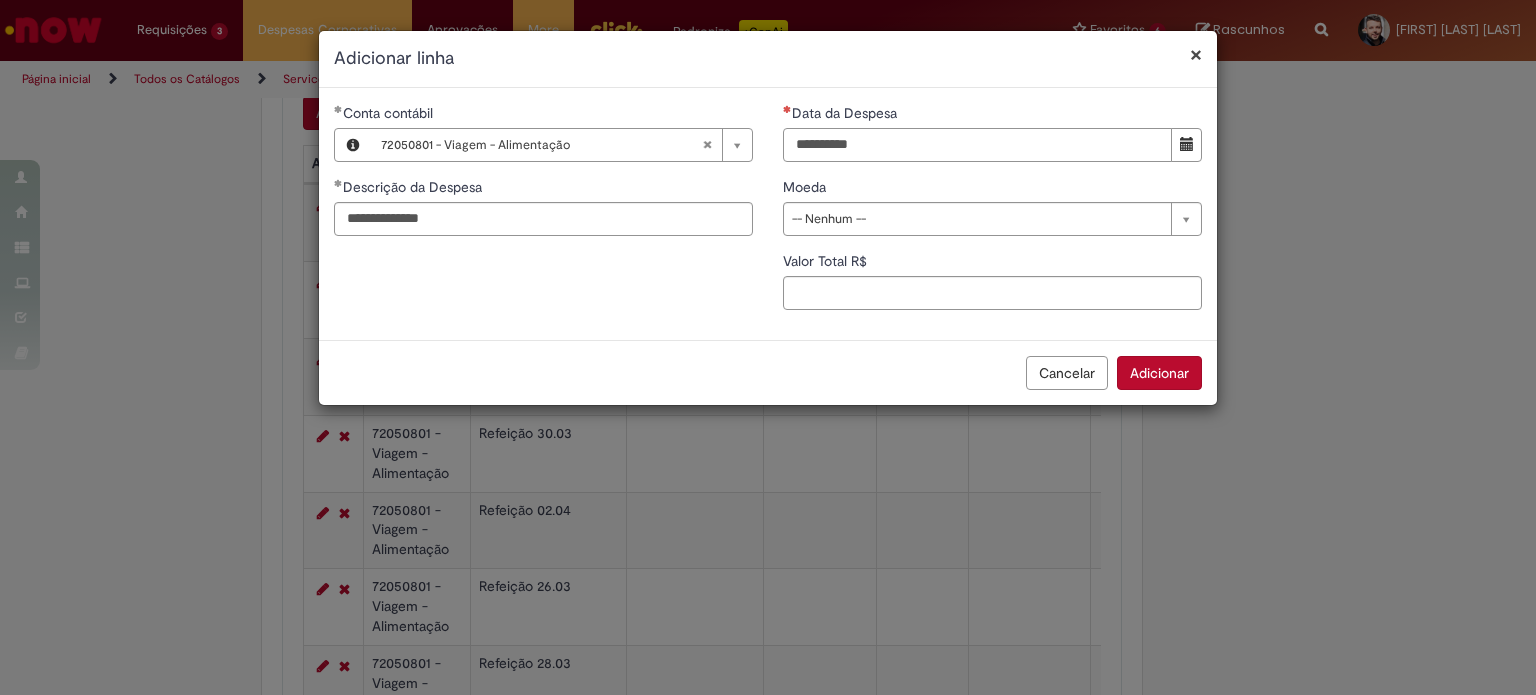 type on "**********" 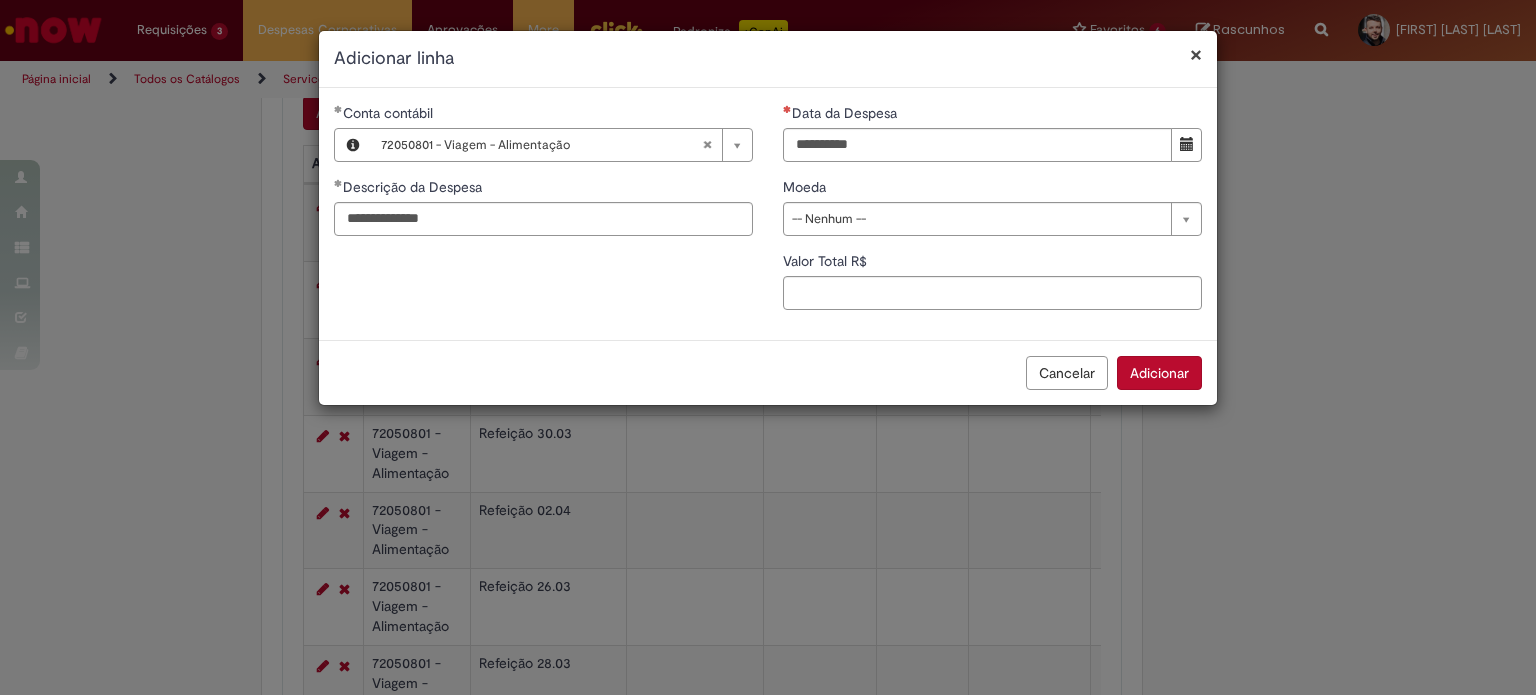 type 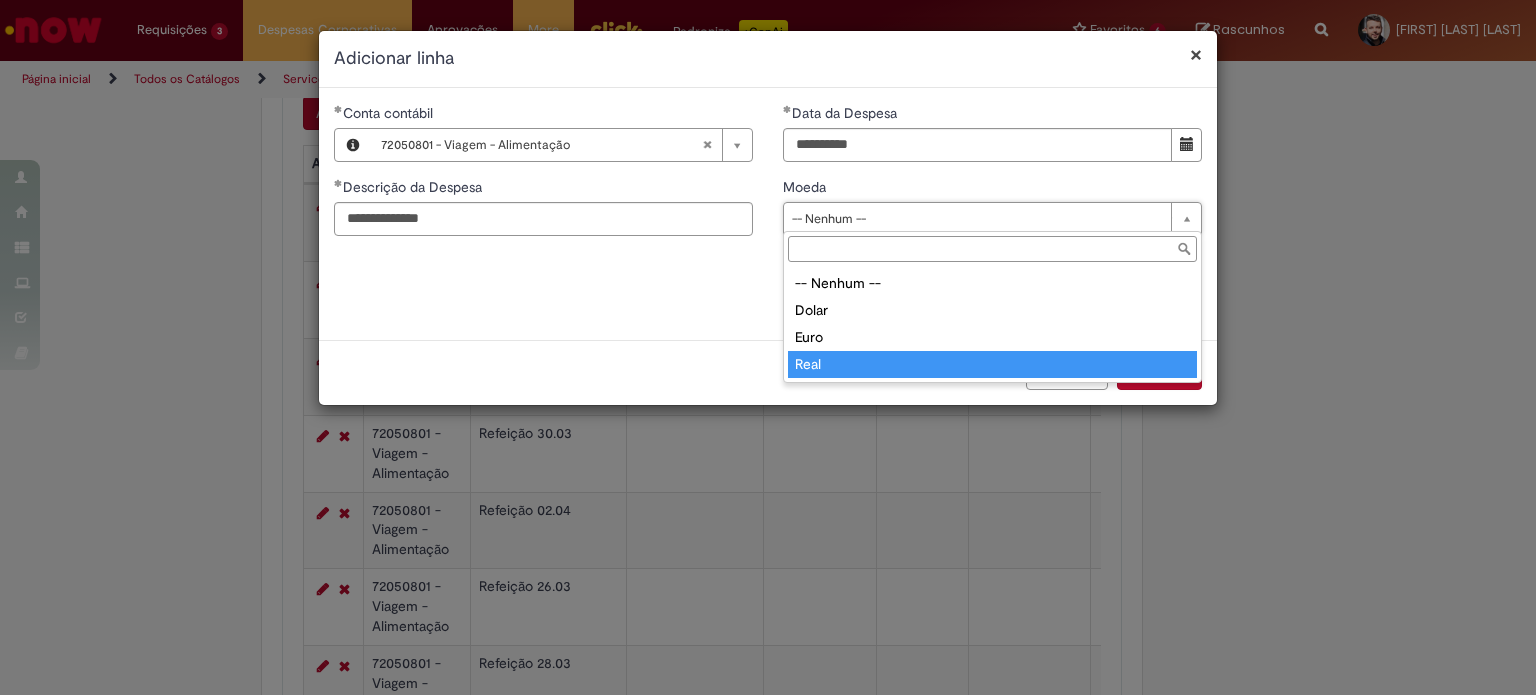 type on "****" 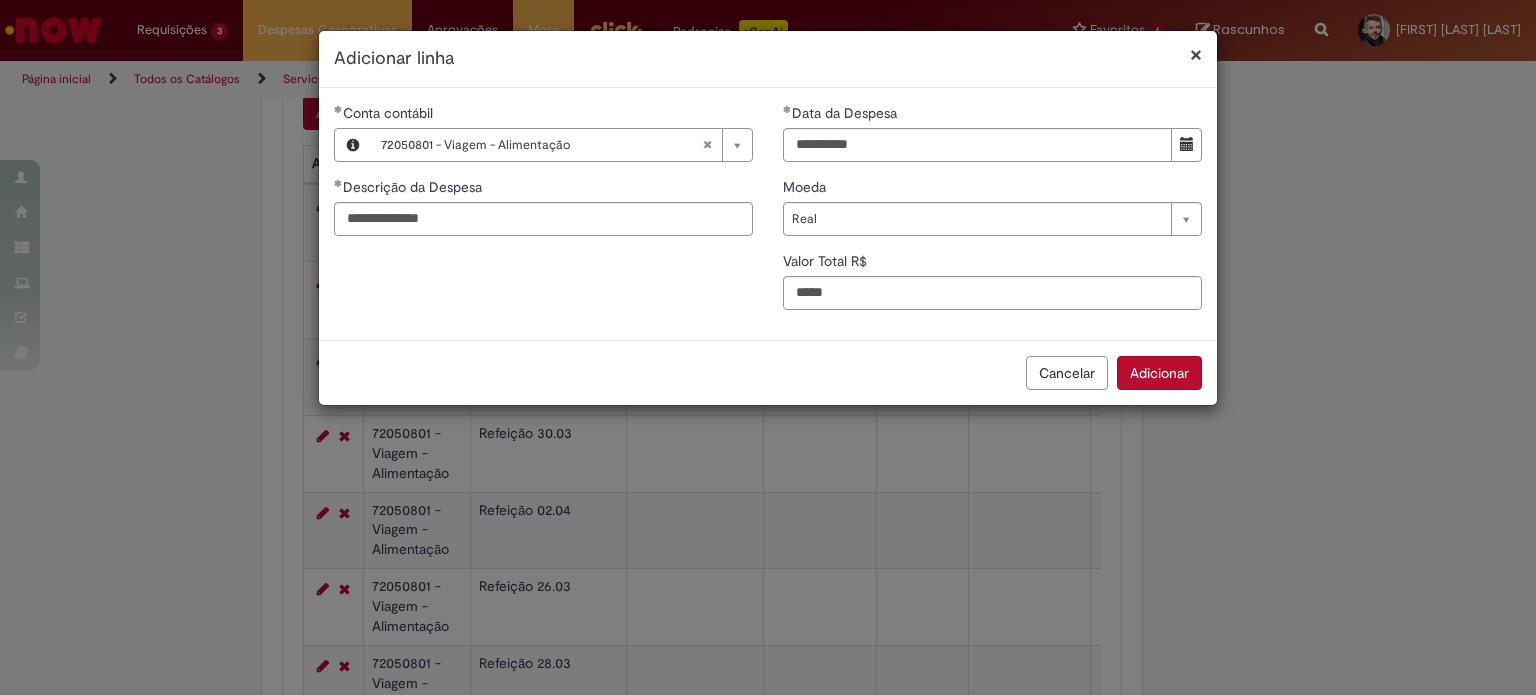 type on "****" 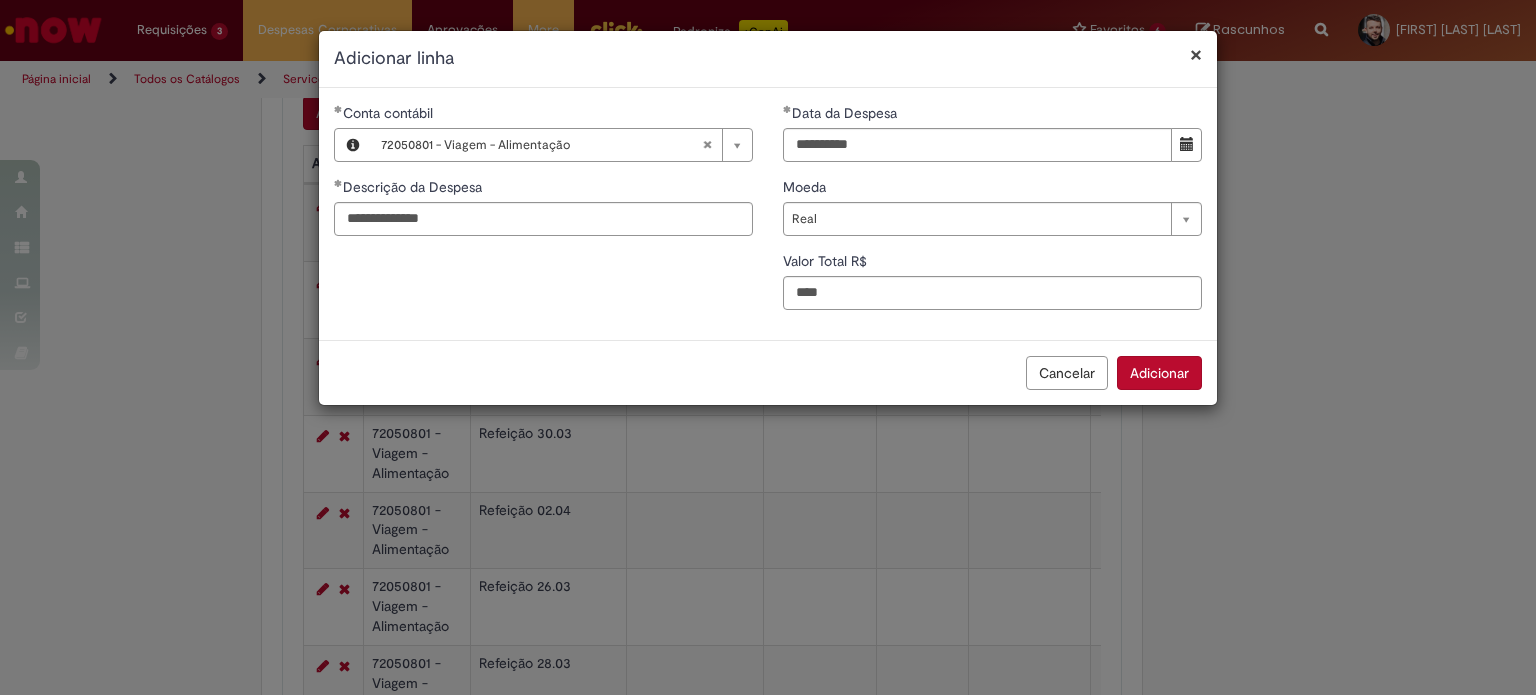 click on "Adicionar" at bounding box center [1159, 373] 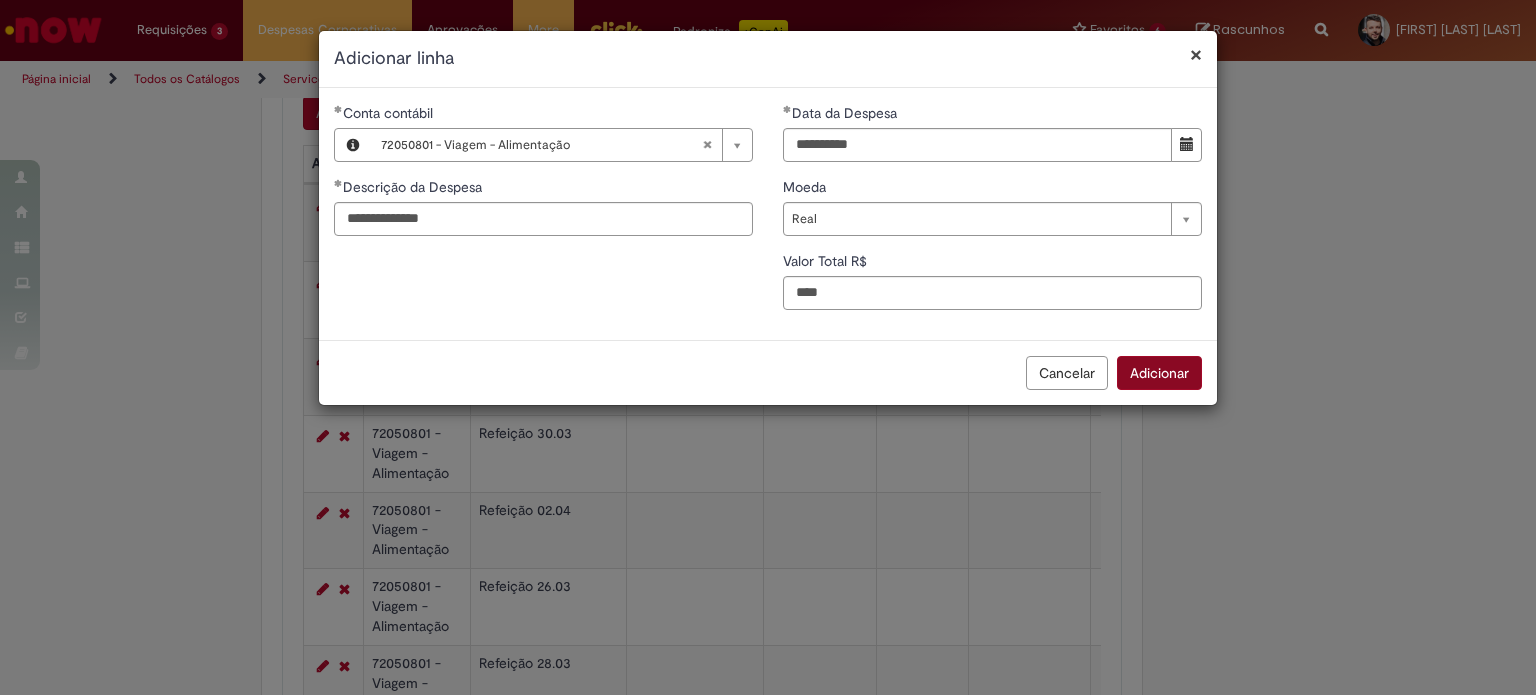 scroll, scrollTop: 888, scrollLeft: 0, axis: vertical 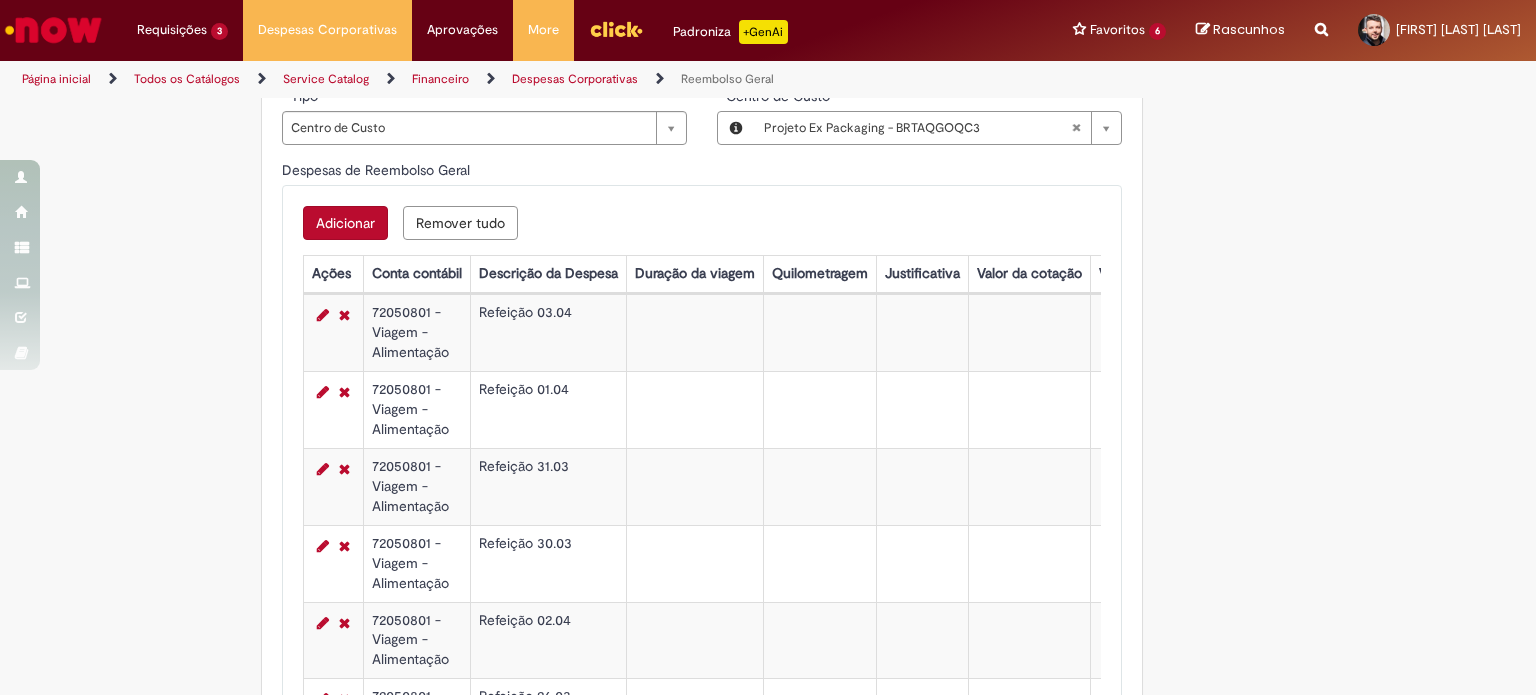 click on "Adicionar" at bounding box center [345, 223] 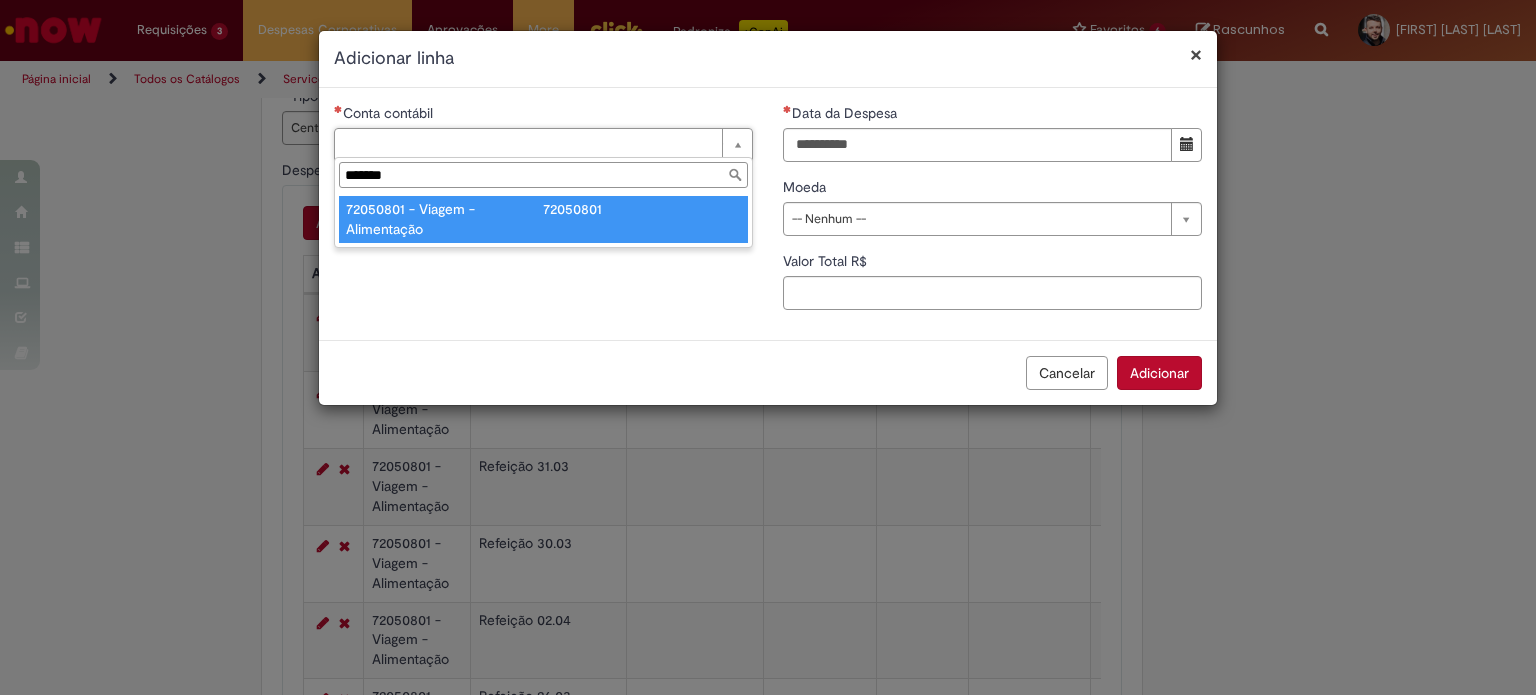 type on "********" 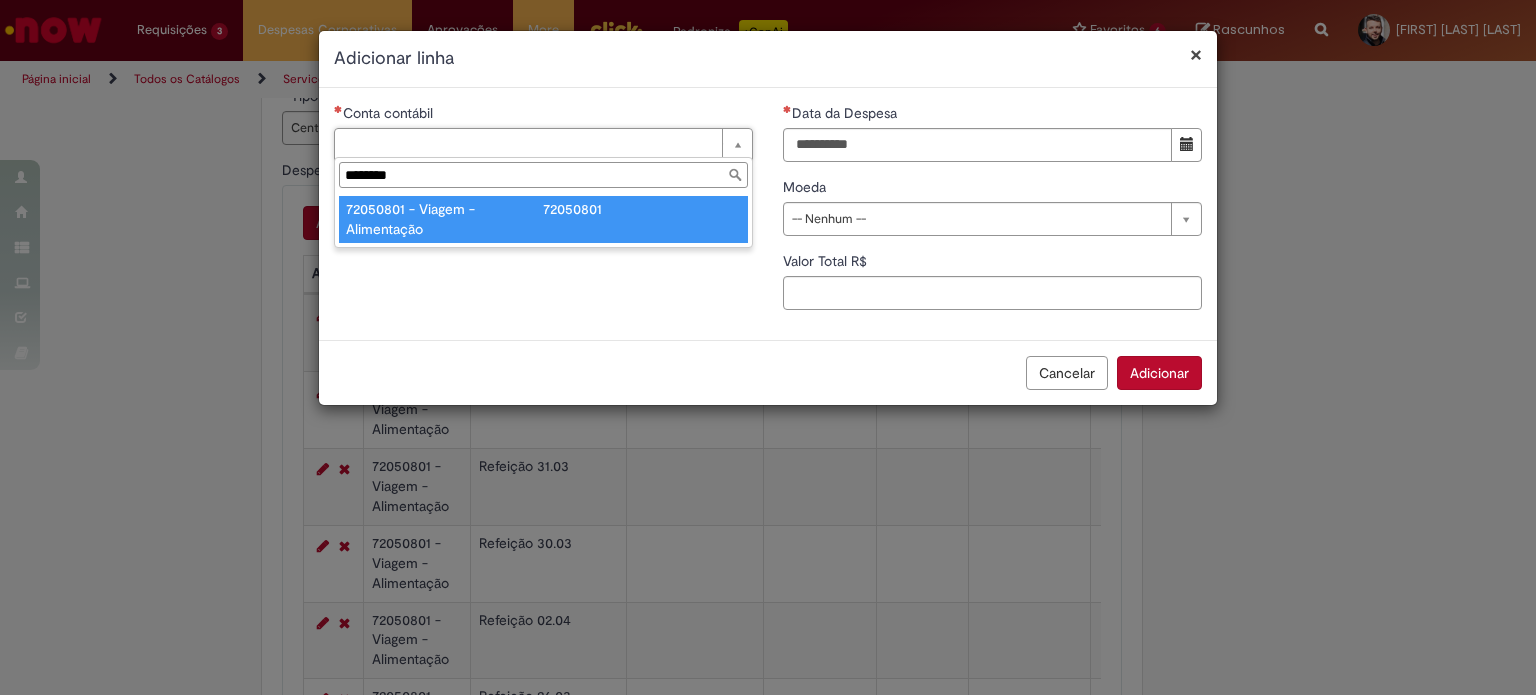 type on "**********" 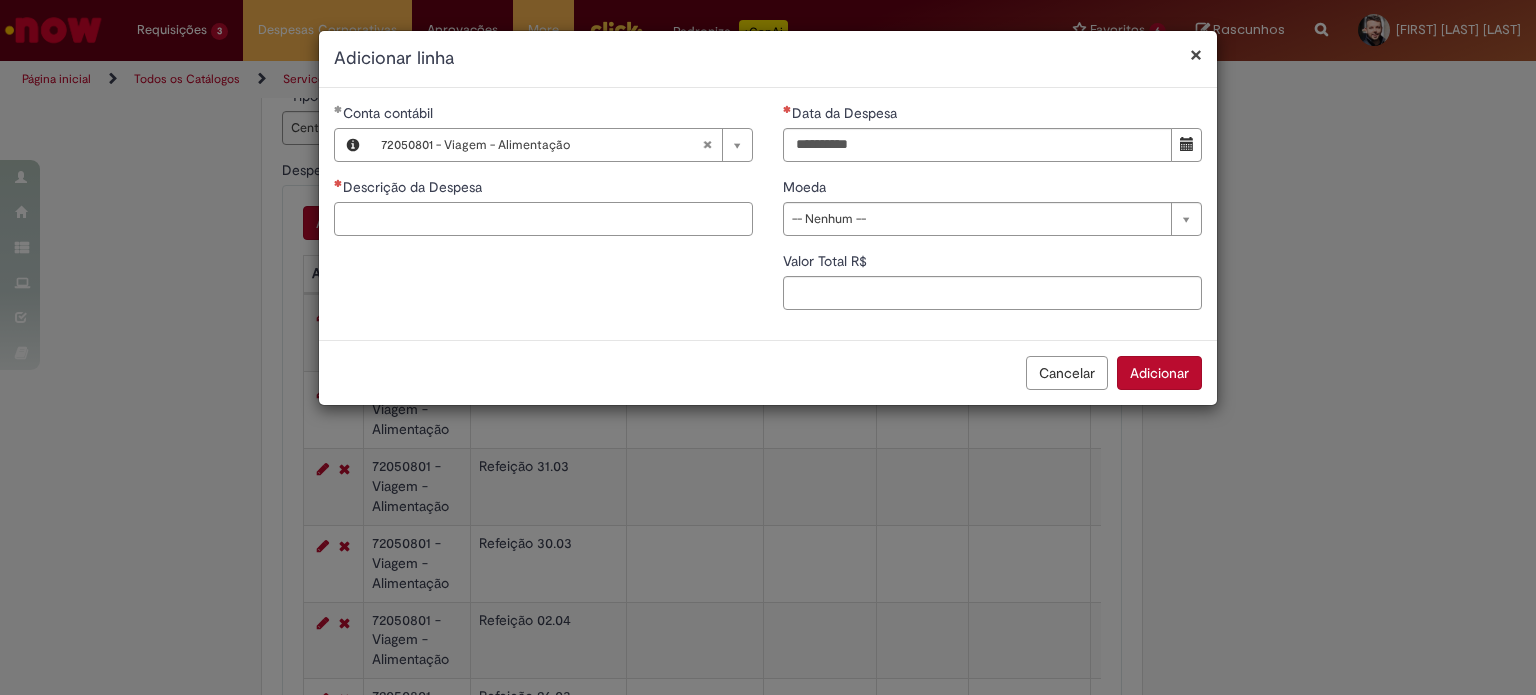click on "Descrição da Despesa" at bounding box center [543, 219] 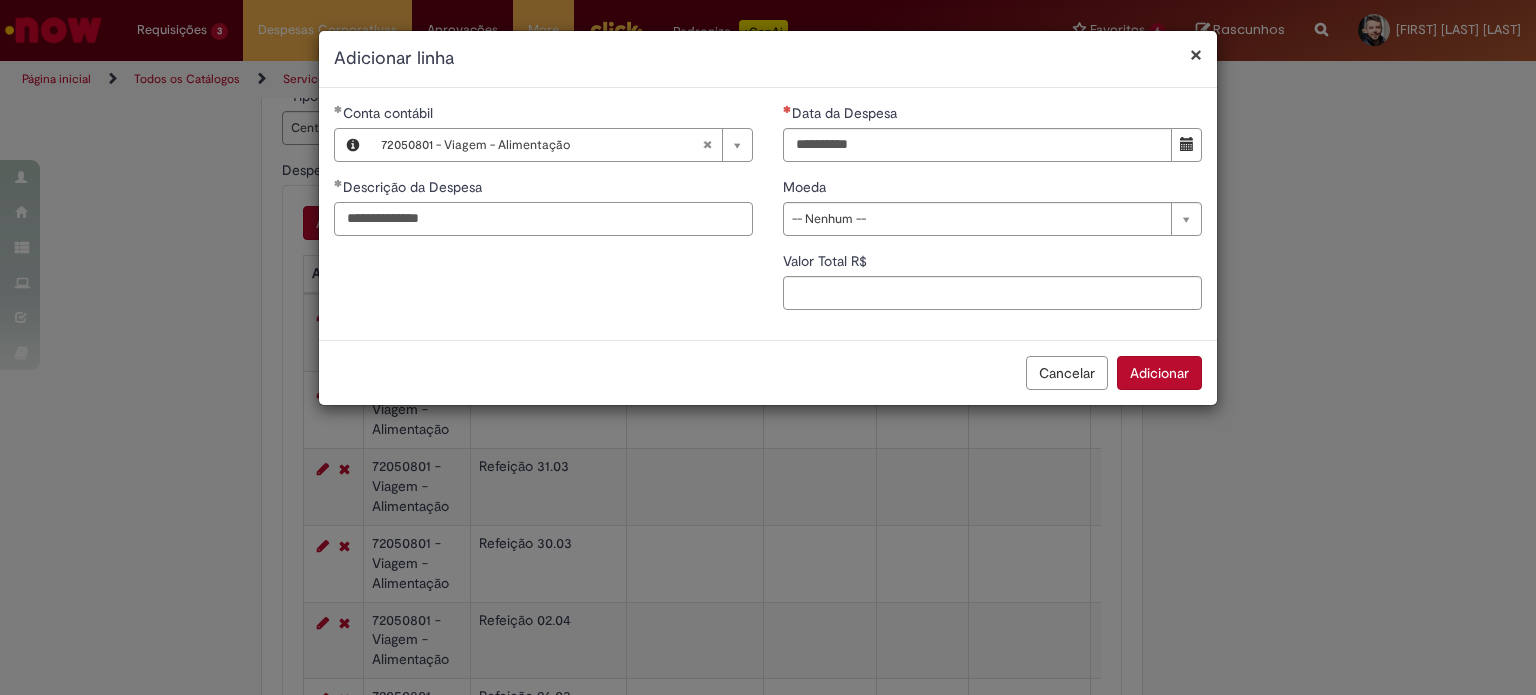 type on "**********" 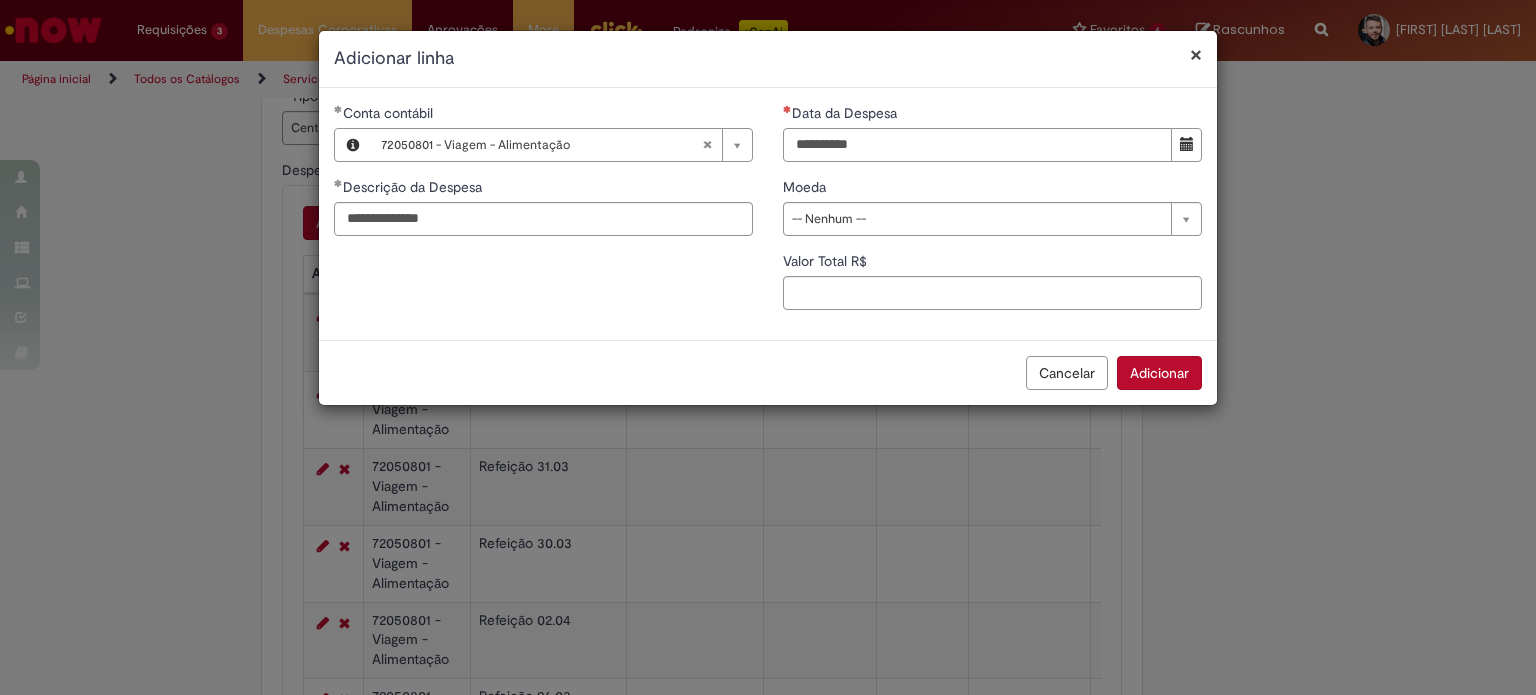 click on "Data da Despesa" at bounding box center [977, 145] 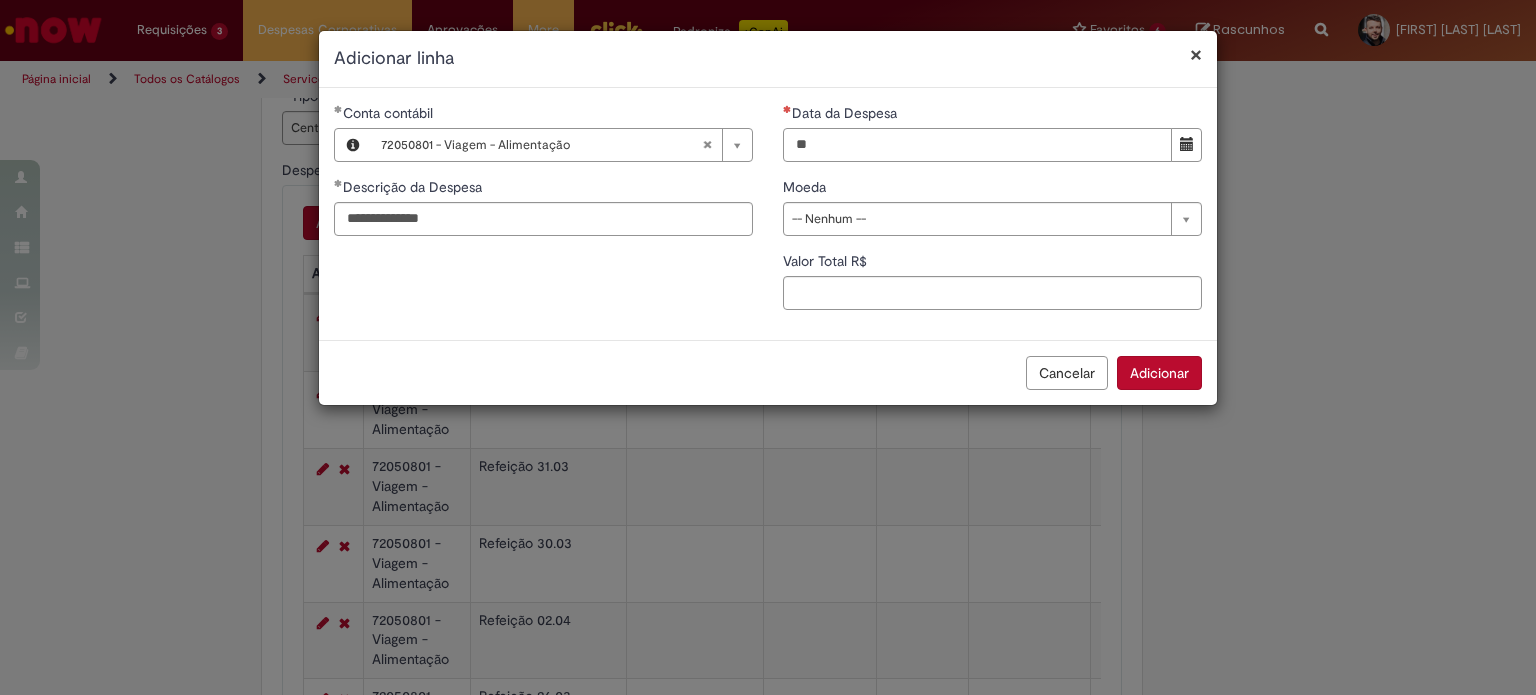 type on "**" 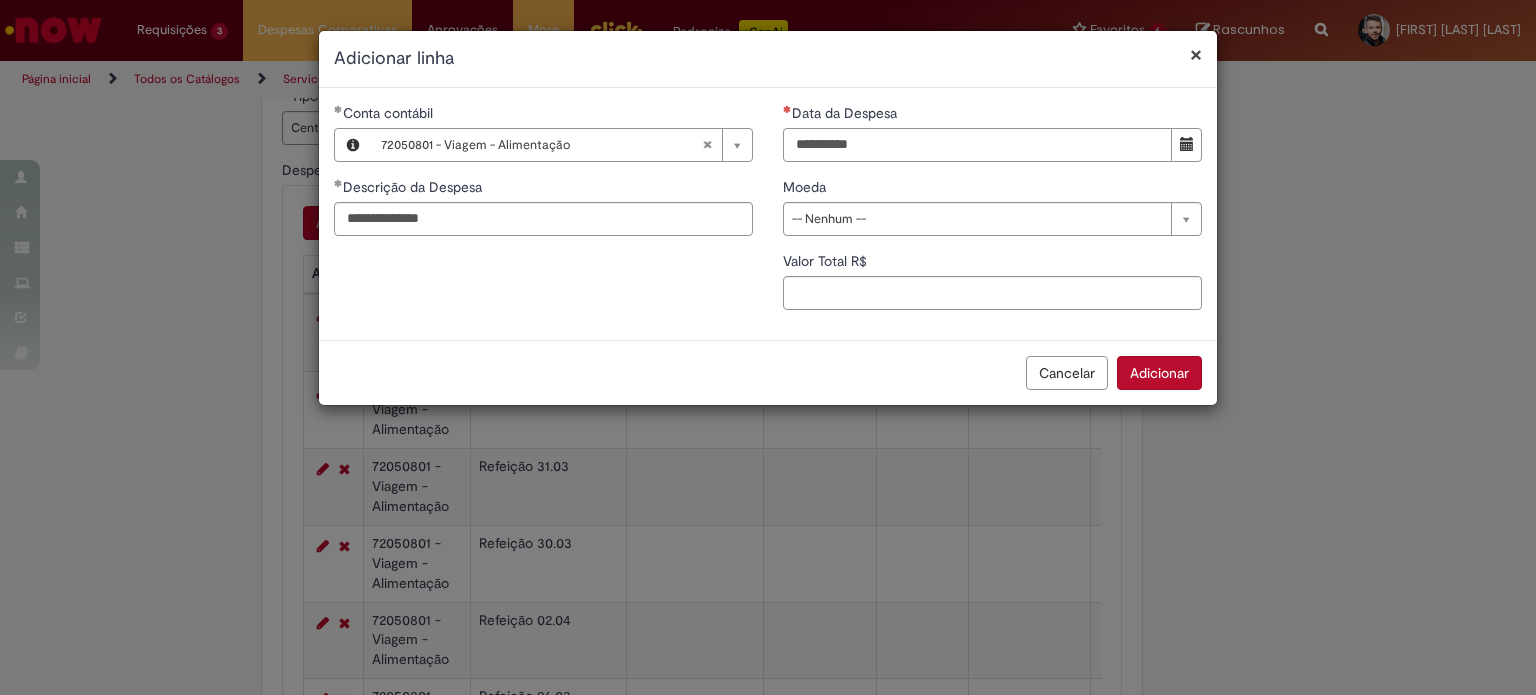 type on "**********" 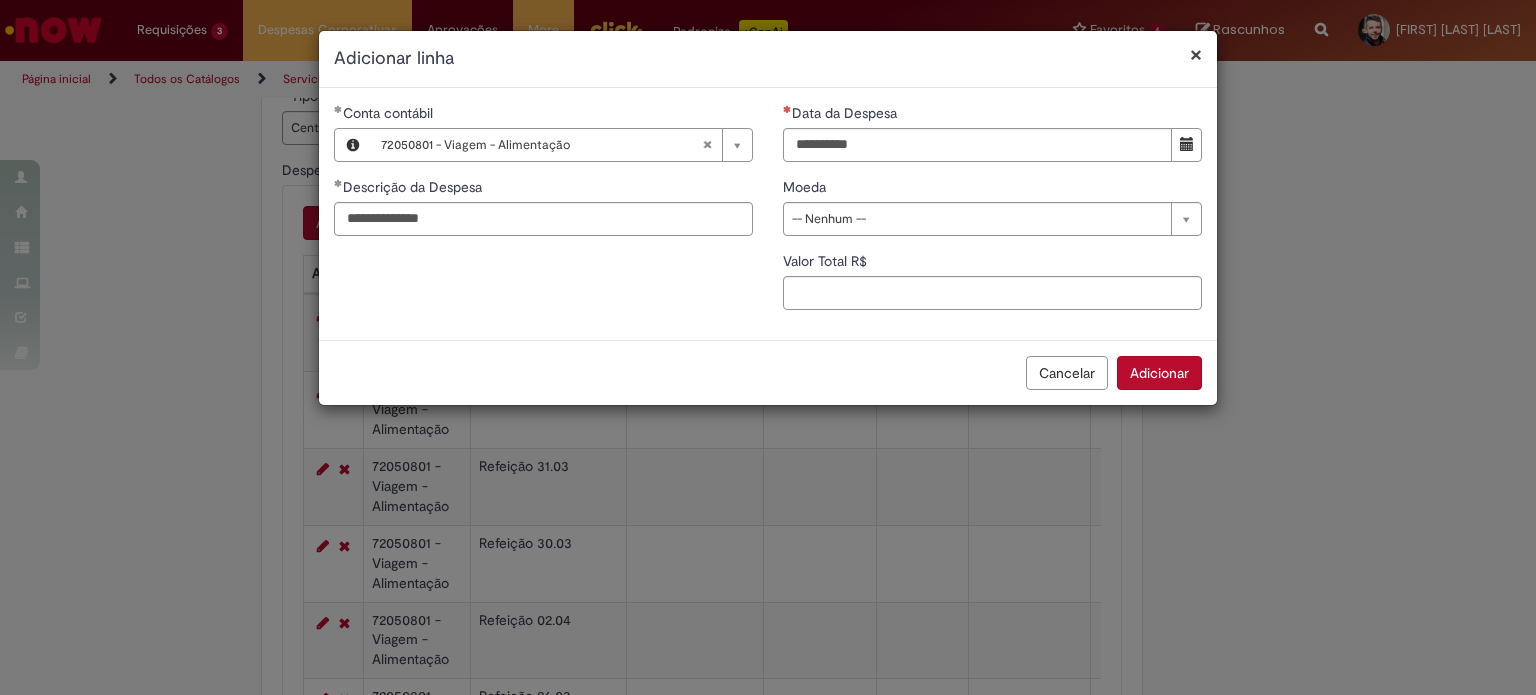 type 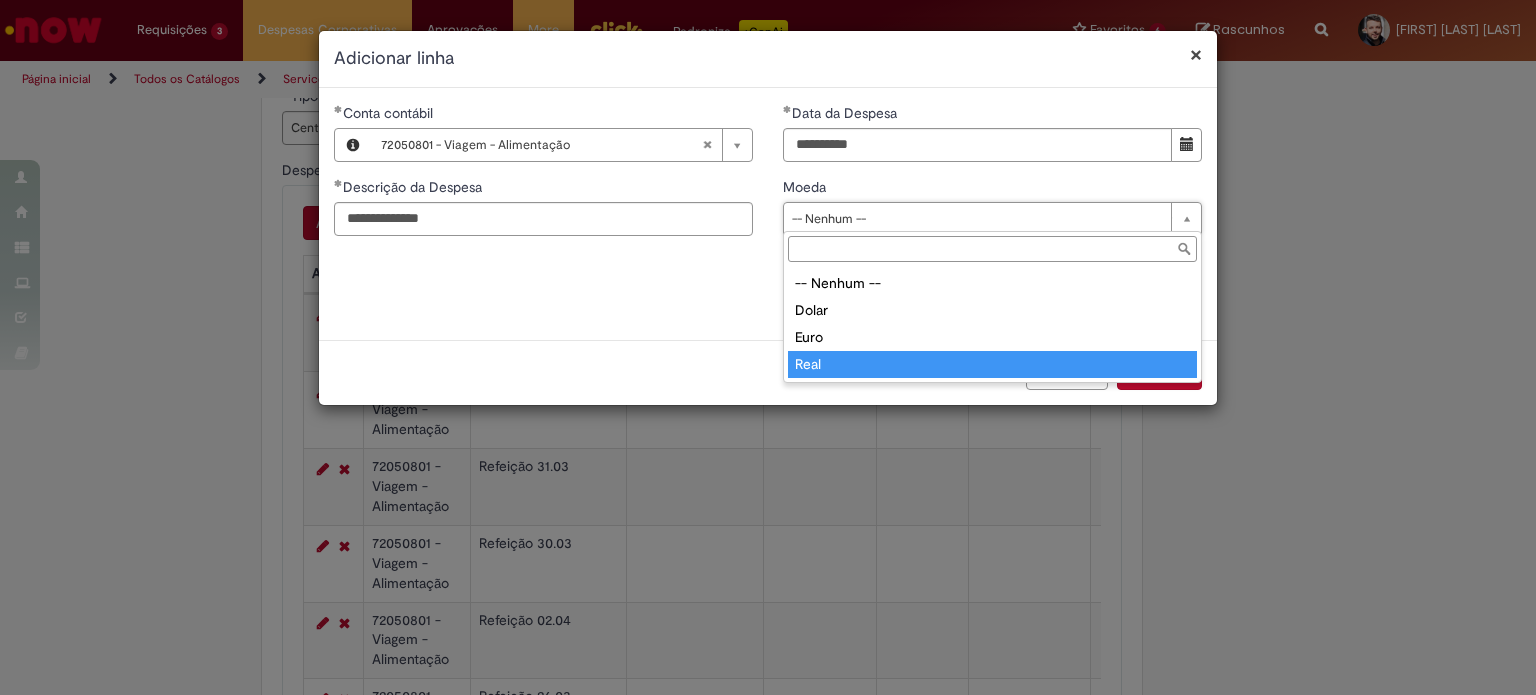type on "****" 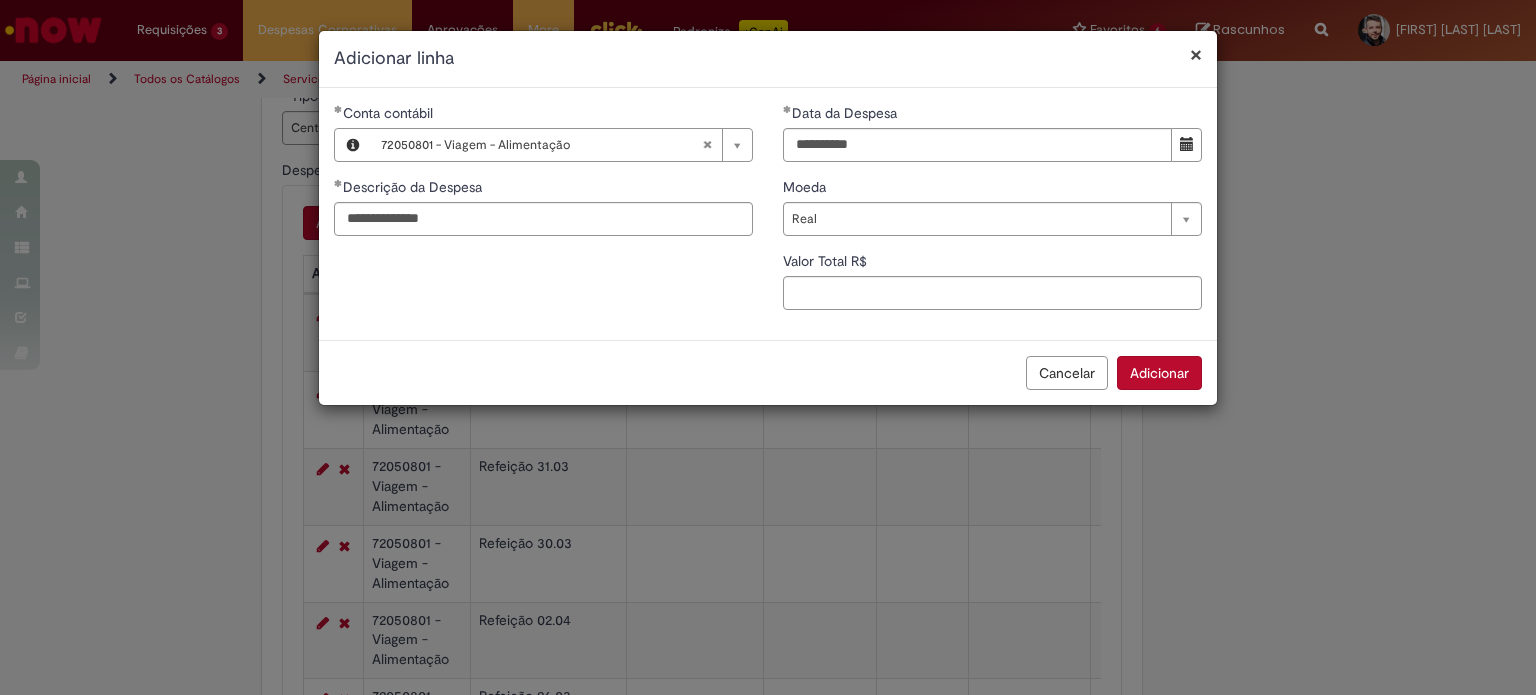 type 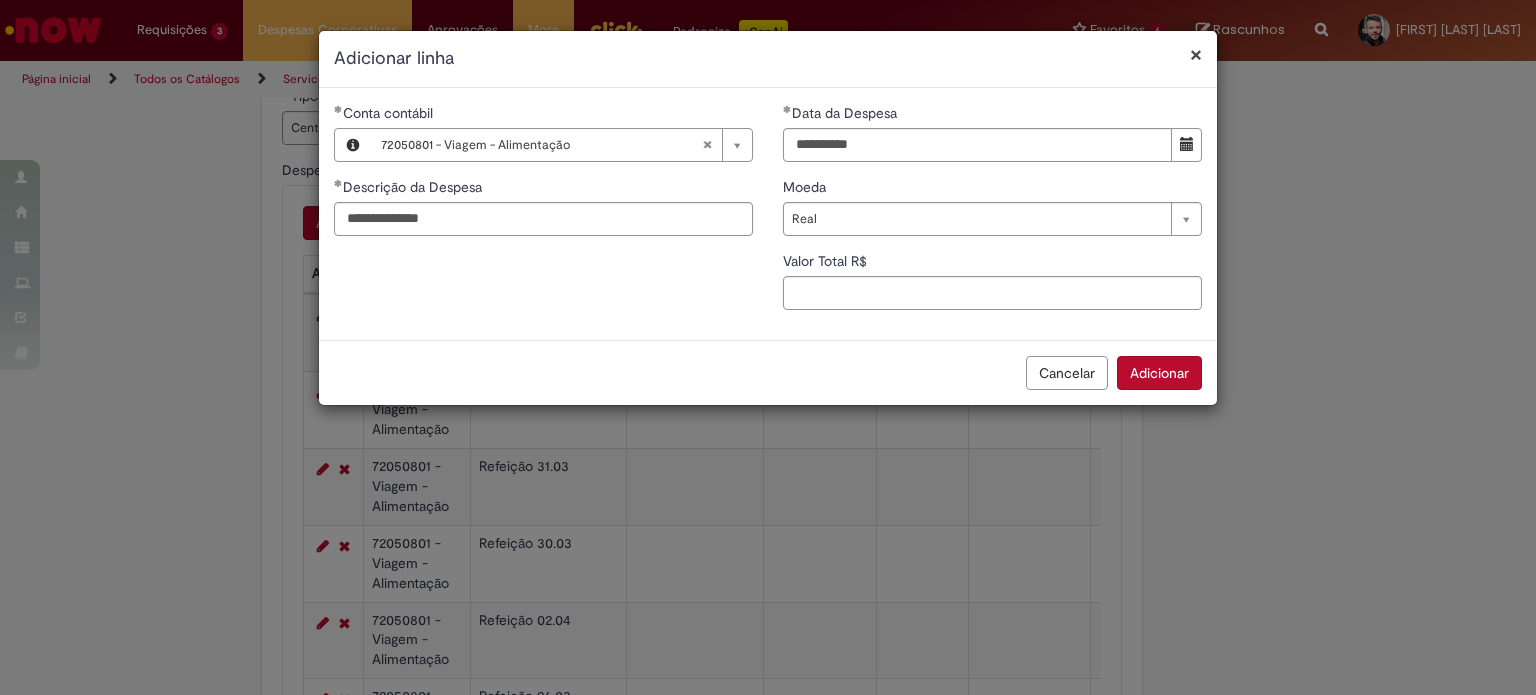 type 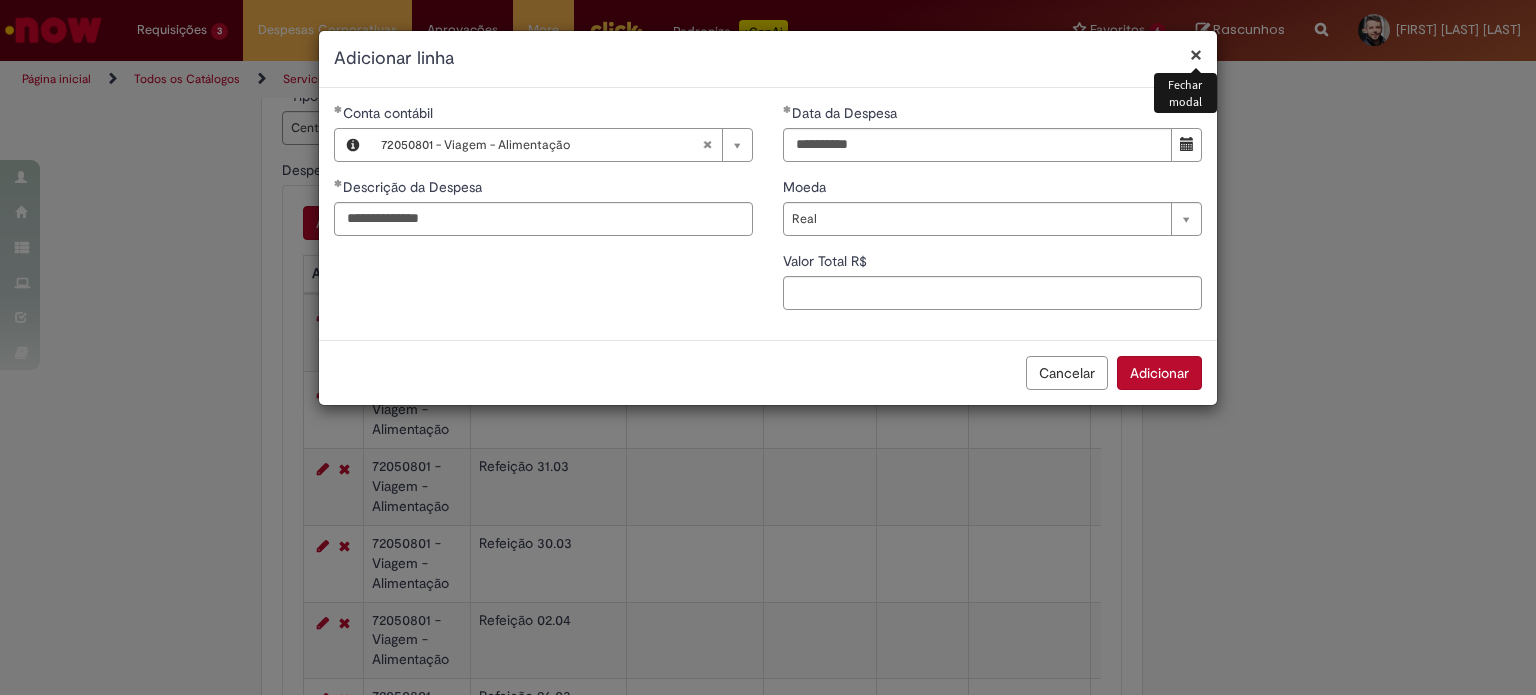type 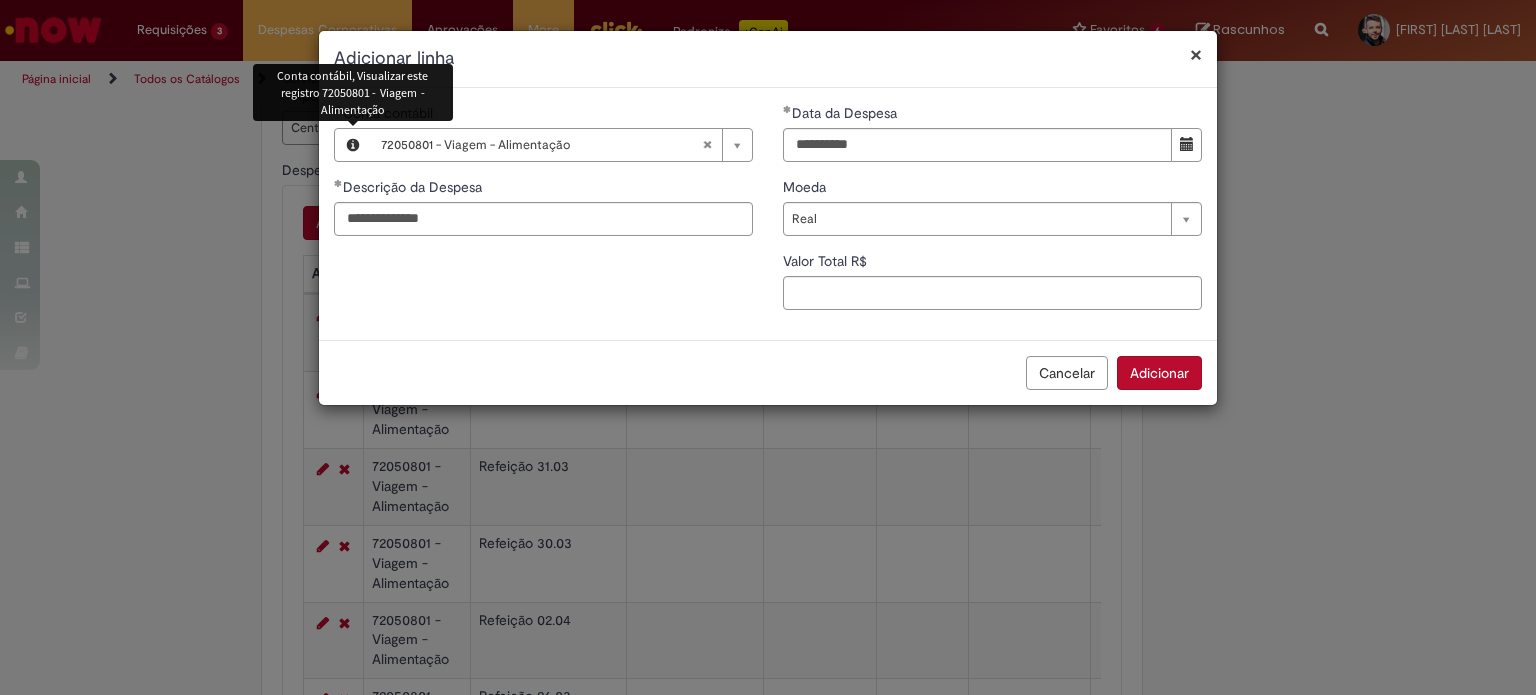 scroll, scrollTop: 0, scrollLeft: 220, axis: horizontal 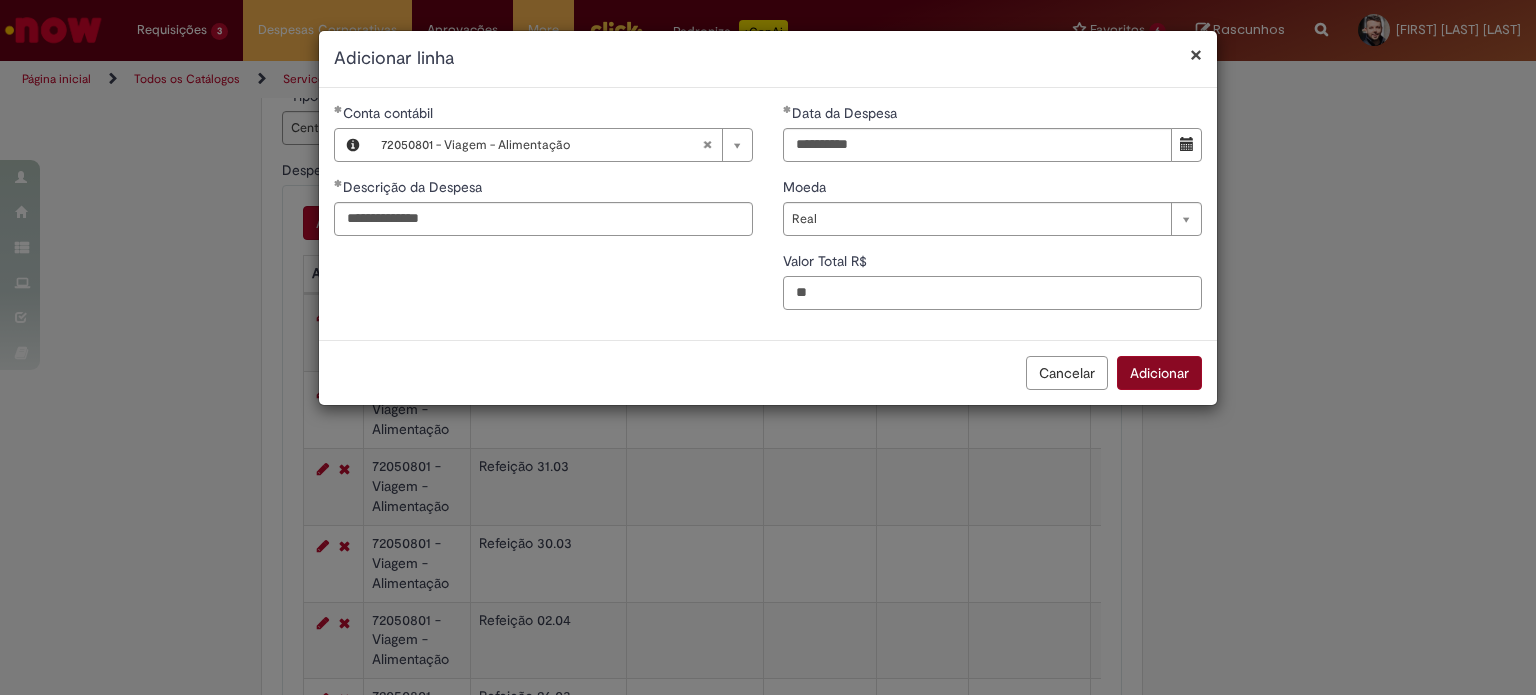 type on "**" 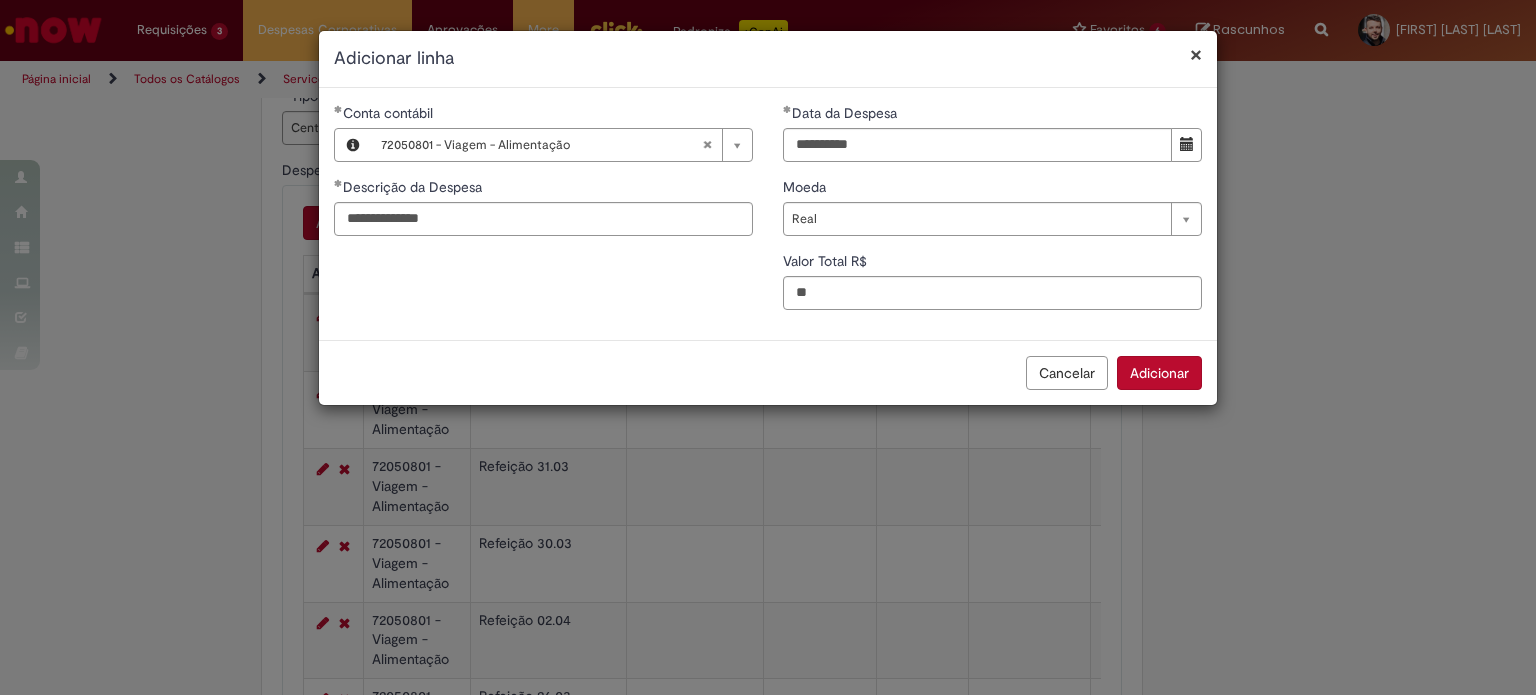 click on "Adicionar" at bounding box center [1159, 373] 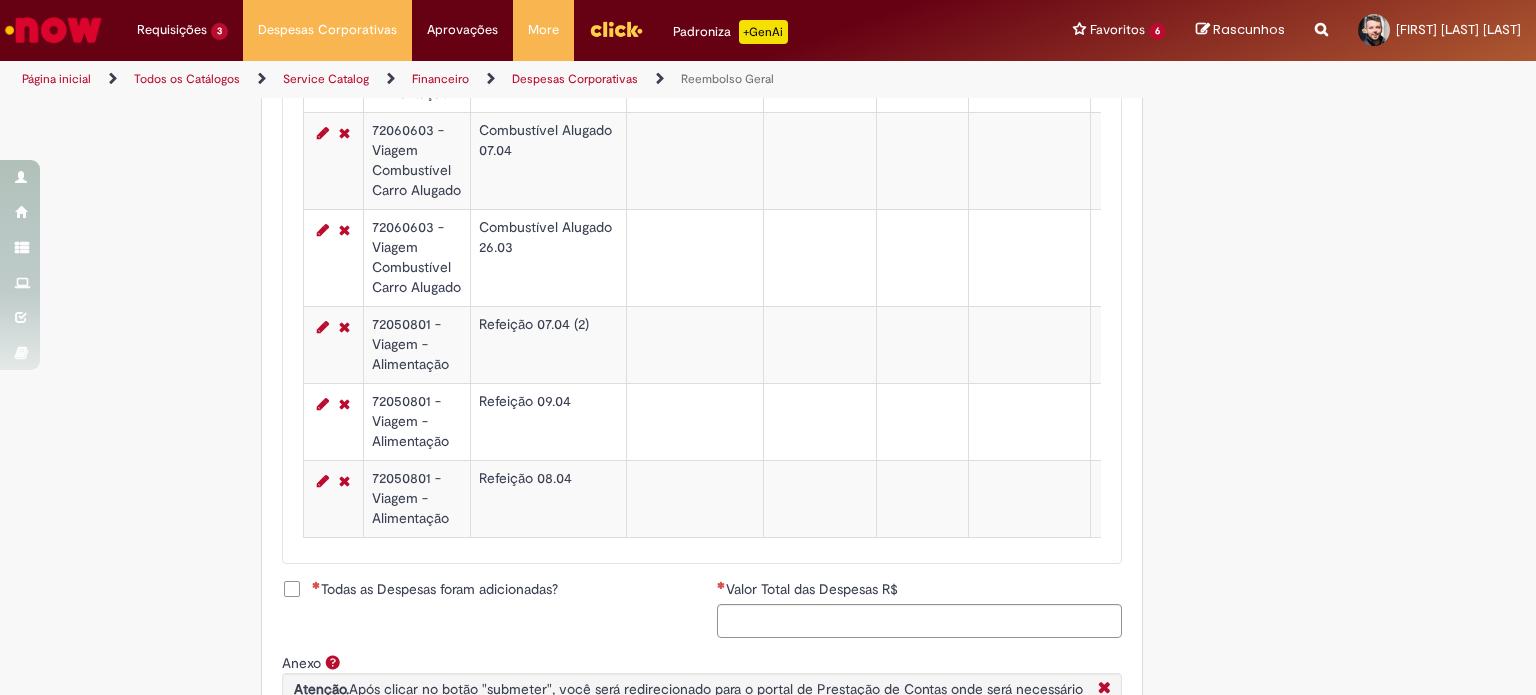 scroll, scrollTop: 1926, scrollLeft: 0, axis: vertical 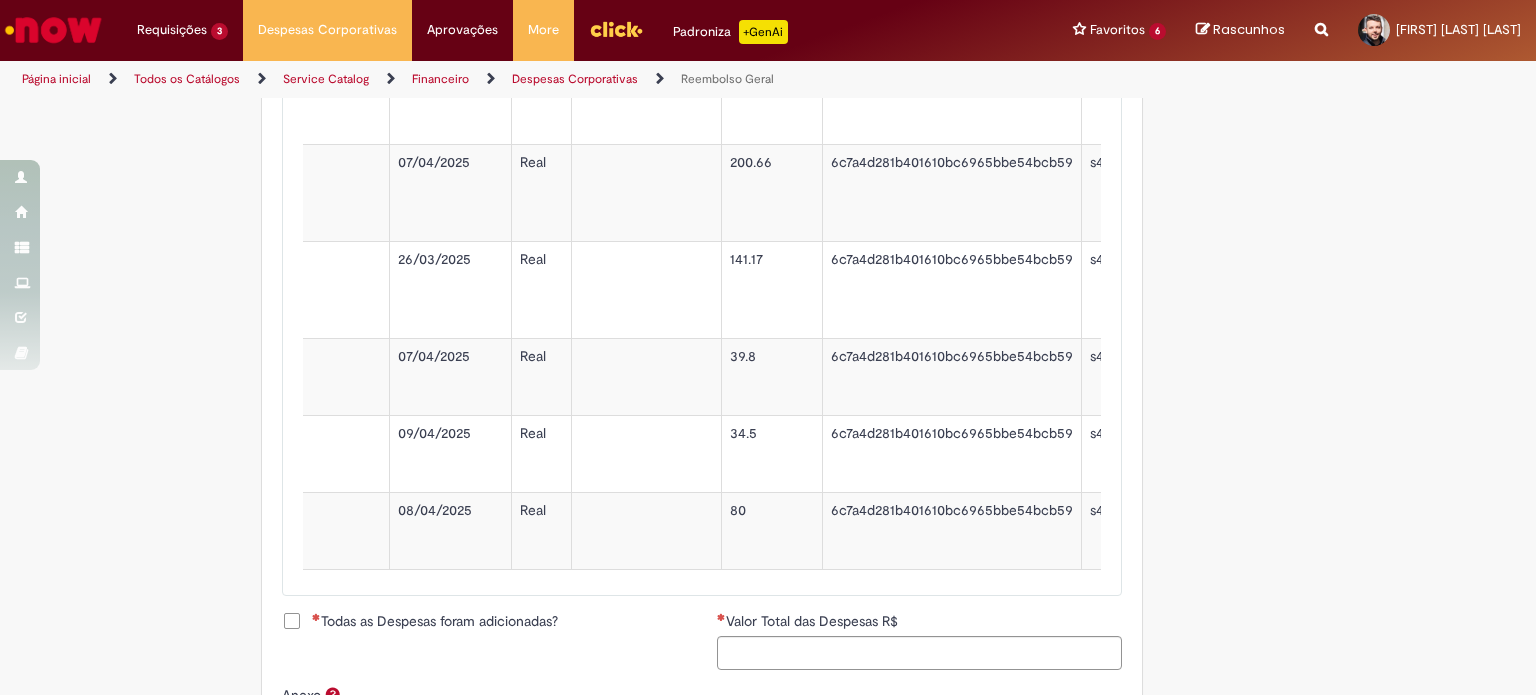 click on "Adicionar a Favoritos
Reembolso Geral
Reembolso de despesas de funcionários
Oferta destinada à solicitação de reembolso de despesas realizadas pelo funcionário, mas que devem ser ressarcidas pela Ambev
Sujeito à aprovação do gestor imediato
O pagamento do reembolso deve ser feito em uma  conta corrente de titularidade do solicitante , para atualizar seus dados bancários e garantir que o reembolso aconteça, utilizar a oferta  Cadastro de Dados Bancários:  https://ambev.service-now.com/ambevnow?id=sc_cat_item&sys_id=d0c9721edbbb2b003383be2df39619e3
Se o seu reembolso não for efetuado na data informada na solução do chamado, entrar em contato com o time pelo e-mail  opreembolsoseadiantamentos@ambev.com.br , após a atualização dos dados bancários, para que o pagamento seja reprocessado
sap a integrar ** Country Code ** Favorecido" at bounding box center (670, -430) 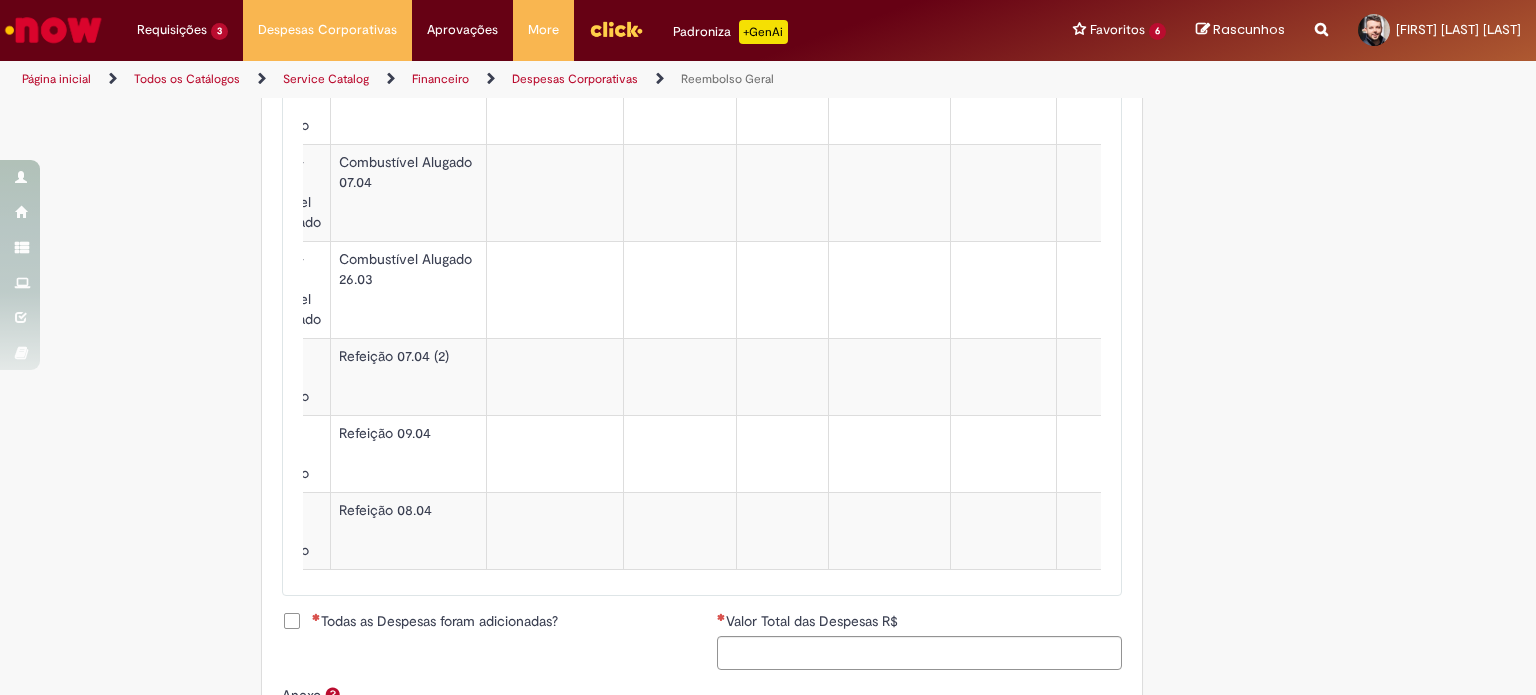 scroll, scrollTop: 0, scrollLeft: 0, axis: both 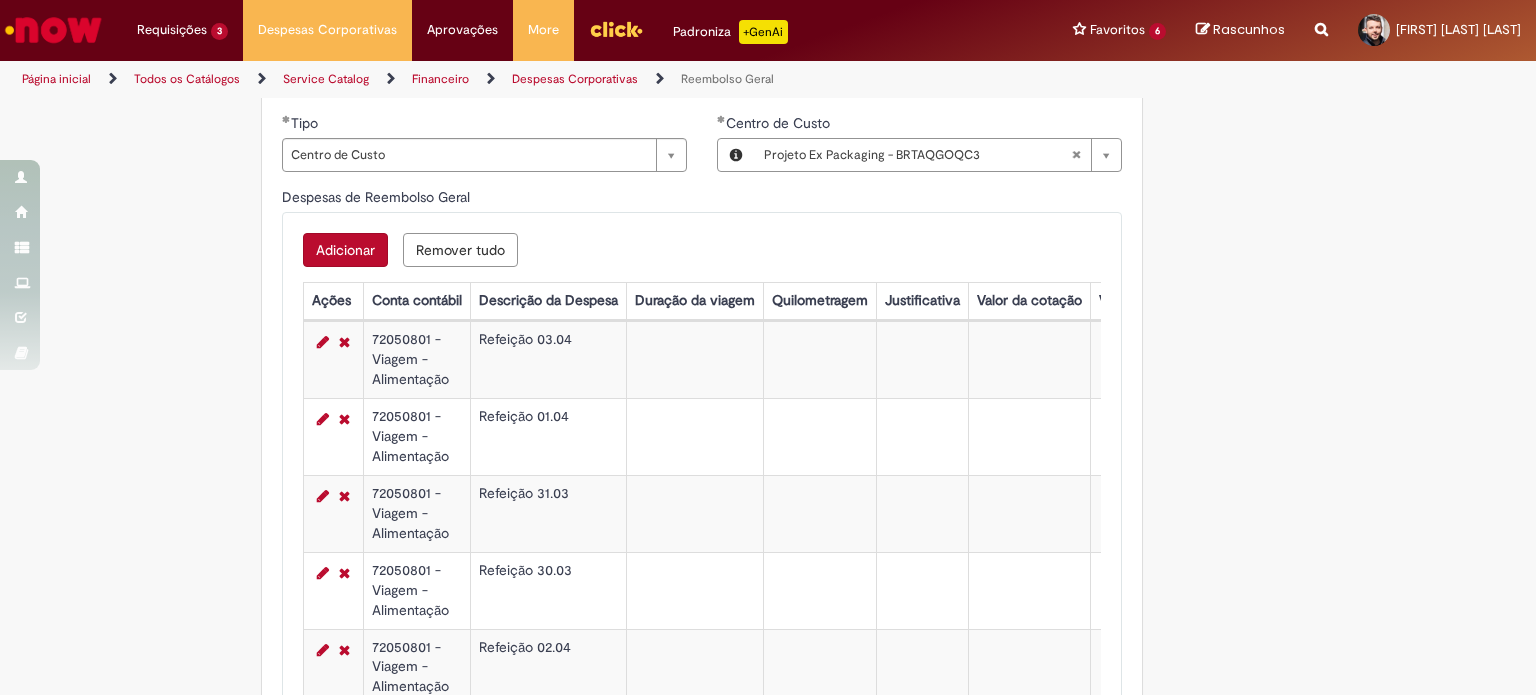 click on "Adicionar" at bounding box center (345, 250) 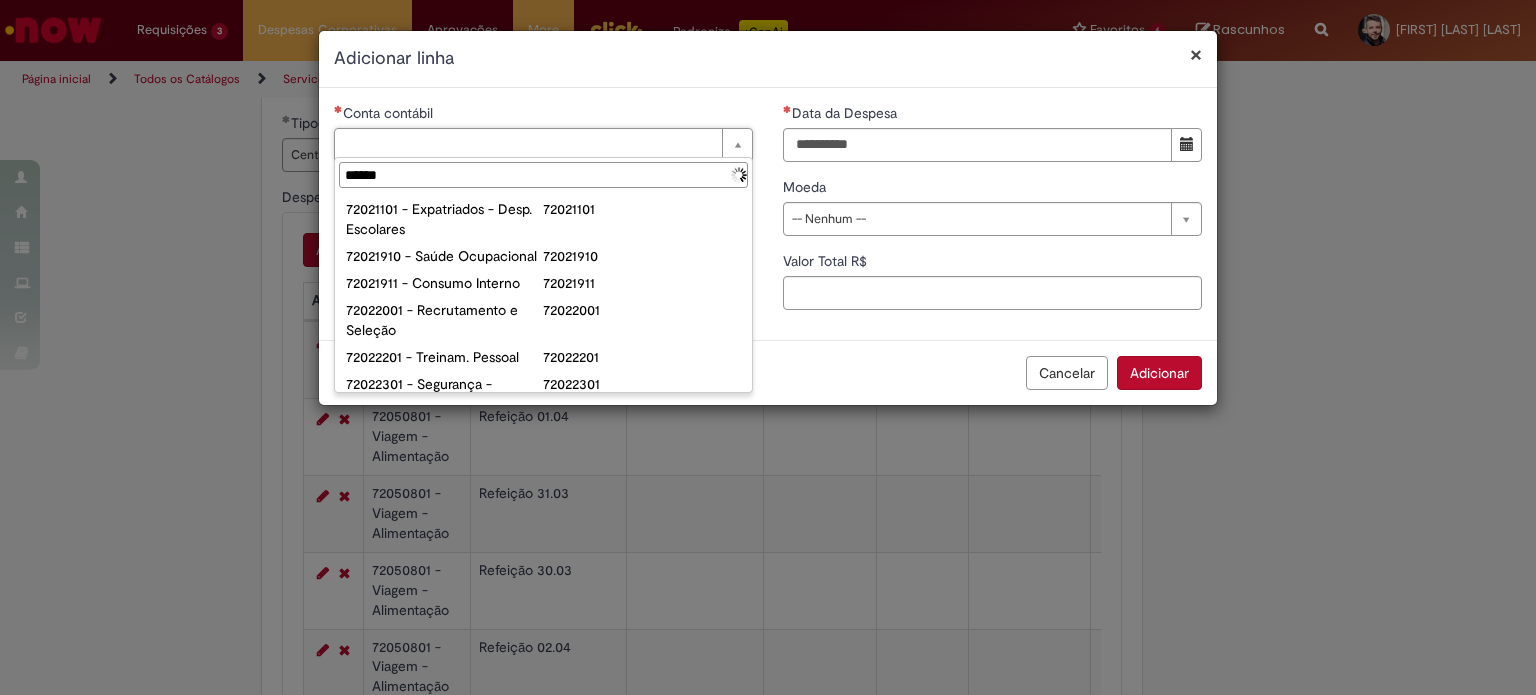 type on "*******" 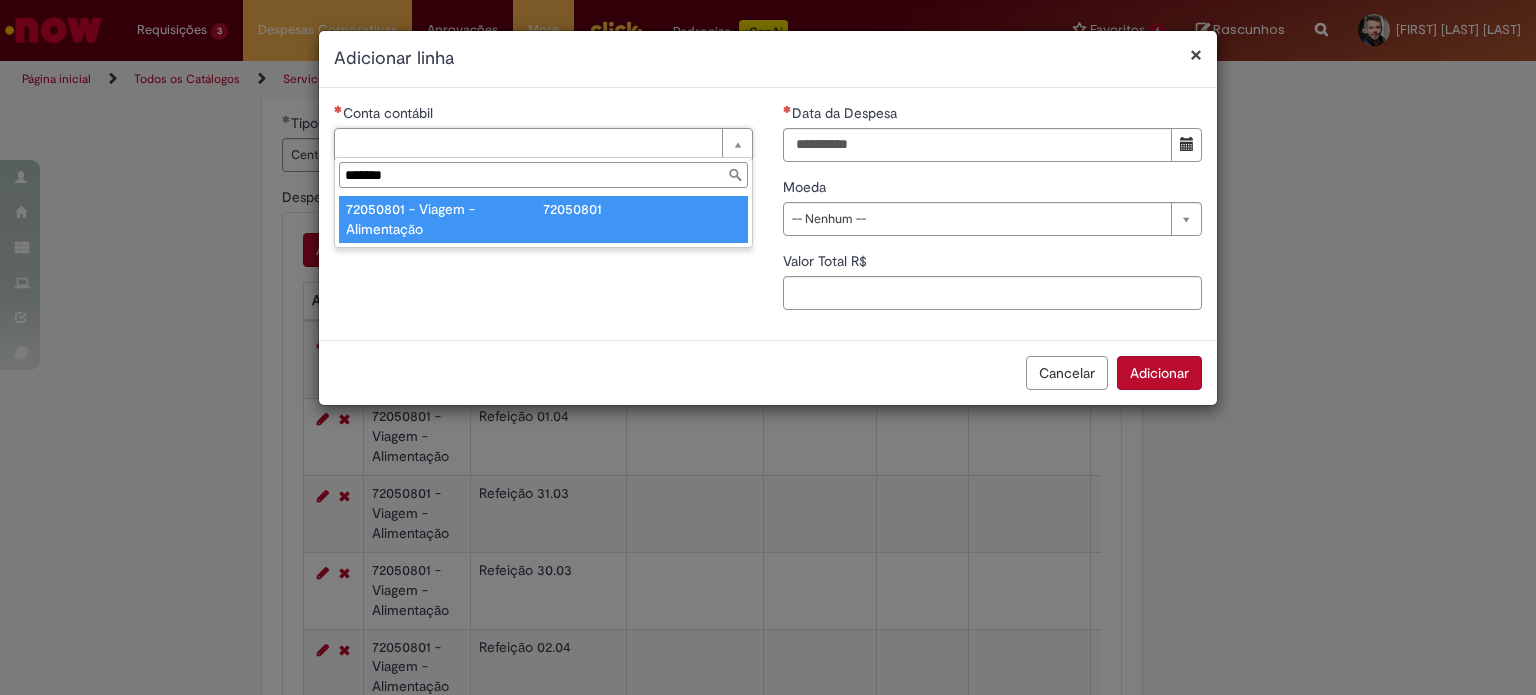 type on "**********" 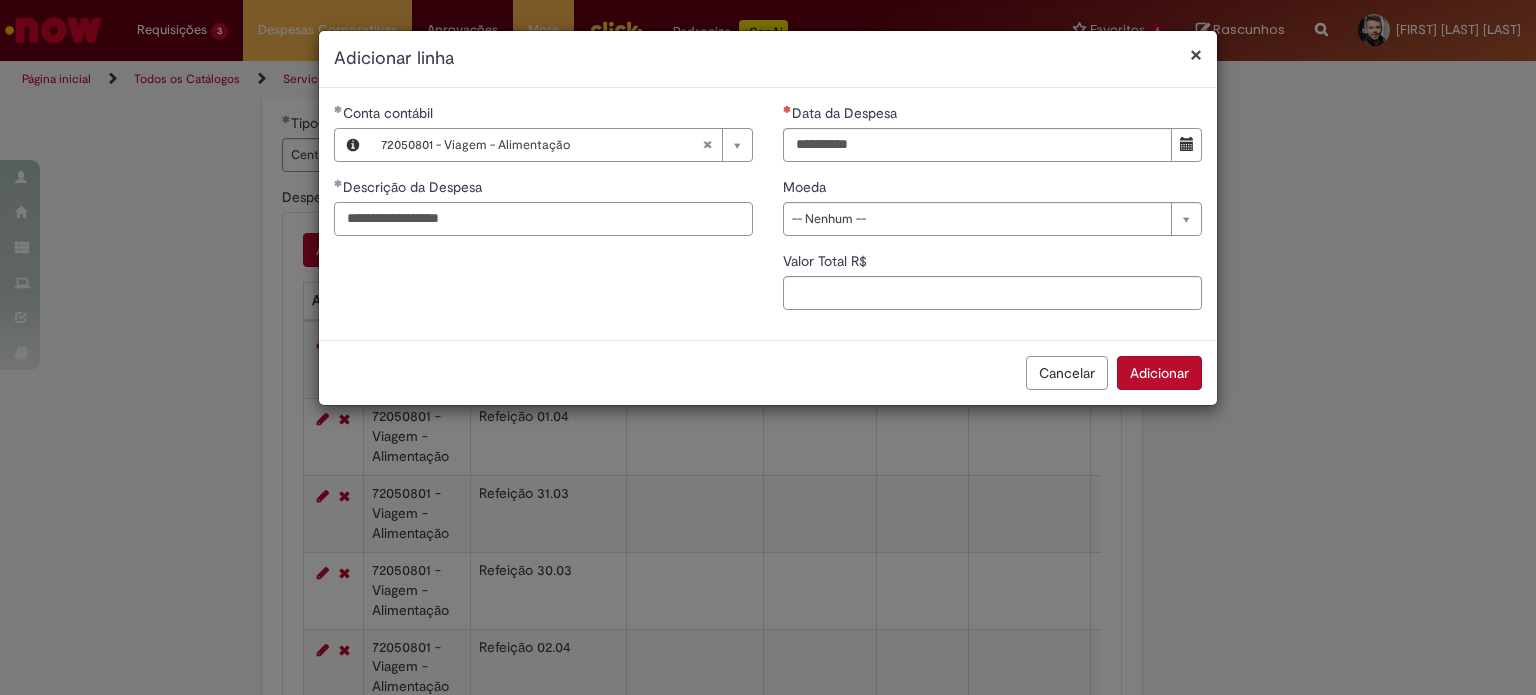 type on "**********" 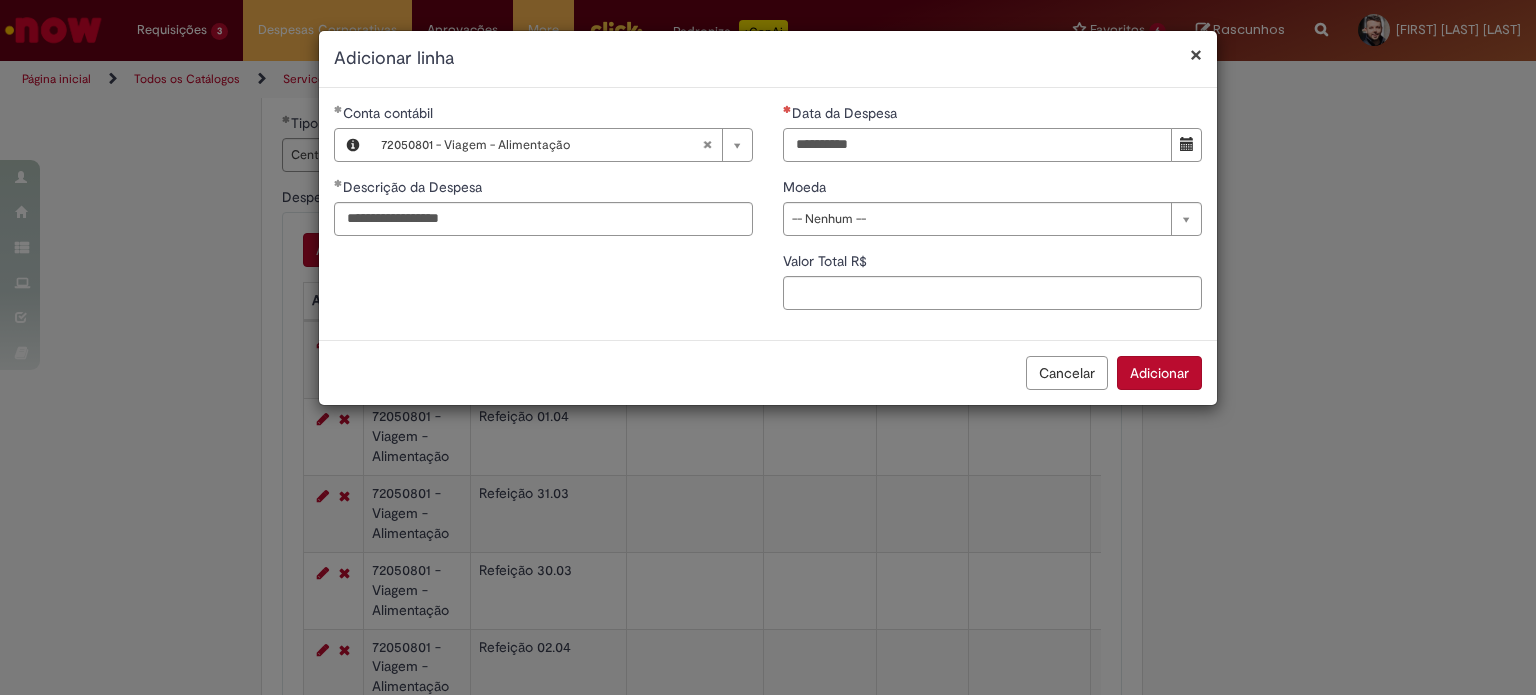 click on "Data da Despesa" at bounding box center (977, 145) 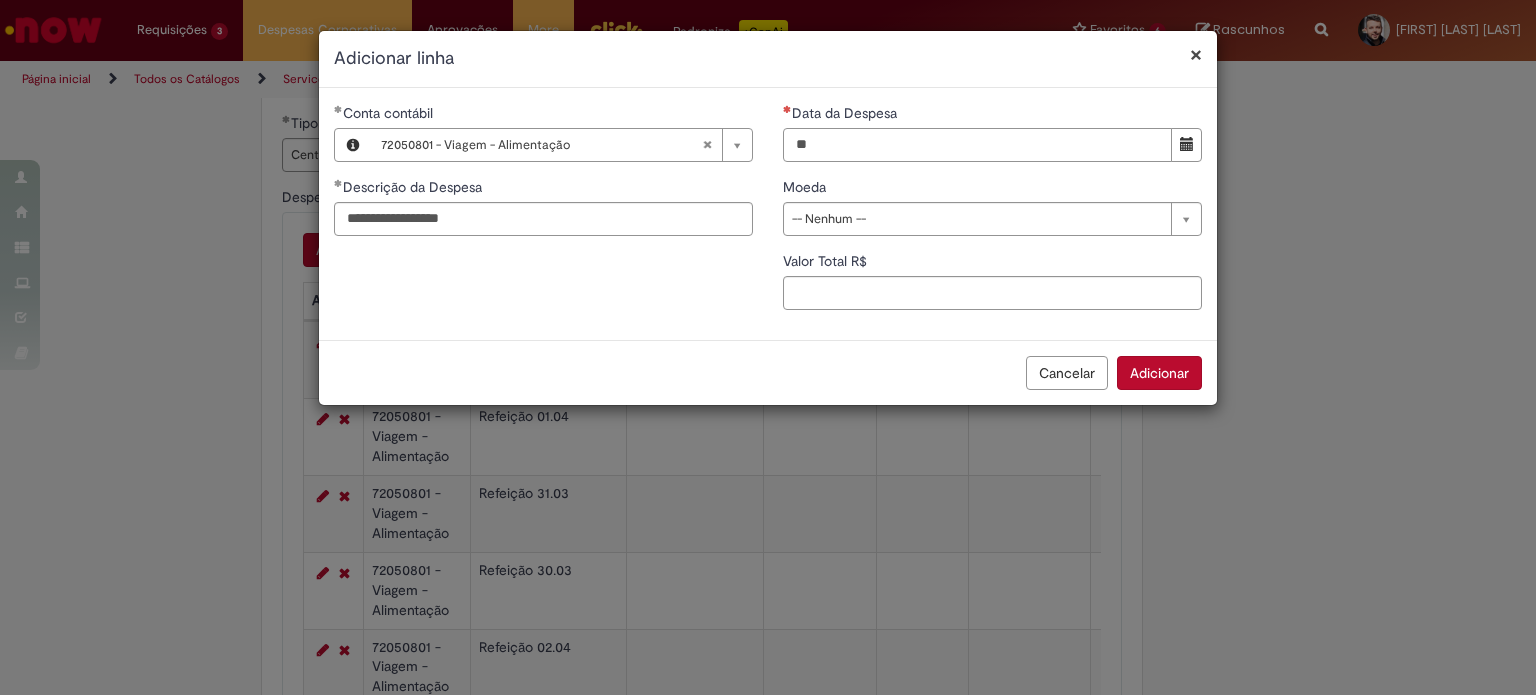 type on "**********" 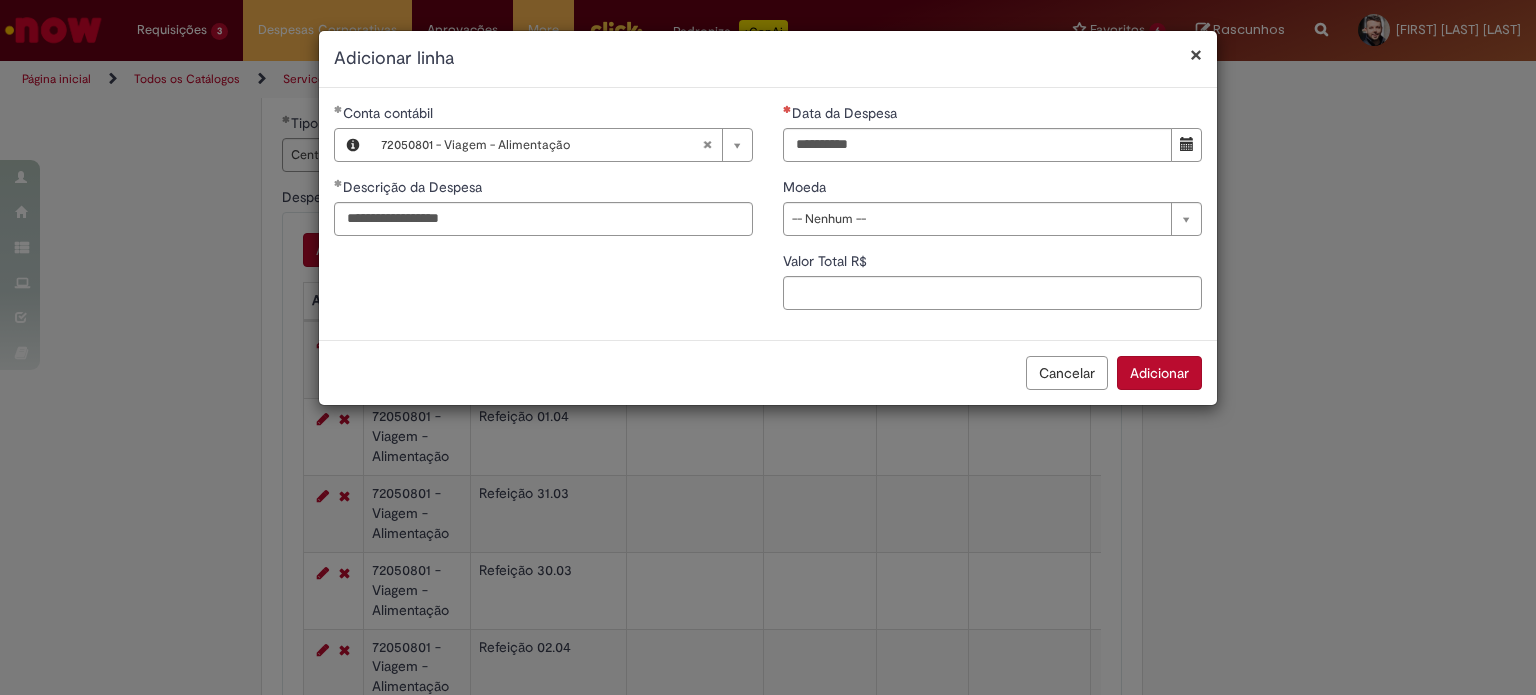 type 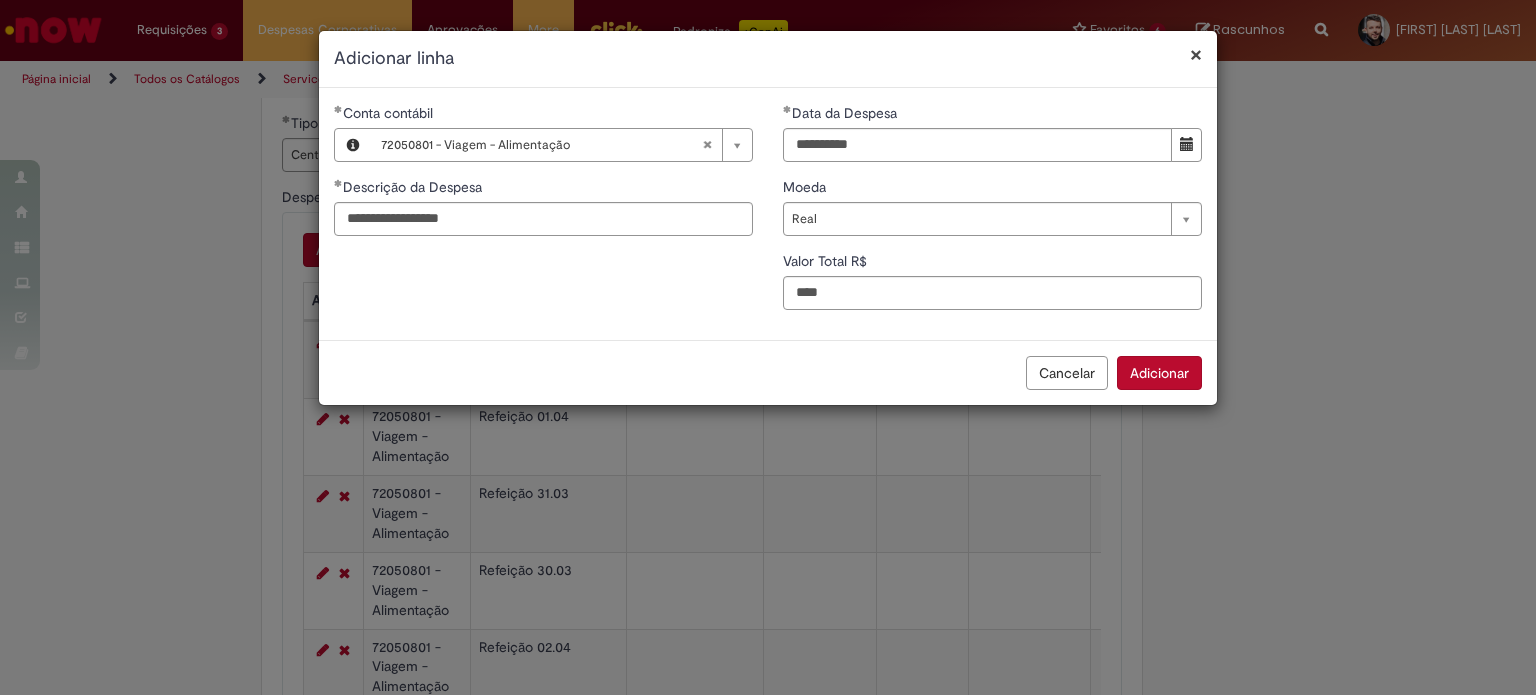 click on "Adicionar" at bounding box center [1159, 373] 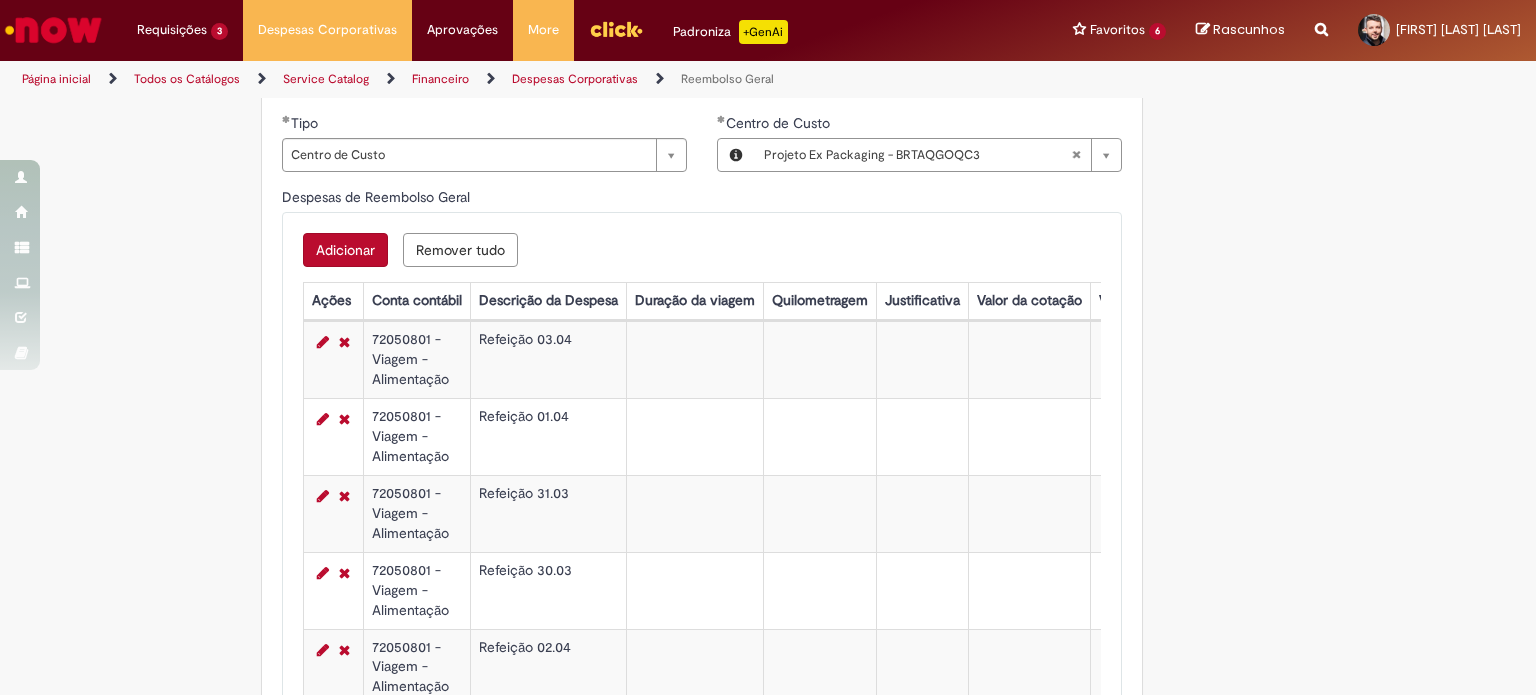 click on "Adicionar" at bounding box center (345, 250) 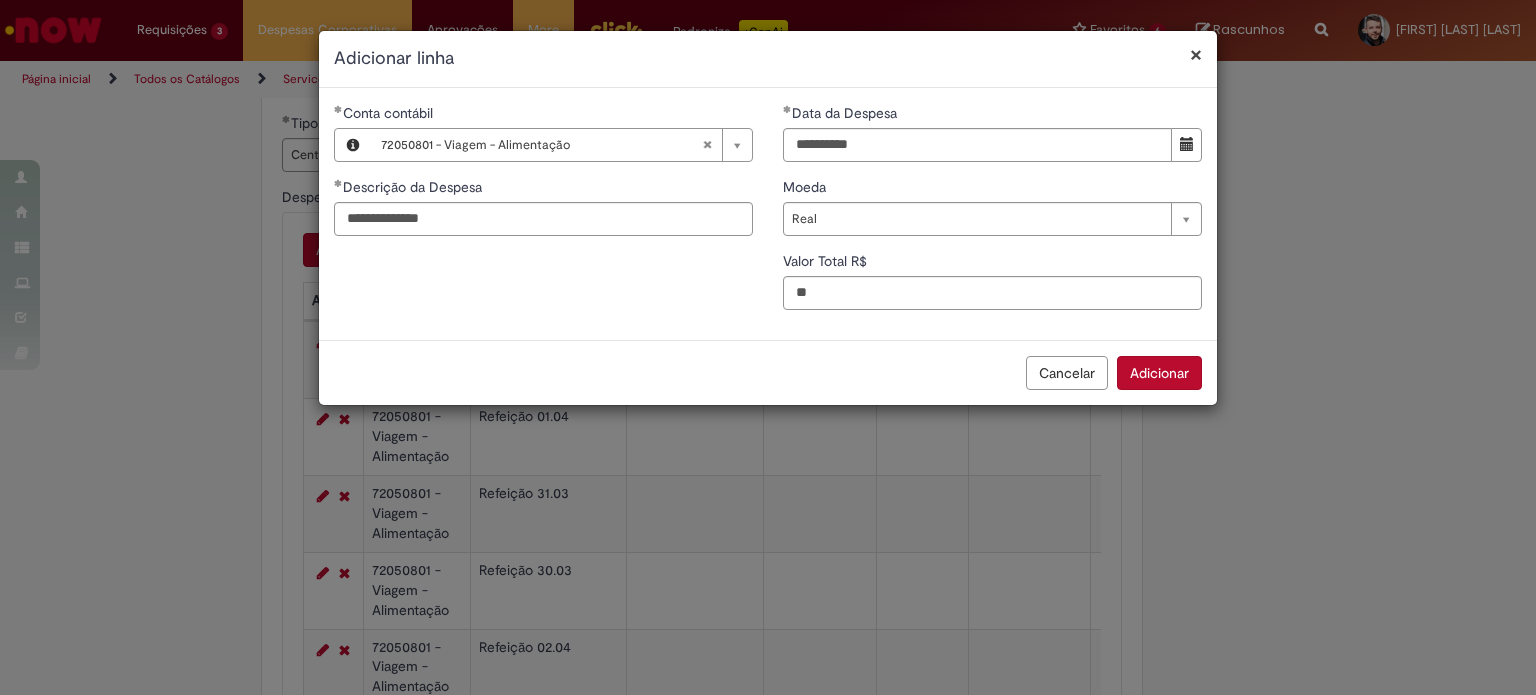 click on "Adicionar" at bounding box center [1159, 373] 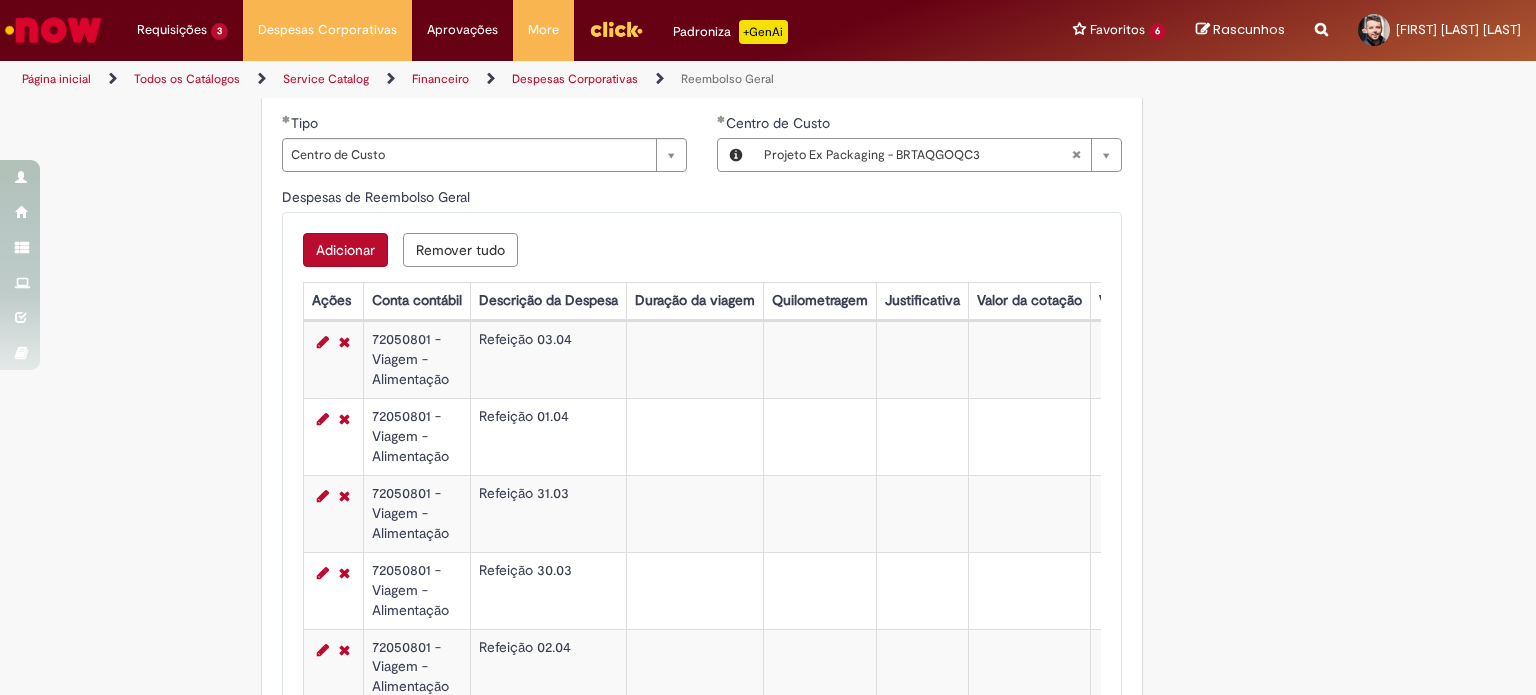 click on "Adicionar" at bounding box center (345, 250) 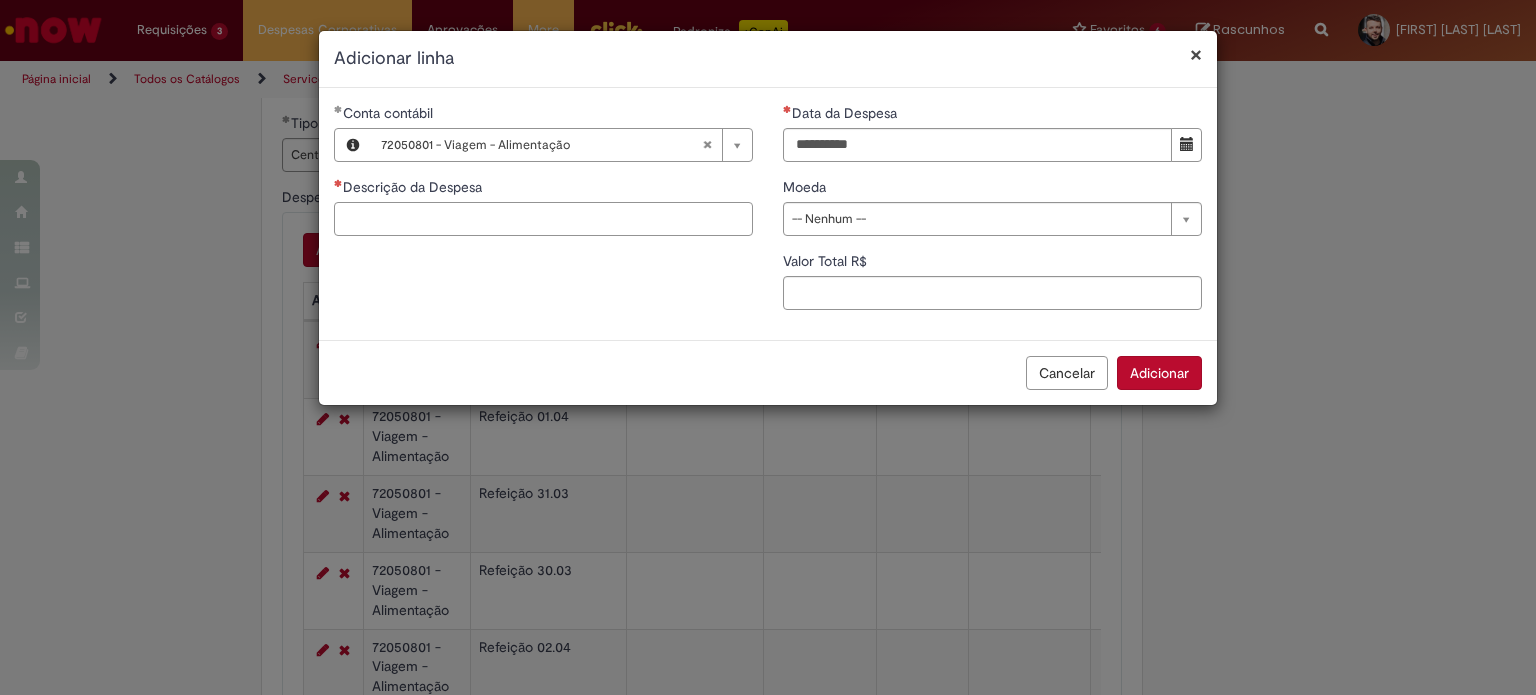 click on "Descrição da Despesa" at bounding box center [543, 219] 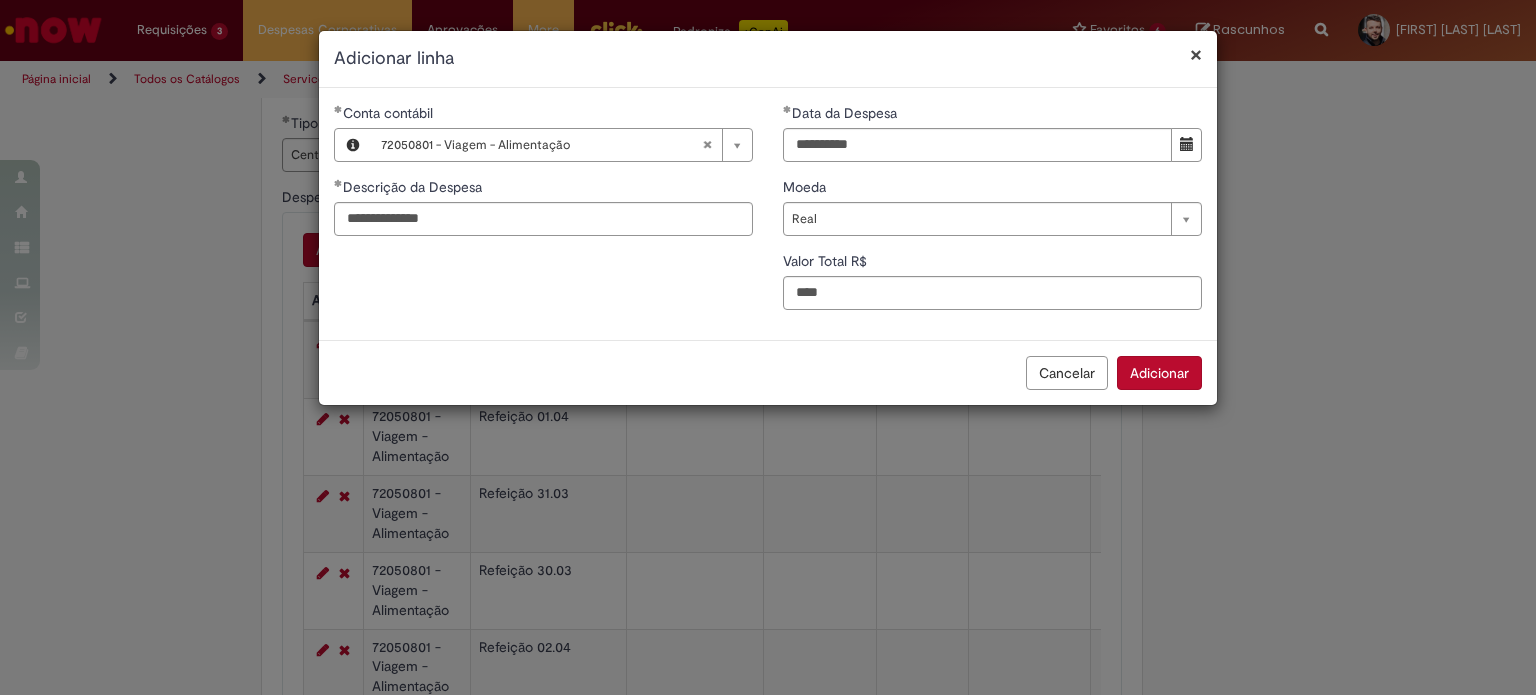 click on "Adicionar" at bounding box center [1159, 373] 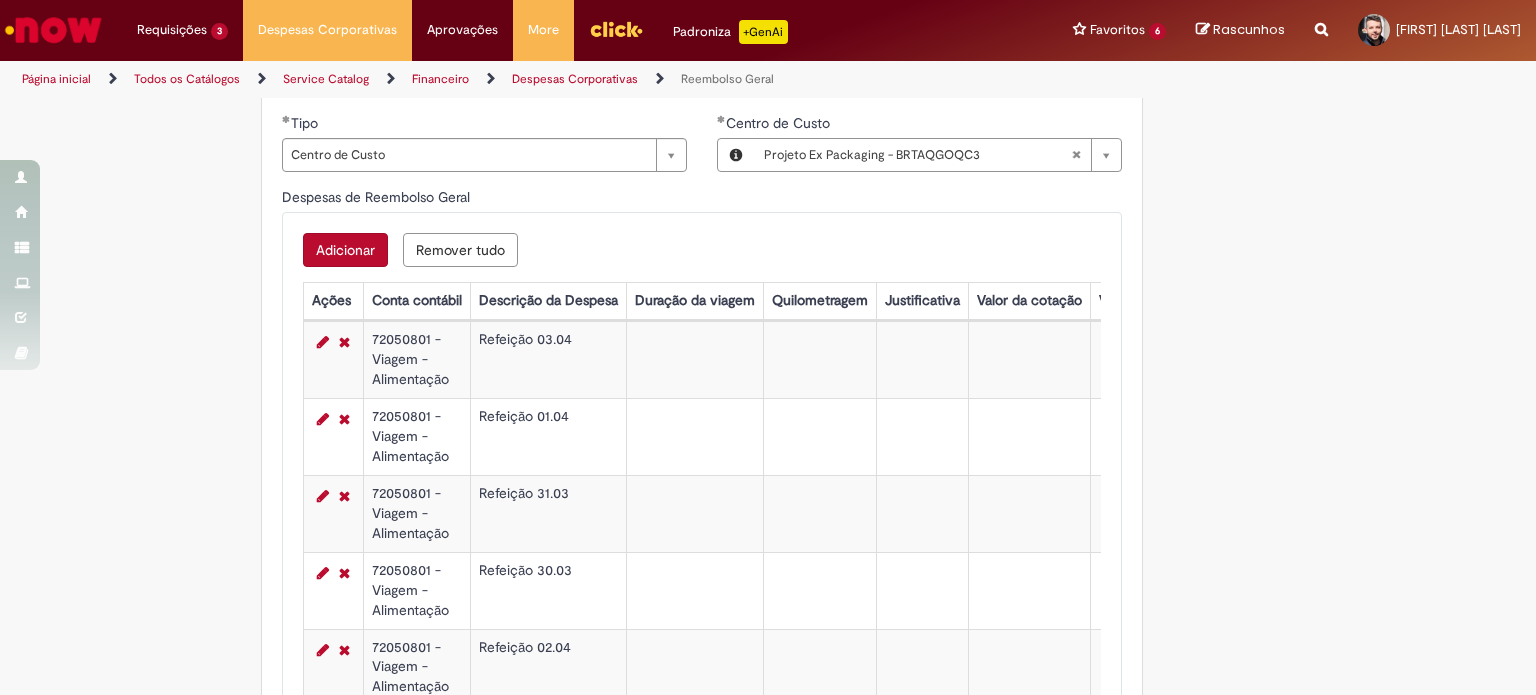 click on "Adicionar" at bounding box center (345, 250) 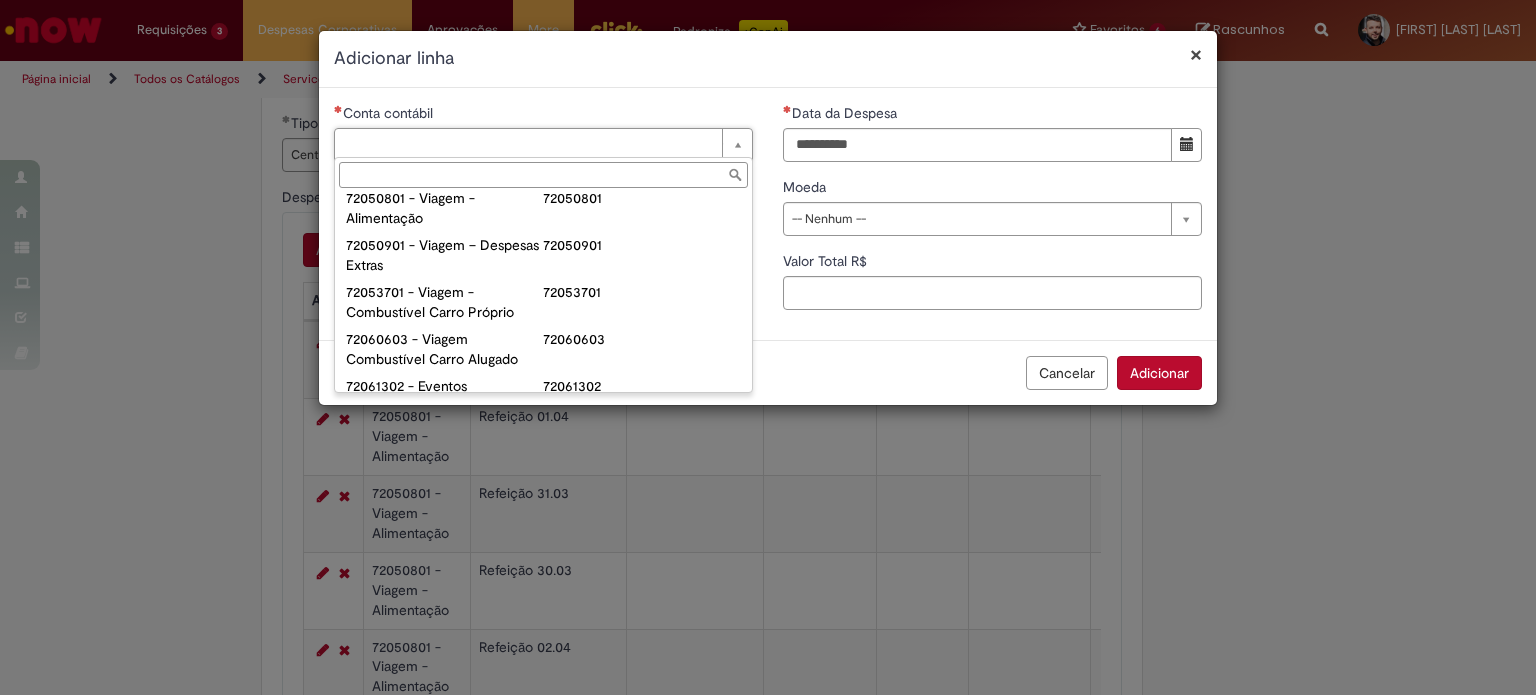 scroll, scrollTop: 1255, scrollLeft: 0, axis: vertical 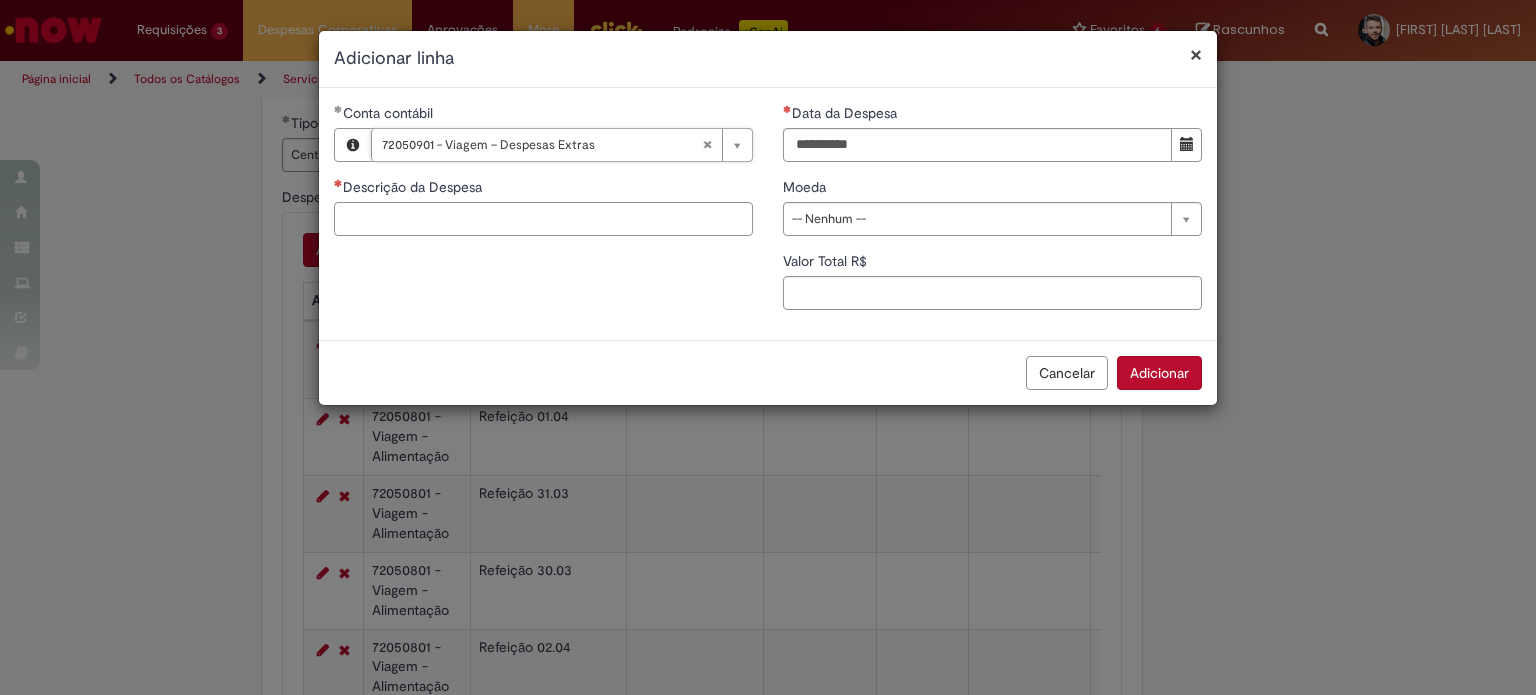 click on "Descrição da Despesa" at bounding box center (543, 219) 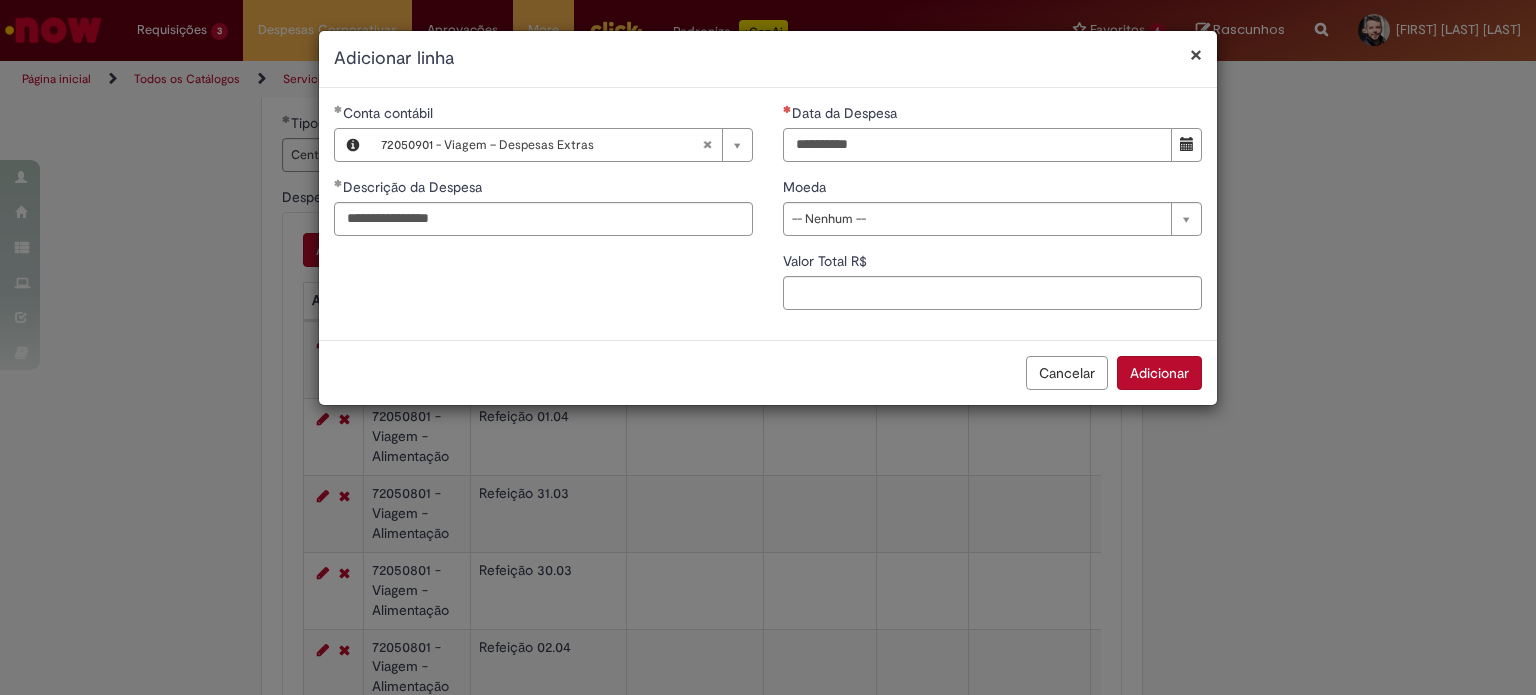 click on "Data da Despesa" at bounding box center (977, 145) 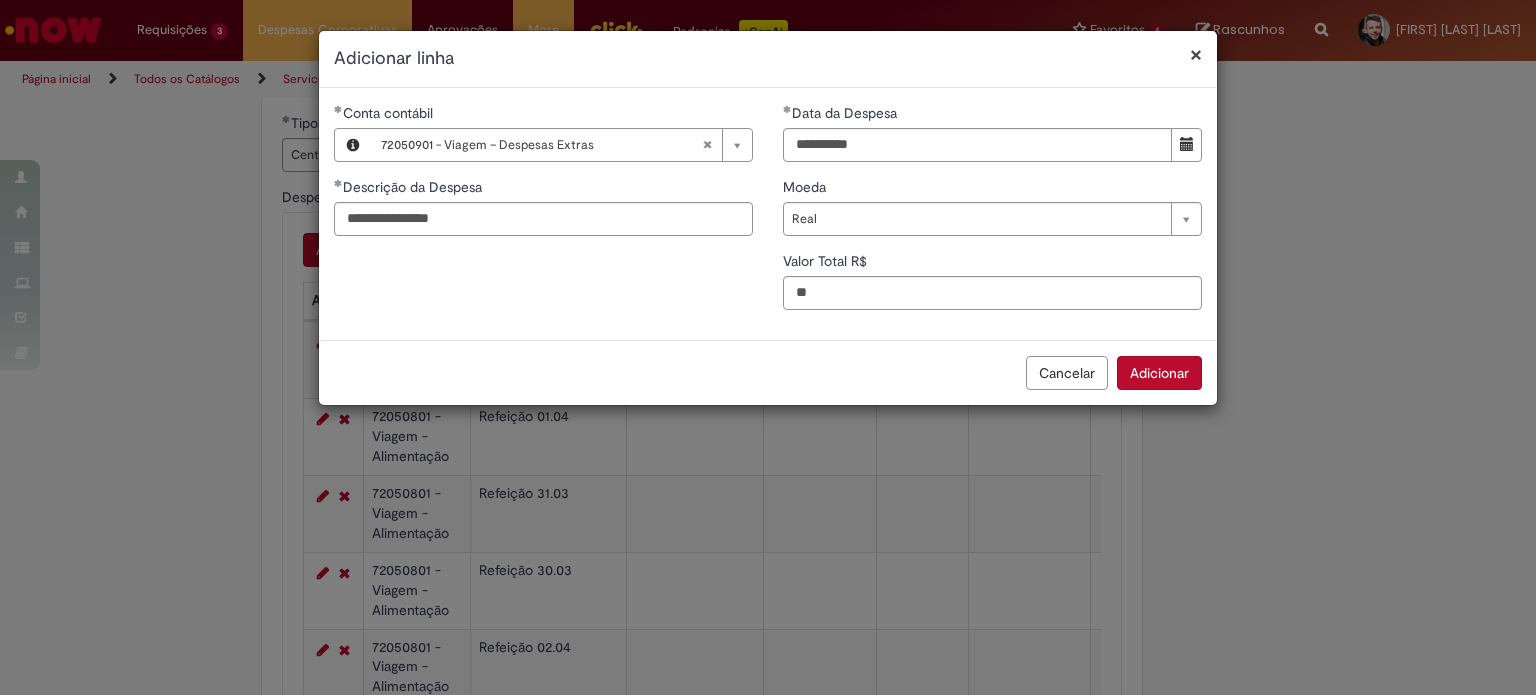 click on "Adicionar" at bounding box center (1159, 373) 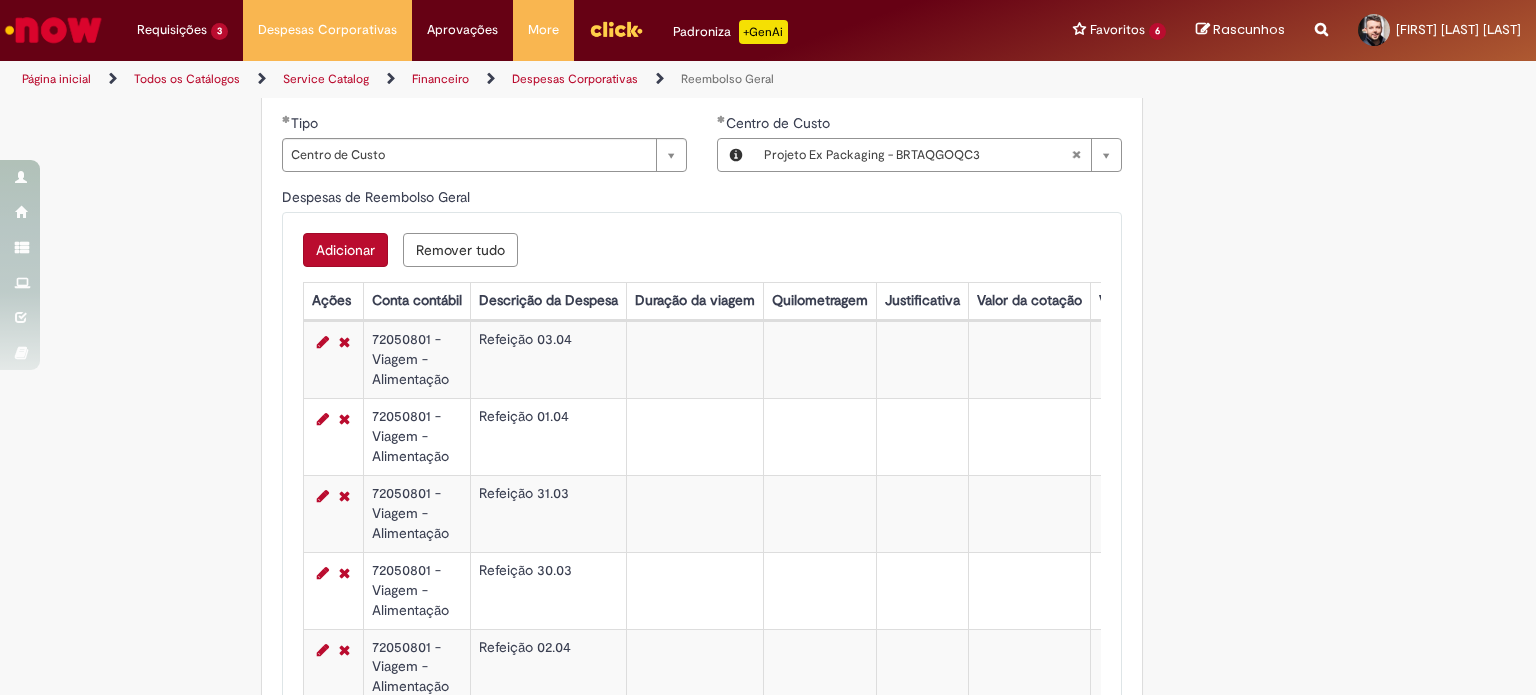 click on "Adicionar" at bounding box center (345, 250) 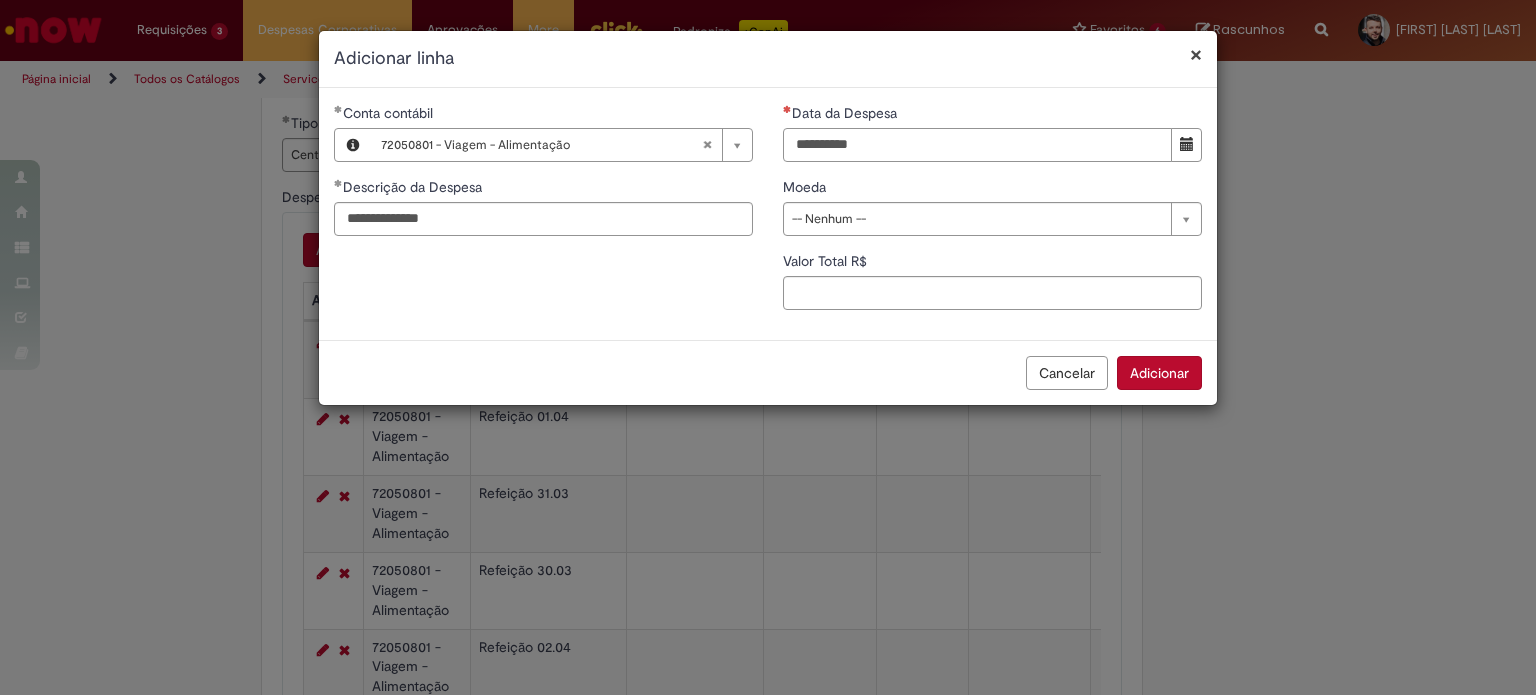 click on "Data da Despesa" at bounding box center (977, 145) 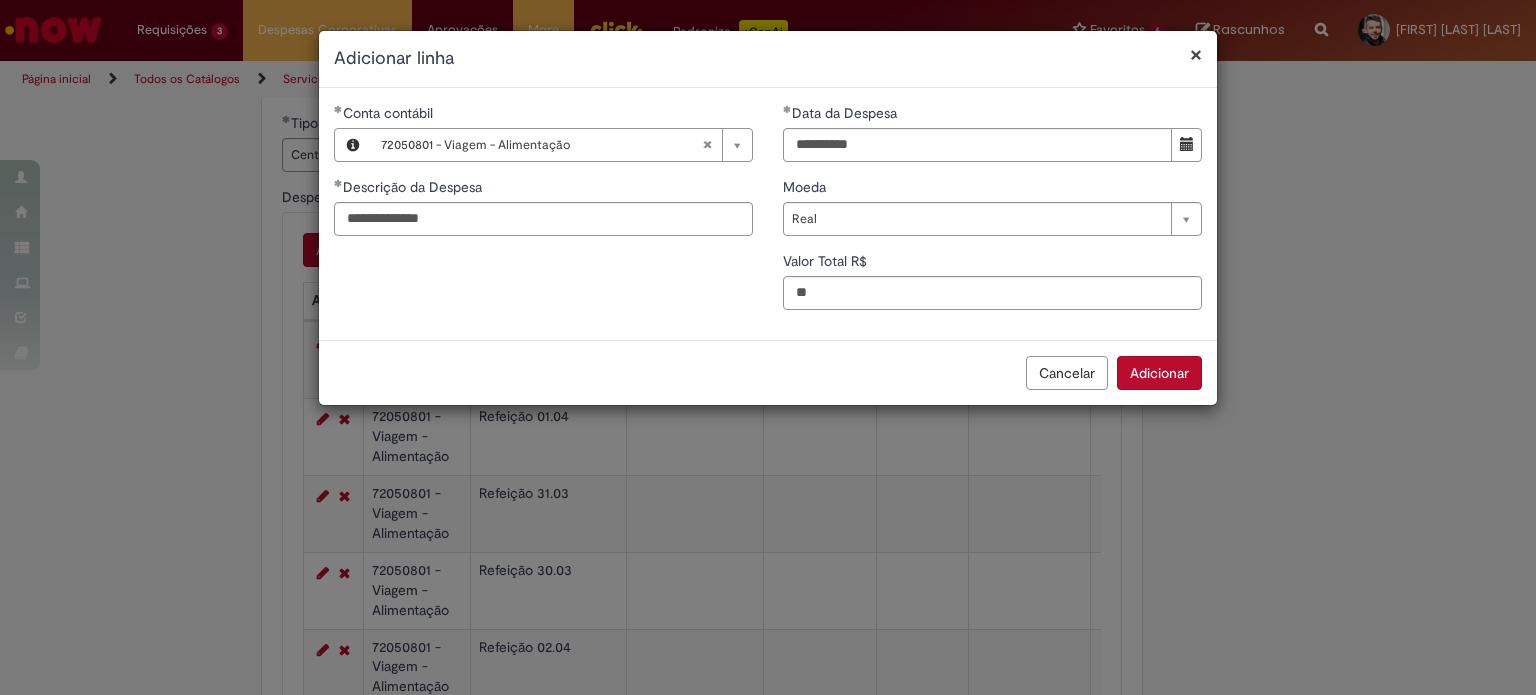 click on "Adicionar" at bounding box center [1159, 373] 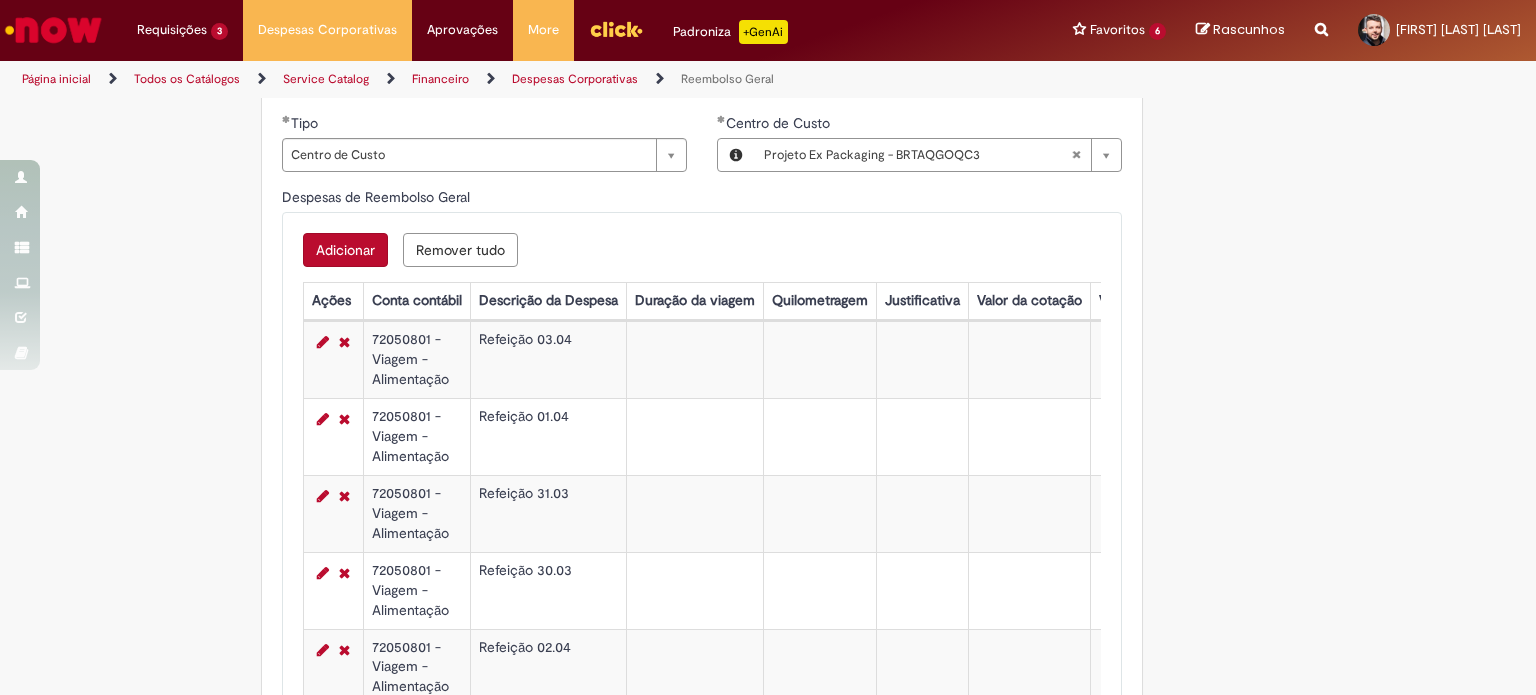 click on "Adicionar" at bounding box center [345, 250] 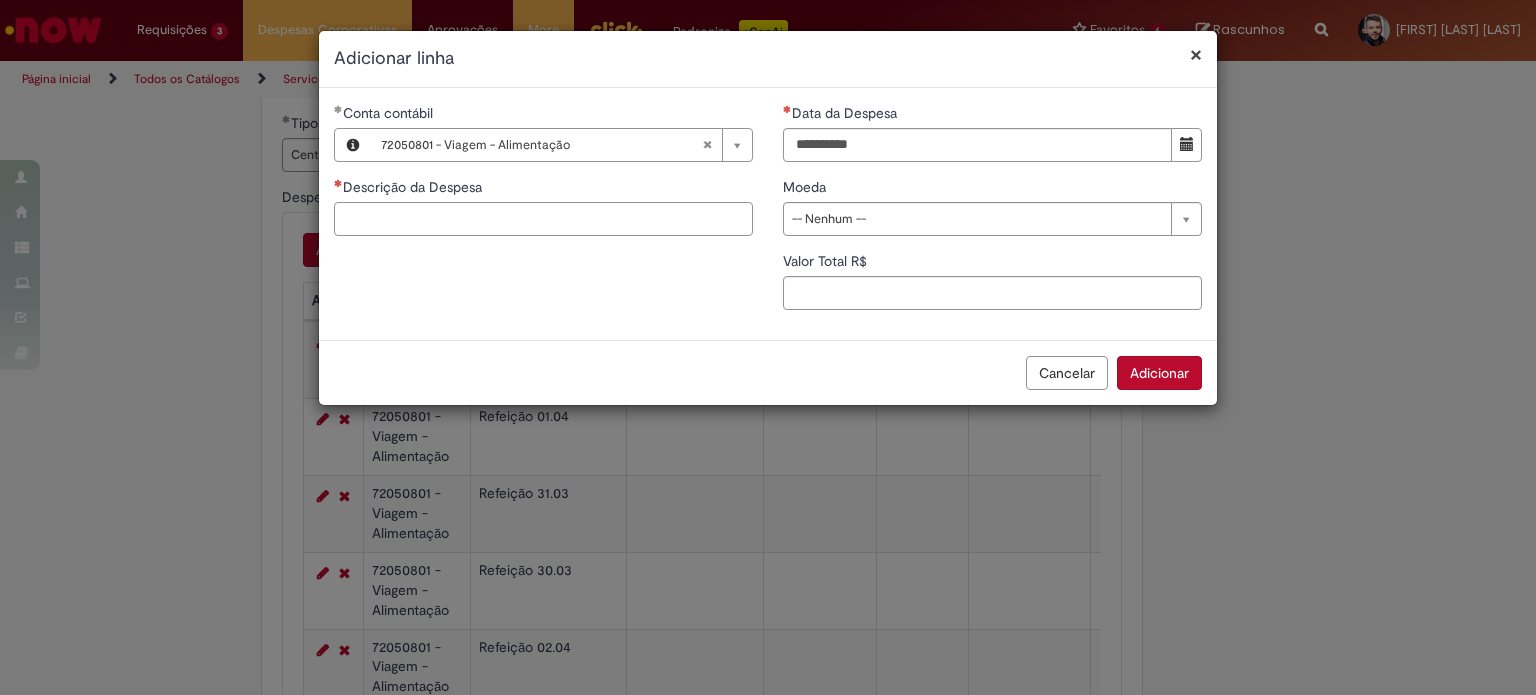 click on "Descrição da Despesa" at bounding box center [543, 219] 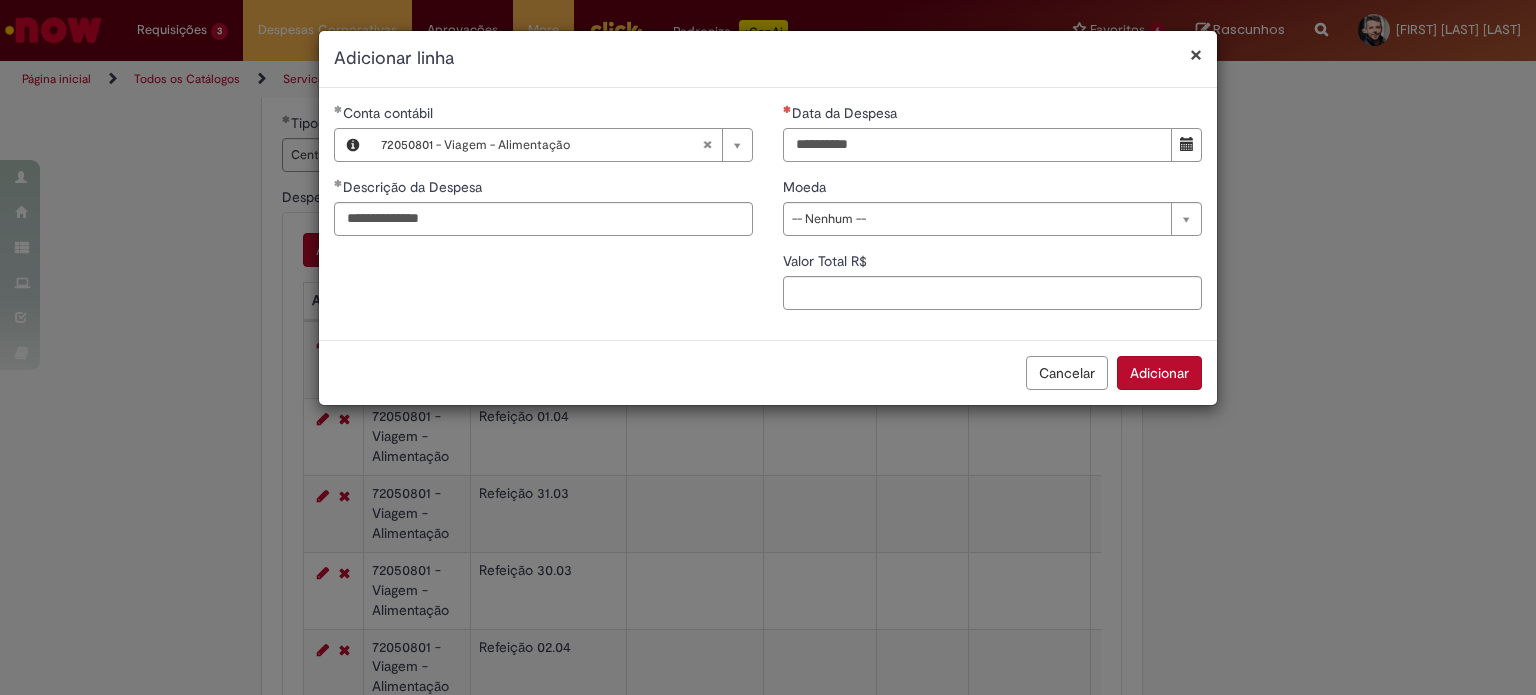 click on "Data da Despesa" at bounding box center [977, 145] 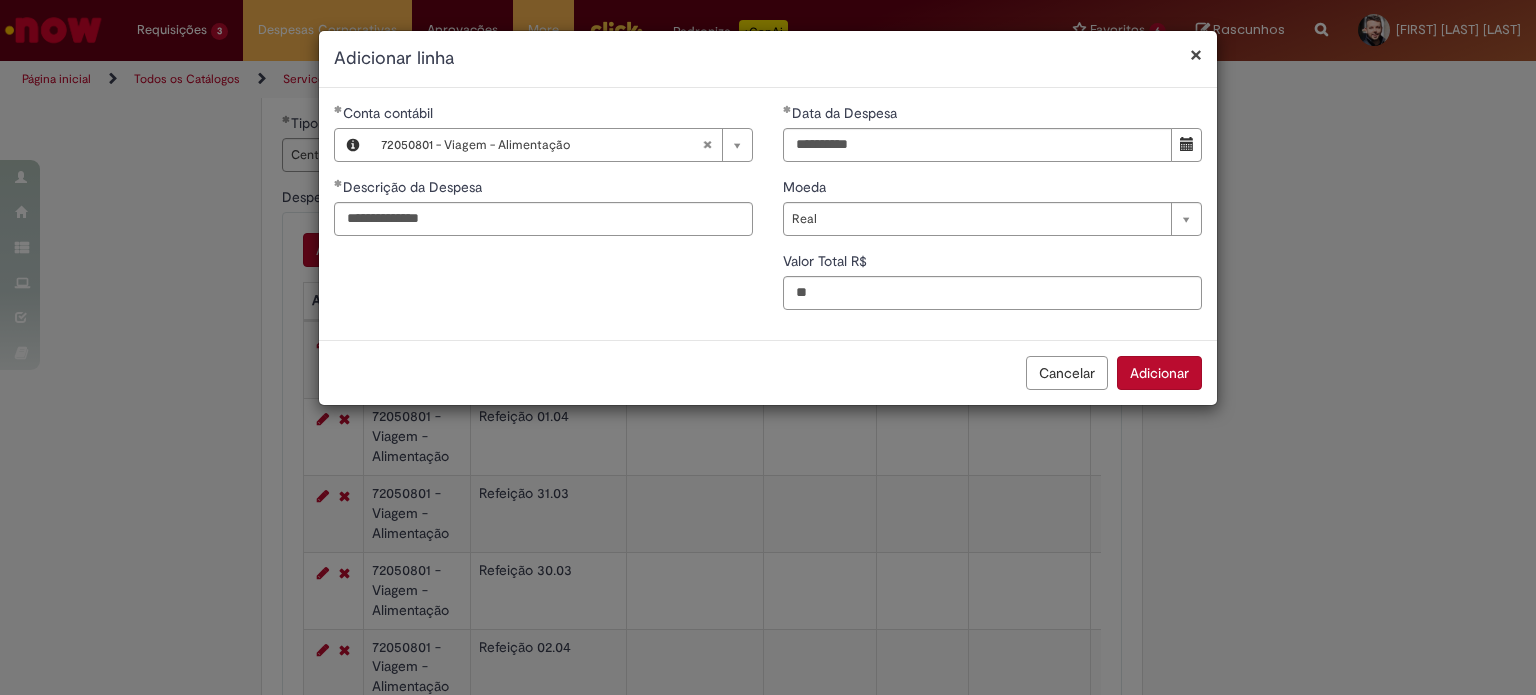 click on "Adicionar" at bounding box center [1159, 373] 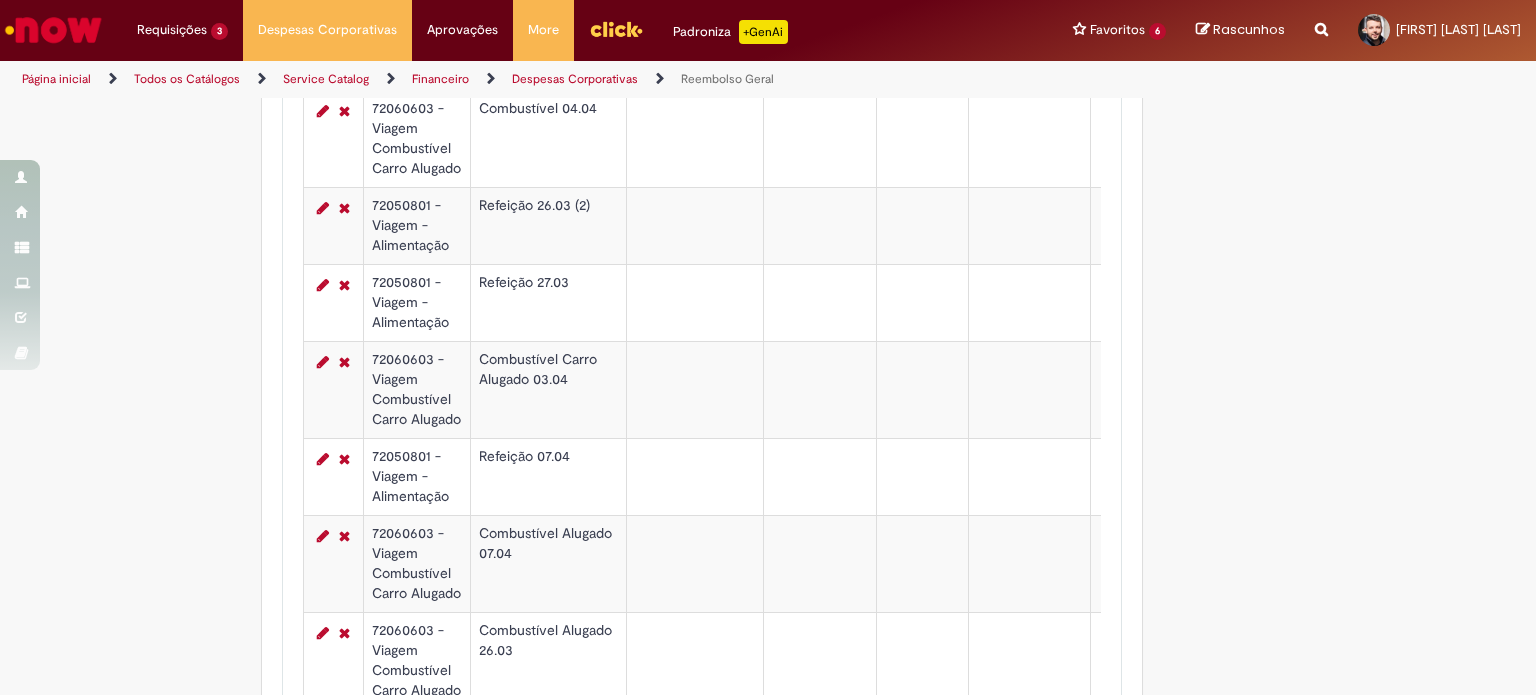 scroll, scrollTop: 1576, scrollLeft: 0, axis: vertical 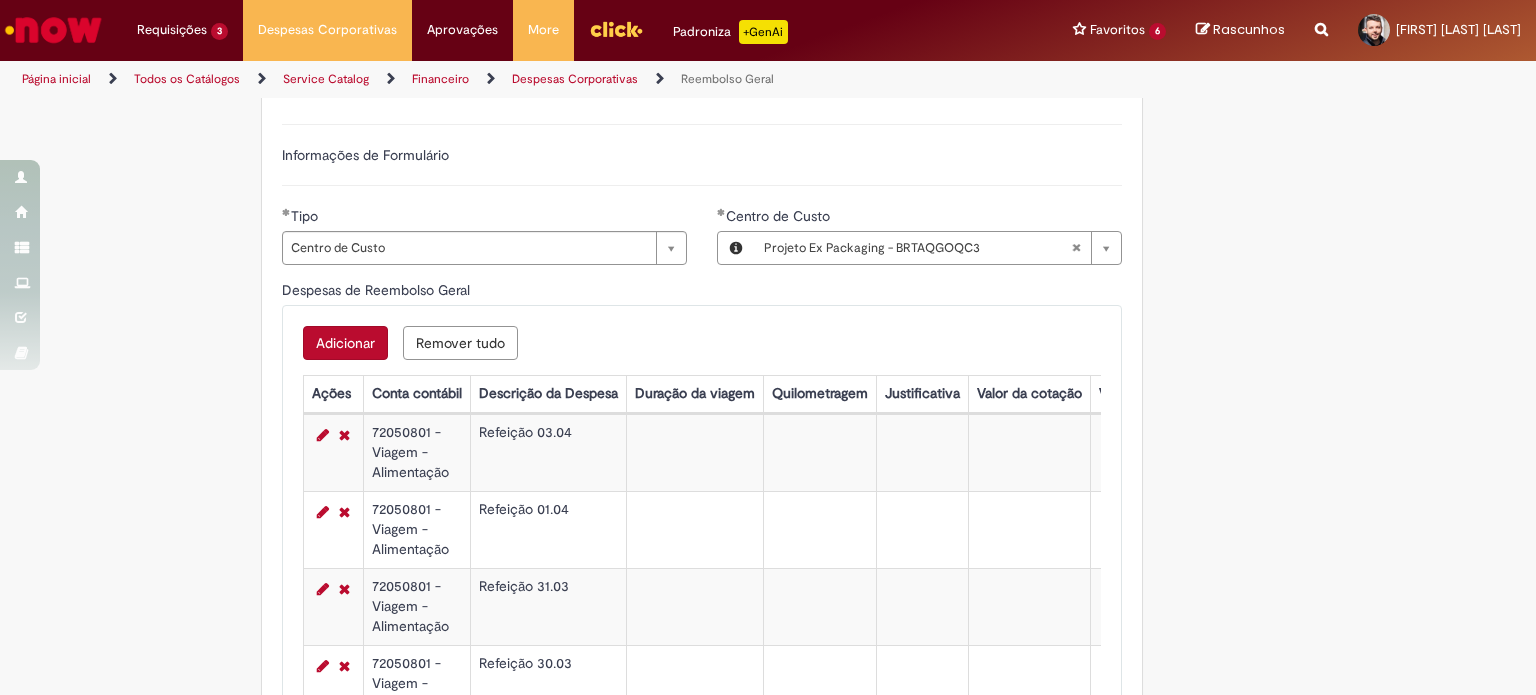 click on "Adicionar" at bounding box center [345, 343] 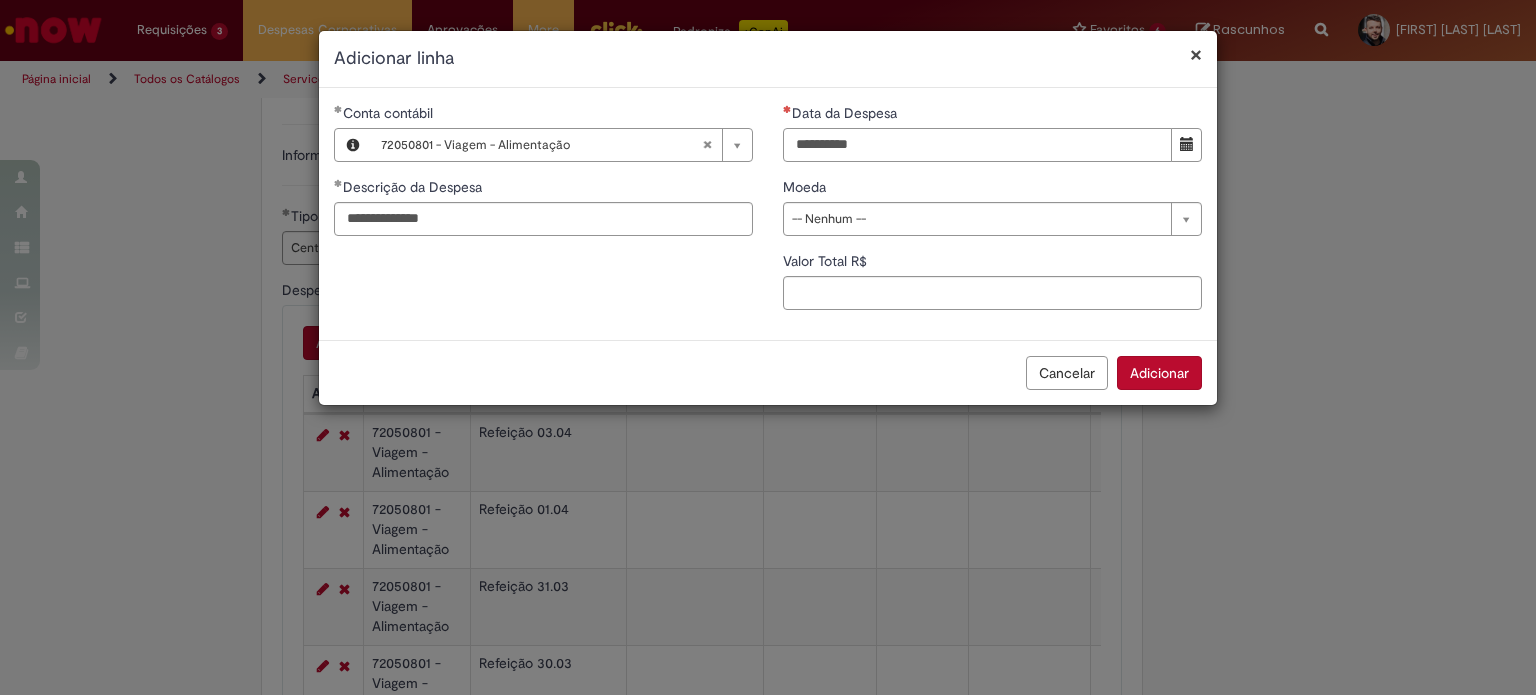 click on "Data da Despesa" at bounding box center [977, 145] 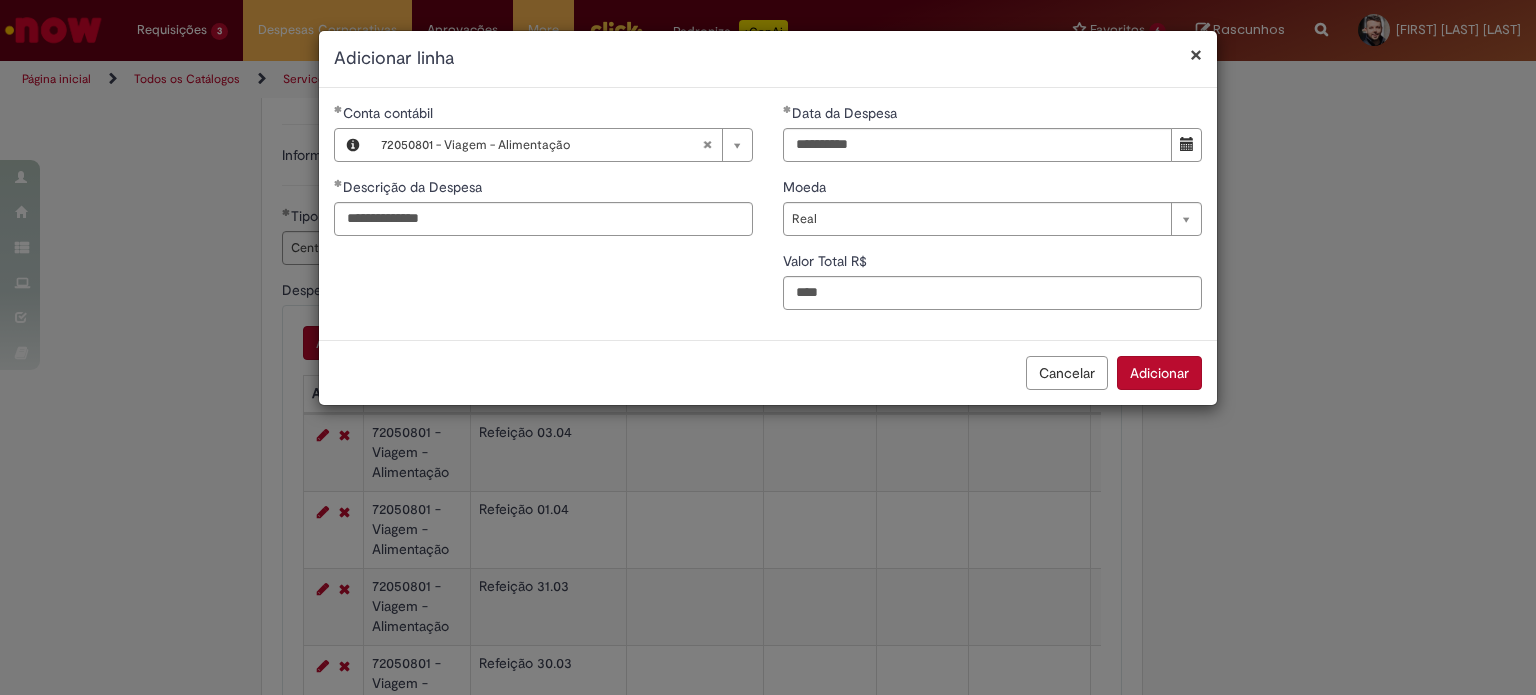 click on "Adicionar" at bounding box center (1159, 373) 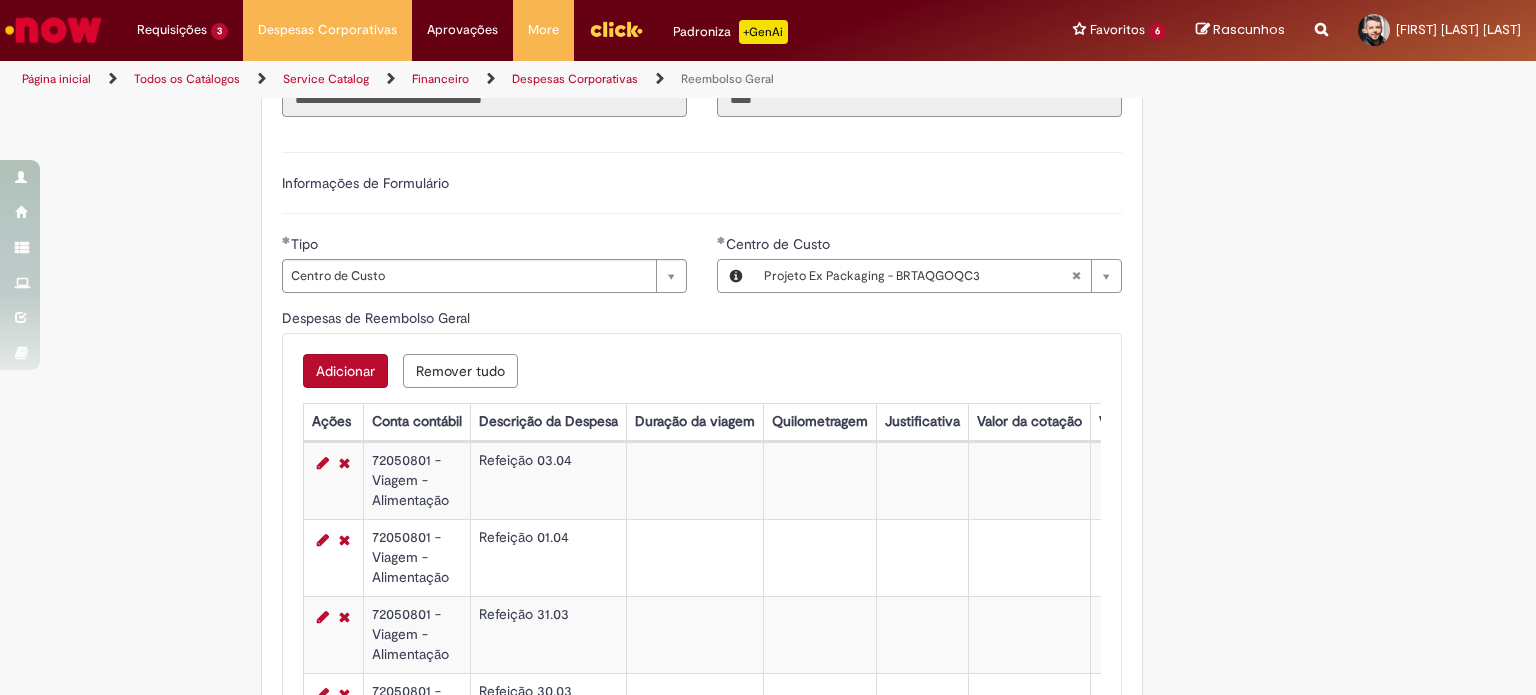 scroll, scrollTop: 633, scrollLeft: 0, axis: vertical 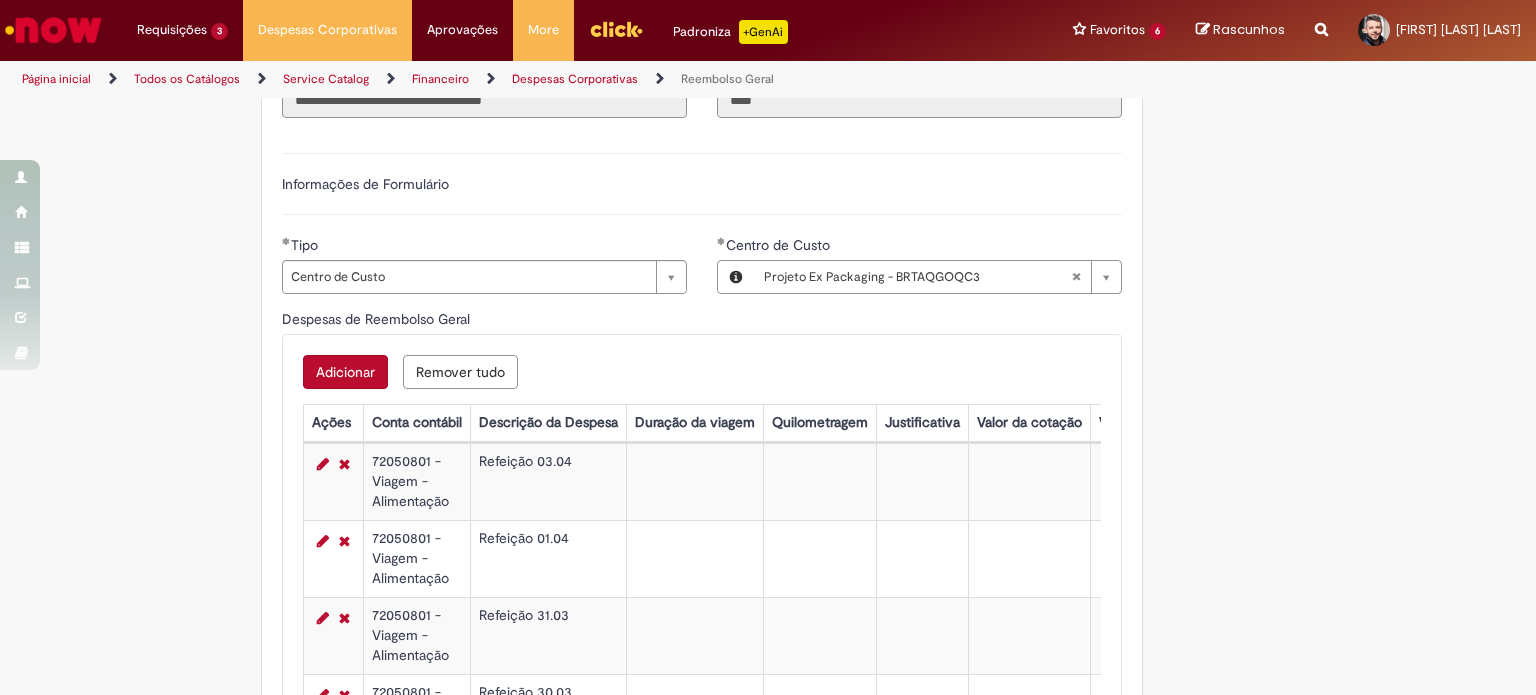 click on "Adicionar" at bounding box center (345, 372) 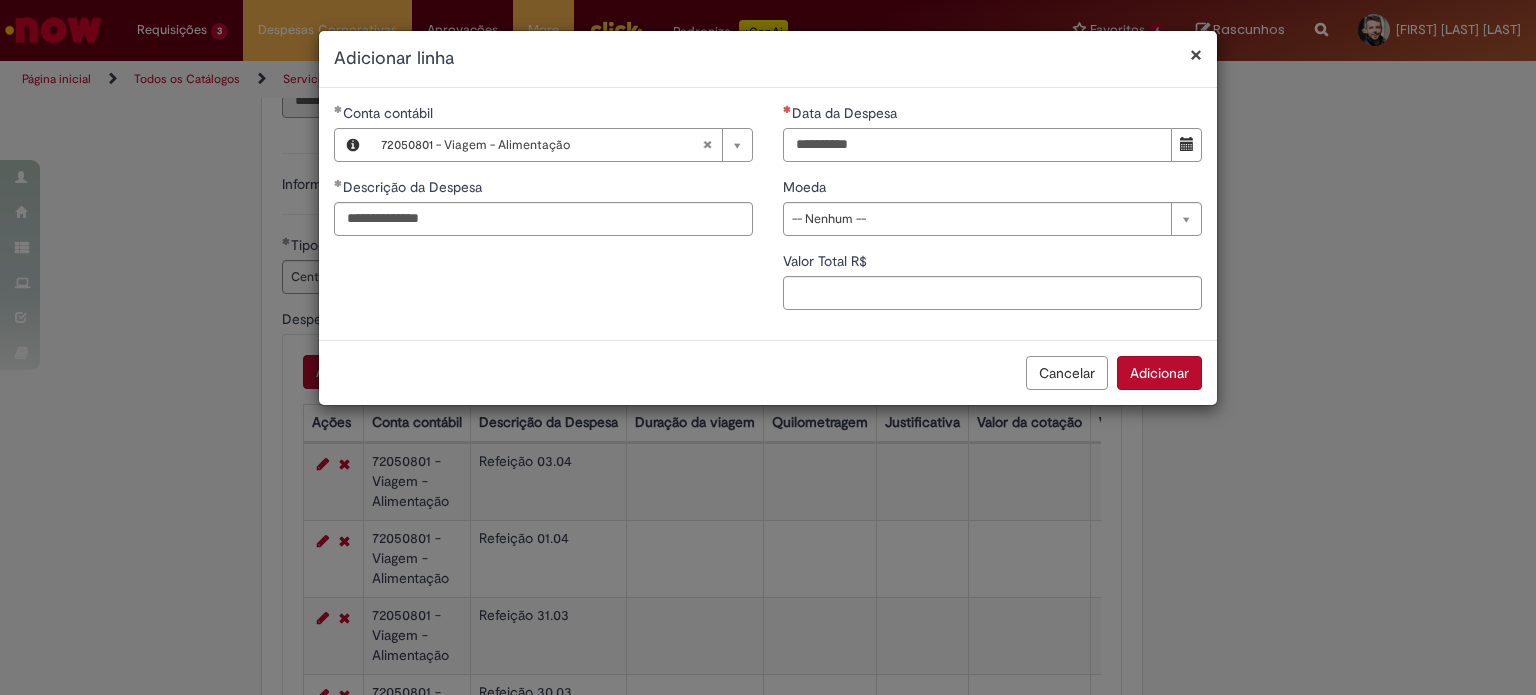 click on "Data da Despesa" at bounding box center (977, 145) 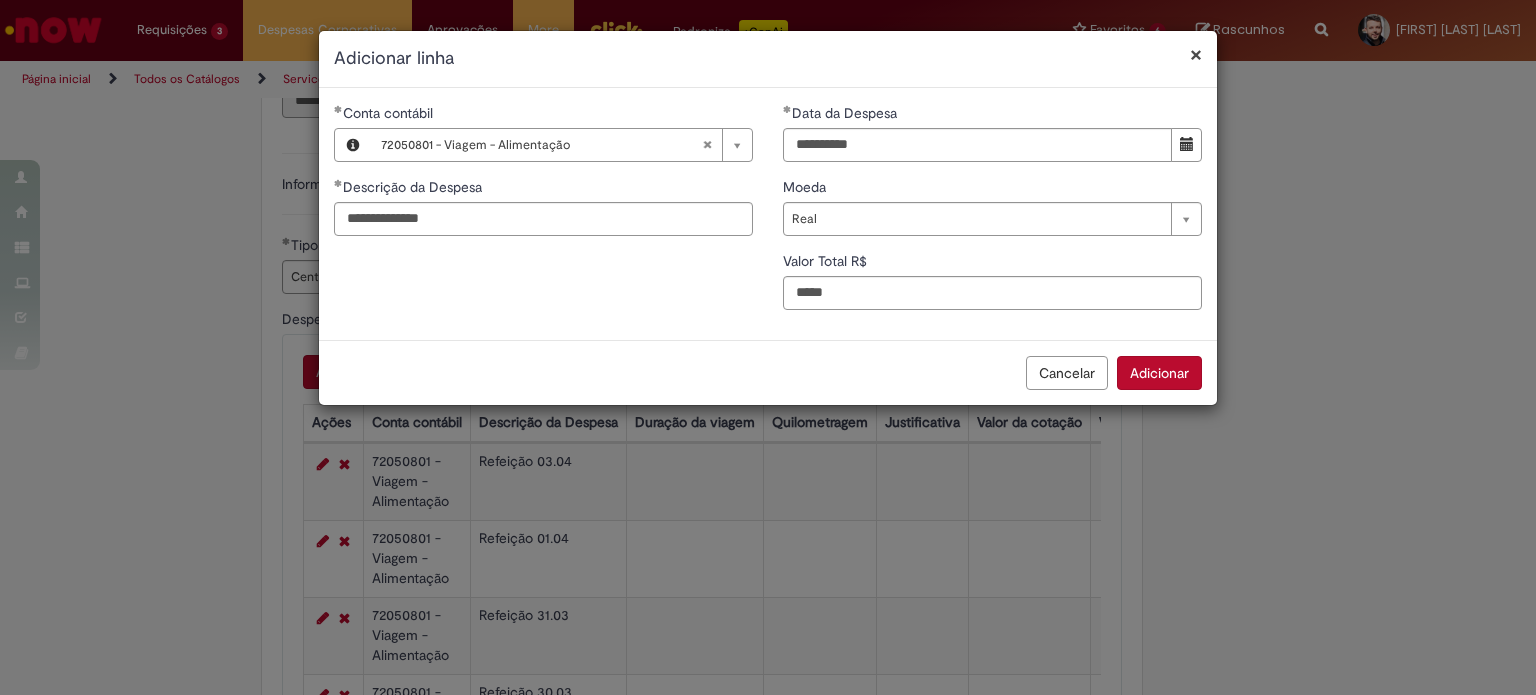 click on "Adicionar" at bounding box center (1159, 373) 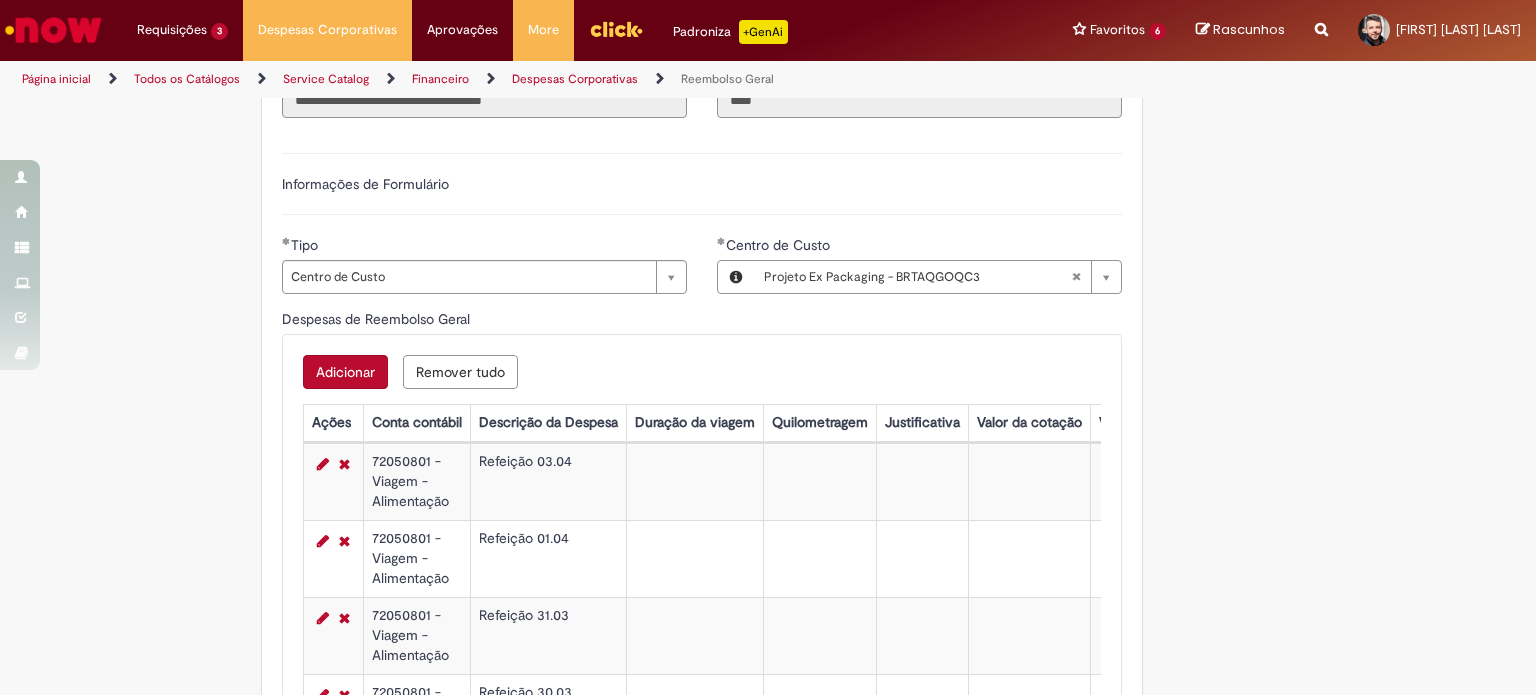 click on "Adicionar" at bounding box center (345, 372) 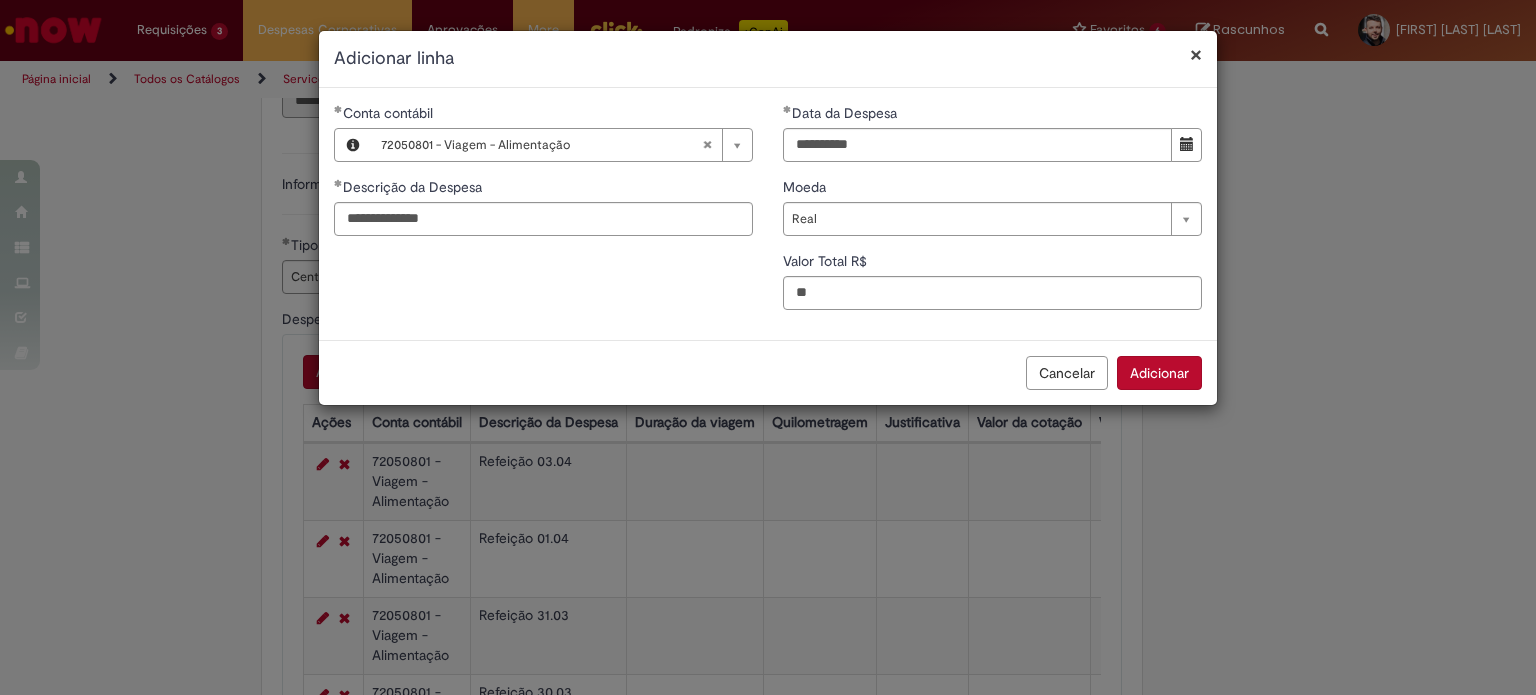 click on "Adicionar" at bounding box center (1159, 373) 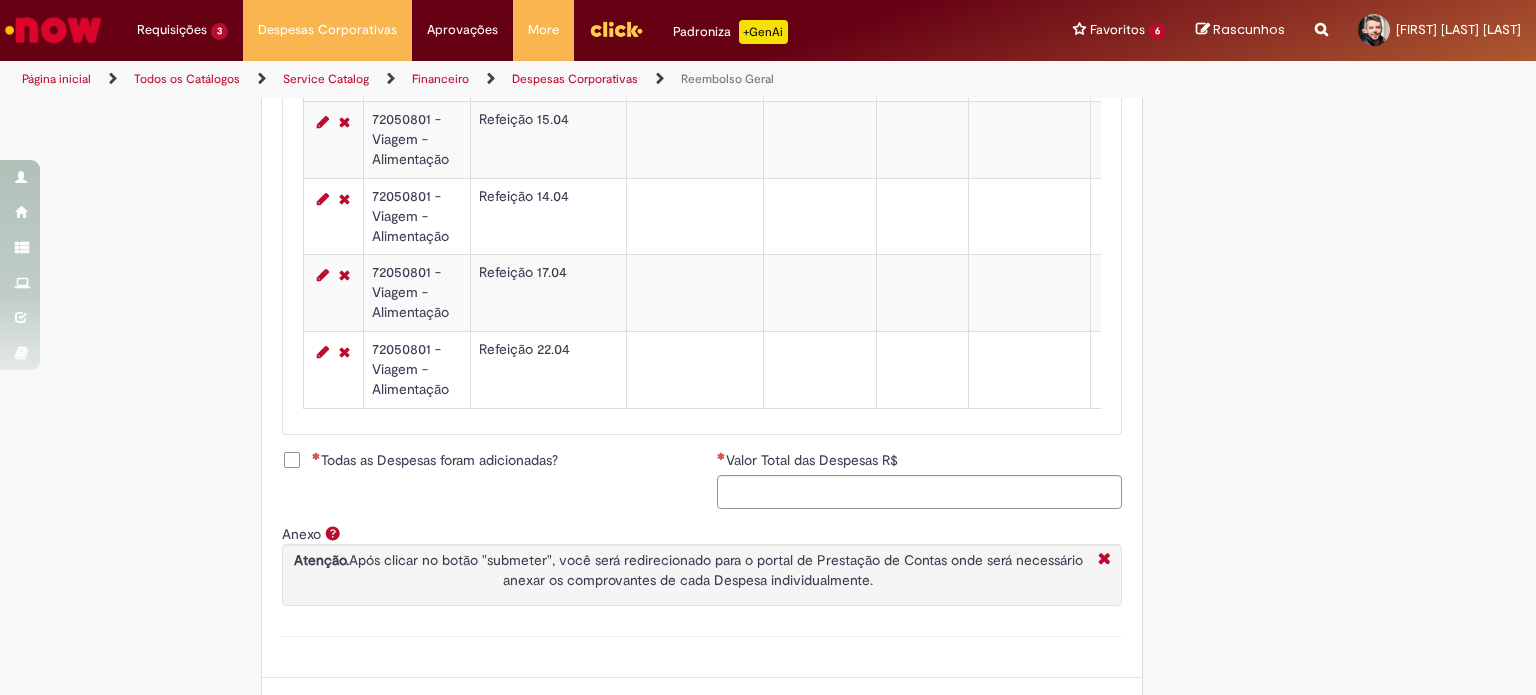 scroll, scrollTop: 2854, scrollLeft: 0, axis: vertical 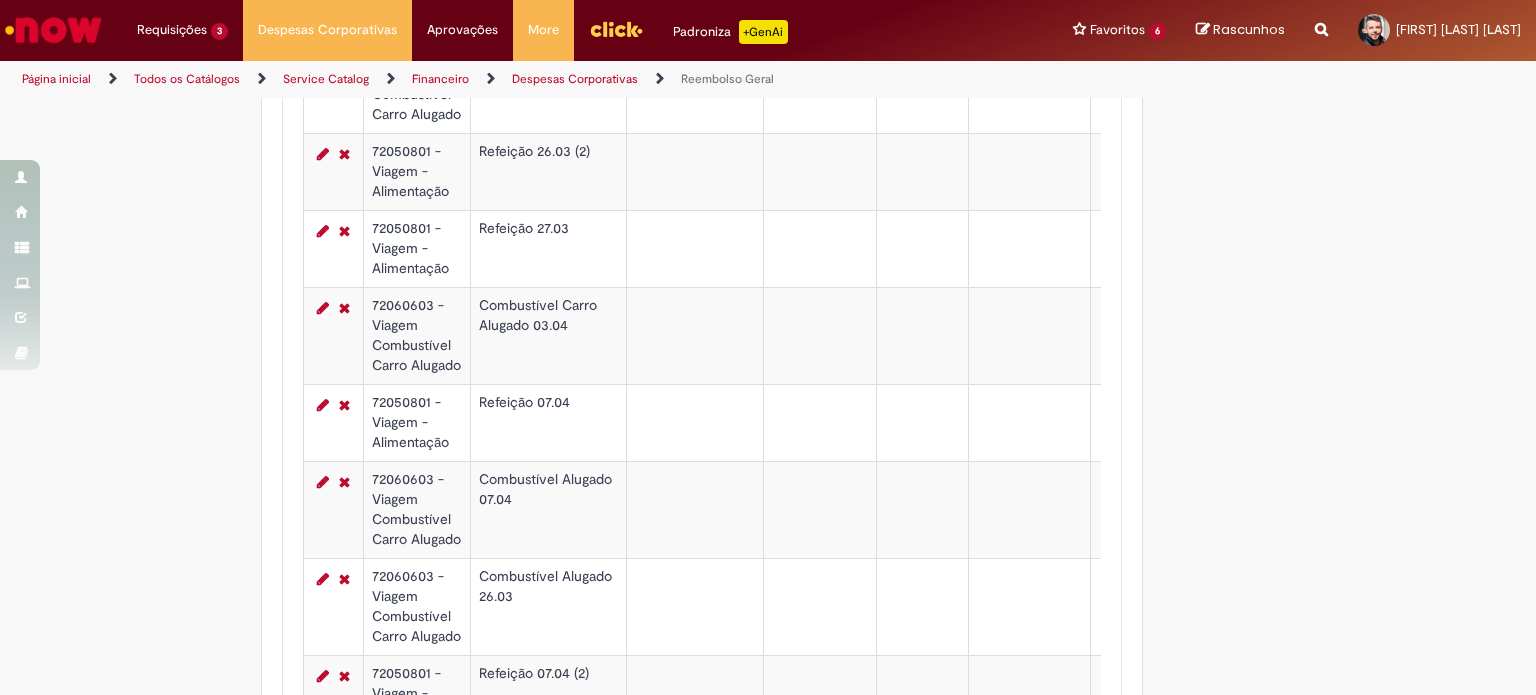 click at bounding box center [694, 336] 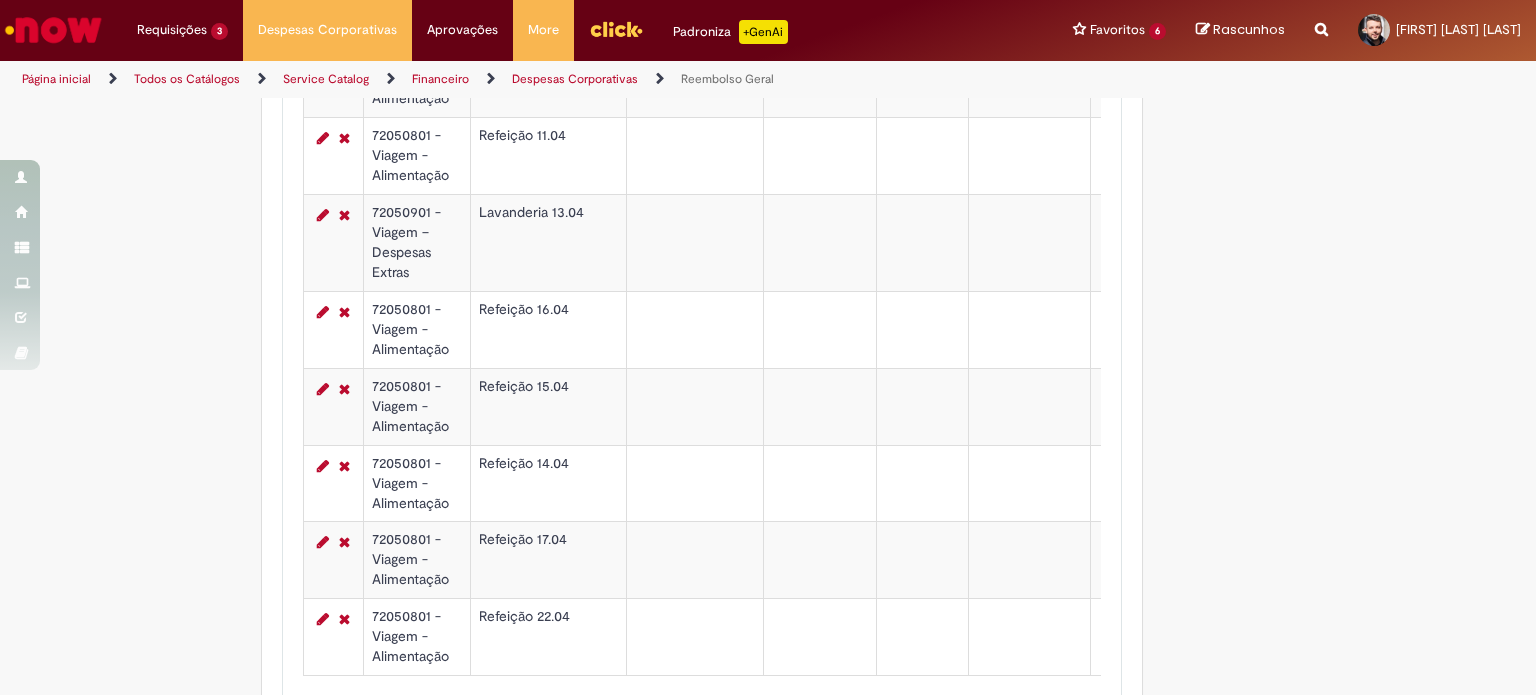scroll, scrollTop: 2552, scrollLeft: 0, axis: vertical 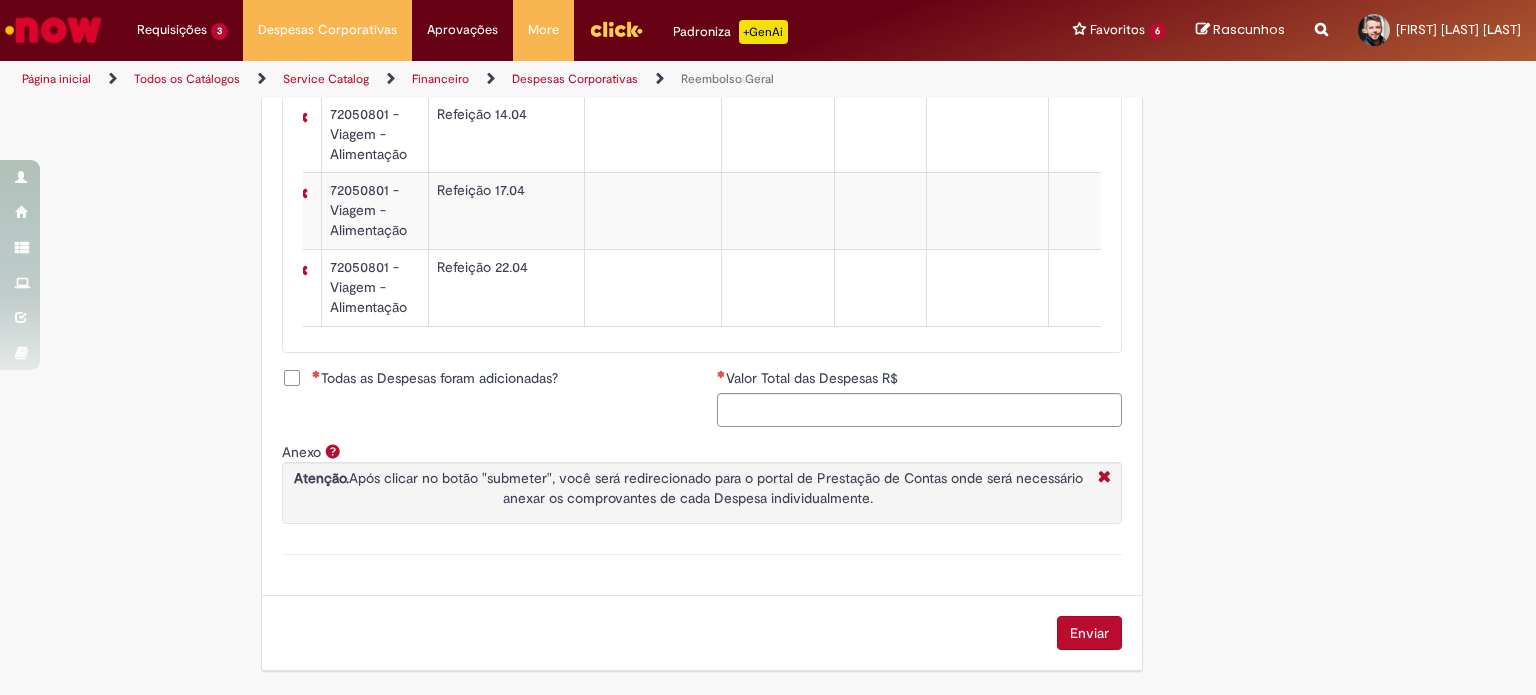 click on "Todas as Despesas foram adicionadas?" at bounding box center (484, 388) 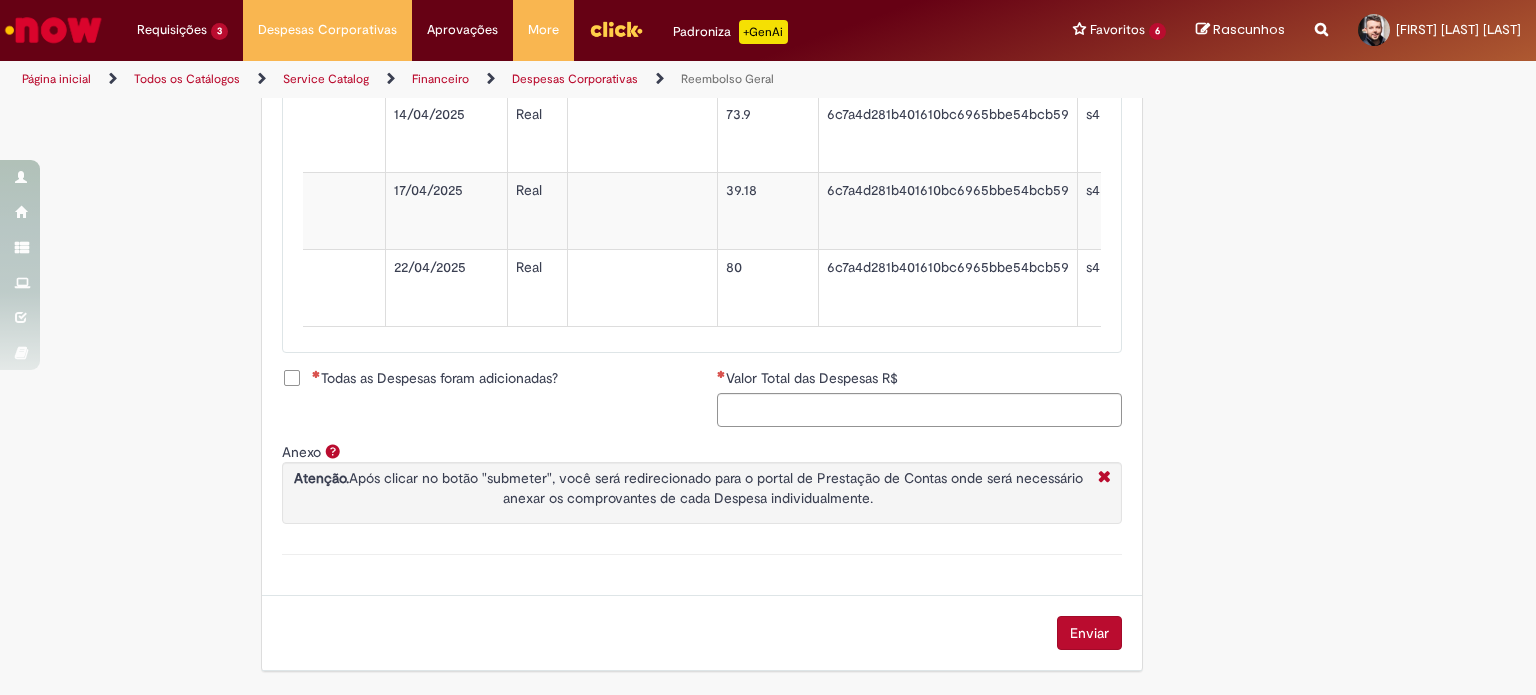scroll, scrollTop: 0, scrollLeft: 914, axis: horizontal 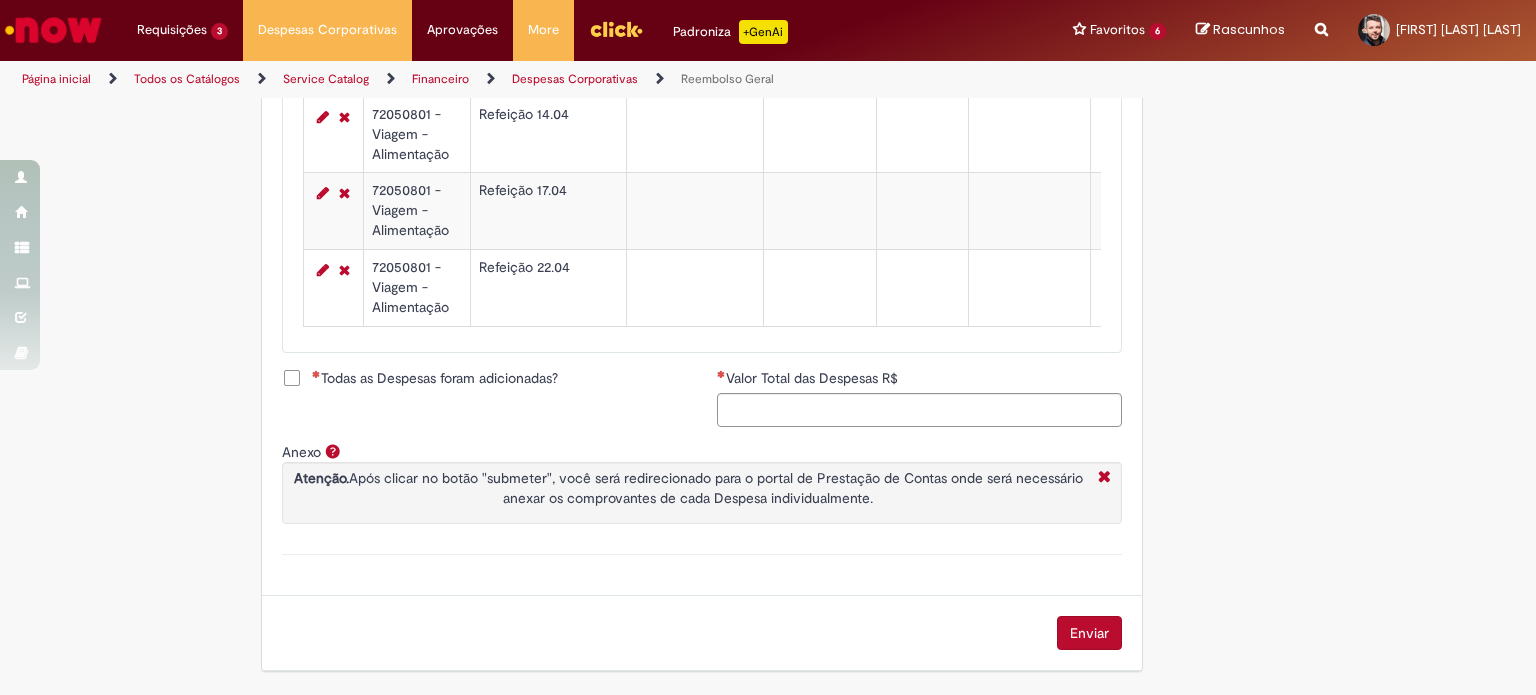 click on "Todas as Despesas foram adicionadas?" at bounding box center [435, 378] 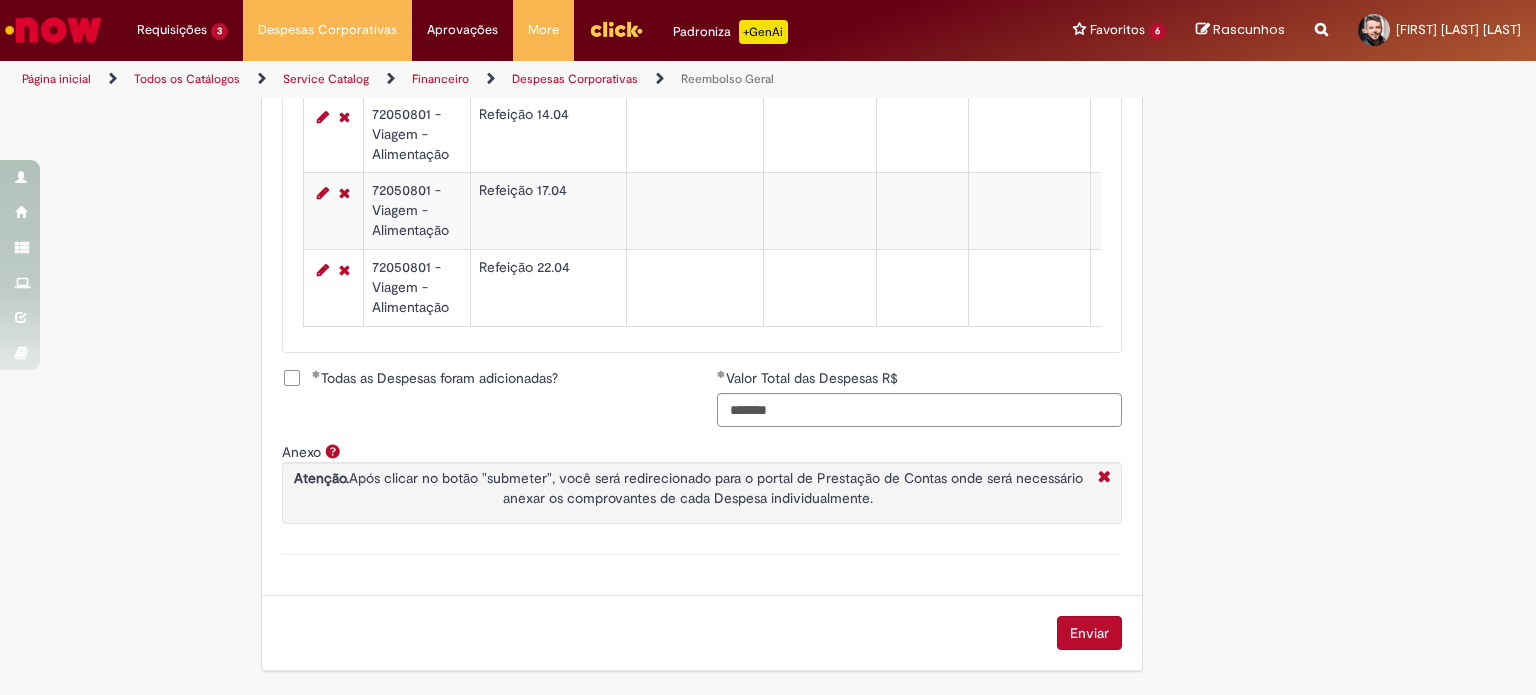 click on "Todas as Despesas foram adicionadas?" at bounding box center [435, 378] 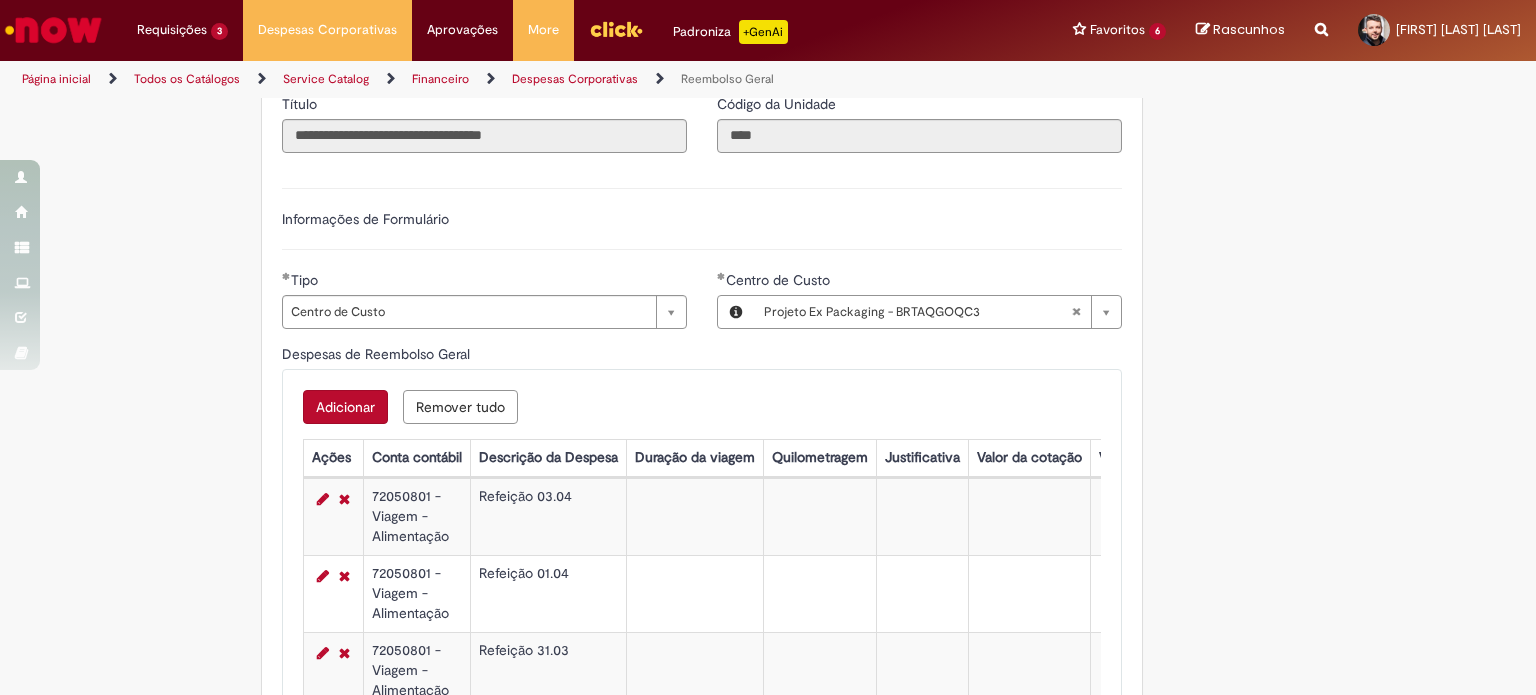 scroll, scrollTop: 648, scrollLeft: 0, axis: vertical 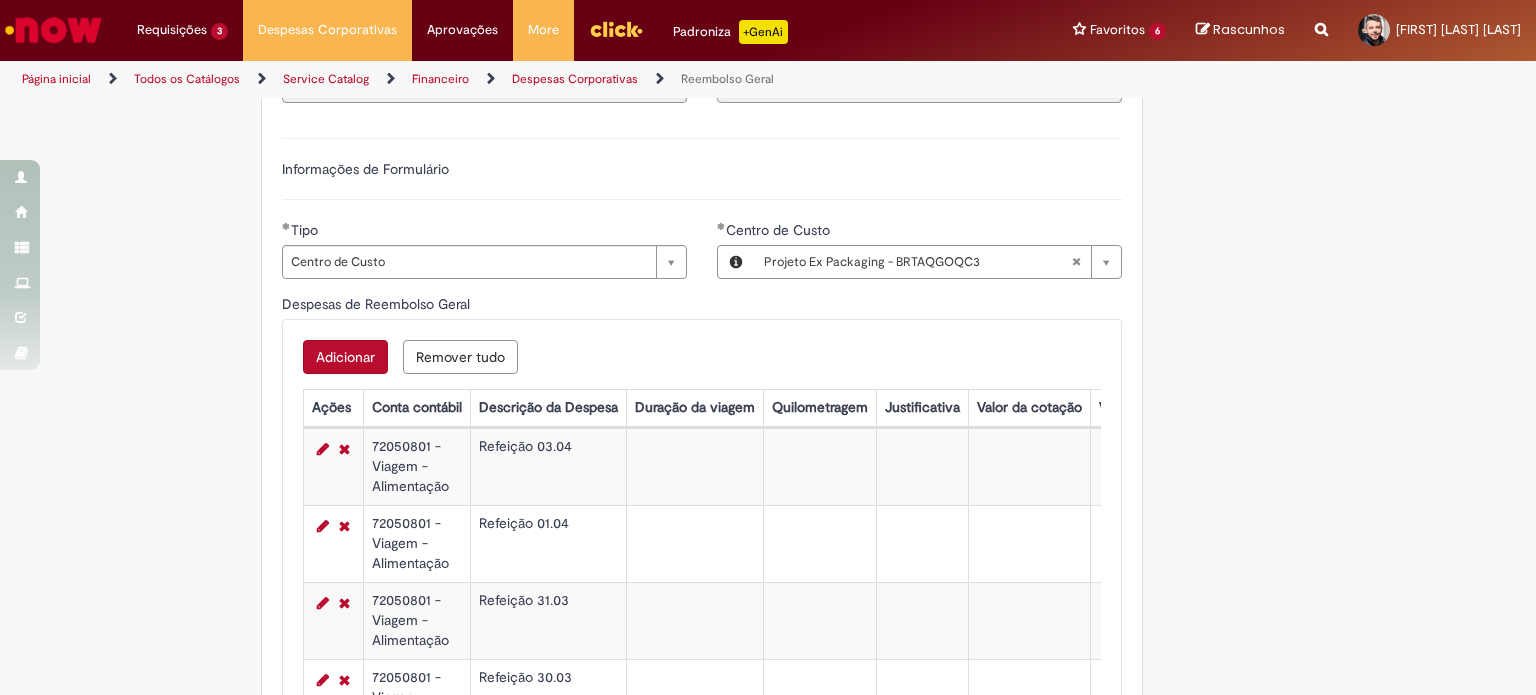 click on "Adicionar" at bounding box center [345, 357] 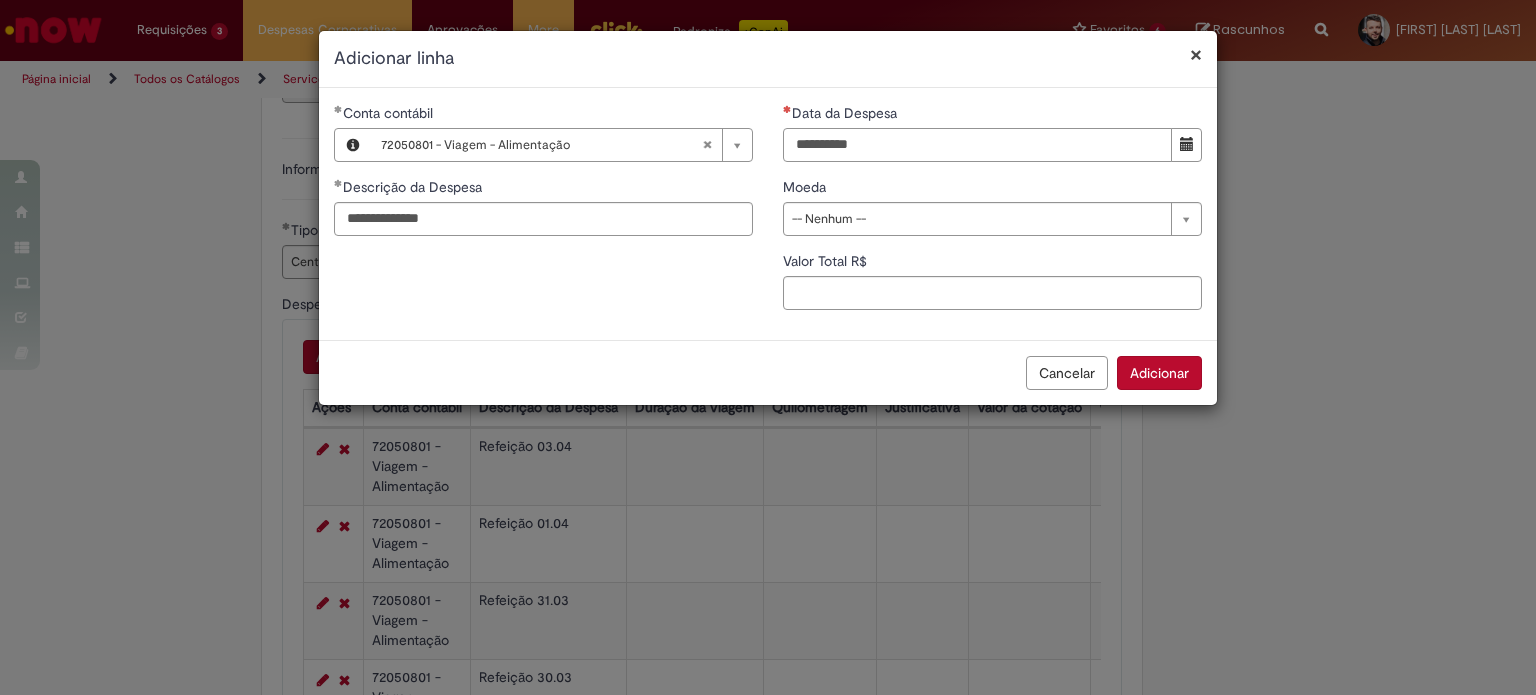 click on "Data da Despesa" at bounding box center [977, 145] 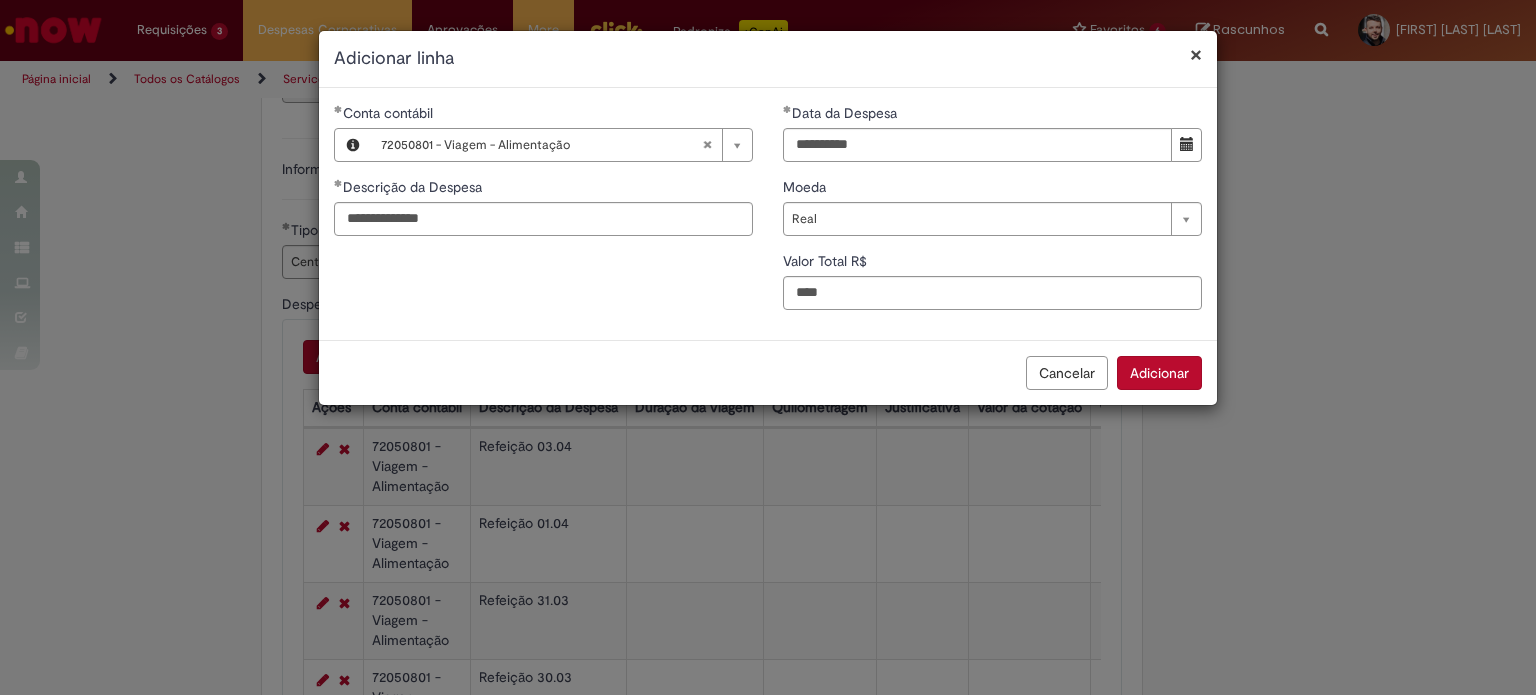 click on "Adicionar" at bounding box center [1159, 373] 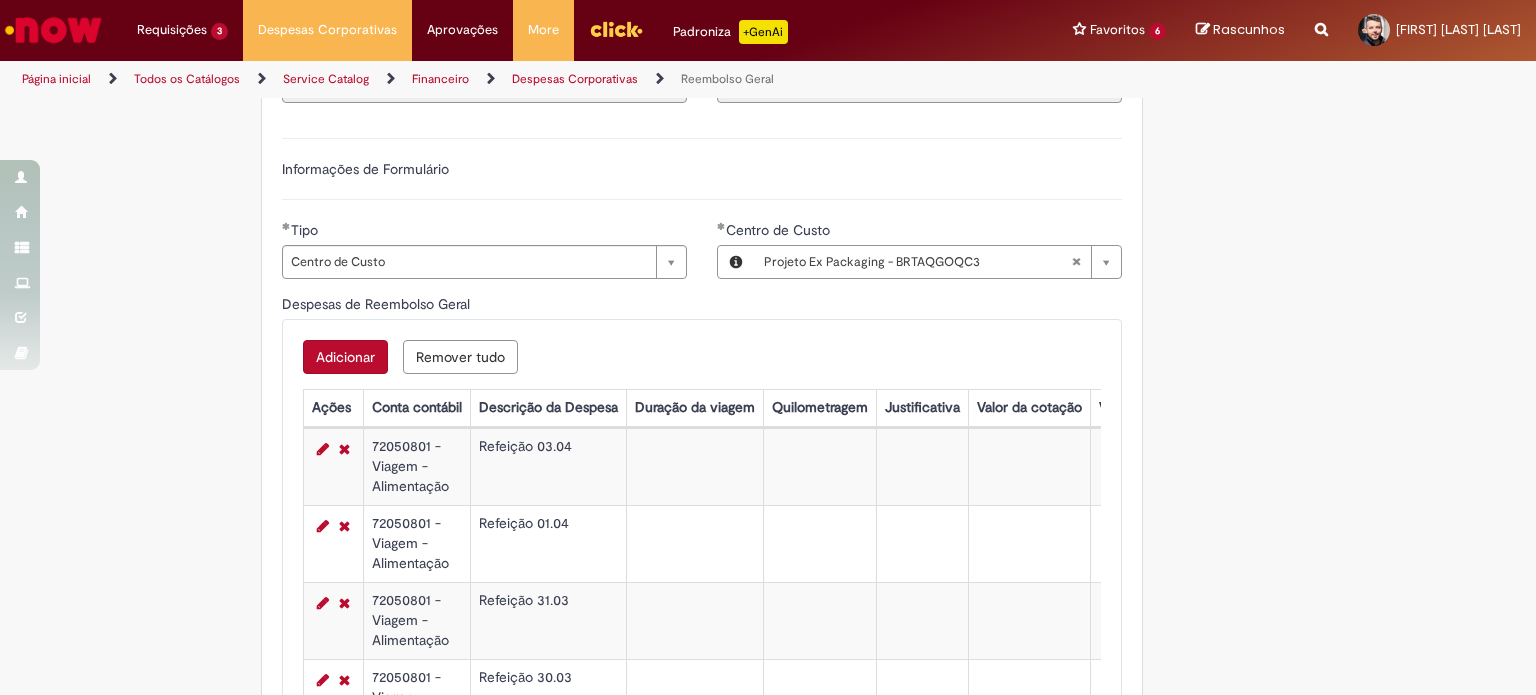 click on "Adicionar" at bounding box center (345, 357) 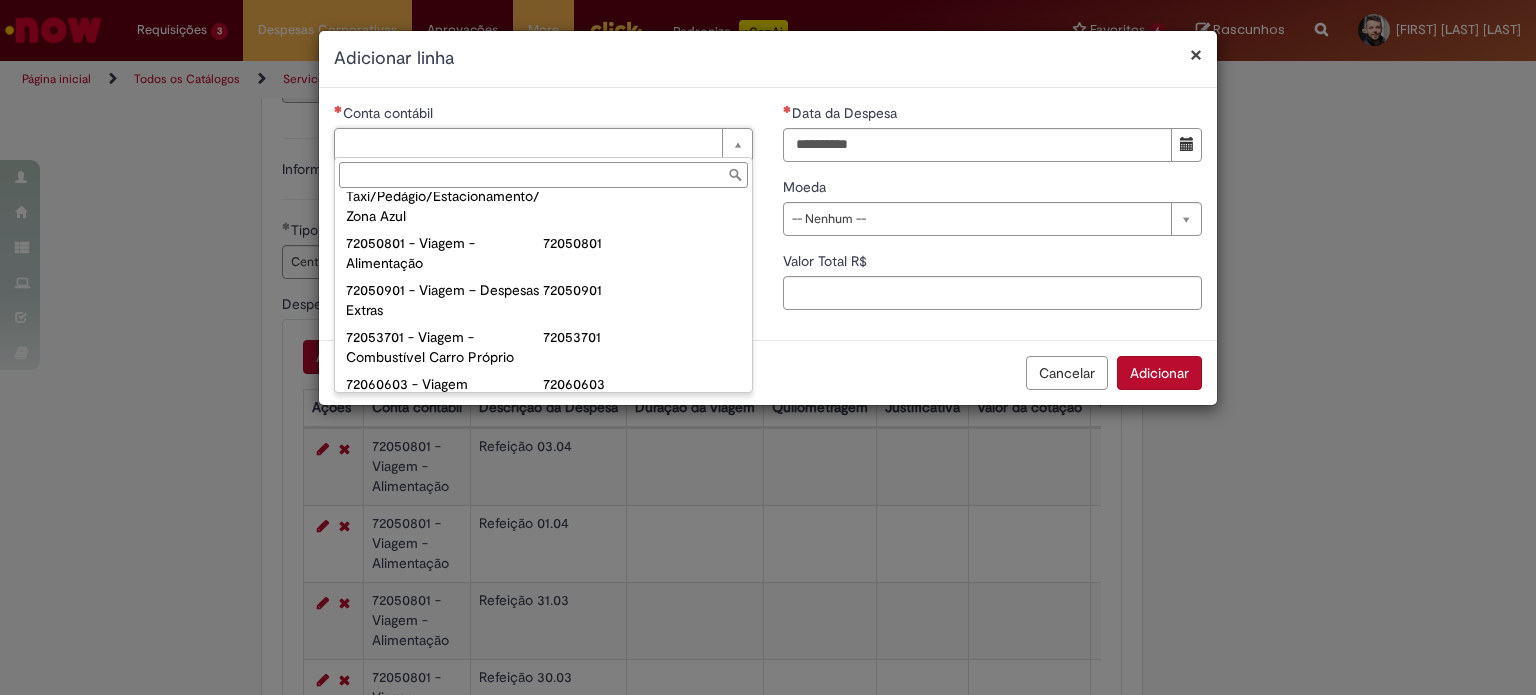 scroll, scrollTop: 1193, scrollLeft: 0, axis: vertical 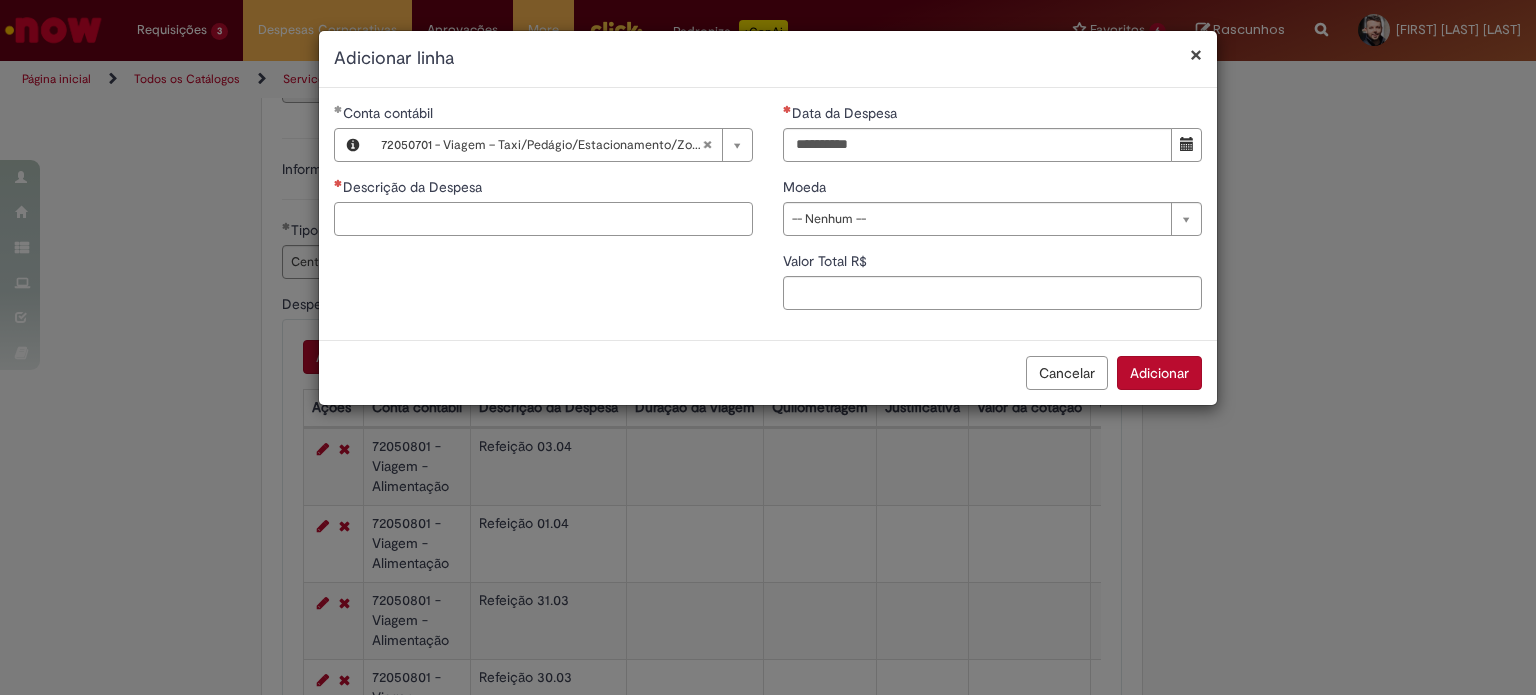 click on "Descrição da Despesa" at bounding box center (543, 219) 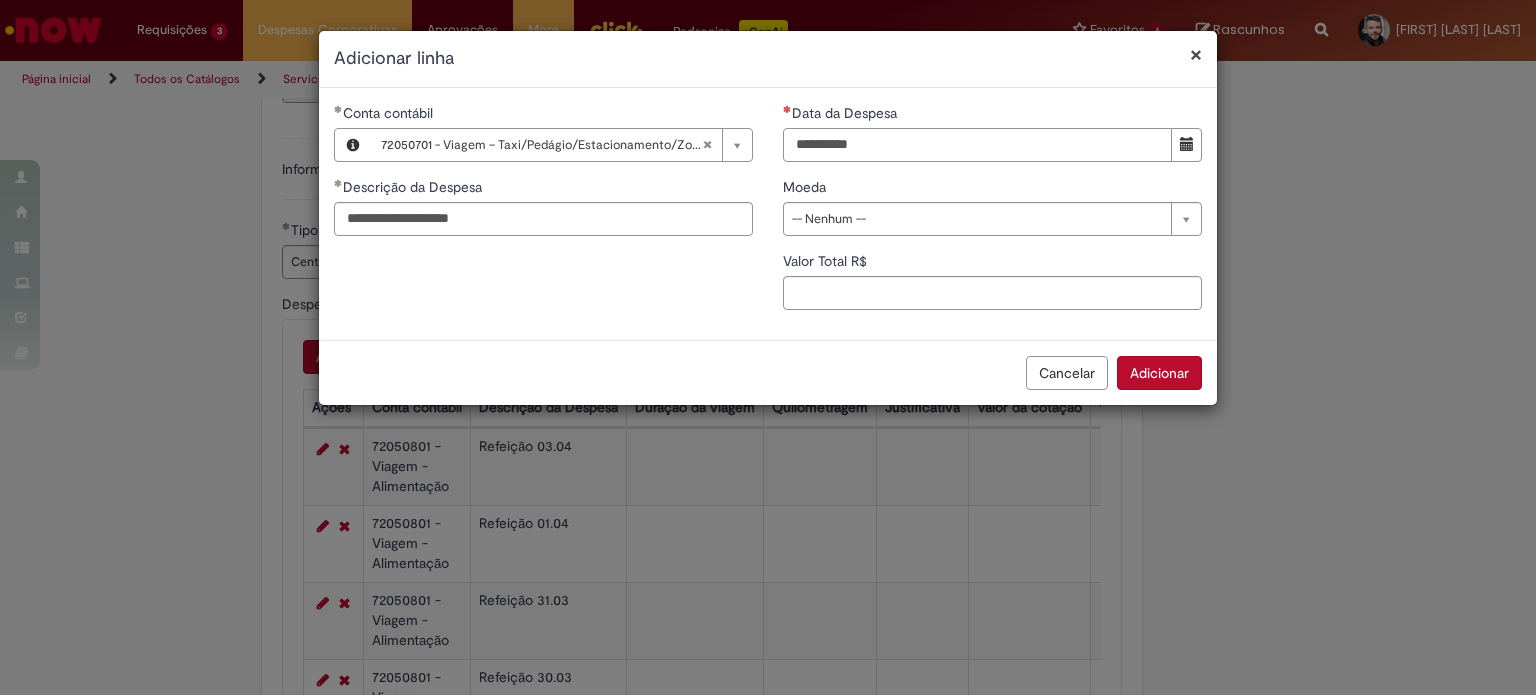 click on "Data da Despesa" at bounding box center (977, 145) 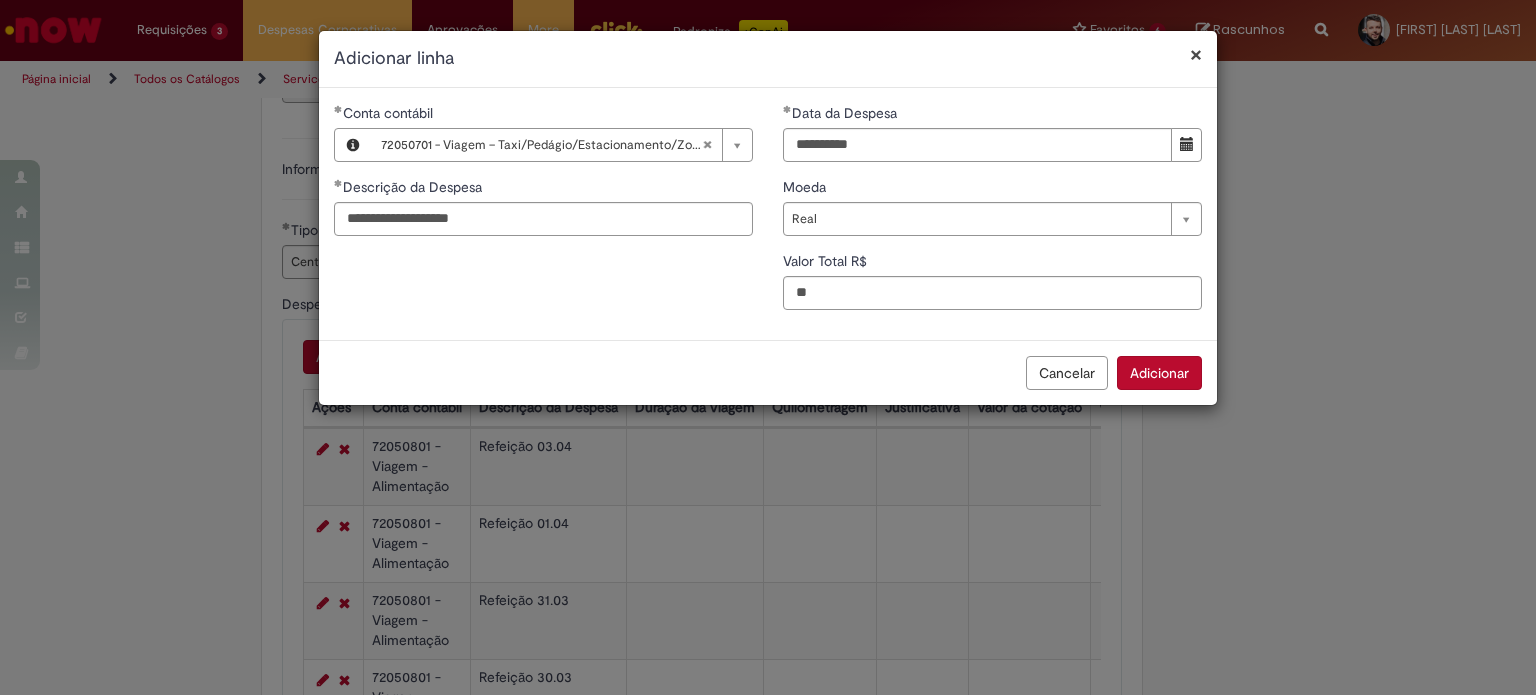click on "Adicionar" at bounding box center [1159, 373] 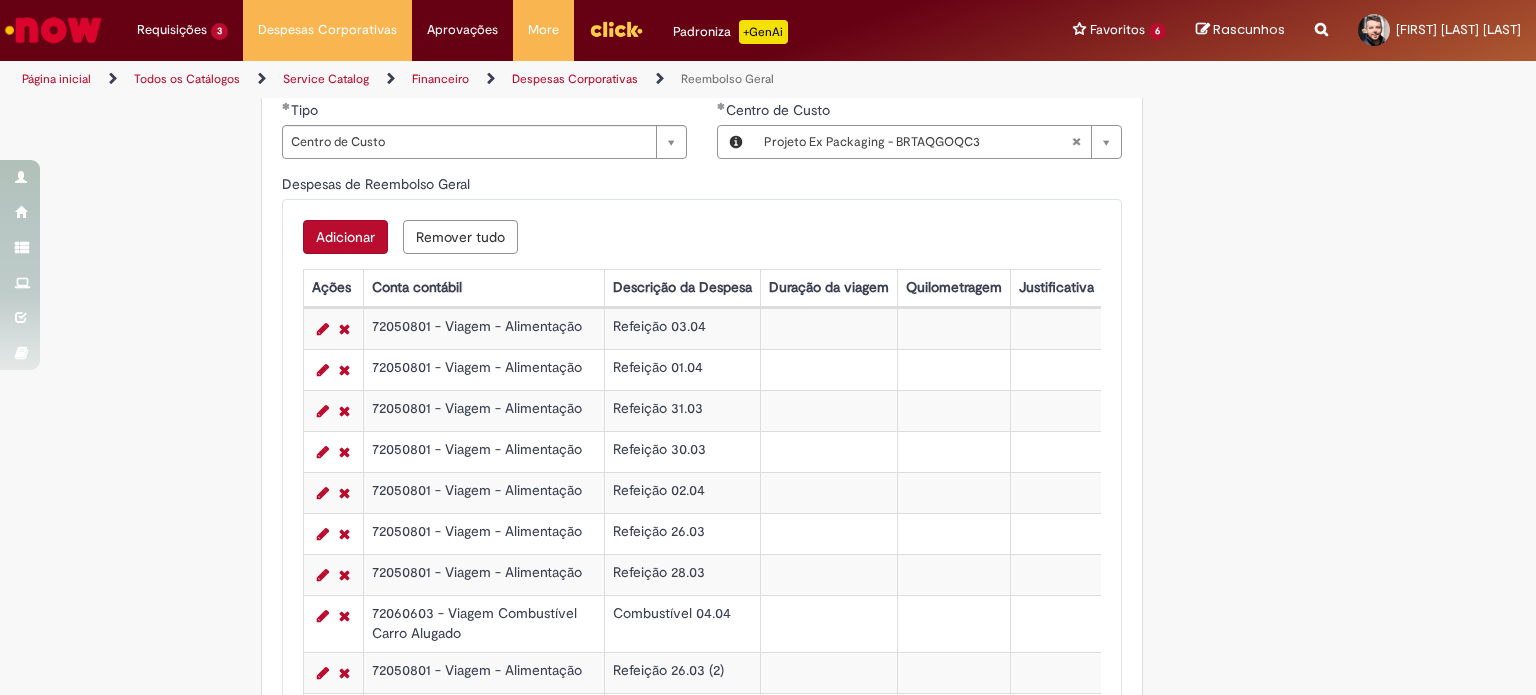 scroll, scrollTop: 921, scrollLeft: 0, axis: vertical 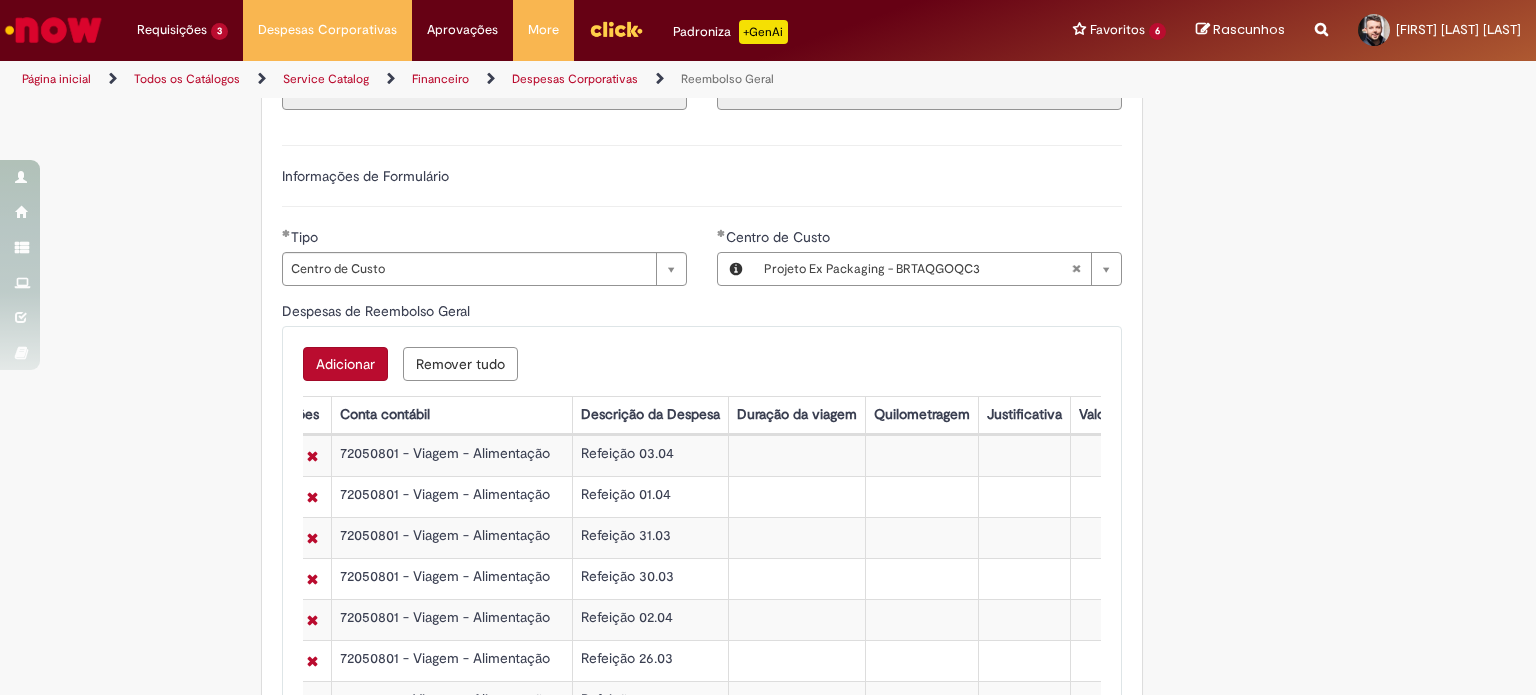 click on "Adicionar" at bounding box center (345, 364) 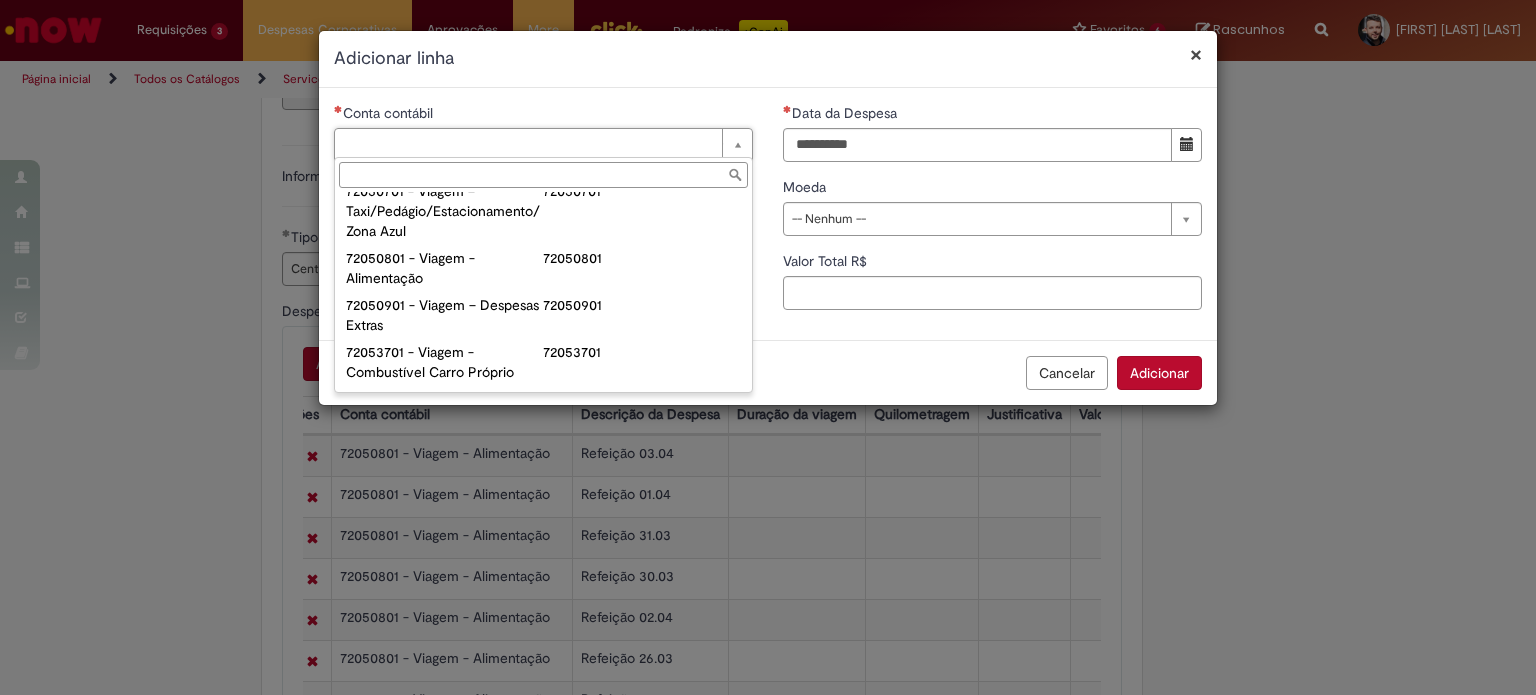 scroll, scrollTop: 1192, scrollLeft: 0, axis: vertical 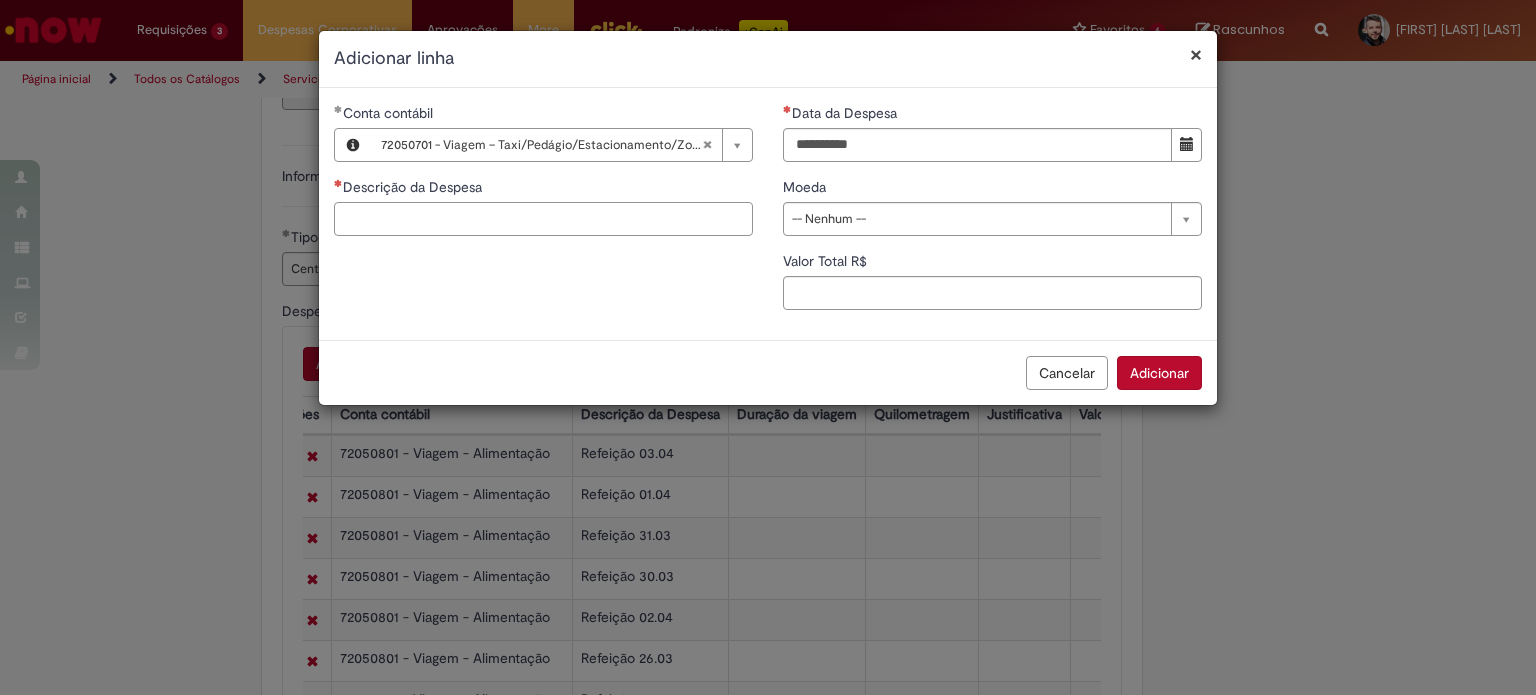 click on "Descrição da Despesa" at bounding box center (543, 219) 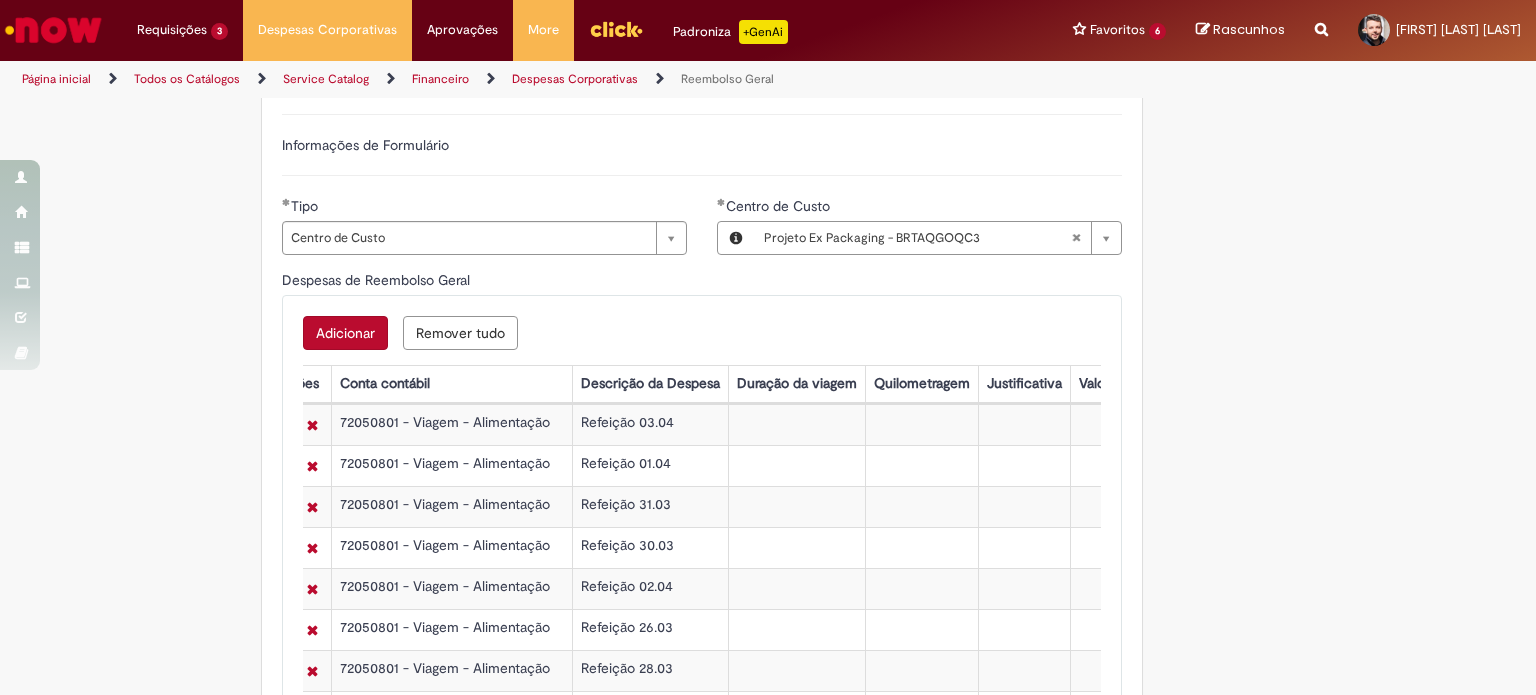 scroll, scrollTop: 648, scrollLeft: 0, axis: vertical 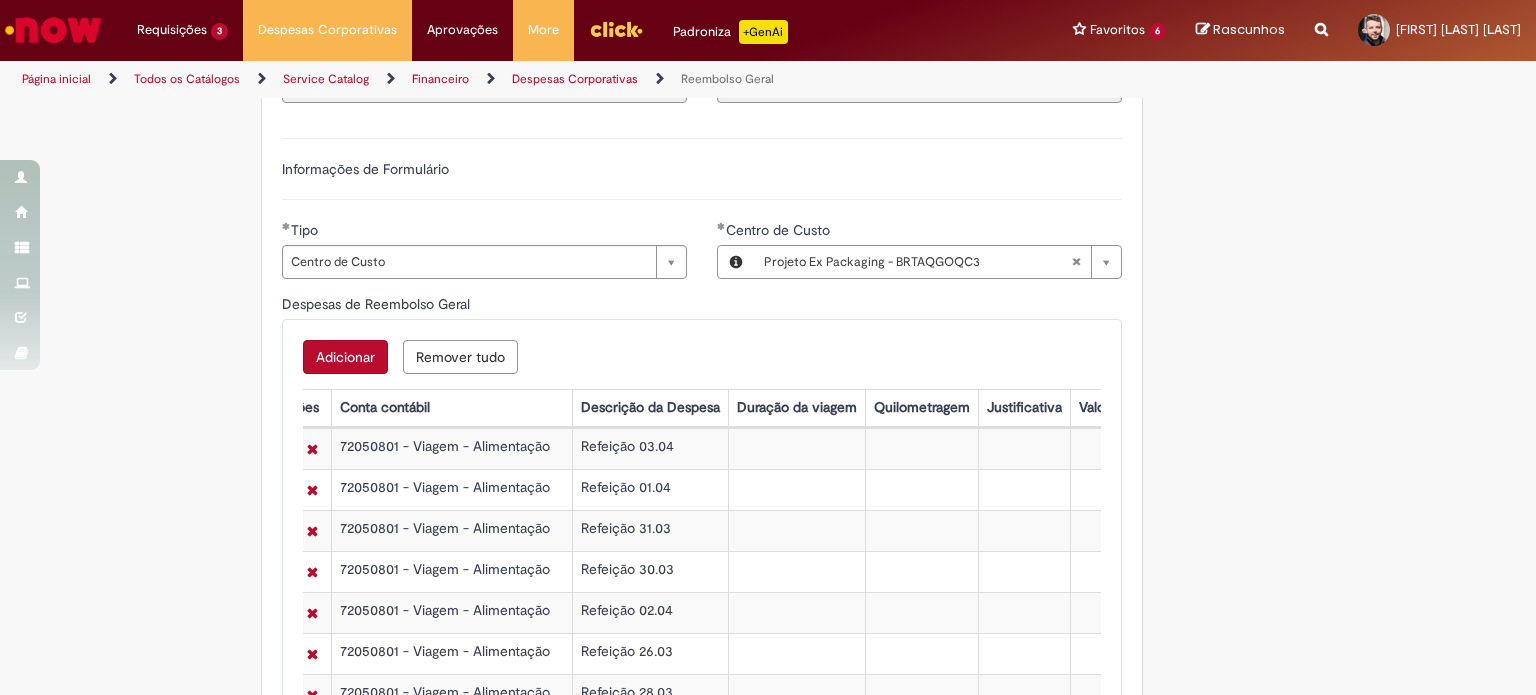 click on "Adicionar" at bounding box center [345, 357] 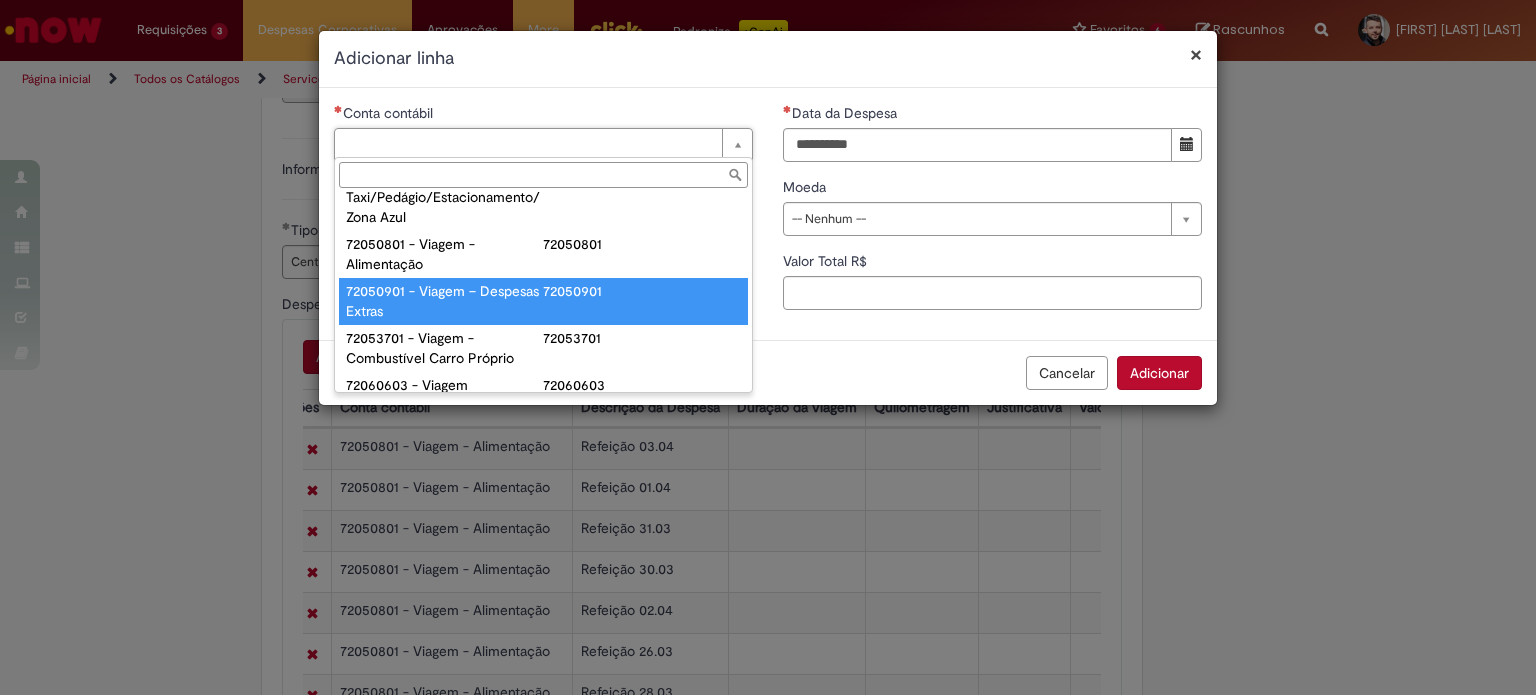 scroll, scrollTop: 1172, scrollLeft: 0, axis: vertical 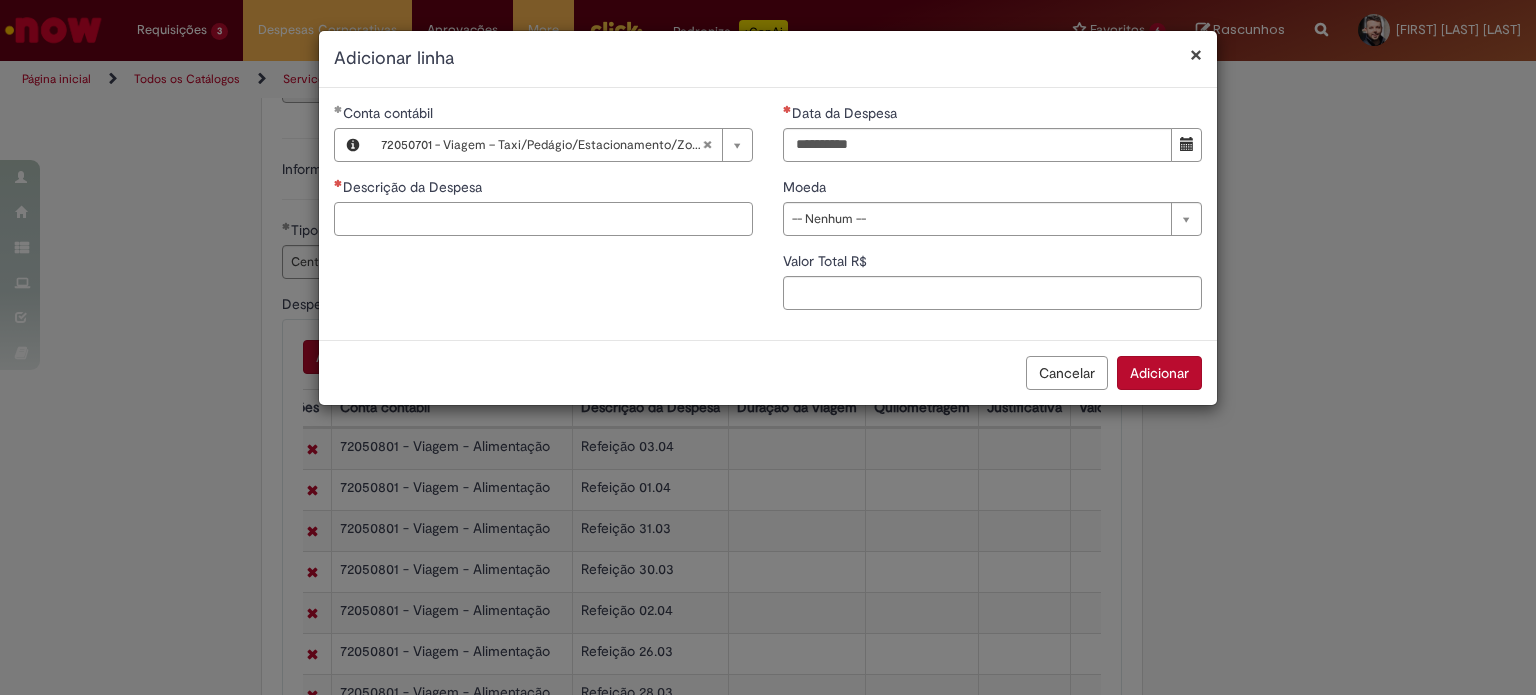 click on "Descrição da Despesa" at bounding box center [543, 219] 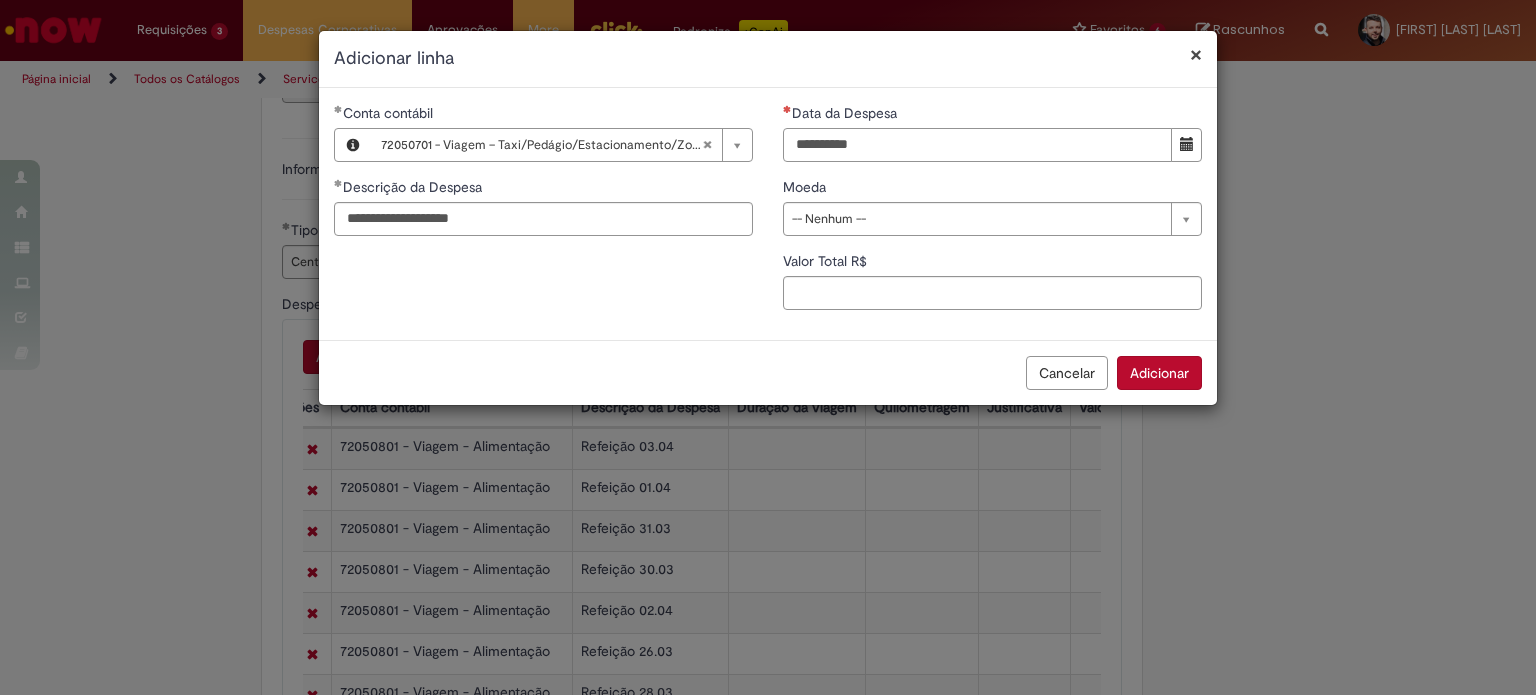 click on "Data da Despesa" at bounding box center (977, 145) 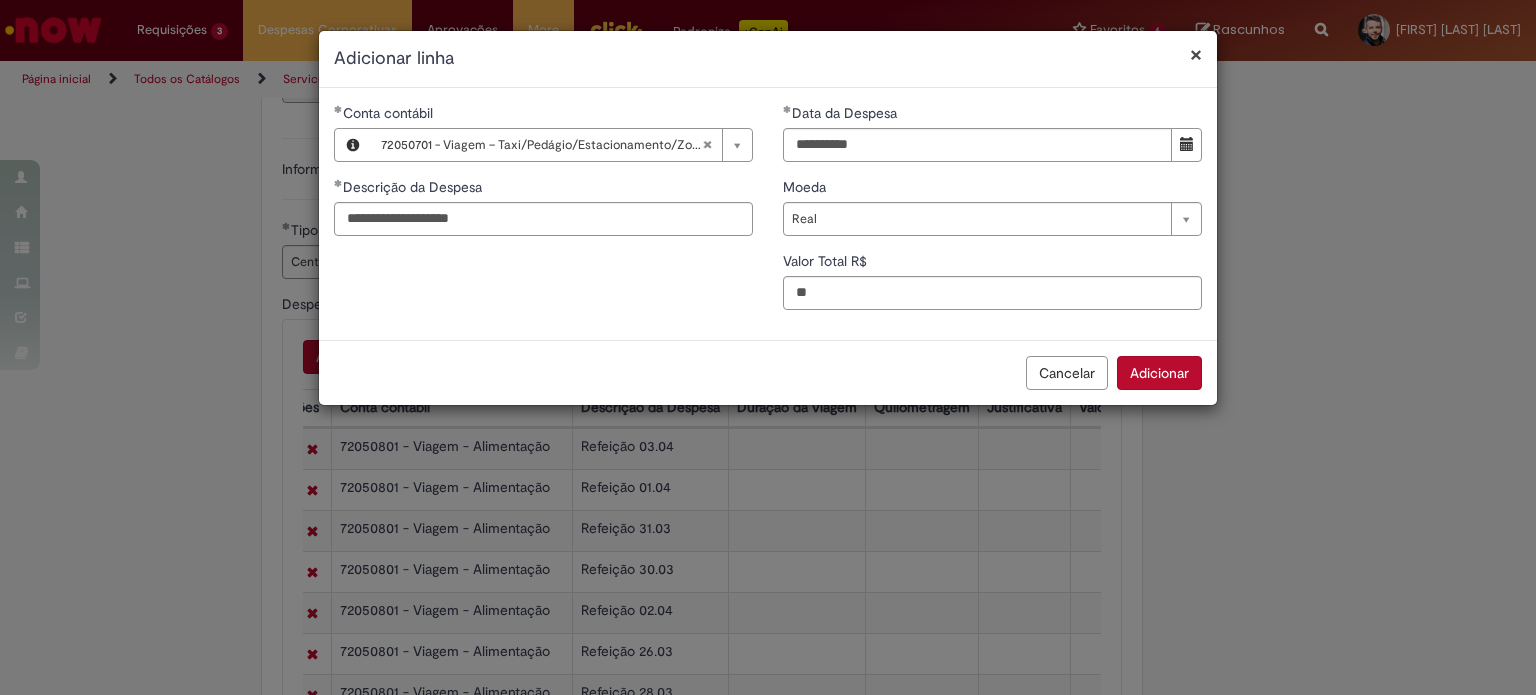click on "Adicionar" at bounding box center [1159, 373] 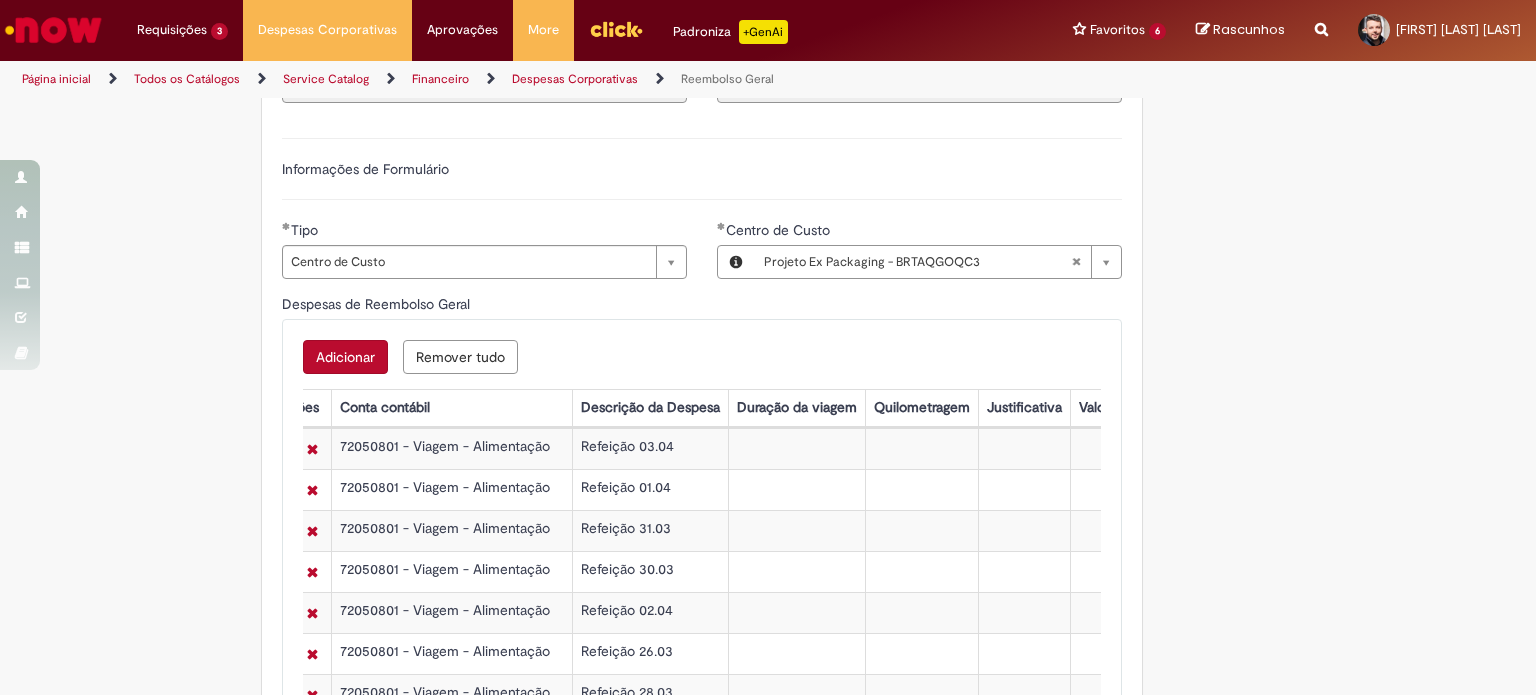 click on "Adicionar" at bounding box center [345, 357] 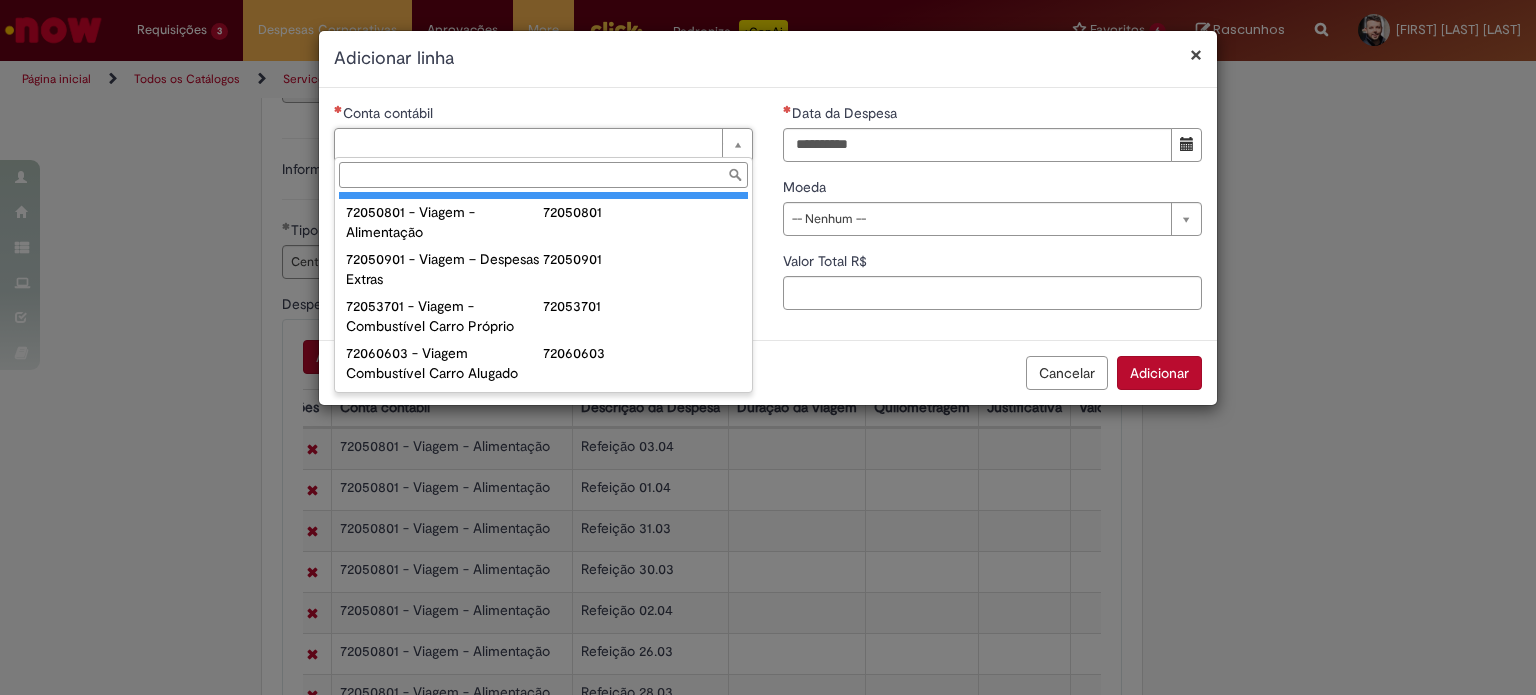 scroll, scrollTop: 1240, scrollLeft: 0, axis: vertical 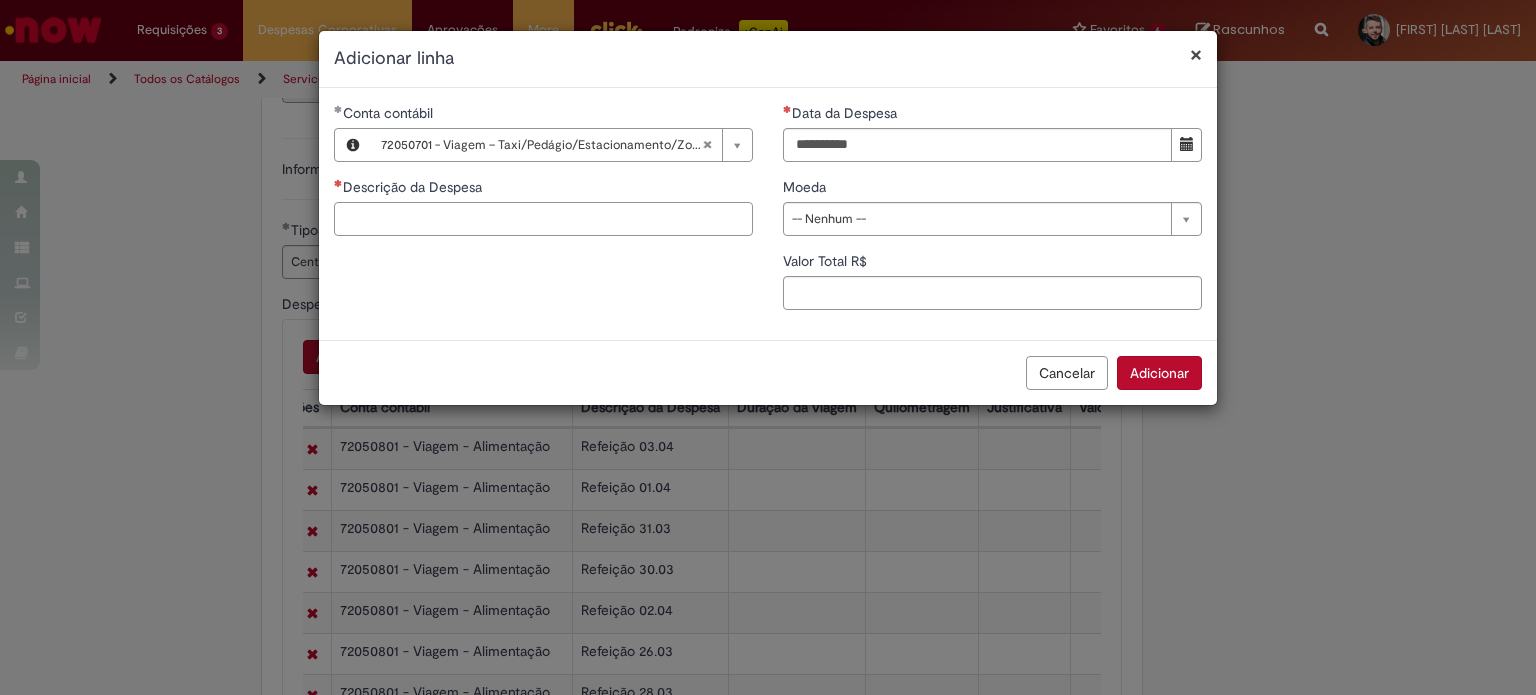 click on "Descrição da Despesa" at bounding box center (543, 219) 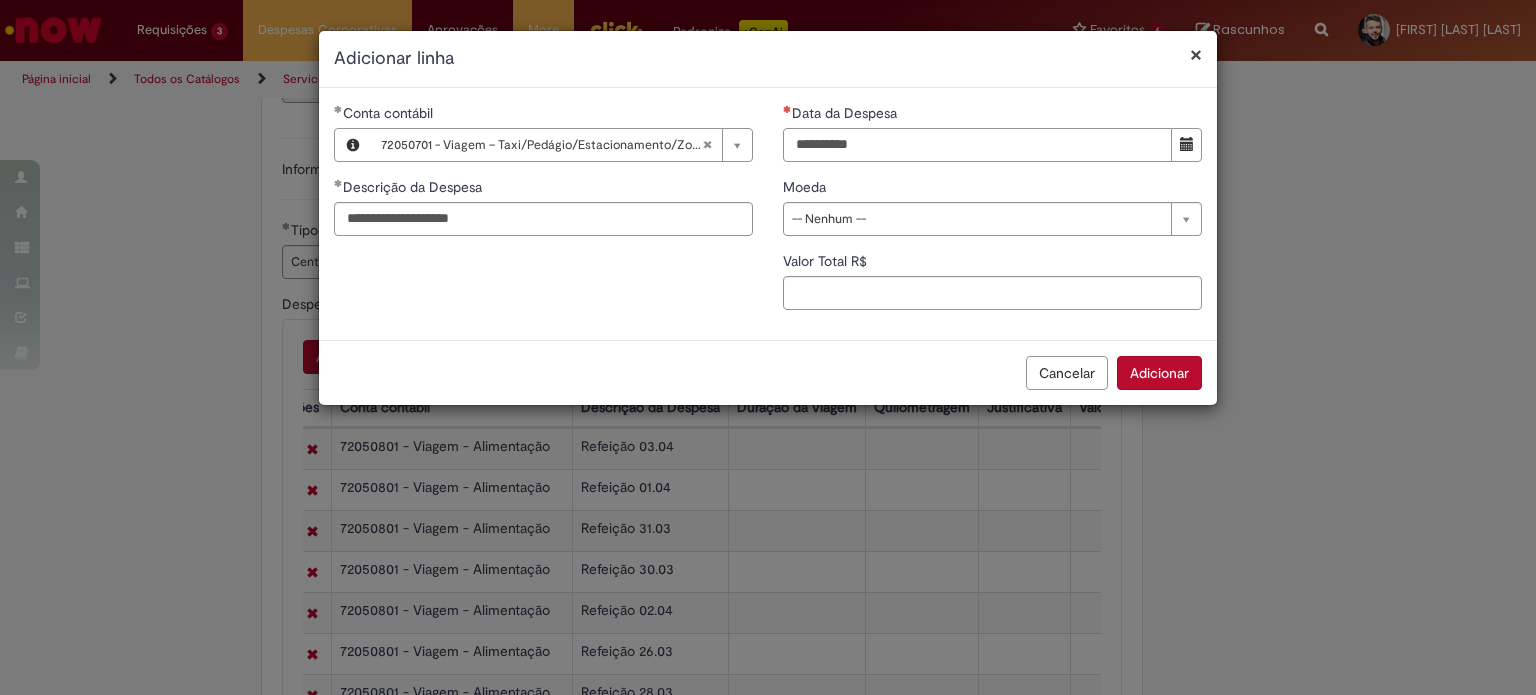 click on "Data da Despesa" at bounding box center (977, 145) 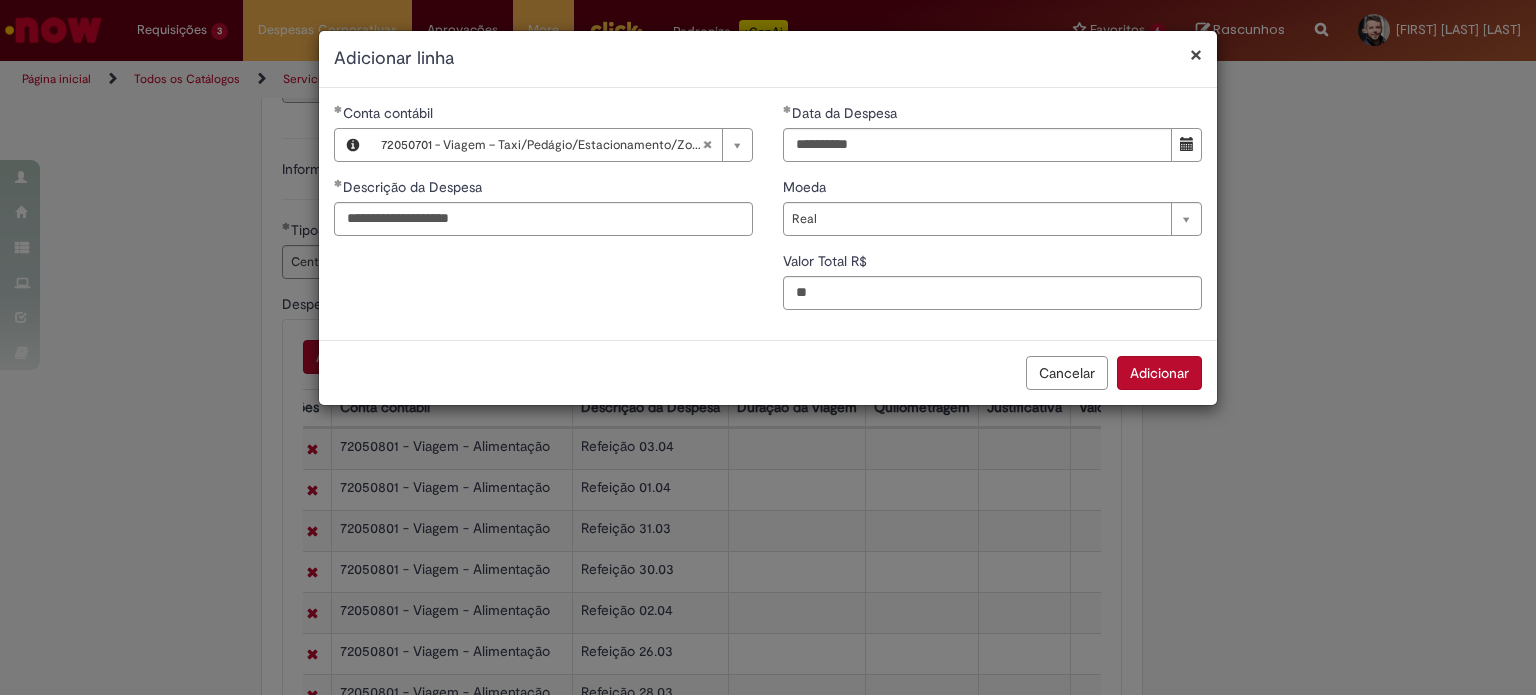 click on "Adicionar" at bounding box center (1159, 373) 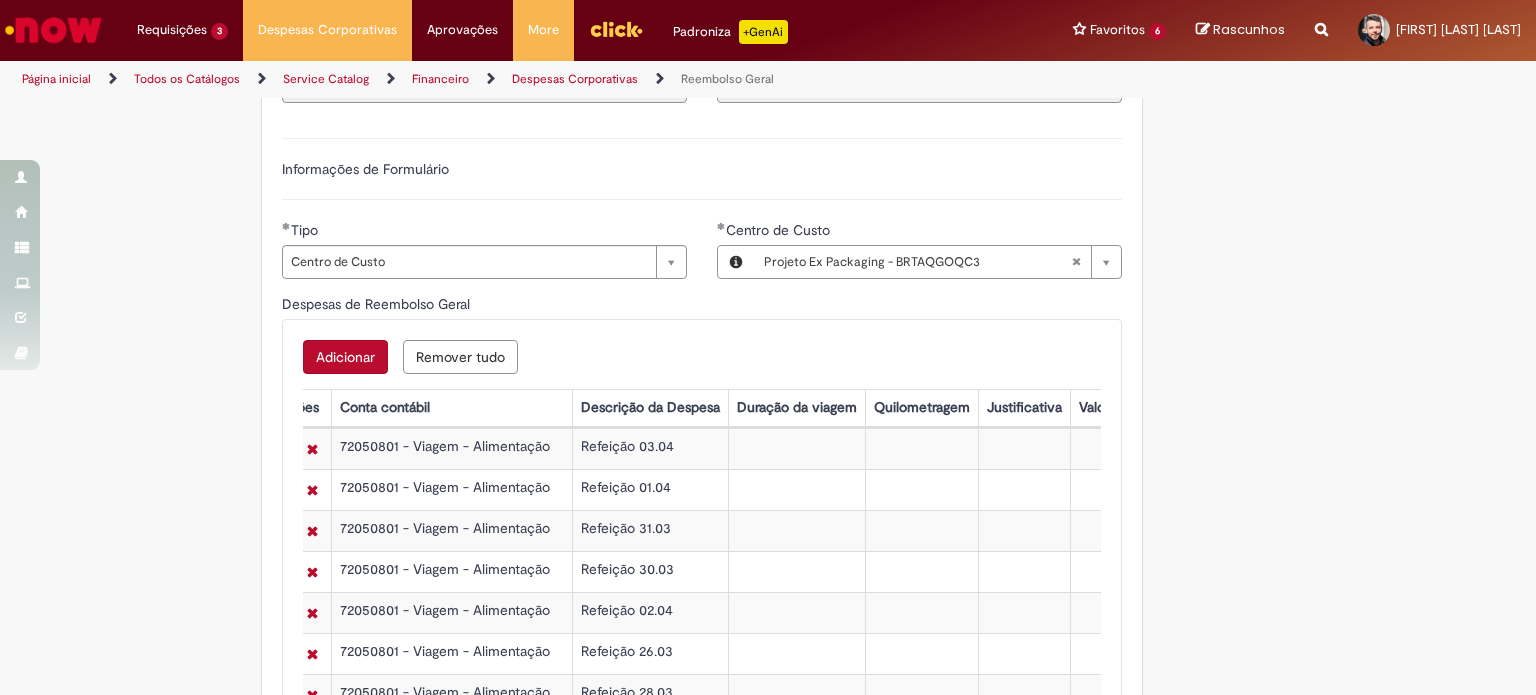 click on "Adicionar" at bounding box center [345, 357] 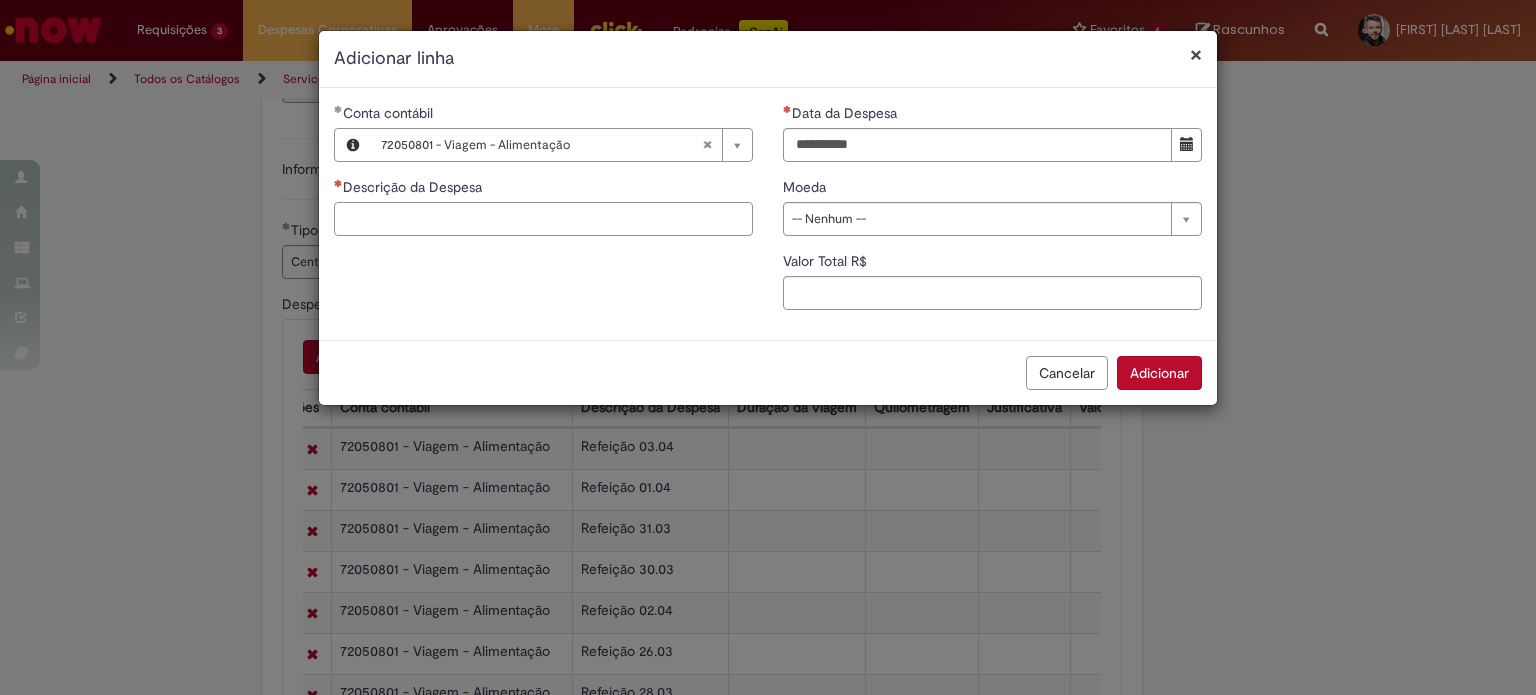 click on "Descrição da Despesa" at bounding box center (543, 219) 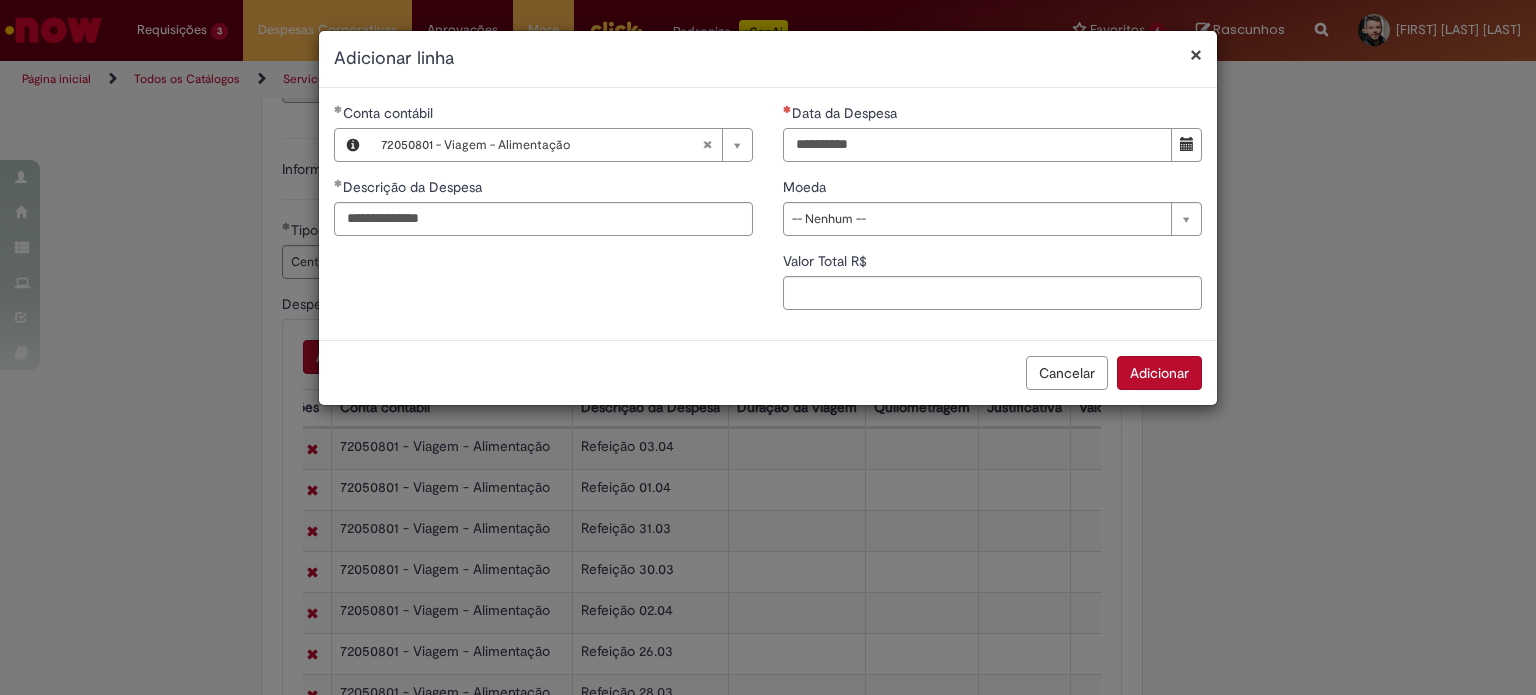 click on "Data da Despesa" at bounding box center (977, 145) 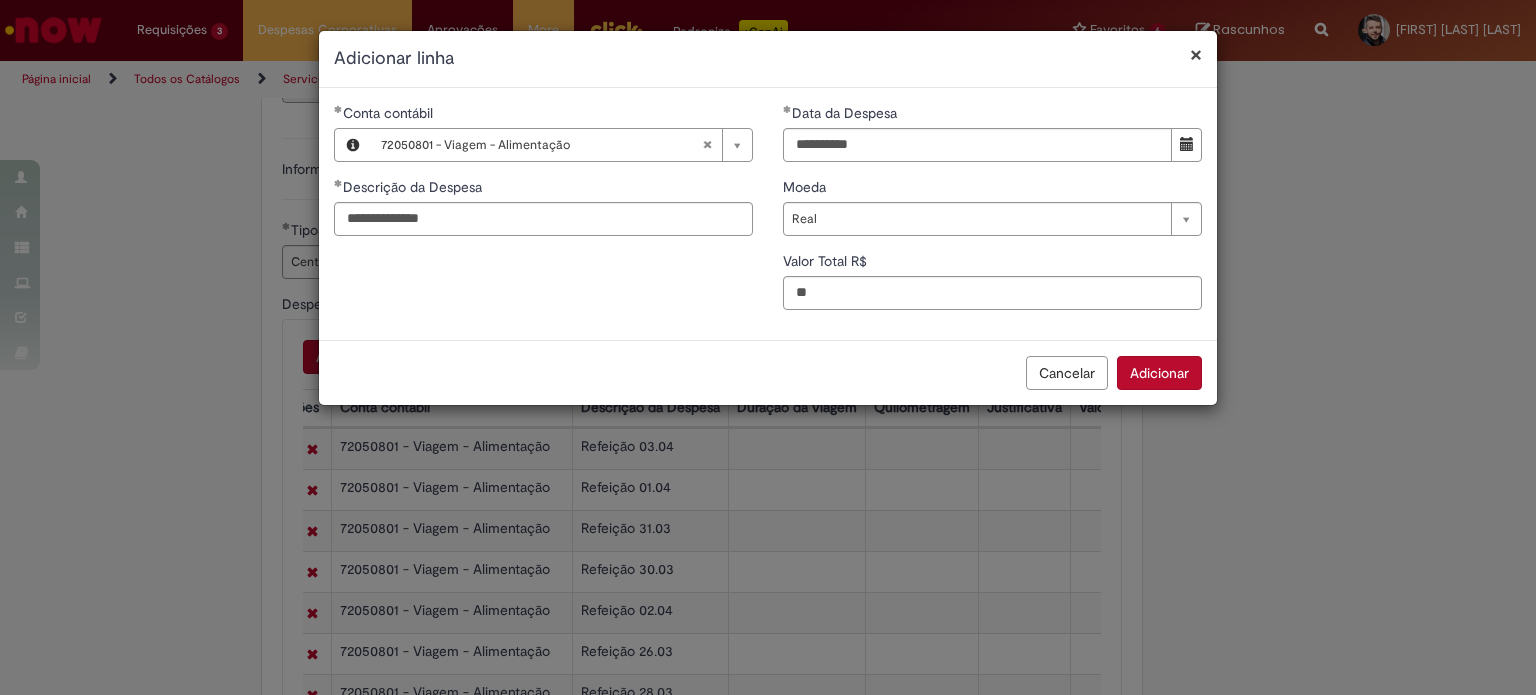 click on "Adicionar" at bounding box center (1159, 373) 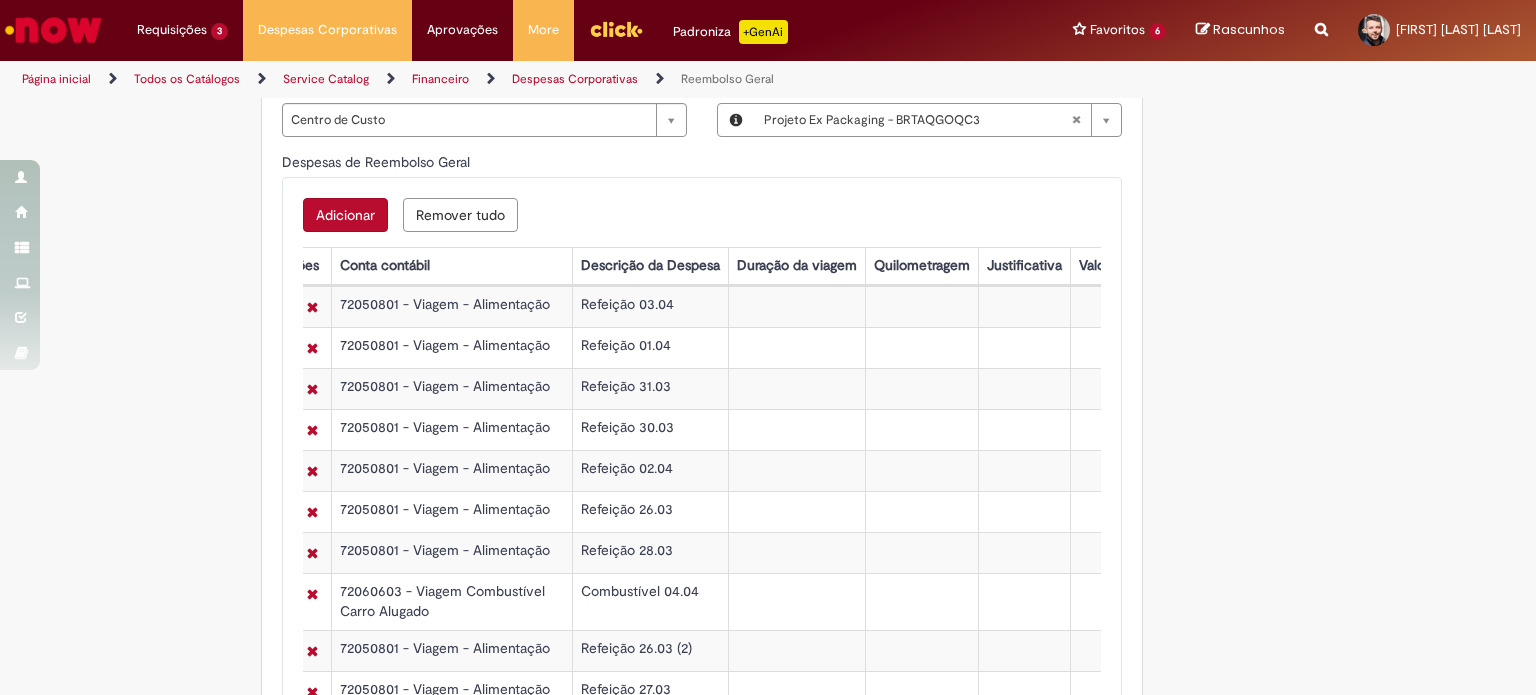 scroll, scrollTop: 670, scrollLeft: 0, axis: vertical 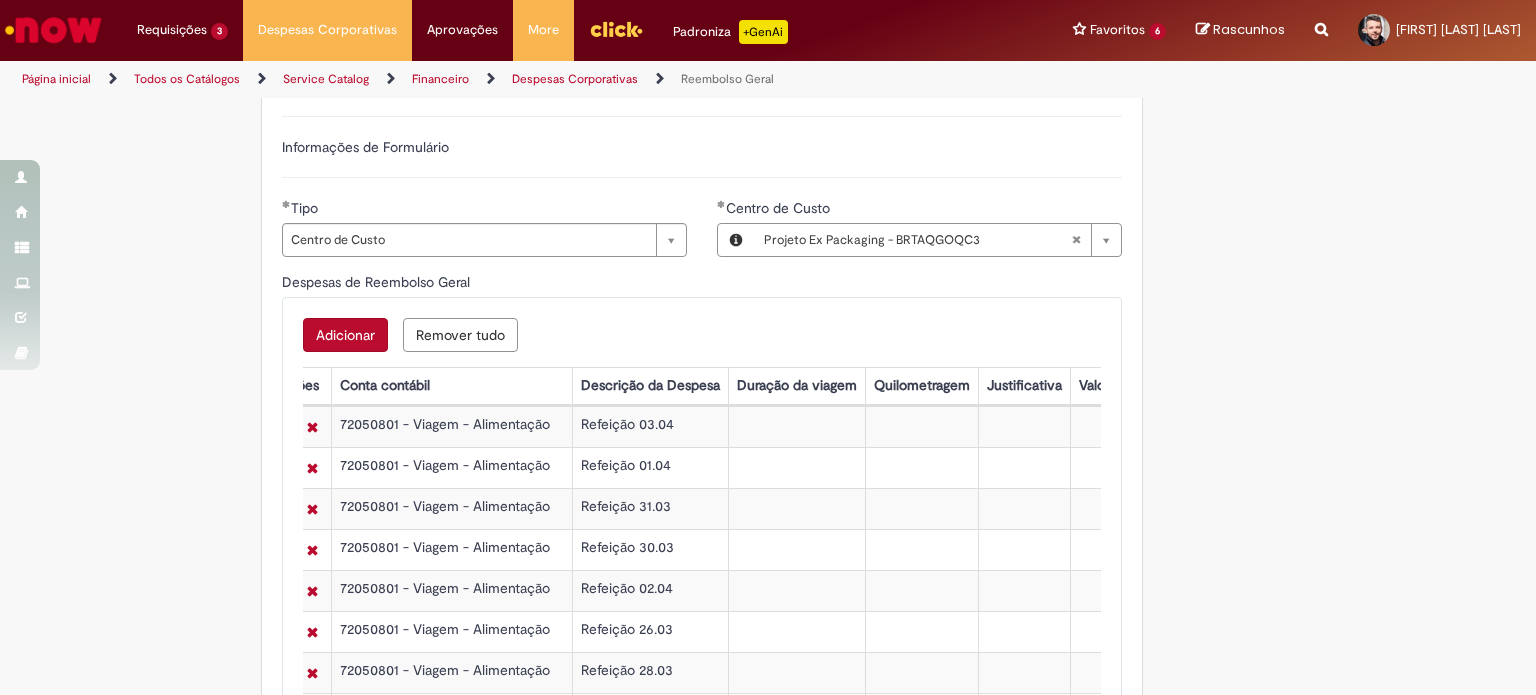 click on "Adicionar" at bounding box center (345, 335) 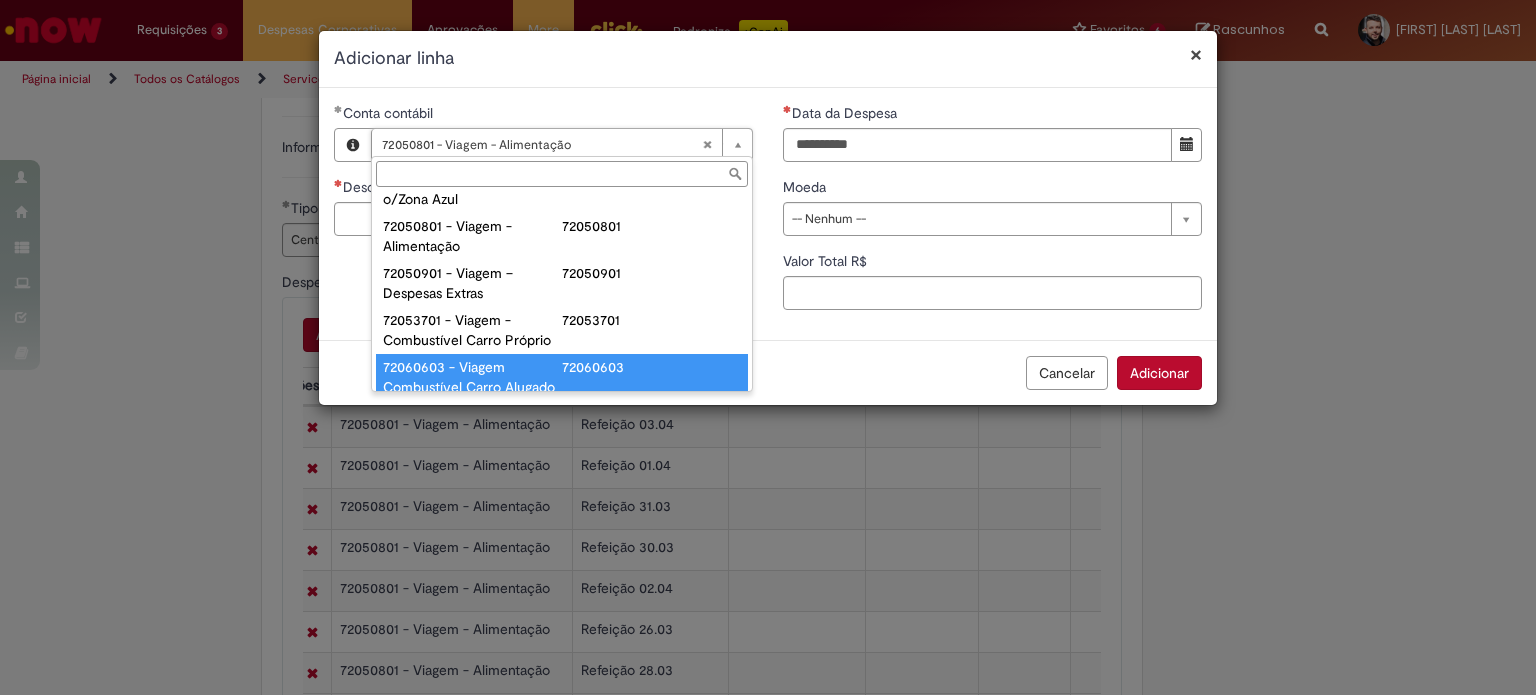 scroll, scrollTop: 1261, scrollLeft: 0, axis: vertical 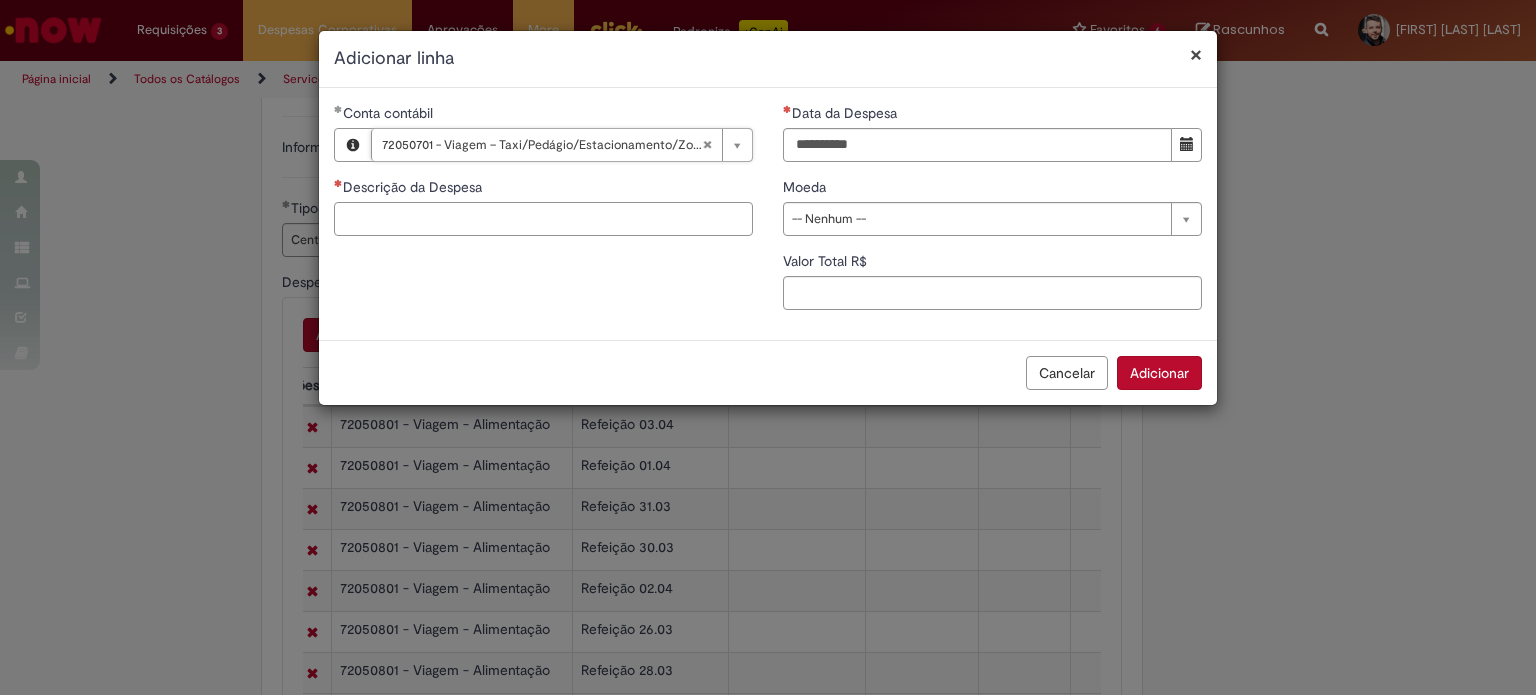 click on "Descrição da Despesa" at bounding box center (543, 219) 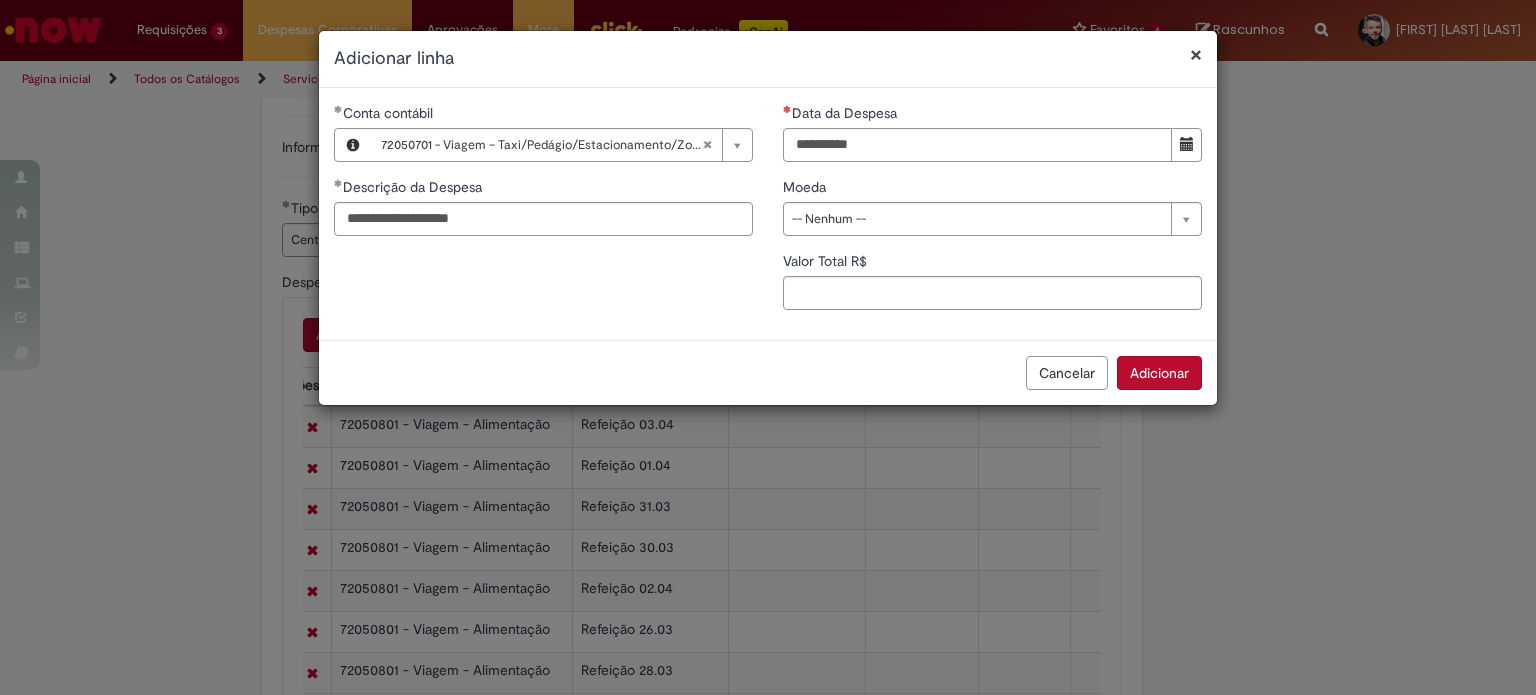 click on "Data da Despesa" at bounding box center (977, 145) 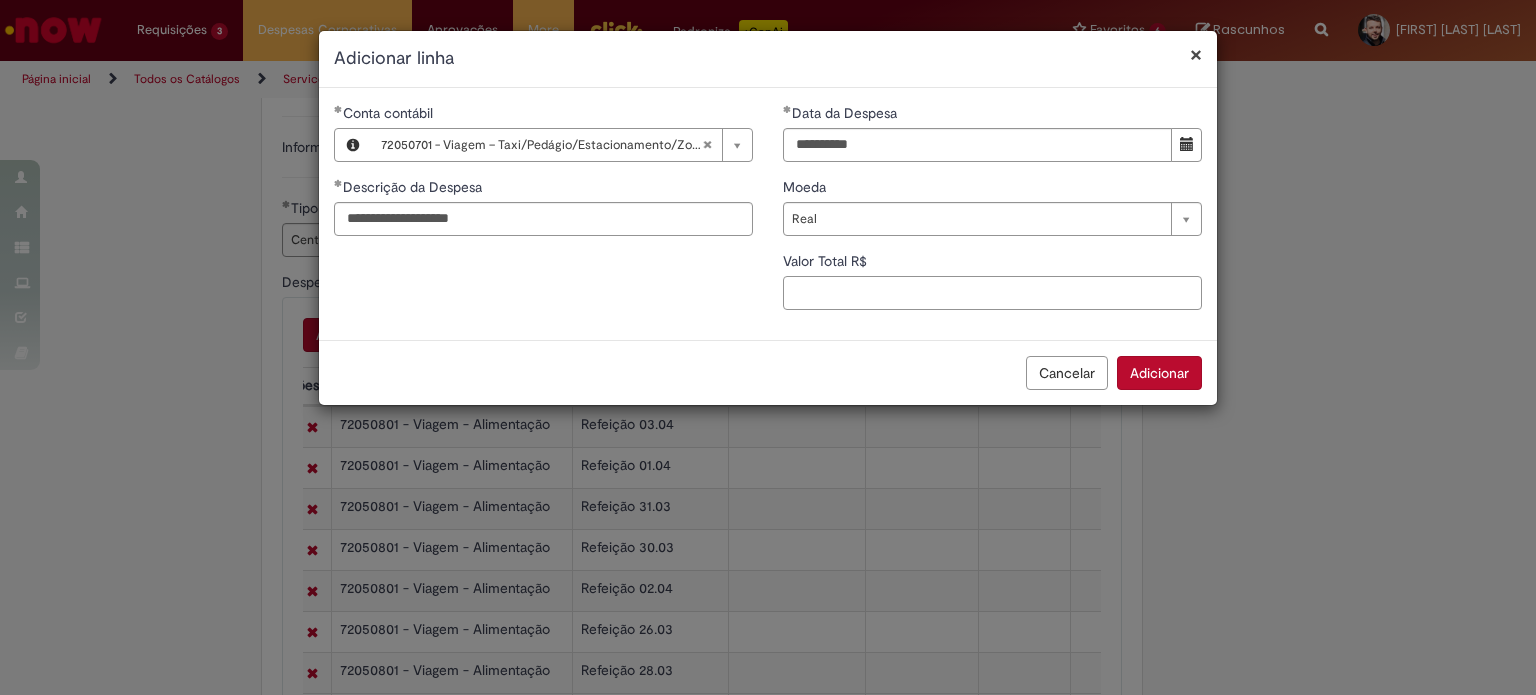 click on "Valor Total R$" at bounding box center [992, 293] 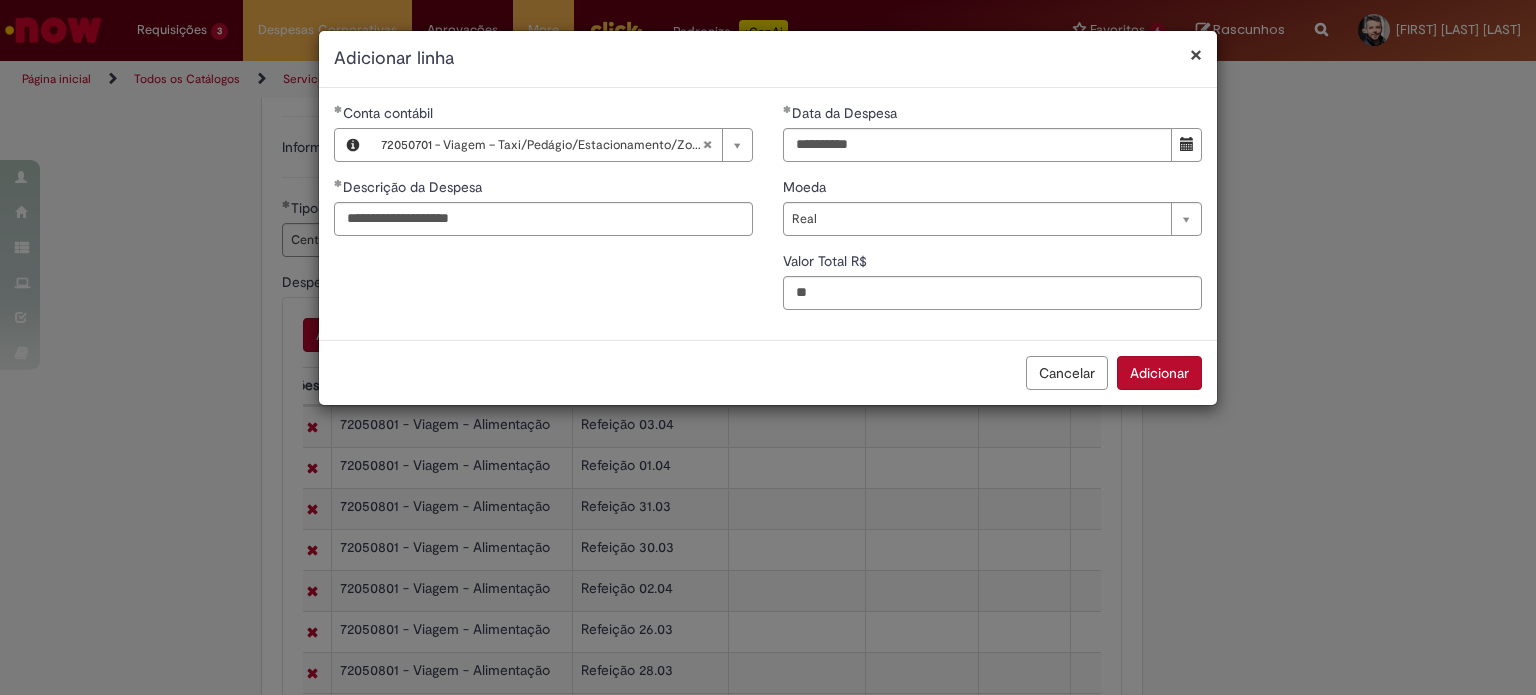 click on "Adicionar" at bounding box center (1159, 373) 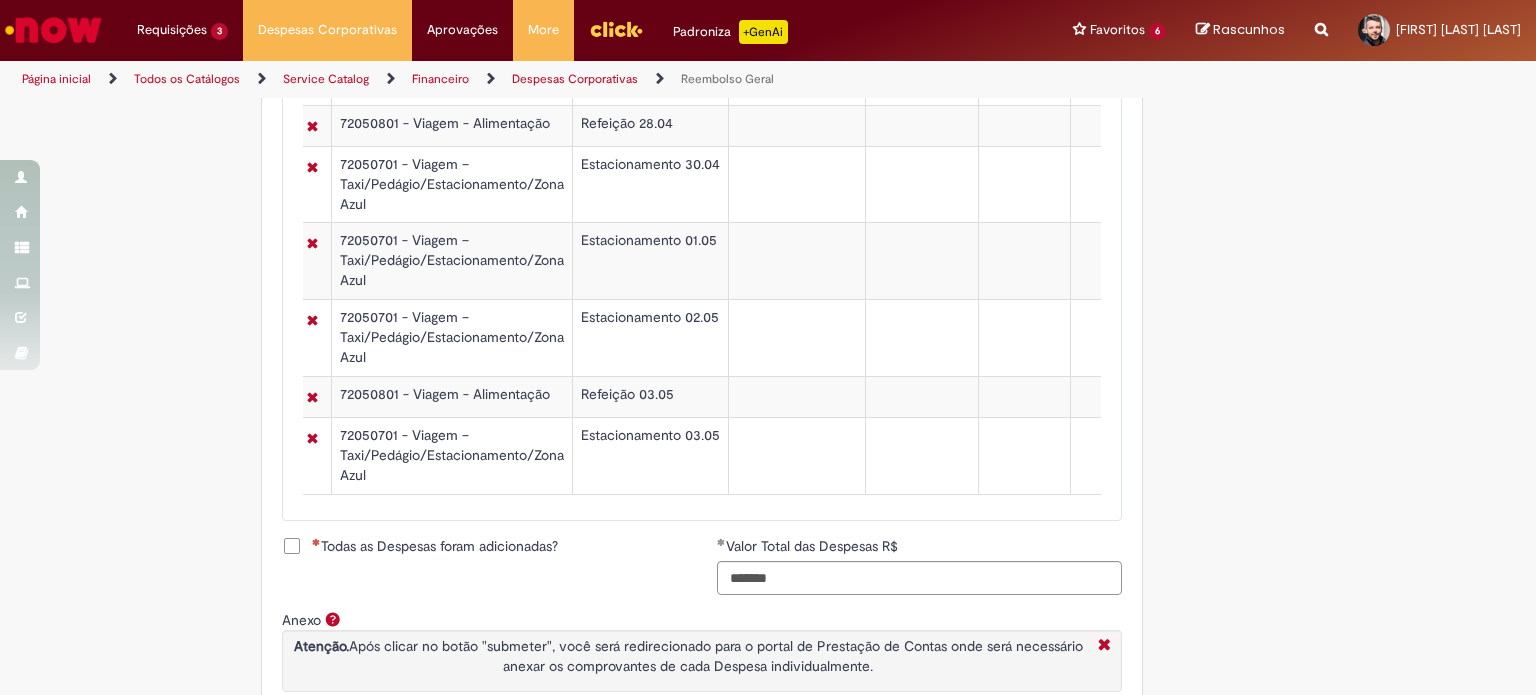 scroll, scrollTop: 2122, scrollLeft: 0, axis: vertical 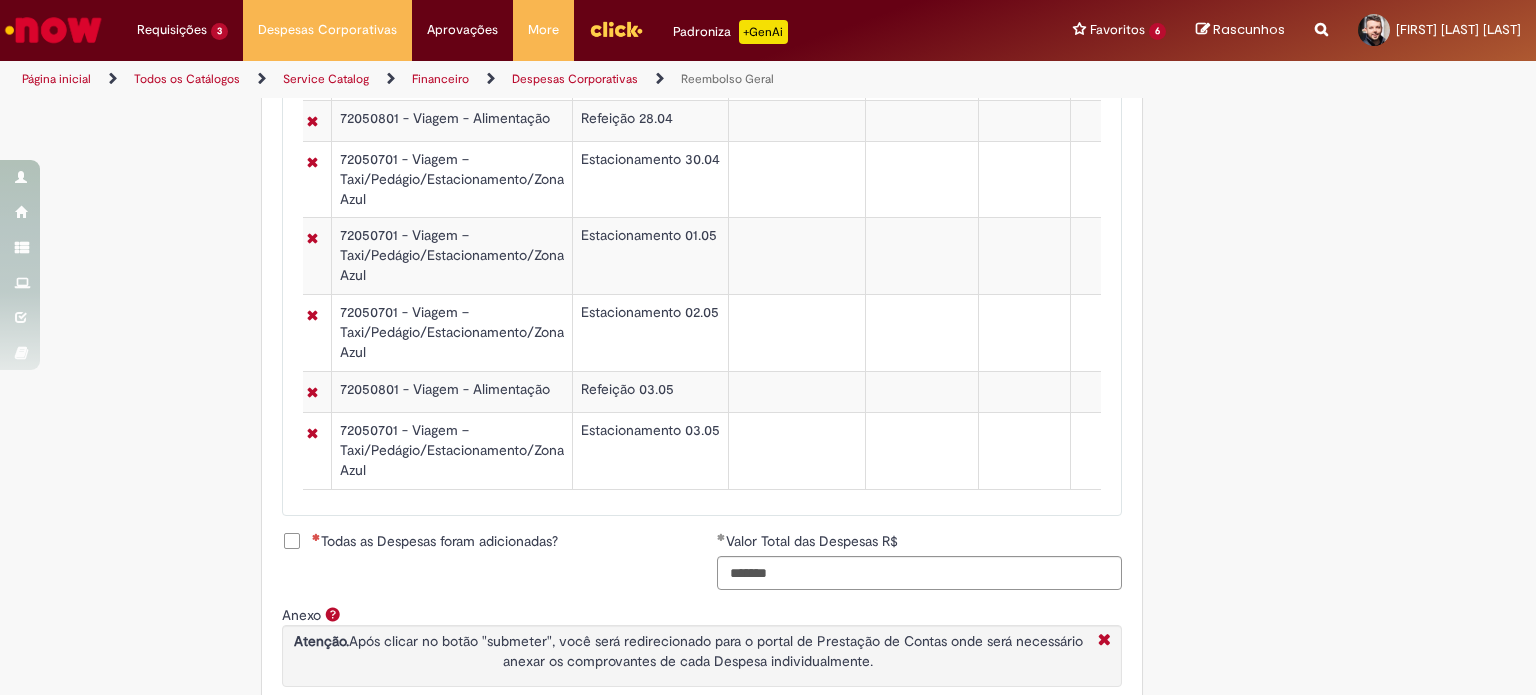 click on "Adicionar a Favoritos
Reembolso Geral
Reembolso de despesas de funcionários
Oferta destinada à solicitação de reembolso de despesas realizadas pelo funcionário, mas que devem ser ressarcidas pela Ambev
Sujeito à aprovação do gestor imediato
O pagamento do reembolso deve ser feito em uma  conta corrente de titularidade do solicitante , para atualizar seus dados bancários e garantir que o reembolso aconteça, utilizar a oferta  Cadastro de Dados Bancários:  https://ambev.service-now.com/ambevnow?id=sc_cat_item&sys_id=d0c9721edbbb2b003383be2df39619e3
Se o seu reembolso não for efetuado na data informada na solução do chamado, entrar em contato com o time pelo e-mail  opreembolsoseadiantamentos@ambev.com.br , após a atualização dos dados bancários, para que o pagamento seja reprocessado
sap a integrar ** Country Code ** Favorecido" at bounding box center [670, -583] 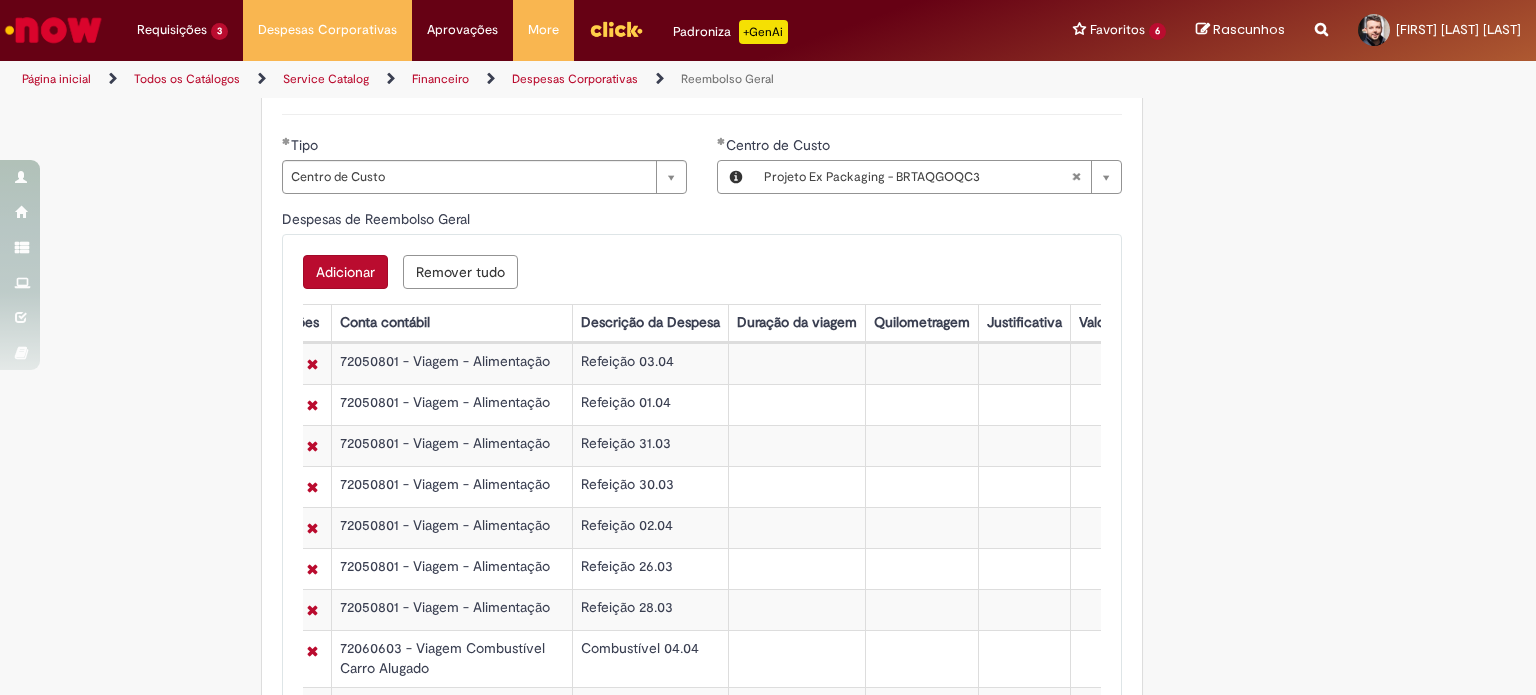 scroll, scrollTop: 726, scrollLeft: 0, axis: vertical 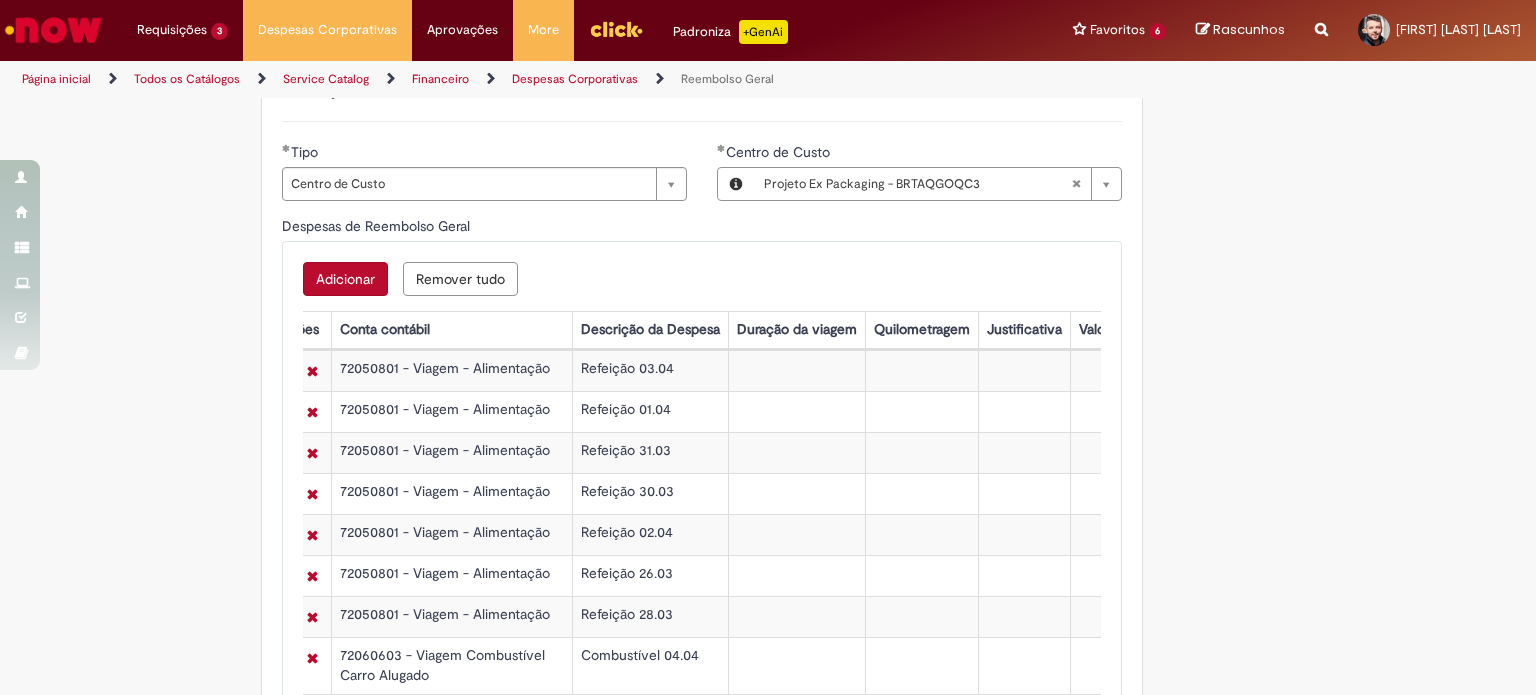 click on "Adicionar" at bounding box center (345, 279) 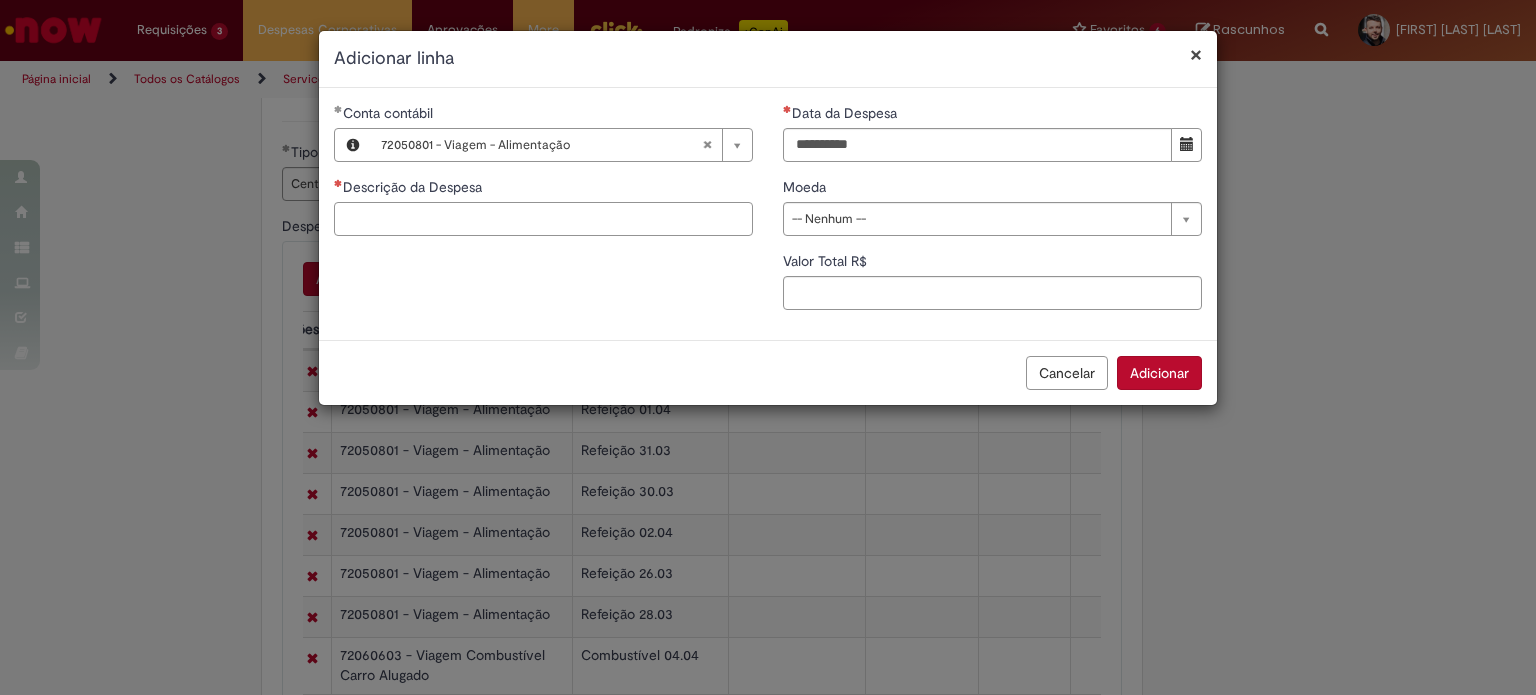 click on "Descrição da Despesa" at bounding box center (543, 219) 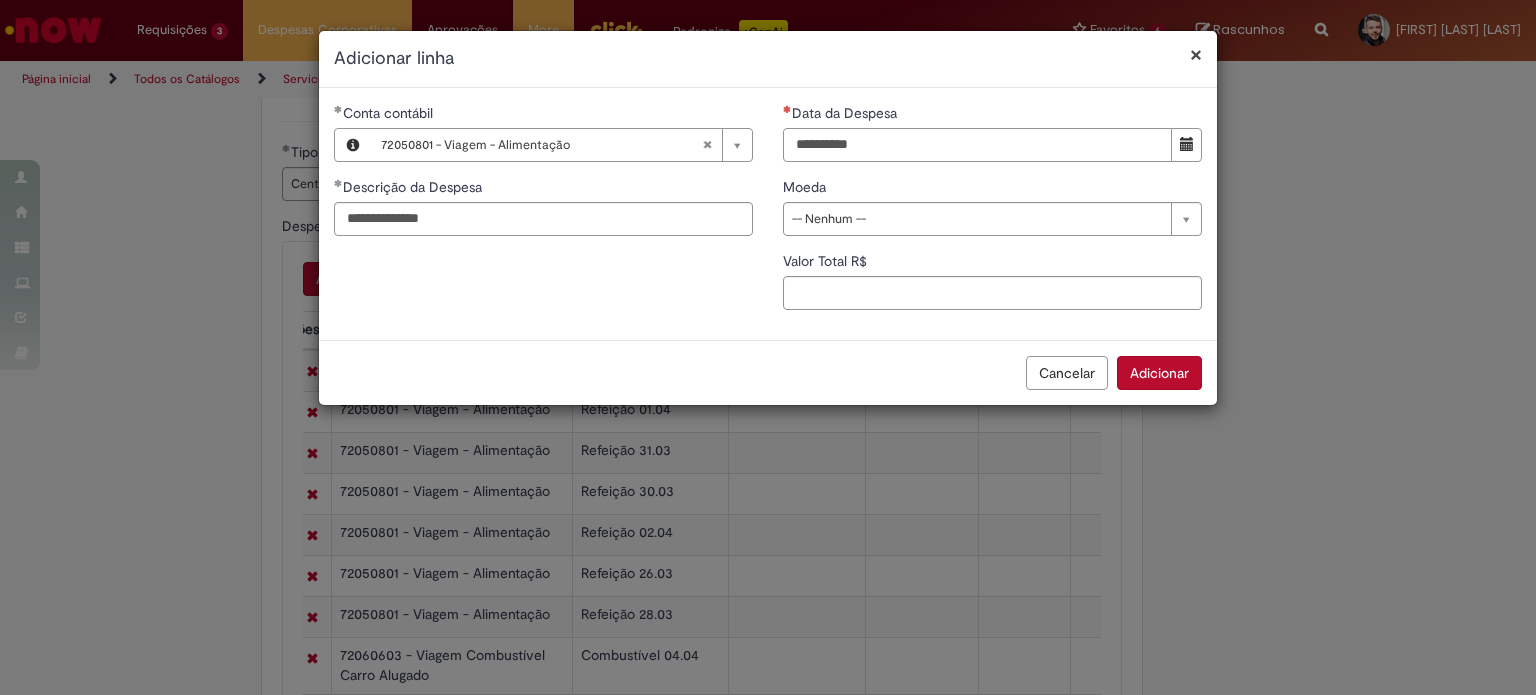 click on "Data da Despesa" at bounding box center (977, 145) 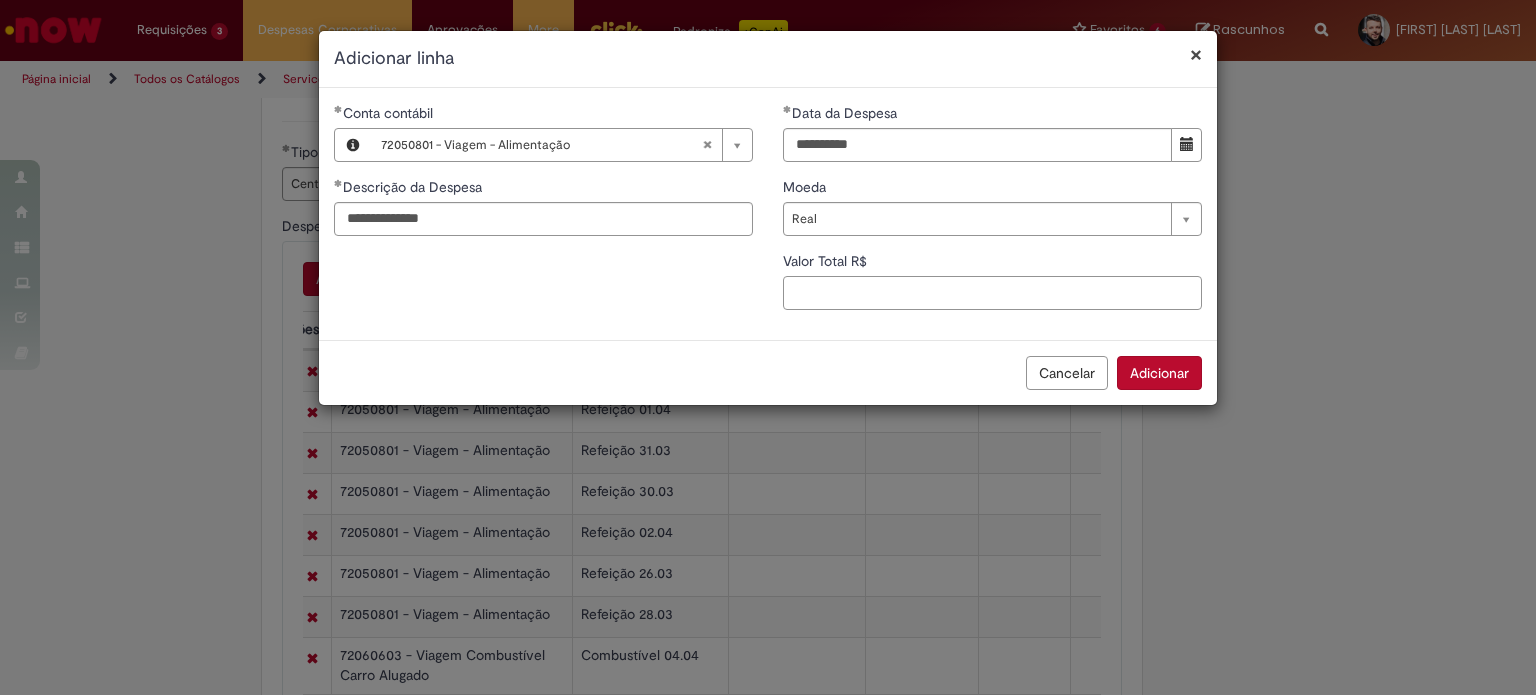 click on "Valor Total R$" at bounding box center (992, 293) 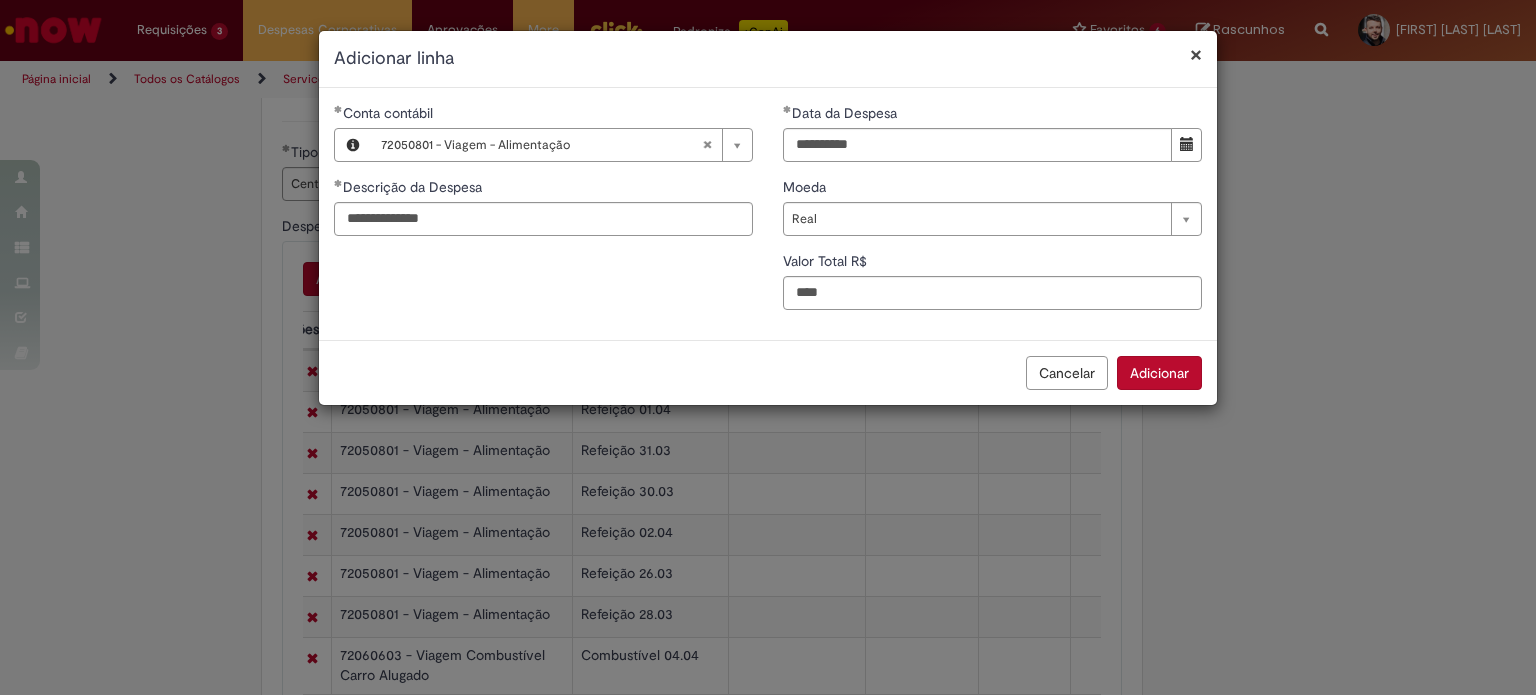 click on "Adicionar" at bounding box center (1159, 373) 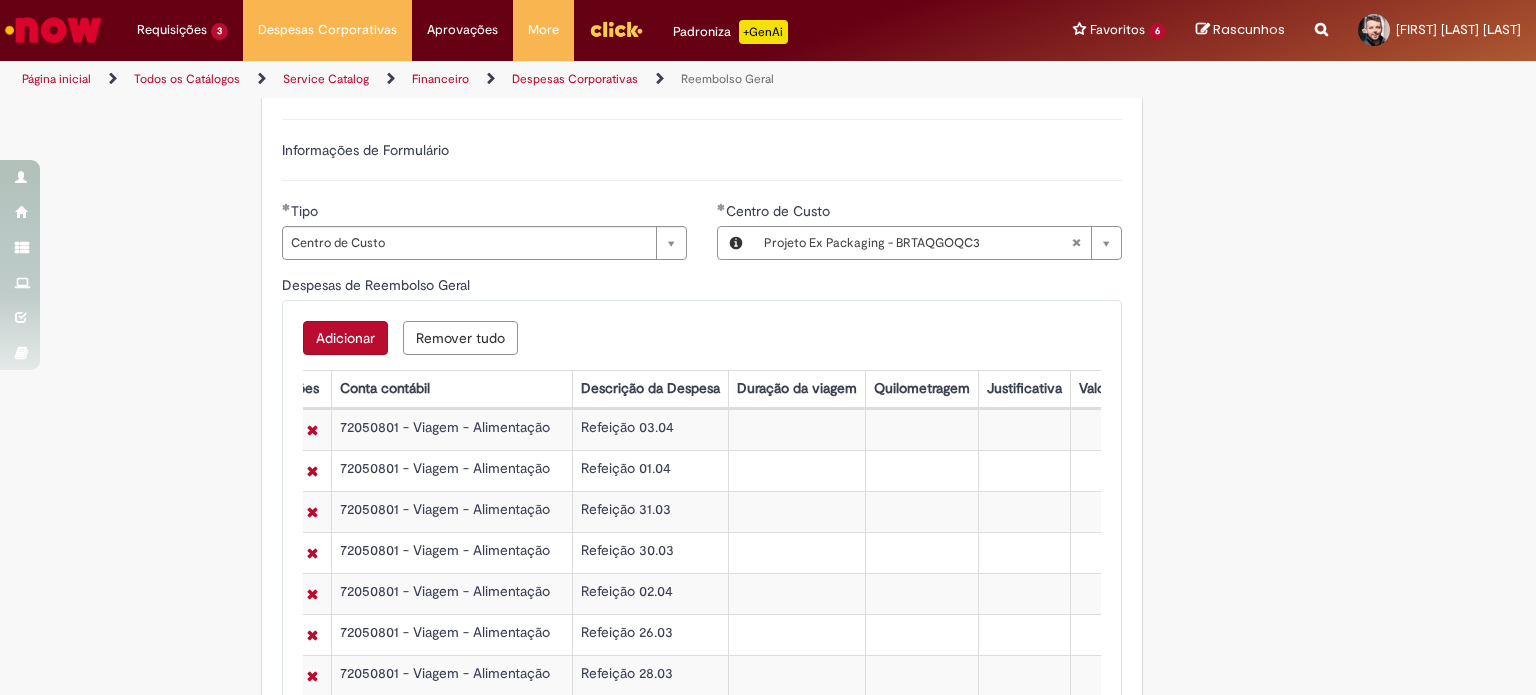 scroll, scrollTop: 668, scrollLeft: 0, axis: vertical 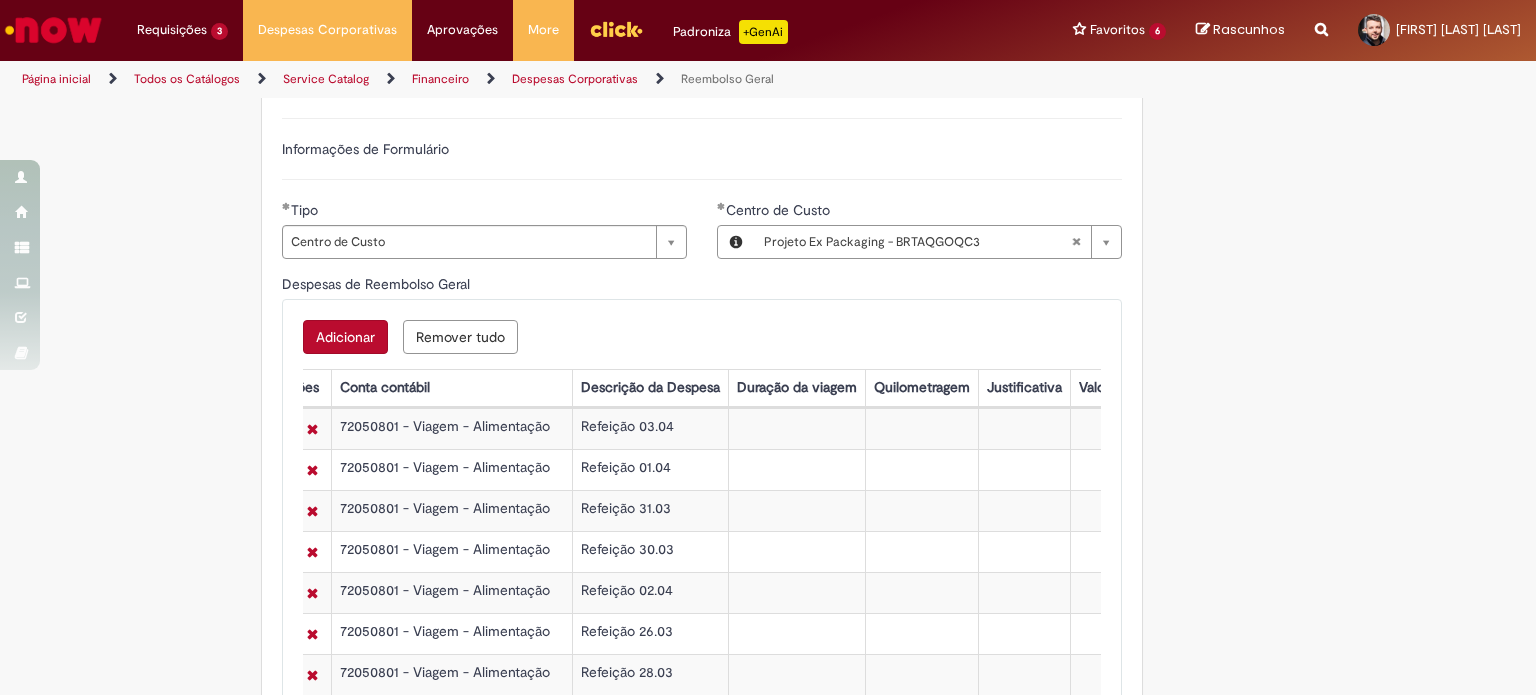 click on "Adicionar" at bounding box center [345, 337] 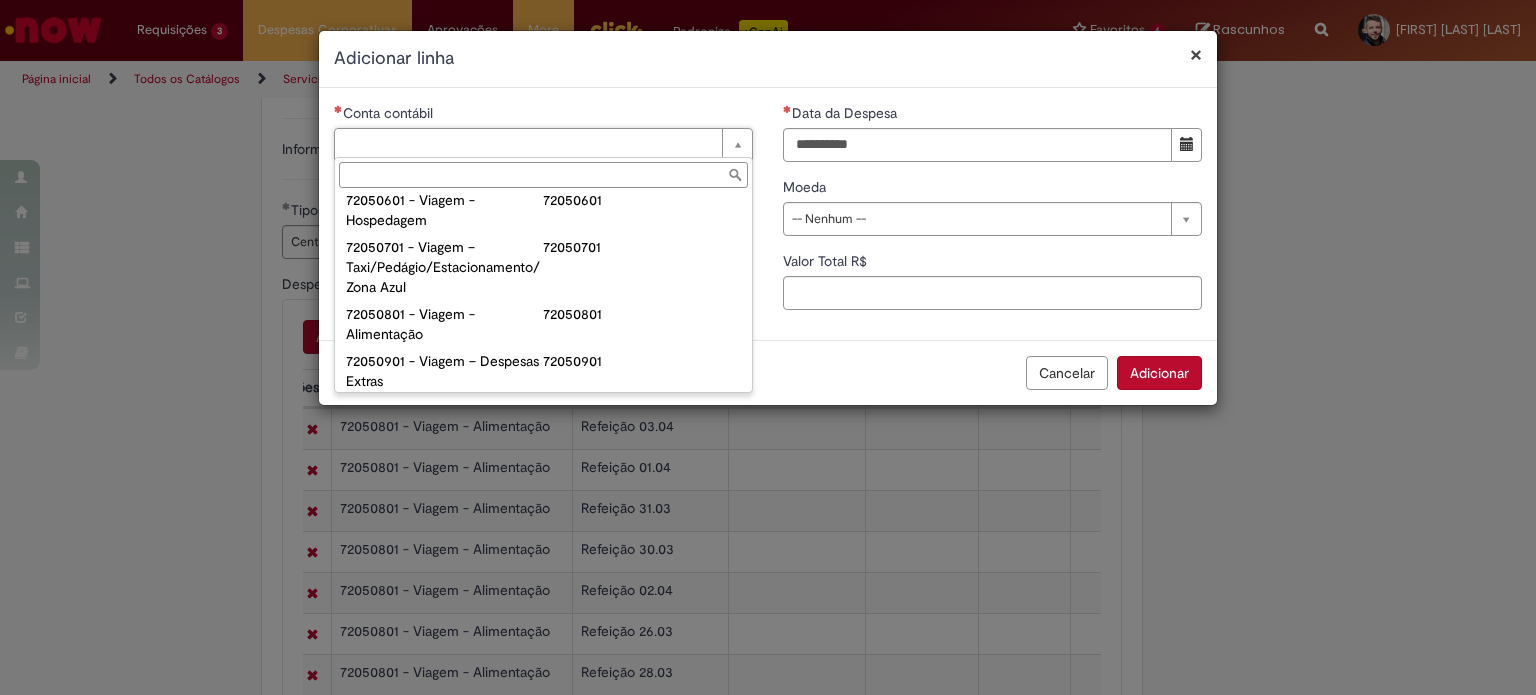 scroll, scrollTop: 1116, scrollLeft: 0, axis: vertical 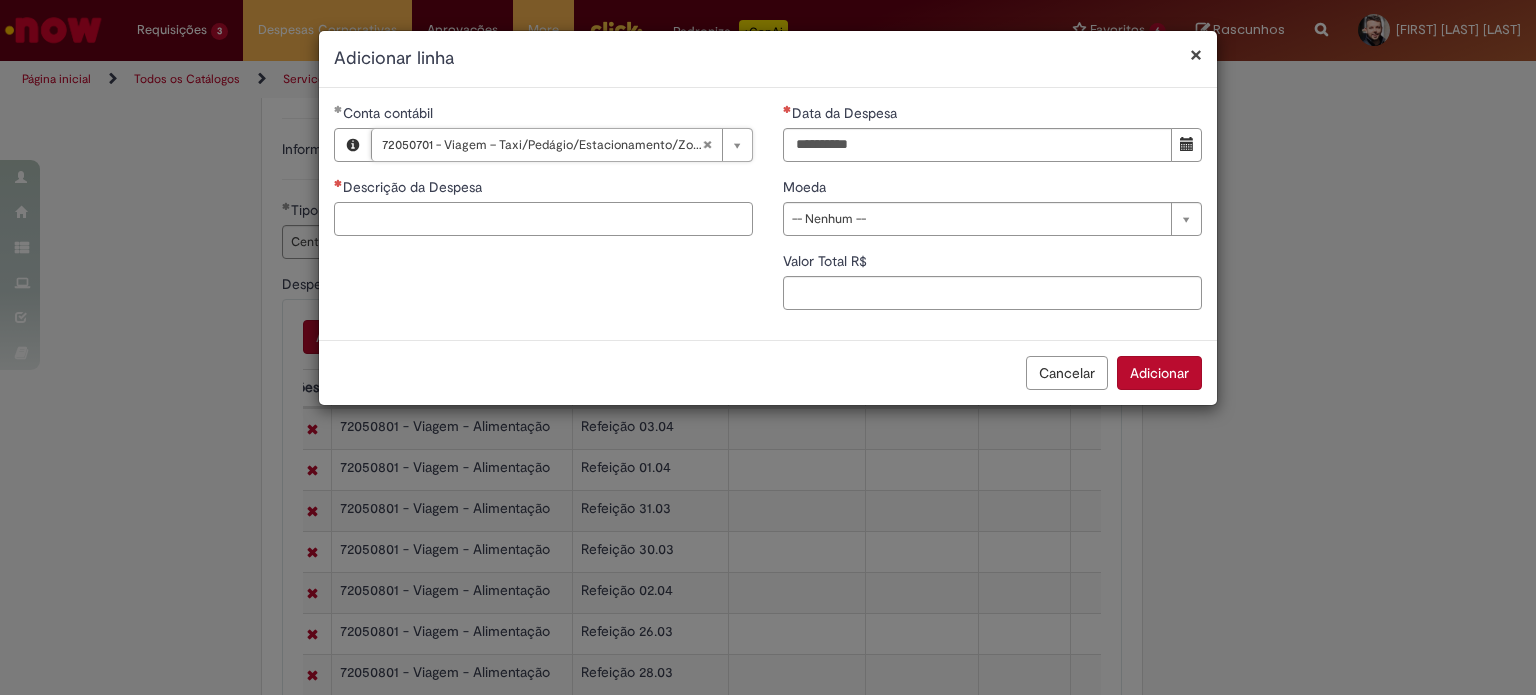 click on "Descrição da Despesa" at bounding box center [543, 219] 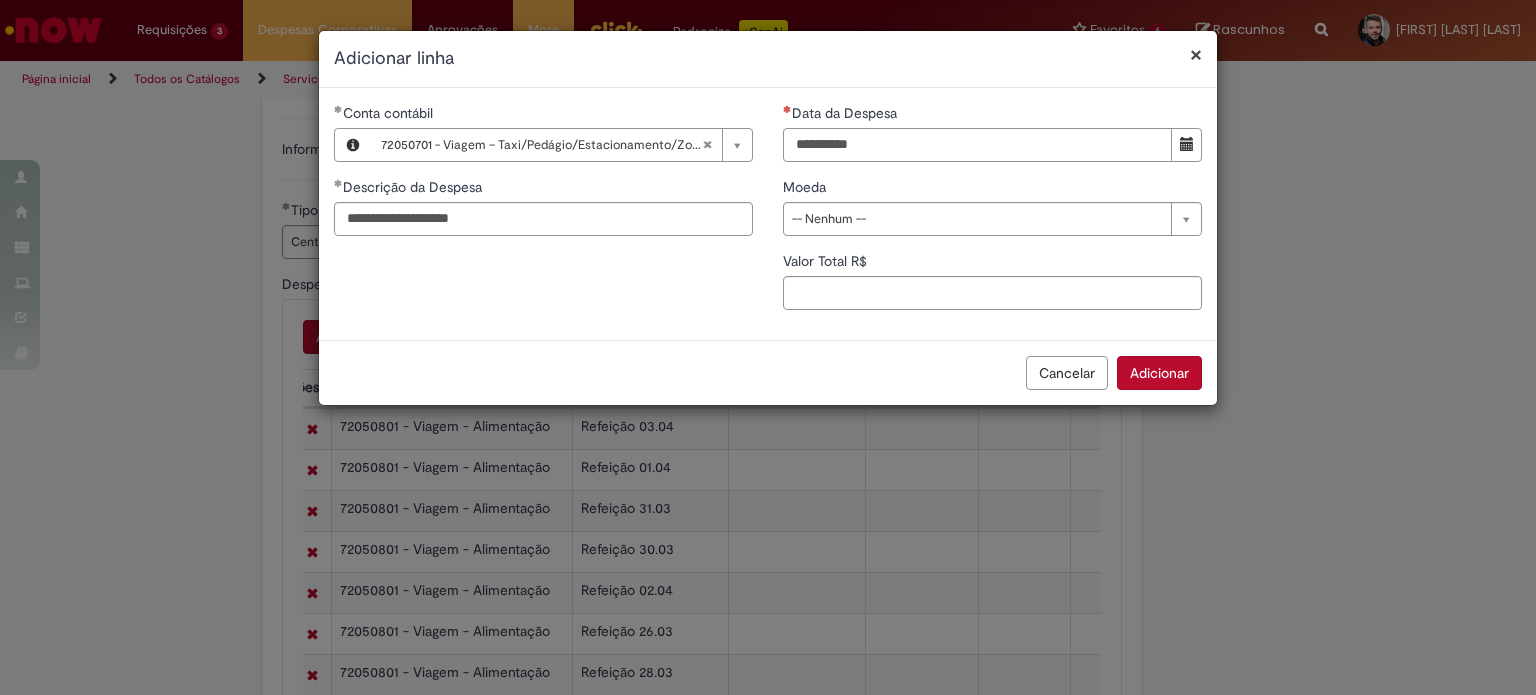 click on "Data da Despesa" at bounding box center [977, 145] 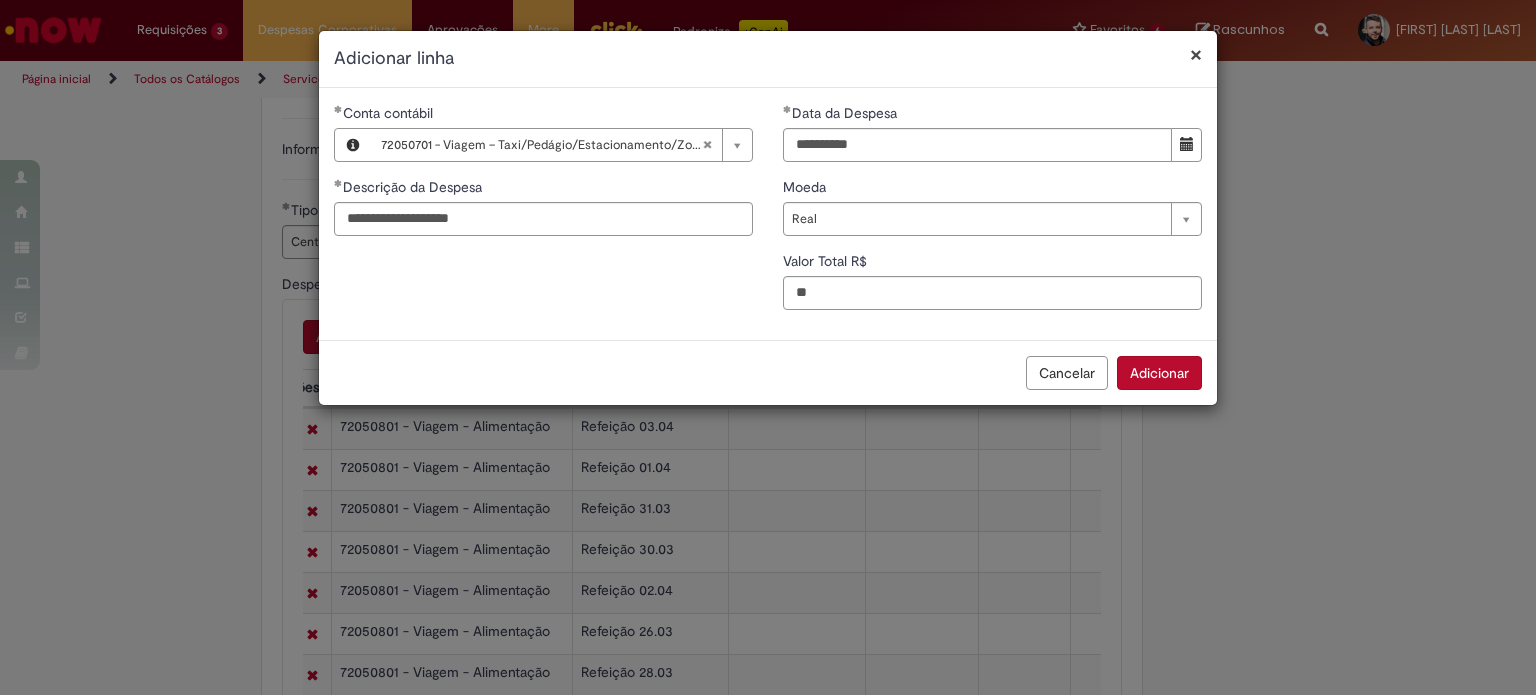 click on "Adicionar" at bounding box center (1159, 373) 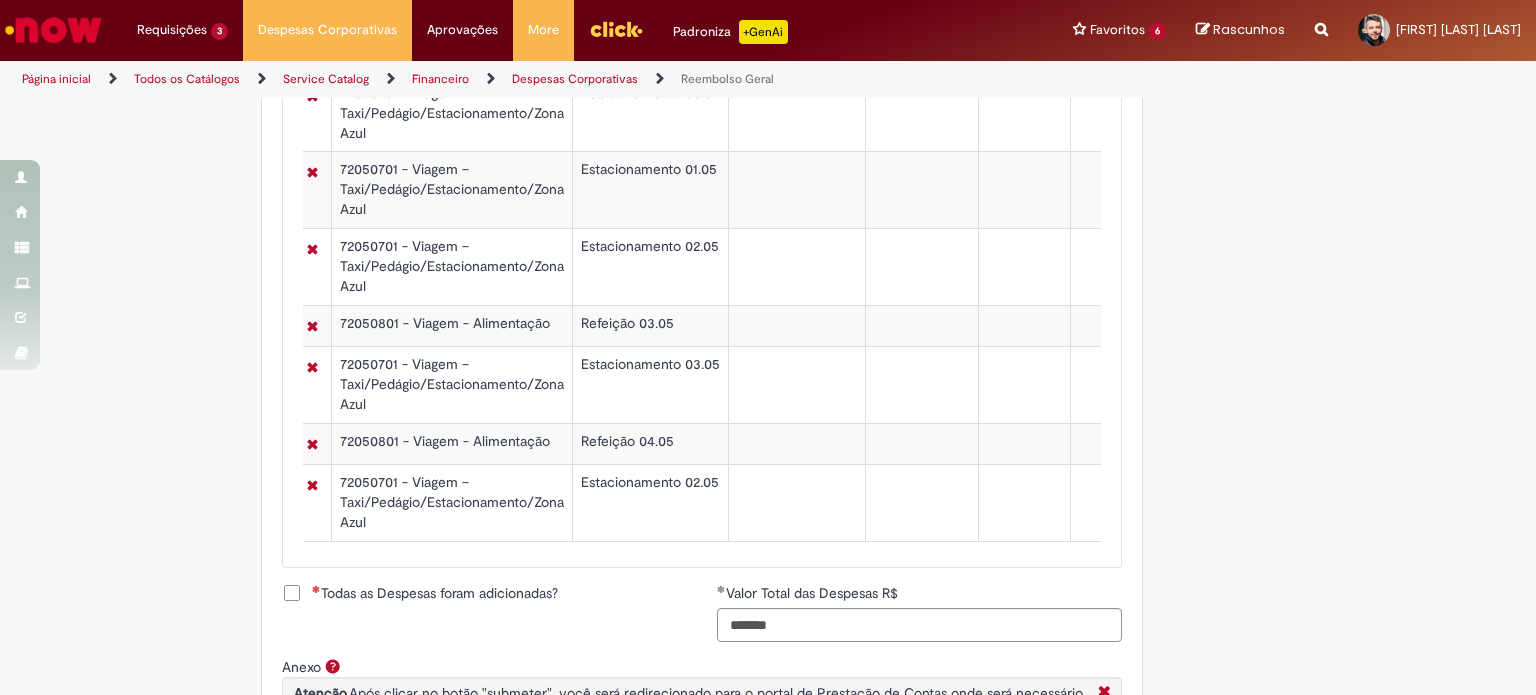scroll, scrollTop: 2184, scrollLeft: 0, axis: vertical 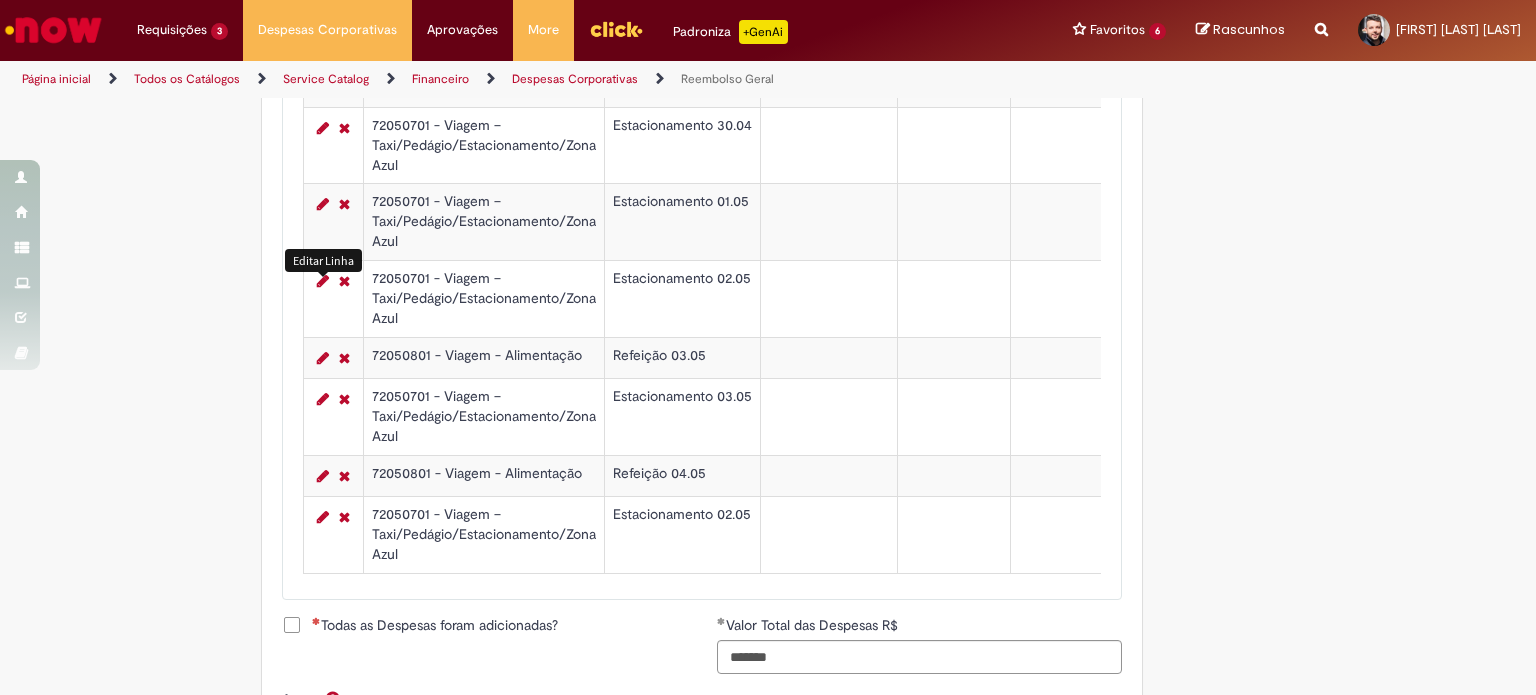 click at bounding box center (323, 281) 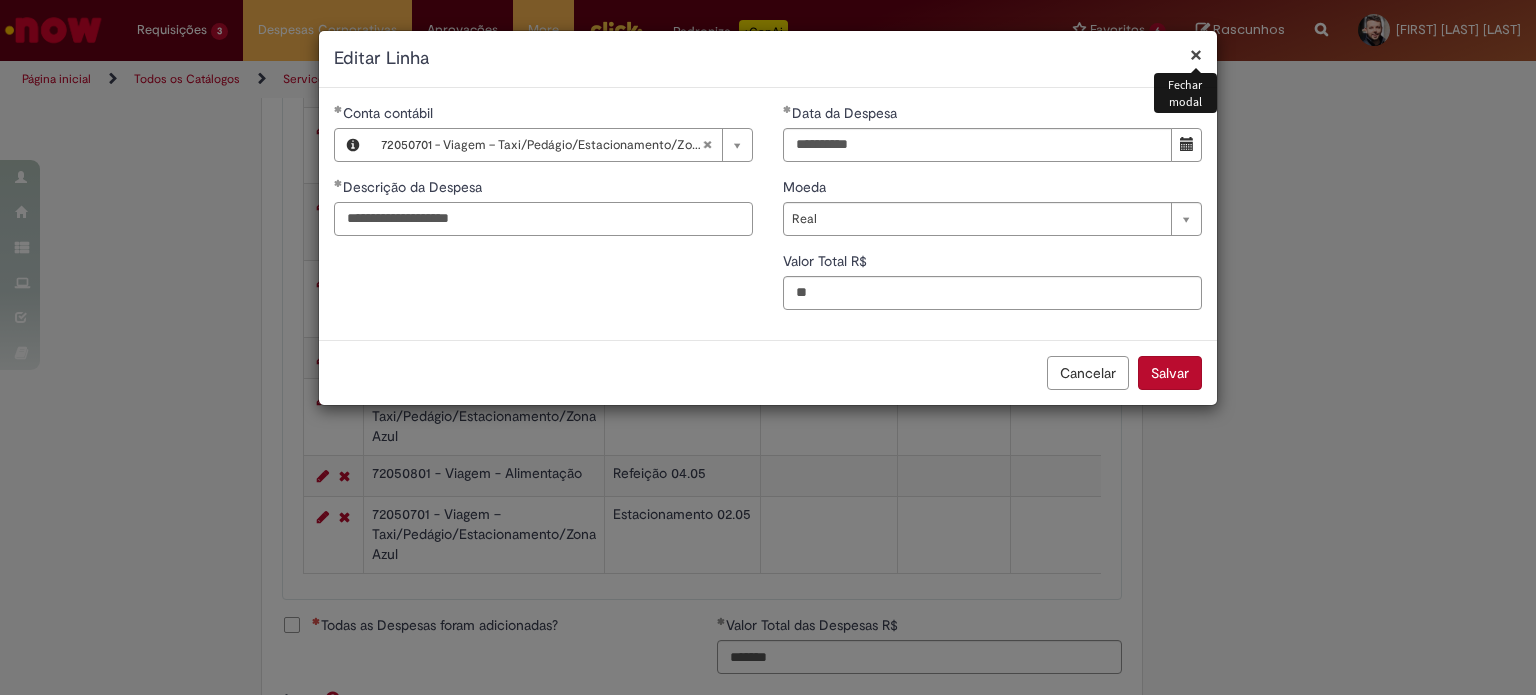 click on "**********" at bounding box center [543, 219] 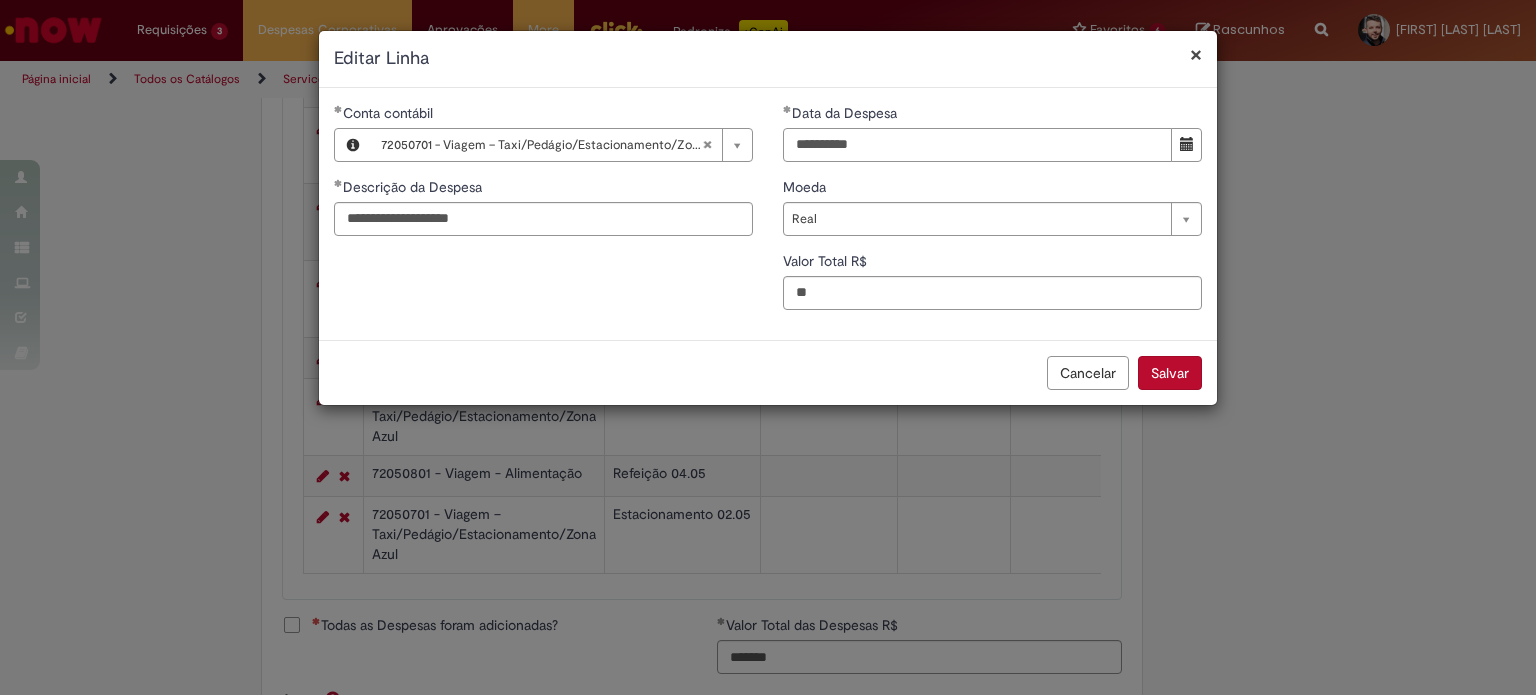 click on "**********" at bounding box center (977, 145) 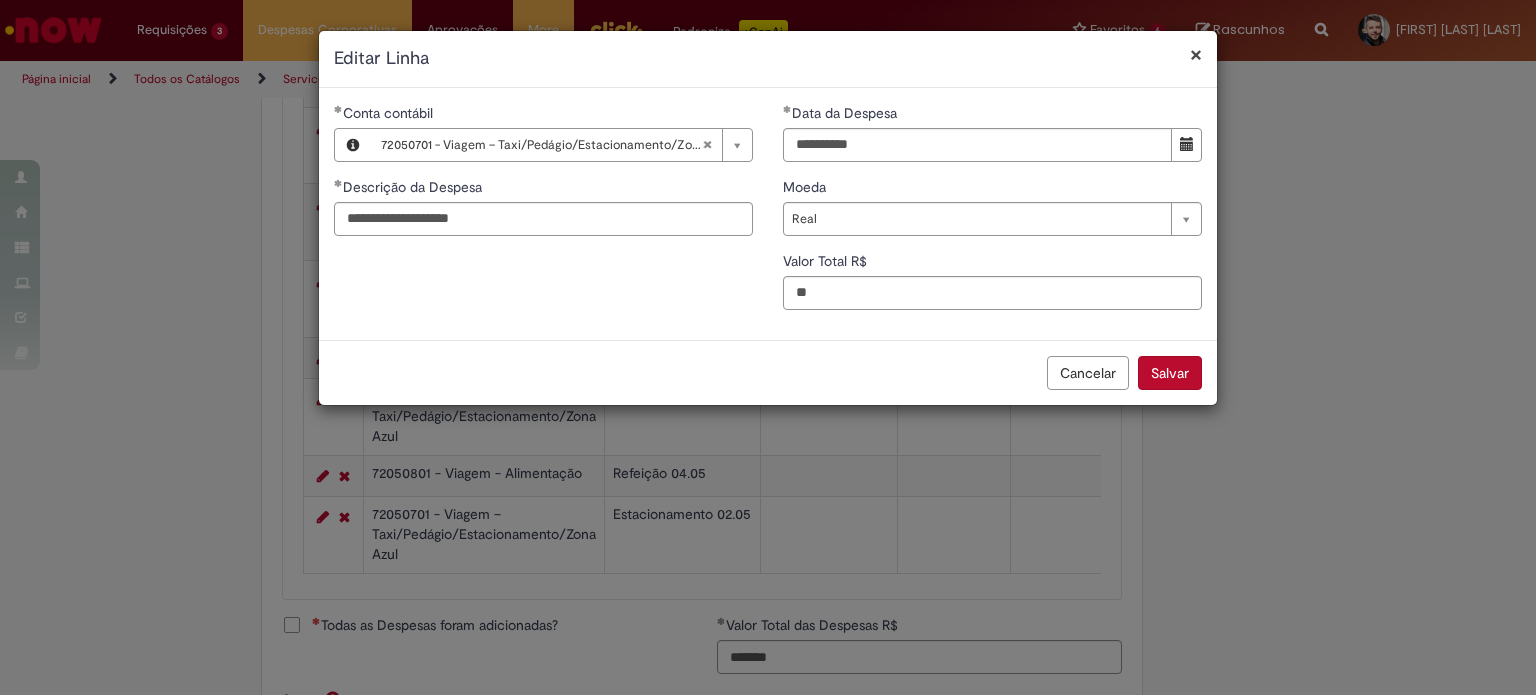 click on "Salvar" at bounding box center (1170, 373) 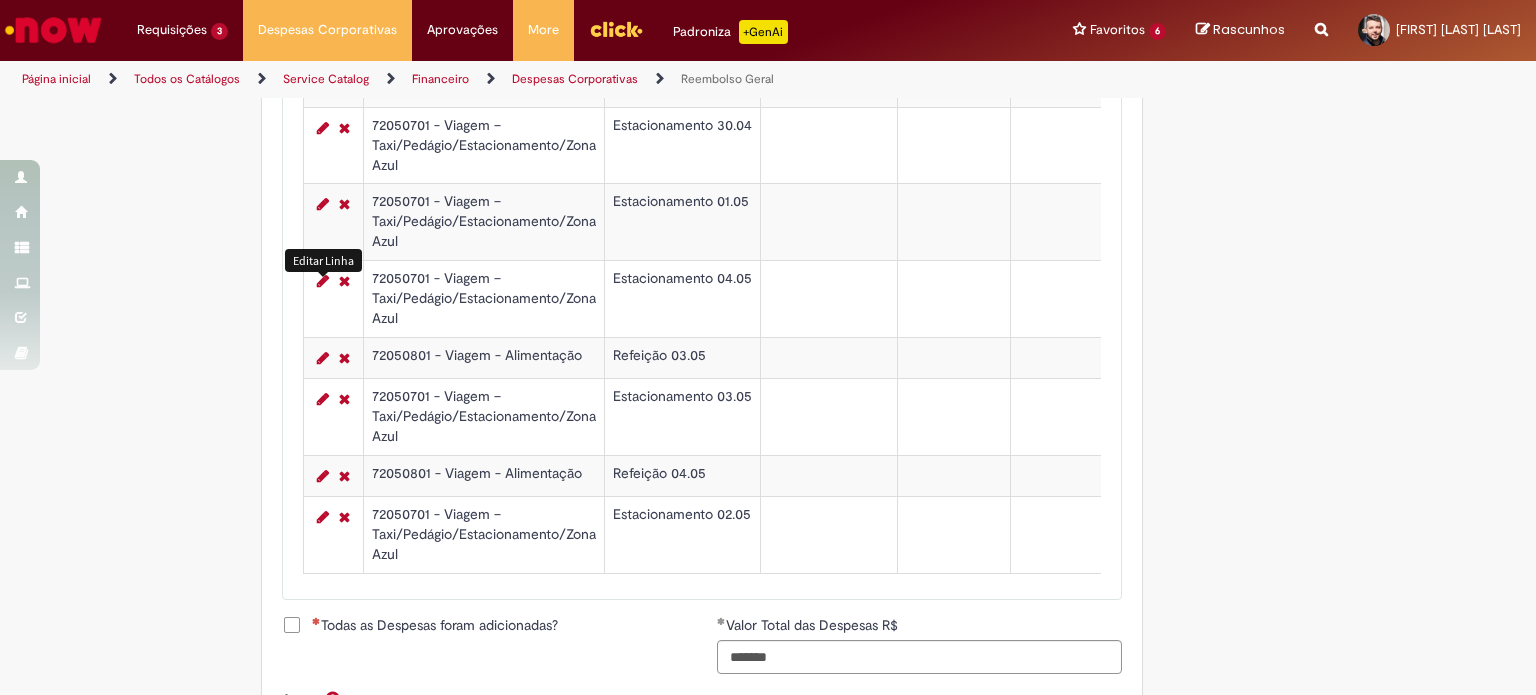 click on "Adicionar a Favoritos
Reembolso Geral
Reembolso de despesas de funcionários
Oferta destinada à solicitação de reembolso de despesas realizadas pelo funcionário, mas que devem ser ressarcidas pela Ambev
Sujeito à aprovação do gestor imediato
O pagamento do reembolso deve ser feito em uma  conta corrente de titularidade do solicitante , para atualizar seus dados bancários e garantir que o reembolso aconteça, utilizar a oferta  Cadastro de Dados Bancários:  https://ambev.service-now.com/ambevnow?id=sc_cat_item&sys_id=d0c9721edbbb2b003383be2df39619e3
Se o seu reembolso não for efetuado na data informada na solução do chamado, entrar em contato com o time pelo e-mail  opreembolsoseadiantamentos@ambev.com.br , após a atualização dos dados bancários, para que o pagamento seja reprocessado
sap a integrar ** Country Code ** Favorecido" at bounding box center (670, -558) 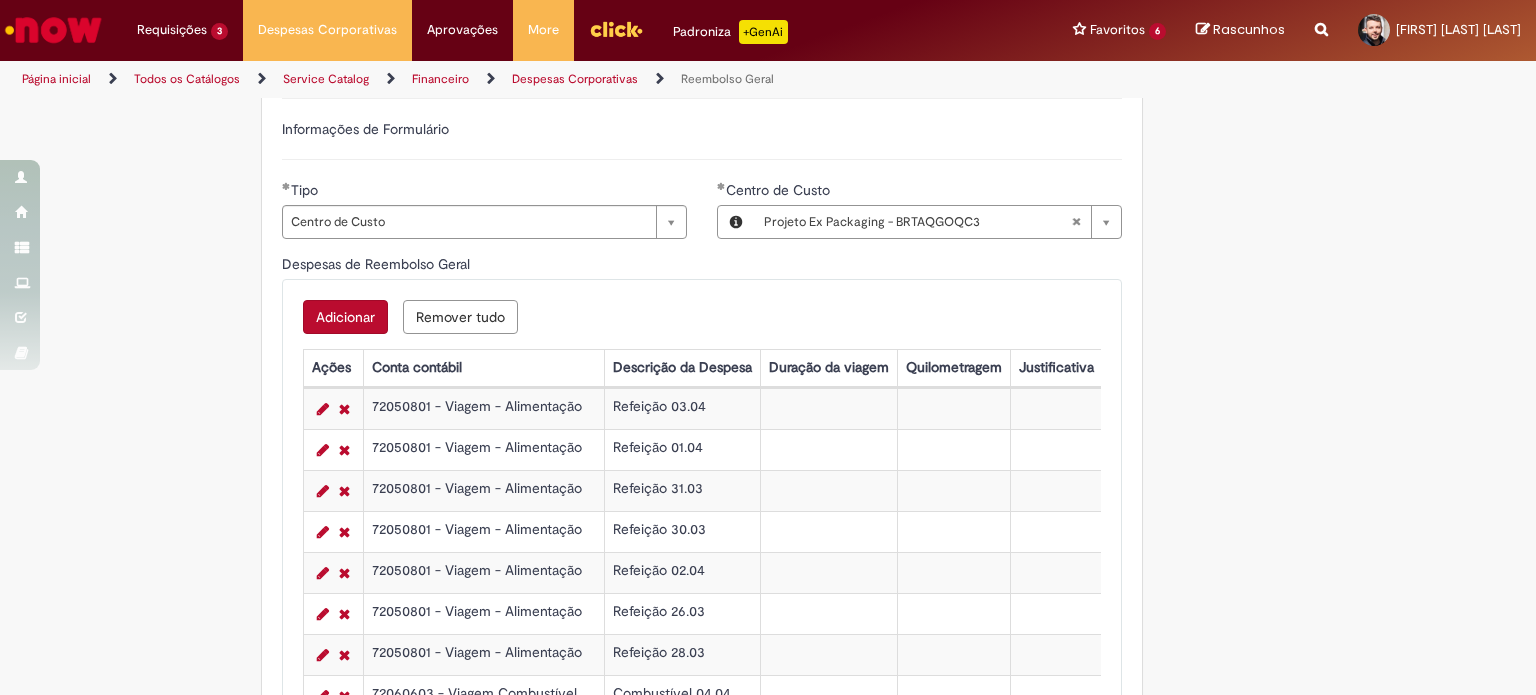 scroll, scrollTop: 673, scrollLeft: 0, axis: vertical 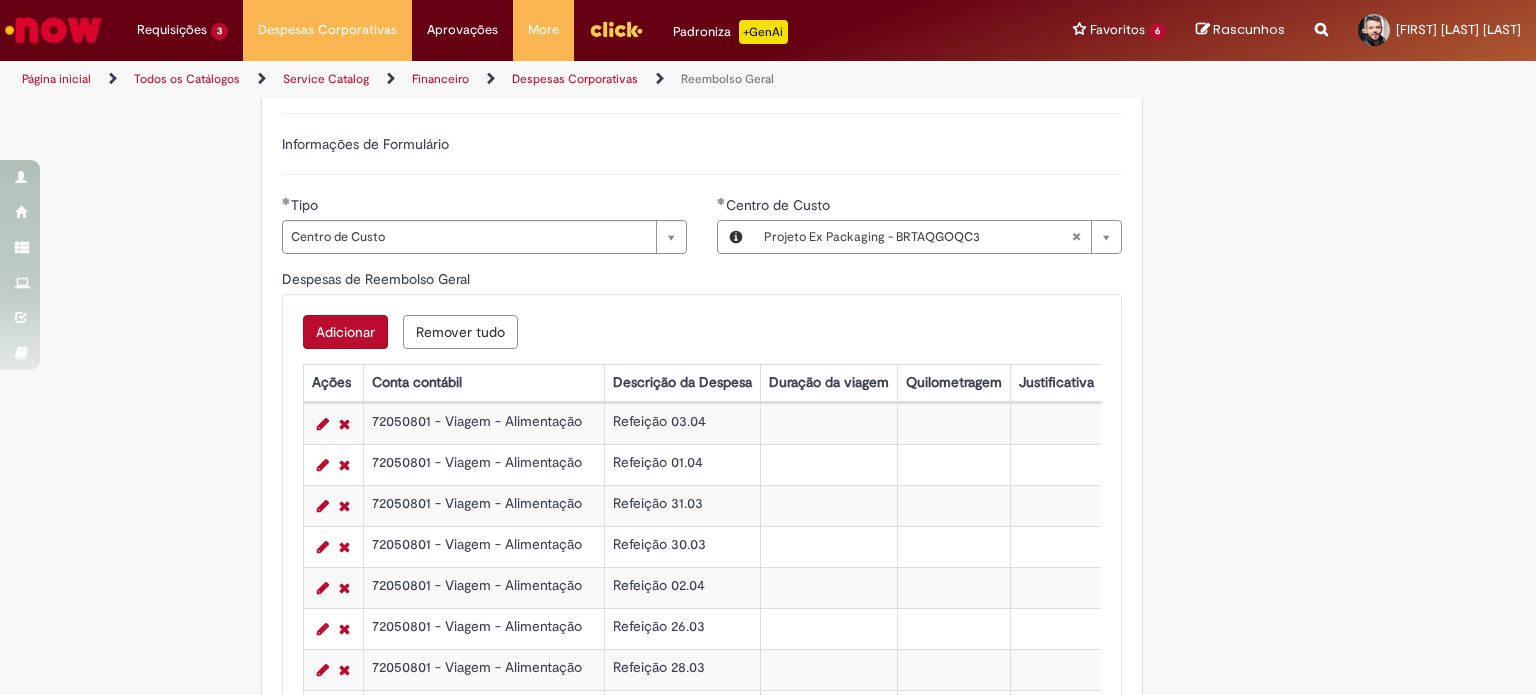 click on "Adicionar" at bounding box center [345, 332] 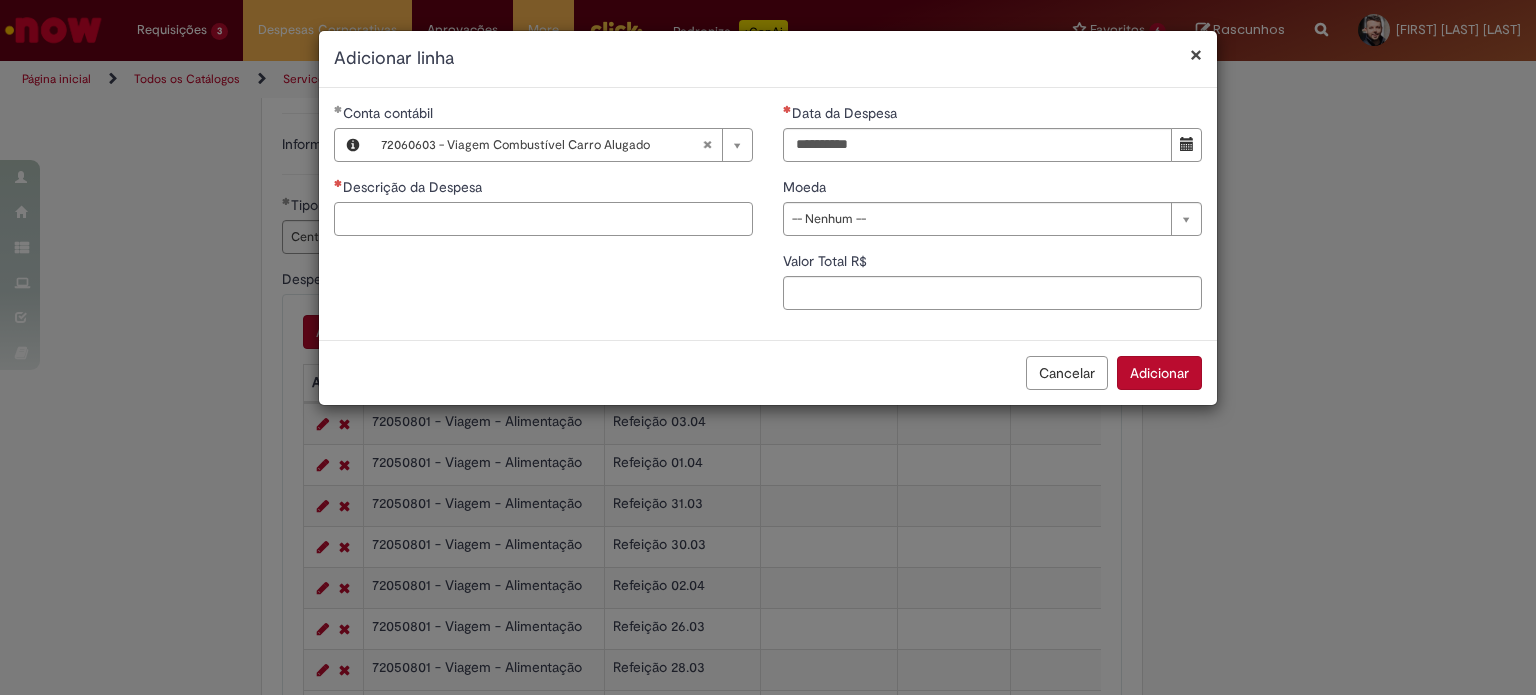 click on "Descrição da Despesa" at bounding box center (543, 219) 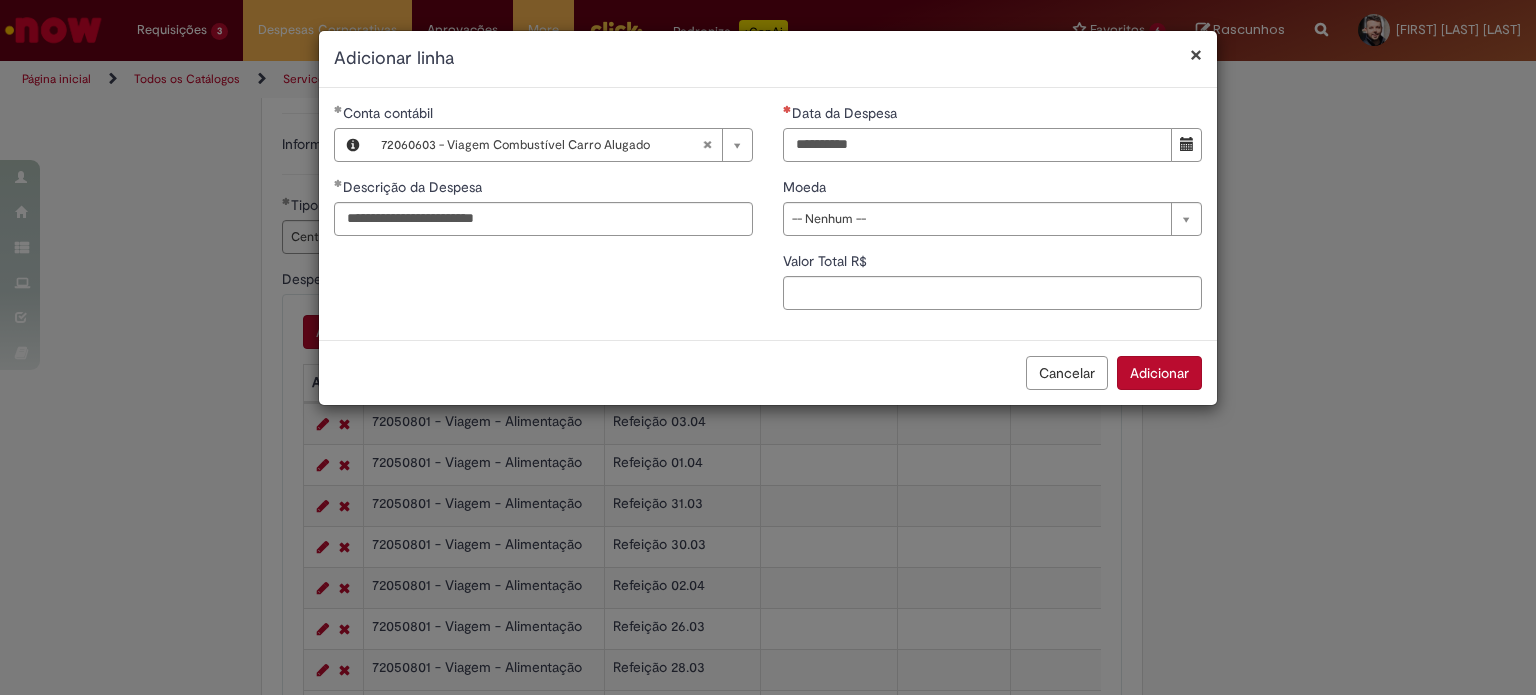 click on "Data da Despesa" at bounding box center (977, 145) 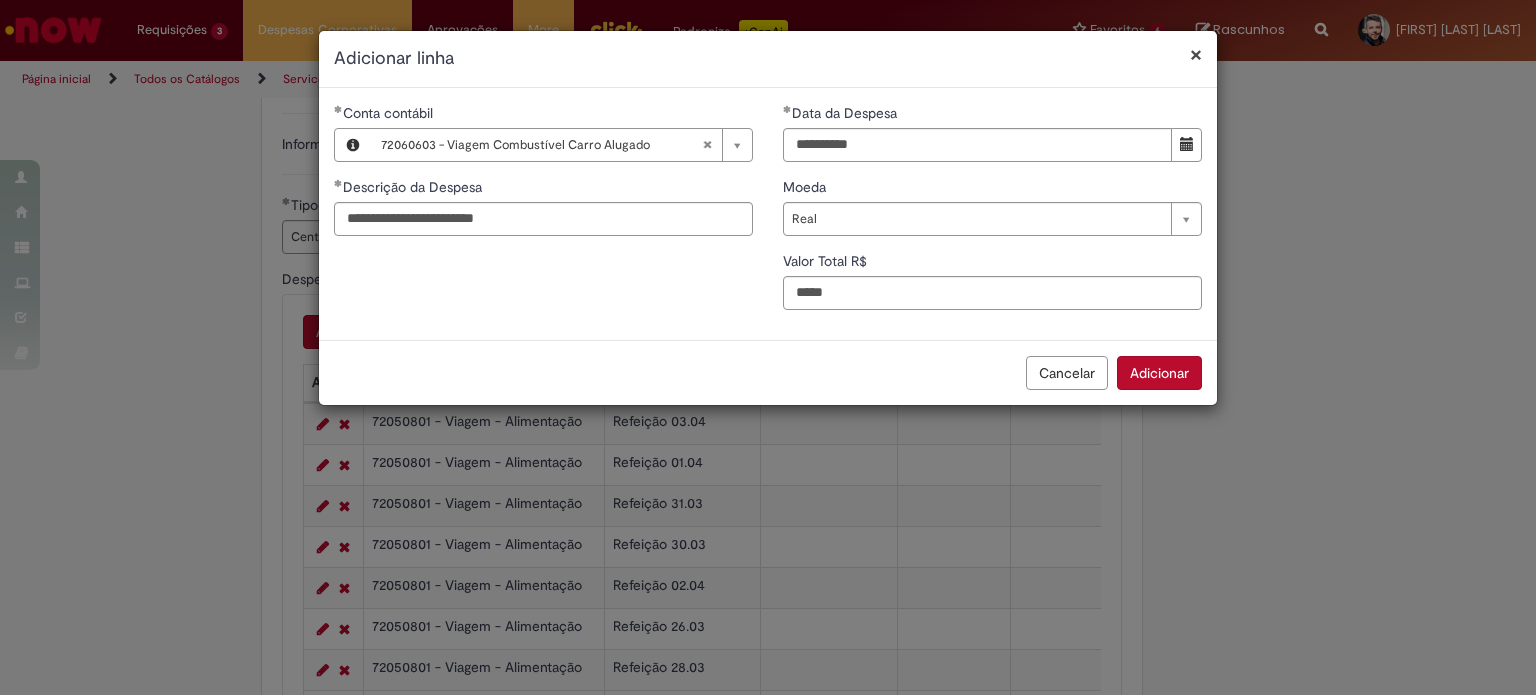 click on "Adicionar" at bounding box center [1159, 373] 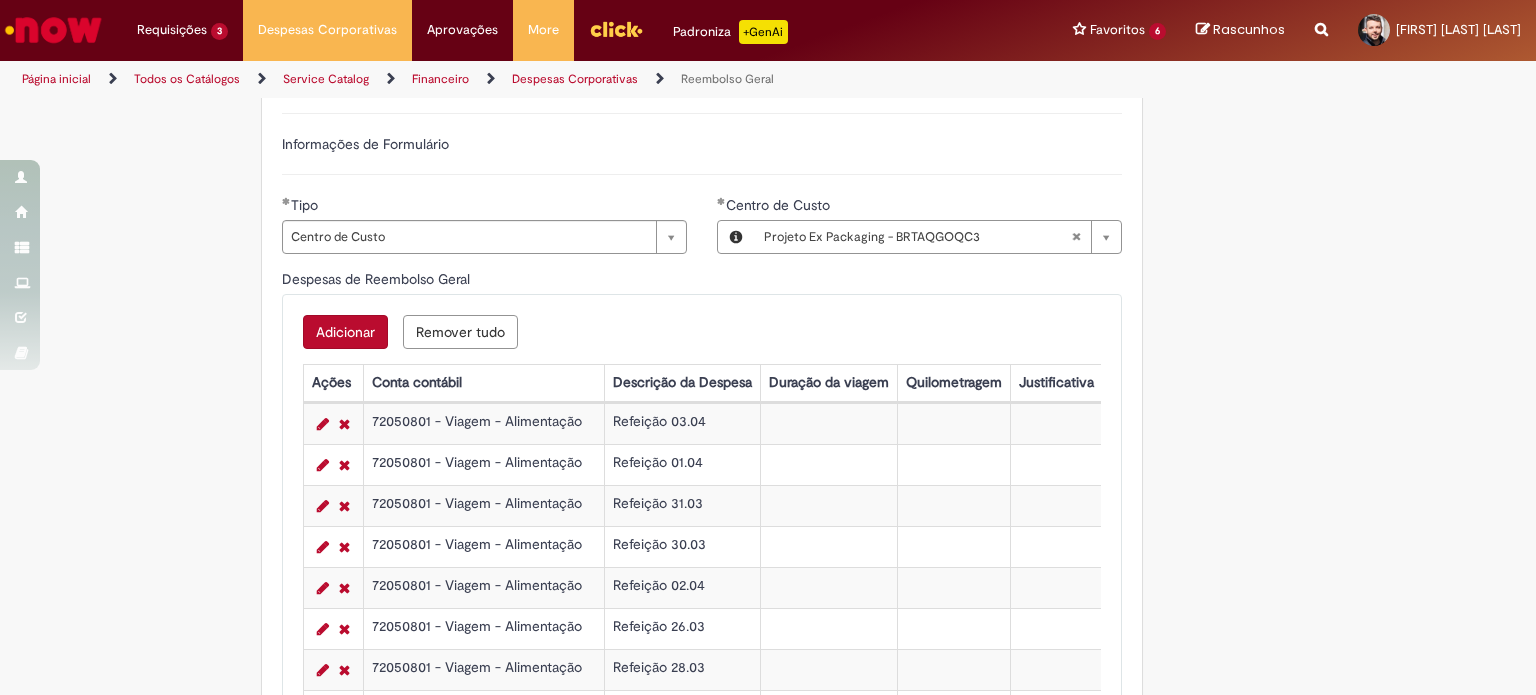 click on "Adicionar" at bounding box center (345, 332) 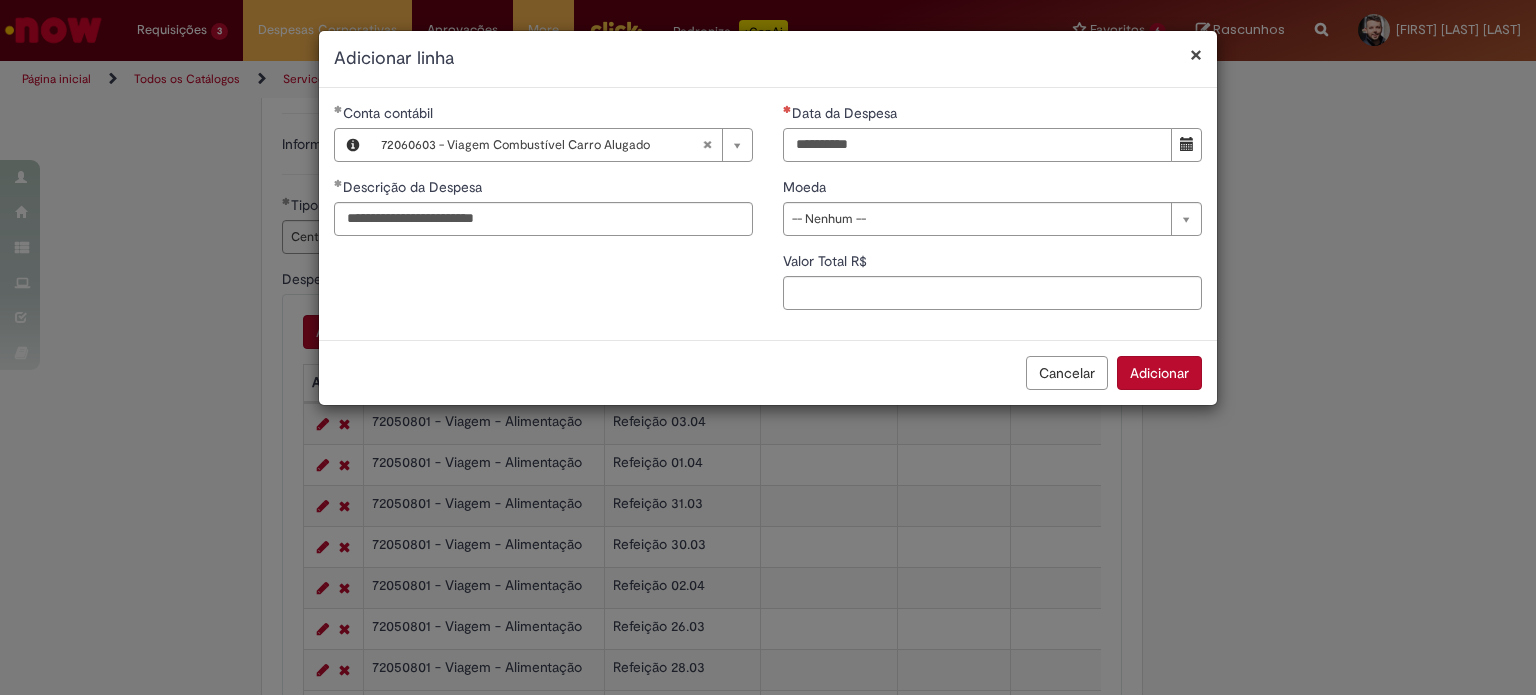 click on "Data da Despesa" at bounding box center (977, 145) 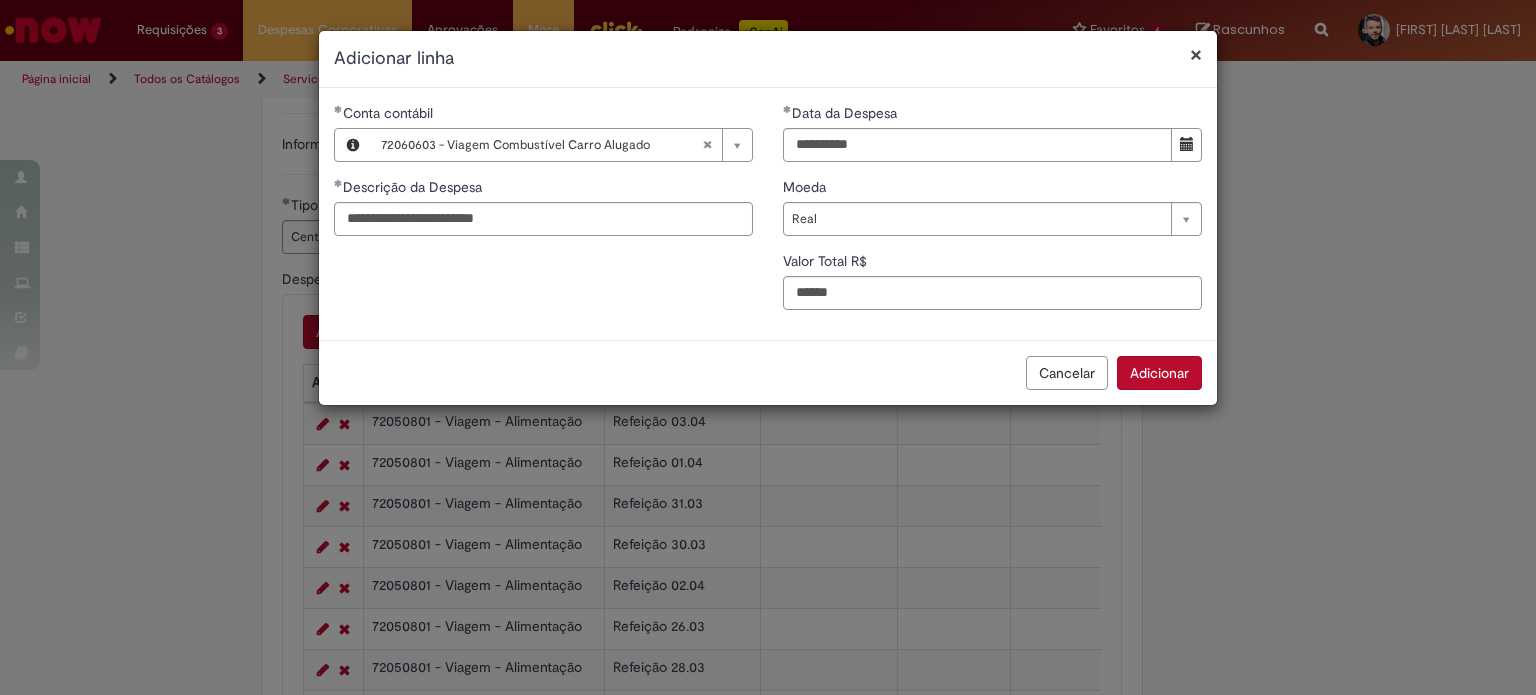 click on "Adicionar" at bounding box center (1159, 373) 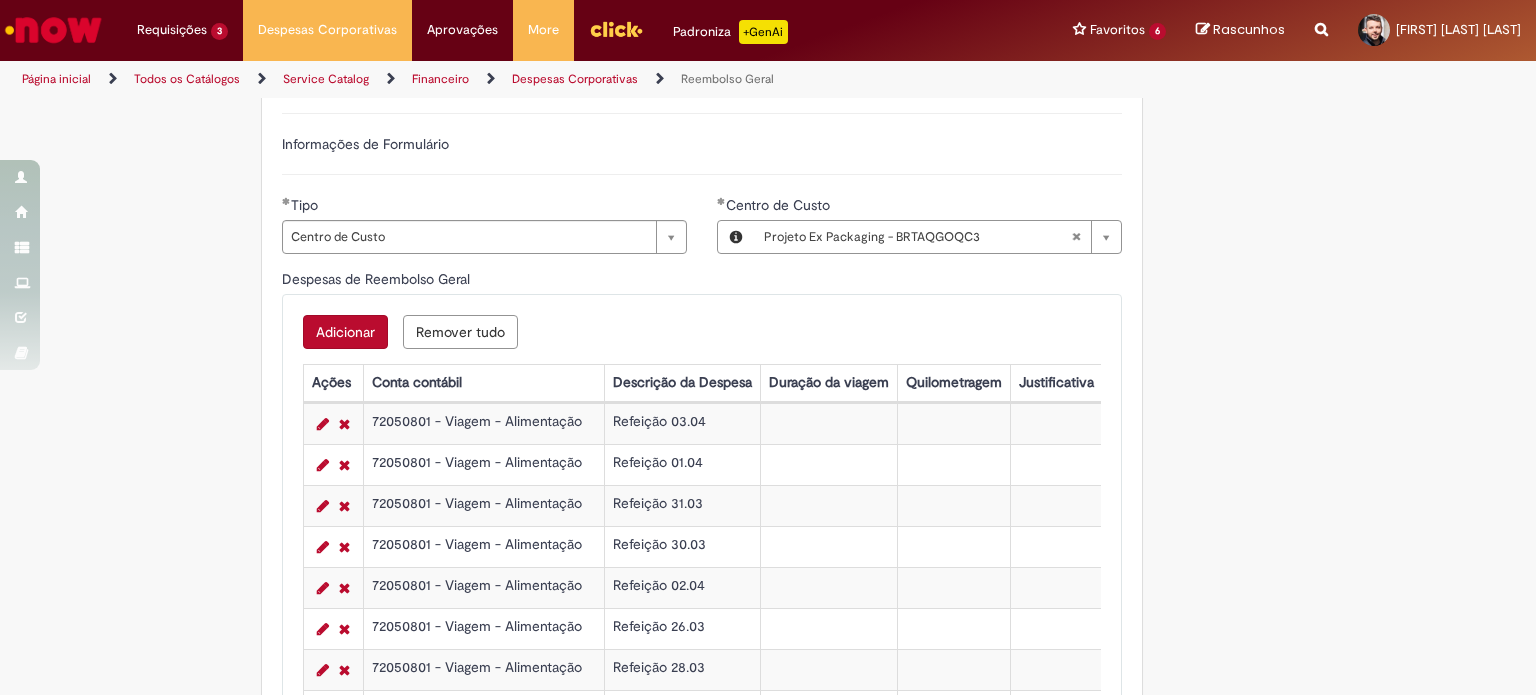 click on "Adicionar" at bounding box center [345, 332] 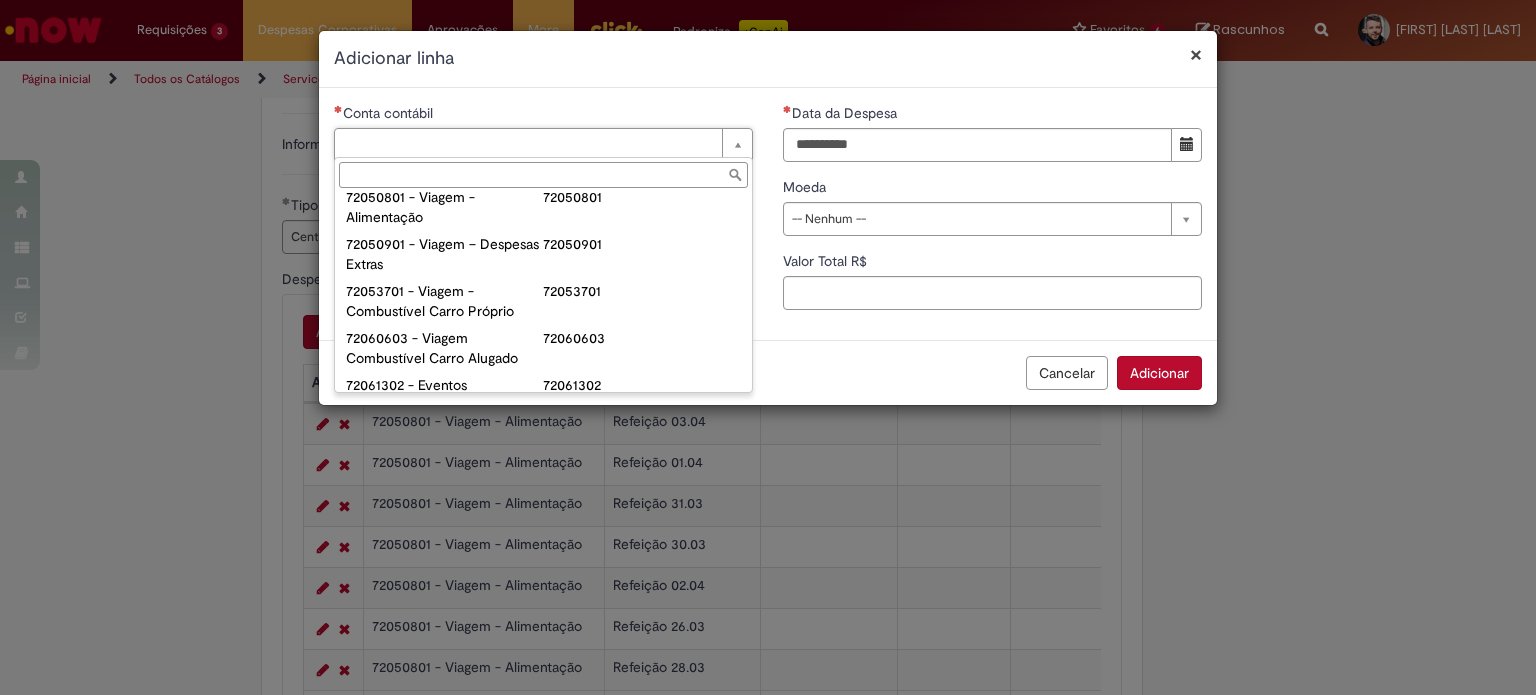 scroll, scrollTop: 1219, scrollLeft: 0, axis: vertical 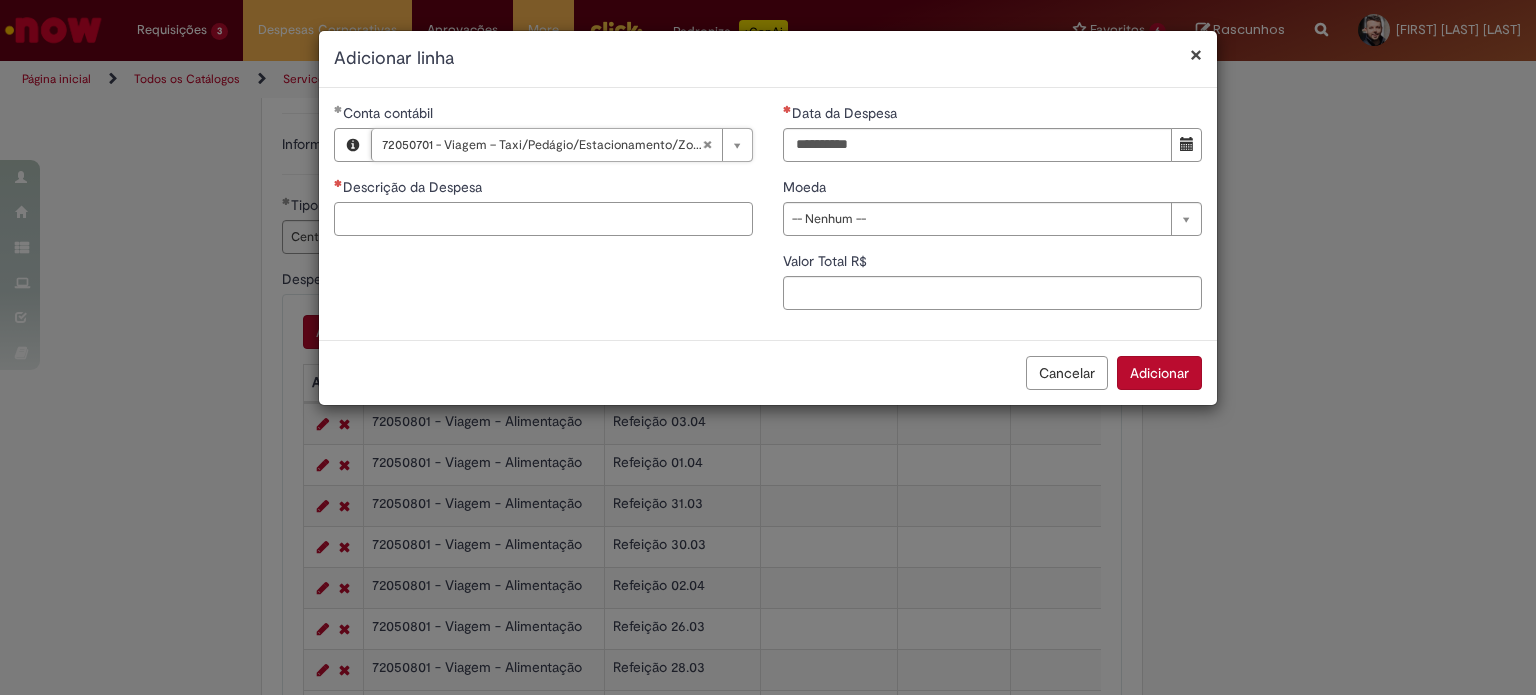 click on "Descrição da Despesa" at bounding box center (543, 219) 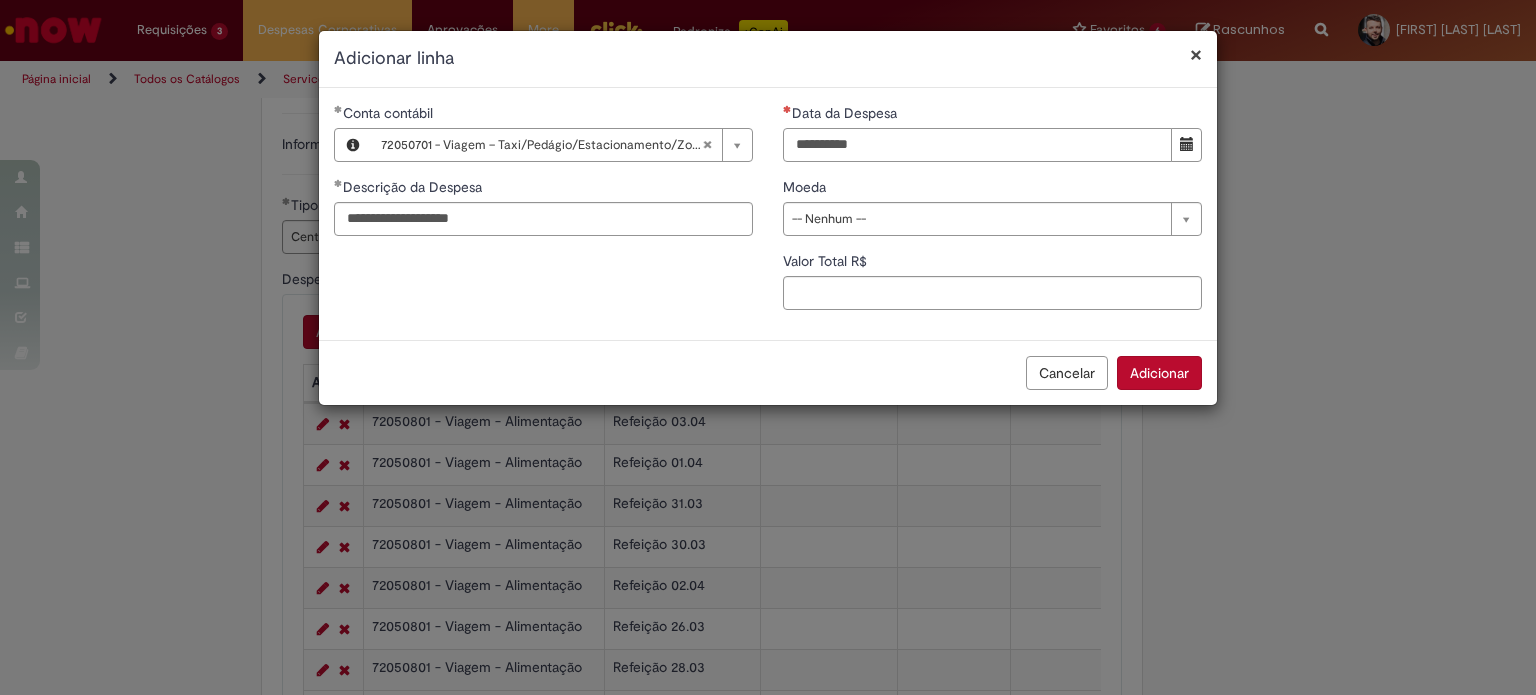 click on "Data da Despesa" at bounding box center [977, 145] 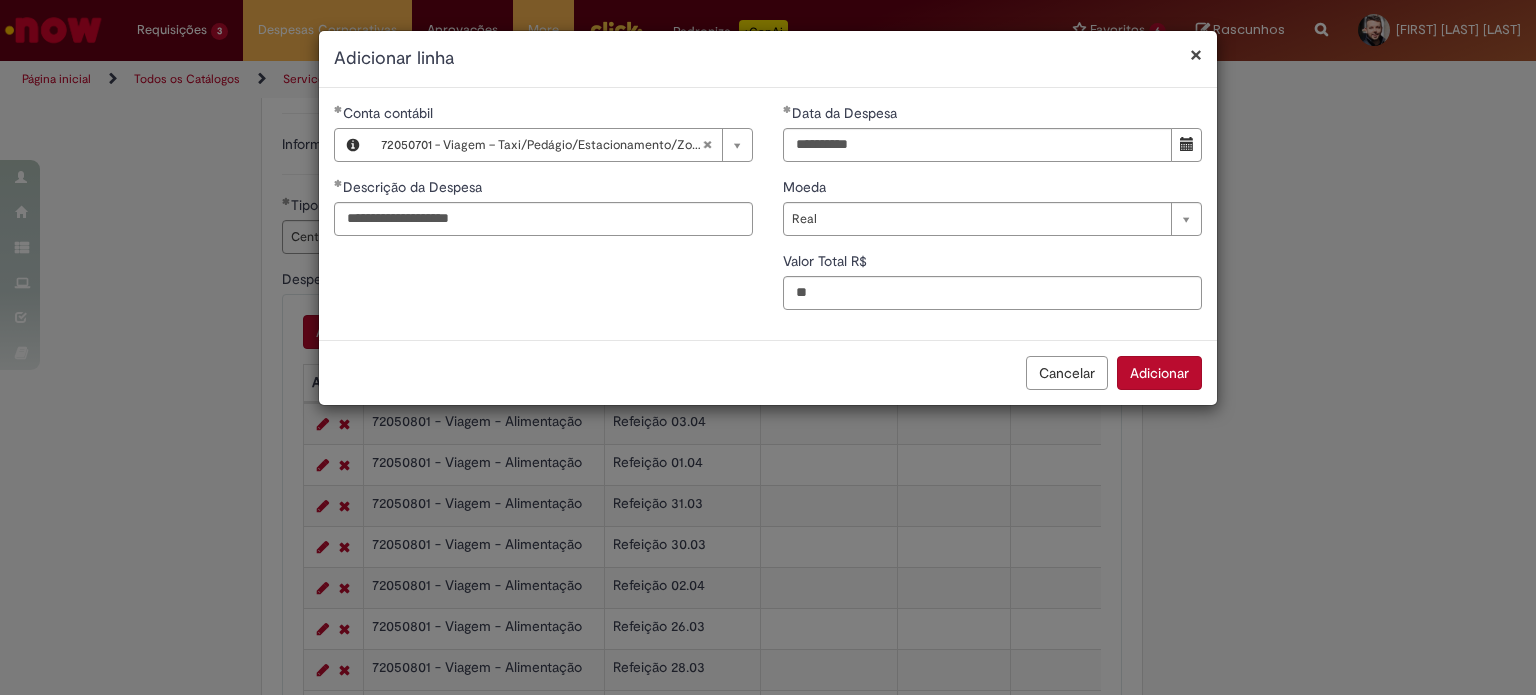 click on "Adicionar" at bounding box center (1159, 373) 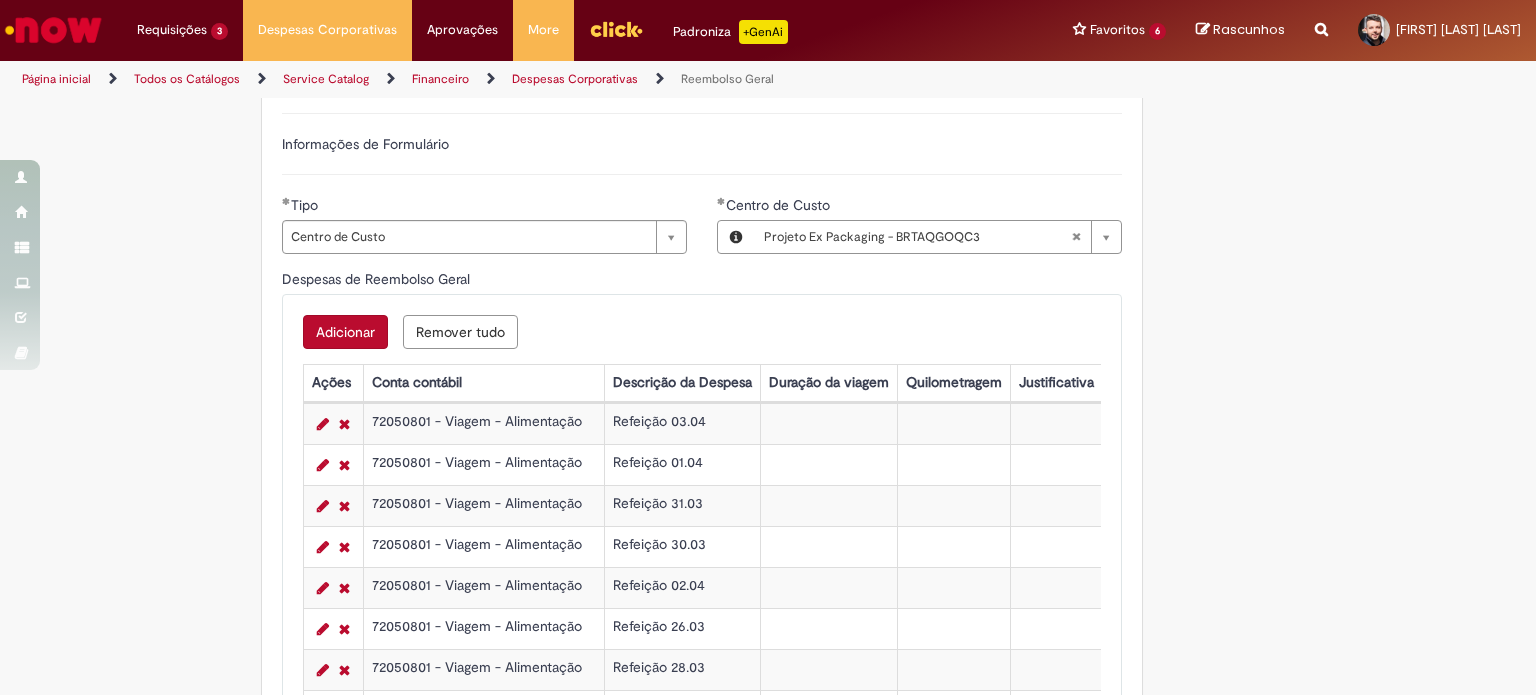 click on "Adicionar" at bounding box center [345, 332] 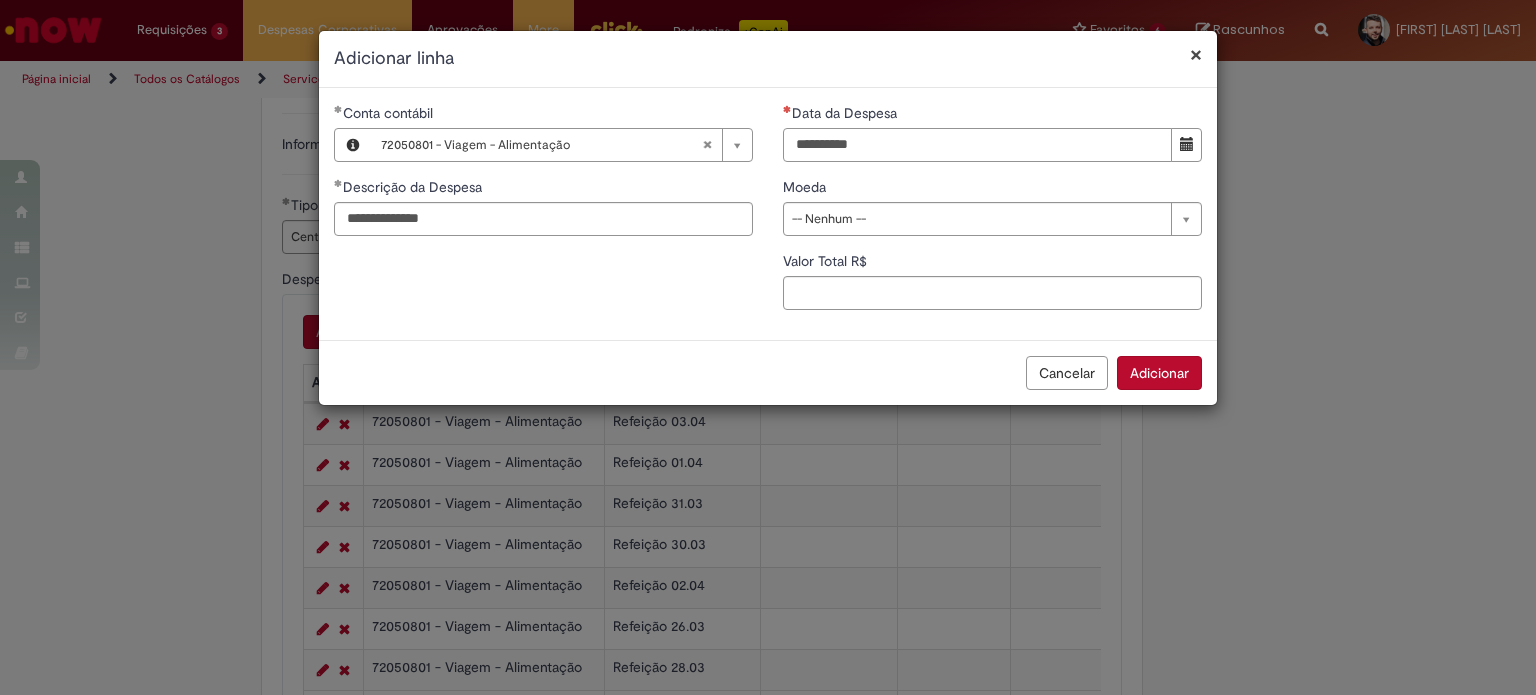 click on "Data da Despesa" at bounding box center (977, 145) 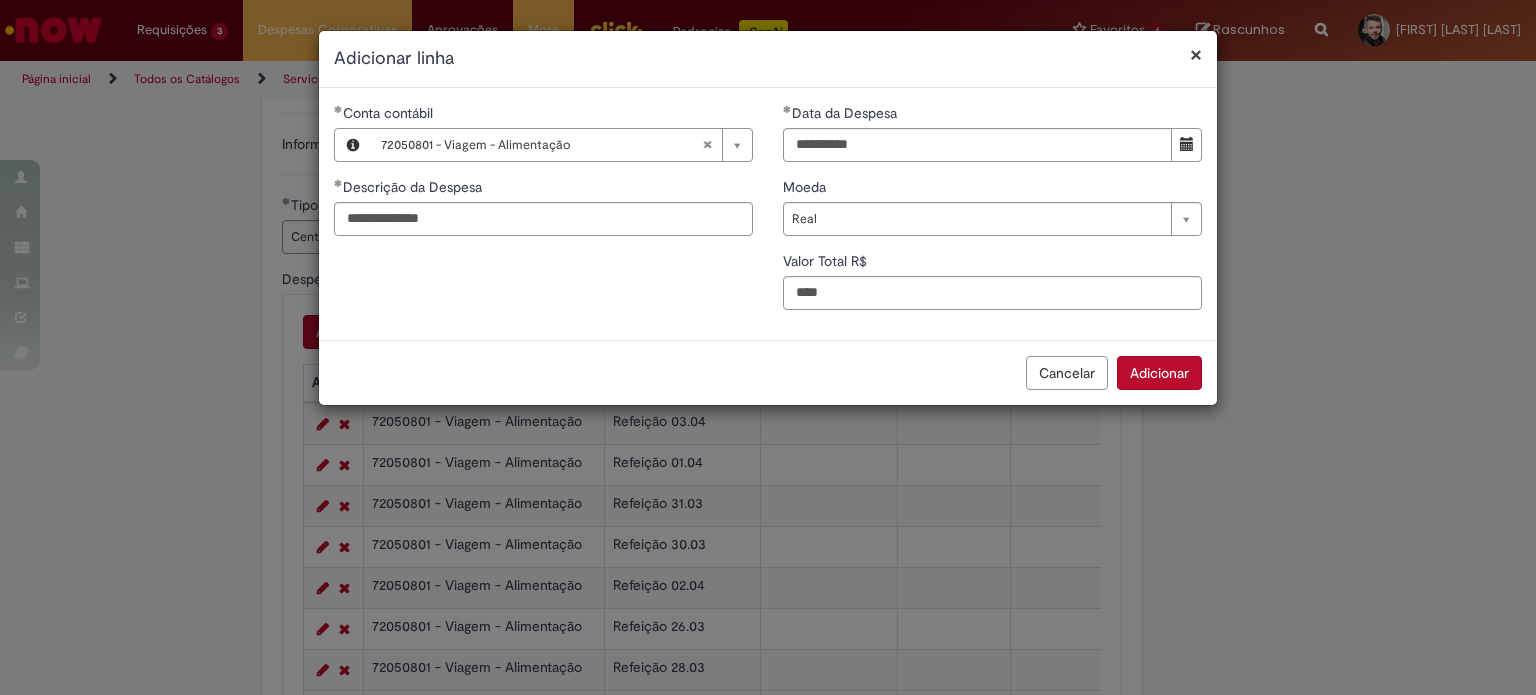 click on "Adicionar" at bounding box center [1159, 373] 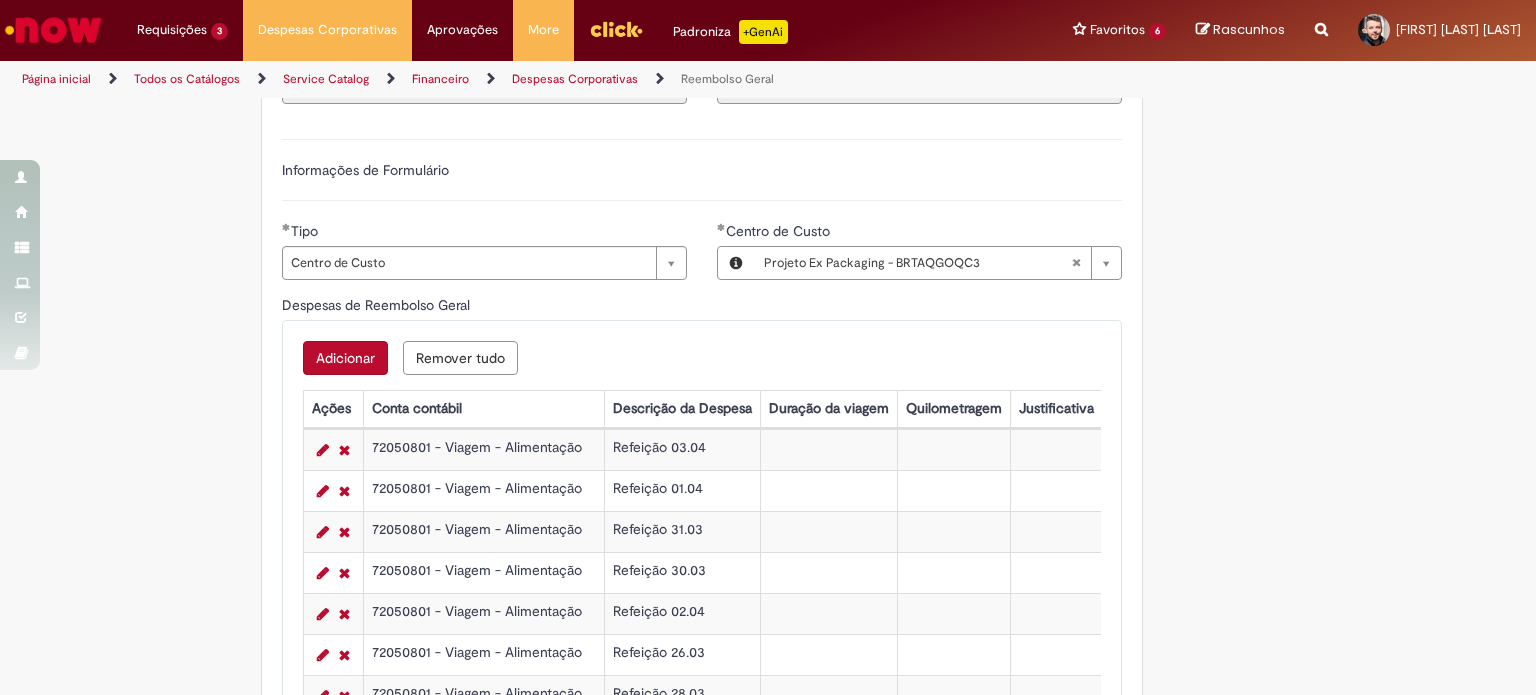 scroll, scrollTop: 648, scrollLeft: 0, axis: vertical 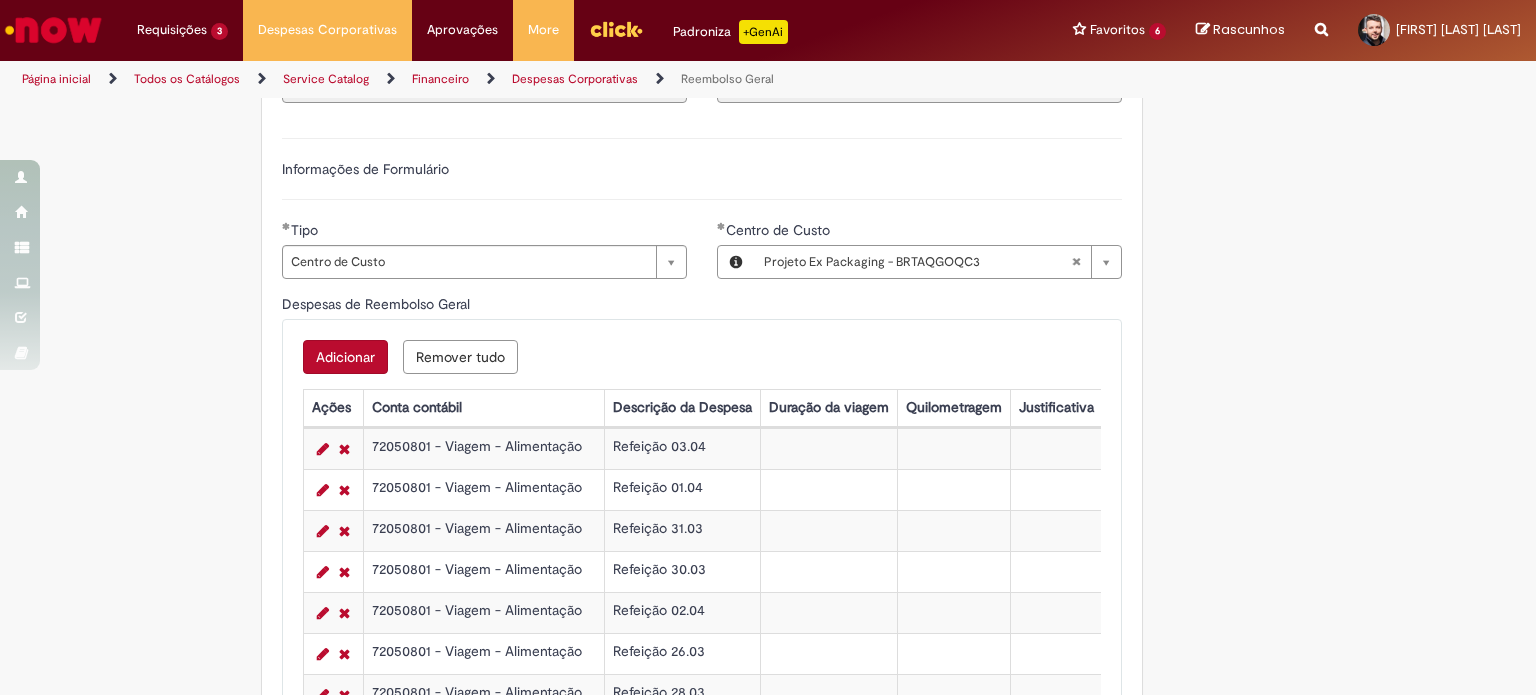 click on "Adicionar" at bounding box center [345, 357] 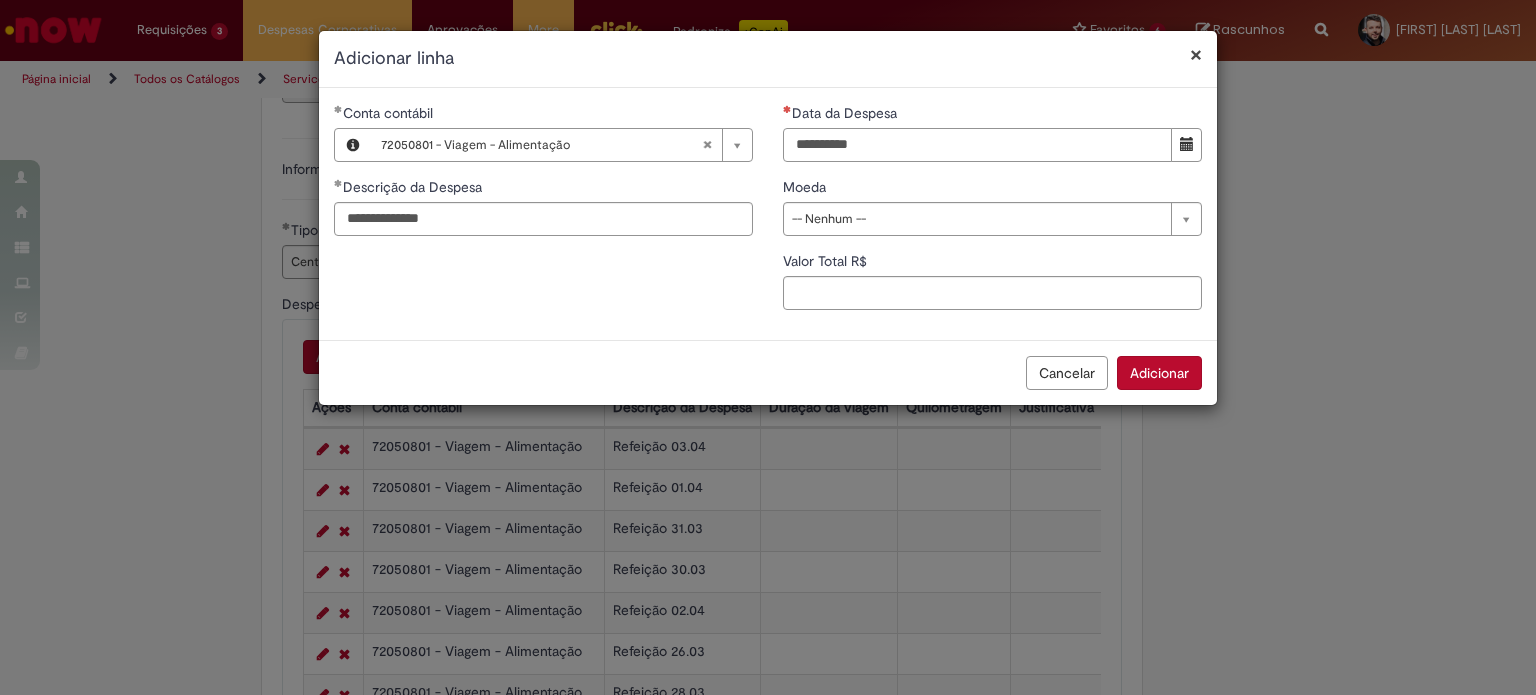 click on "Data da Despesa" at bounding box center (977, 145) 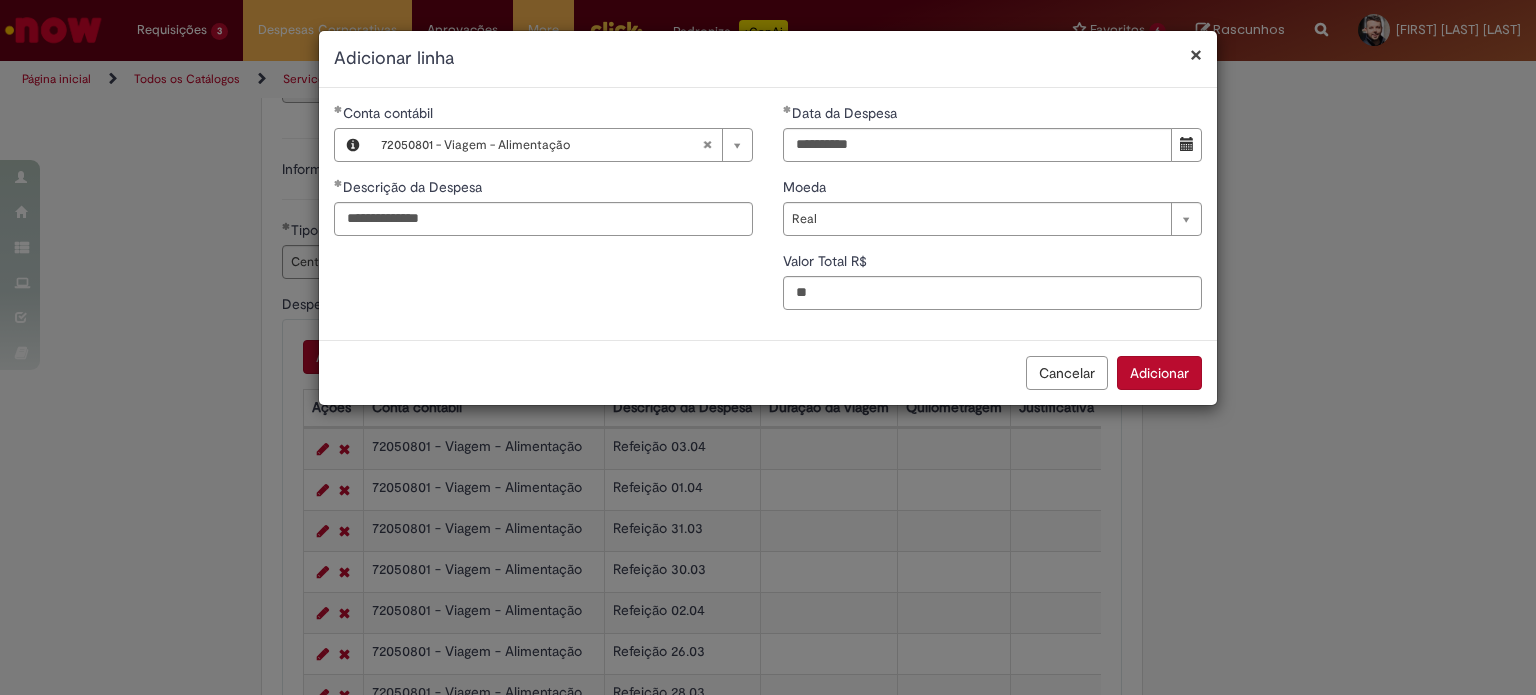 click on "Adicionar" at bounding box center (1159, 373) 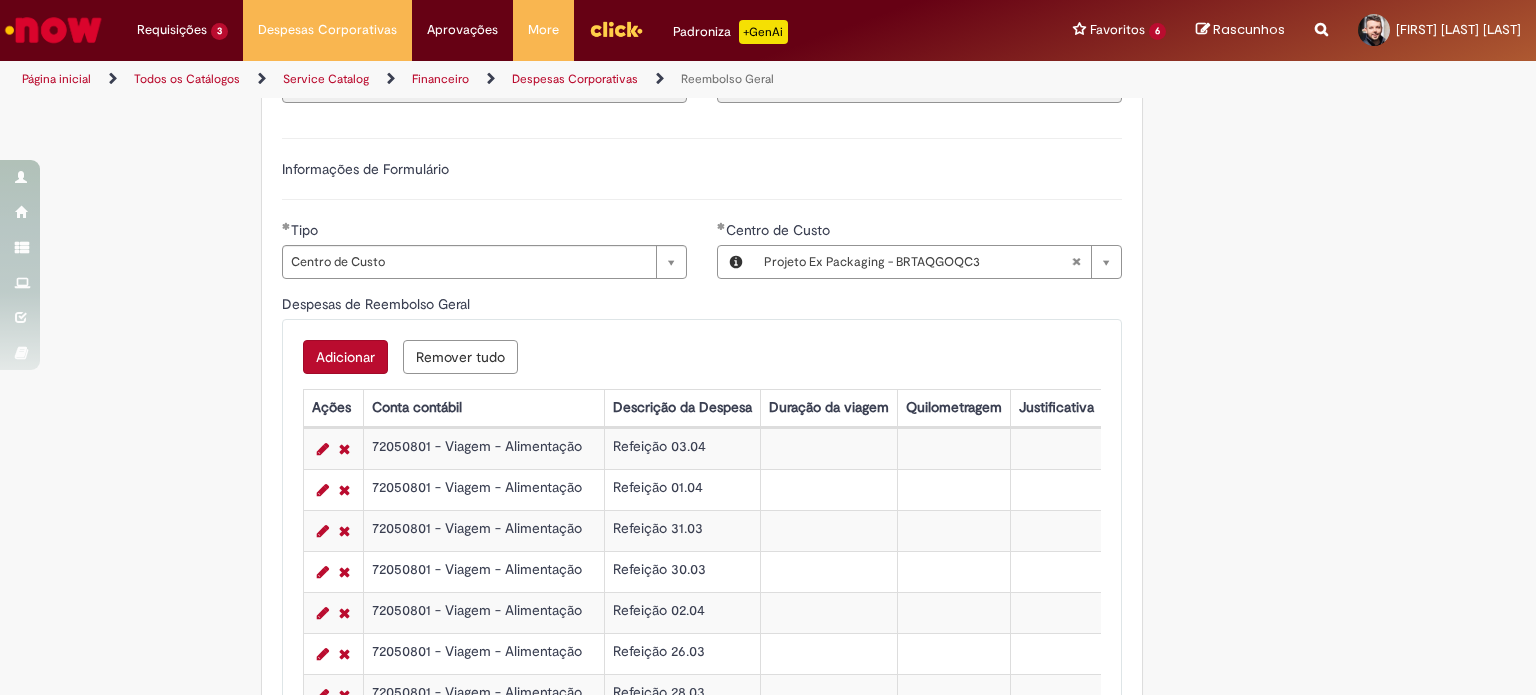 click on "Adicionar" at bounding box center [345, 357] 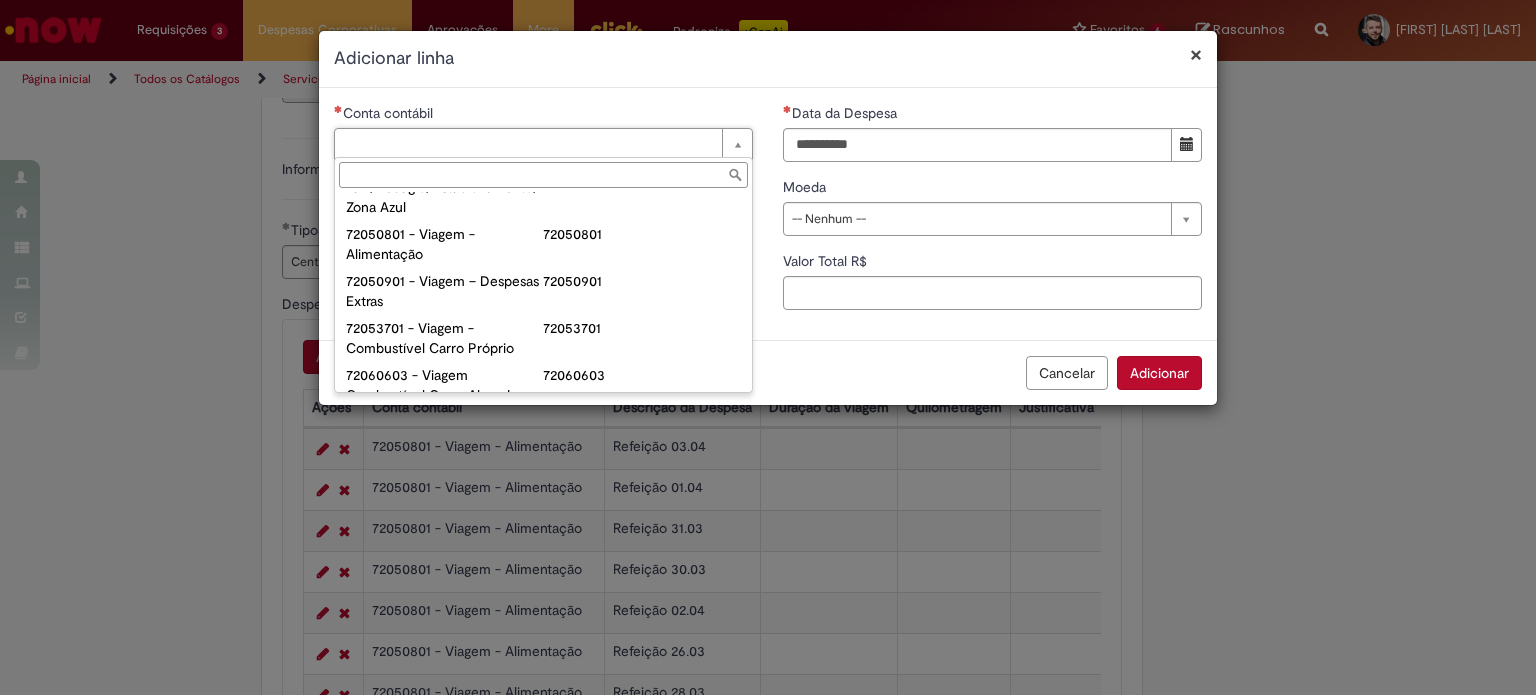 scroll, scrollTop: 1216, scrollLeft: 0, axis: vertical 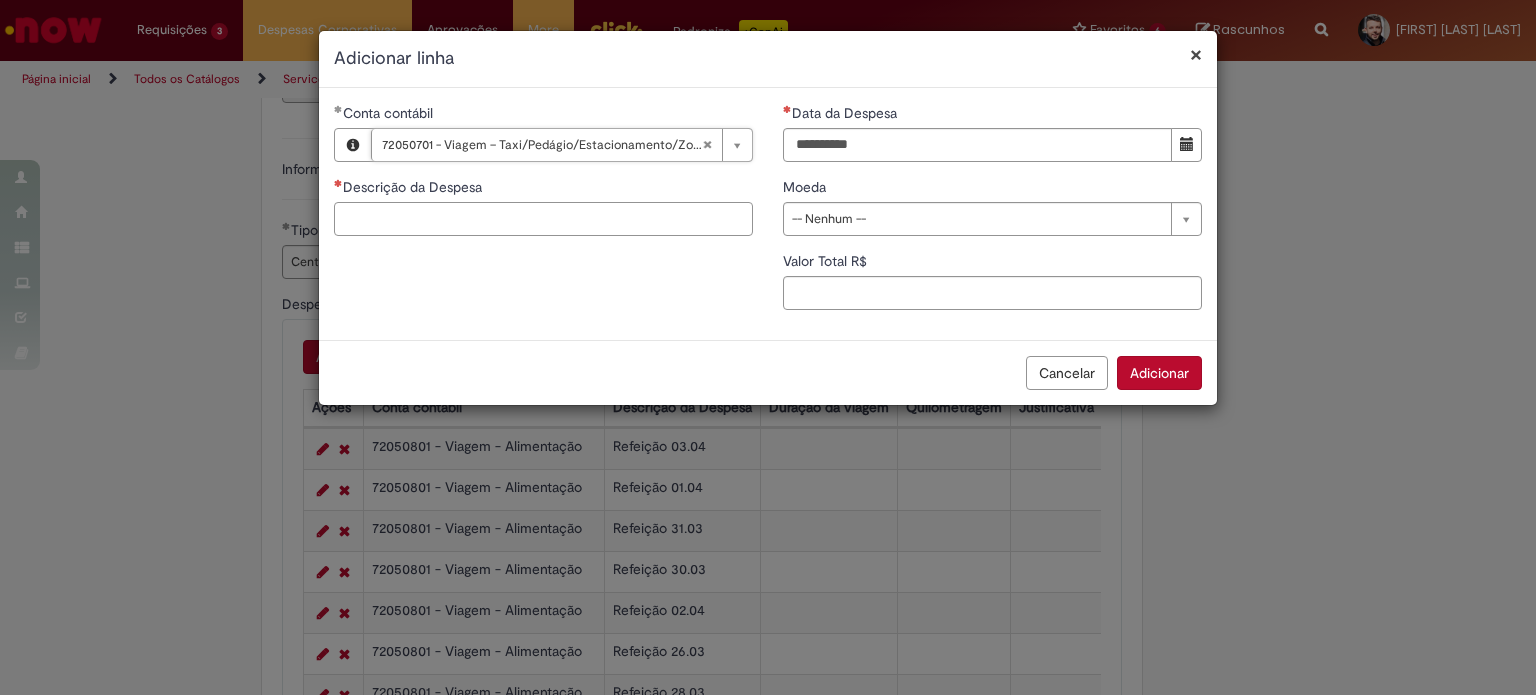click on "Descrição da Despesa" at bounding box center [543, 219] 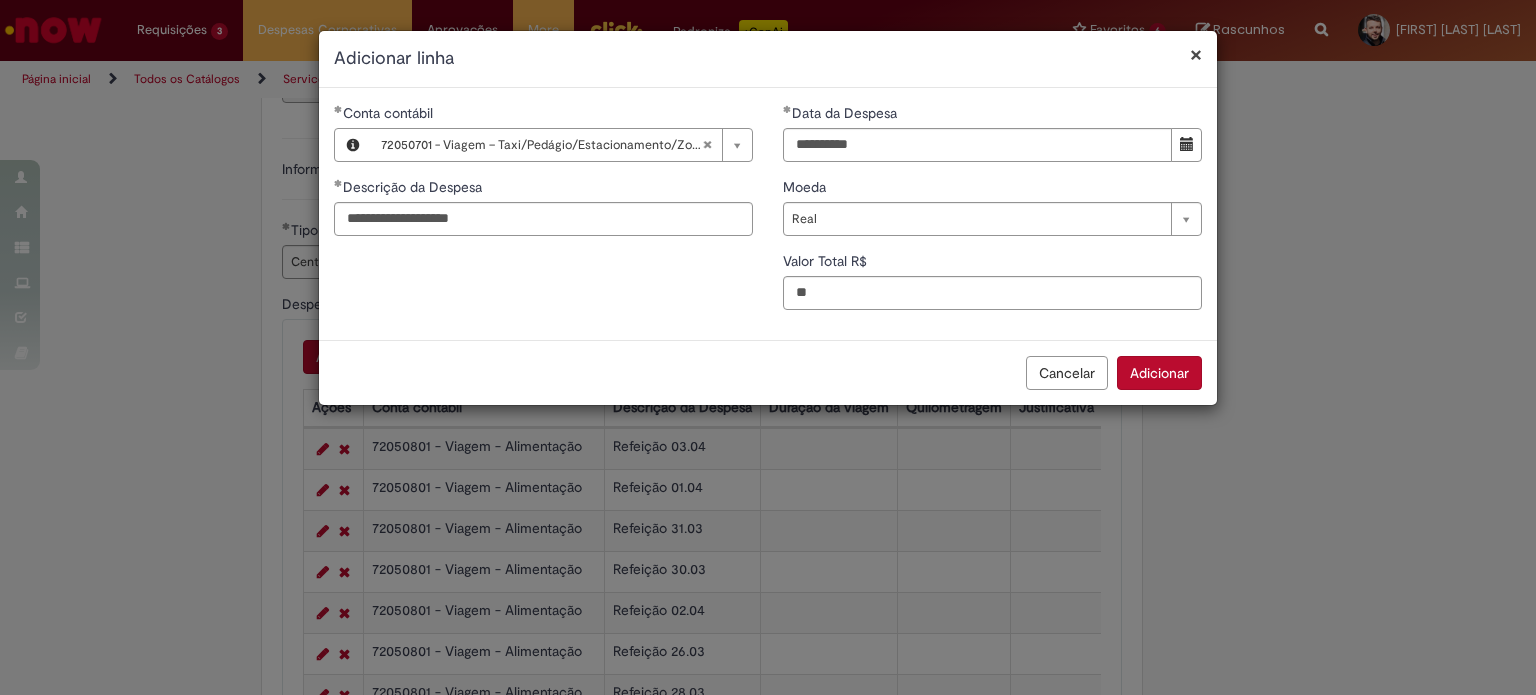 click on "Adicionar" at bounding box center (1159, 373) 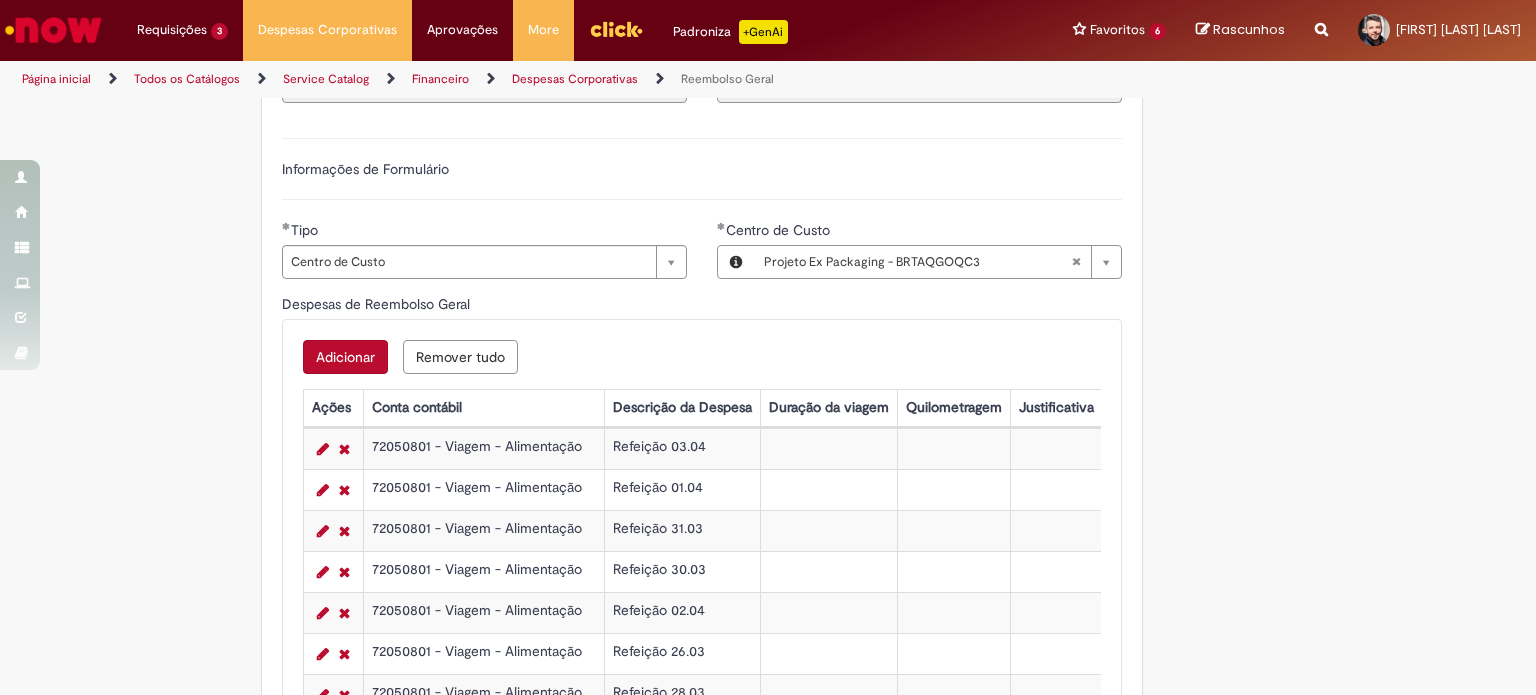 click on "Adicionar" at bounding box center [345, 357] 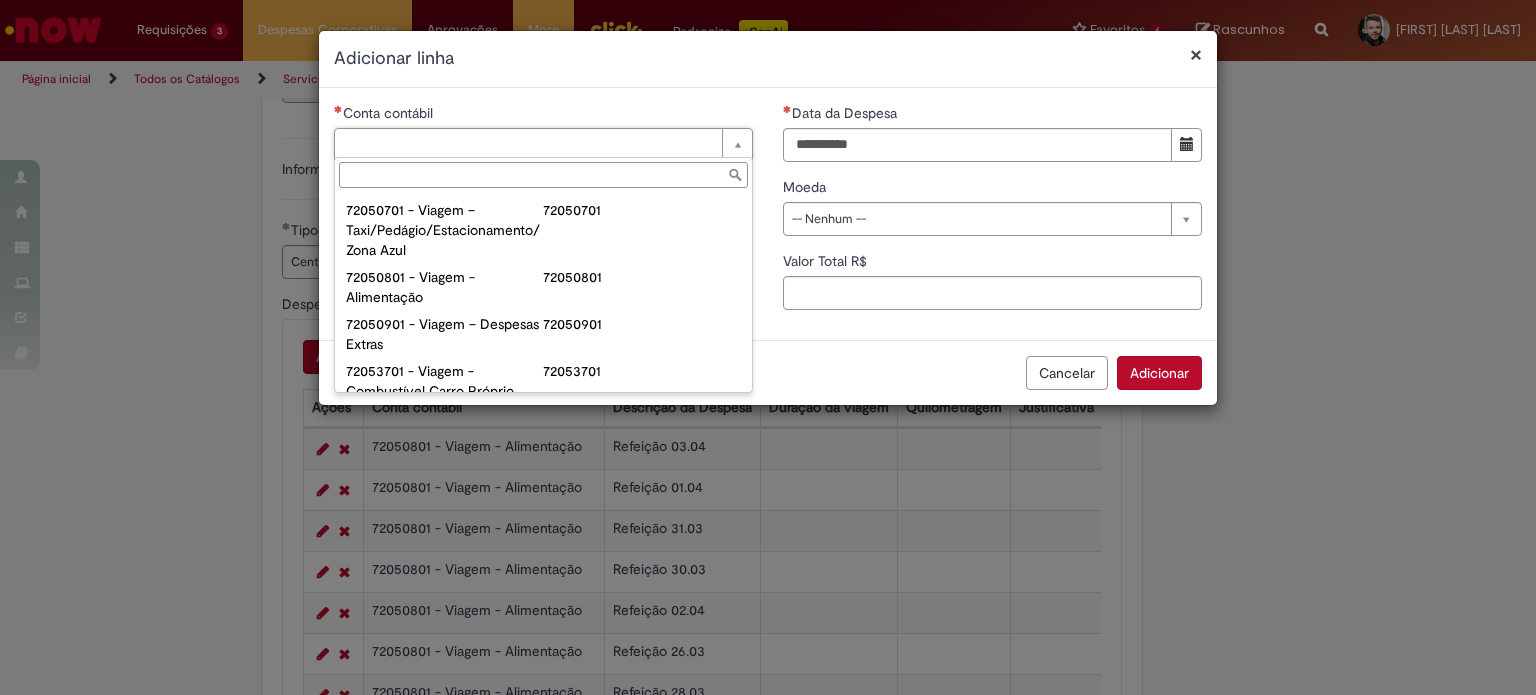 scroll, scrollTop: 1180, scrollLeft: 0, axis: vertical 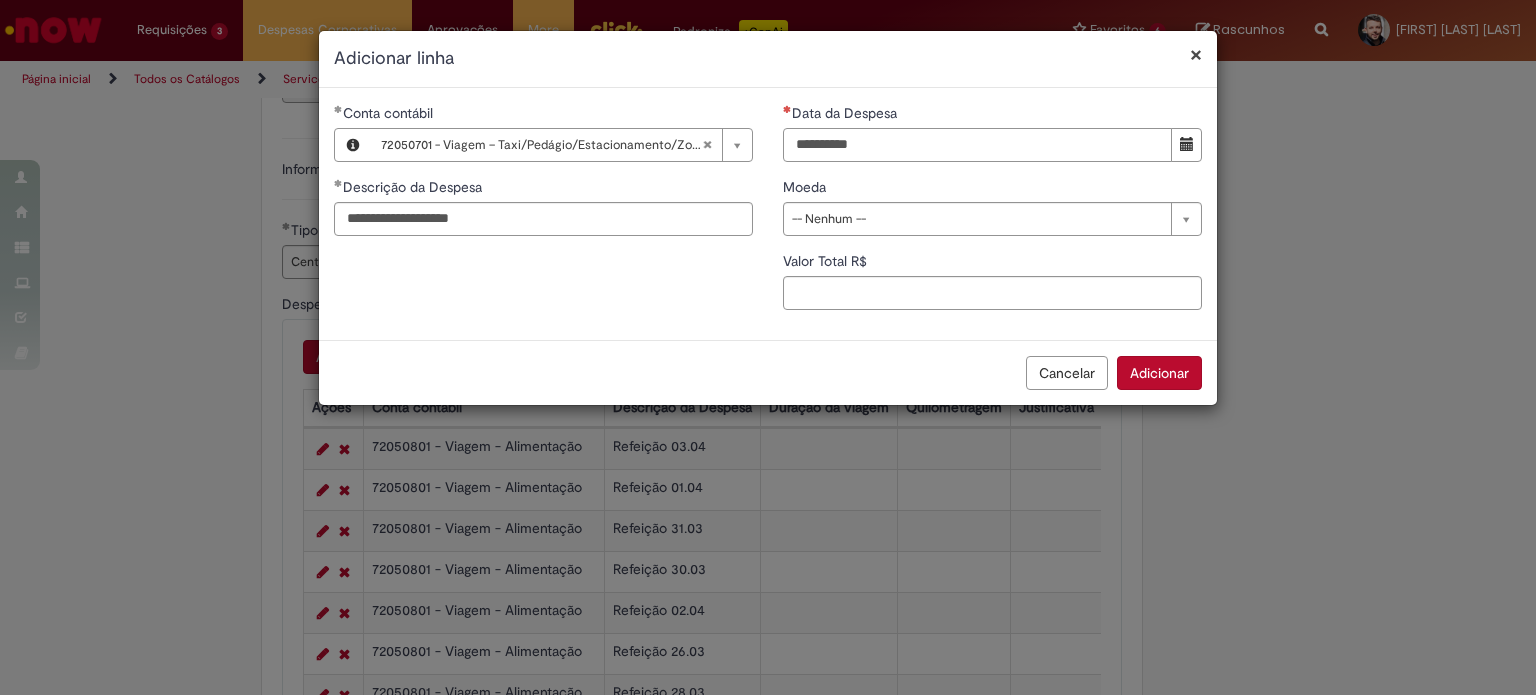 click on "Data da Despesa" at bounding box center [977, 145] 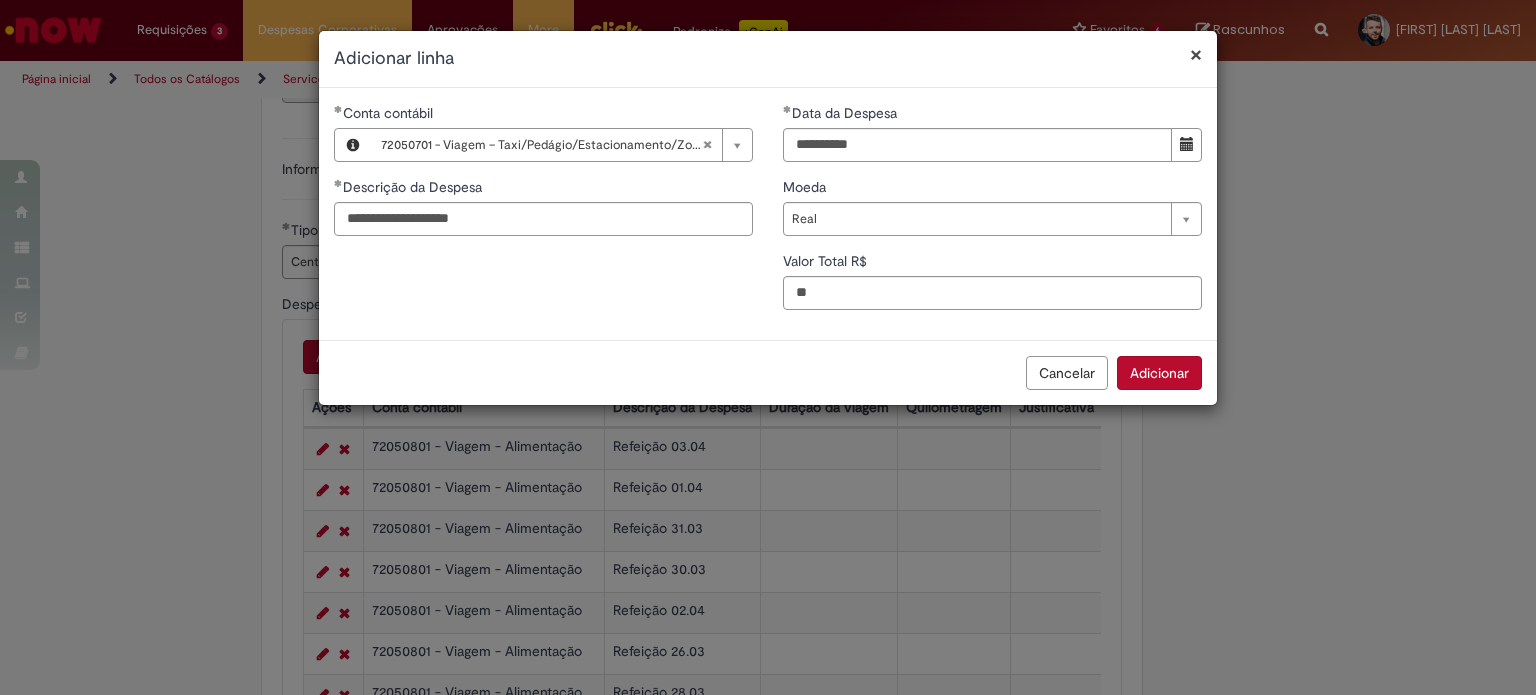 click on "Adicionar" at bounding box center (1159, 373) 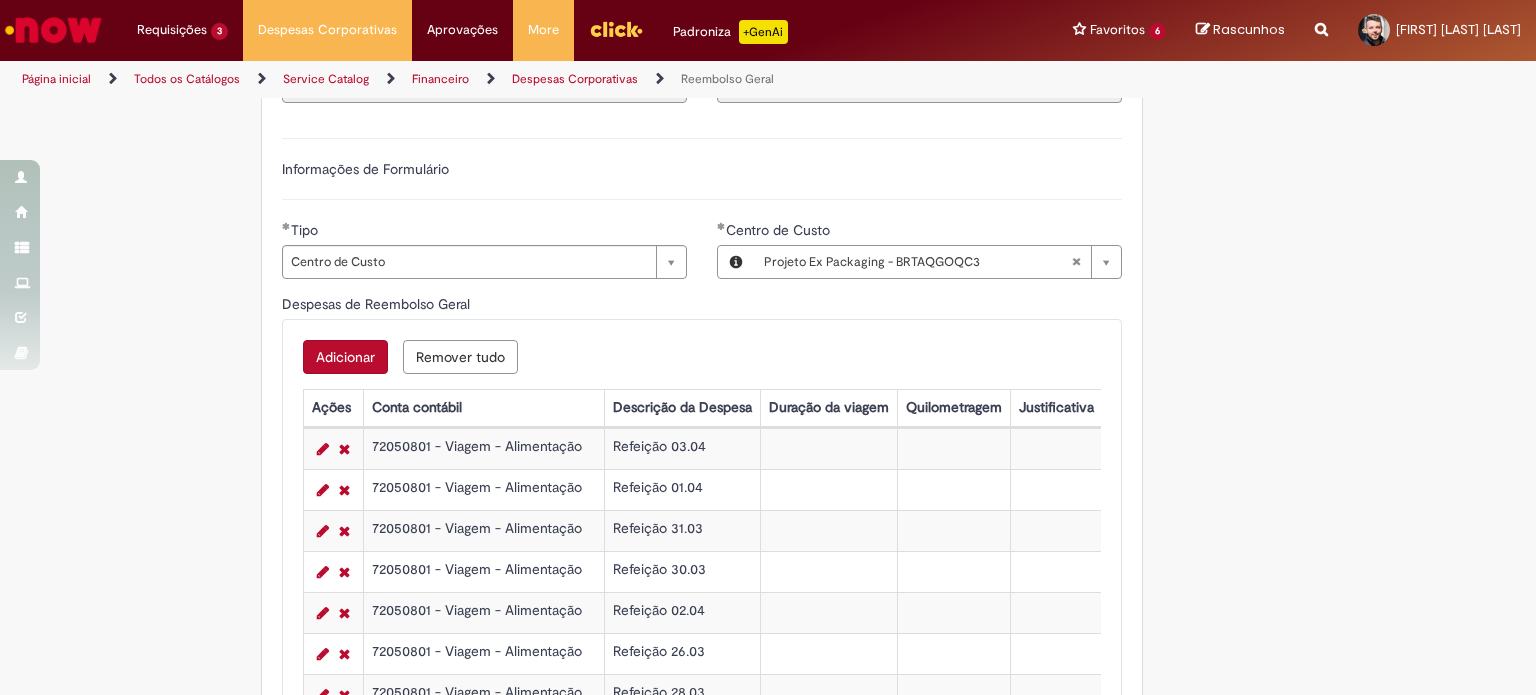 click on "Adicionar" at bounding box center [345, 357] 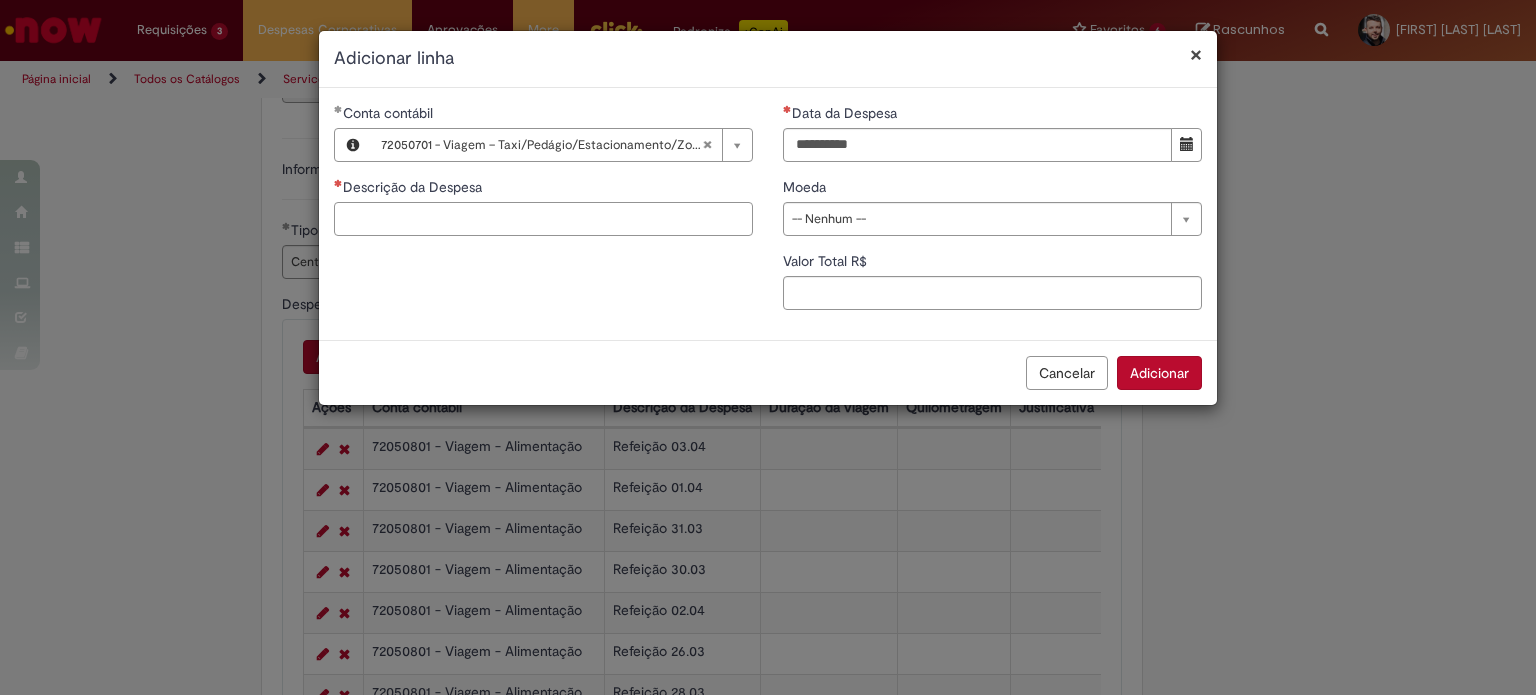 click on "Descrição da Despesa" at bounding box center [543, 219] 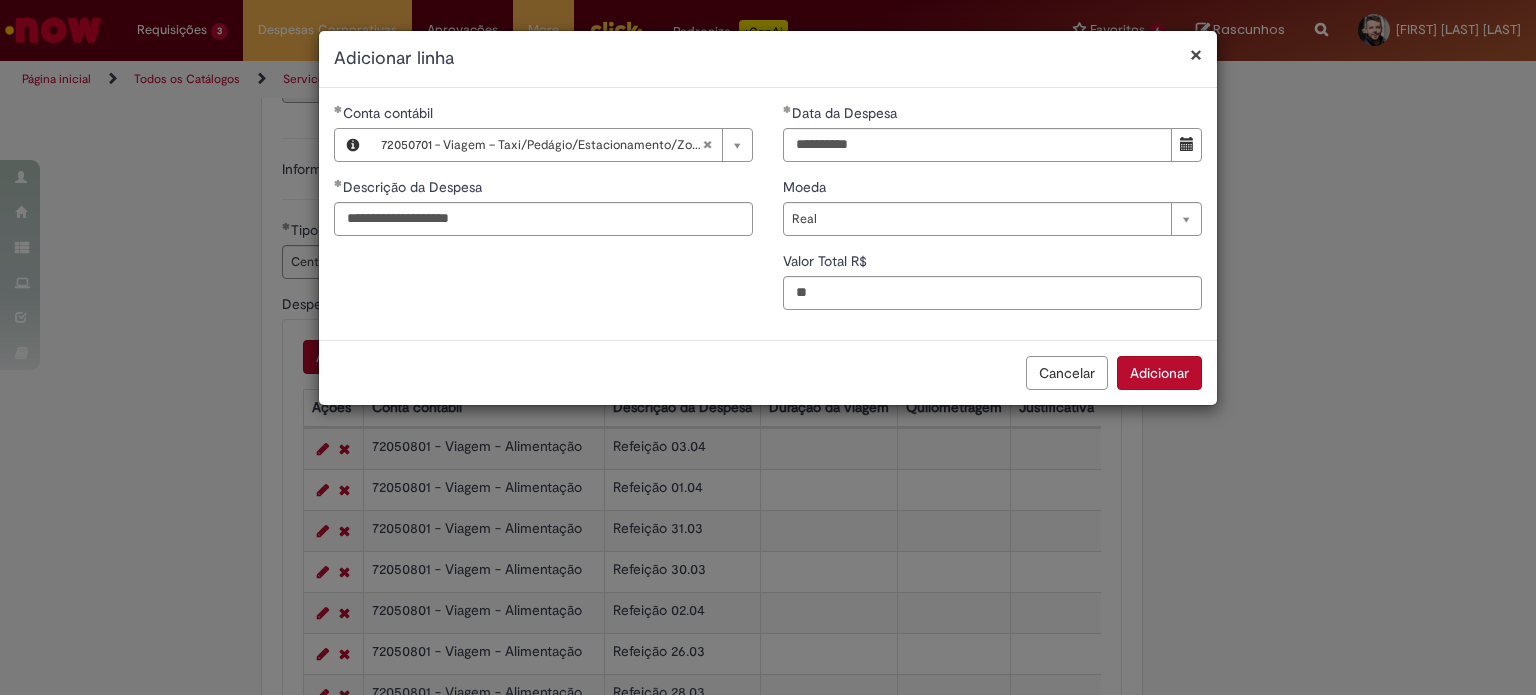 click on "Adicionar" at bounding box center [1159, 373] 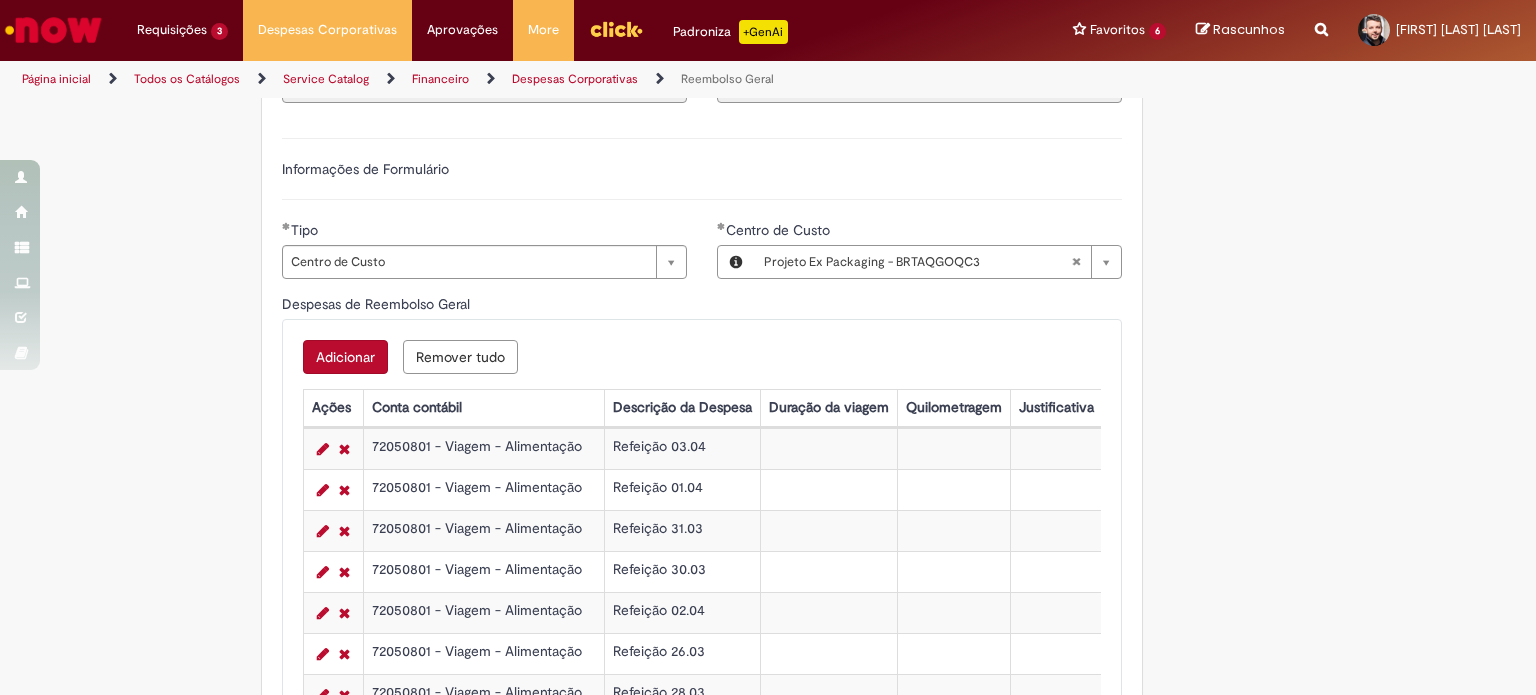 click on "Adicionar" at bounding box center [345, 357] 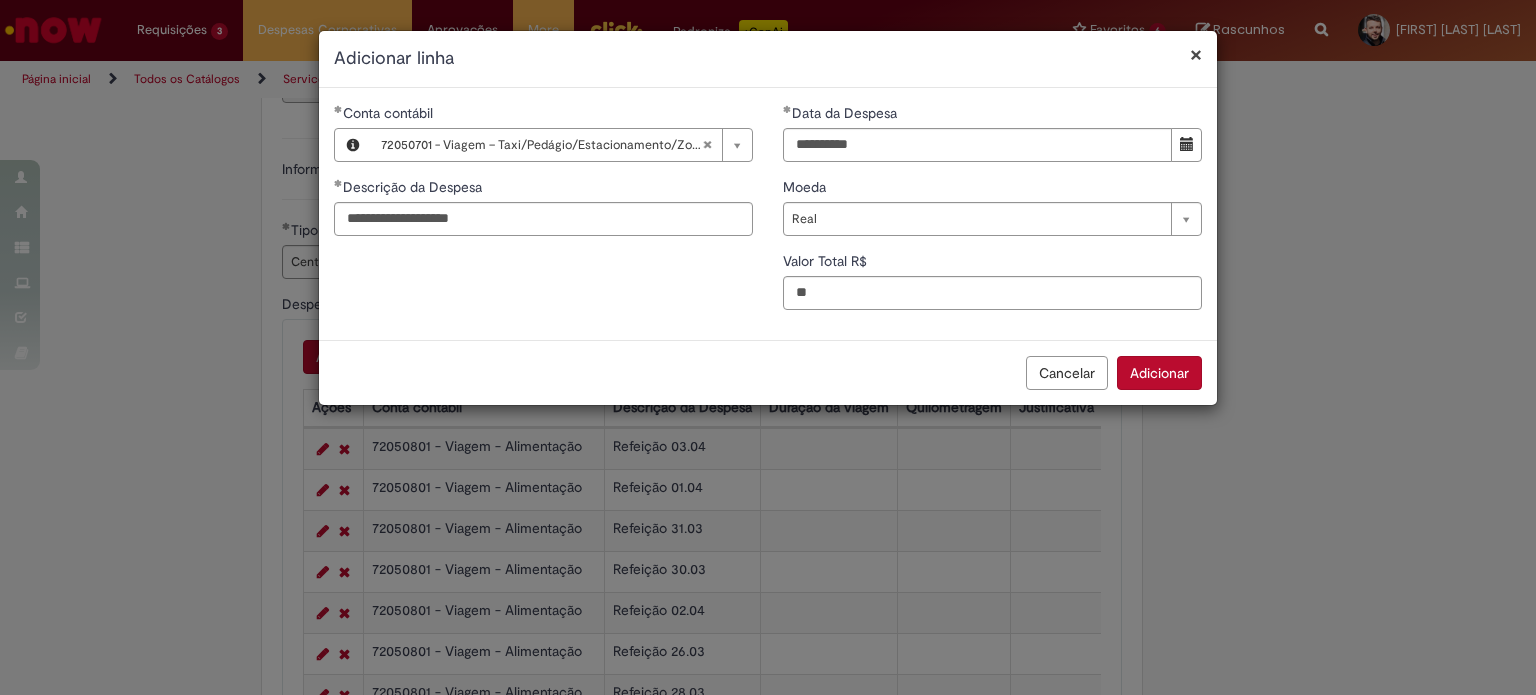 click on "Adicionar" at bounding box center [1159, 373] 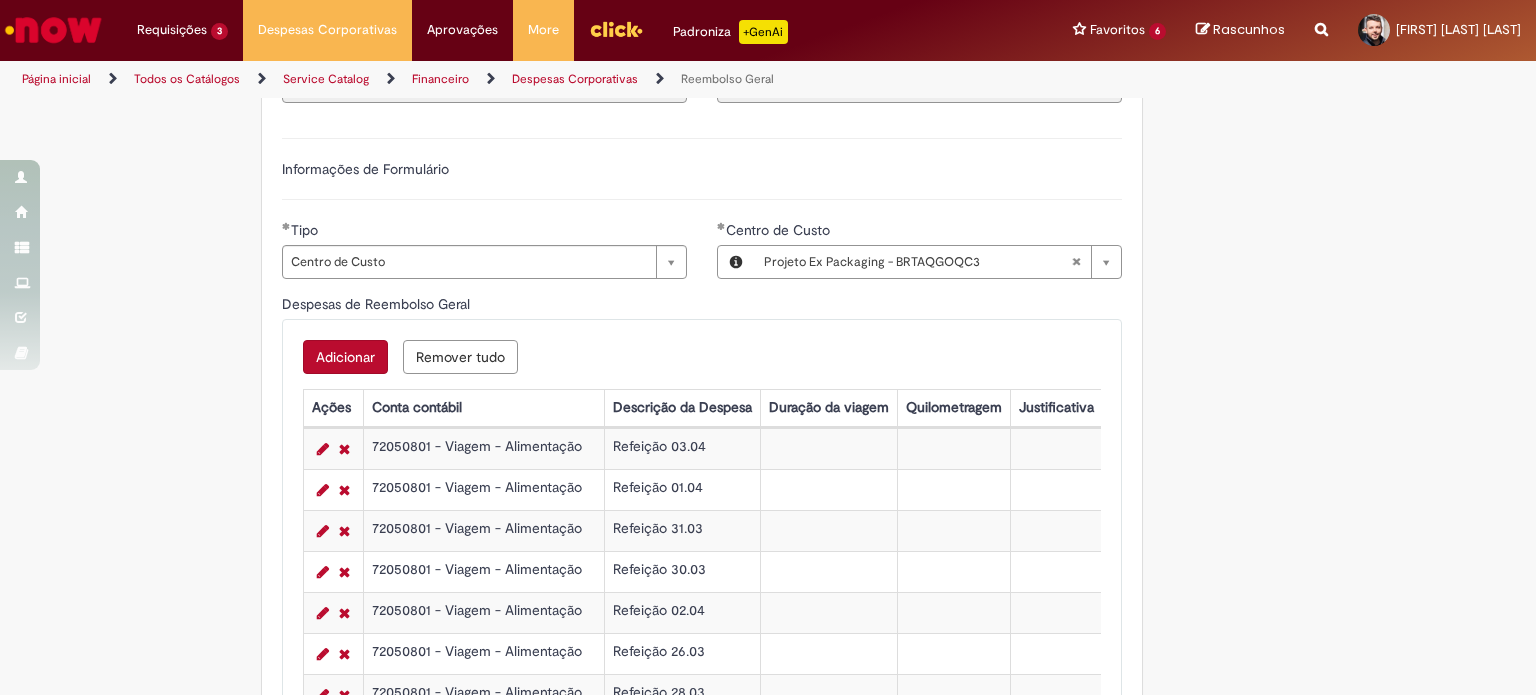 click on "Adicionar" at bounding box center (345, 357) 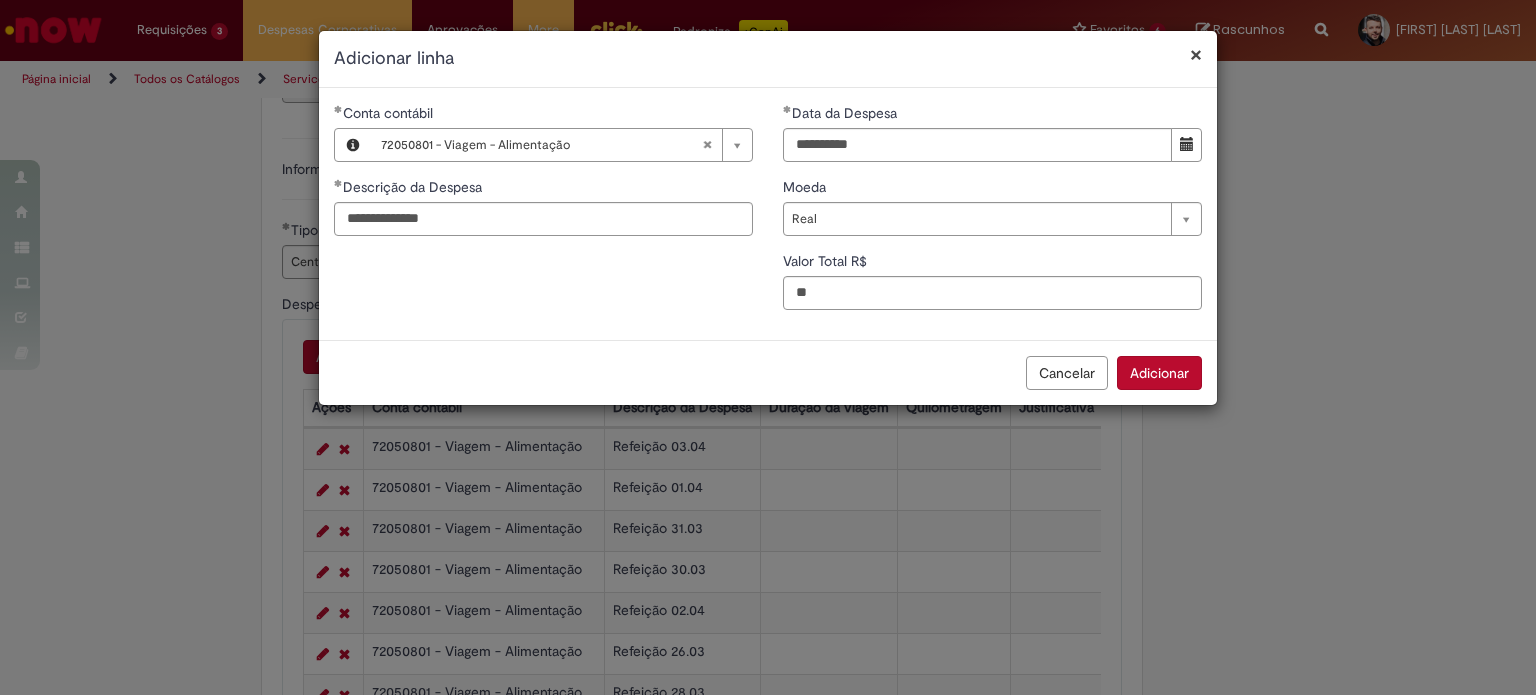 click on "Adicionar" at bounding box center (1159, 373) 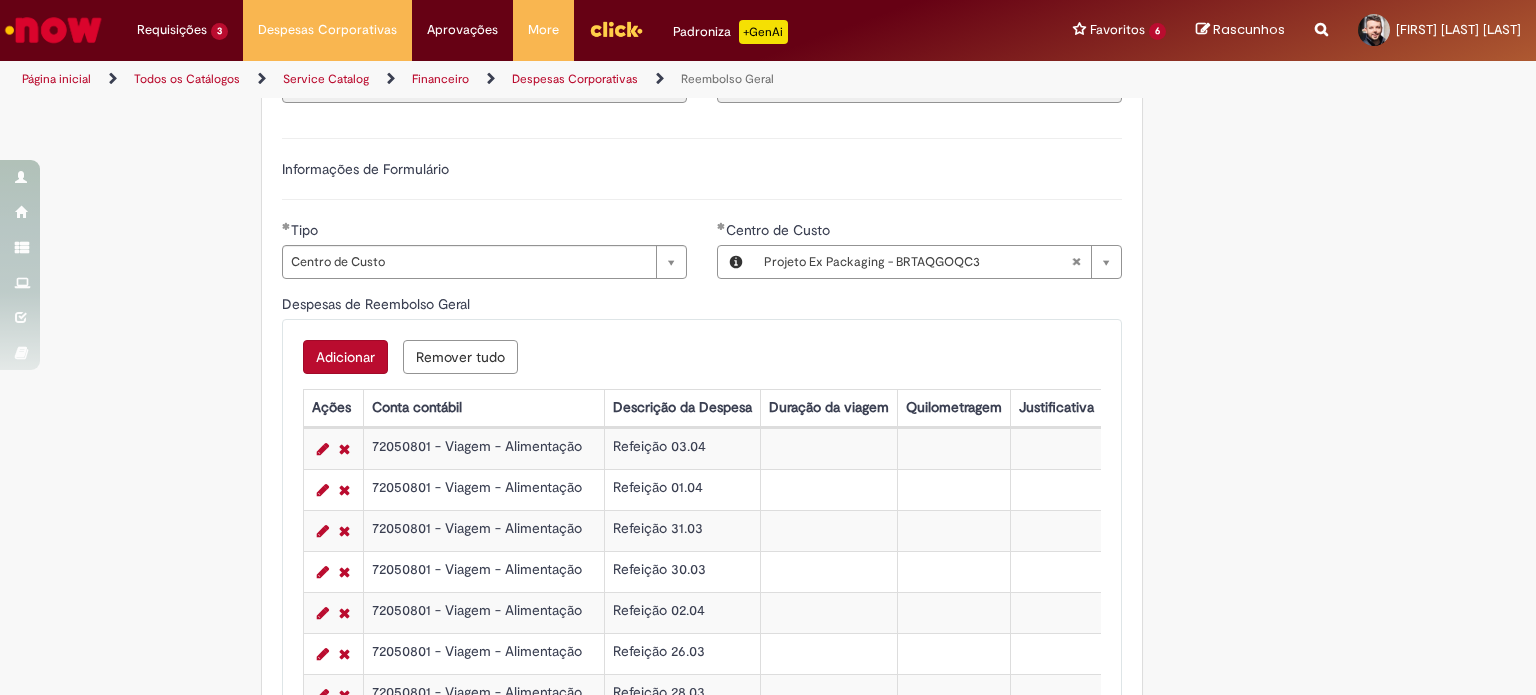 click on "Adicionar" at bounding box center [345, 357] 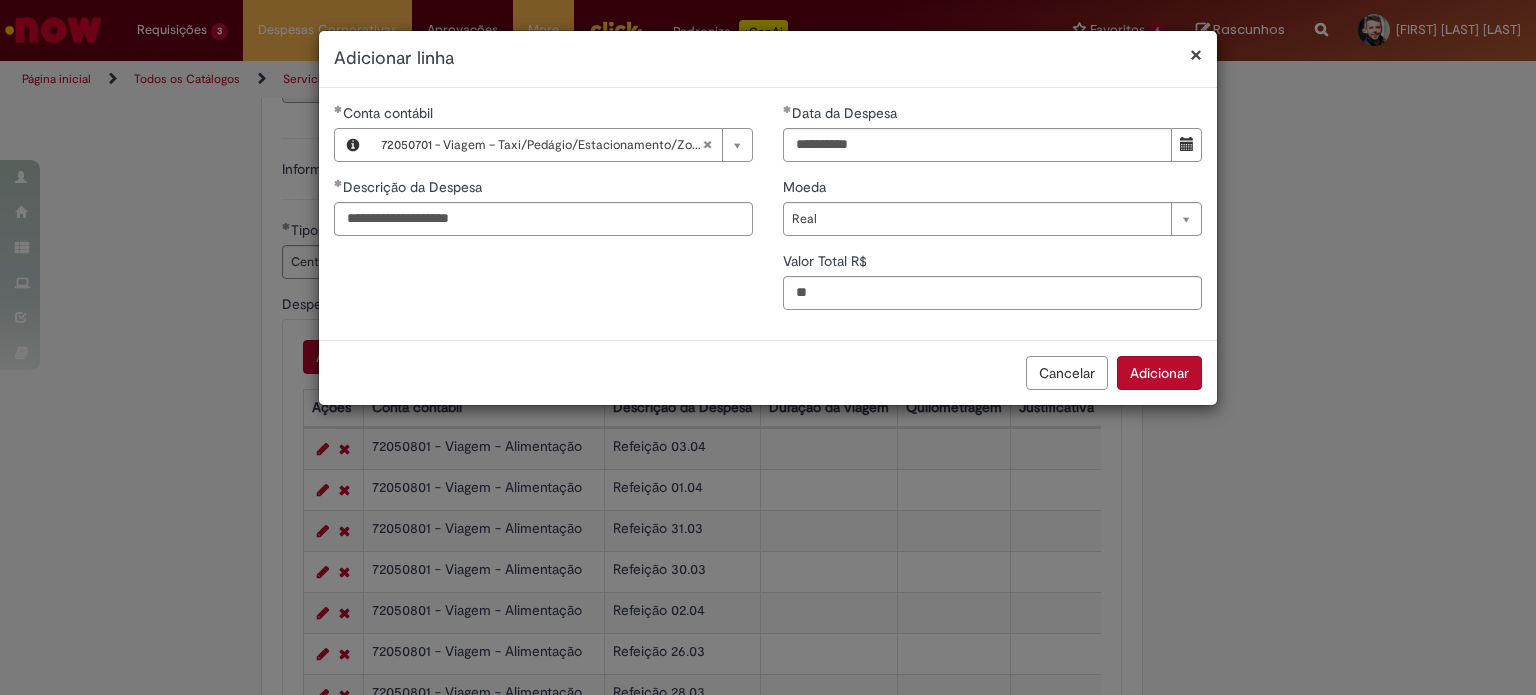 click on "Adicionar" at bounding box center [1159, 373] 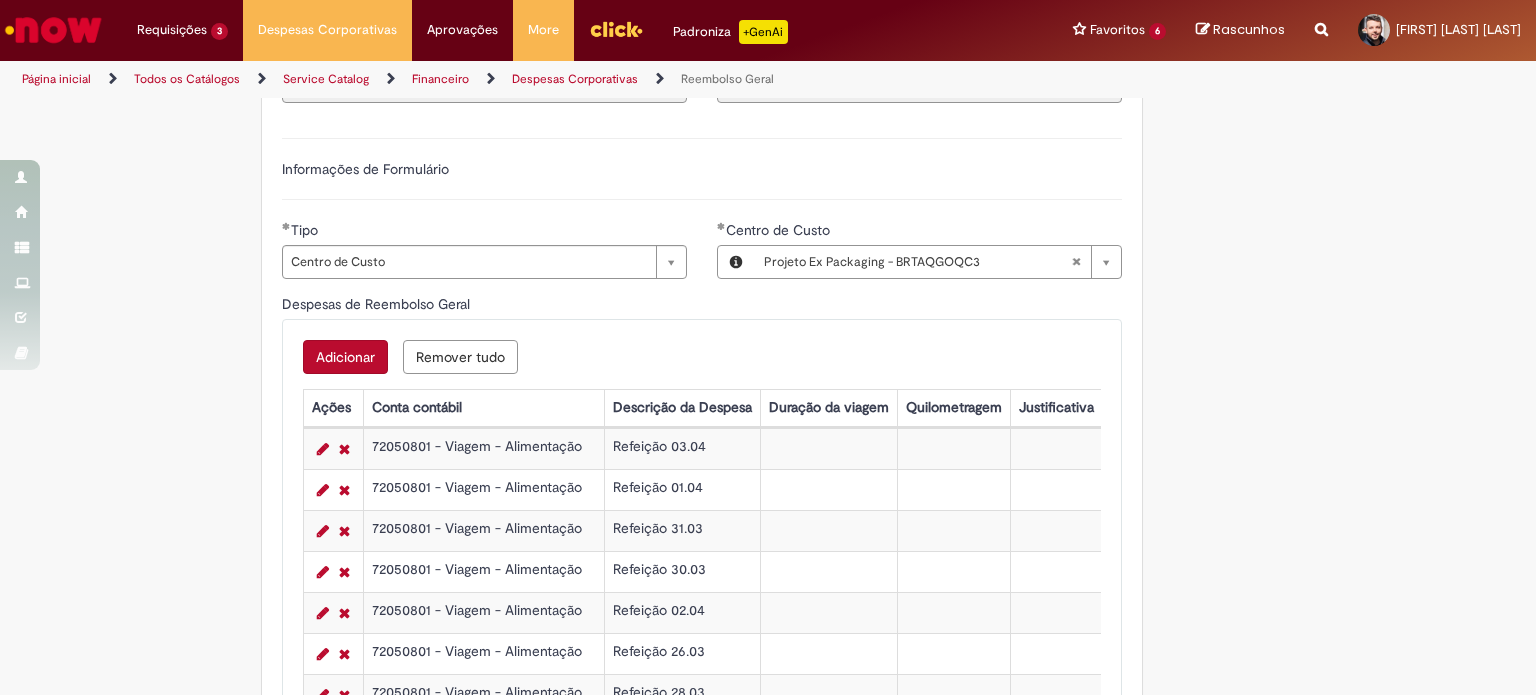 click on "Adicionar" at bounding box center [345, 357] 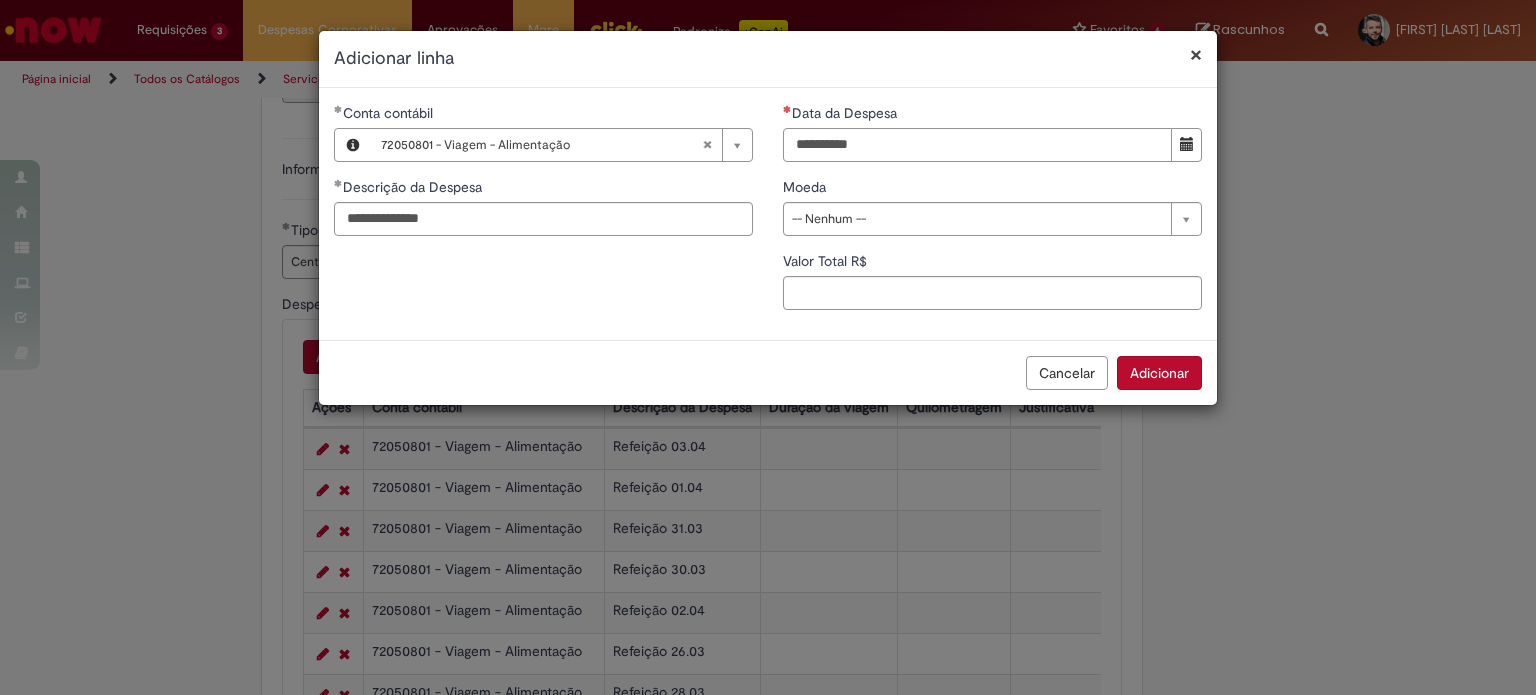 click on "Data da Despesa" at bounding box center [977, 145] 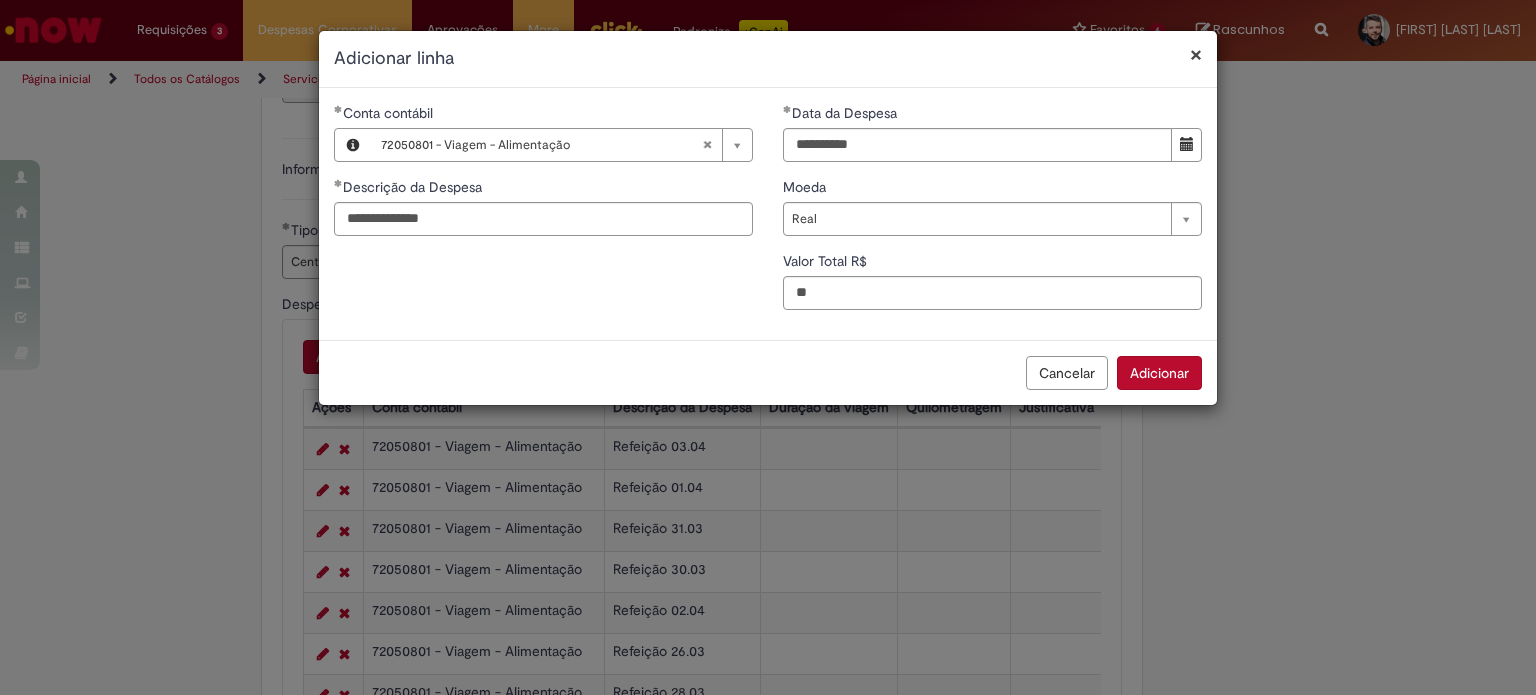 click on "Adicionar" at bounding box center [1159, 373] 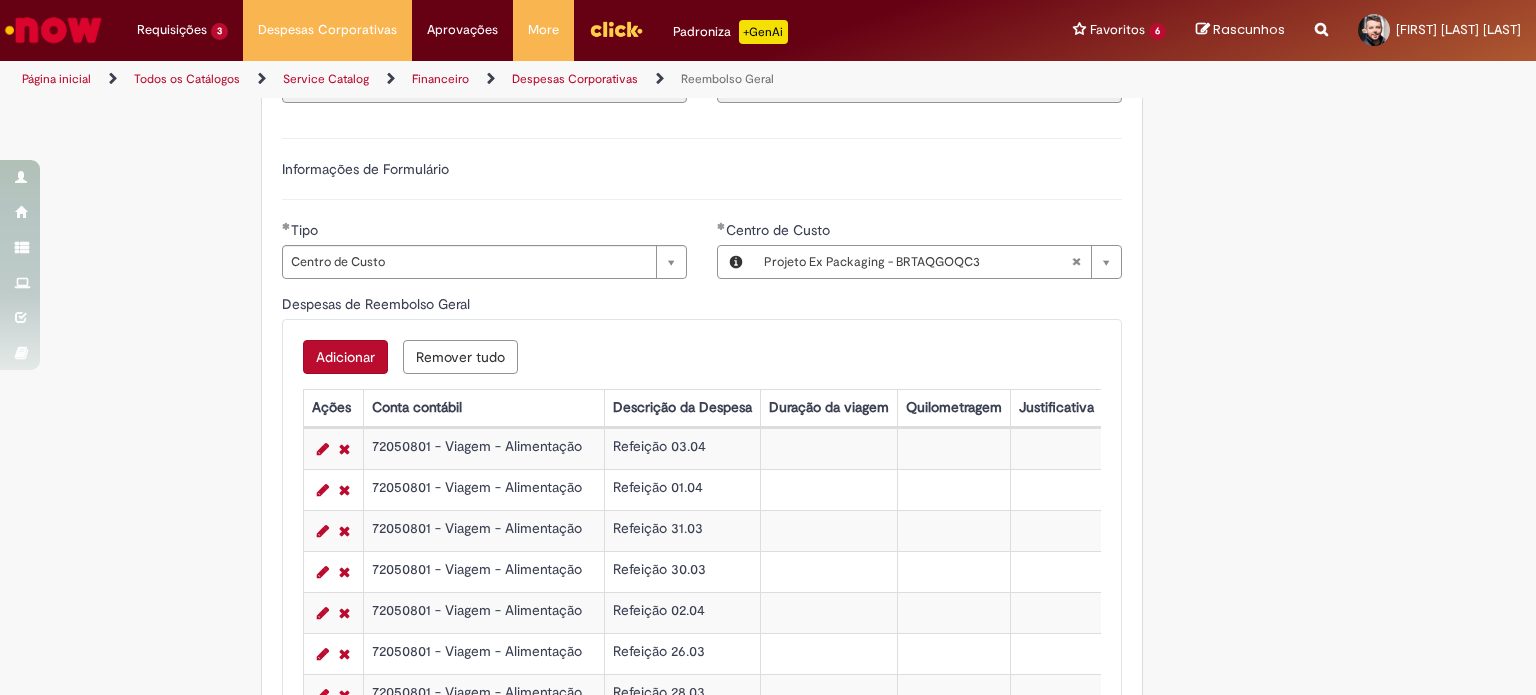 click on "Adicionar" at bounding box center (345, 357) 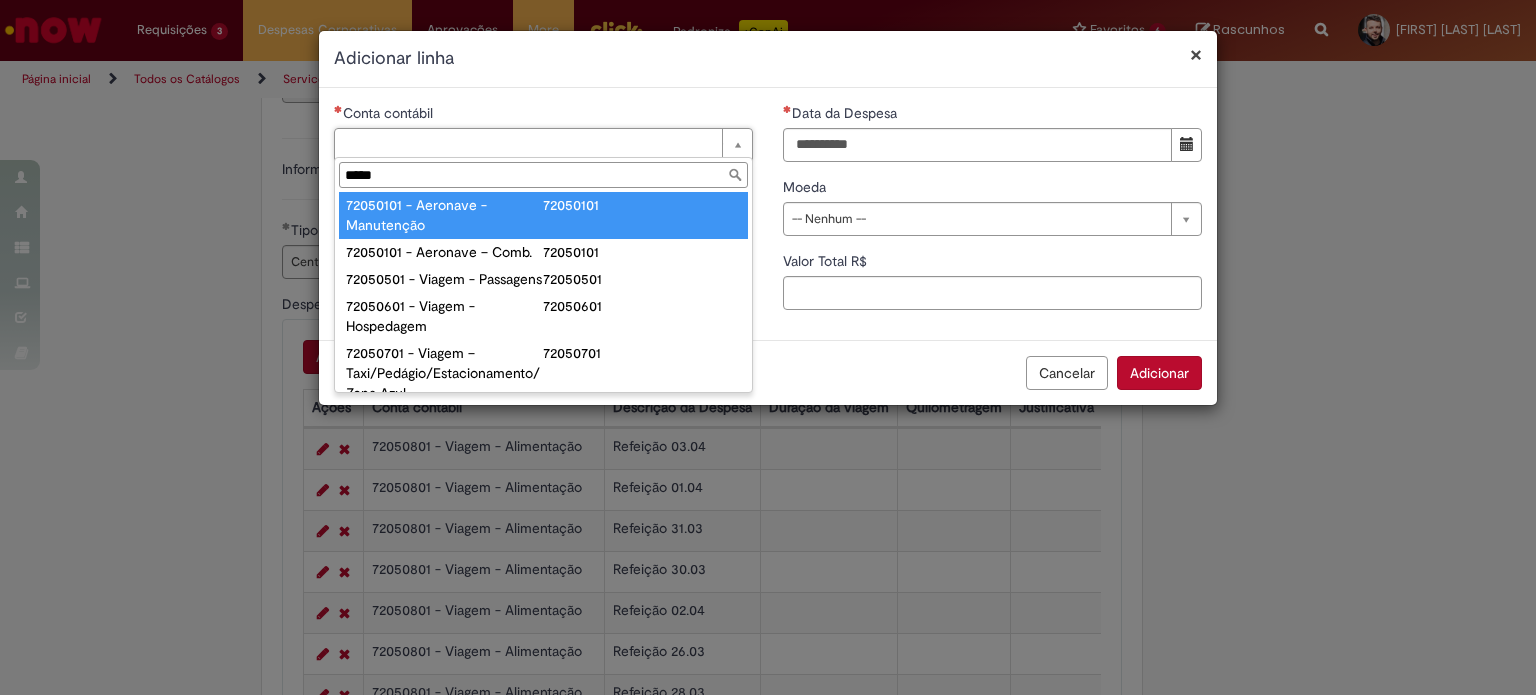 scroll, scrollTop: 0, scrollLeft: 0, axis: both 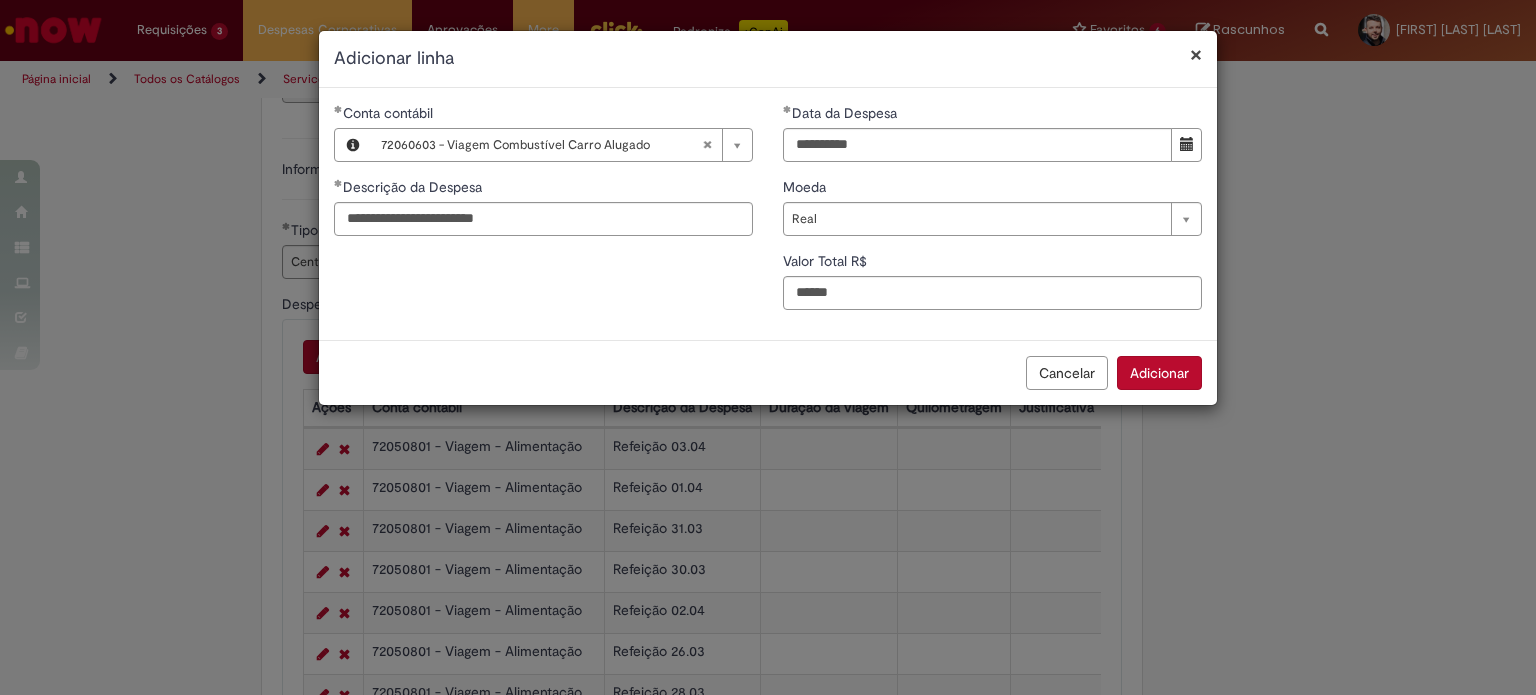 click on "Adicionar" at bounding box center [1159, 373] 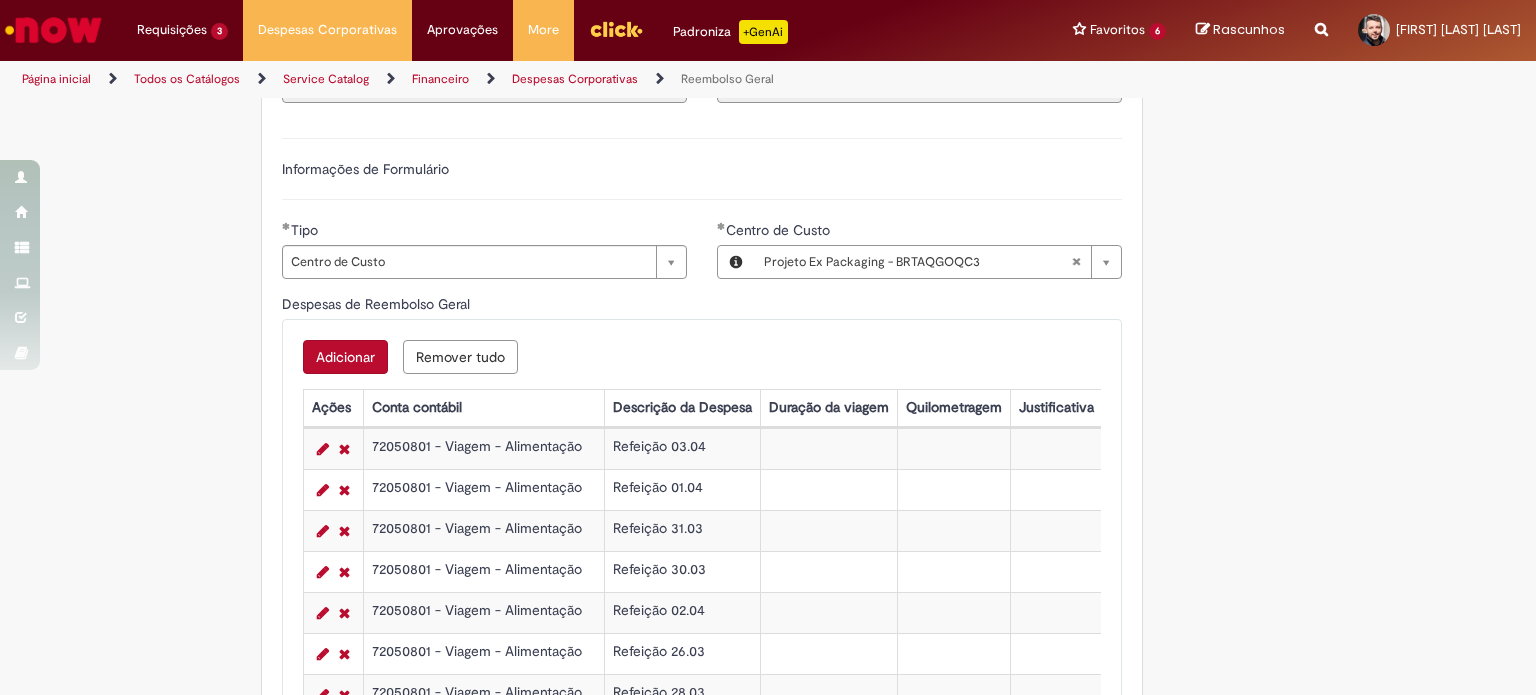 click on "Adicionar" at bounding box center [345, 357] 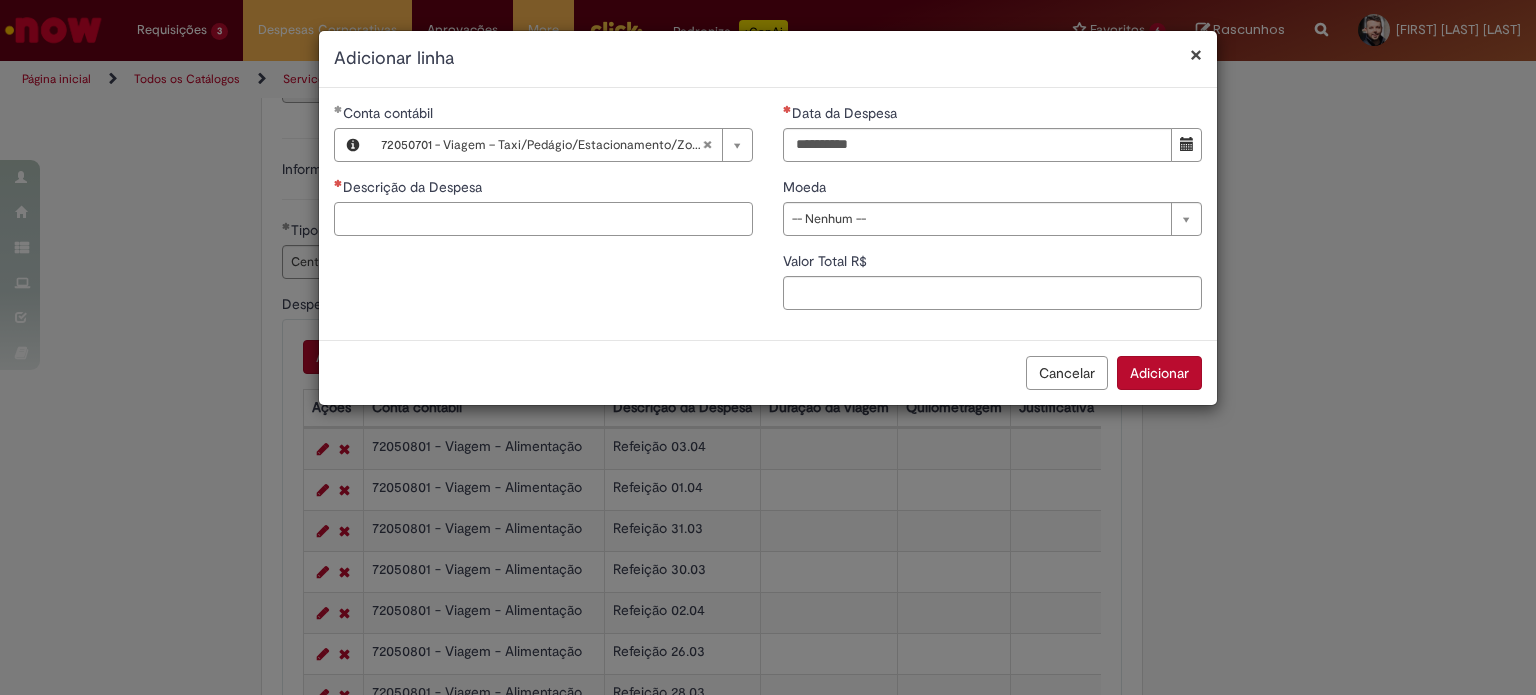 click on "Descrição da Despesa" at bounding box center [543, 219] 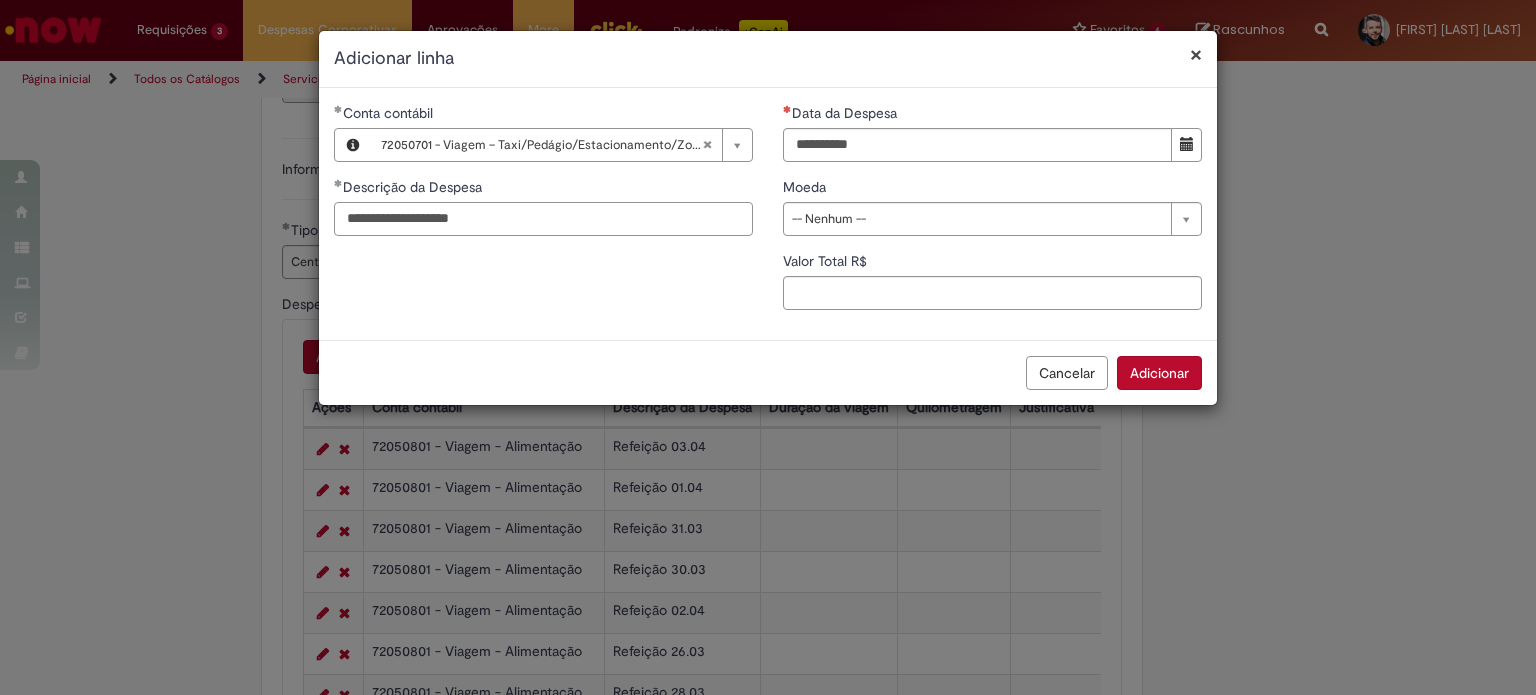 click on "**********" at bounding box center (543, 219) 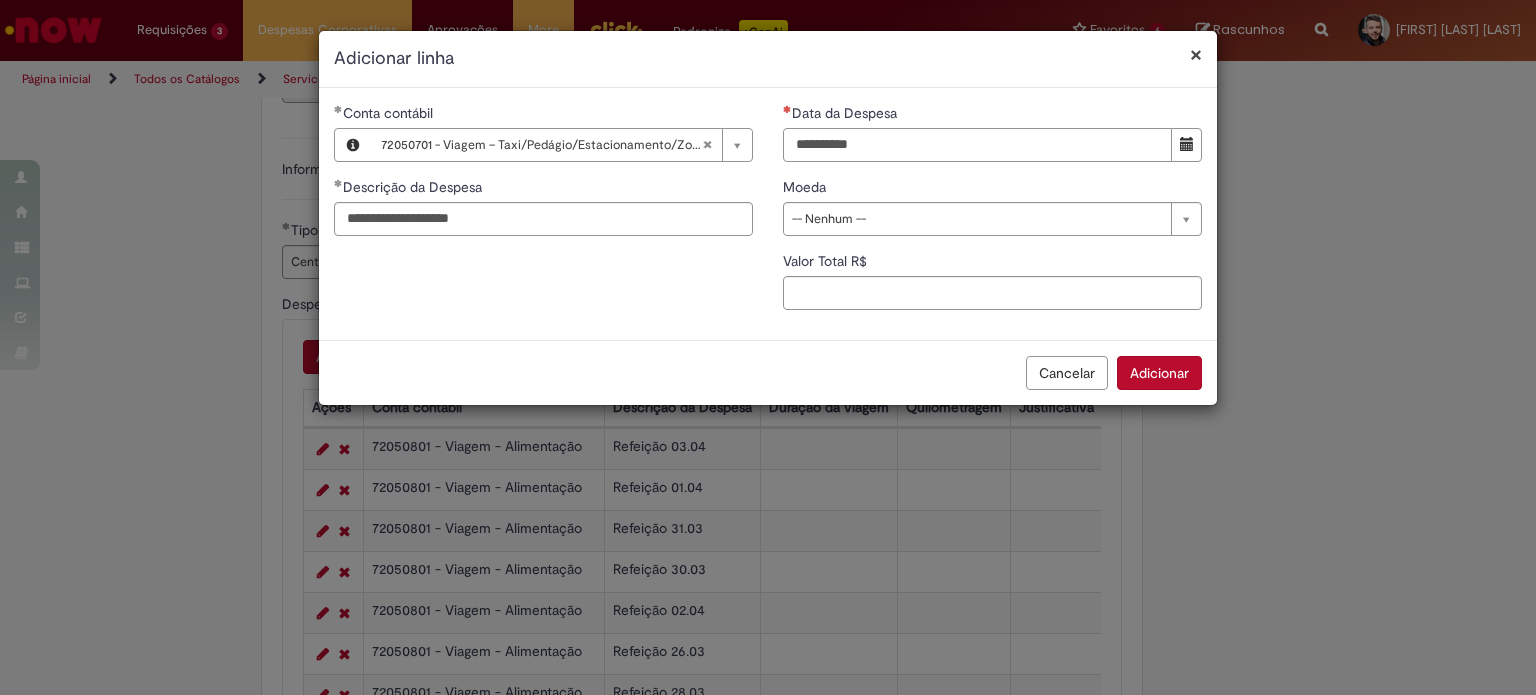 click on "Data da Despesa" at bounding box center [977, 145] 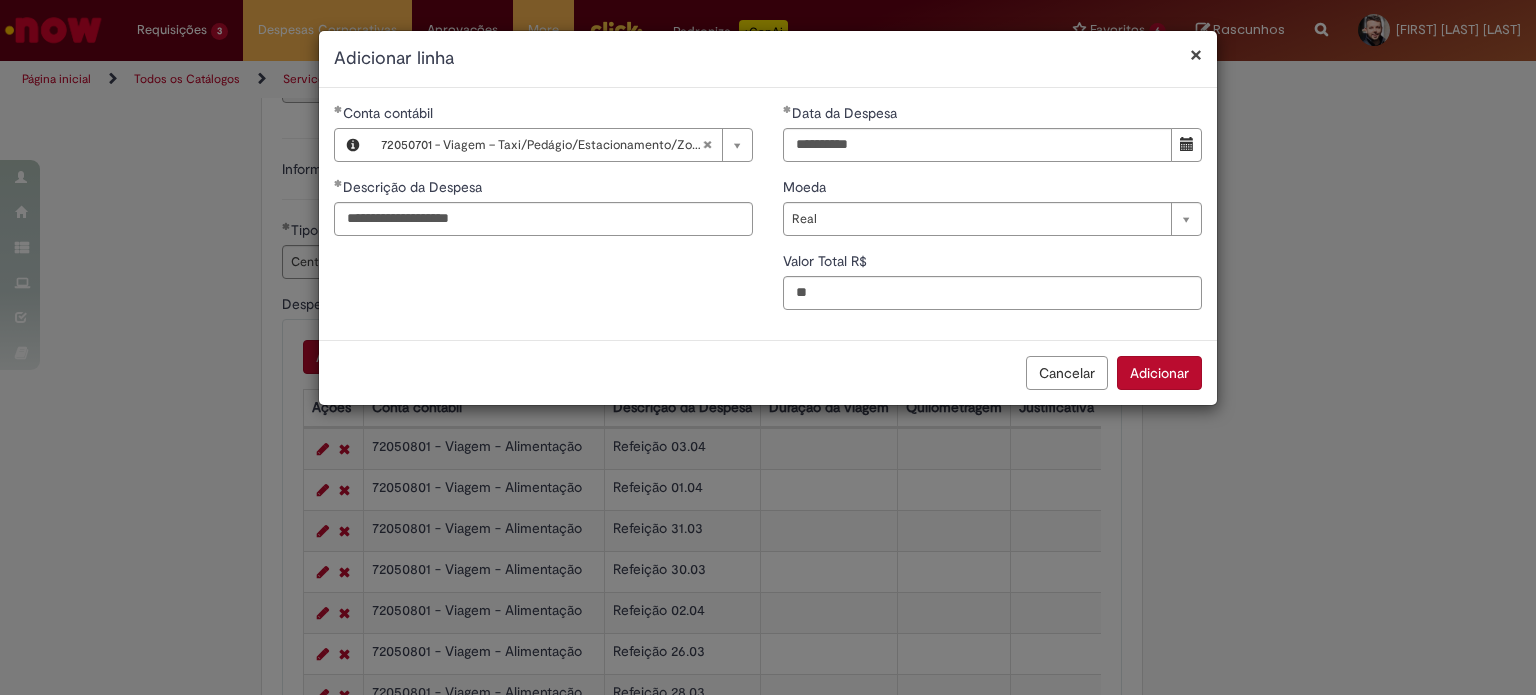 click on "Adicionar" at bounding box center [1159, 373] 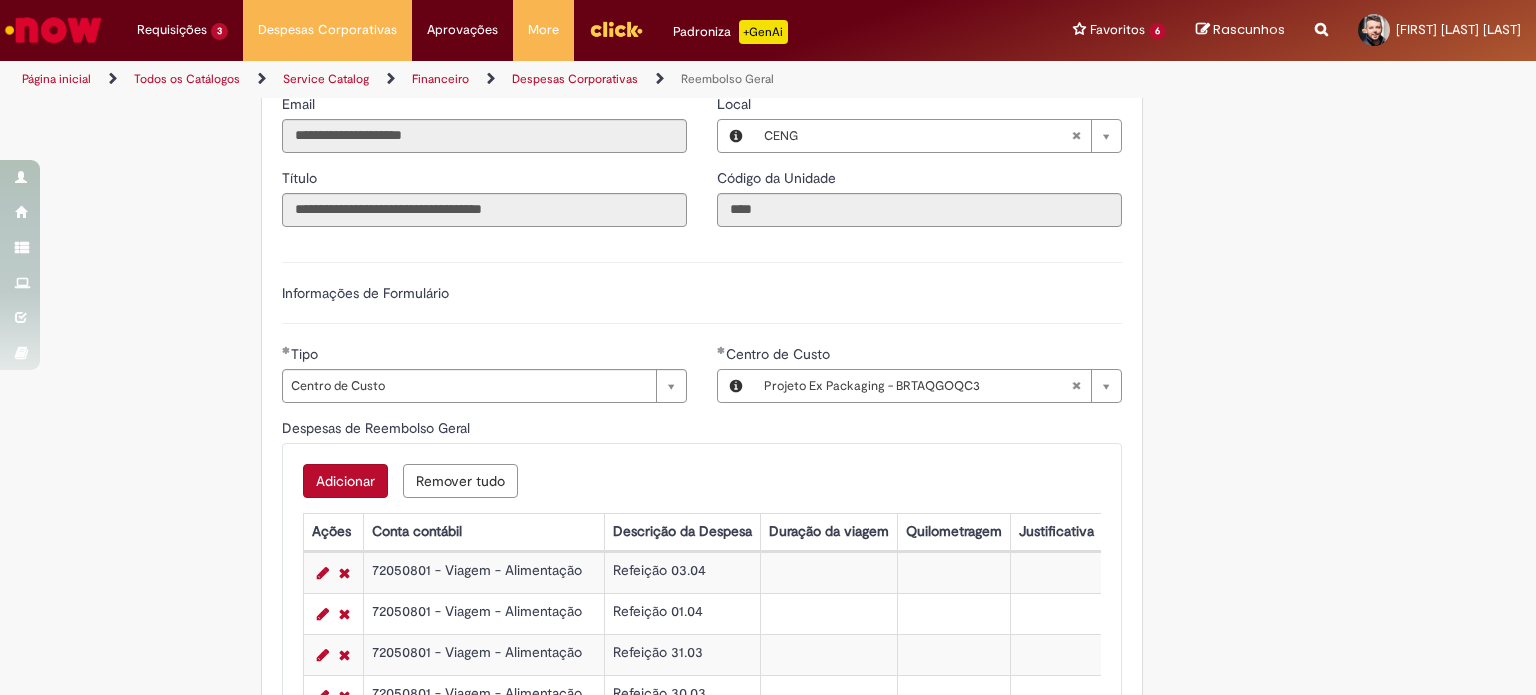 scroll, scrollTop: 519, scrollLeft: 0, axis: vertical 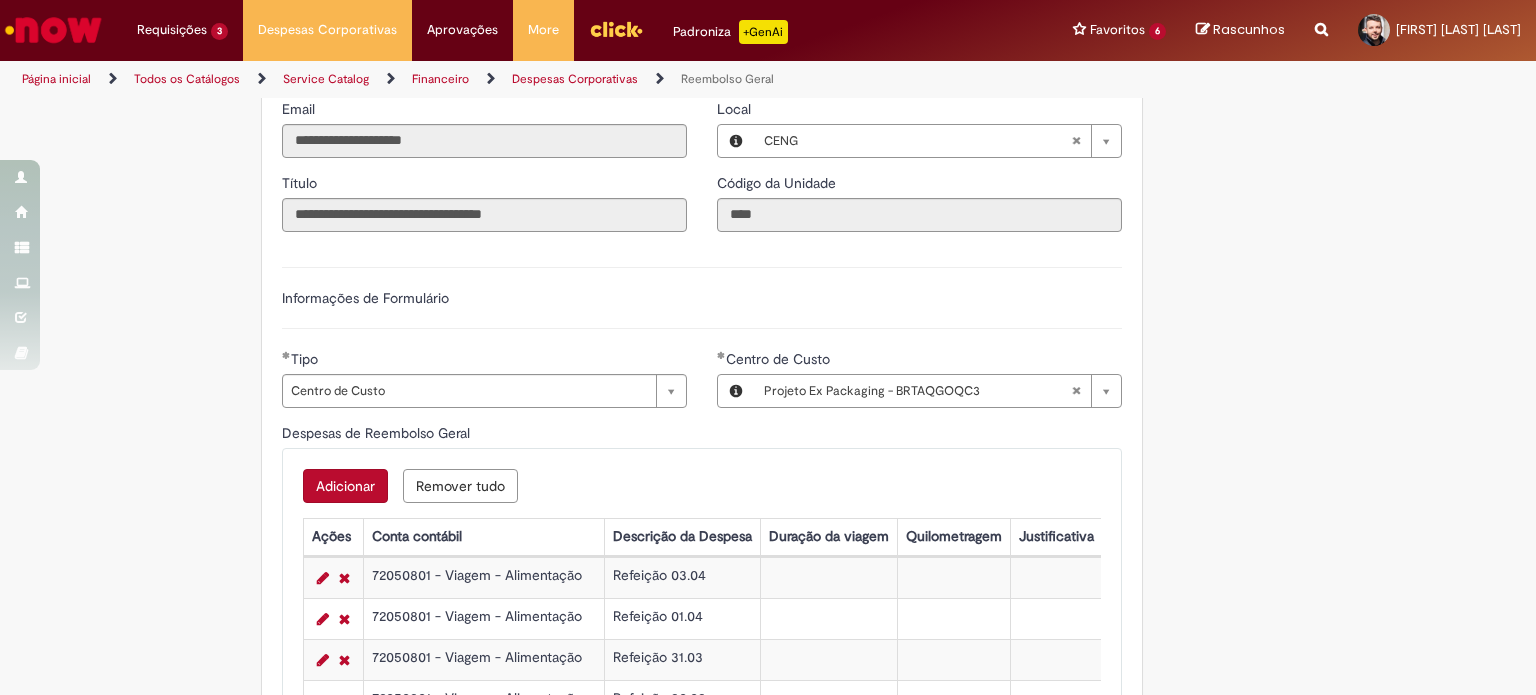 click on "Adicionar" at bounding box center [345, 486] 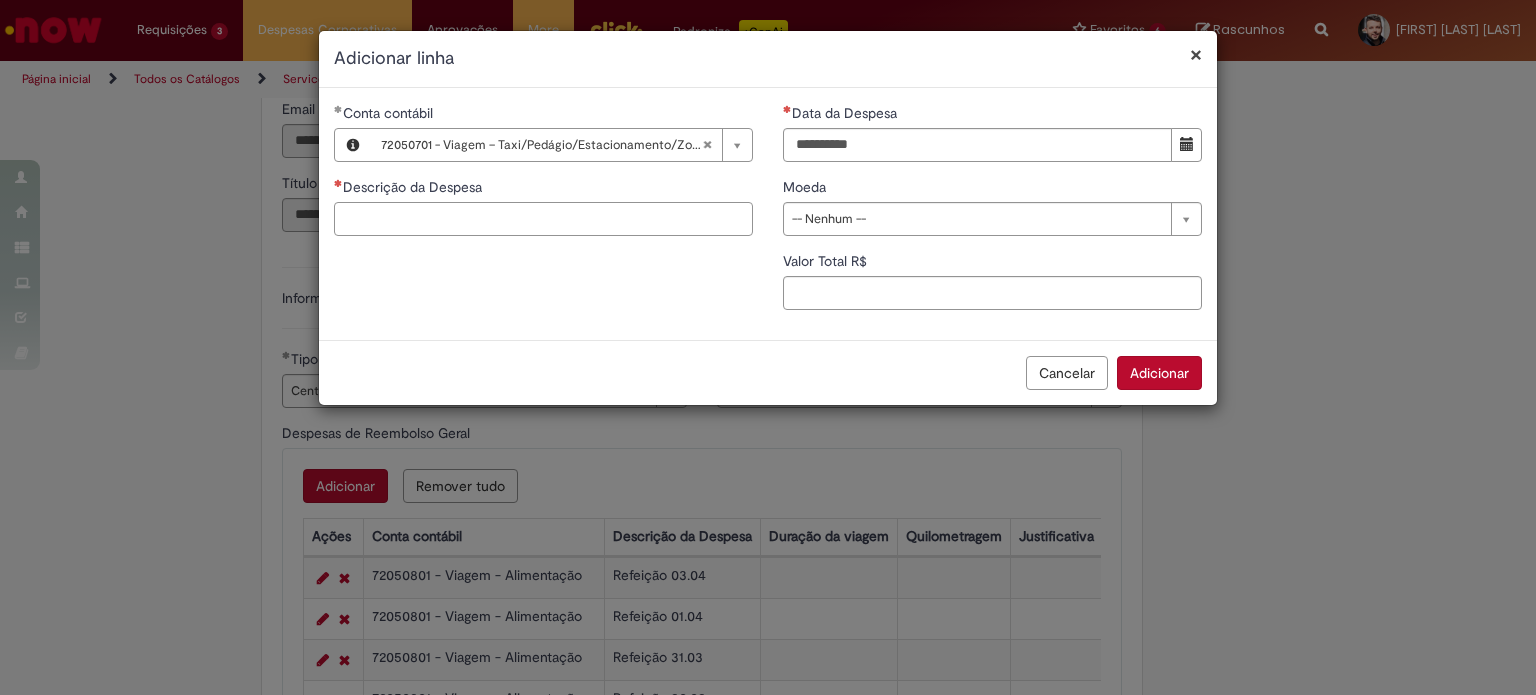 click on "Descrição da Despesa" at bounding box center (543, 219) 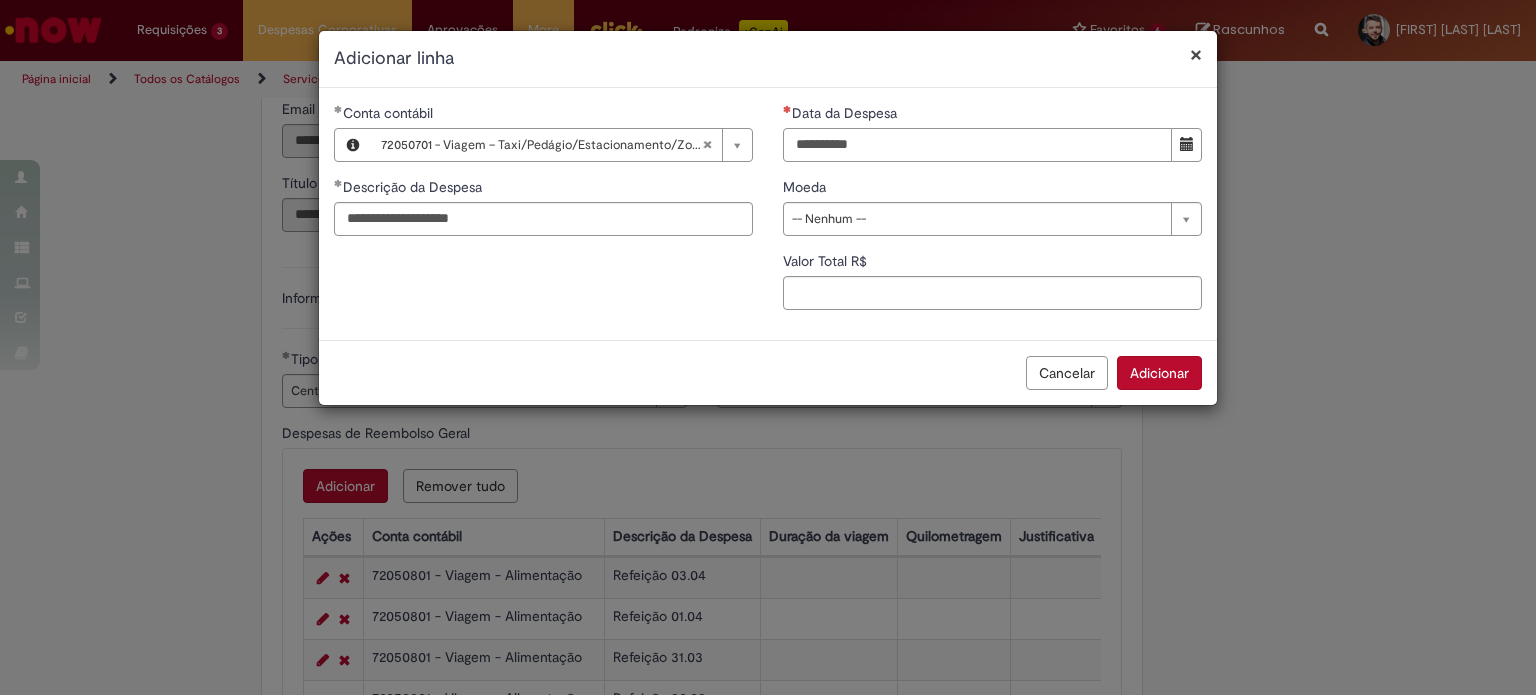 click on "Data da Despesa" at bounding box center [977, 145] 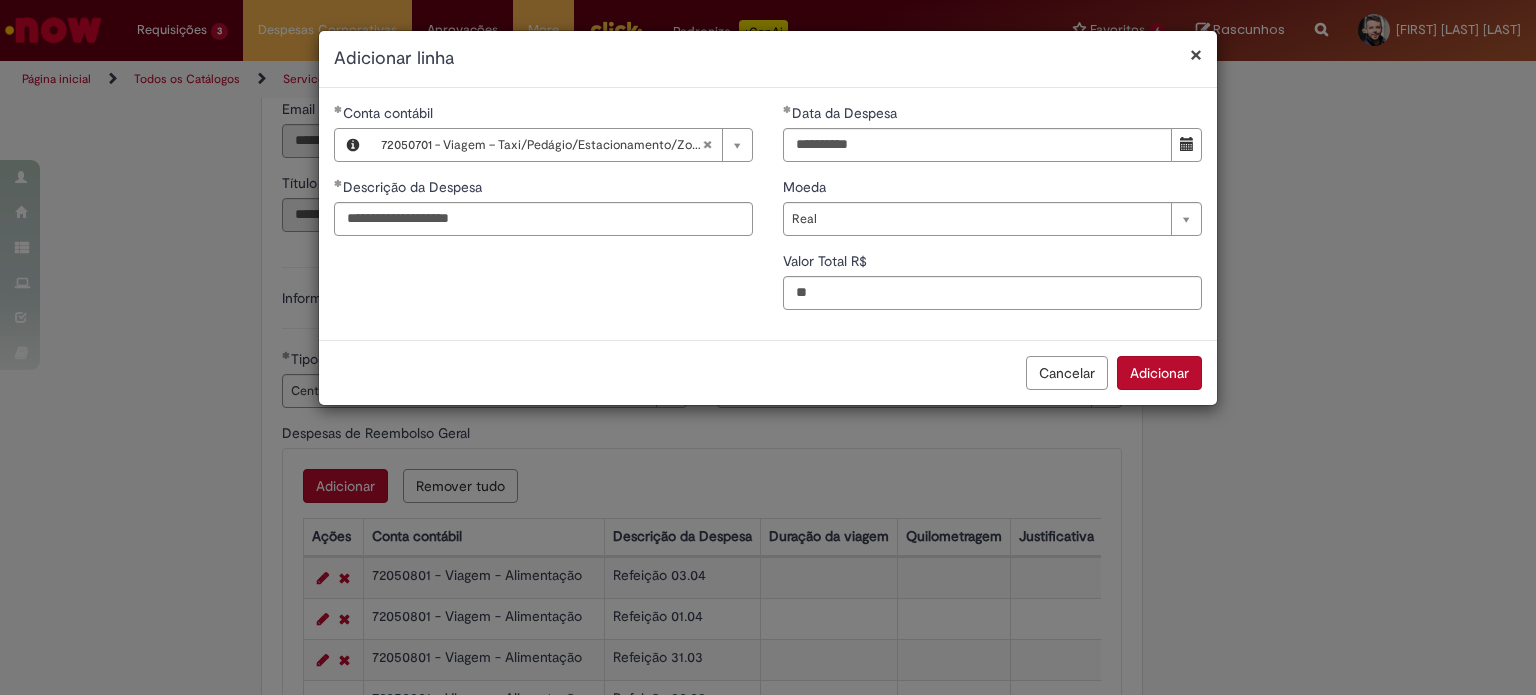 click on "Adicionar" at bounding box center (1159, 373) 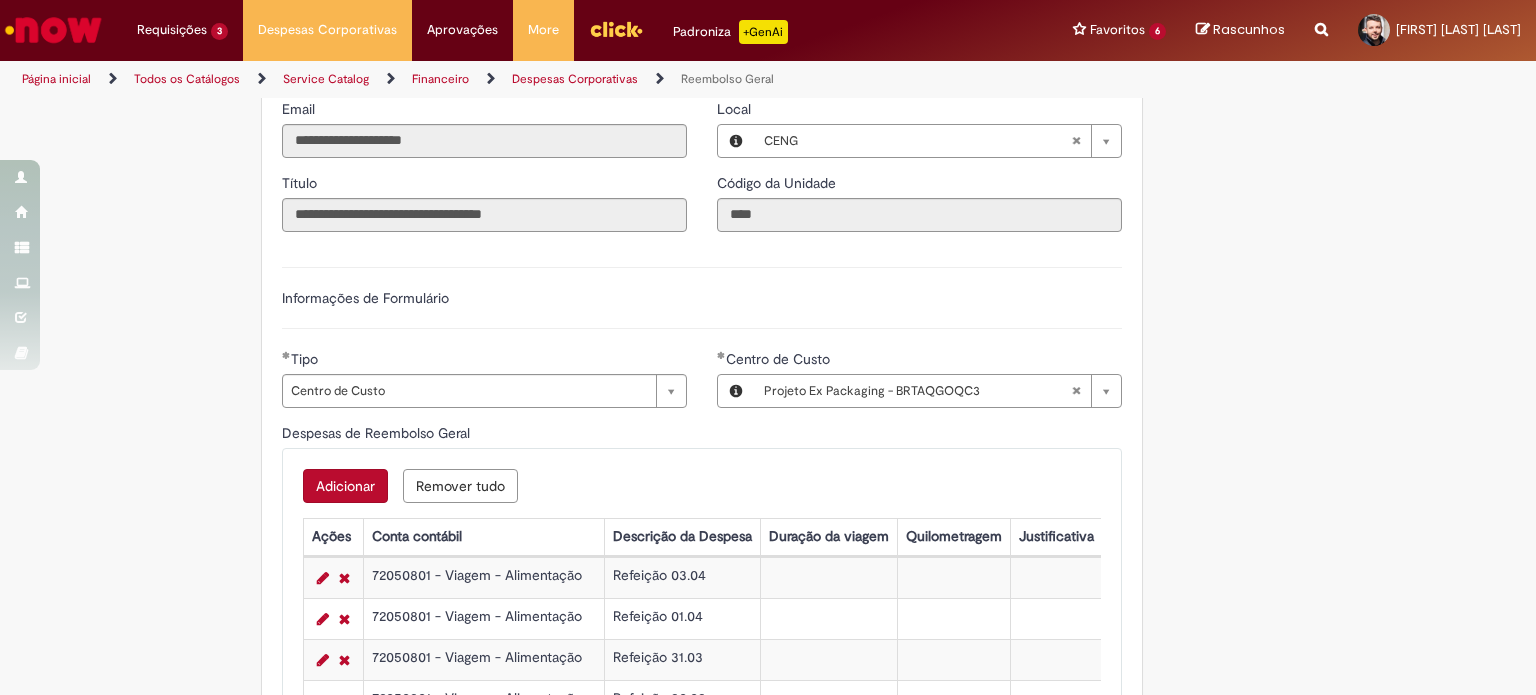 click on "Adicionar" at bounding box center (345, 486) 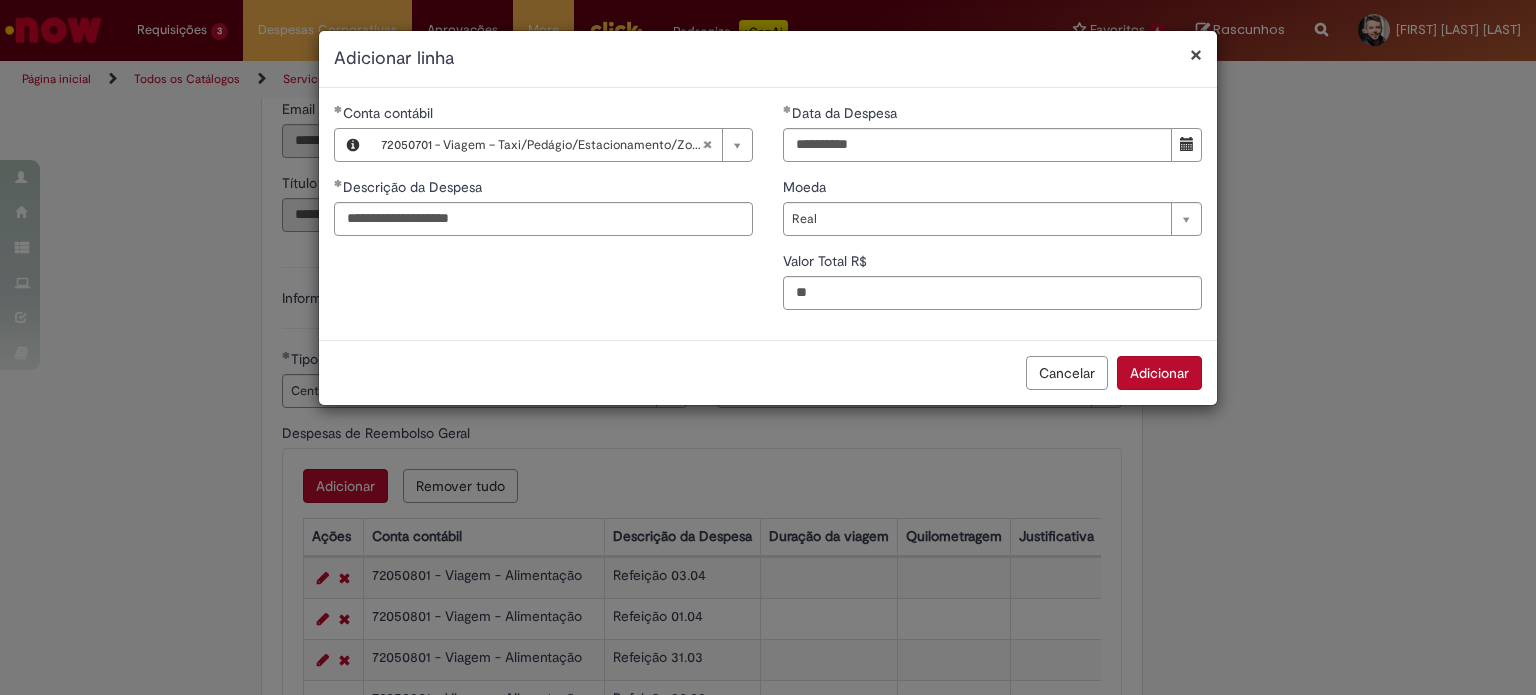 click on "Adicionar" at bounding box center (1159, 373) 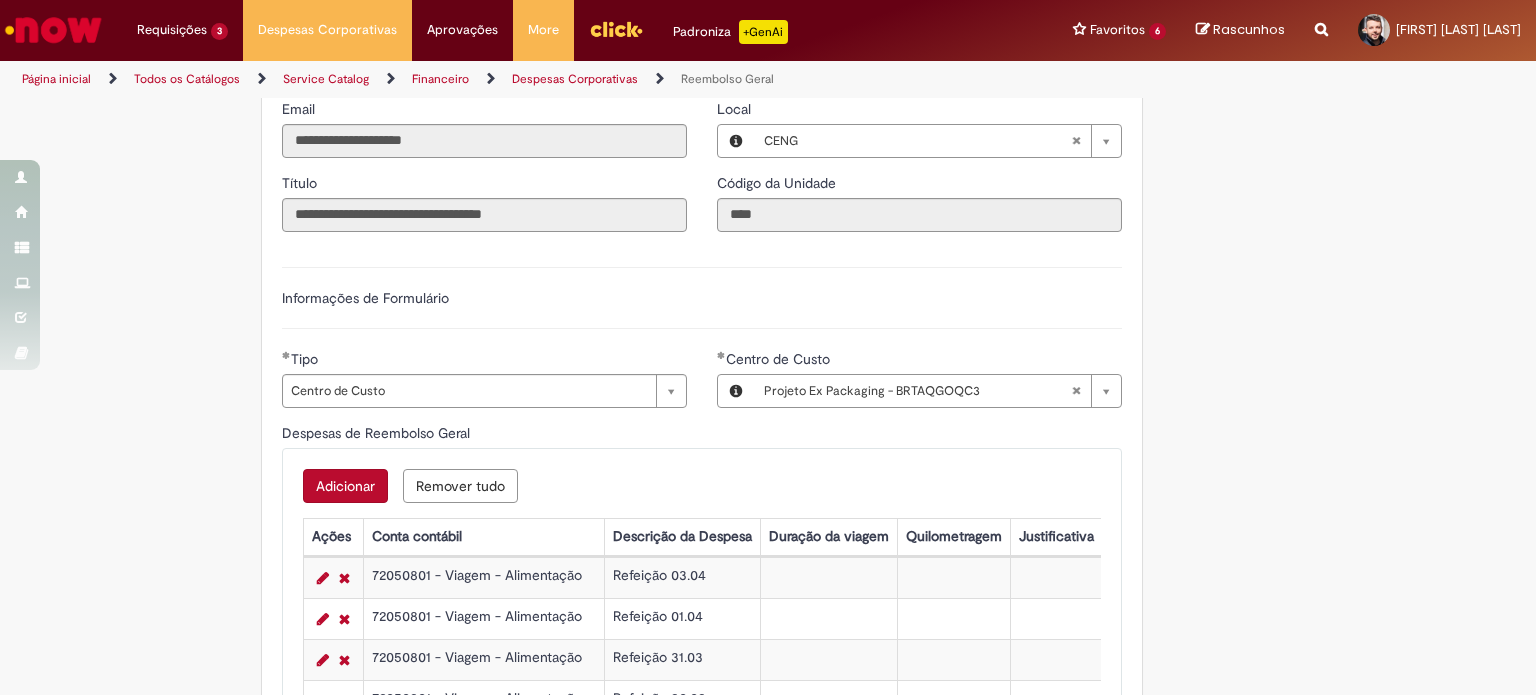 click on "Adicionar" at bounding box center [345, 486] 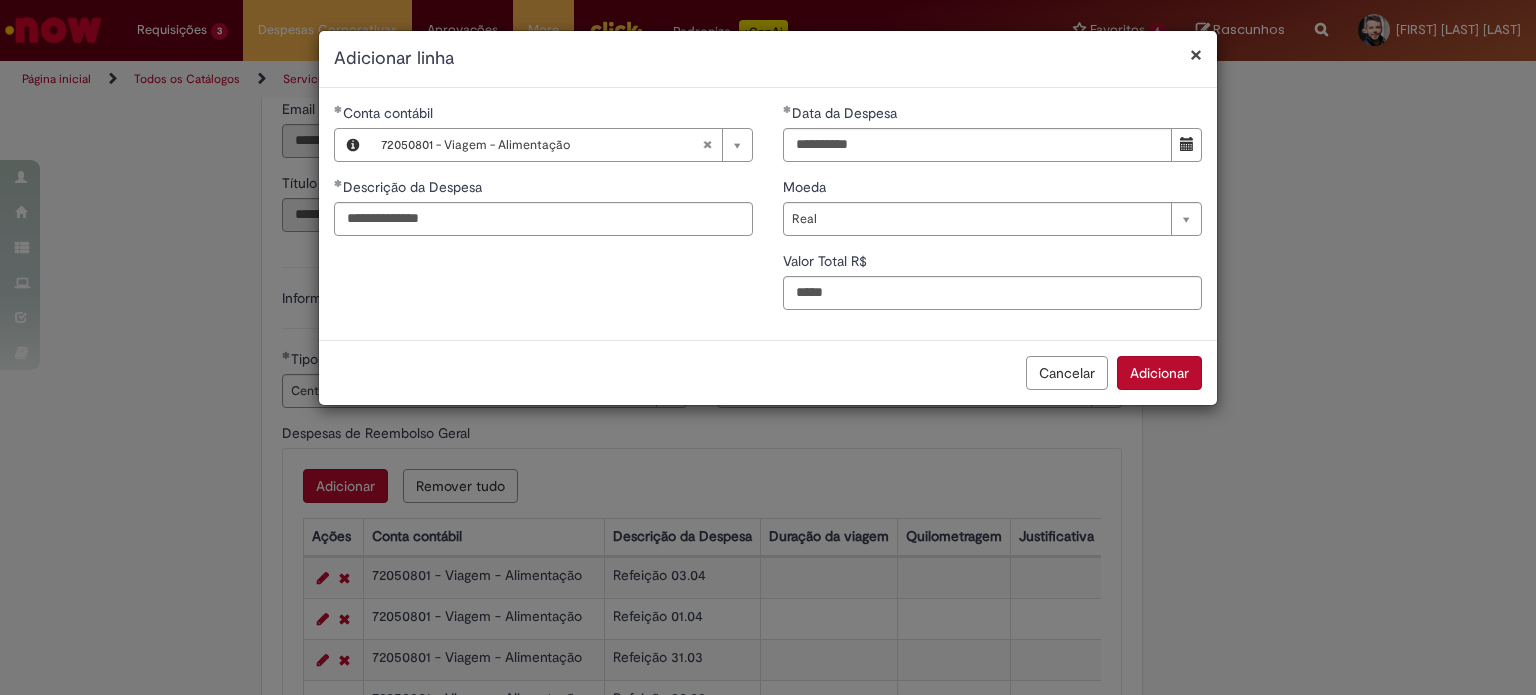click on "Adicionar" at bounding box center [1159, 373] 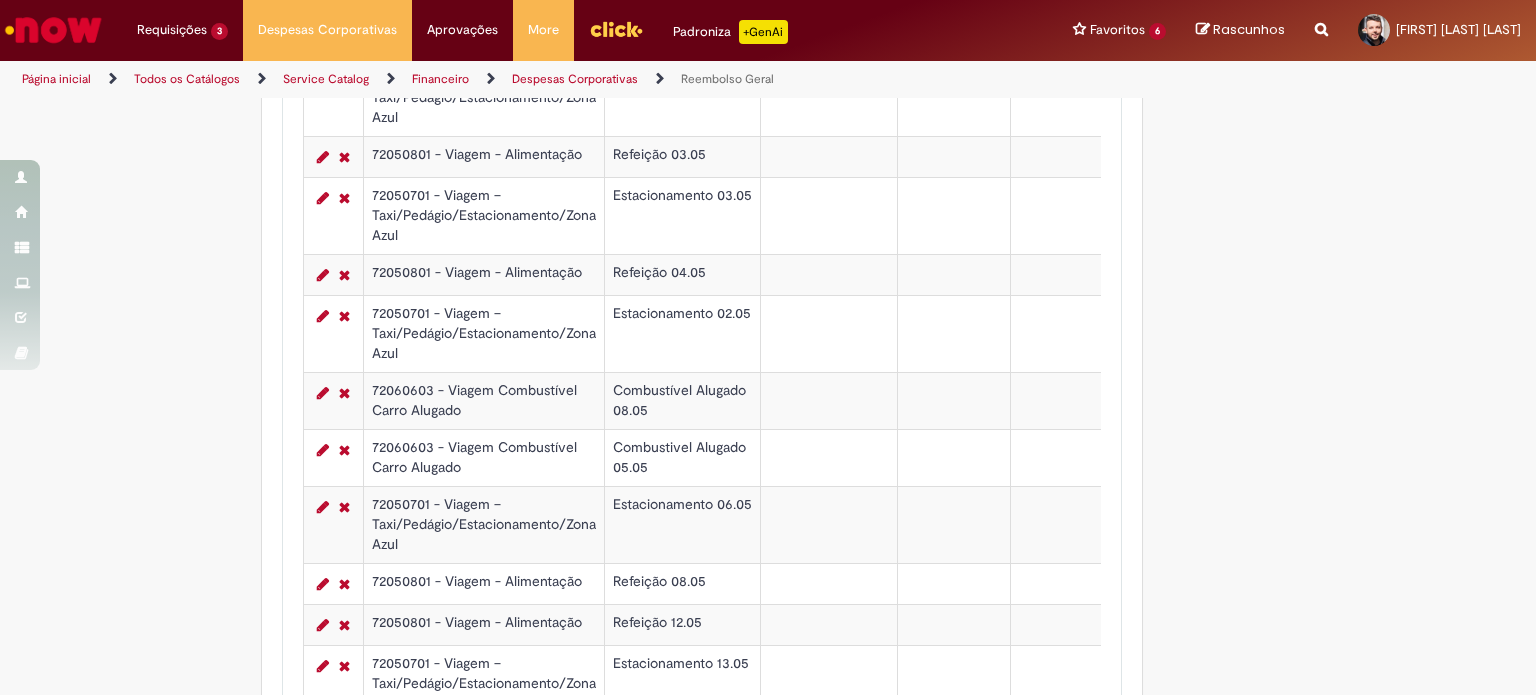 scroll, scrollTop: 2362, scrollLeft: 0, axis: vertical 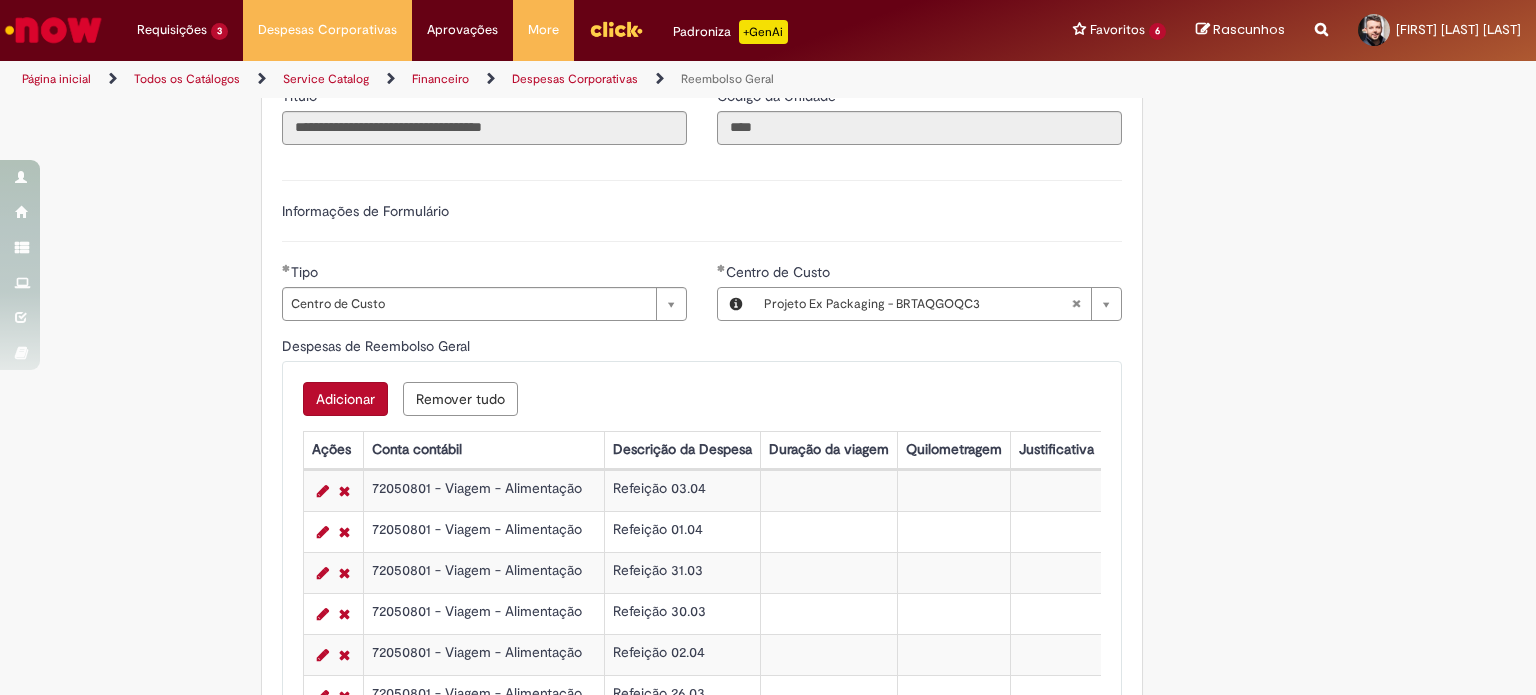 click on "Adicionar" at bounding box center [345, 399] 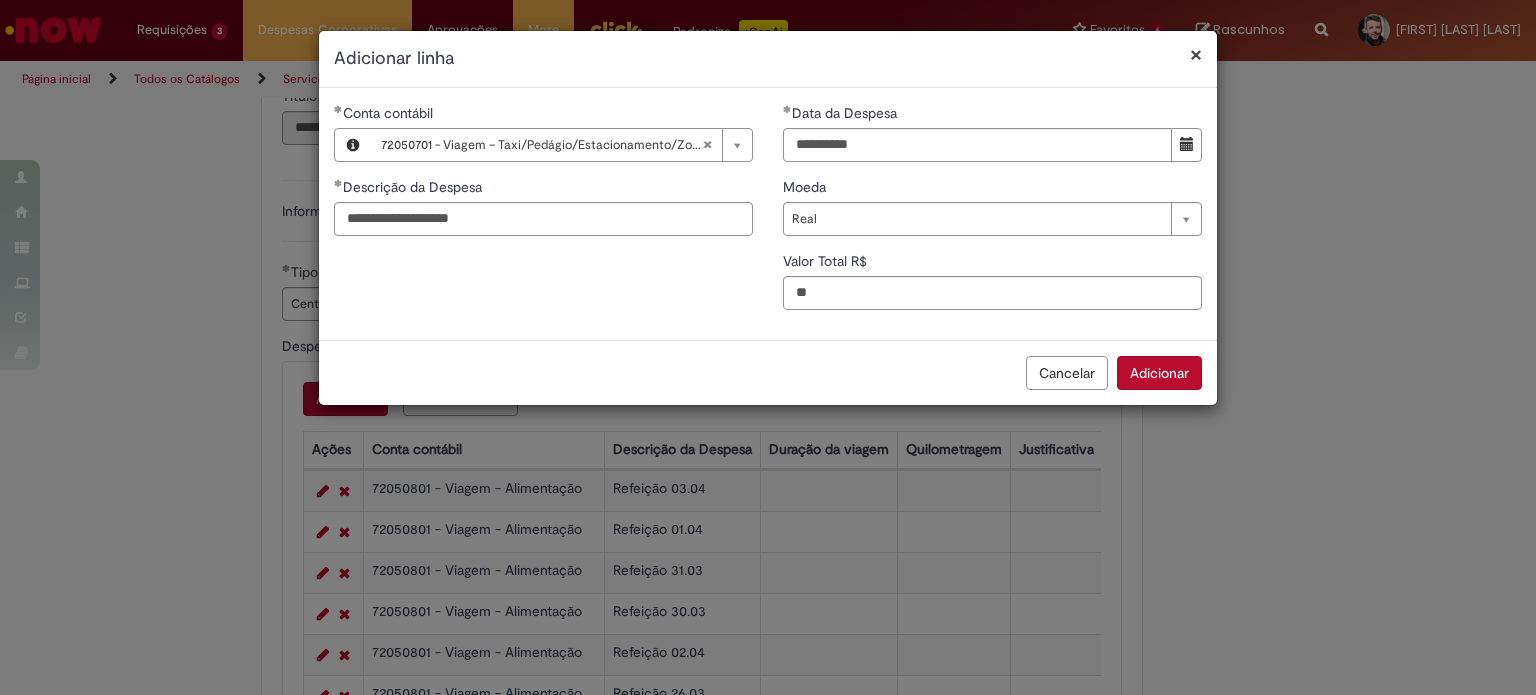 click on "Adicionar" at bounding box center (1159, 373) 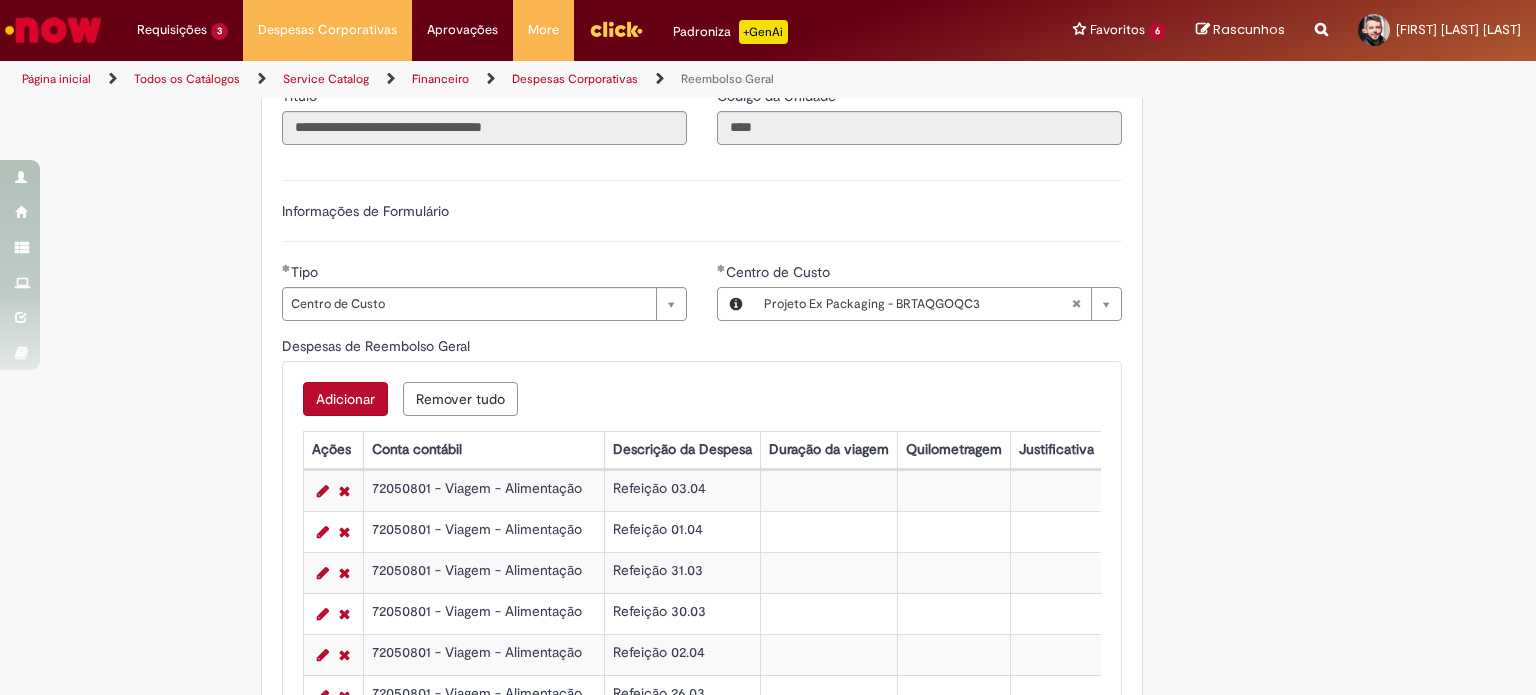click on "Adicionar" at bounding box center (345, 399) 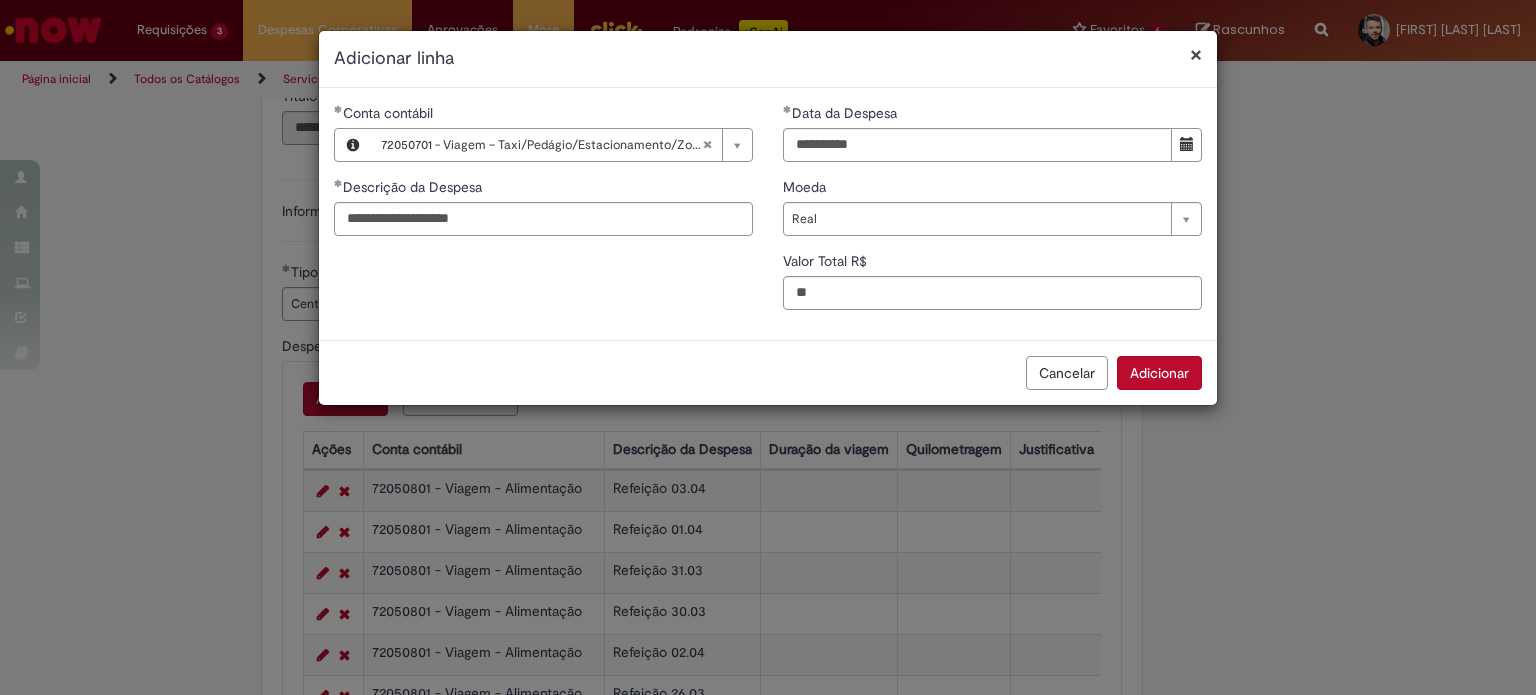 click on "Adicionar" at bounding box center (1159, 373) 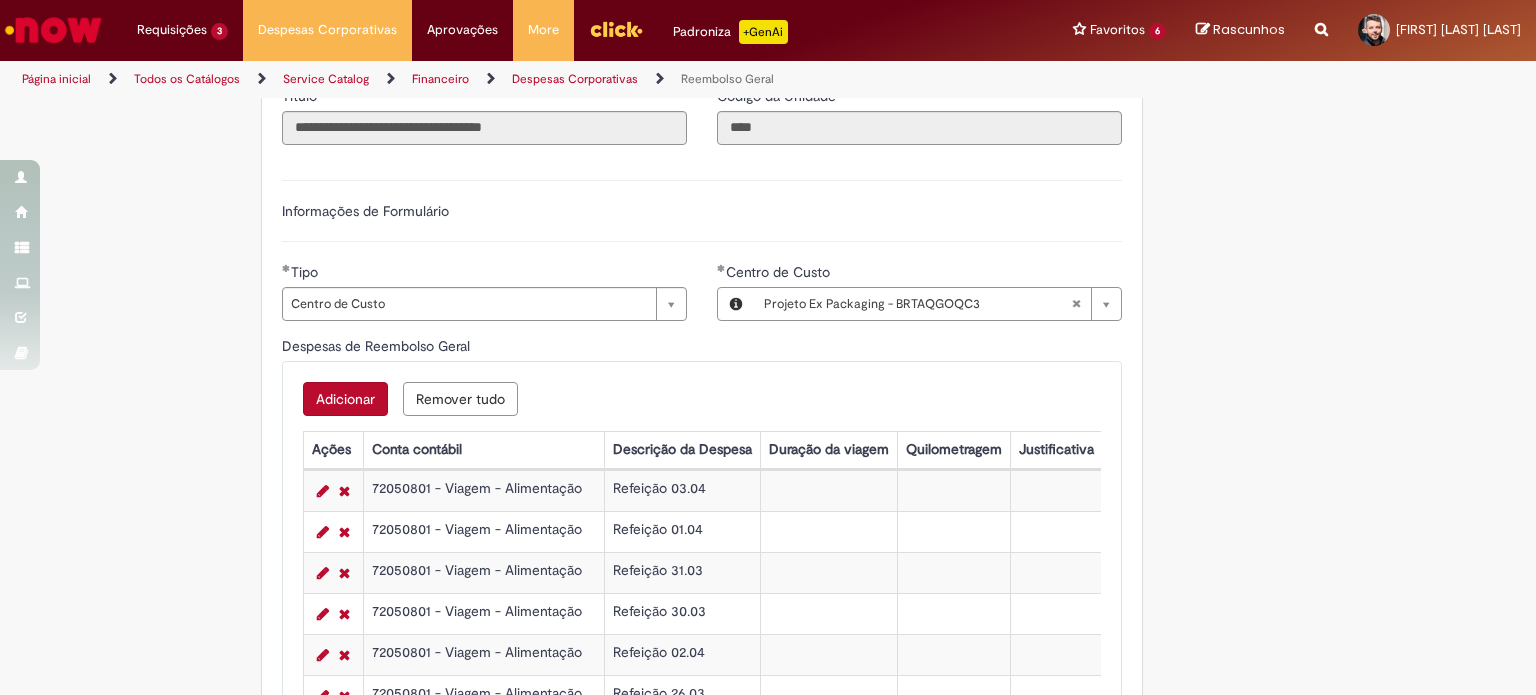 click on "Adicionar" at bounding box center (345, 399) 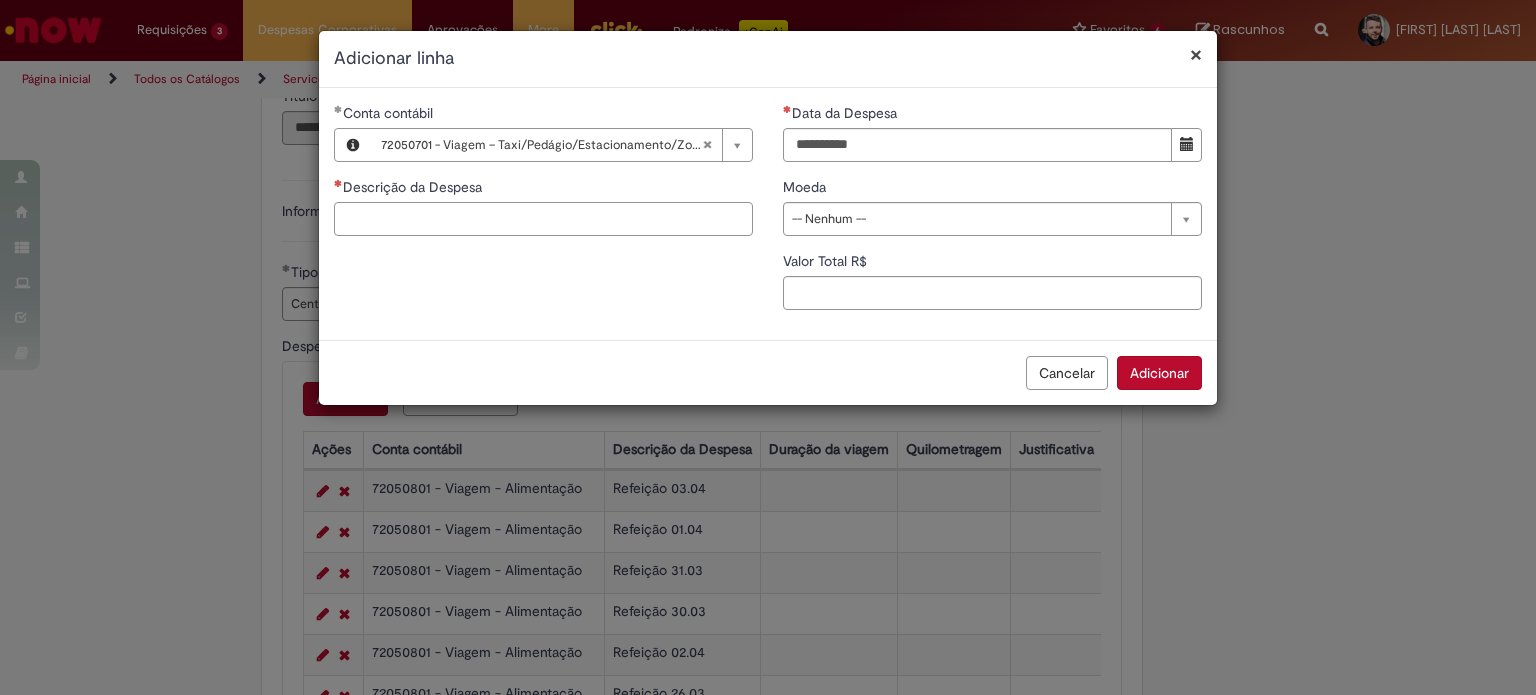 click on "Descrição da Despesa" at bounding box center [543, 219] 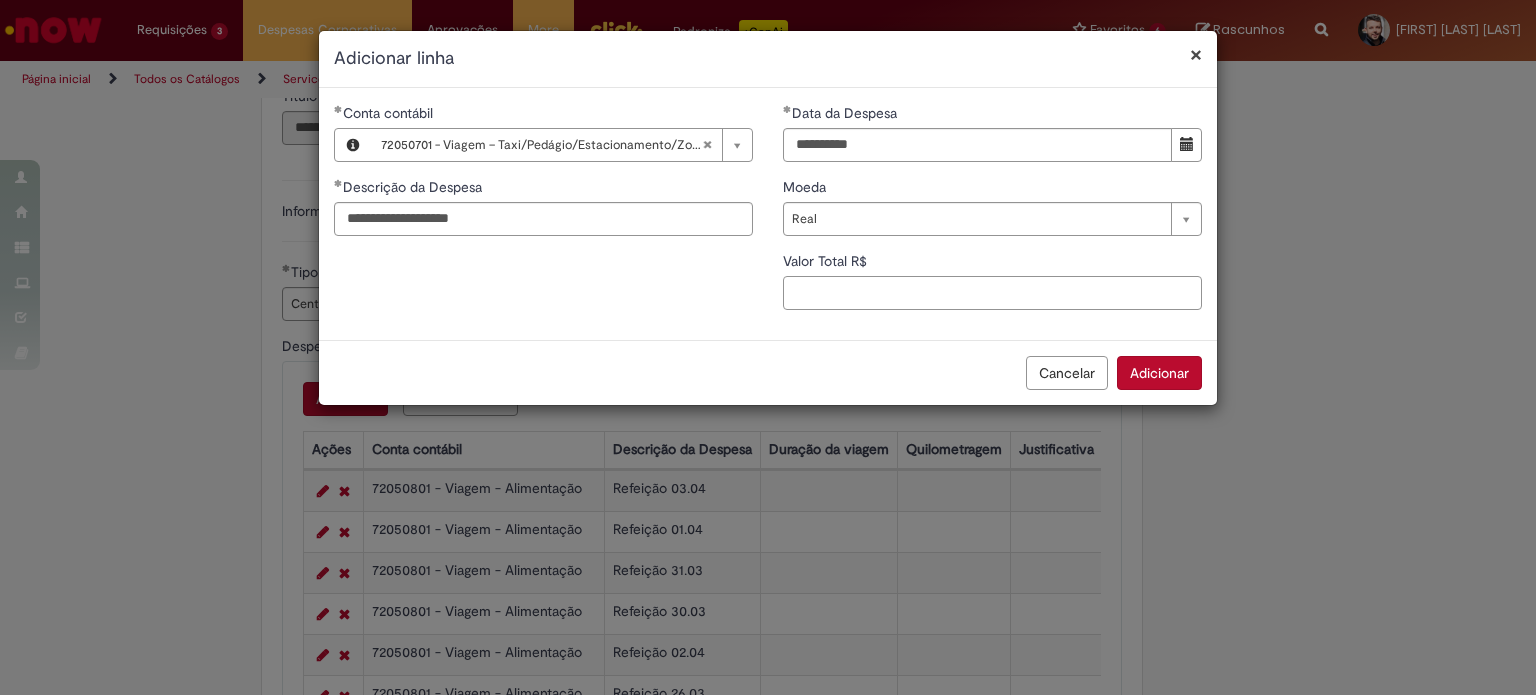 click on "Valor Total R$" at bounding box center (992, 293) 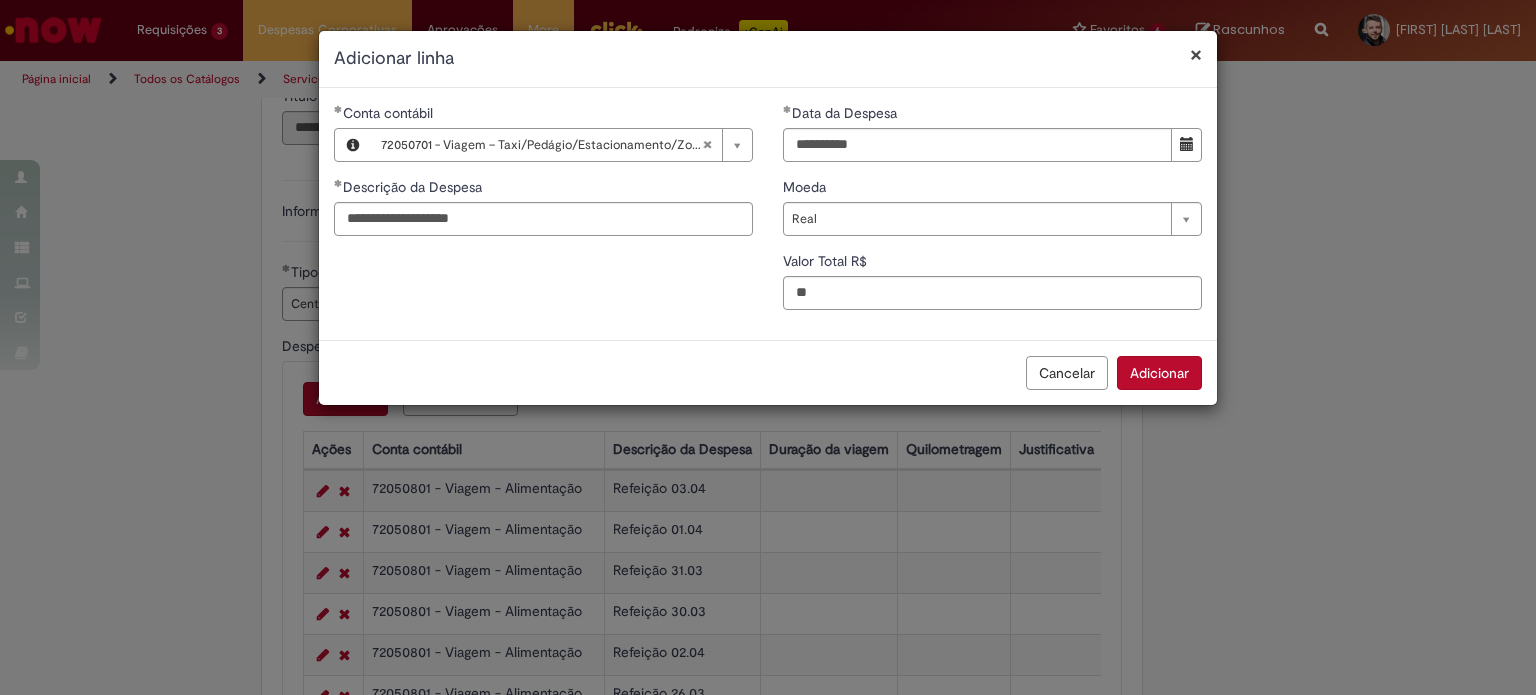 click on "Adicionar" at bounding box center (1159, 373) 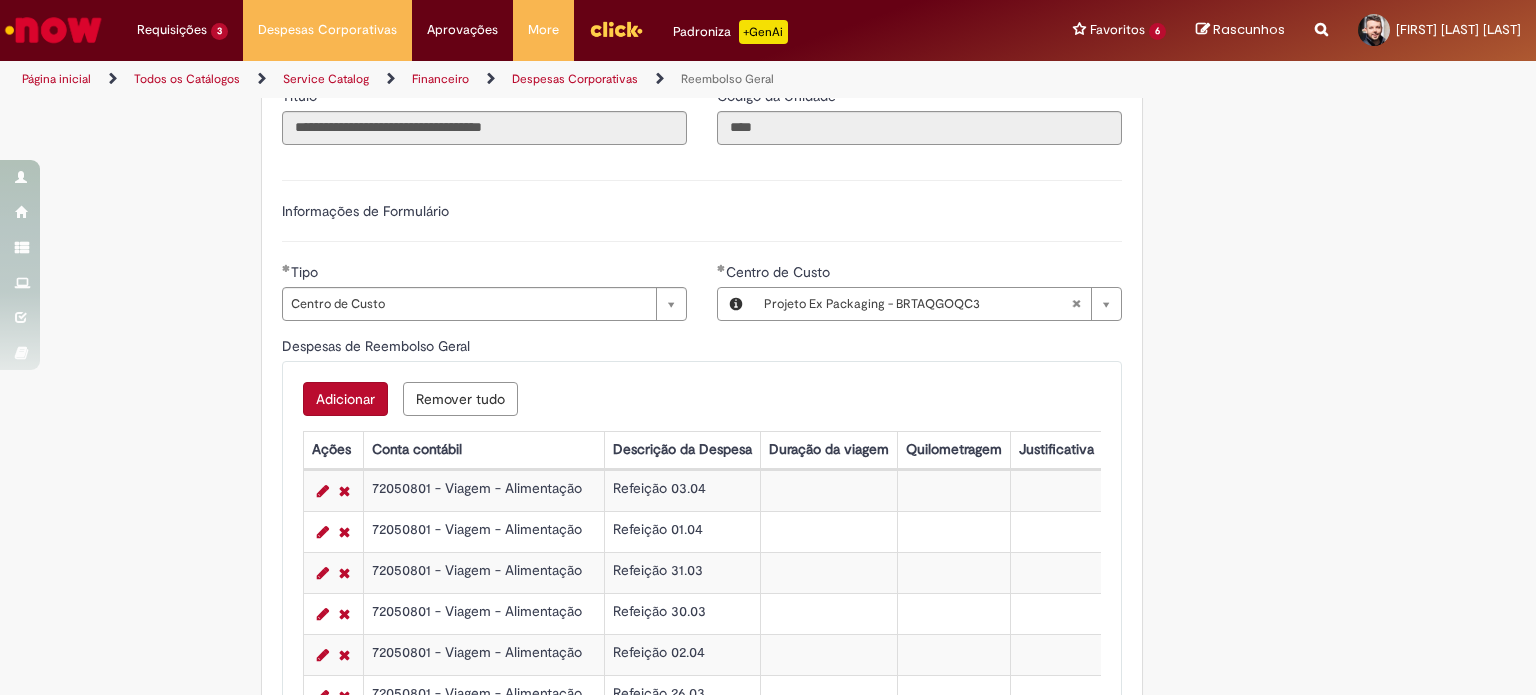 click on "Adicionar" at bounding box center [345, 399] 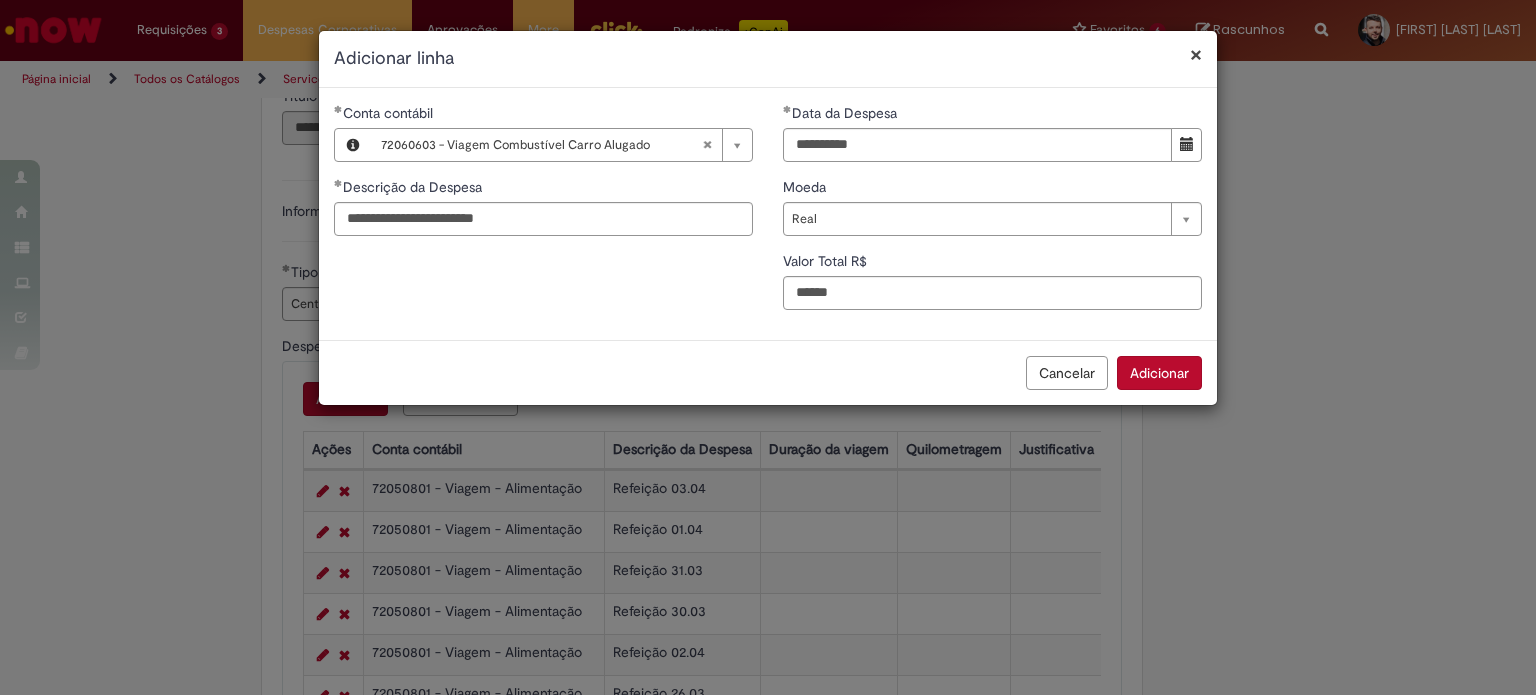 click on "Adicionar" at bounding box center (1159, 373) 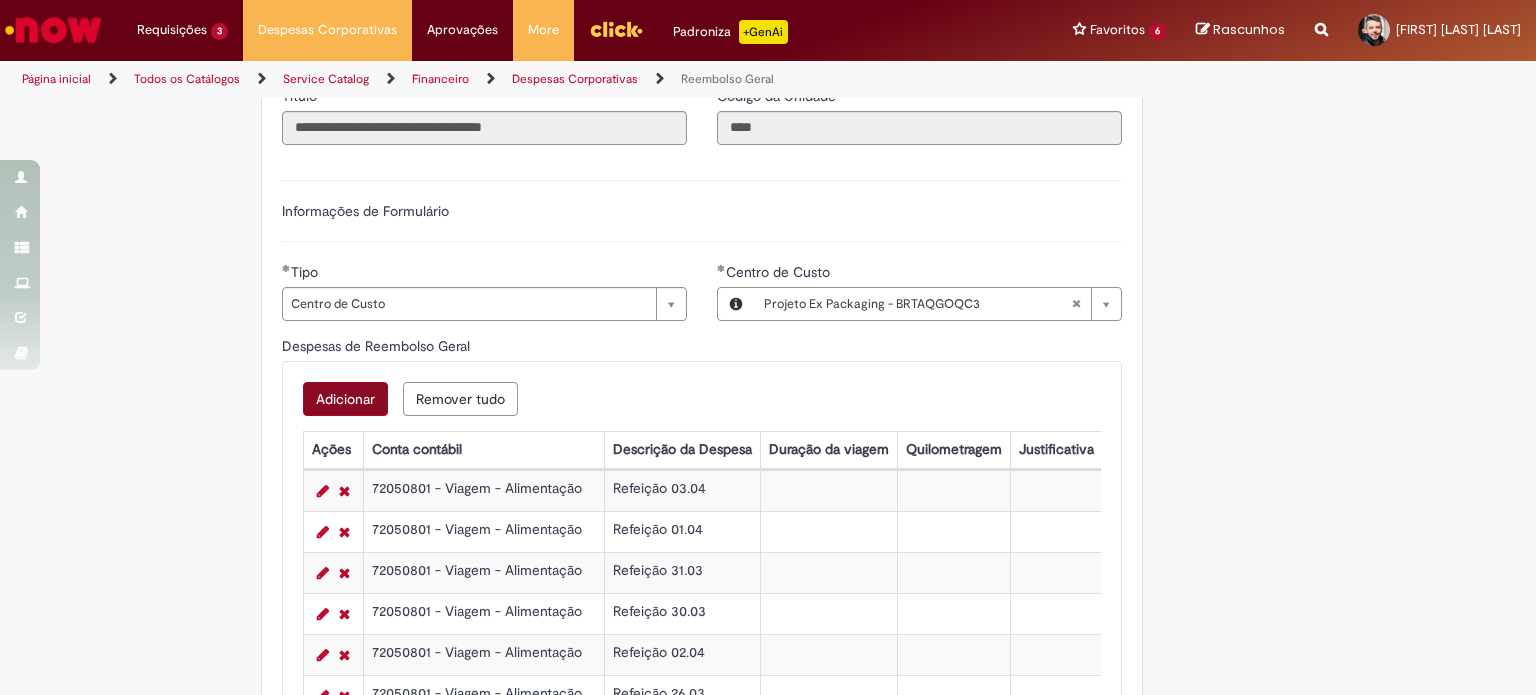 drag, startPoint x: 313, startPoint y: 422, endPoint x: 340, endPoint y: 411, distance: 29.15476 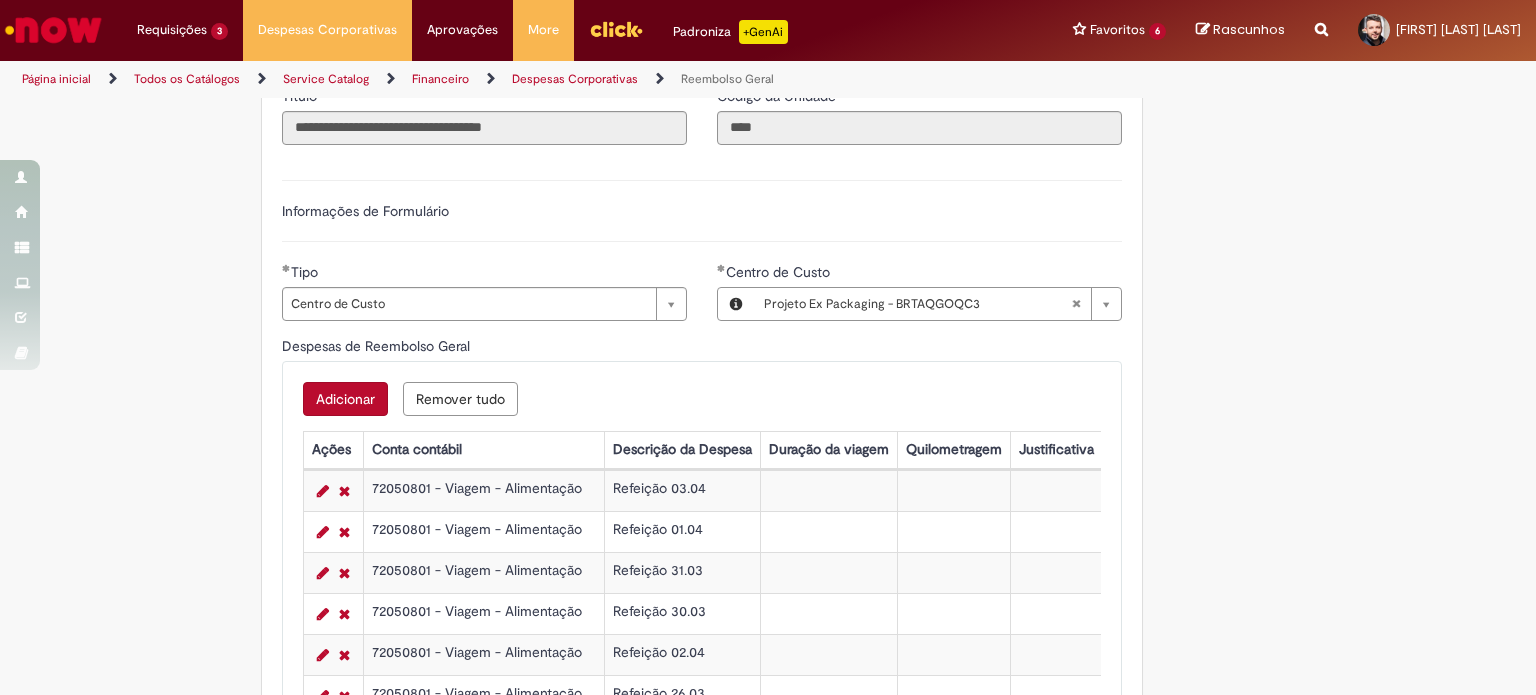 click on "Adicionar" at bounding box center [345, 399] 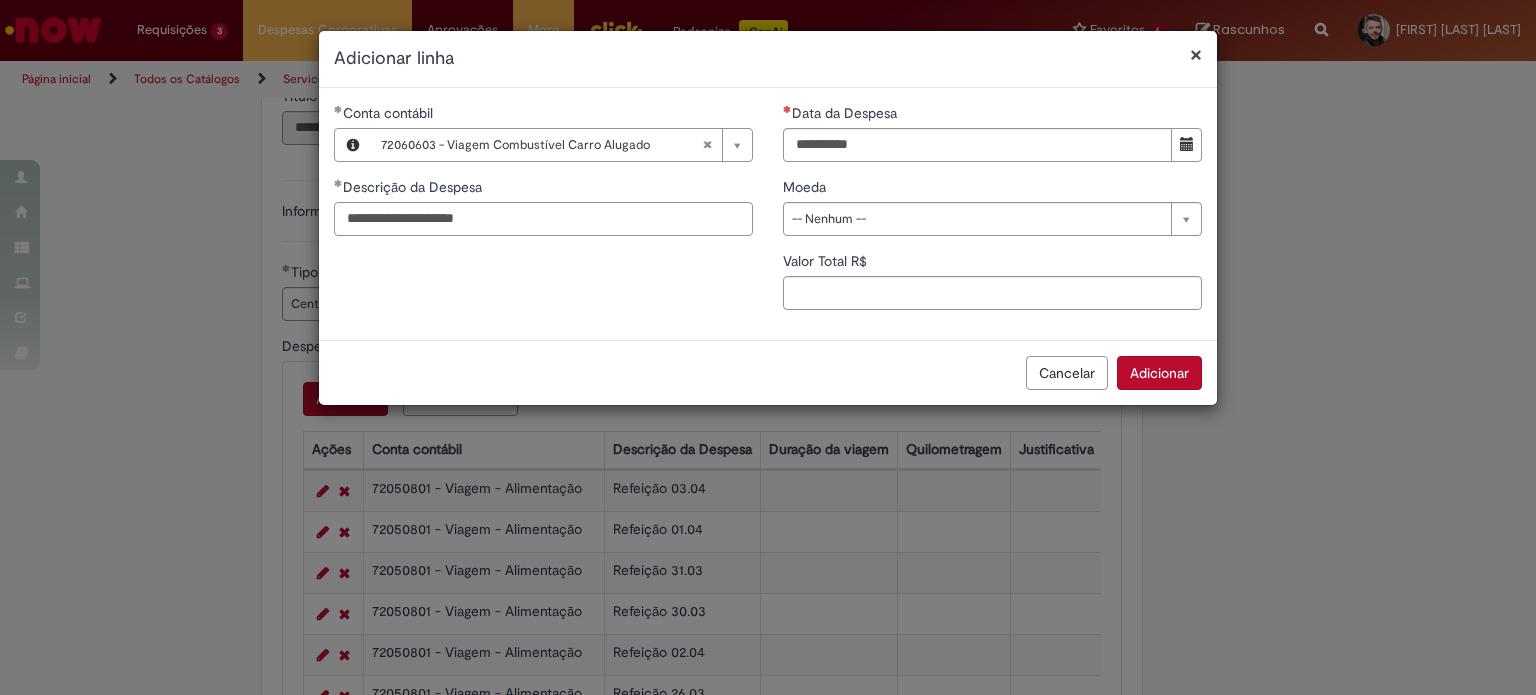 click on "**********" at bounding box center [543, 219] 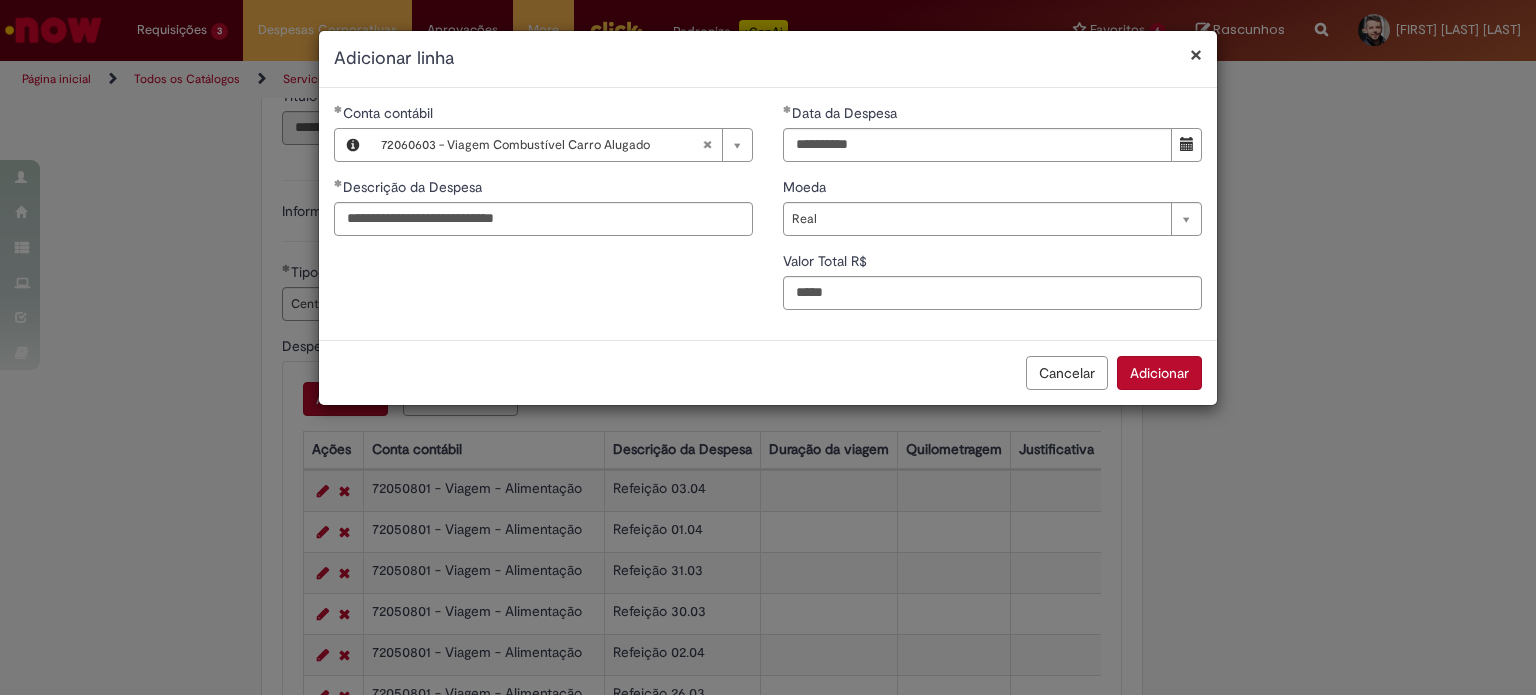 click on "Adicionar" at bounding box center [1159, 373] 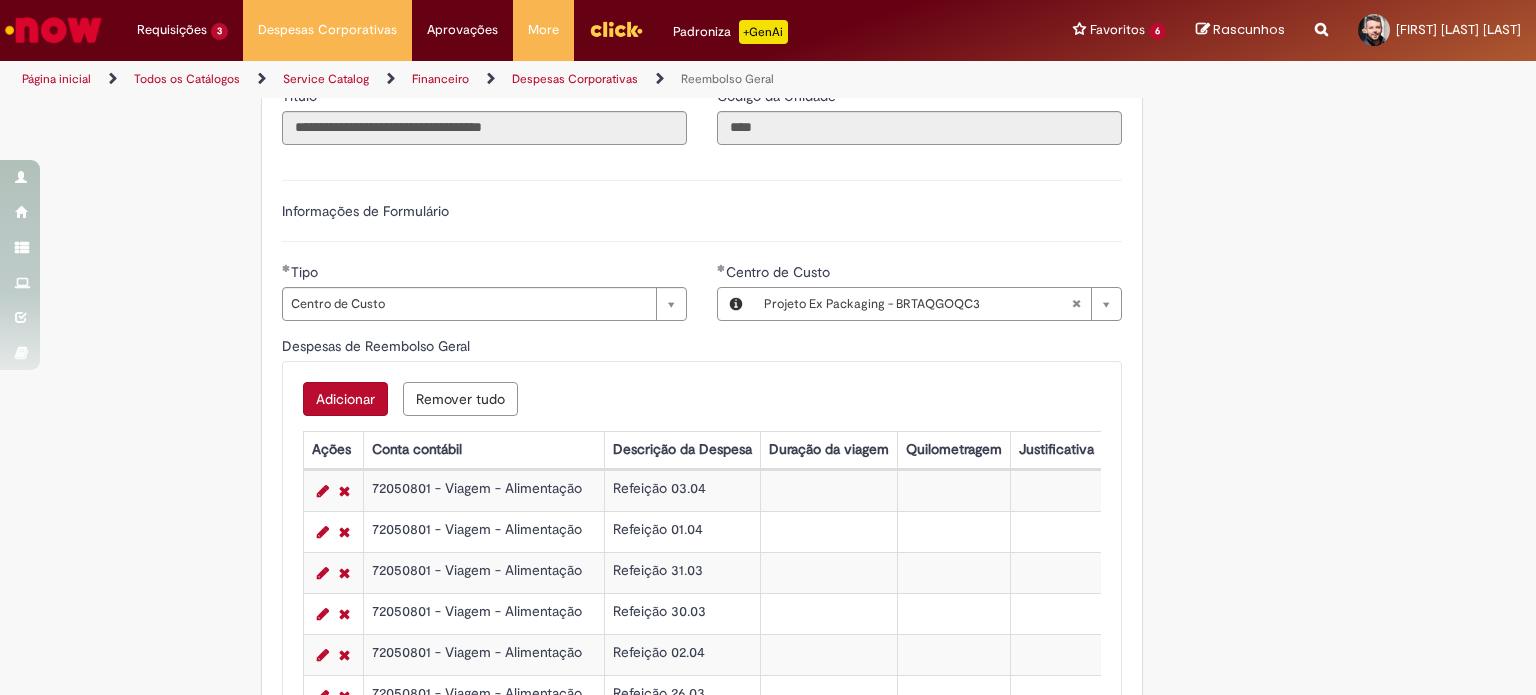 click on "Adicionar" at bounding box center (345, 399) 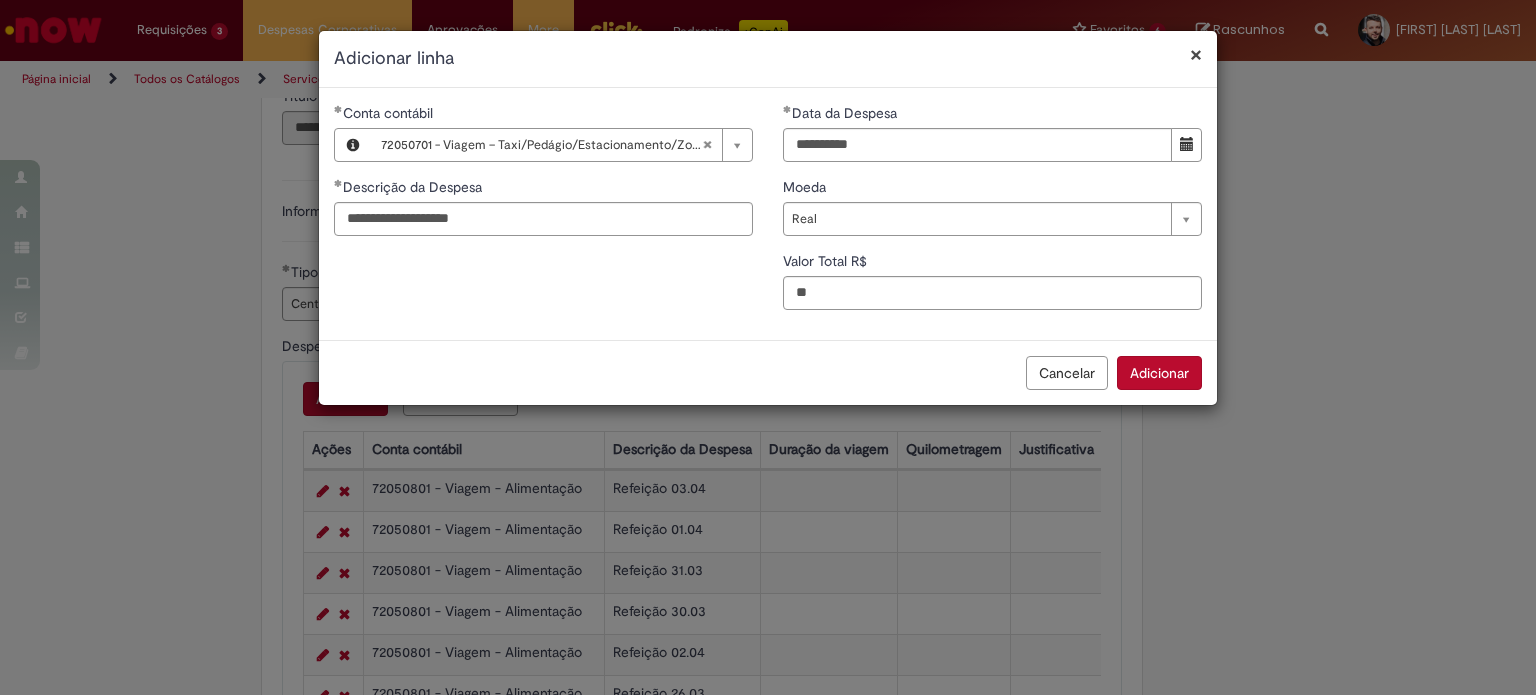 click on "Adicionar" at bounding box center (1159, 373) 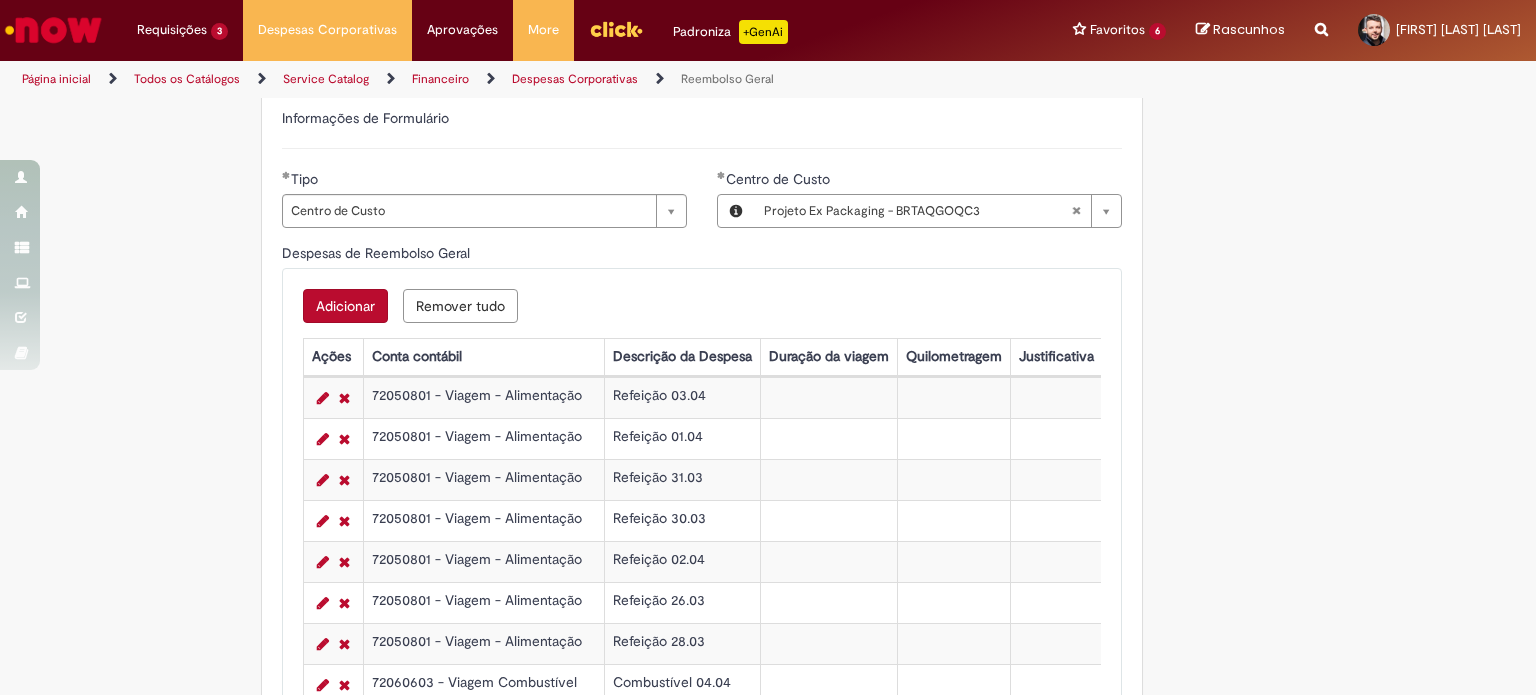scroll, scrollTop: 702, scrollLeft: 0, axis: vertical 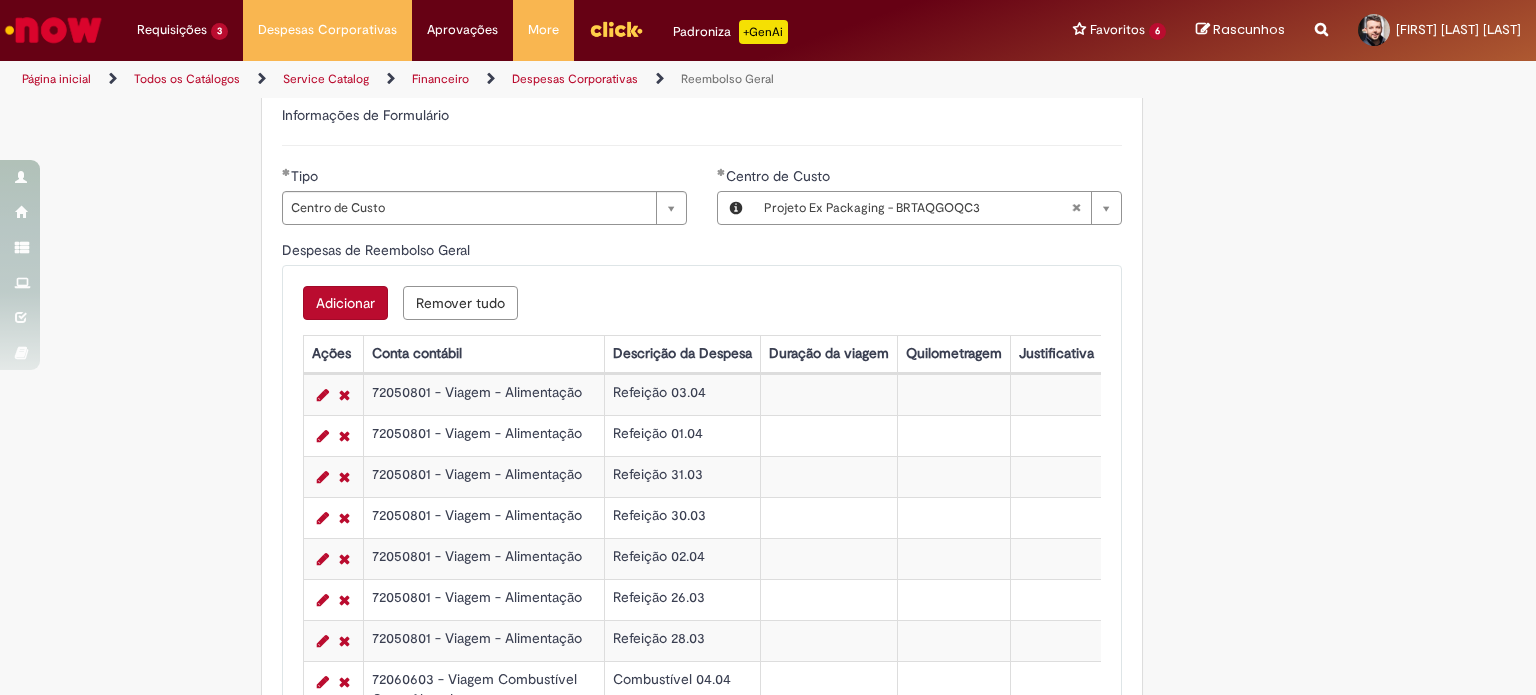 click on "Adicionar" at bounding box center [345, 303] 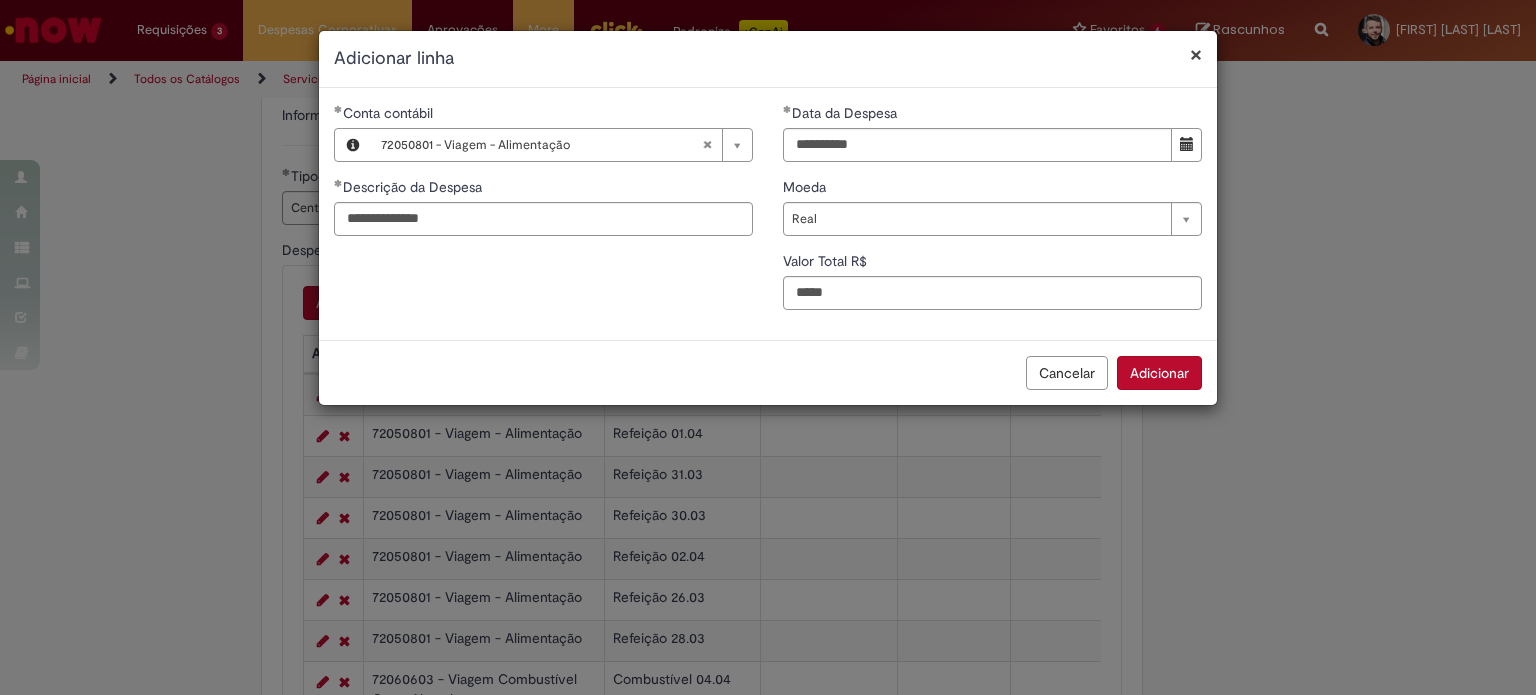 click on "Adicionar" at bounding box center [1159, 373] 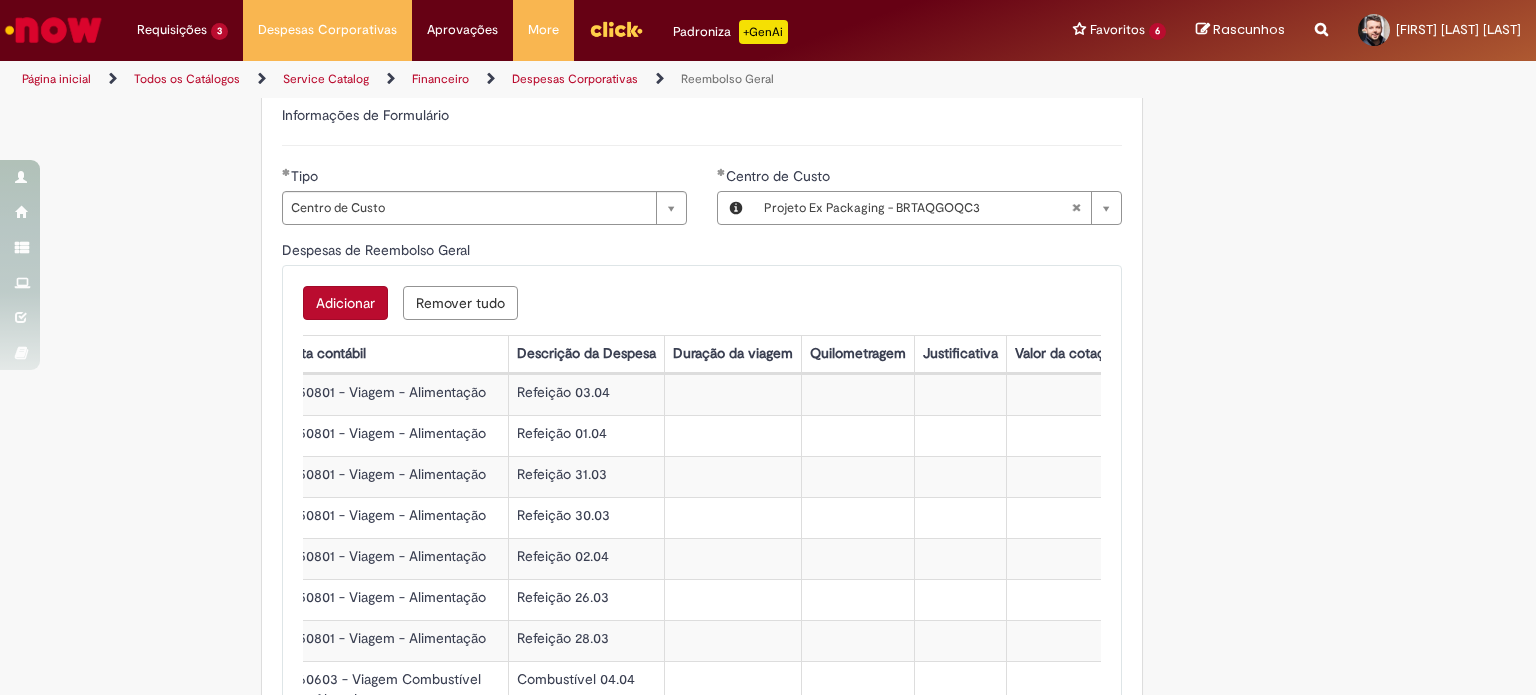 scroll, scrollTop: 0, scrollLeft: 170, axis: horizontal 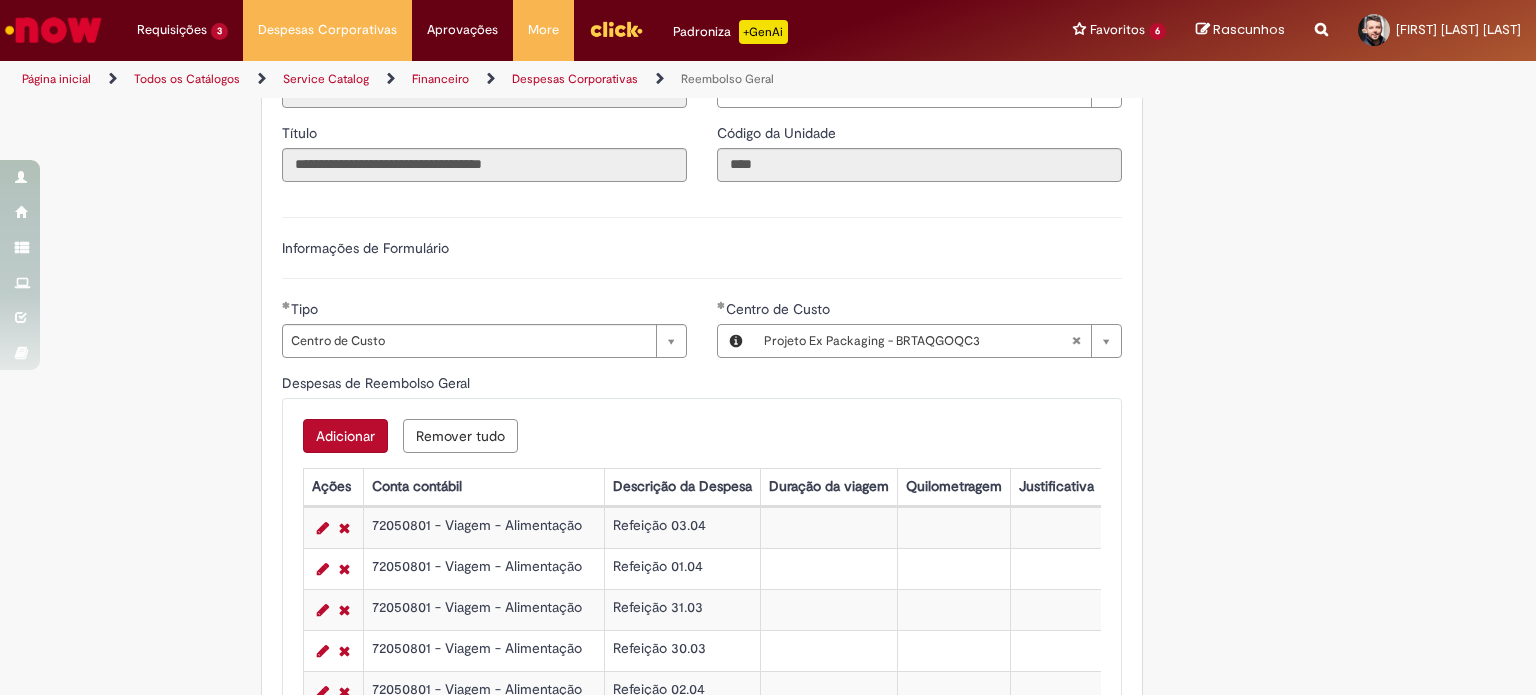 click on "Adicionar" at bounding box center [345, 436] 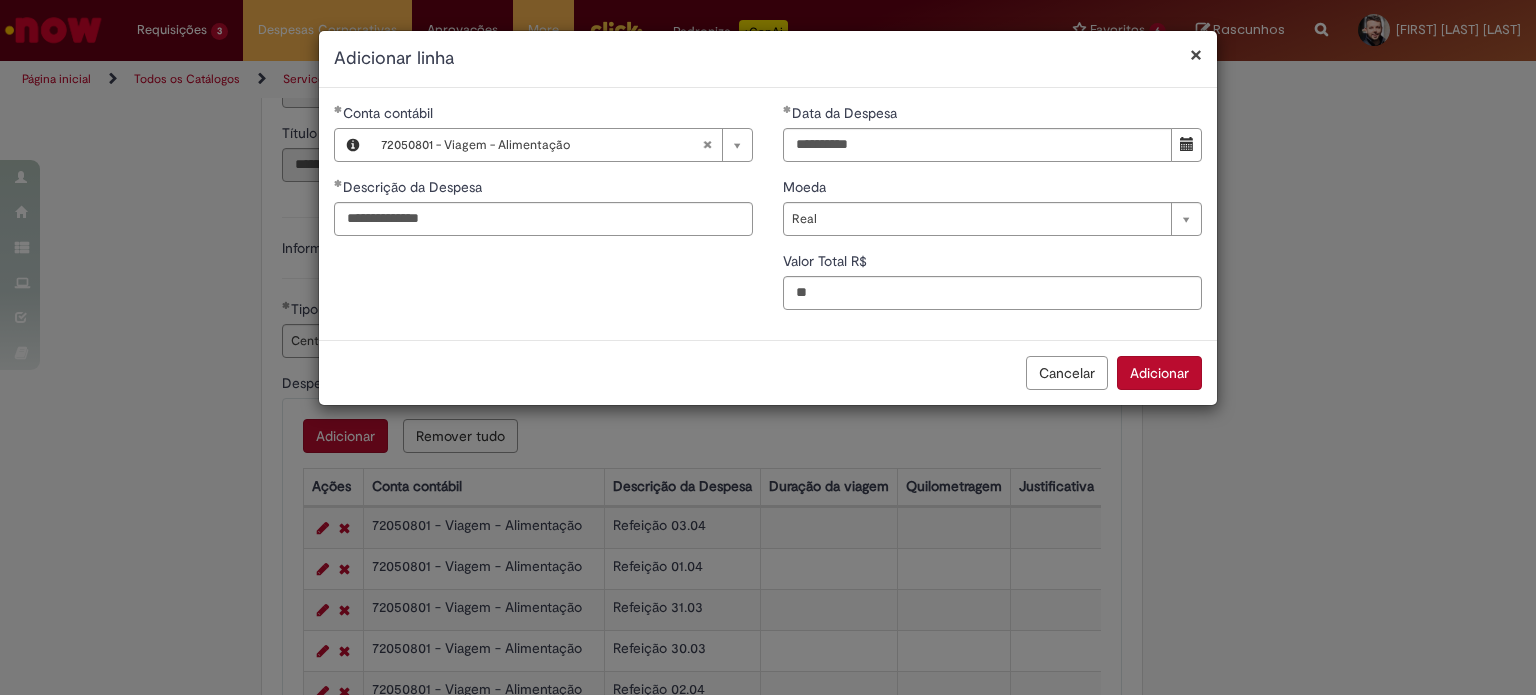 click on "Adicionar" at bounding box center (1159, 373) 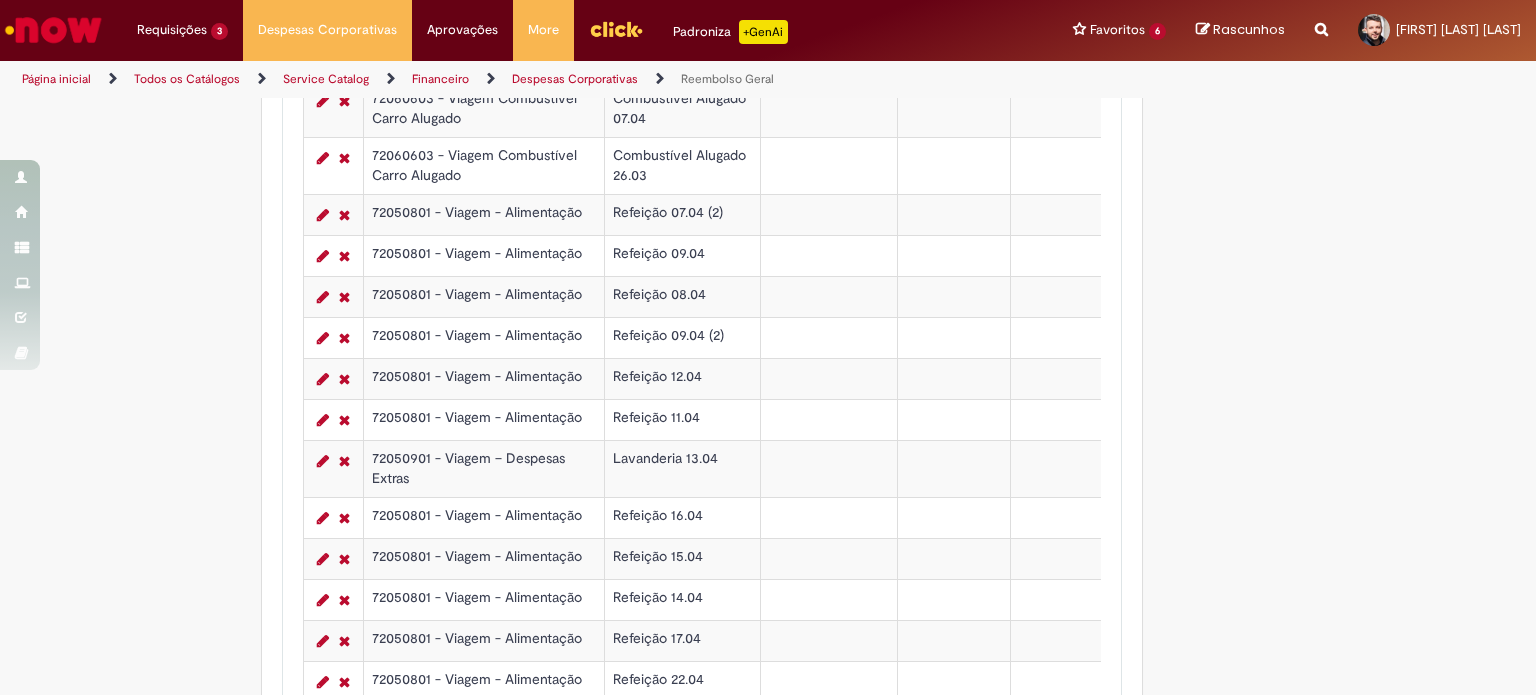 scroll, scrollTop: 1540, scrollLeft: 0, axis: vertical 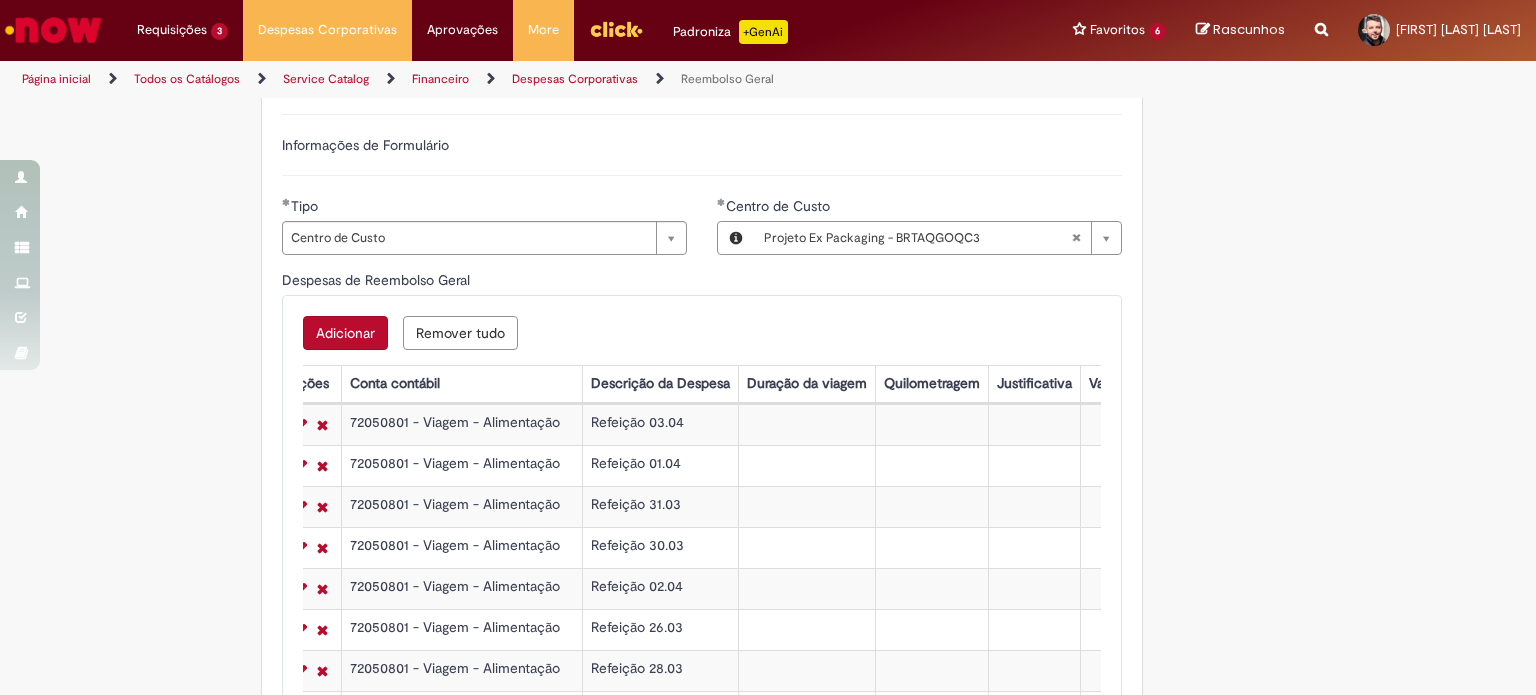 click on "Adicionar" at bounding box center (345, 333) 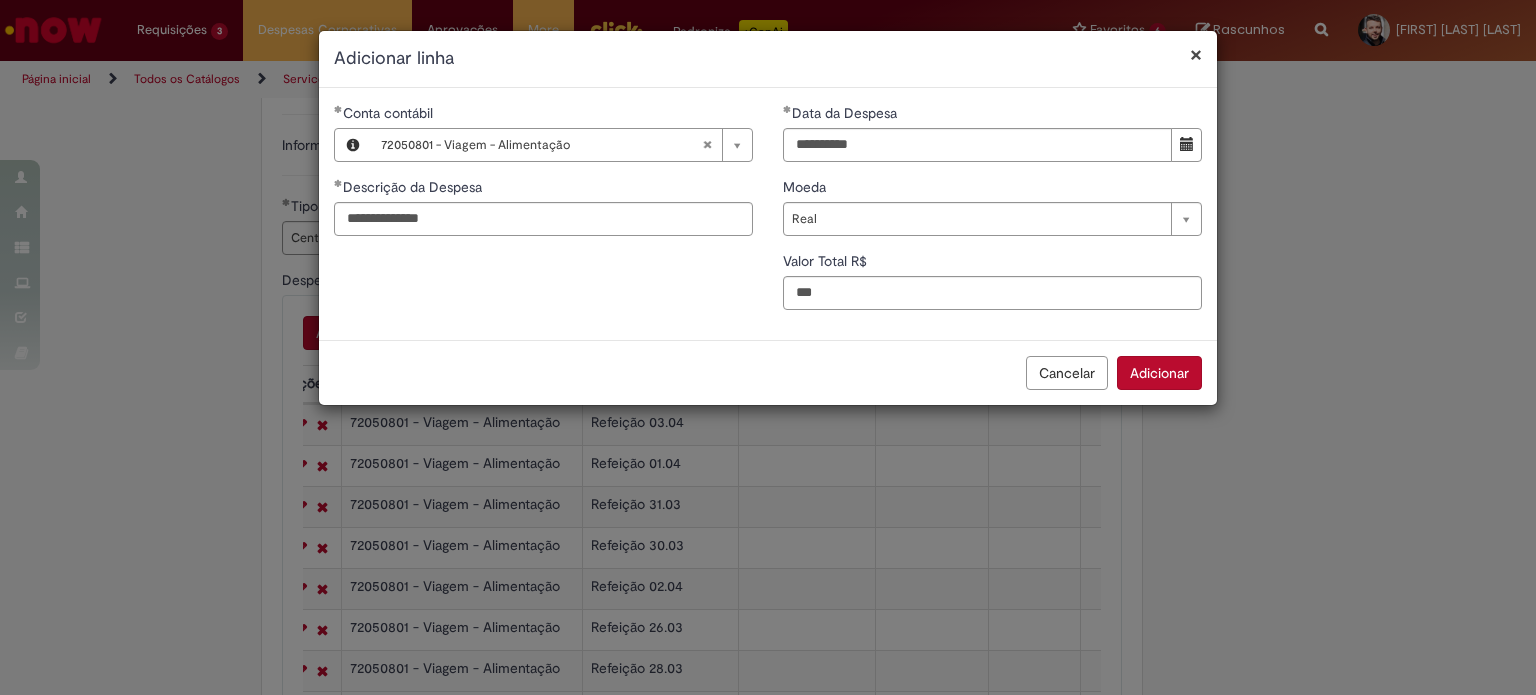 click on "Adicionar" at bounding box center [1159, 373] 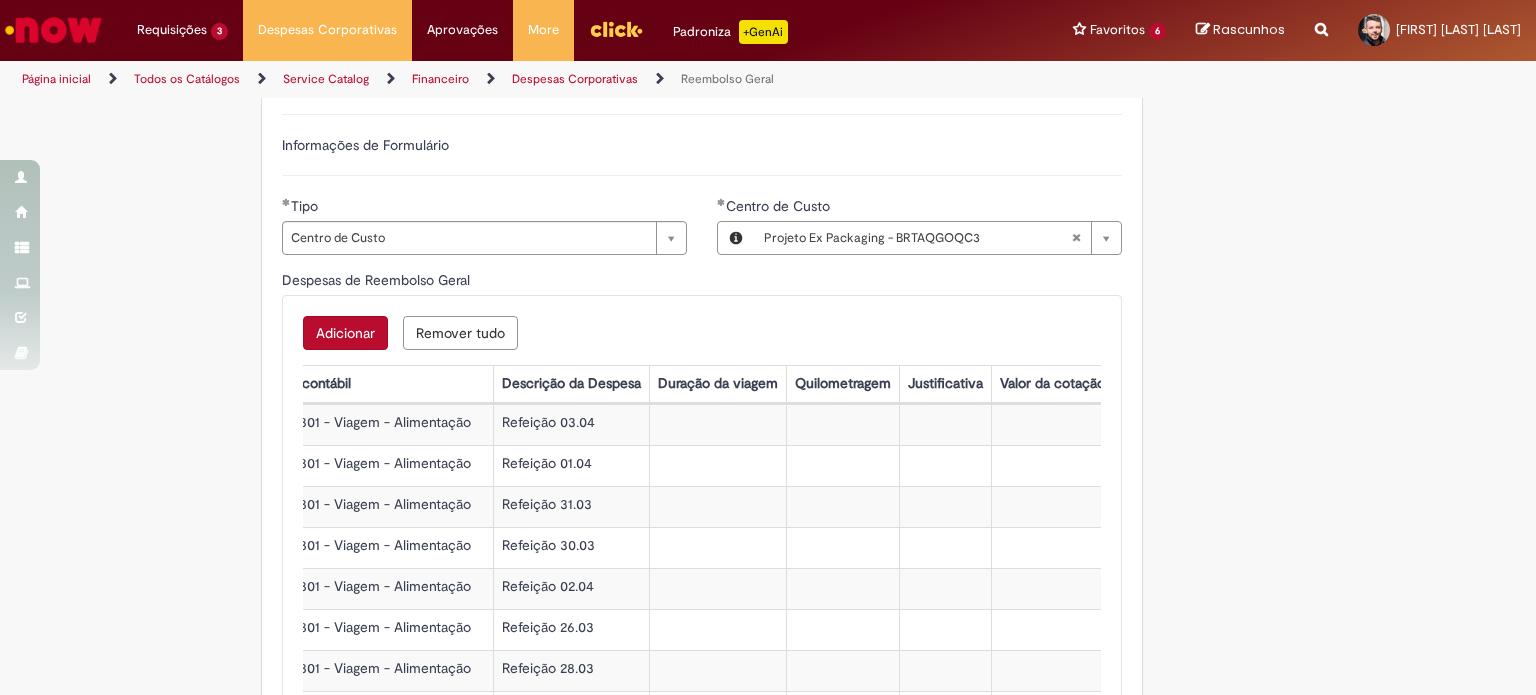 scroll, scrollTop: 0, scrollLeft: 116, axis: horizontal 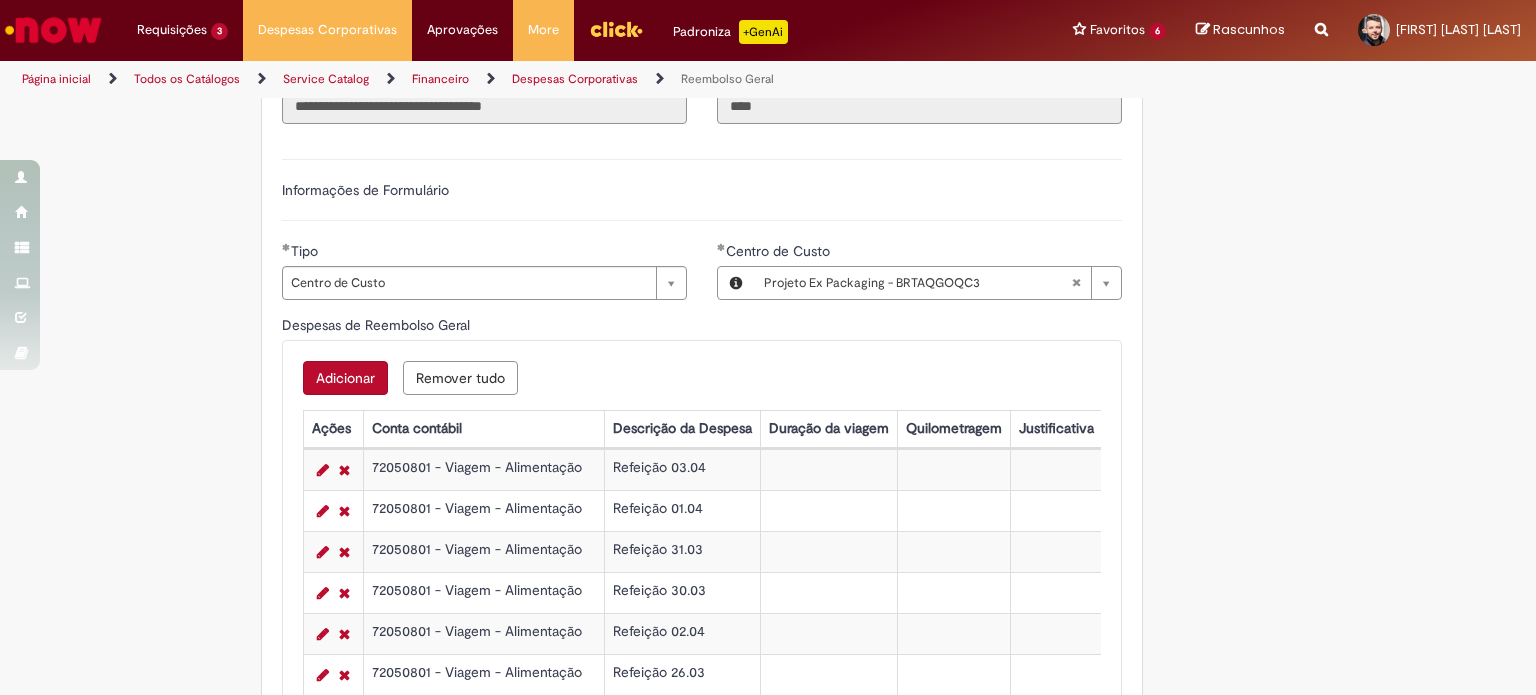 click on "Adicionar" at bounding box center (345, 378) 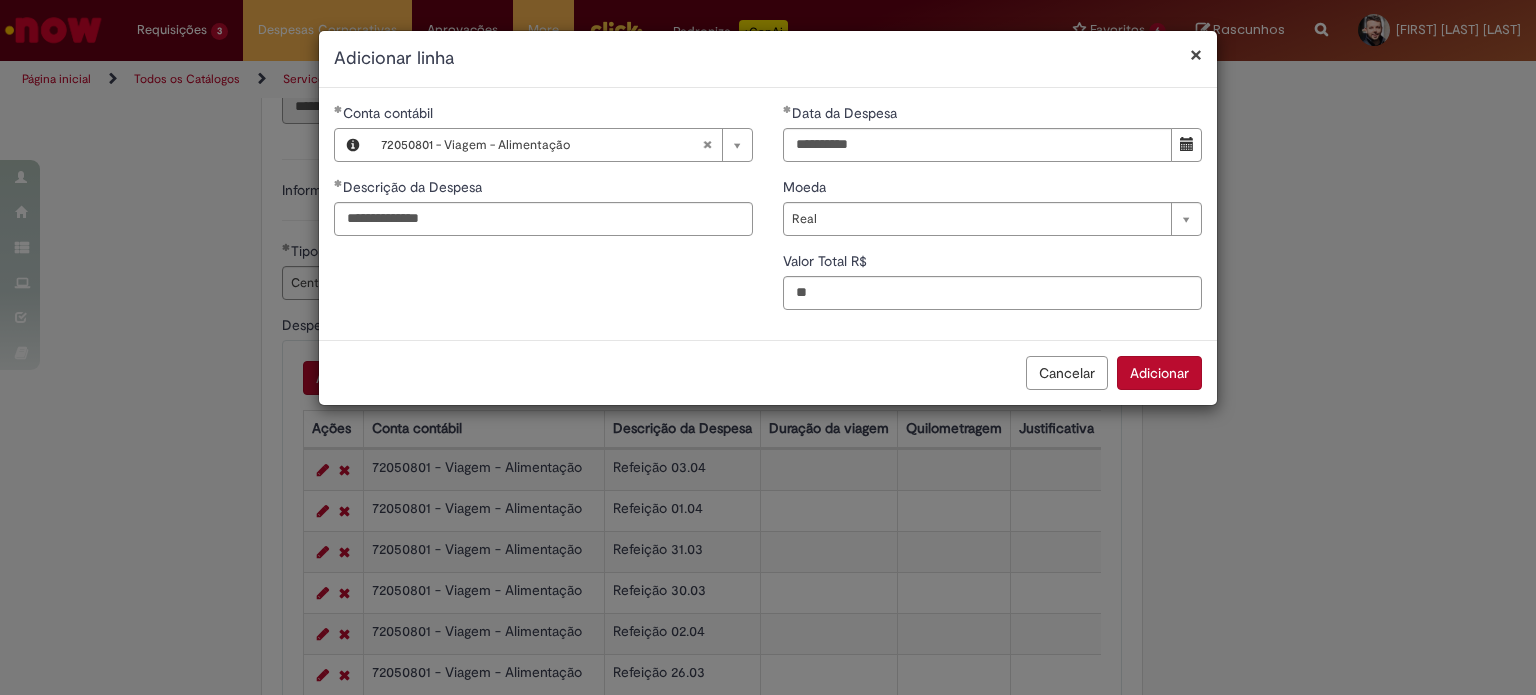click on "Adicionar" at bounding box center [1159, 373] 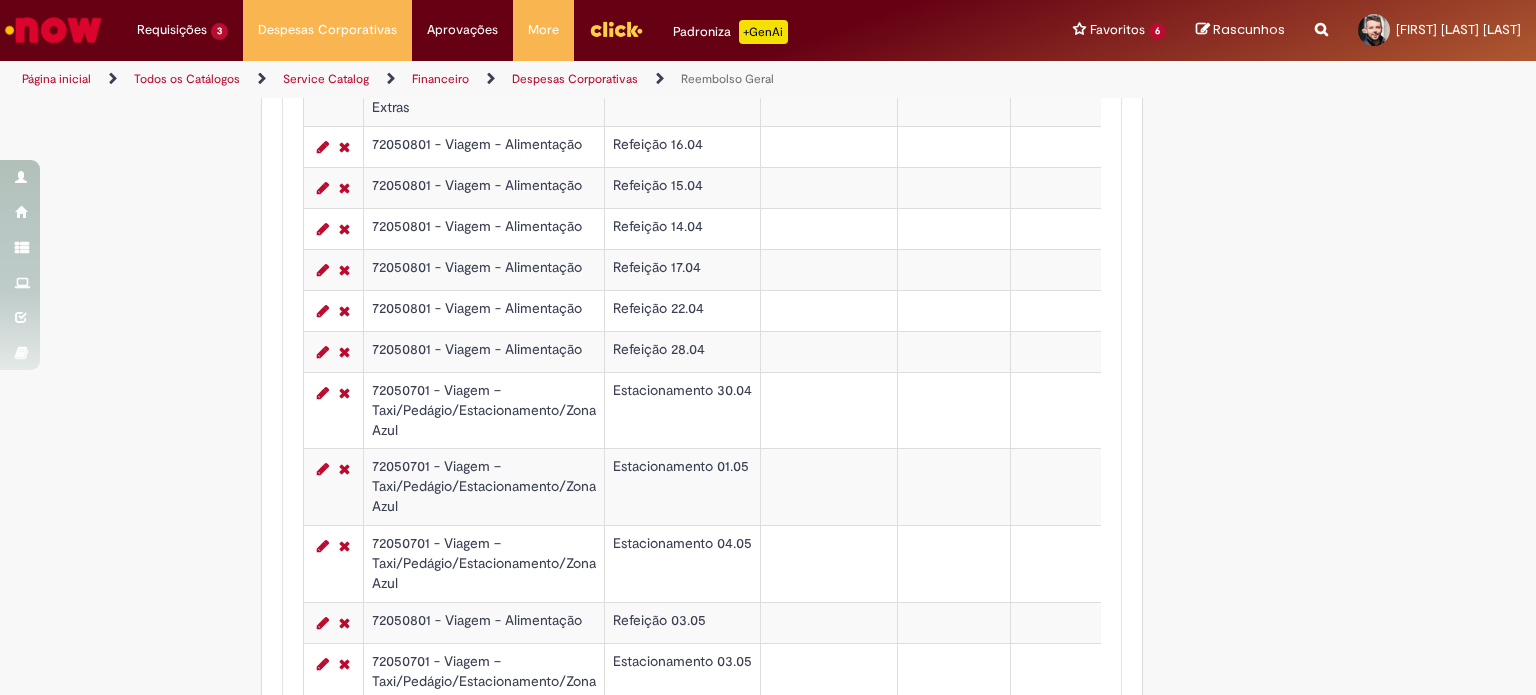 scroll, scrollTop: 1892, scrollLeft: 0, axis: vertical 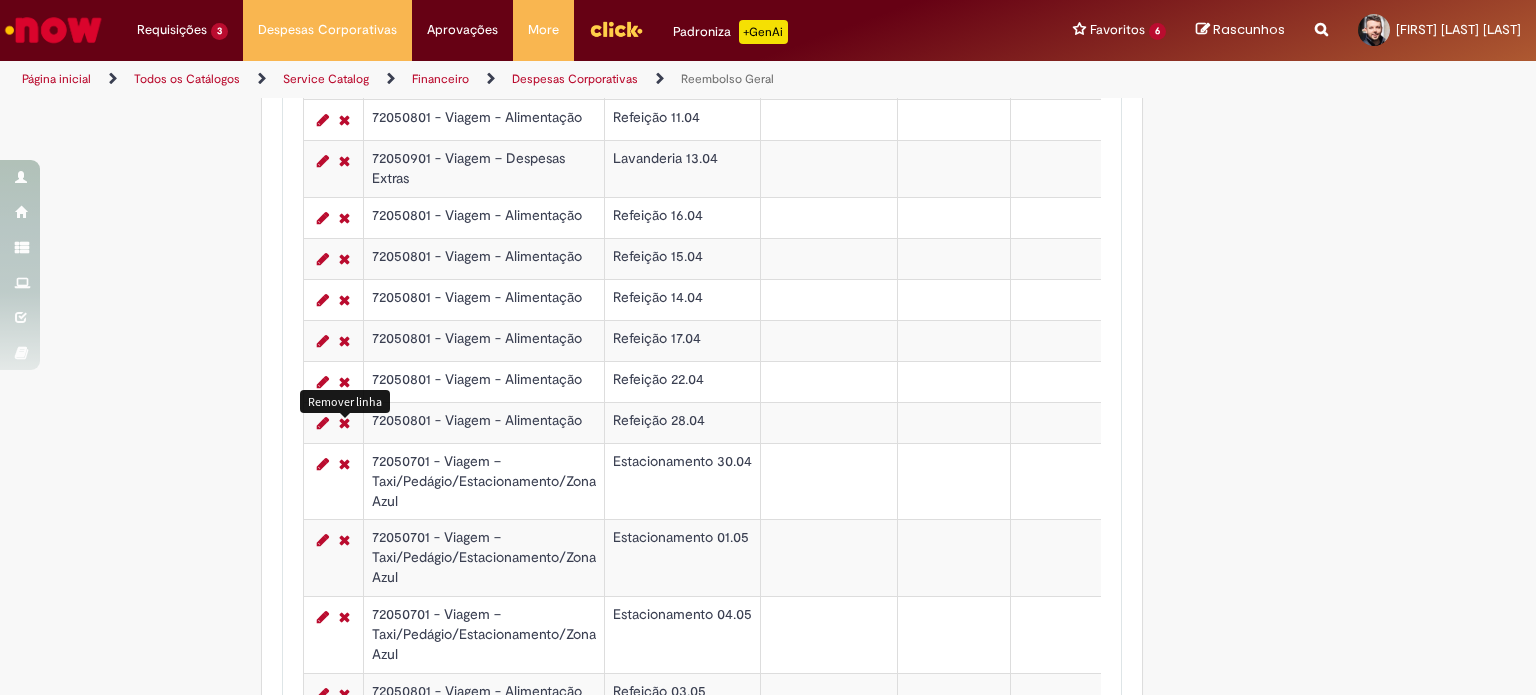 click at bounding box center (344, 423) 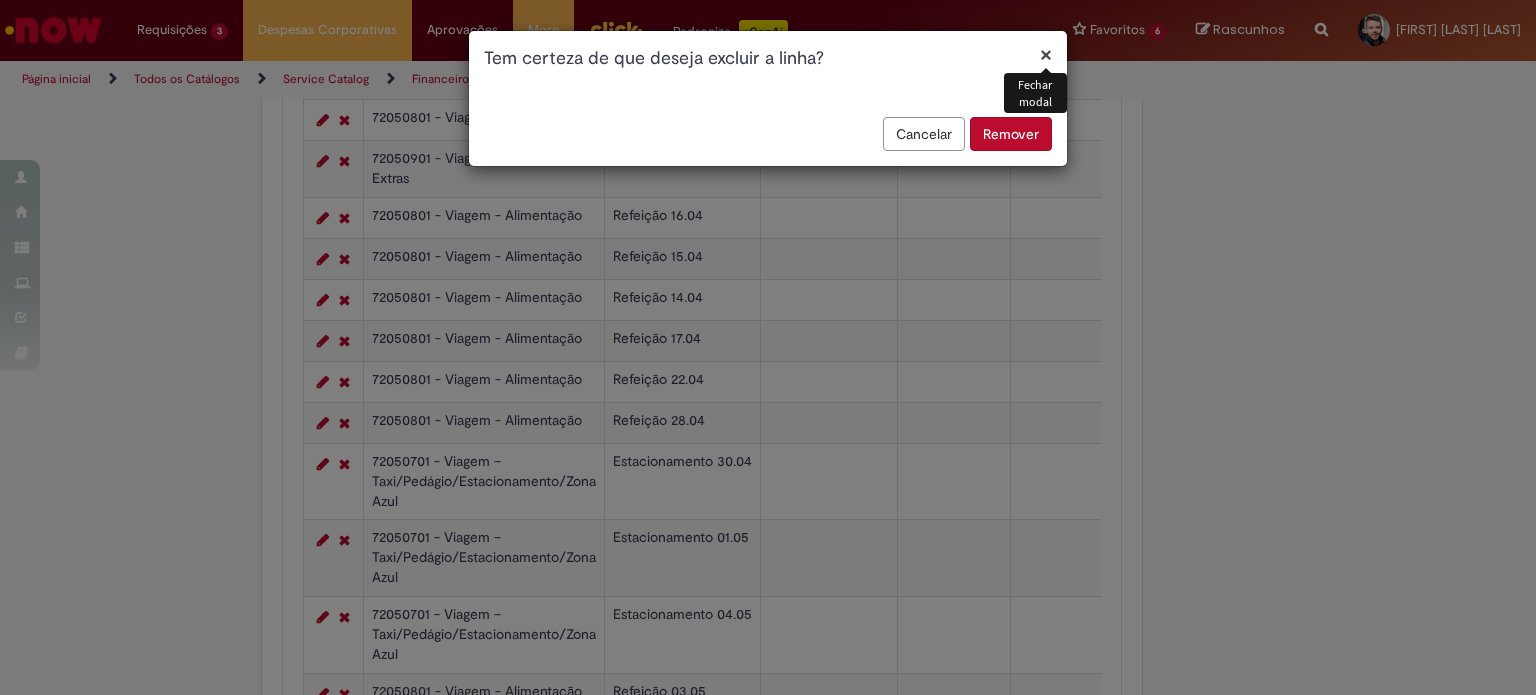 click on "Remover" at bounding box center (1011, 134) 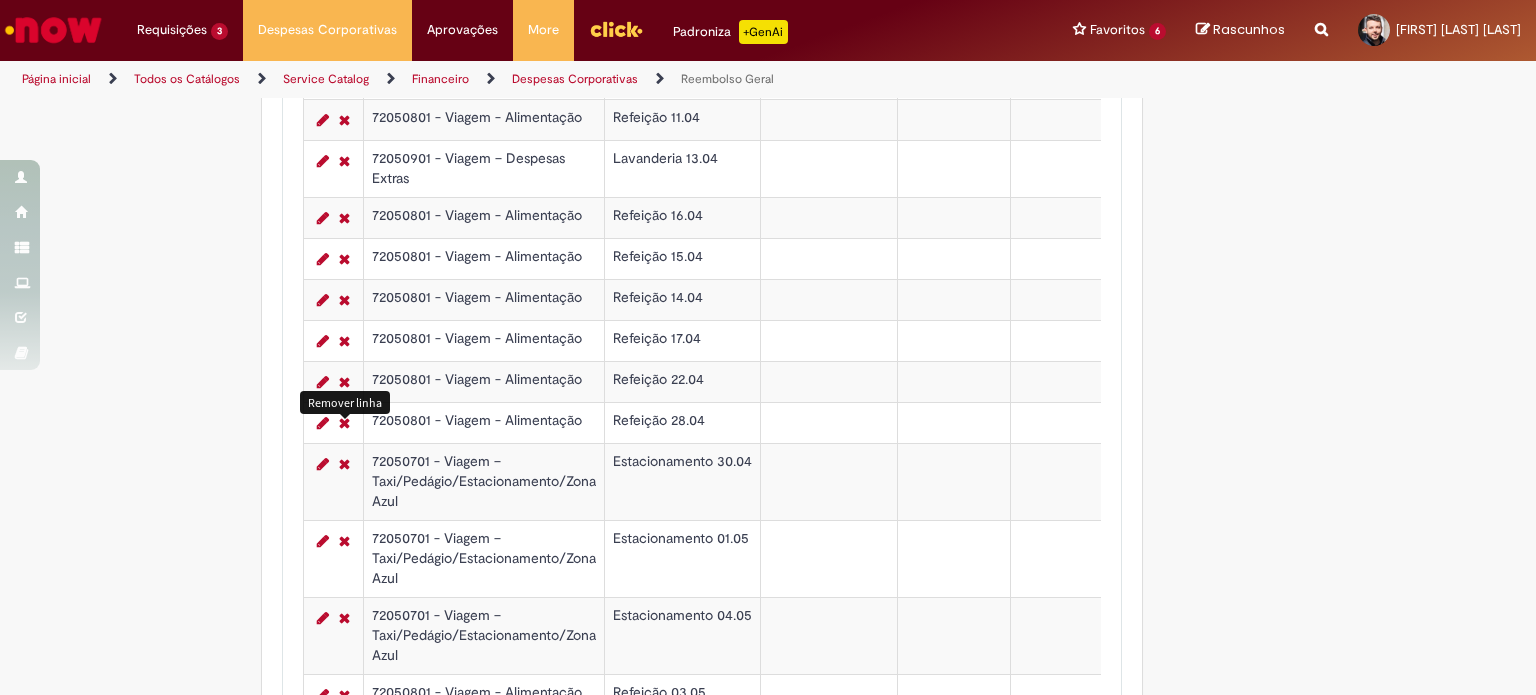 scroll, scrollTop: 1820, scrollLeft: 0, axis: vertical 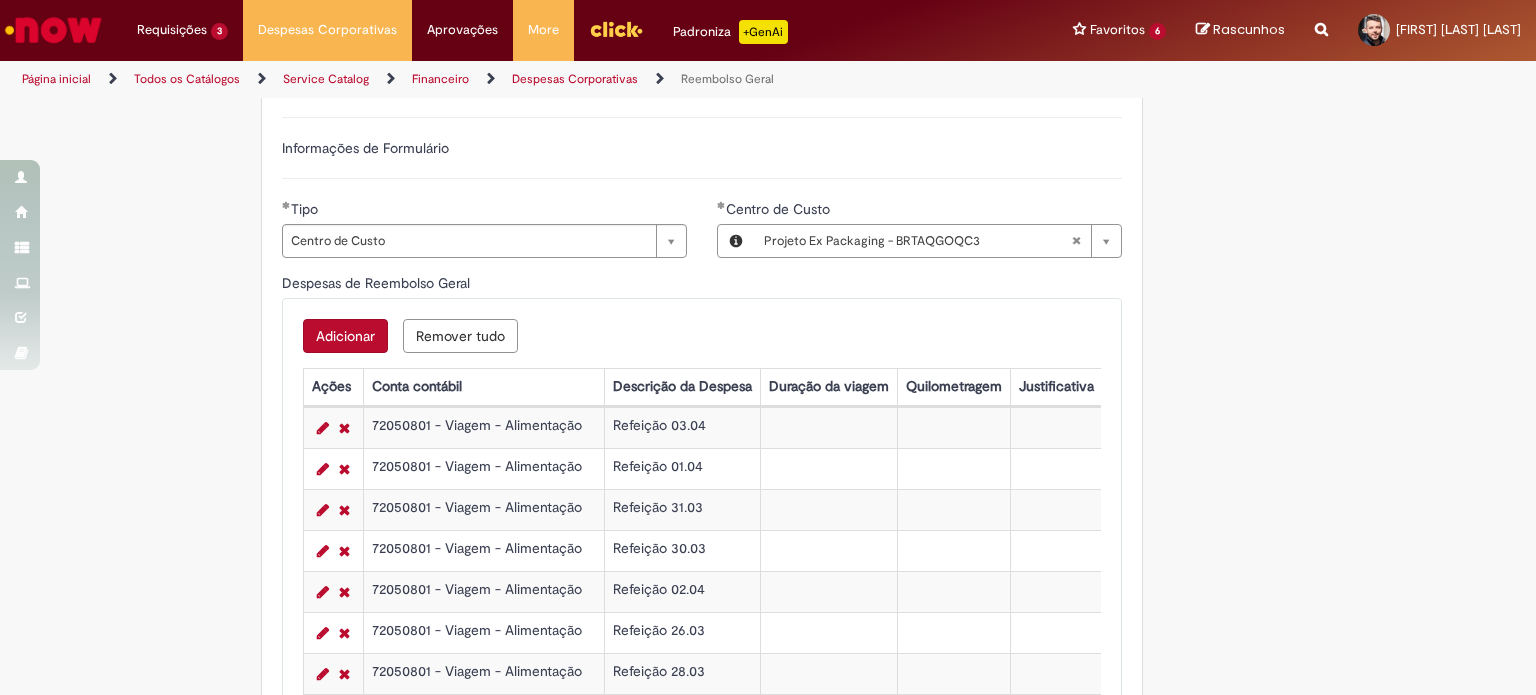 click on "Adicionar" at bounding box center [345, 336] 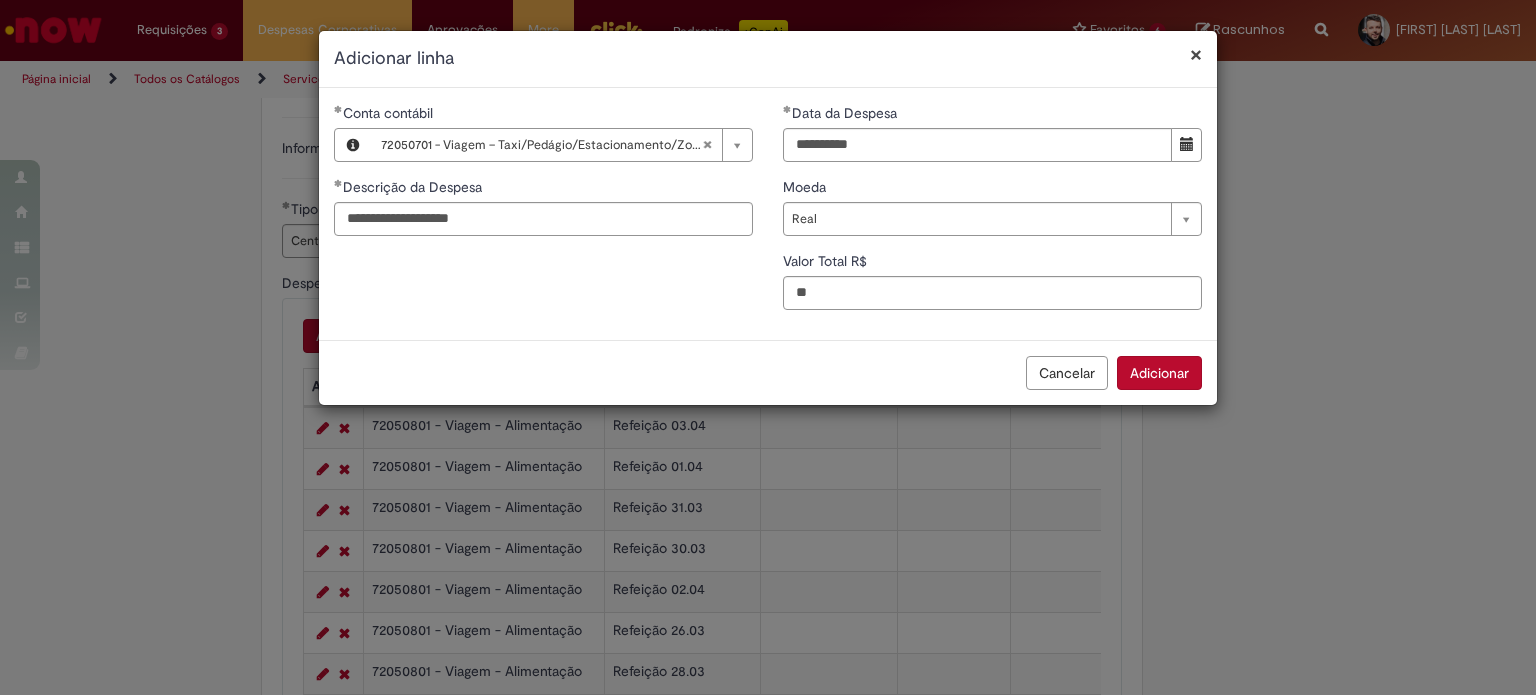click on "Adicionar" at bounding box center [1159, 373] 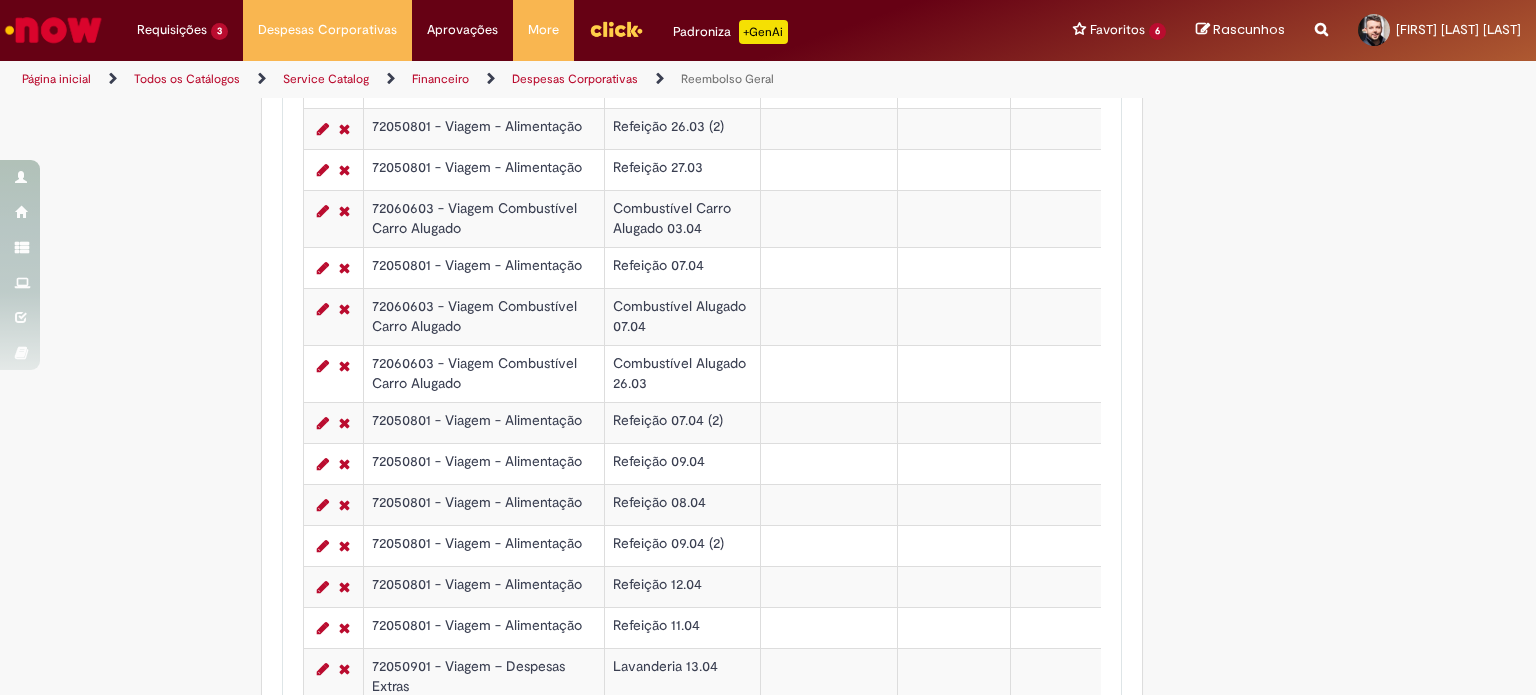 scroll, scrollTop: 1316, scrollLeft: 0, axis: vertical 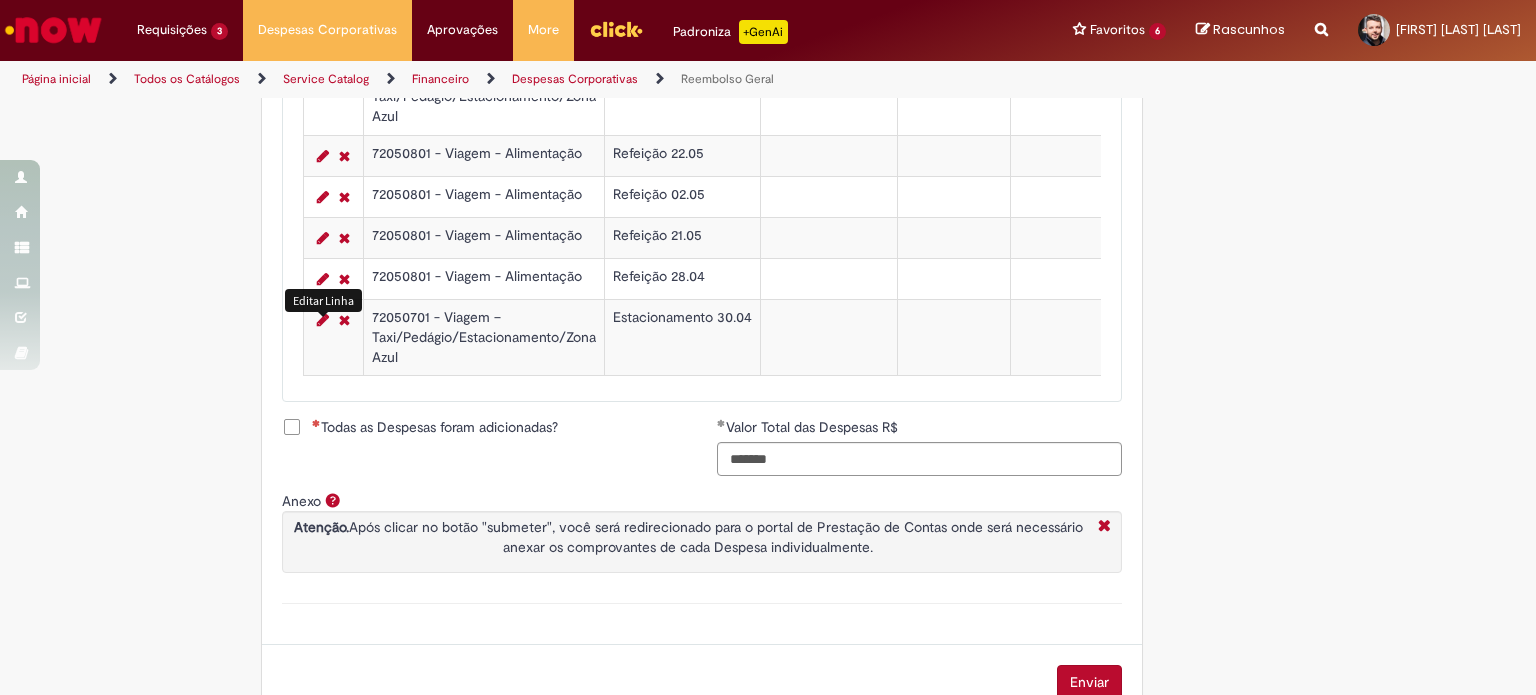 click at bounding box center (323, 320) 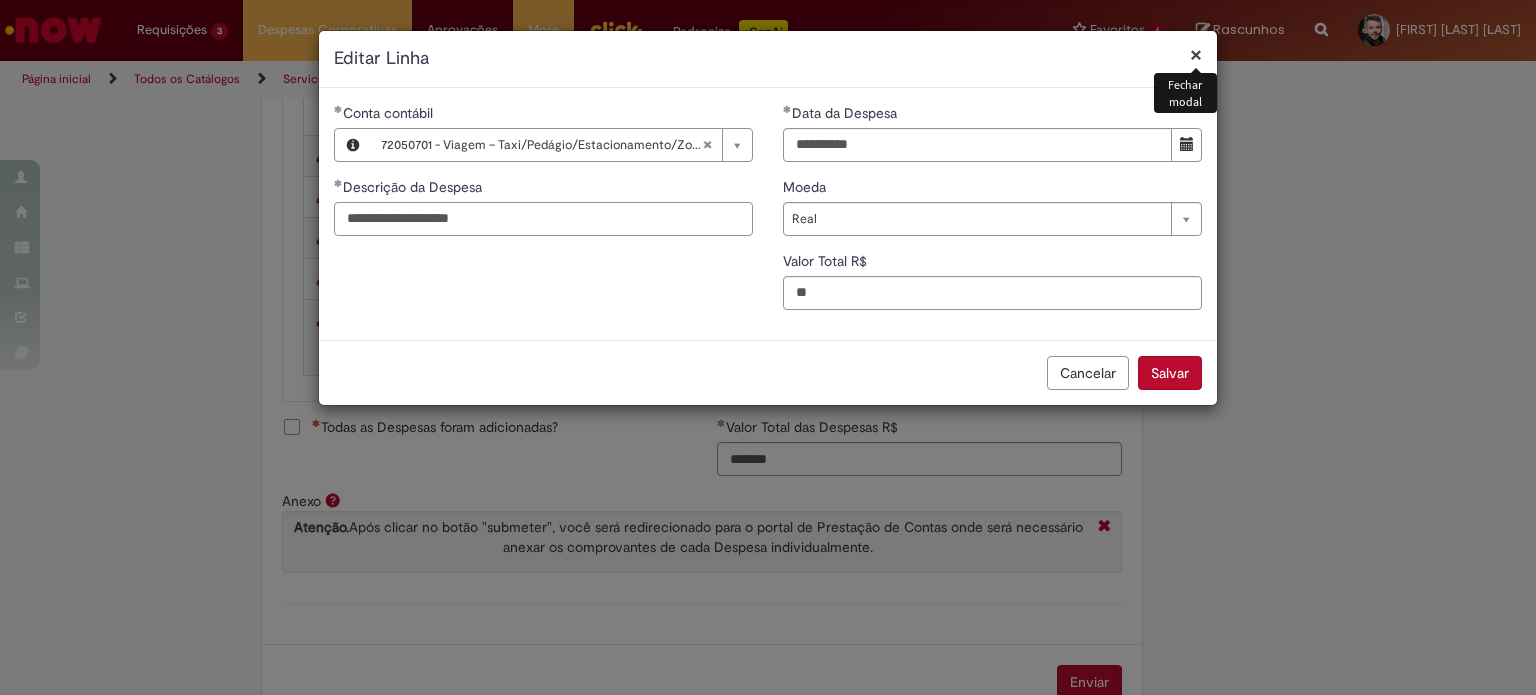 click on "**********" at bounding box center (543, 219) 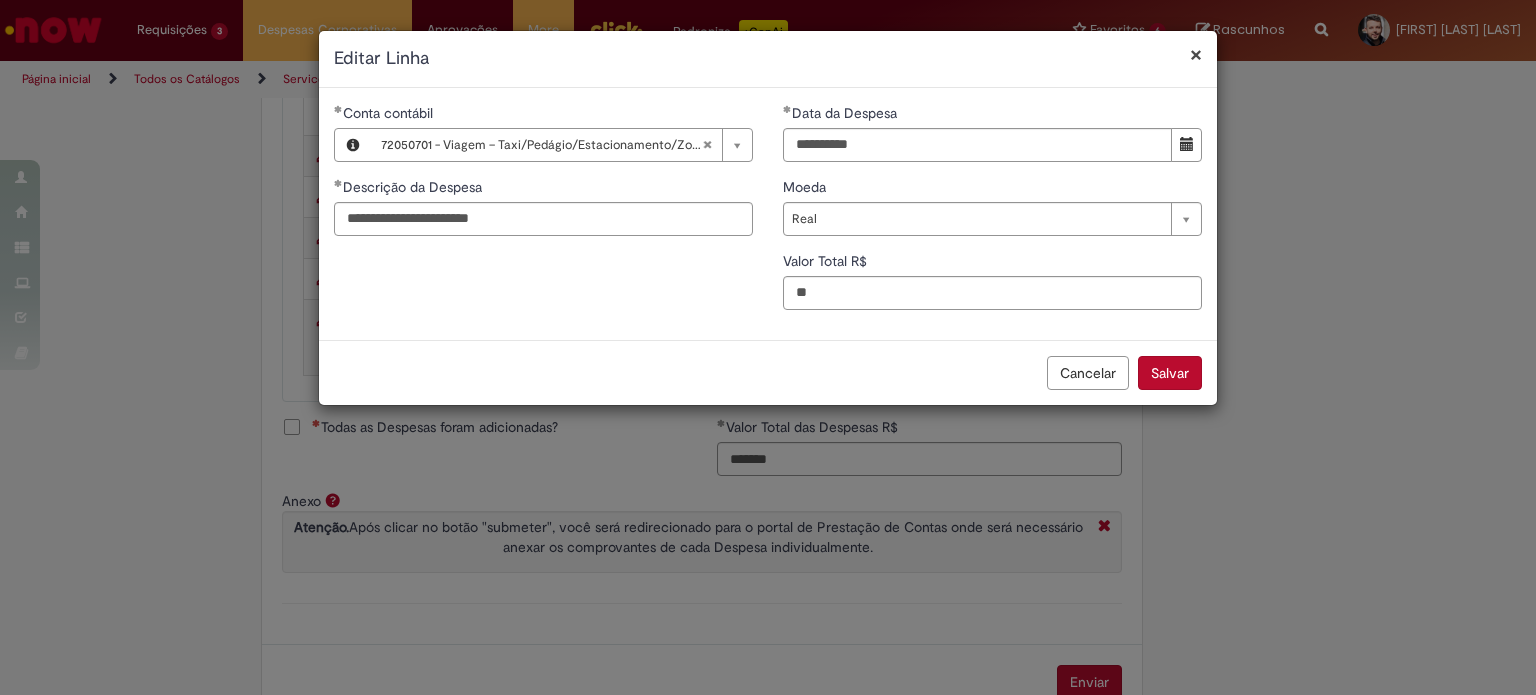 click on "Salvar" at bounding box center (1170, 373) 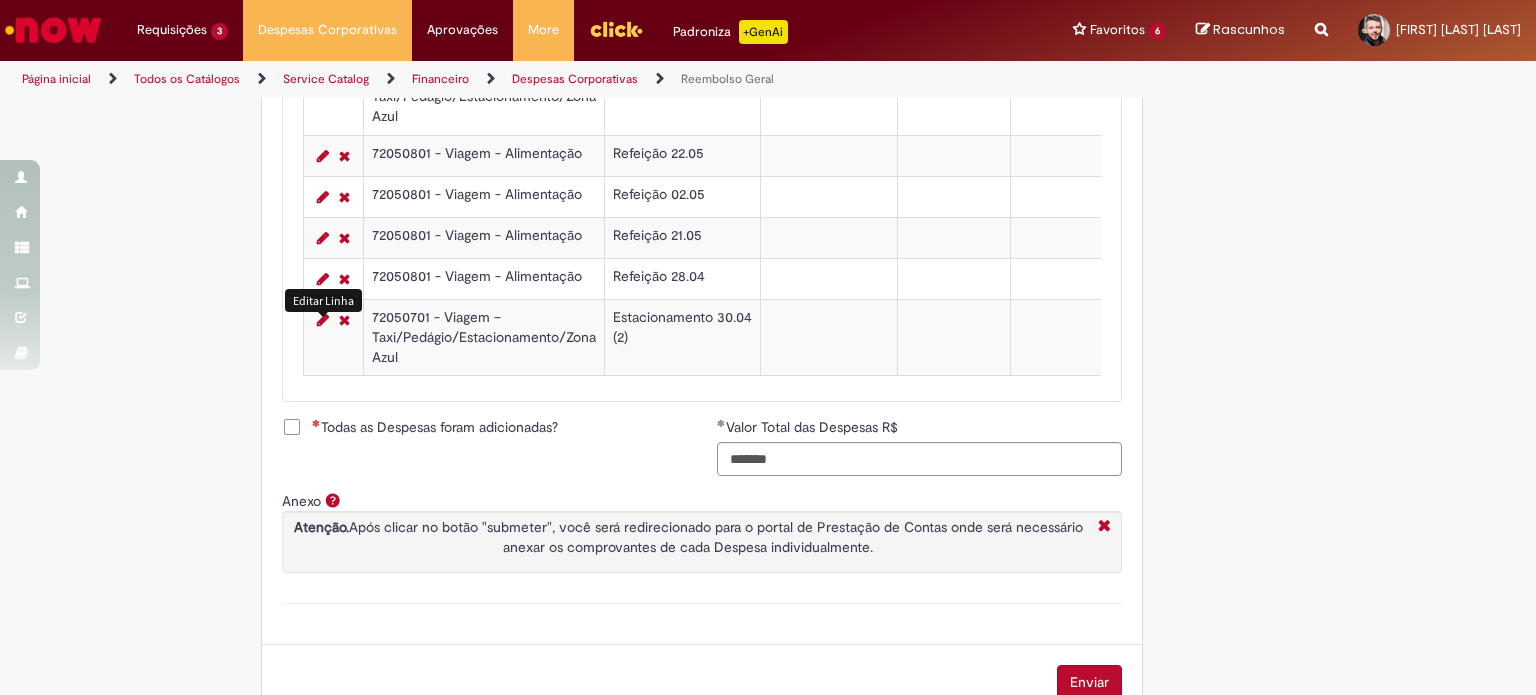 click on "Adicionar a Favoritos
Reembolso Geral
Reembolso de despesas de funcionários
Oferta destinada à solicitação de reembolso de despesas realizadas pelo funcionário, mas que devem ser ressarcidas pela Ambev
Sujeito à aprovação do gestor imediato
O pagamento do reembolso deve ser feito em uma  conta corrente de titularidade do solicitante , para atualizar seus dados bancários e garantir que o reembolso aconteça, utilizar a oferta  Cadastro de Dados Bancários:  https://ambev.service-now.com/ambevnow?id=sc_cat_item&sys_id=d0c9721edbbb2b003383be2df39619e3
Se o seu reembolso não for efetuado na data informada na solução do chamado, entrar em contato com o time pelo e-mail  opreembolsoseadiantamentos@ambev.com.br , após a atualização dos dados bancários, para que o pagamento seja reprocessado
sap a integrar ** Country Code ** Favorecido" at bounding box center (670, -1601) 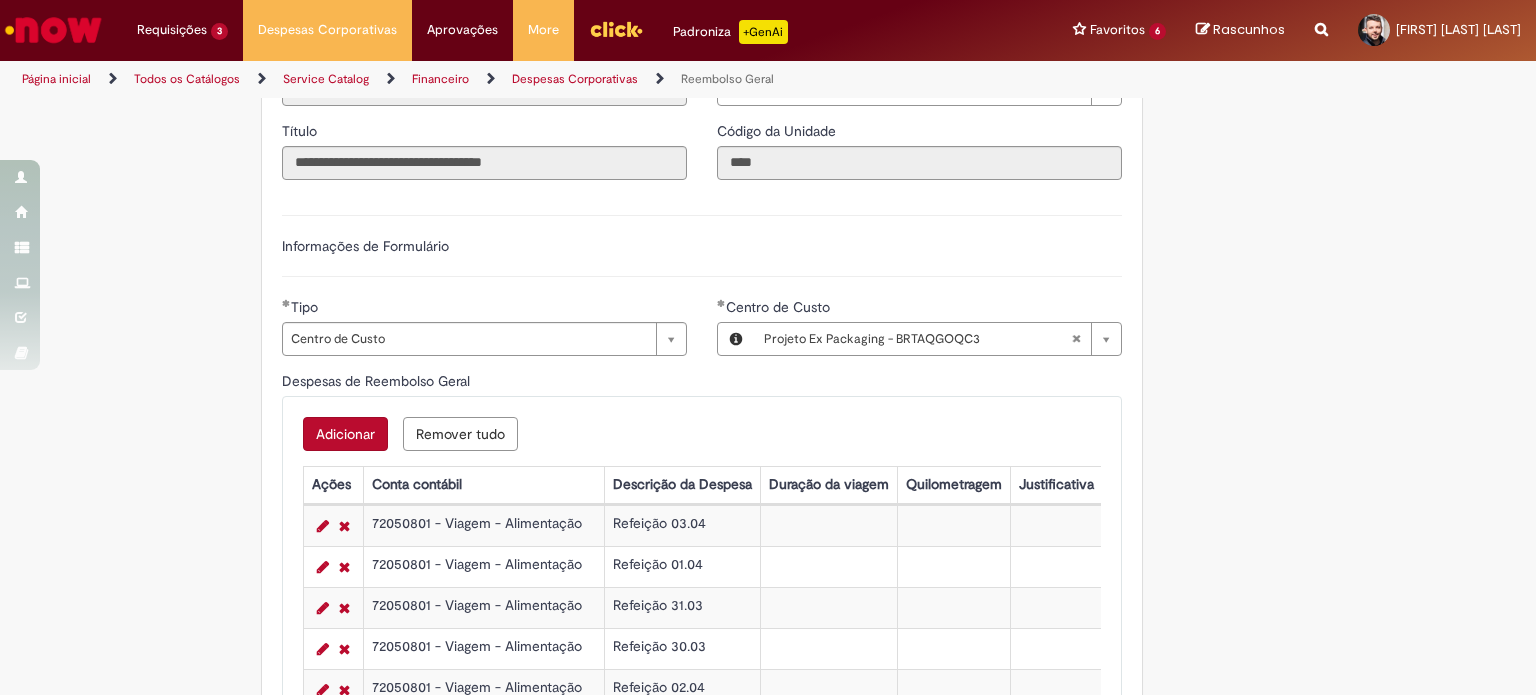 scroll, scrollTop: 568, scrollLeft: 0, axis: vertical 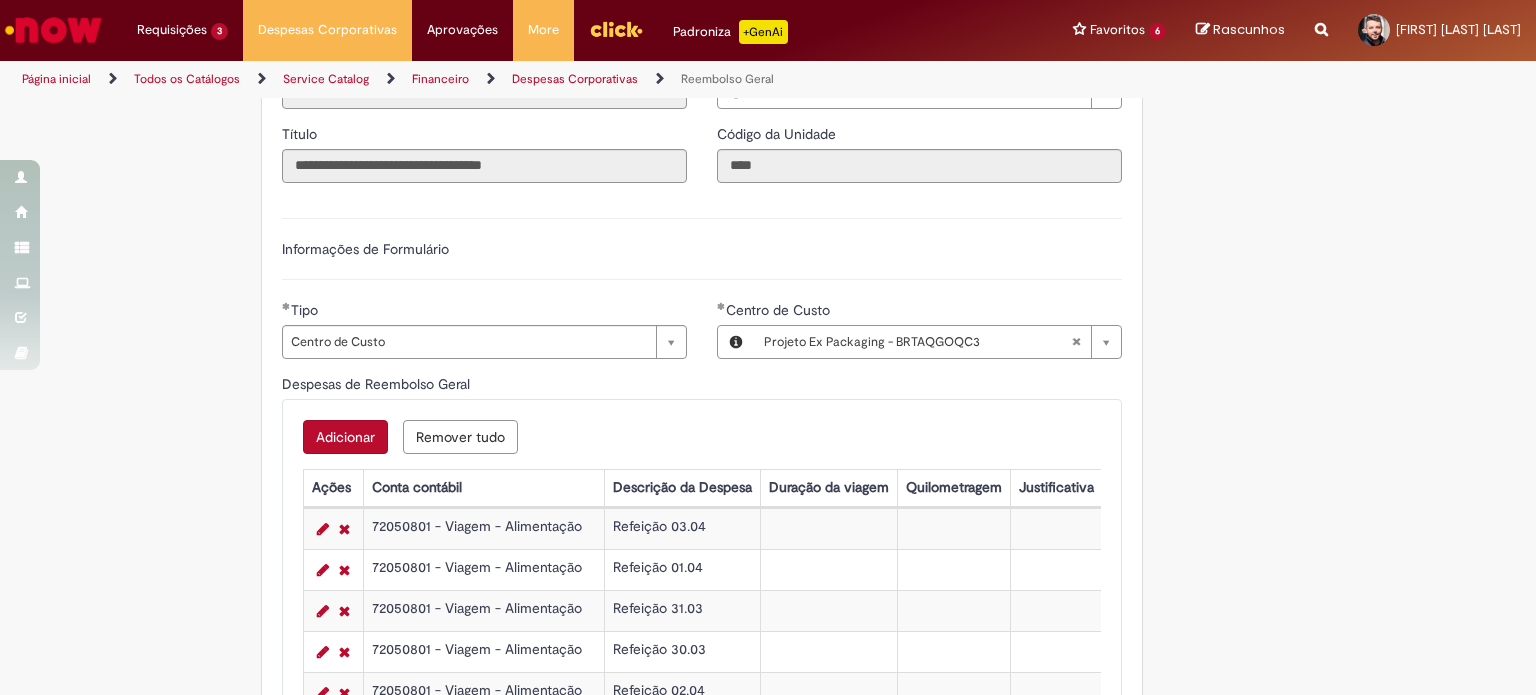 click on "Adicionar" at bounding box center [345, 437] 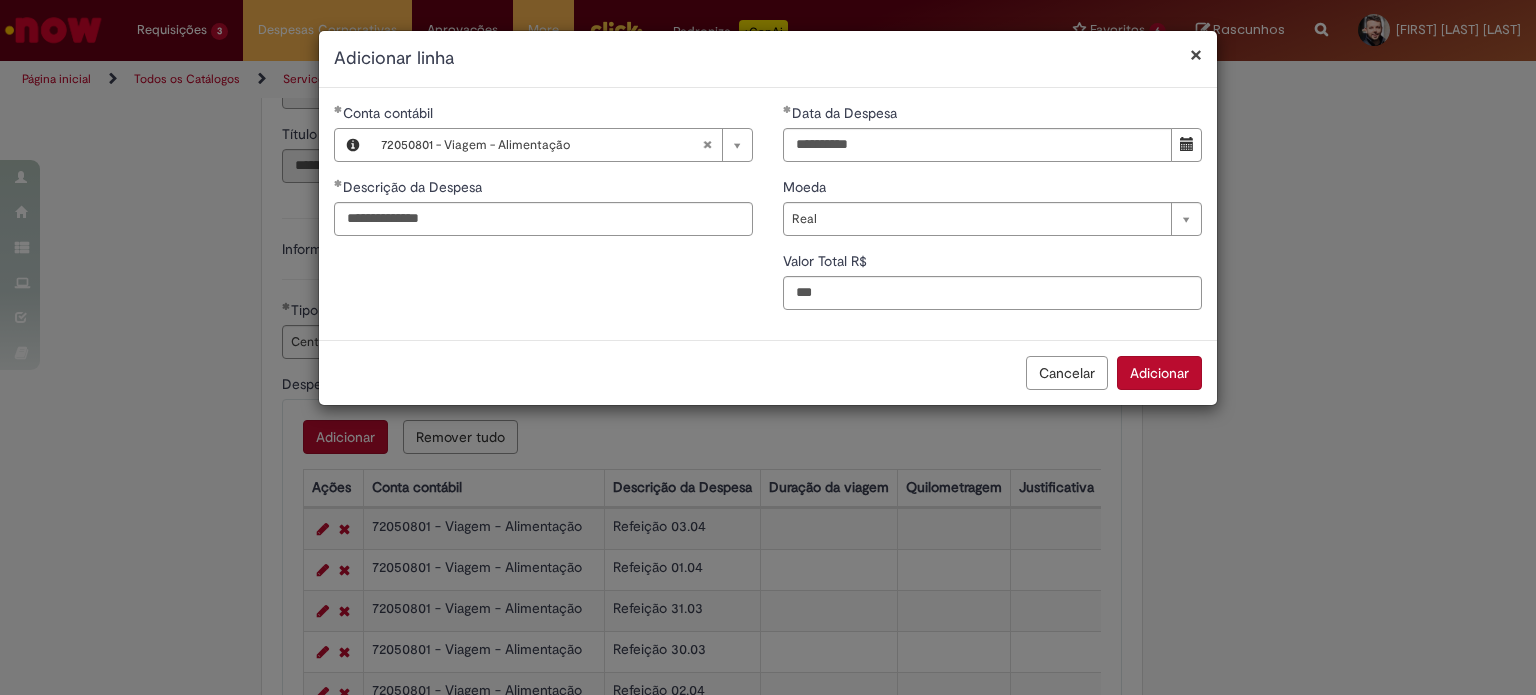 click on "Adicionar" at bounding box center [1159, 373] 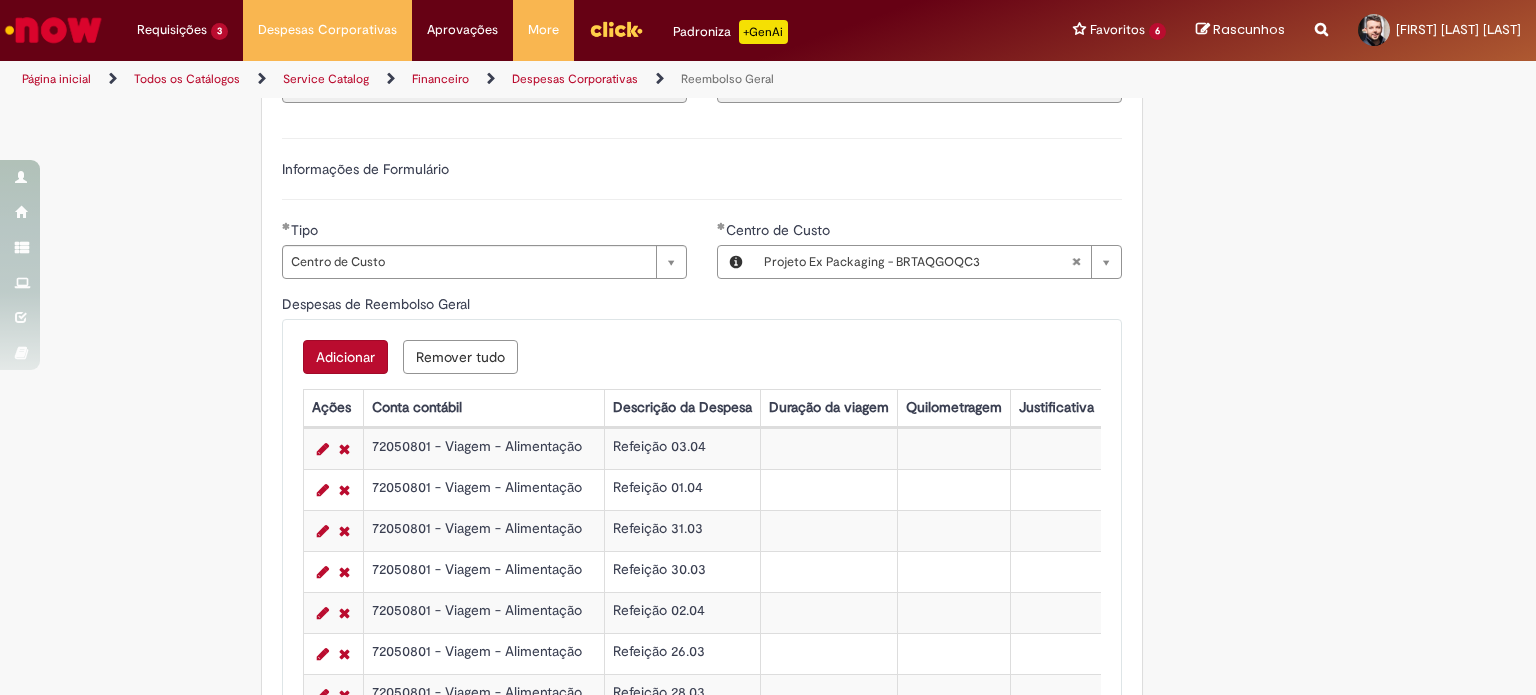 scroll, scrollTop: 667, scrollLeft: 0, axis: vertical 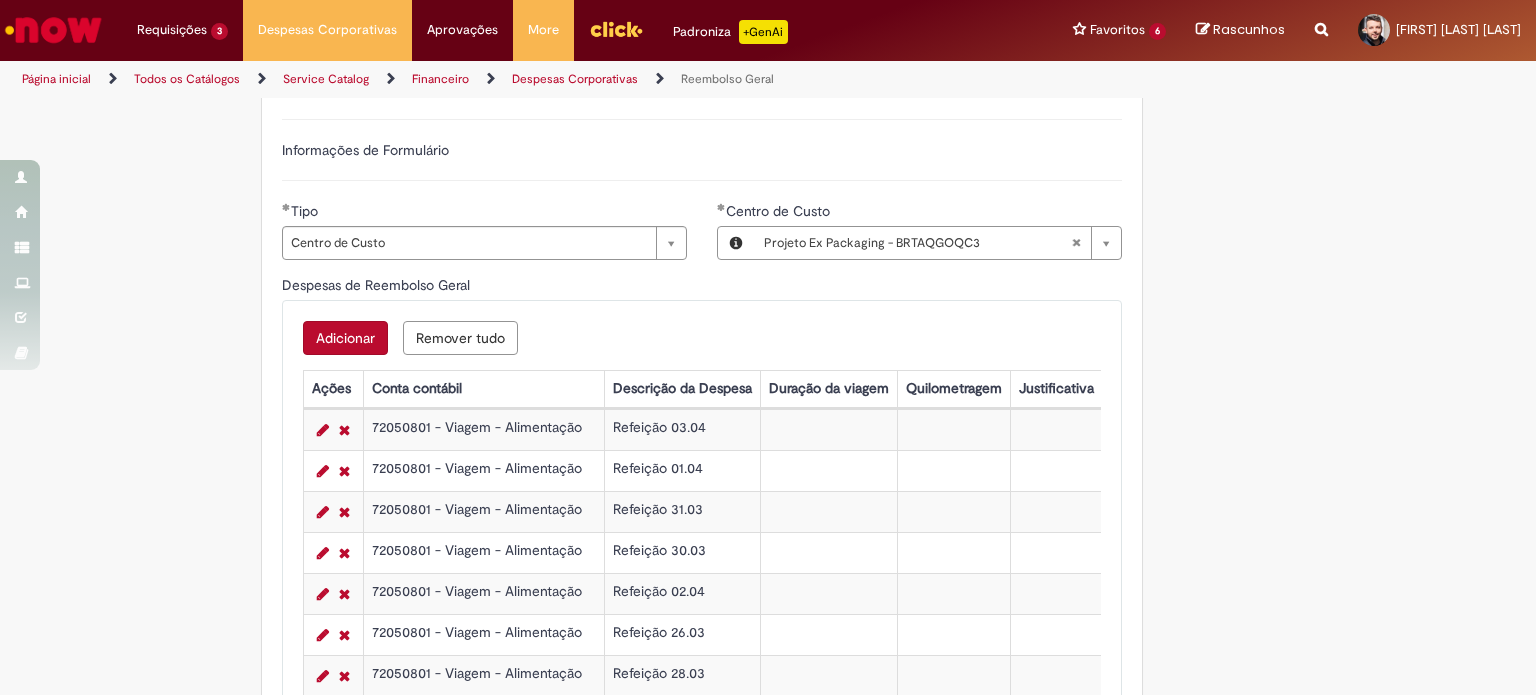 click on "Adicionar" at bounding box center (345, 338) 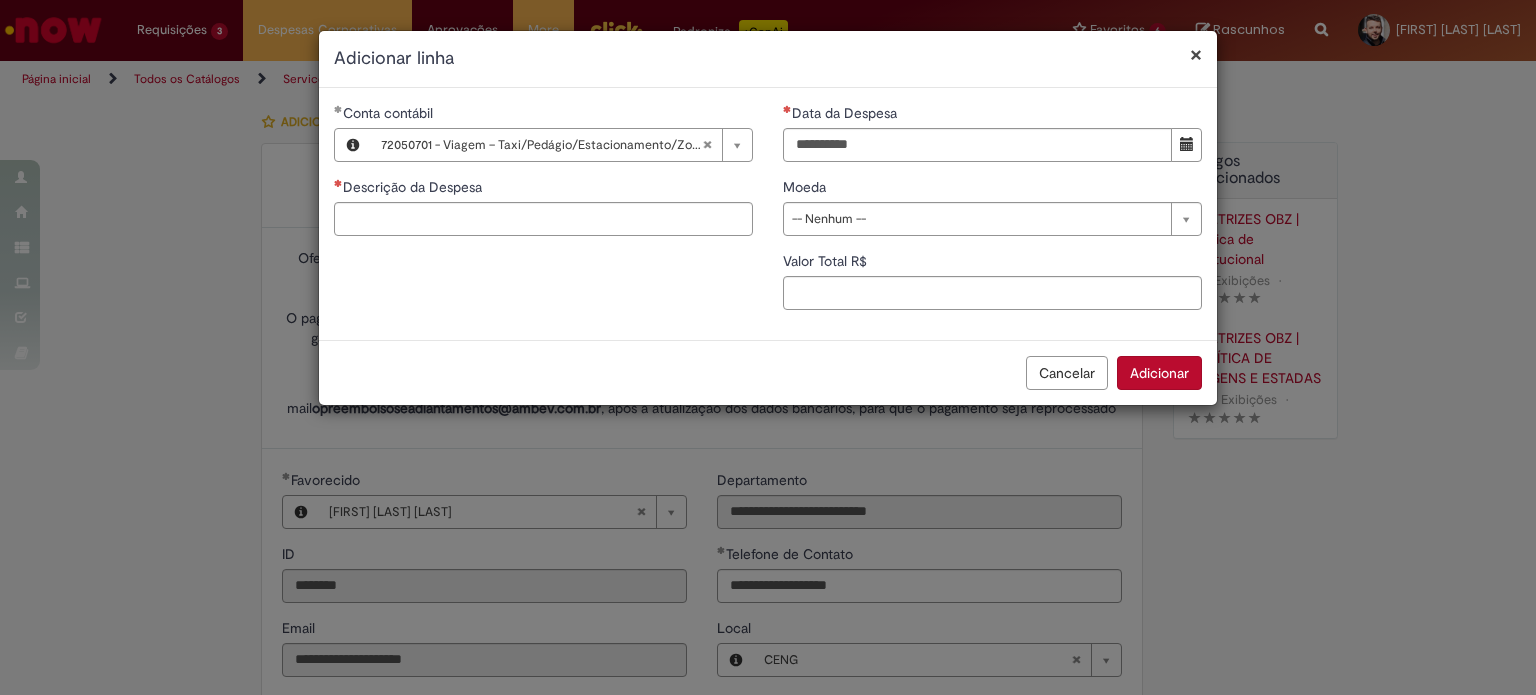 select on "*" 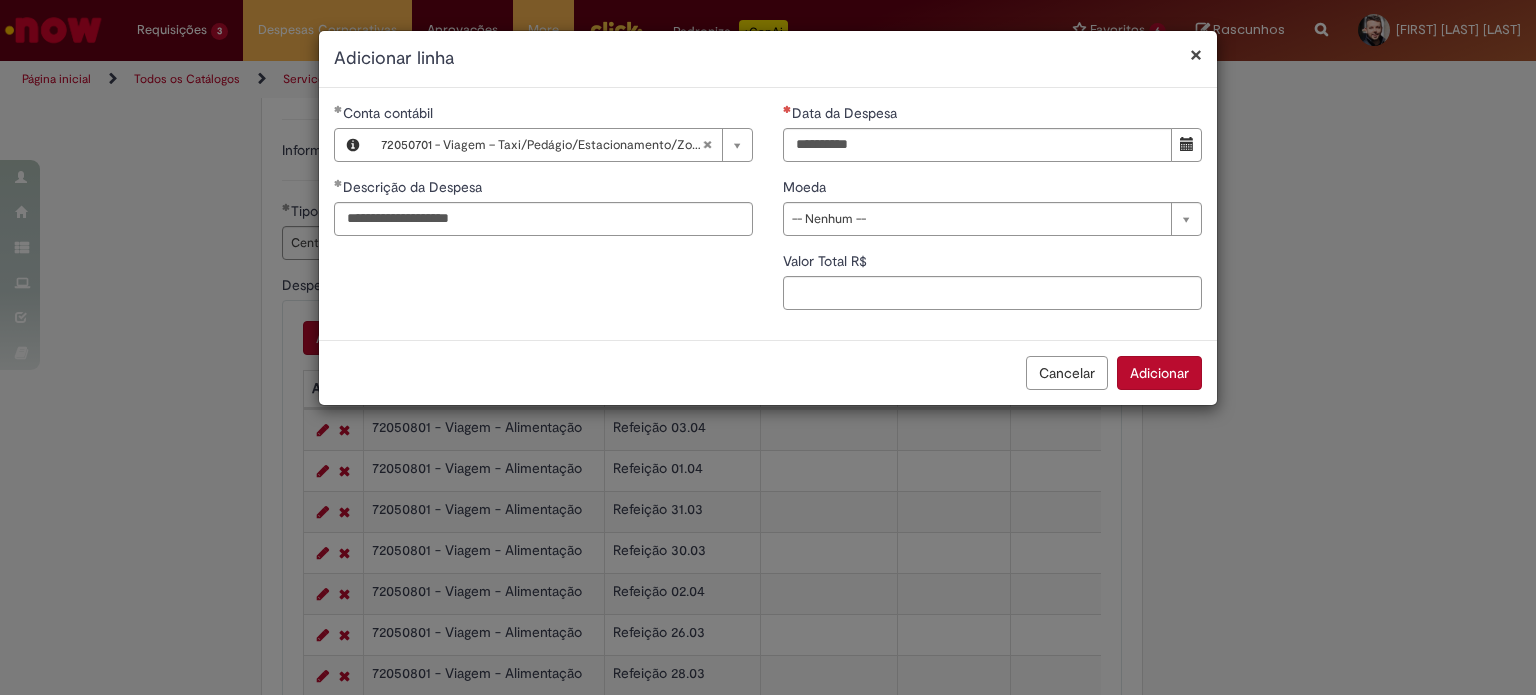 type on "**********" 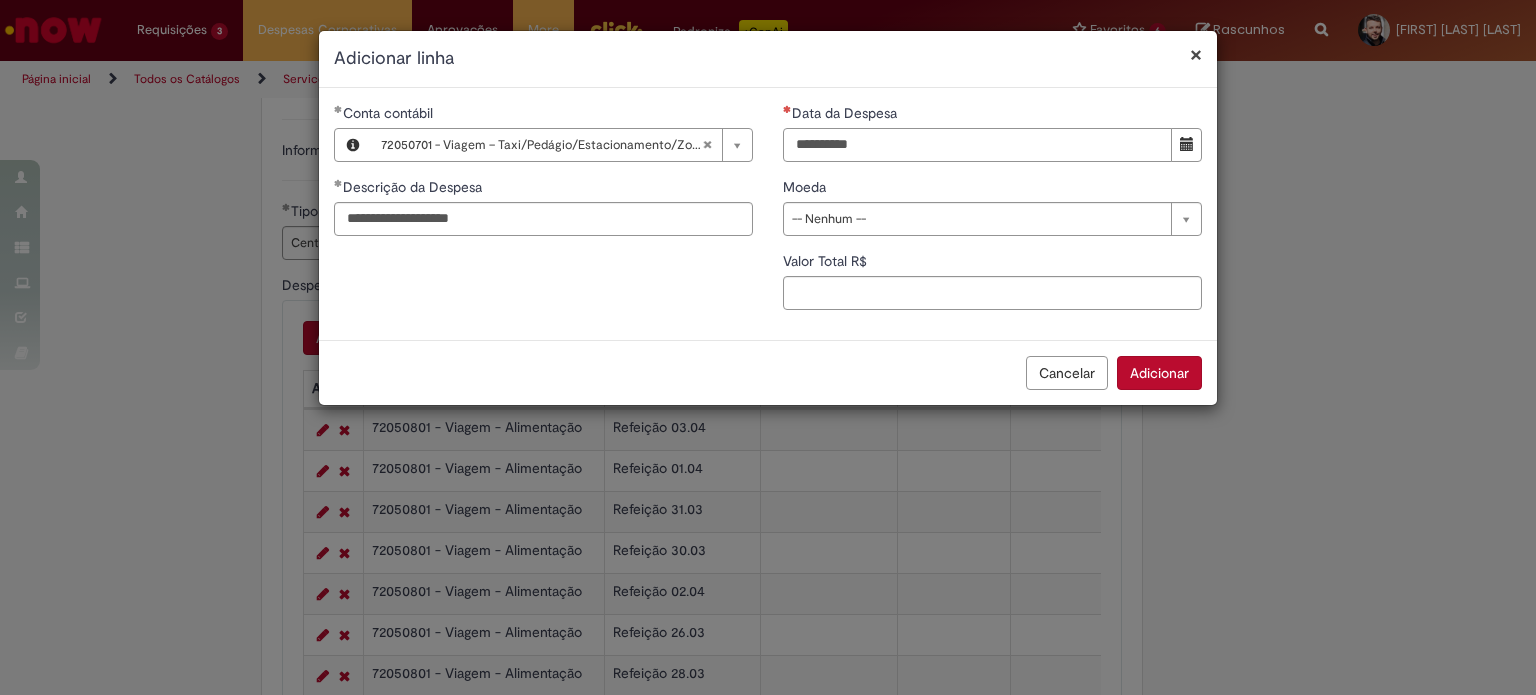 click on "Data da Despesa" at bounding box center [977, 145] 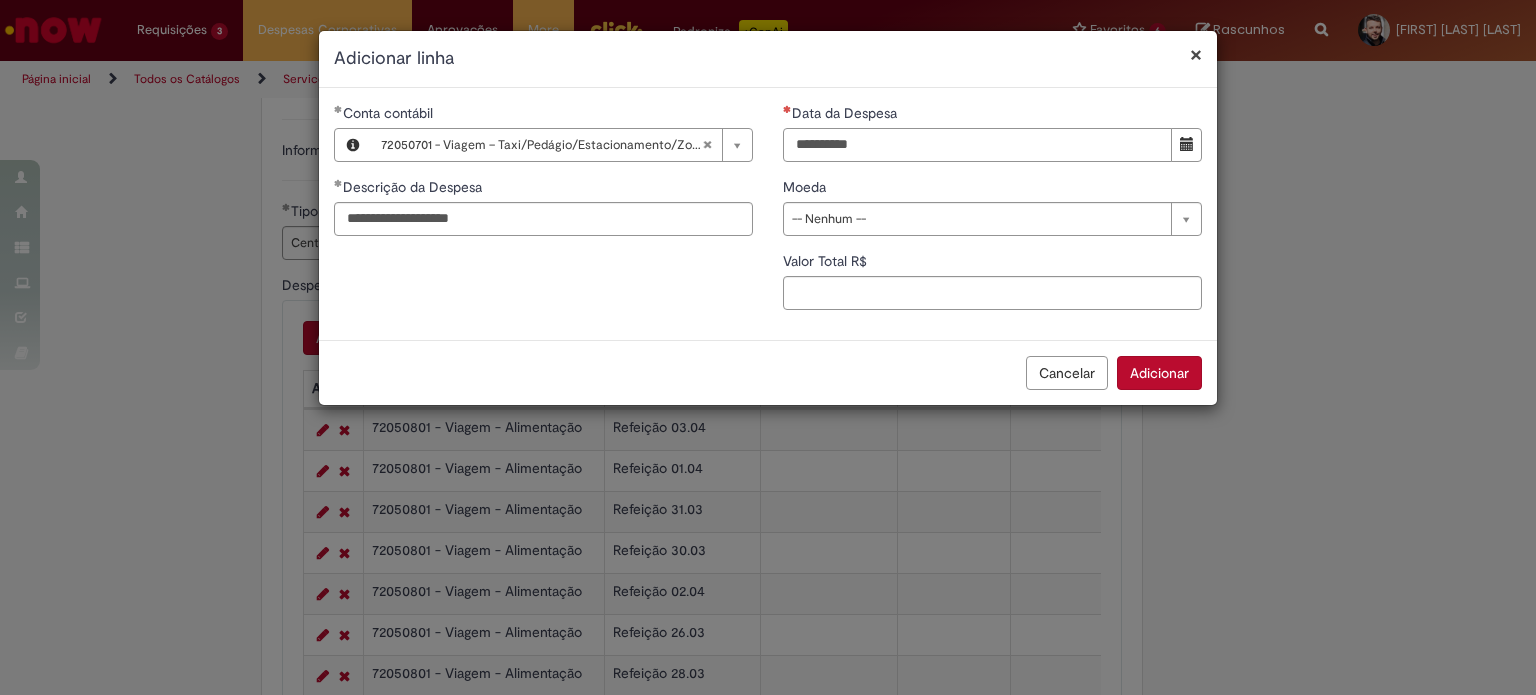 type on "**********" 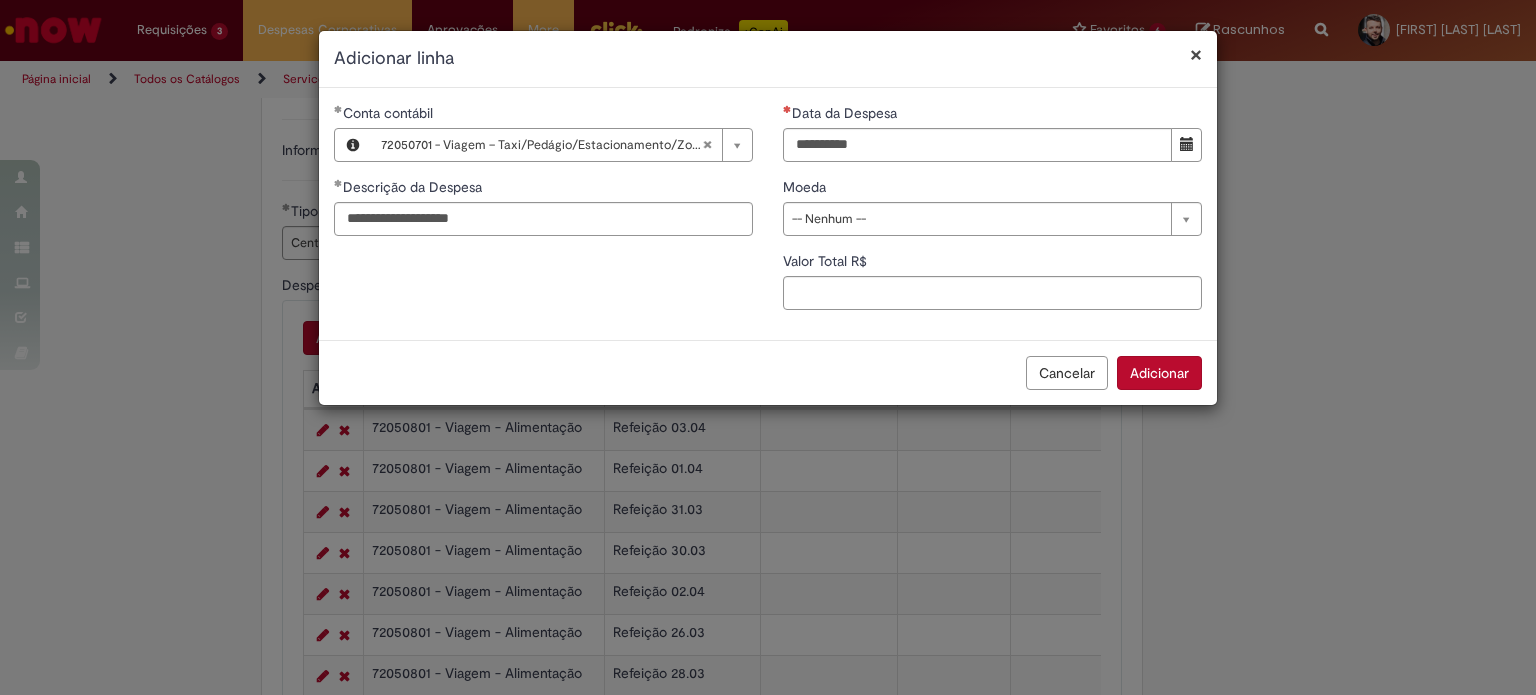 type 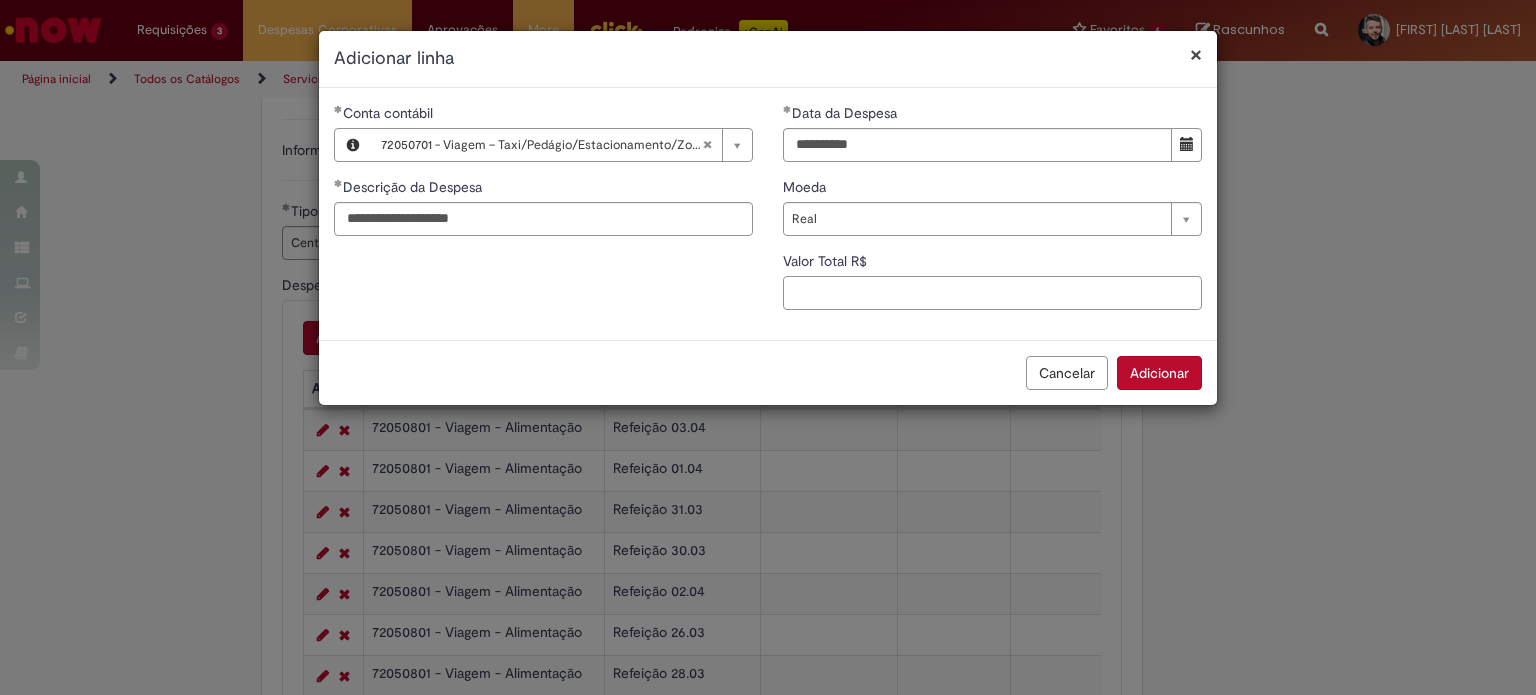 type on "****" 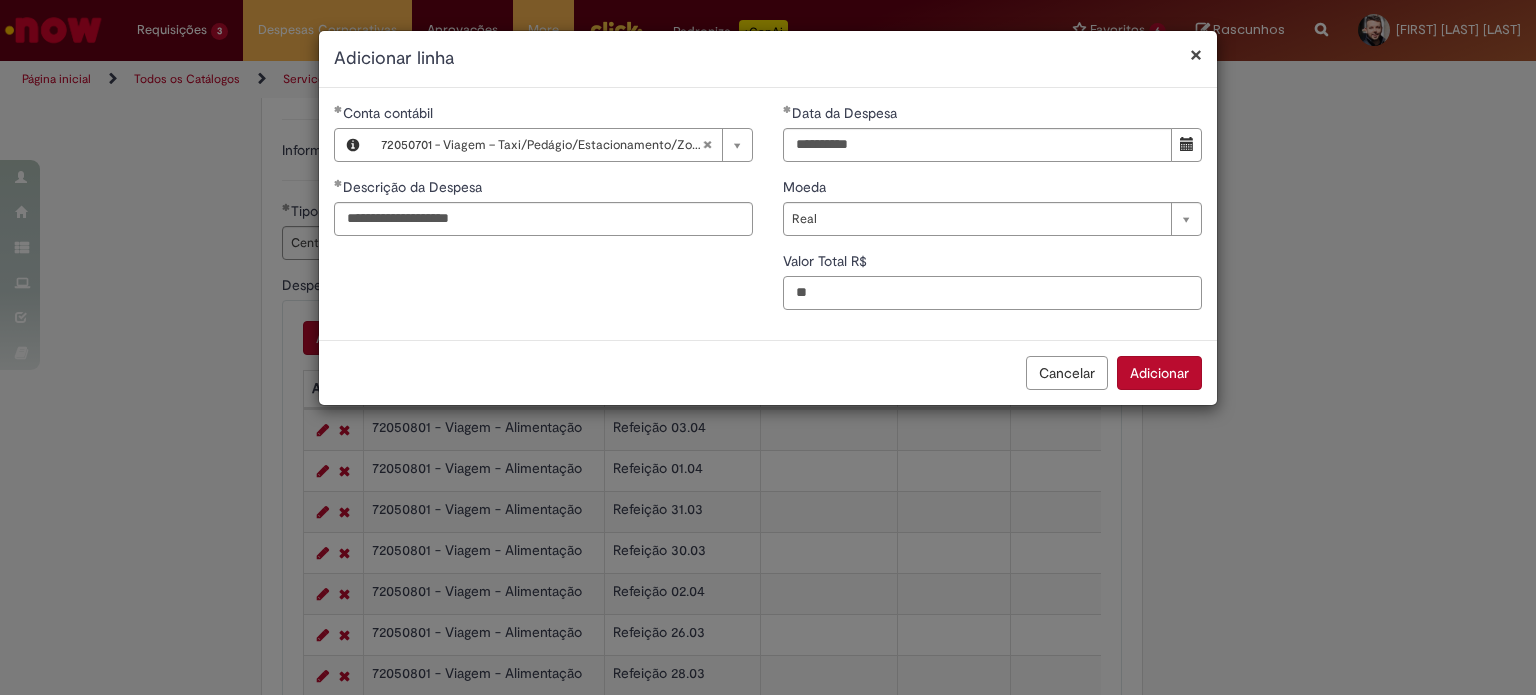 type on "**" 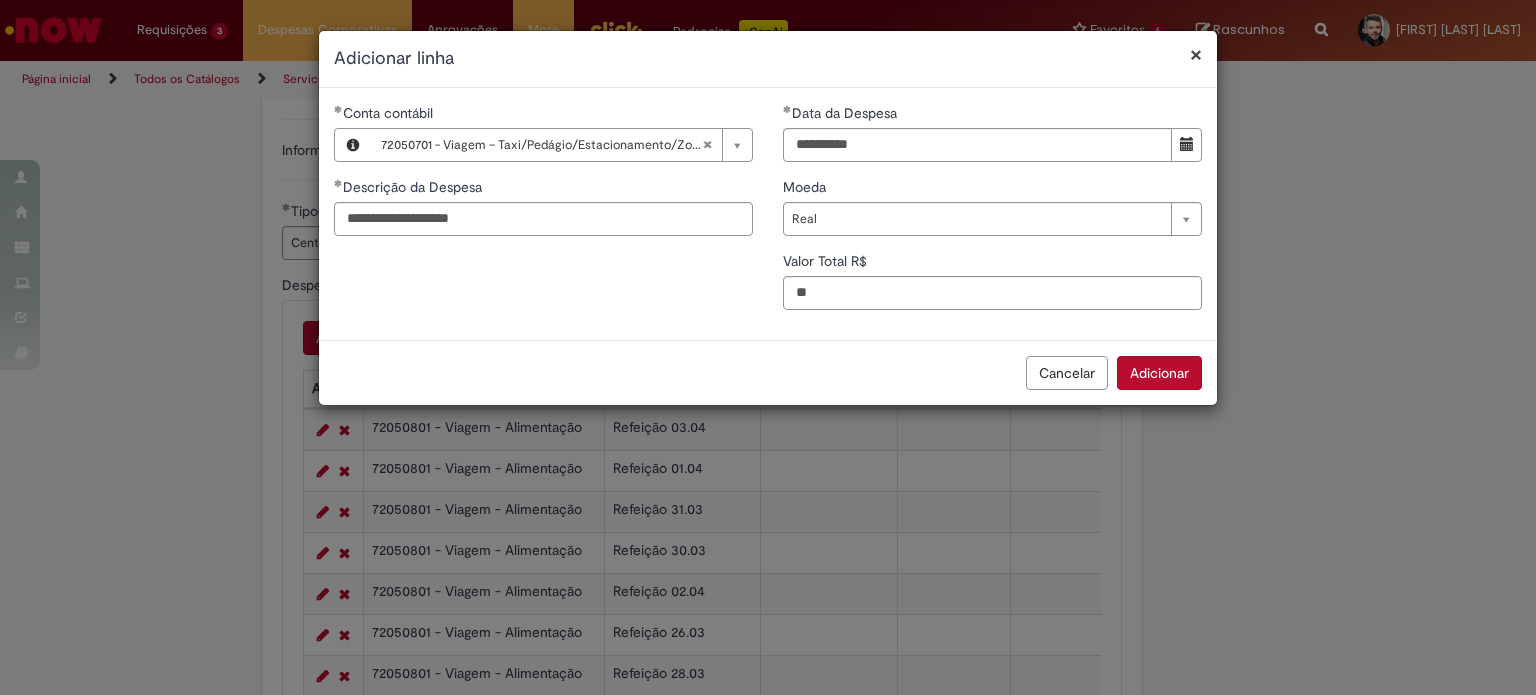 type 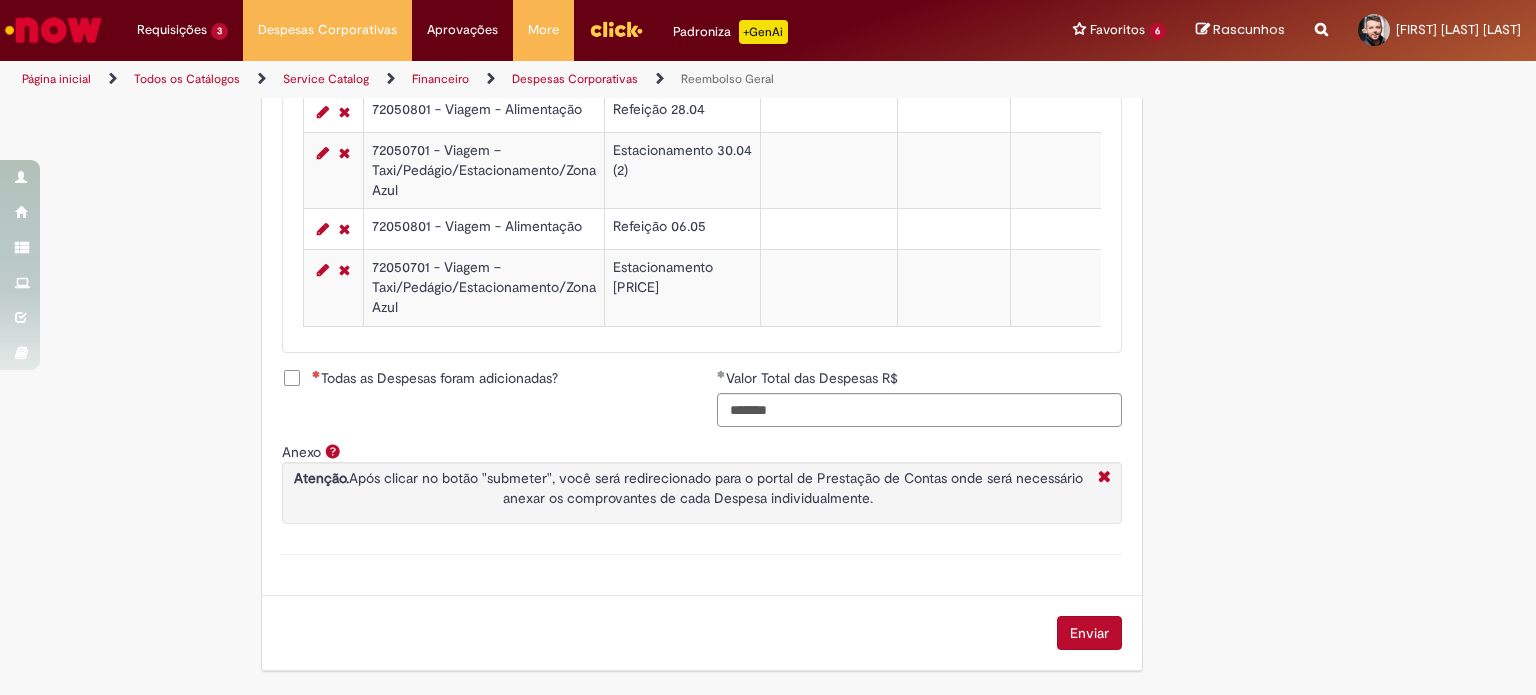 scroll, scrollTop: 4234, scrollLeft: 0, axis: vertical 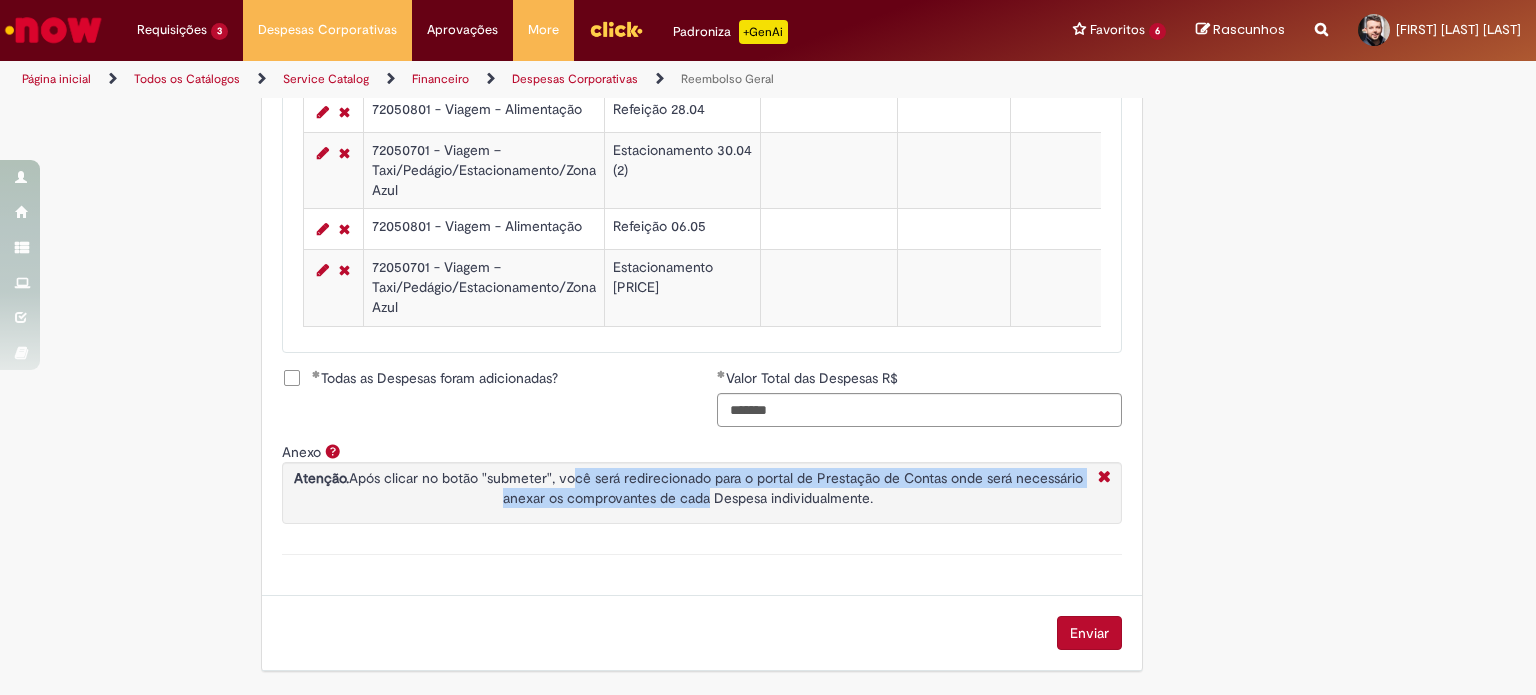 drag, startPoint x: 565, startPoint y: 488, endPoint x: 703, endPoint y: 511, distance: 139.90353 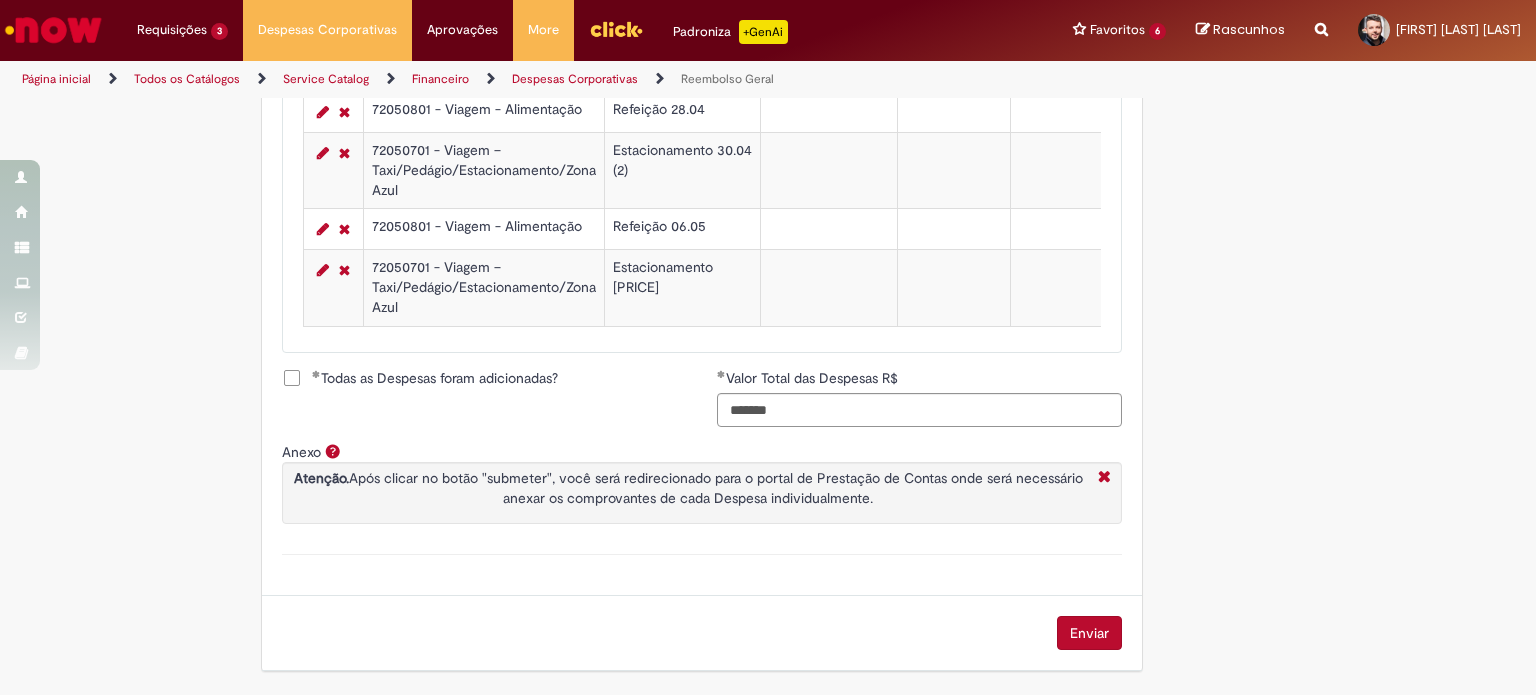 click on "Enviar" at bounding box center (1089, 633) 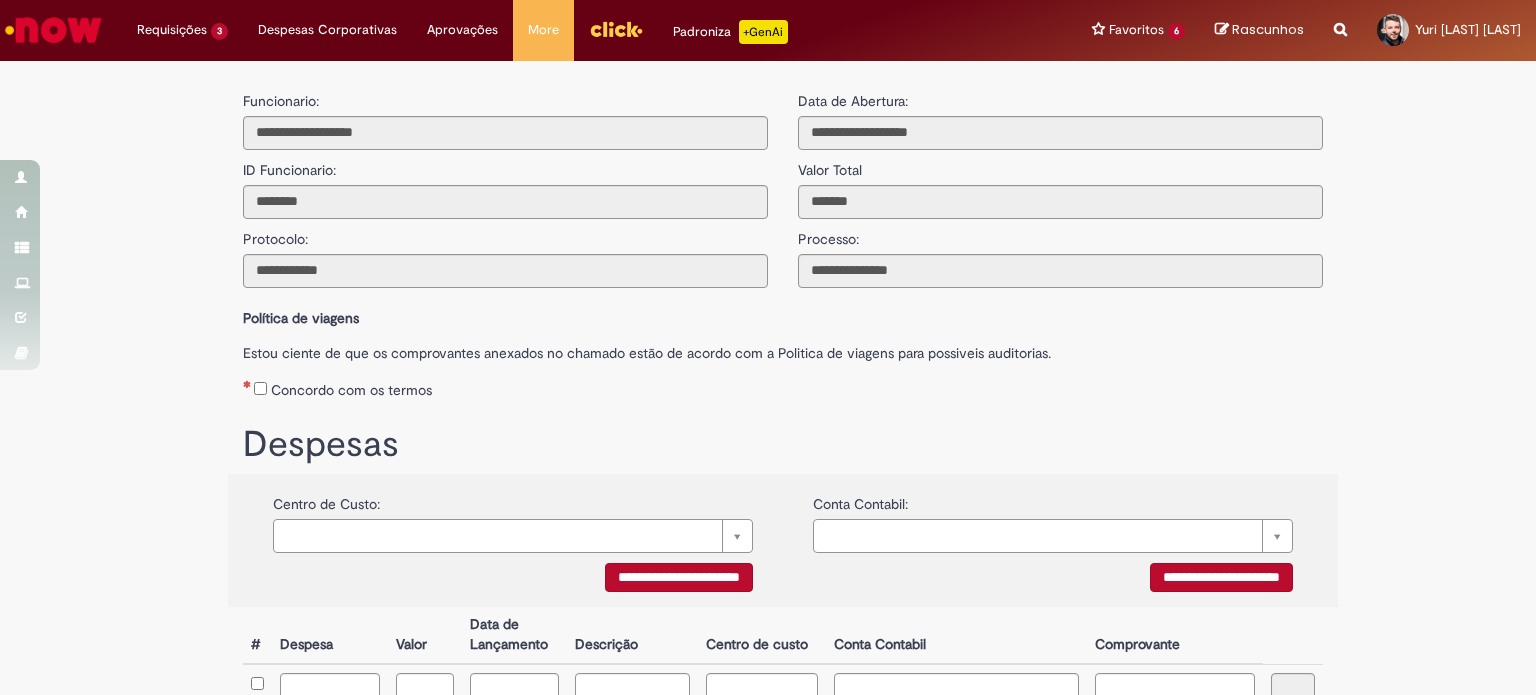 scroll, scrollTop: 0, scrollLeft: 0, axis: both 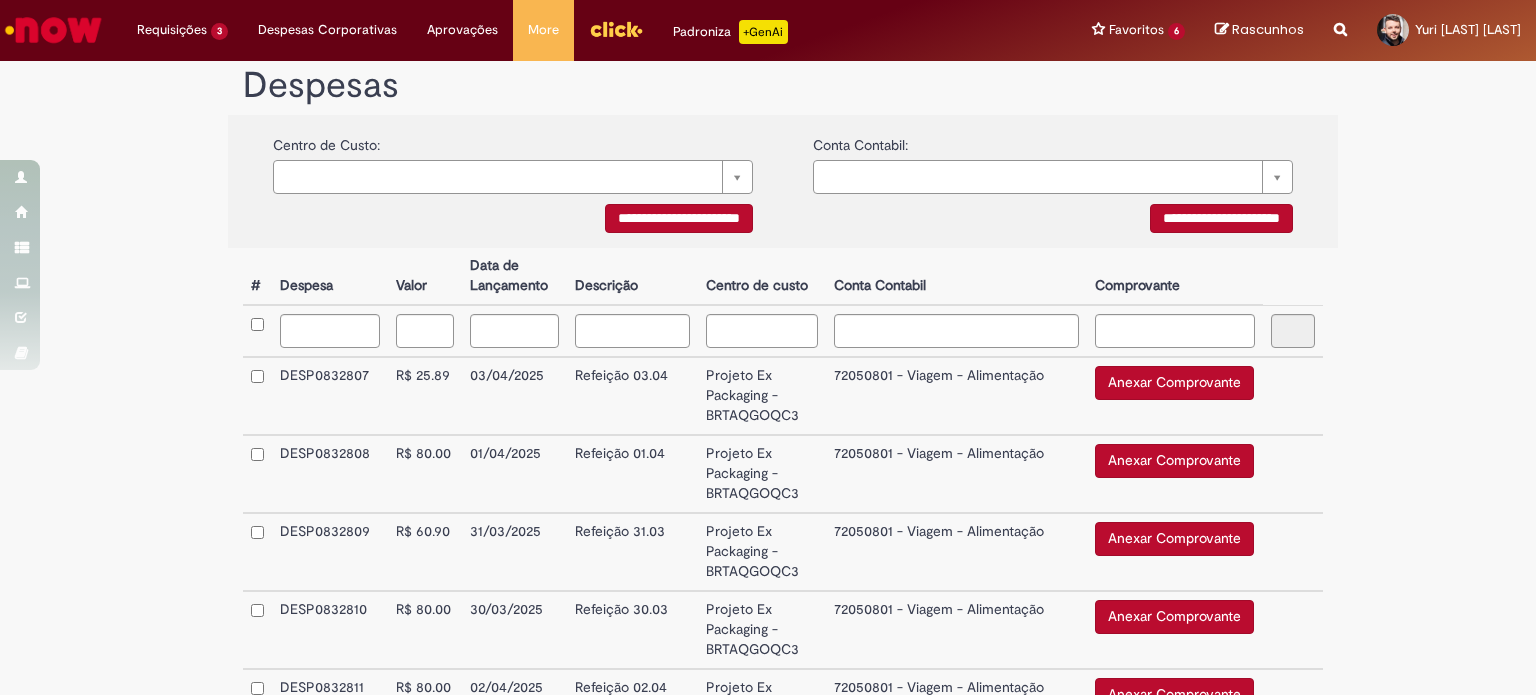 click on "Anexar Comprovante" at bounding box center [1174, 383] 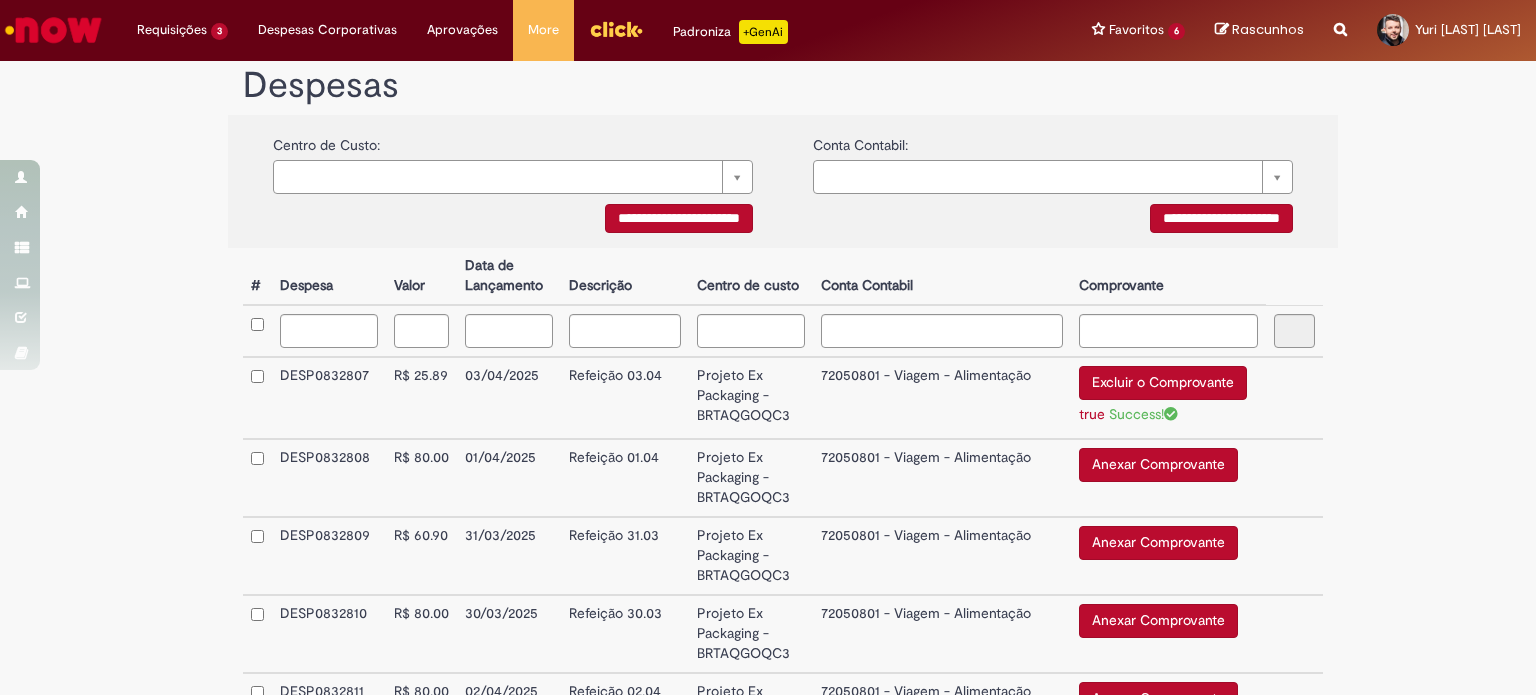click on "Anexar Comprovante" at bounding box center (1158, 465) 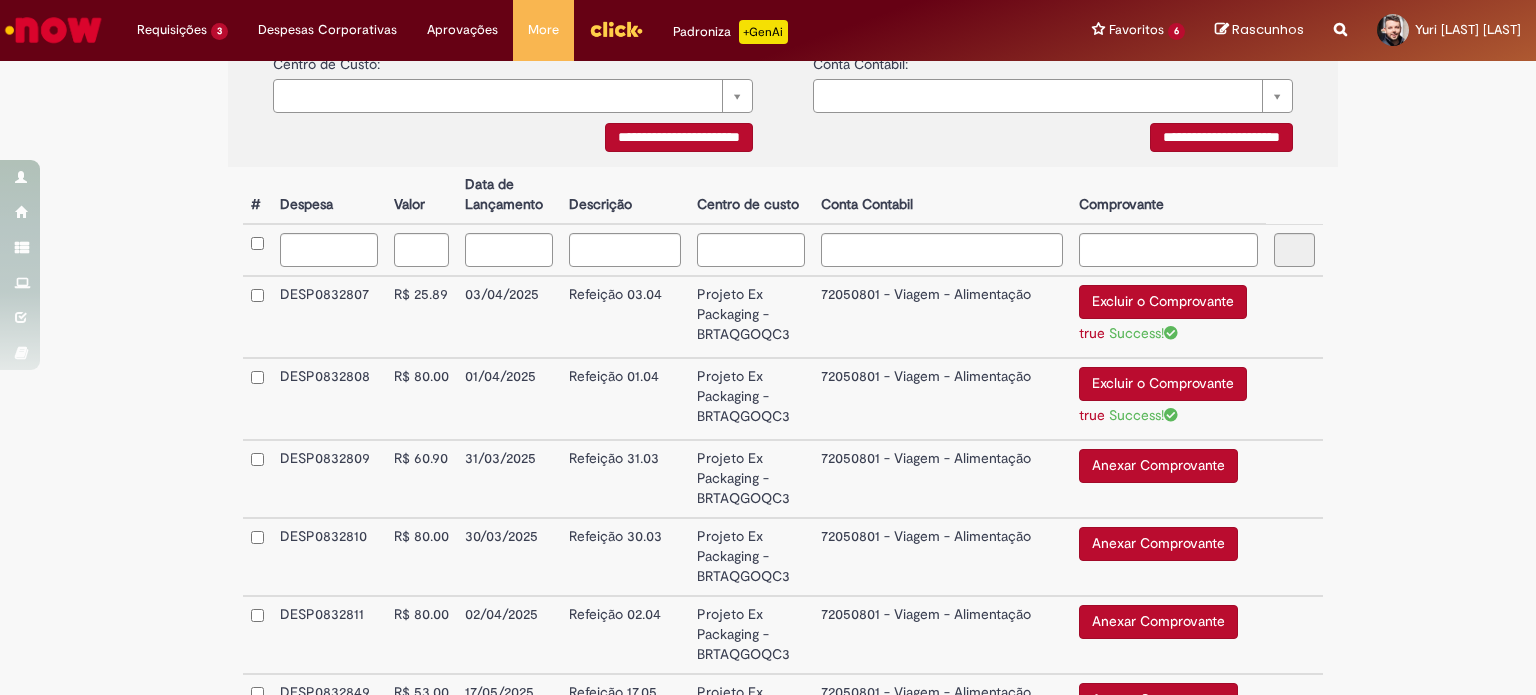 scroll, scrollTop: 448, scrollLeft: 0, axis: vertical 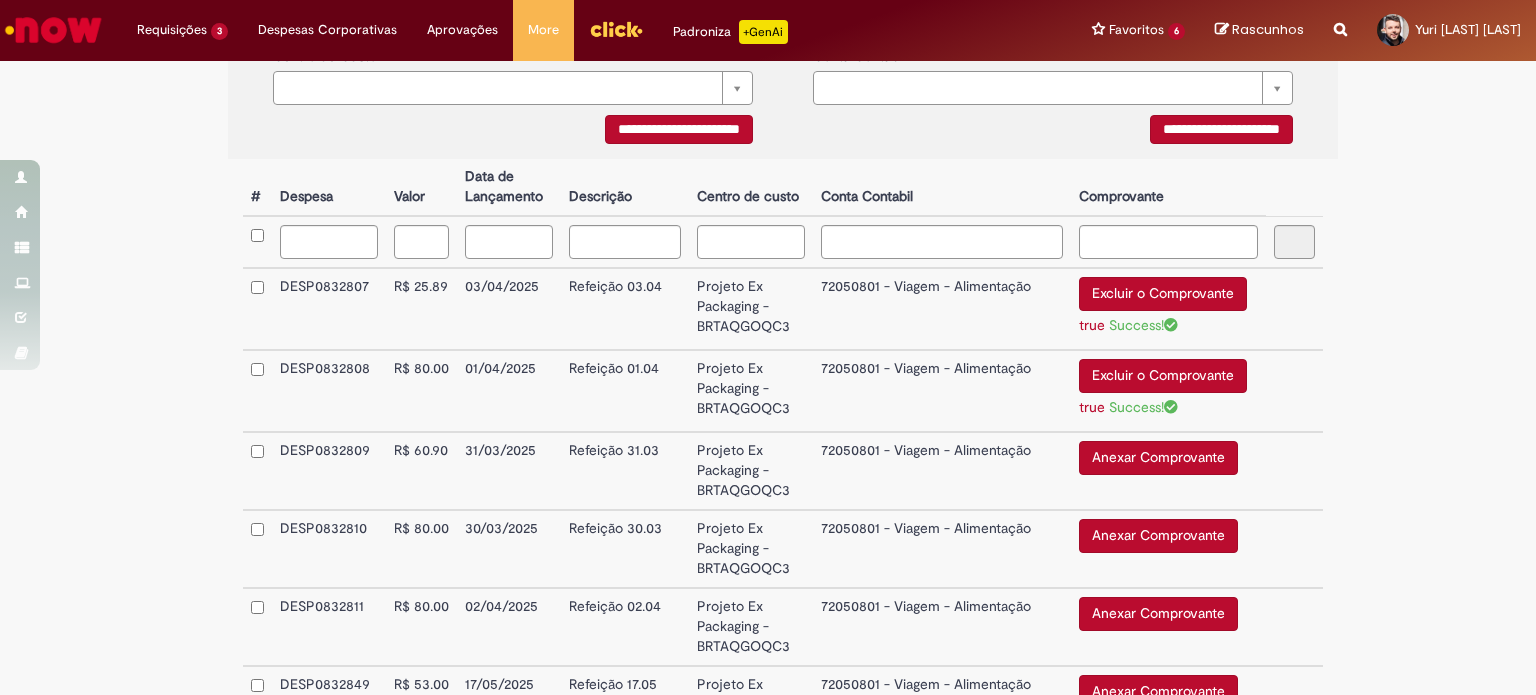 click on "Anexar Comprovante" at bounding box center [1158, 458] 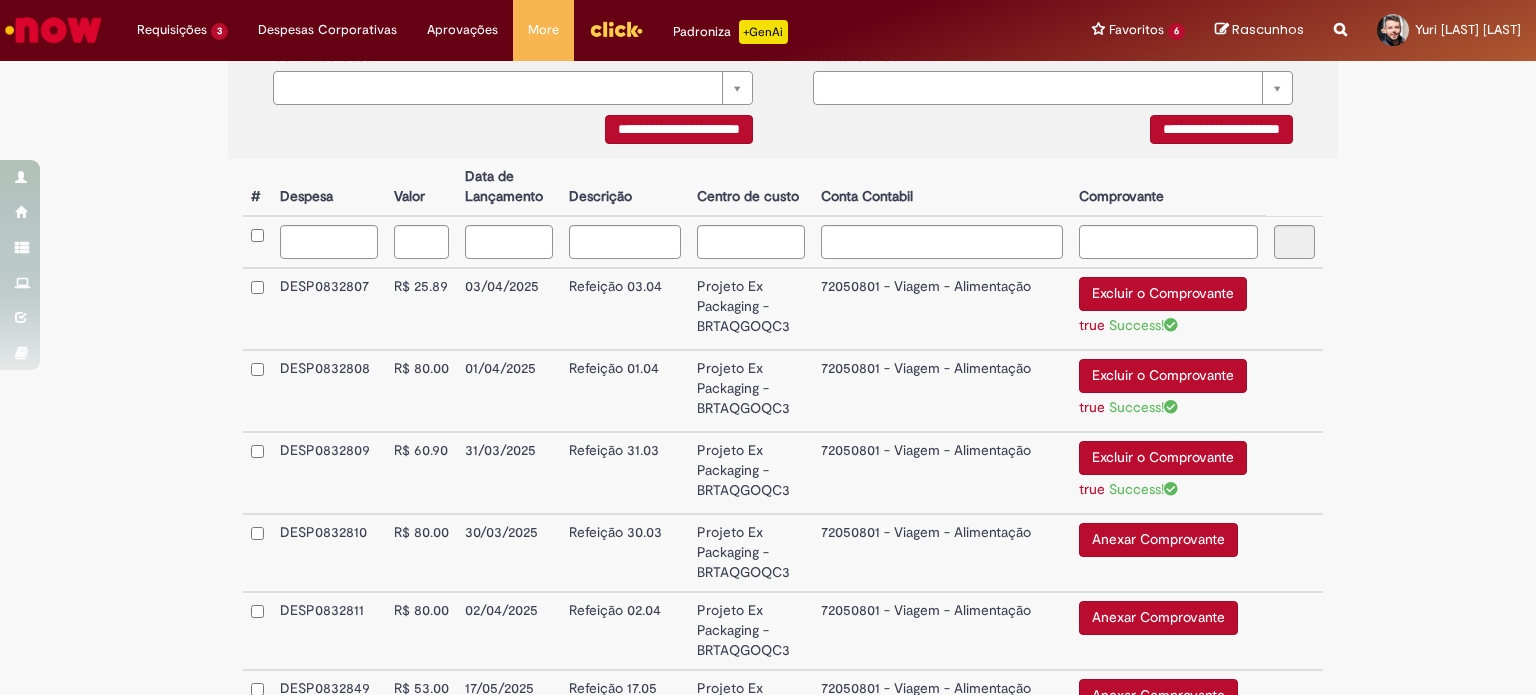 click on "Anexar Comprovante" at bounding box center (1158, 540) 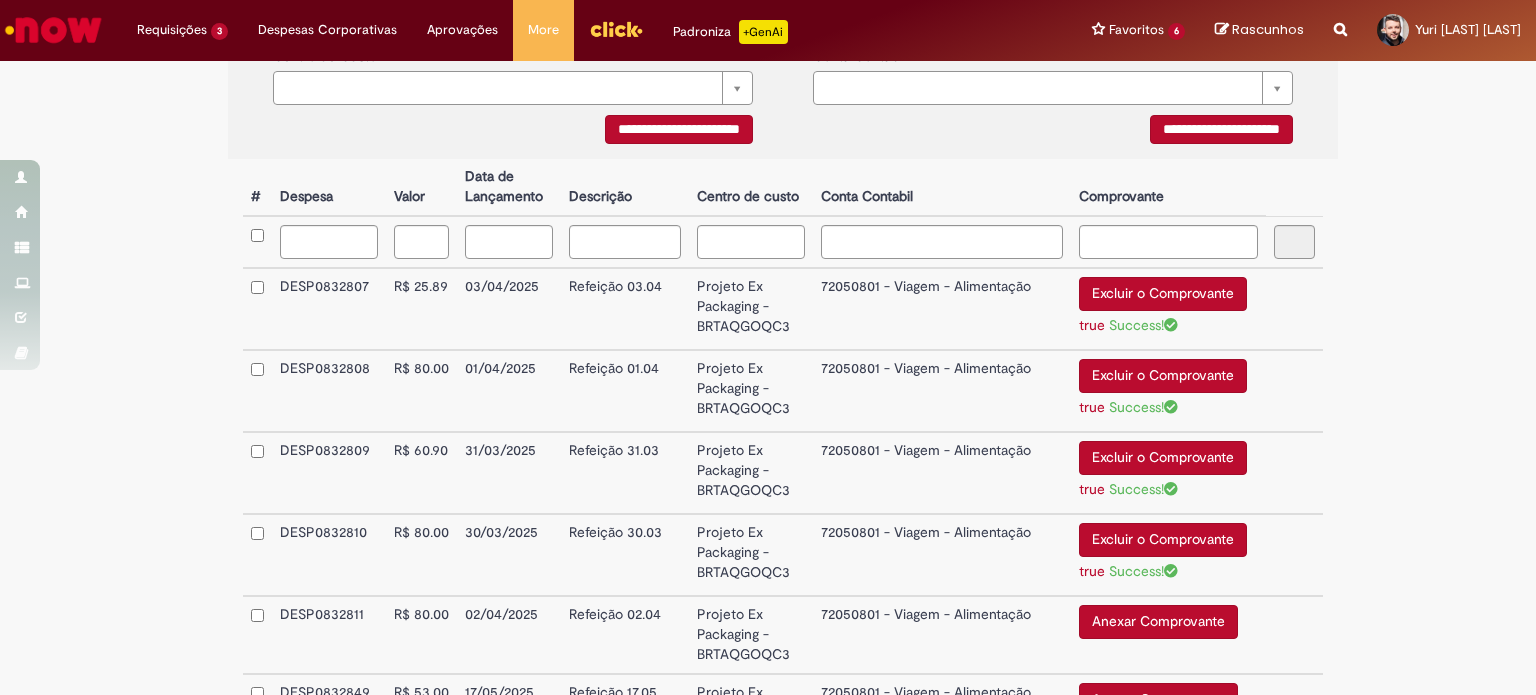 click on "Anexar Comprovante" at bounding box center [1158, 622] 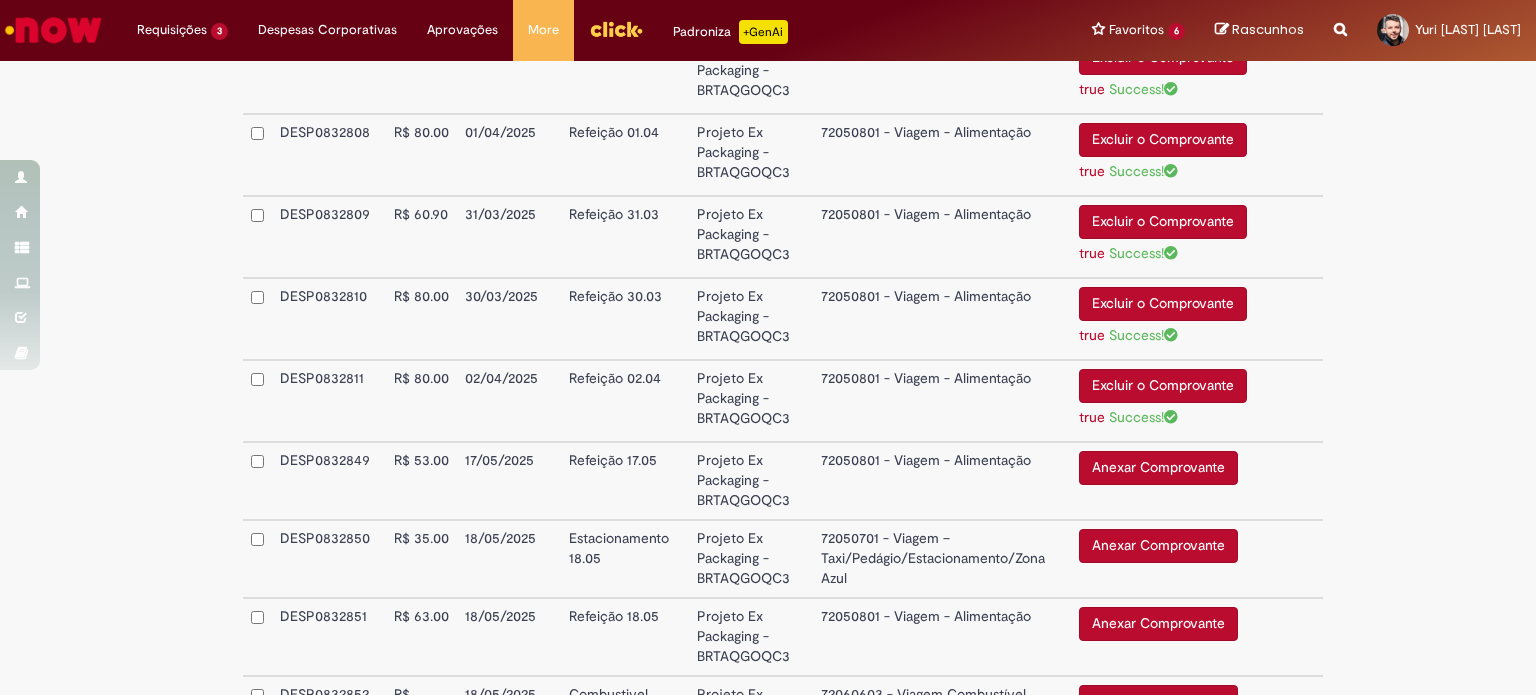 scroll, scrollTop: 687, scrollLeft: 0, axis: vertical 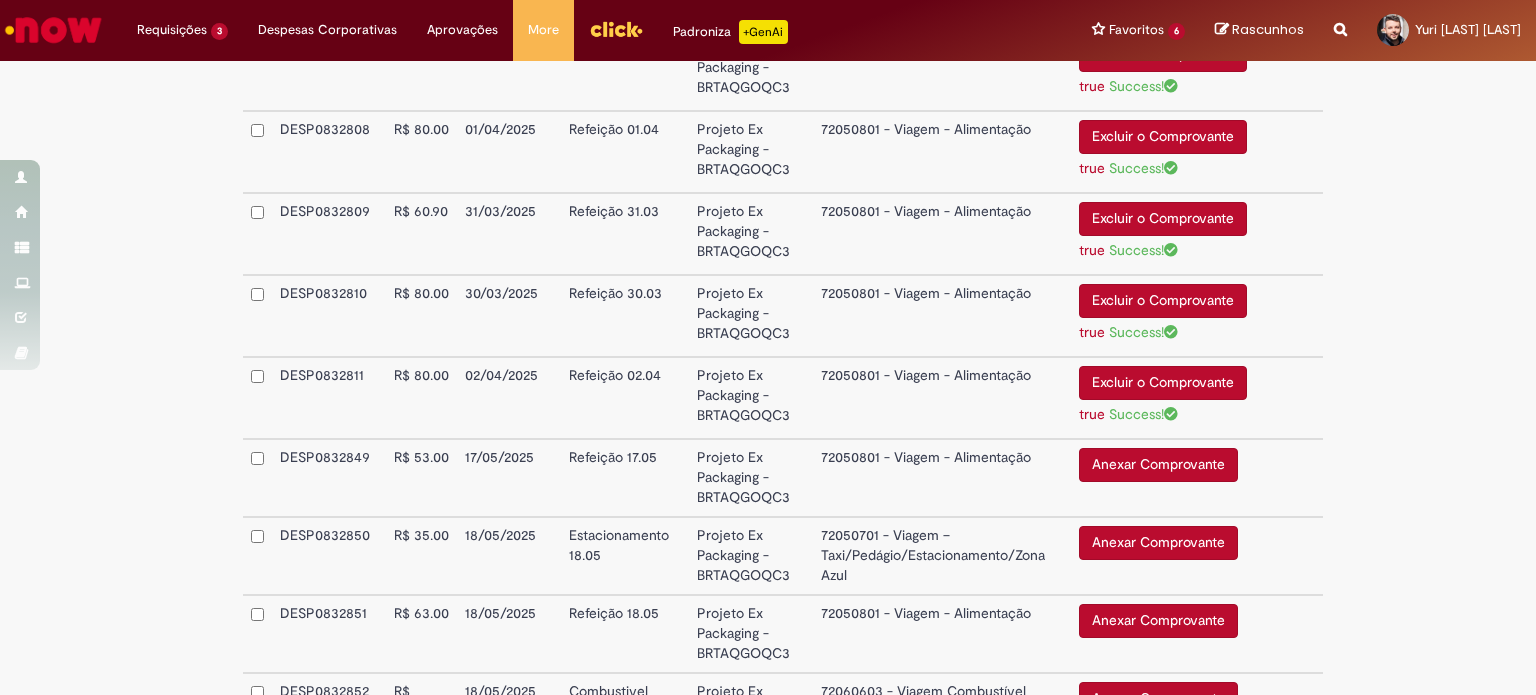 click on "Anexar Comprovante" at bounding box center [1158, 465] 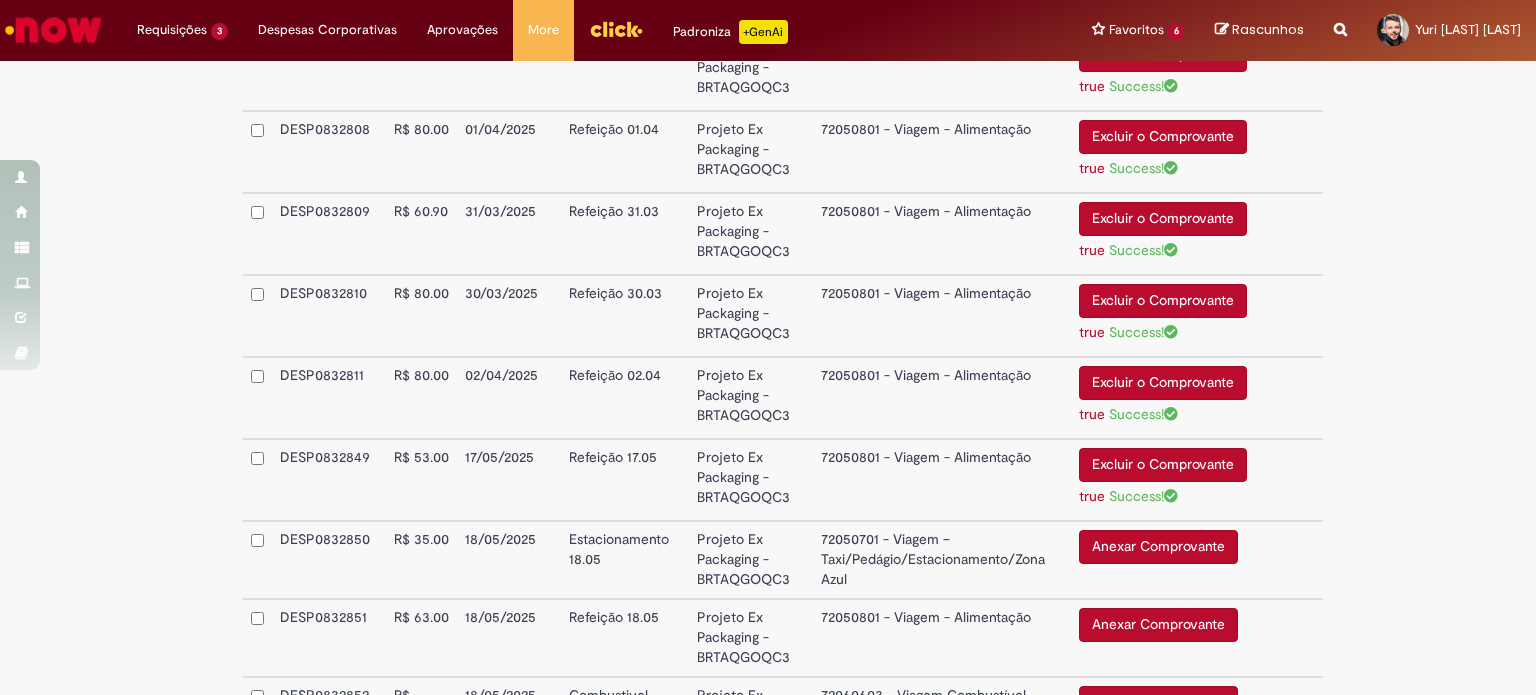 click on "Anexar Comprovante" at bounding box center (1158, 547) 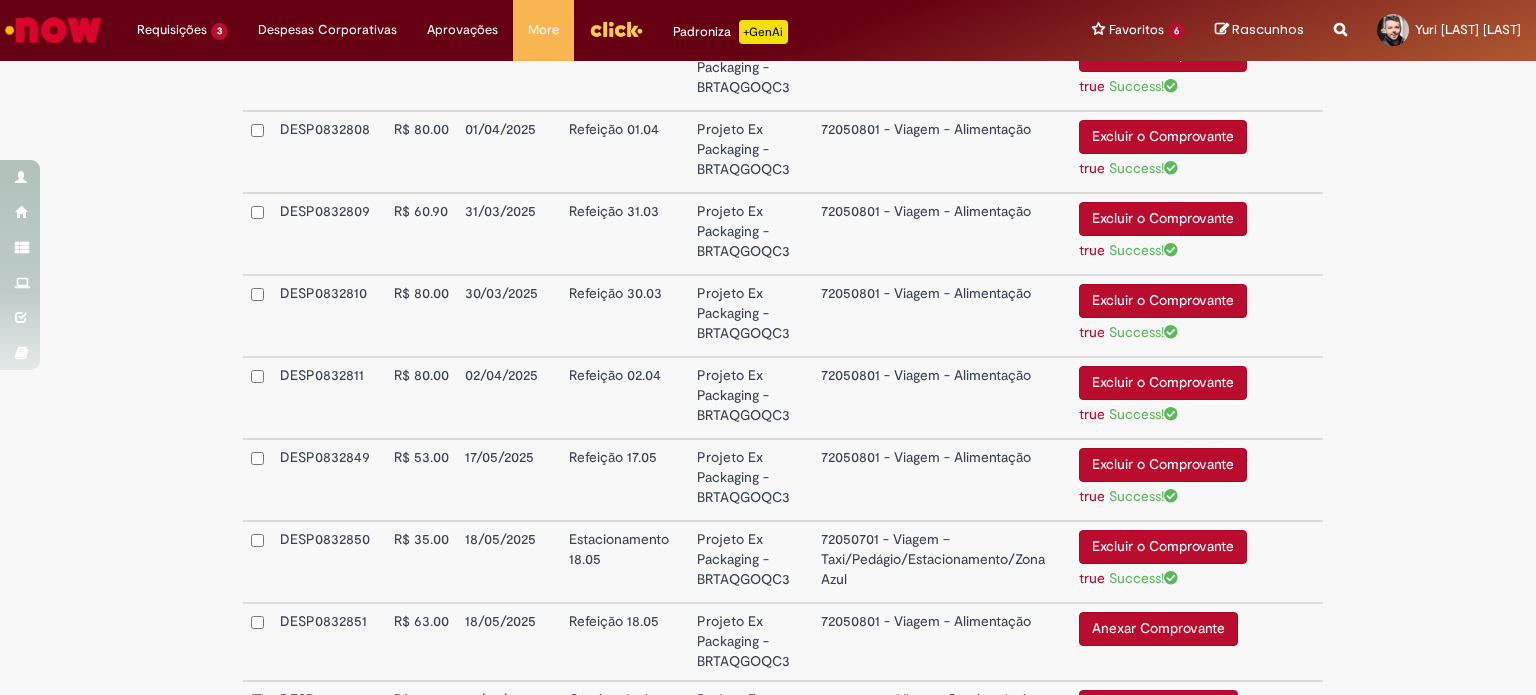 click on "Anexar Comprovante" at bounding box center [1158, 629] 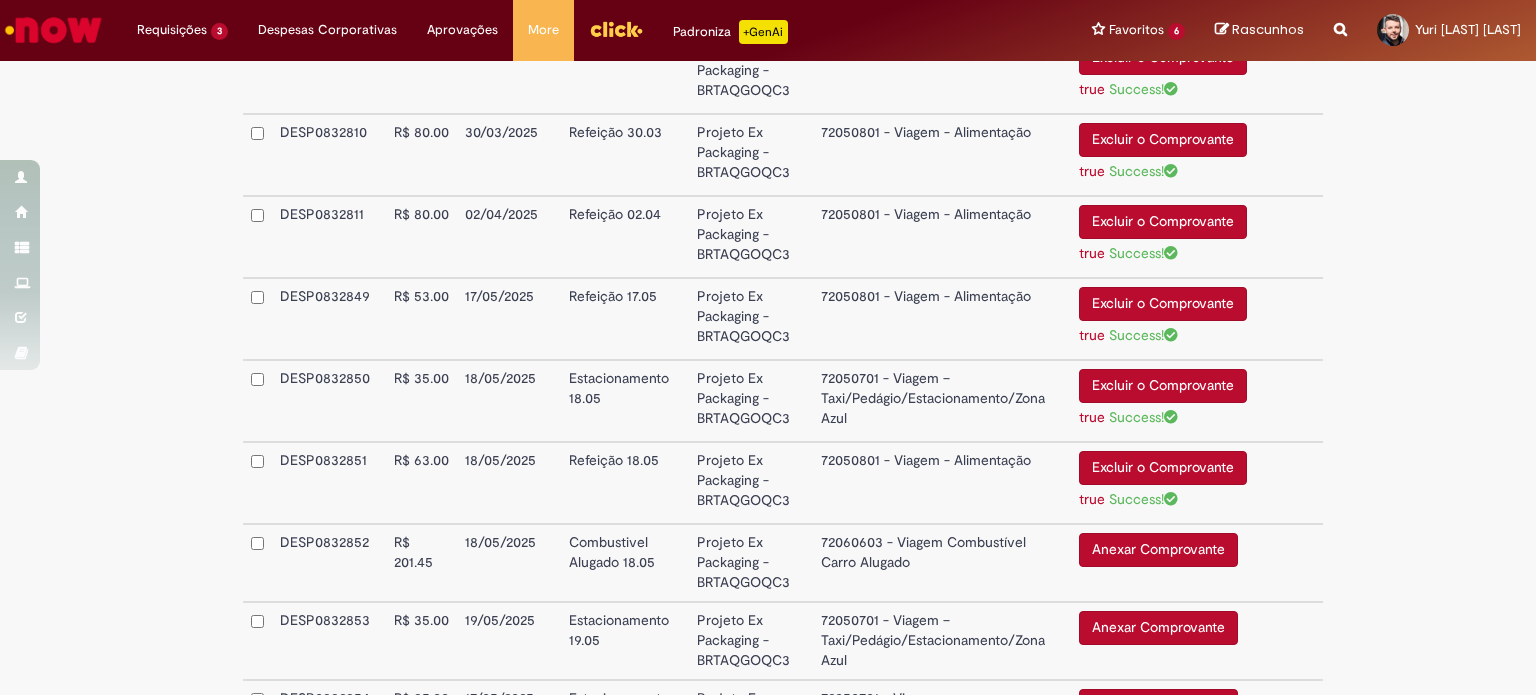 scroll, scrollTop: 856, scrollLeft: 0, axis: vertical 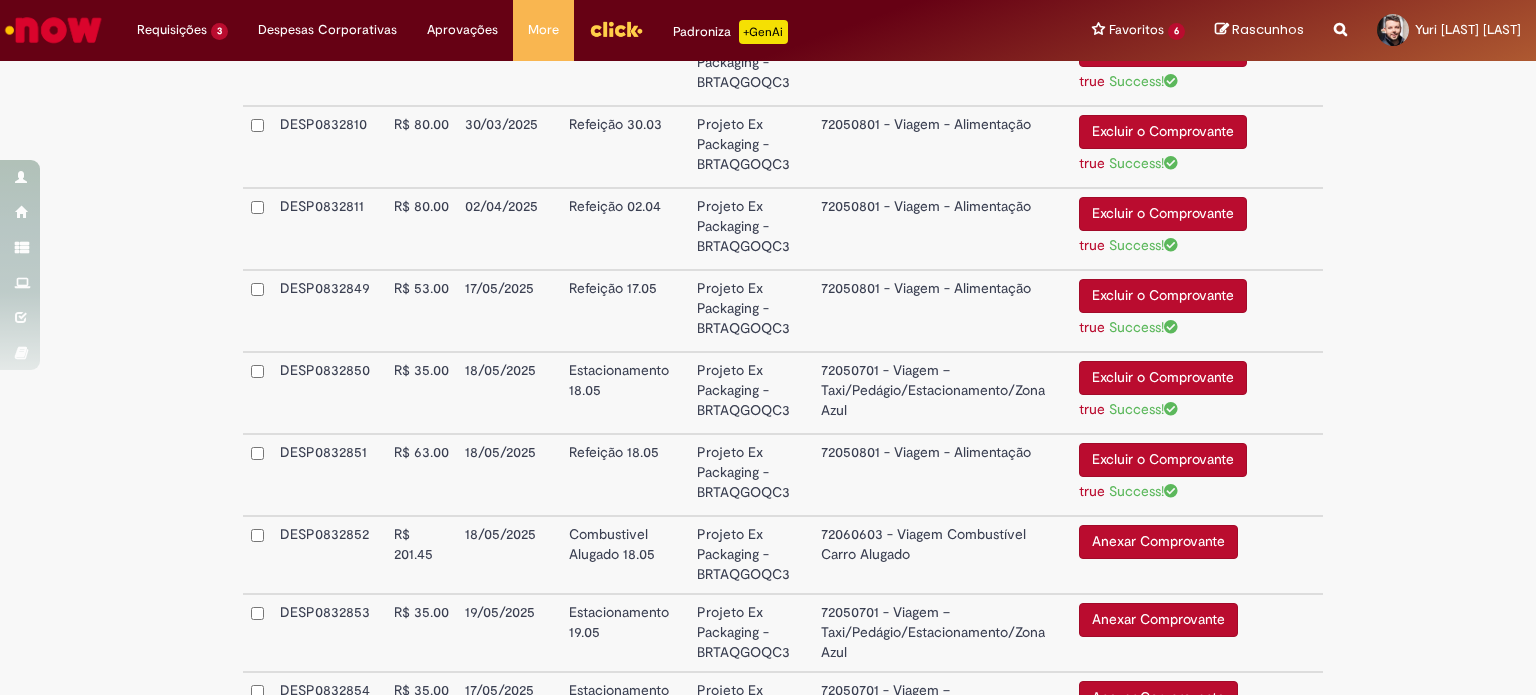 click on "Anexar Comprovante" at bounding box center [1158, 542] 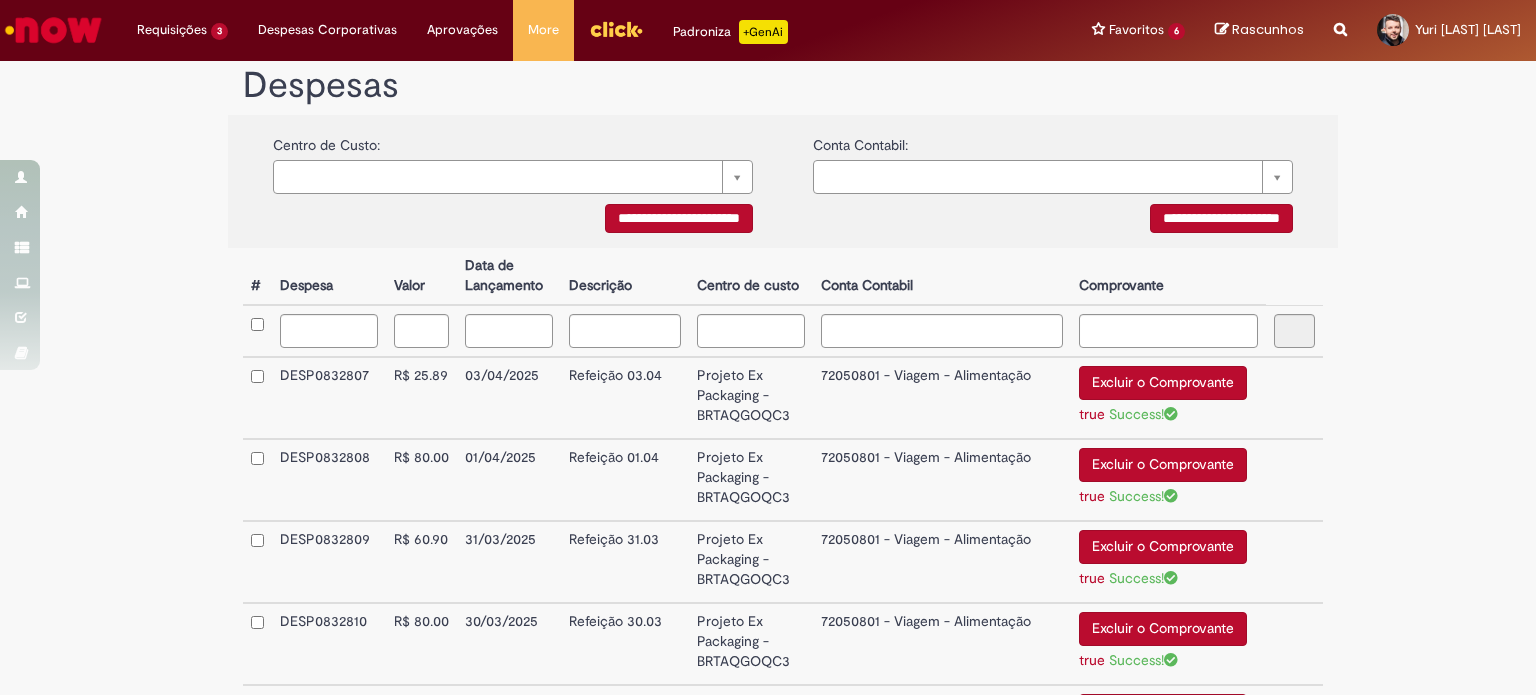 scroll, scrollTop: 358, scrollLeft: 0, axis: vertical 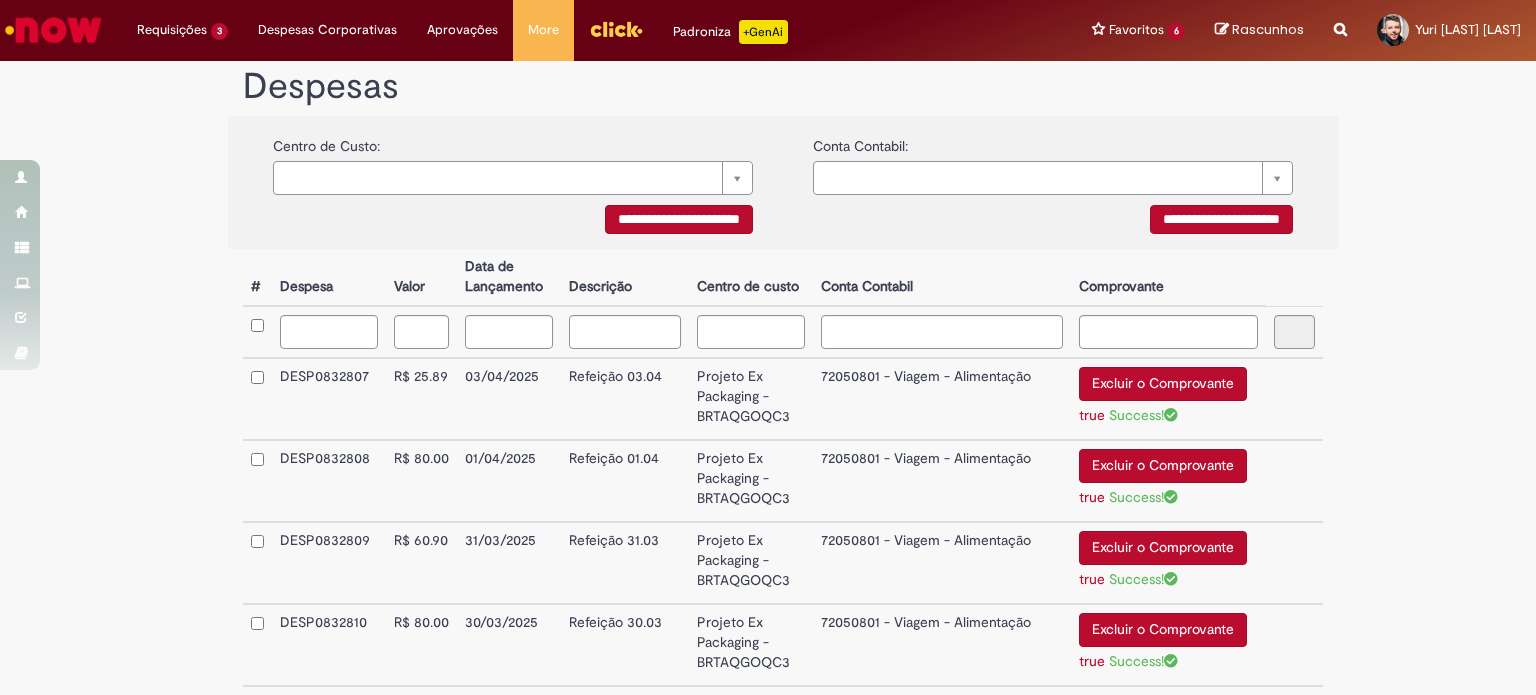 click on "Excluir o Comprovante" at bounding box center (1163, 384) 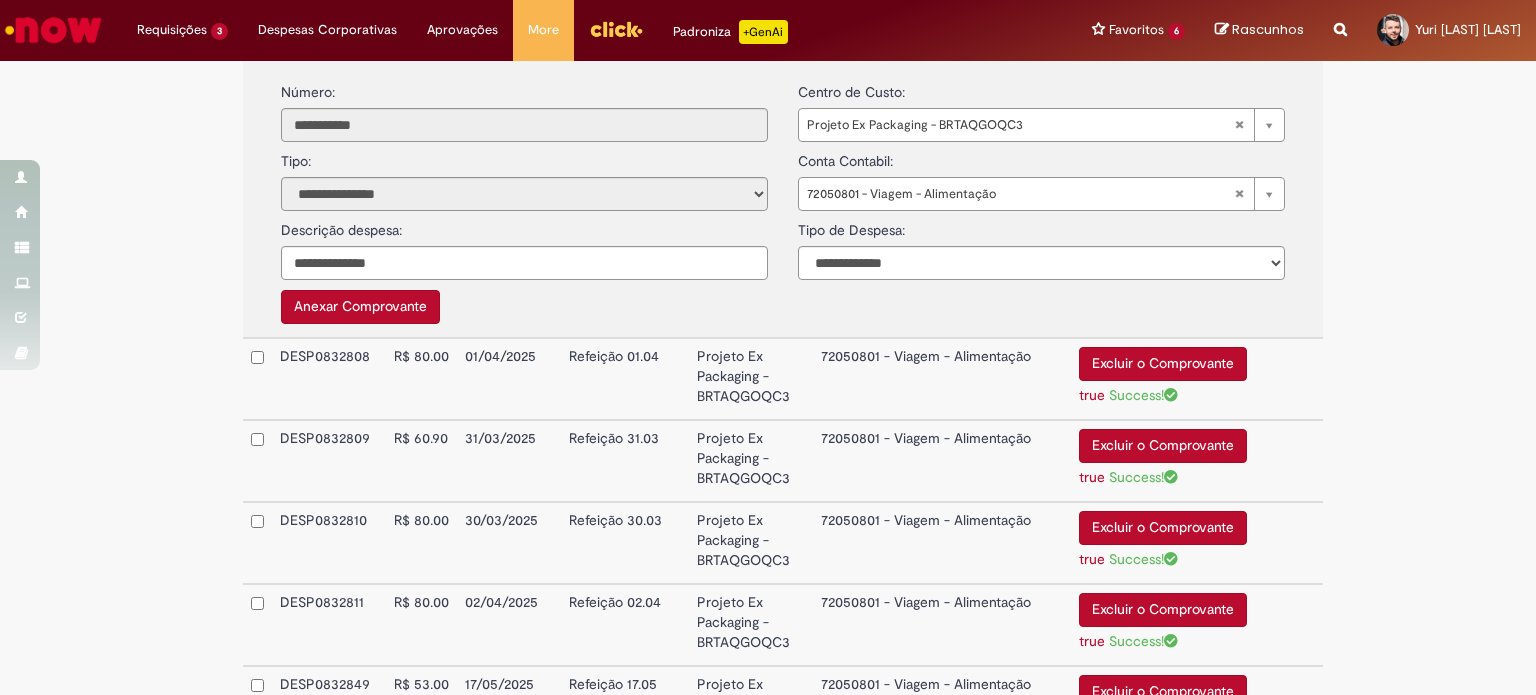 scroll, scrollTop: 750, scrollLeft: 0, axis: vertical 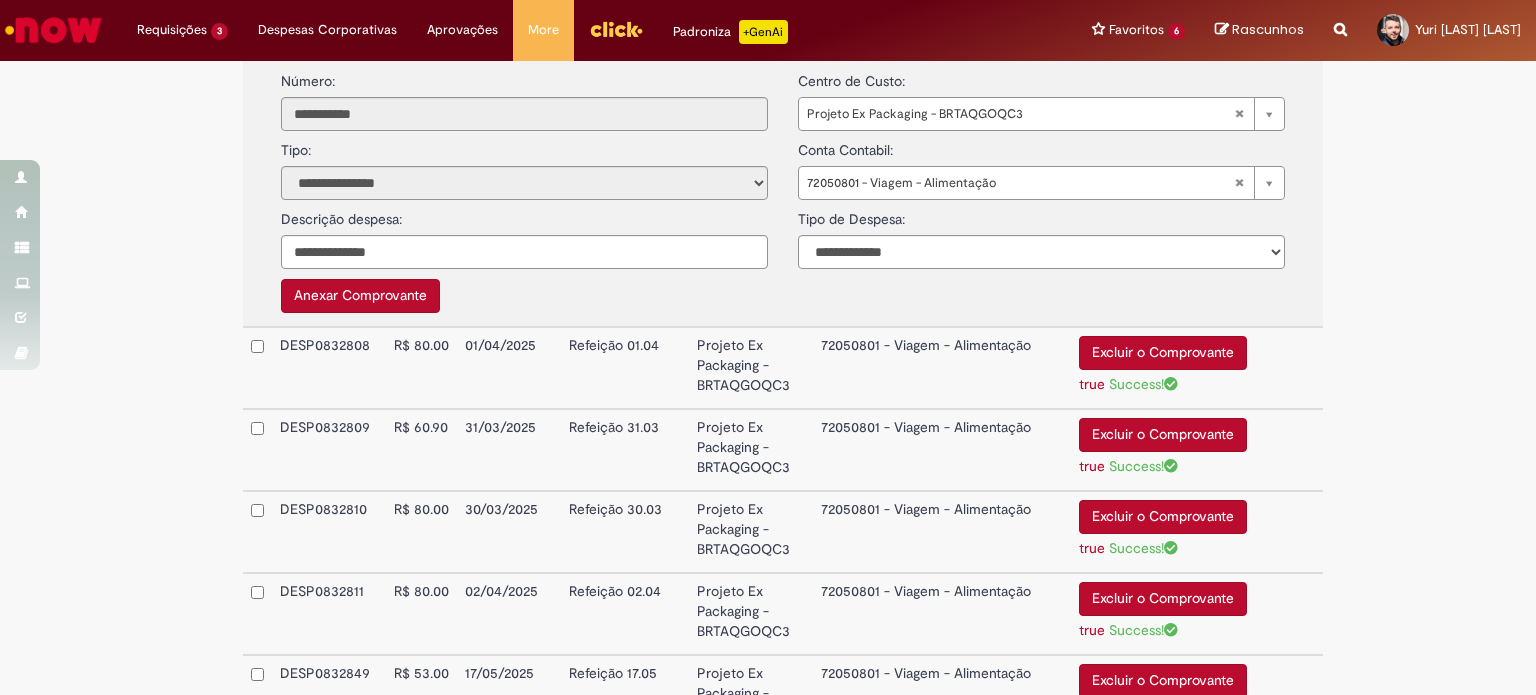 click on "Excluir o Comprovante" at bounding box center [1163, 353] 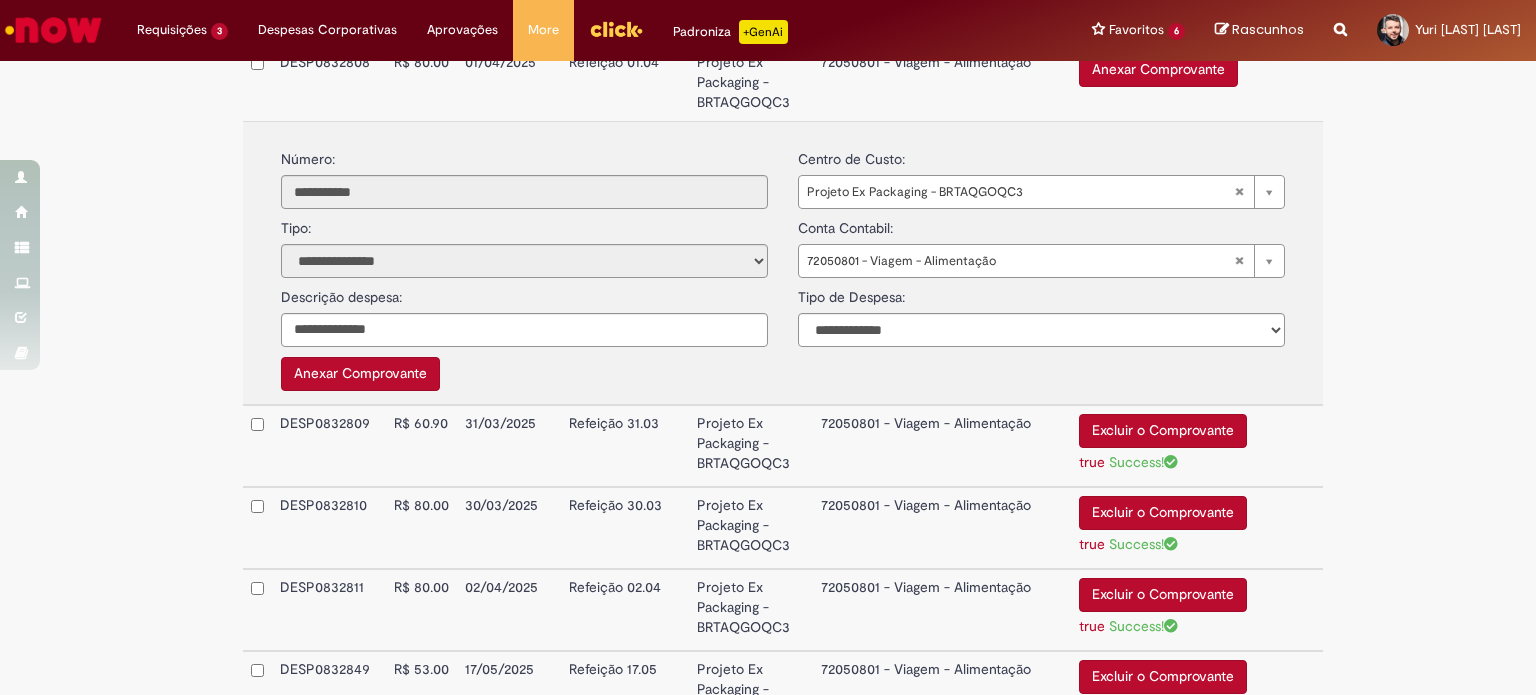 click on "Excluir o Comprovante" at bounding box center (1163, 431) 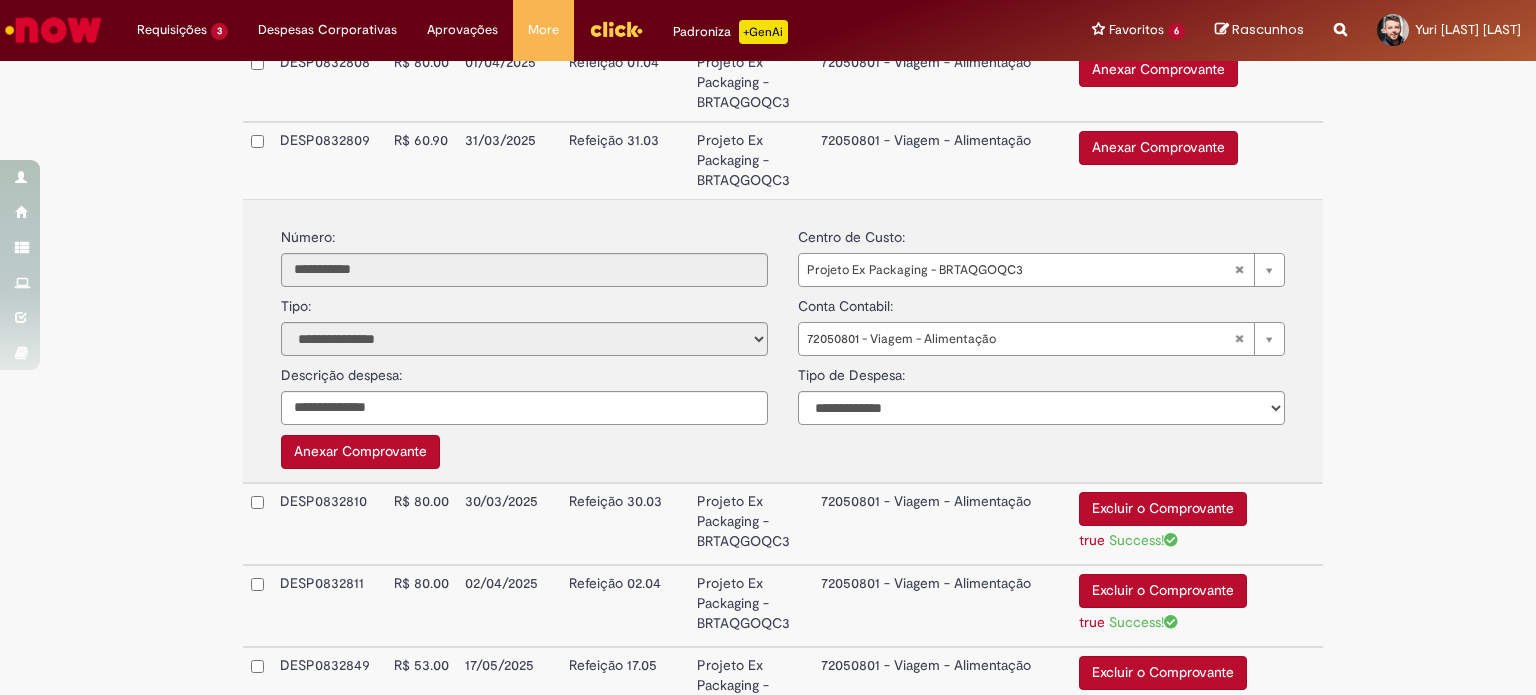 click on "Excluir o Comprovante" at bounding box center [1163, 509] 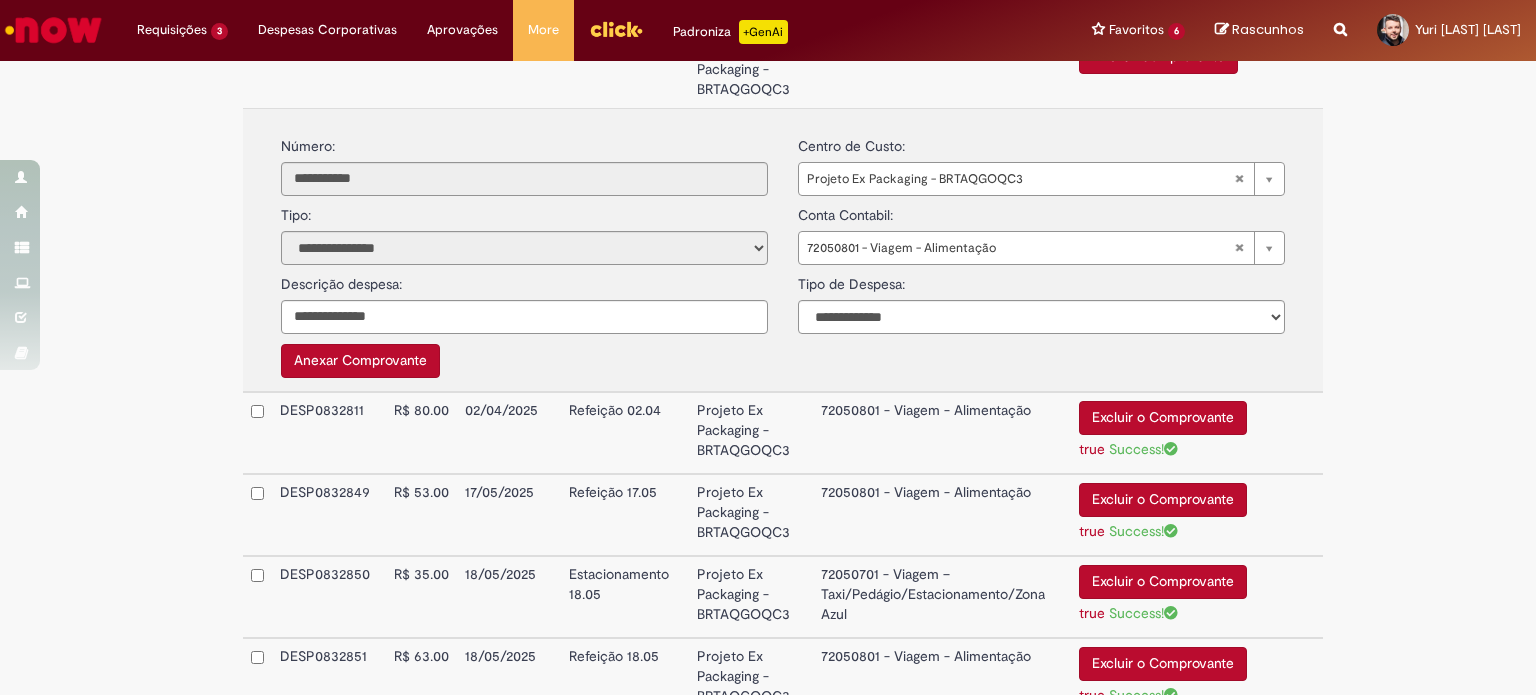 scroll, scrollTop: 922, scrollLeft: 0, axis: vertical 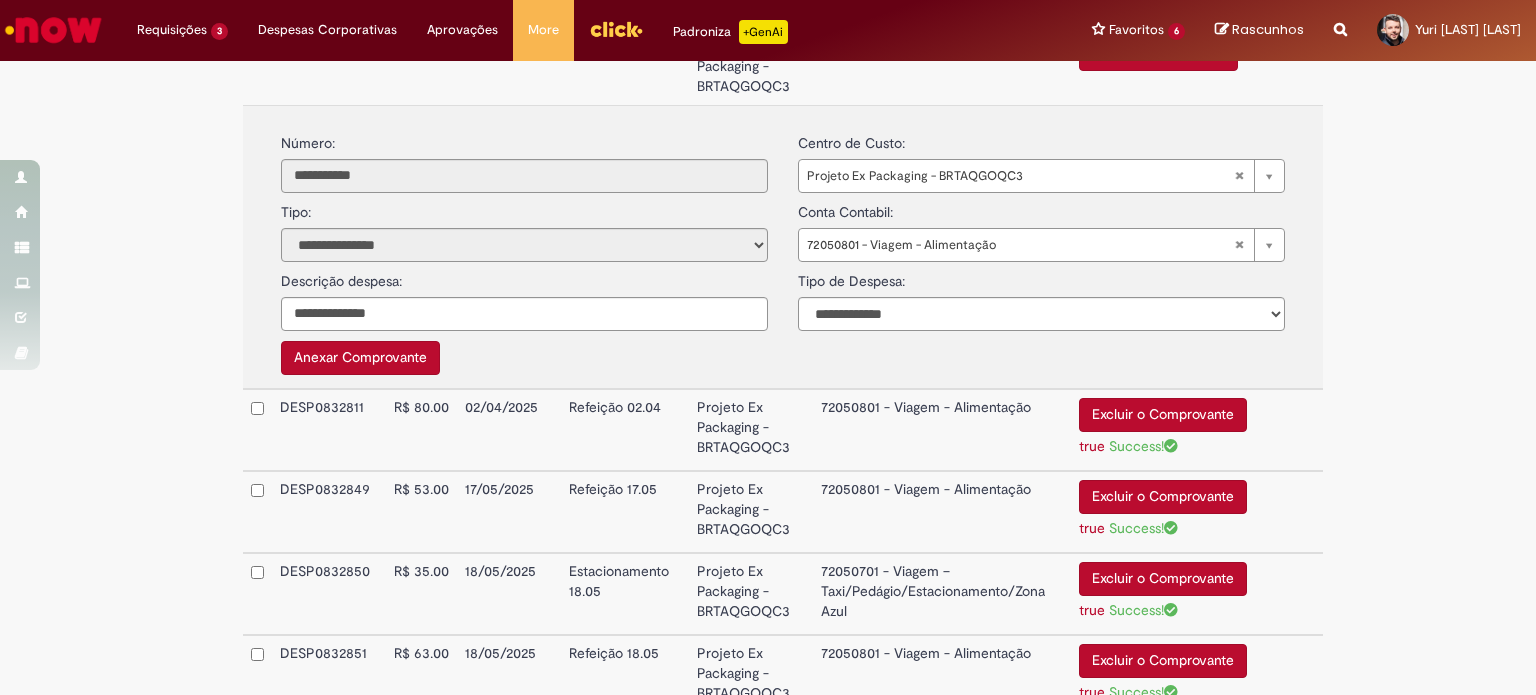 click on "Excluir o Comprovante" at bounding box center [1163, 415] 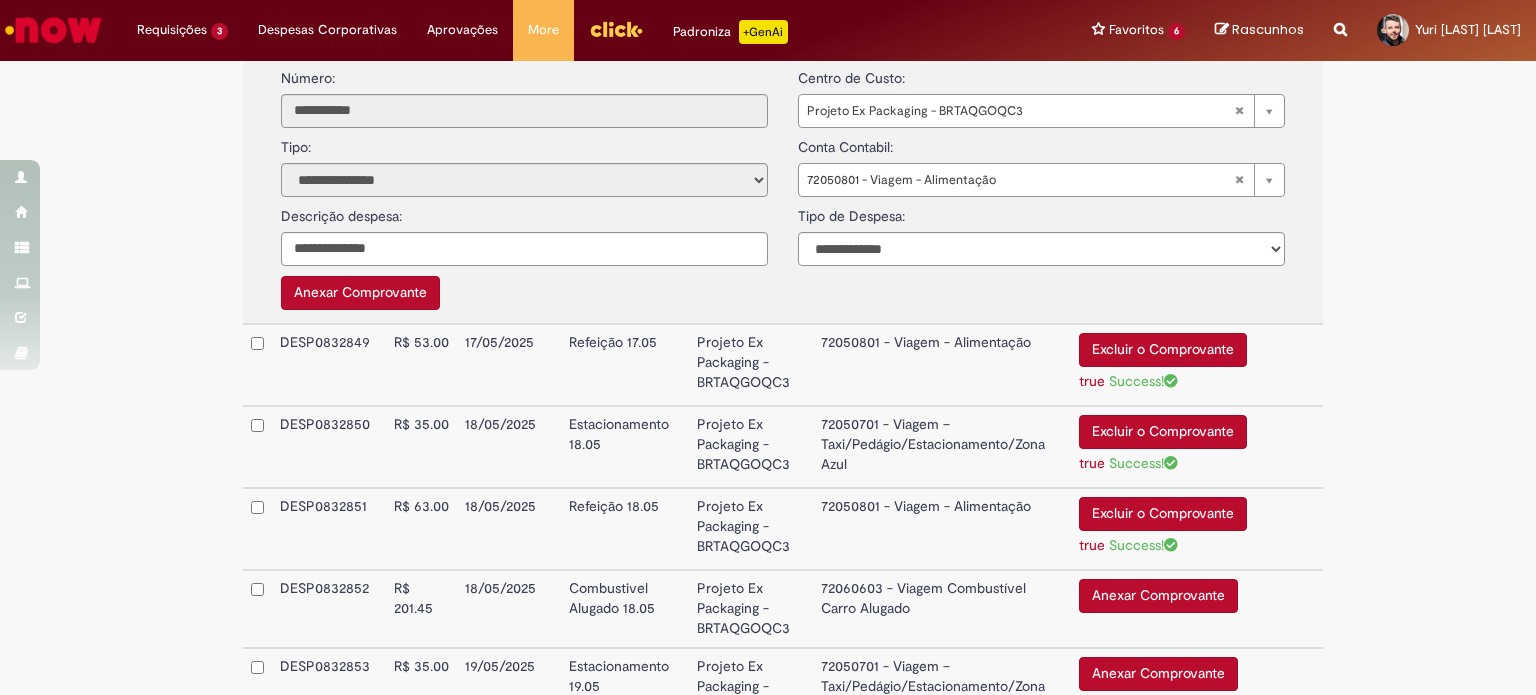 scroll, scrollTop: 1066, scrollLeft: 0, axis: vertical 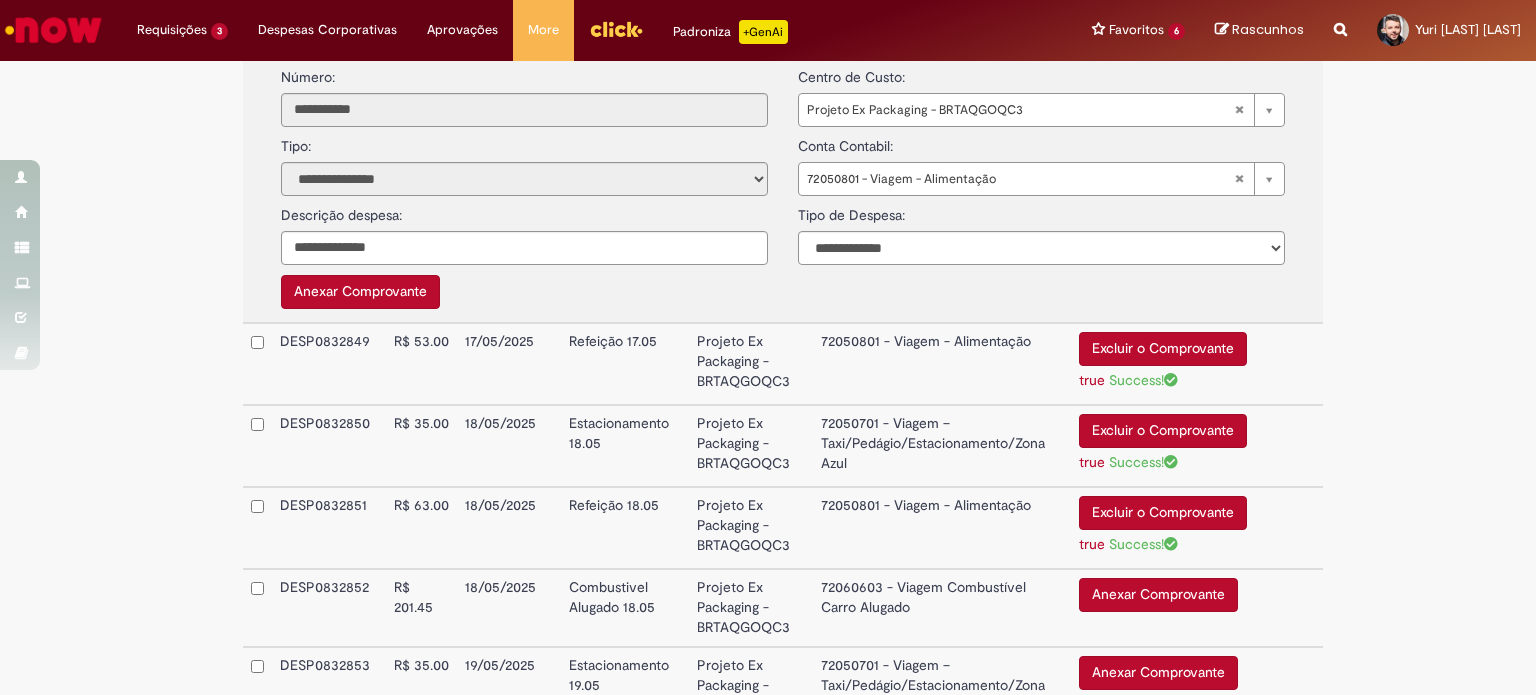 click on "Excluir o Comprovante" at bounding box center [1163, 349] 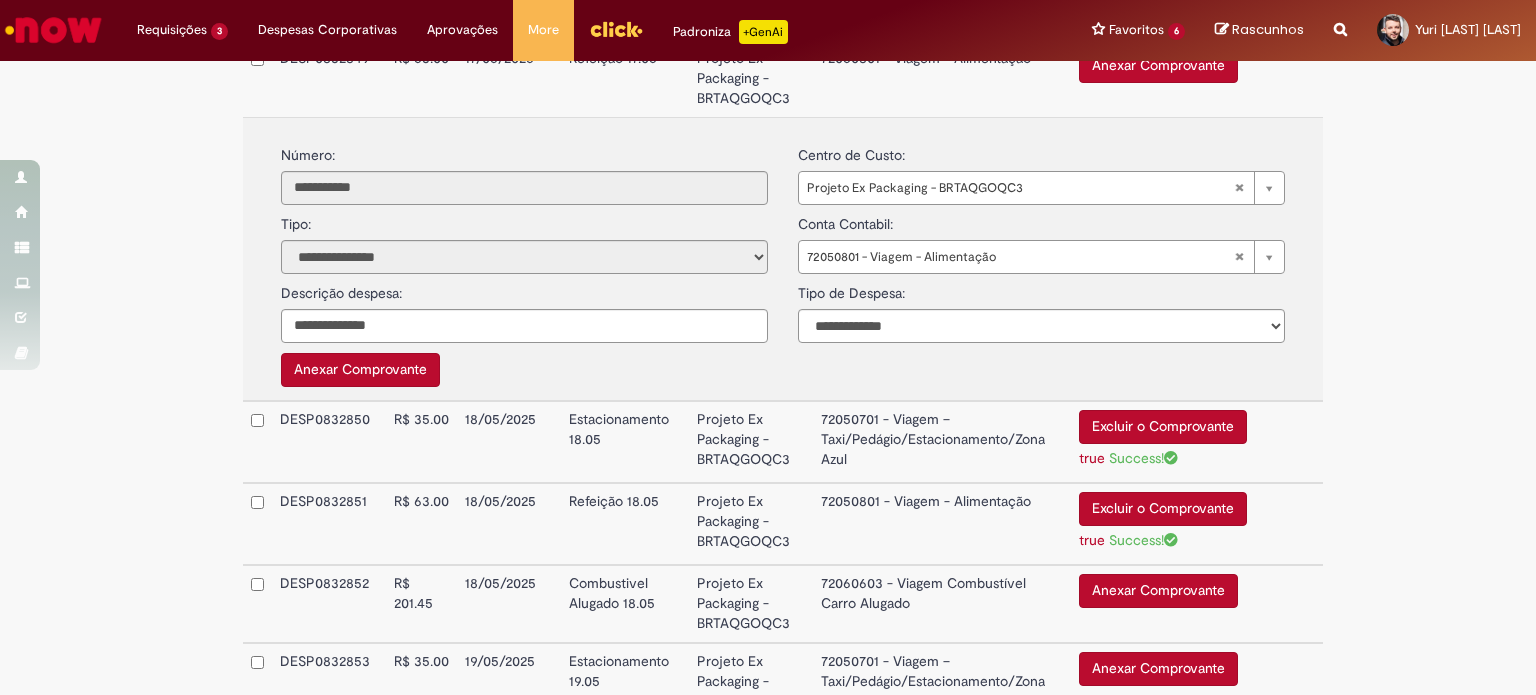 click on "Excluir o Comprovante" at bounding box center (1163, 427) 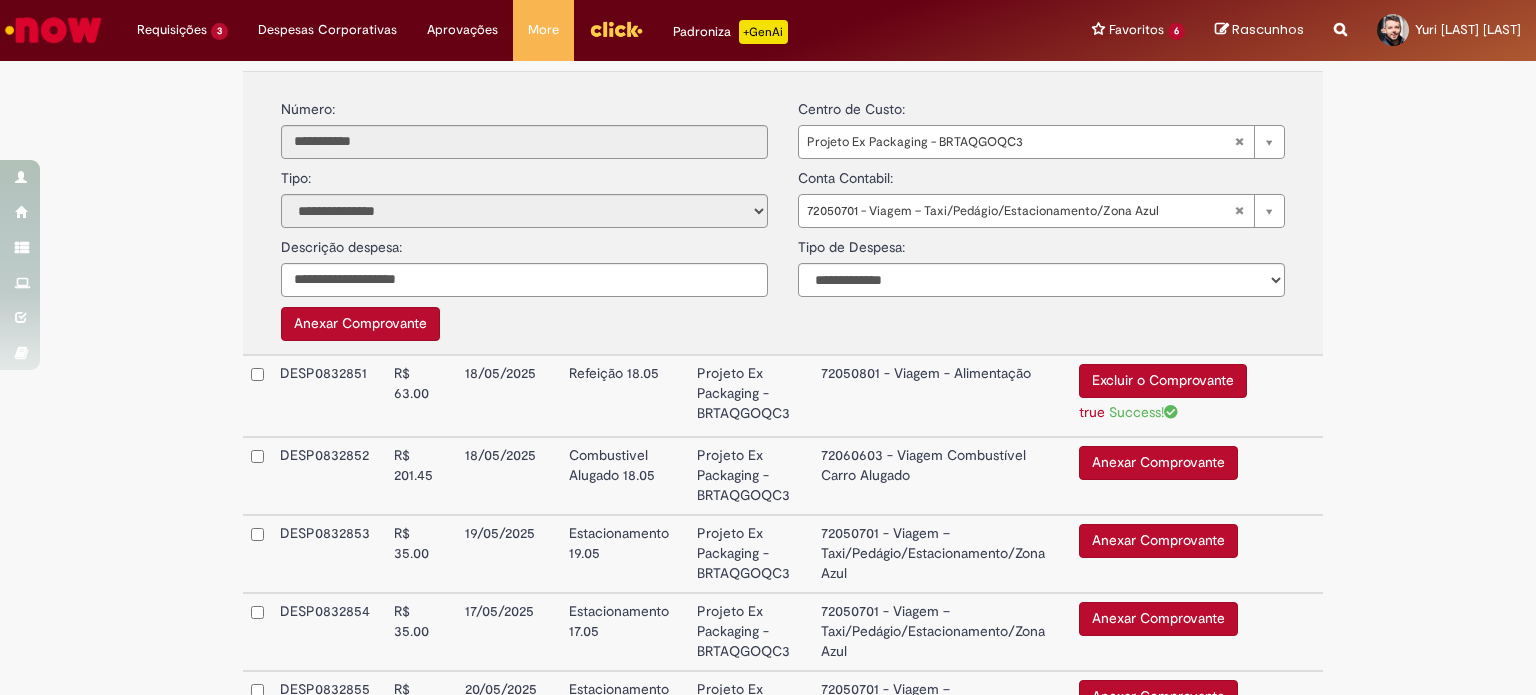 scroll, scrollTop: 1191, scrollLeft: 0, axis: vertical 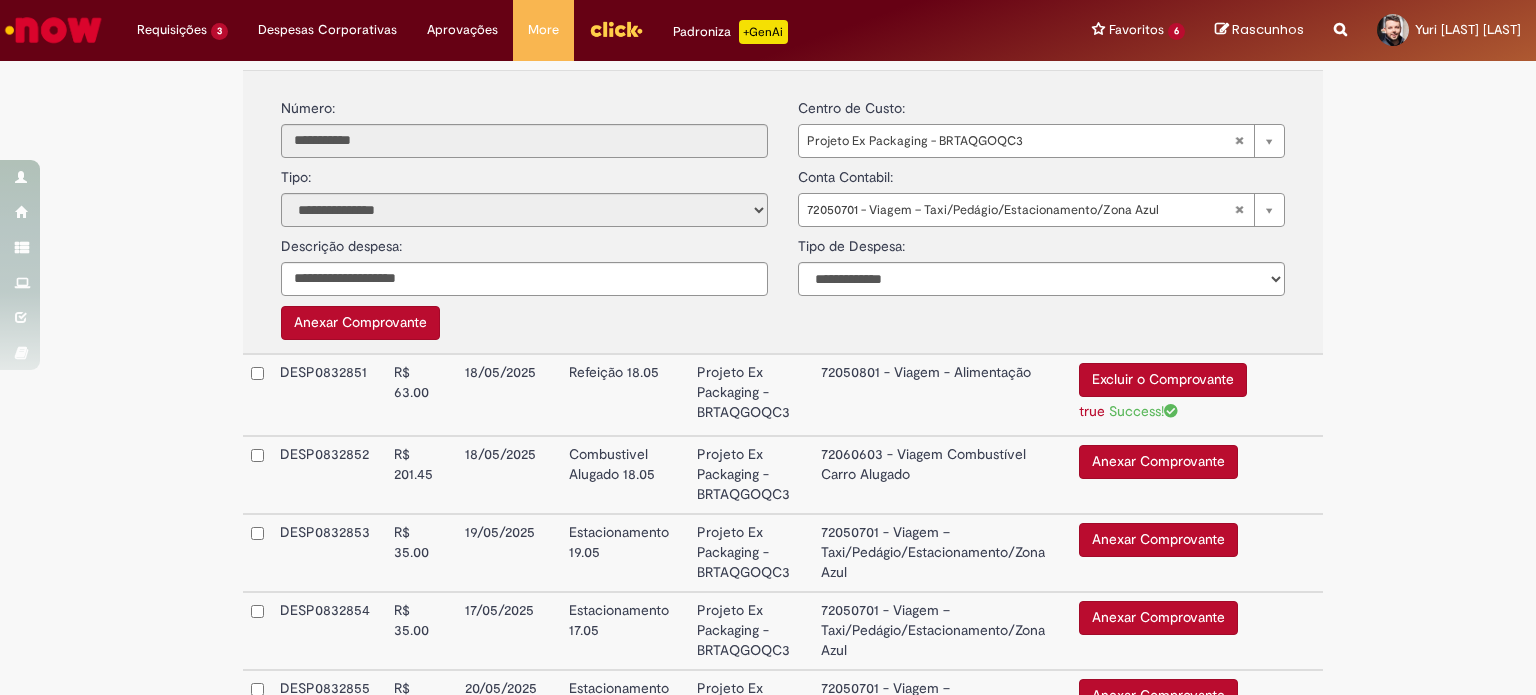 click on "Excluir o Comprovante" at bounding box center [1163, 380] 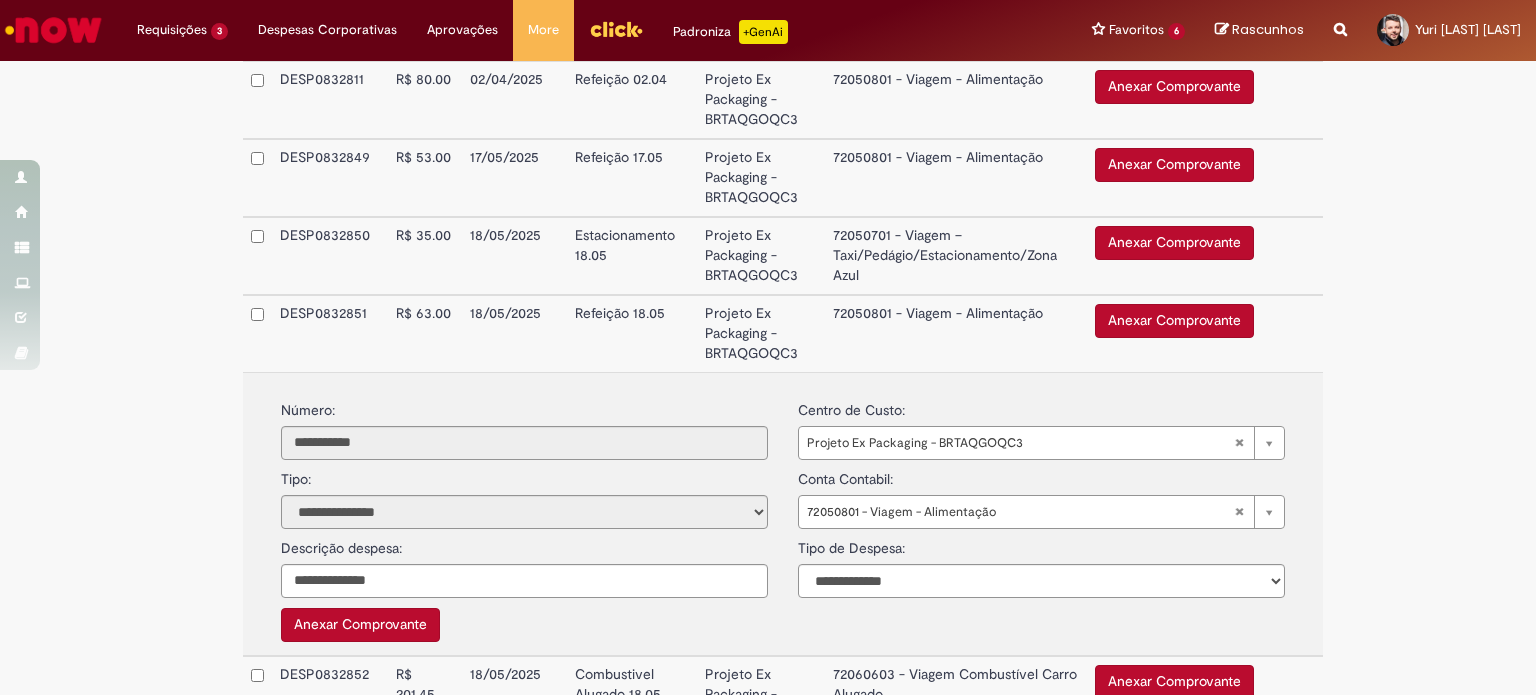 scroll, scrollTop: 964, scrollLeft: 0, axis: vertical 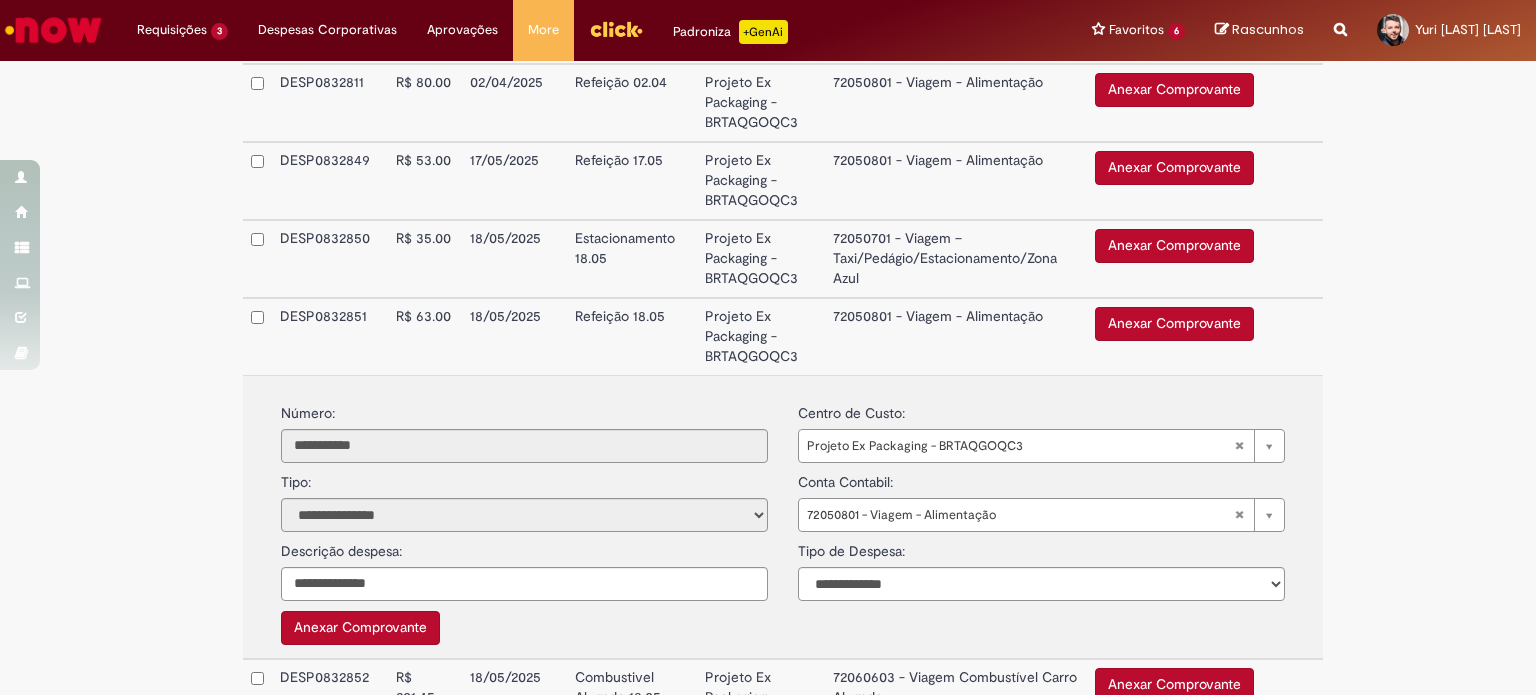 click on "Projeto Ex Packaging - BRTAQGOQC3" at bounding box center (761, 336) 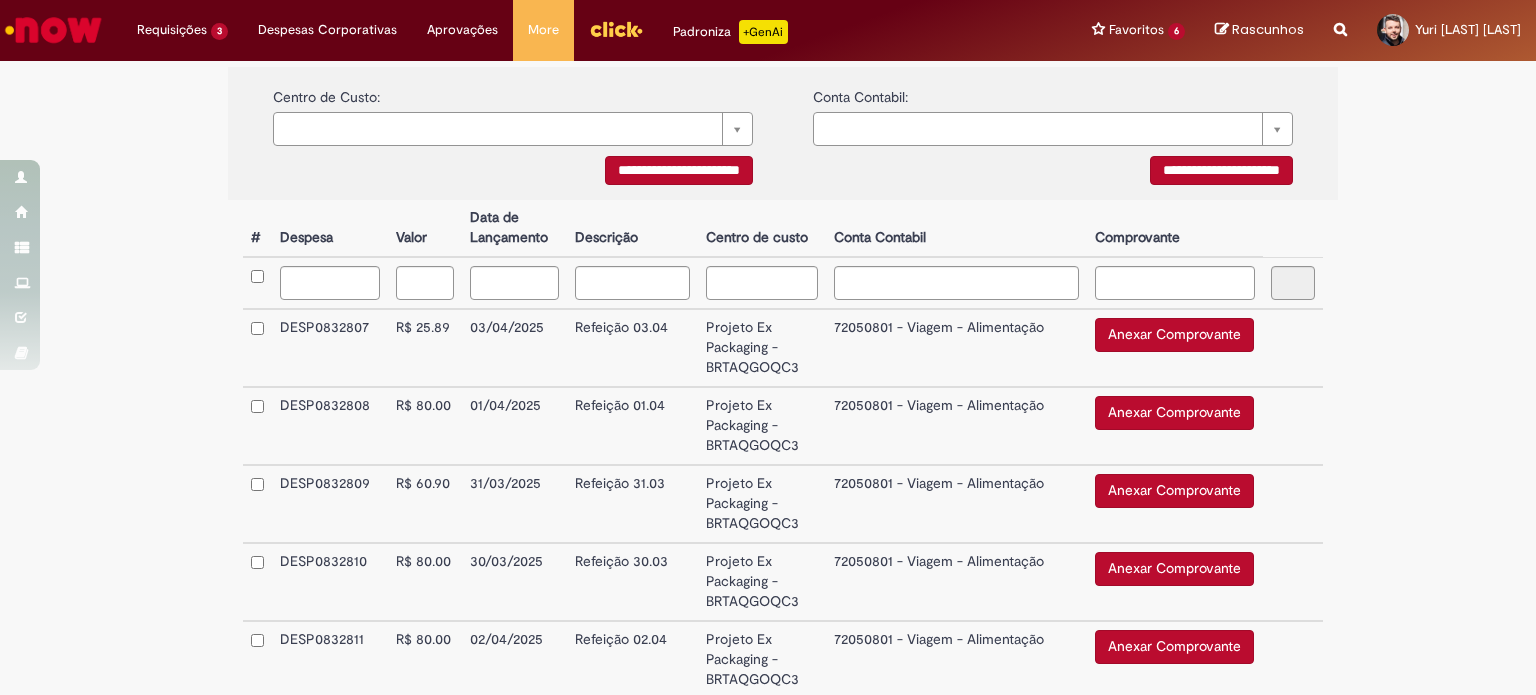 scroll, scrollTop: 409, scrollLeft: 0, axis: vertical 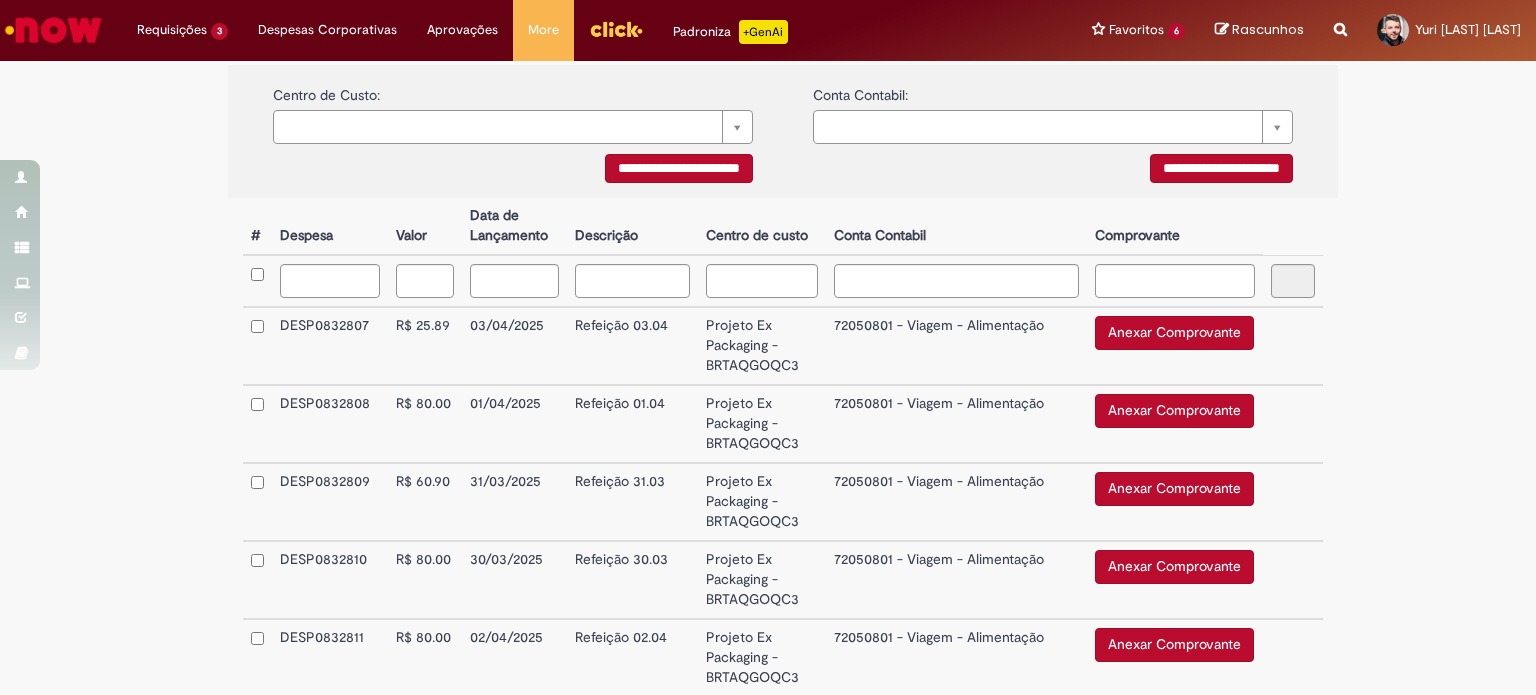 click on "Anexar Comprovante" at bounding box center [1174, 333] 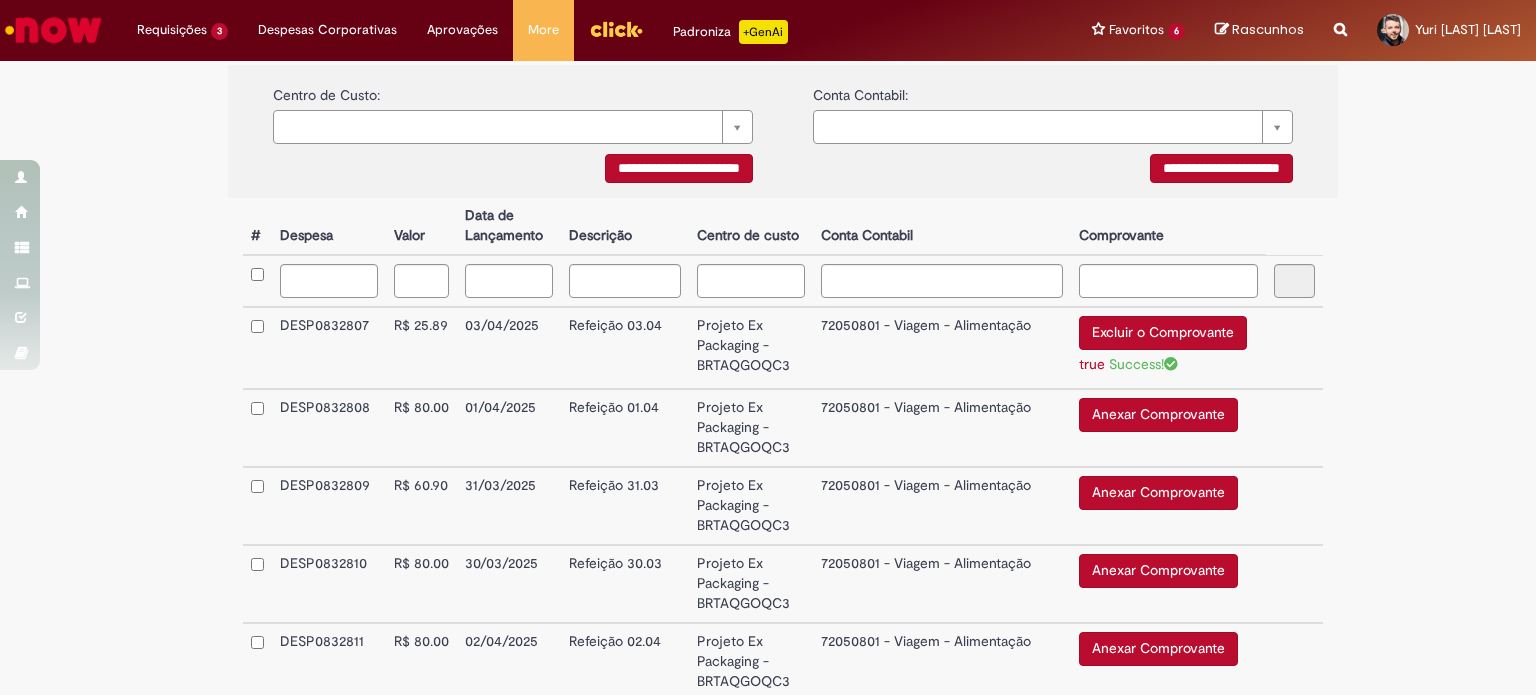 click on "Excluir o Comprovante" at bounding box center (1163, 333) 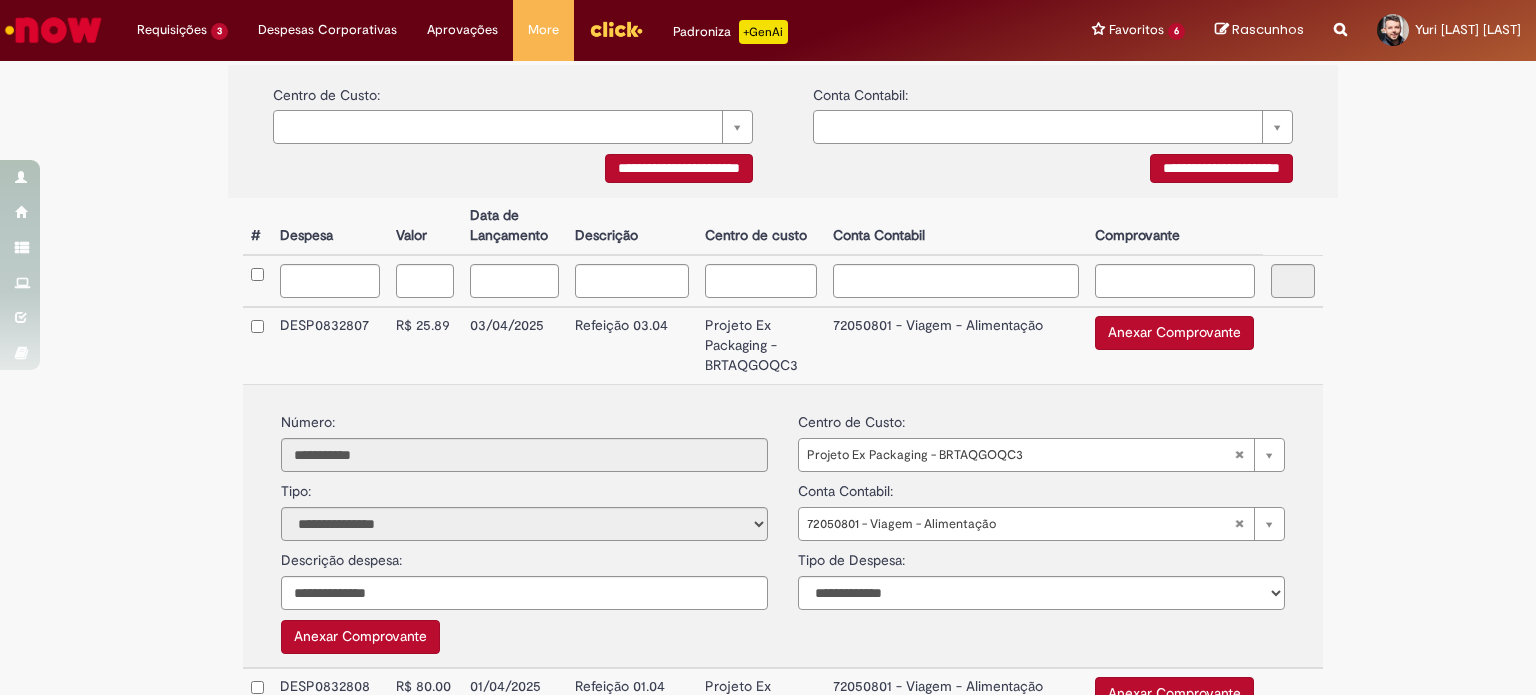click on "Refeição 03.04" at bounding box center [632, 345] 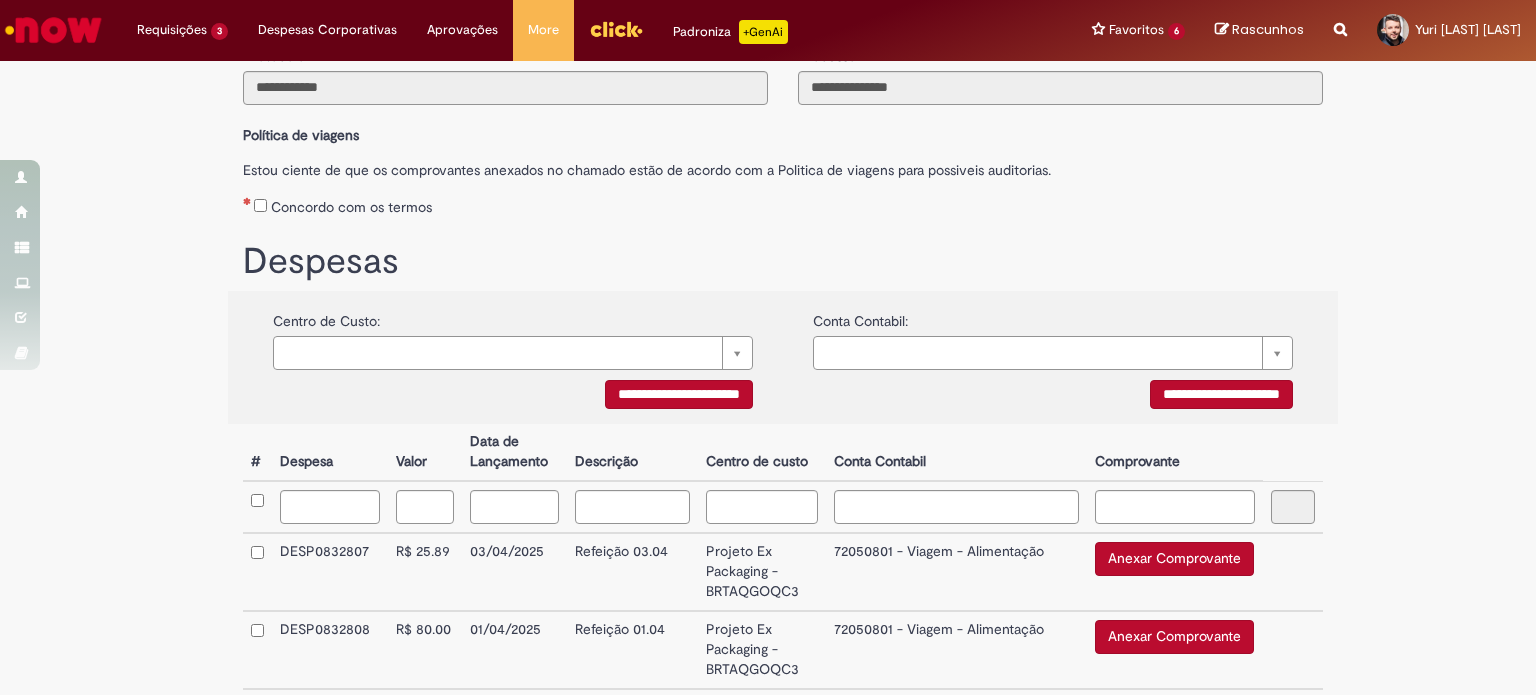 scroll, scrollTop: 182, scrollLeft: 0, axis: vertical 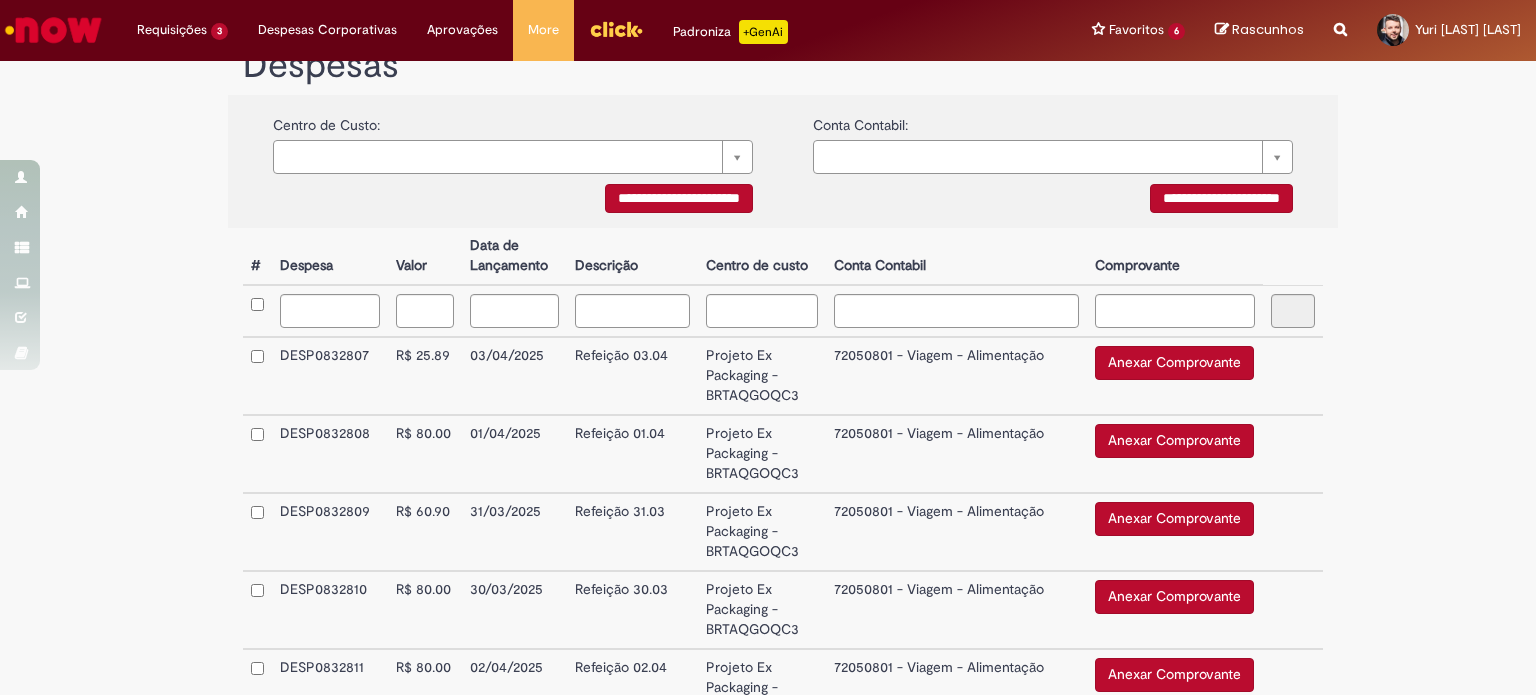 click on "Anexar Comprovante" at bounding box center (1174, 363) 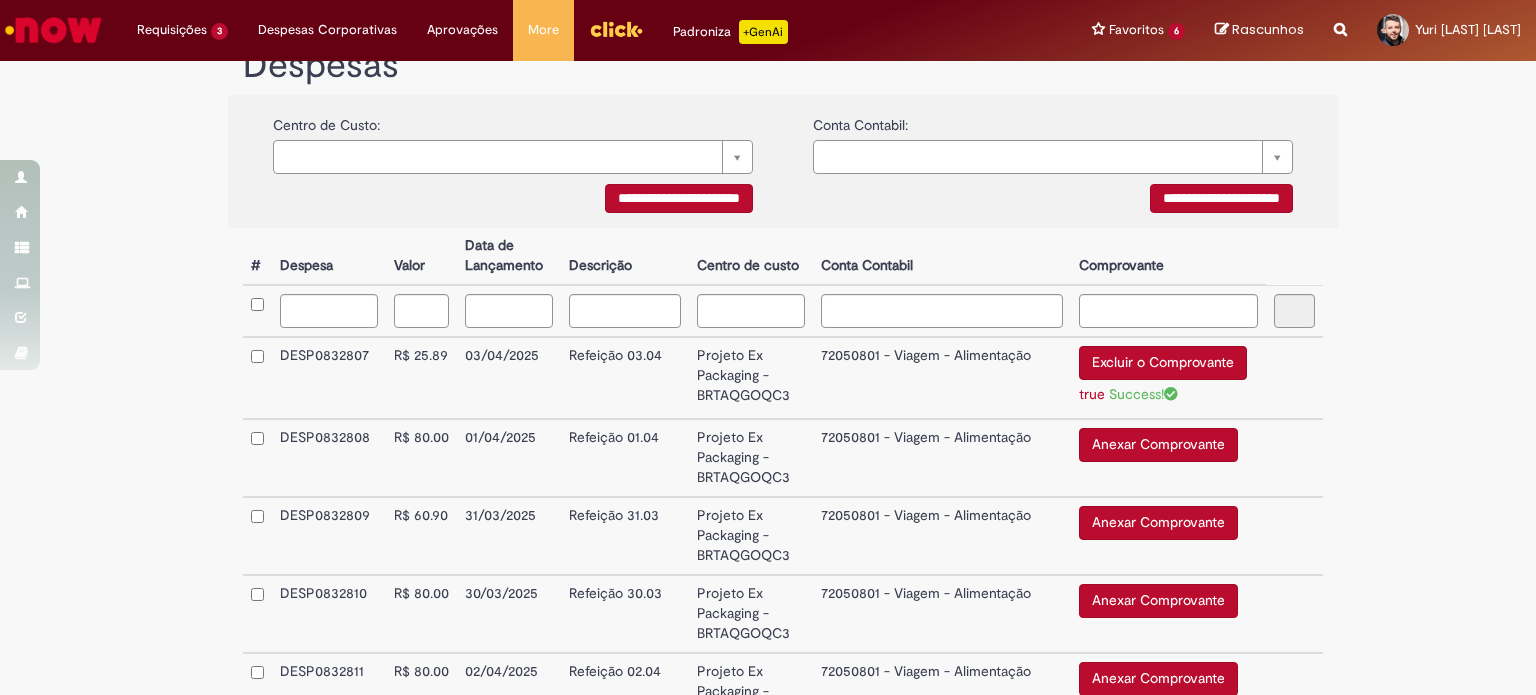 click on "Anexar Comprovante" at bounding box center (1158, 445) 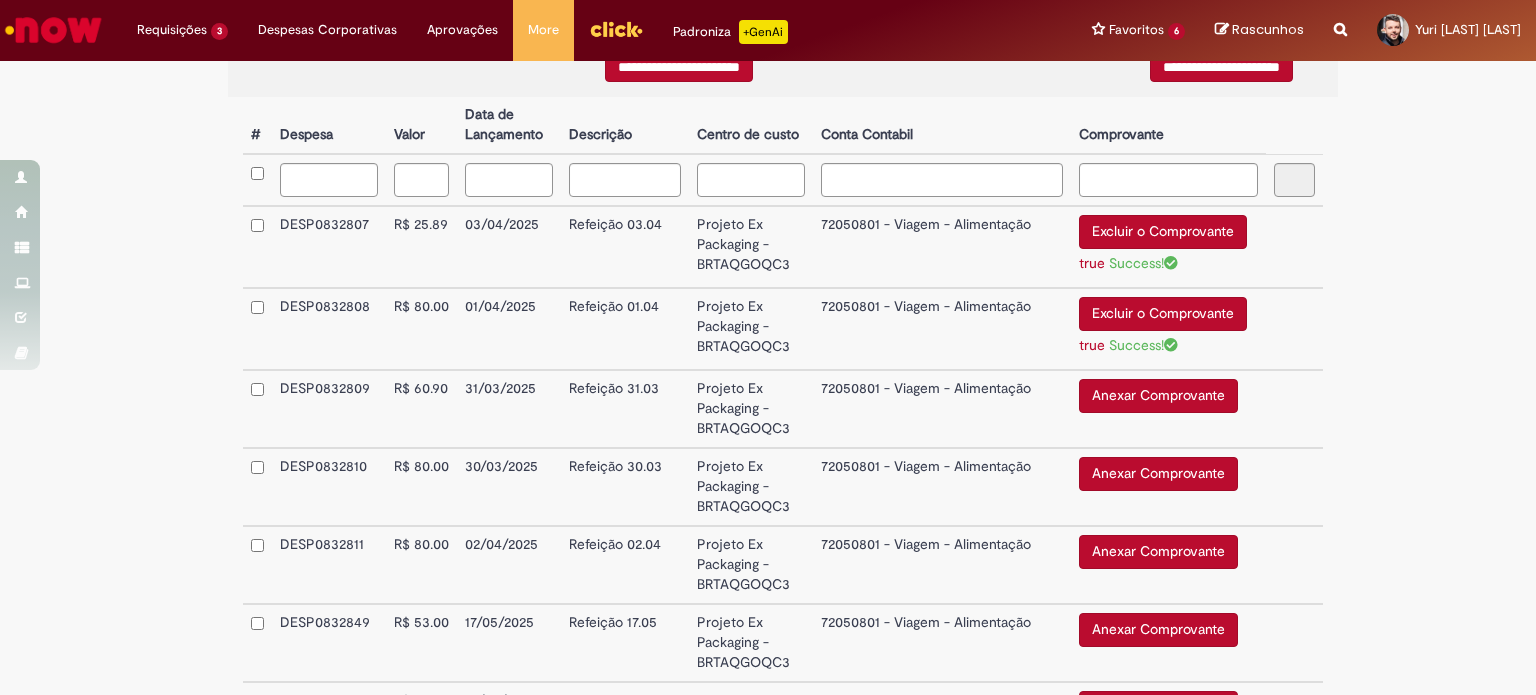 scroll, scrollTop: 512, scrollLeft: 0, axis: vertical 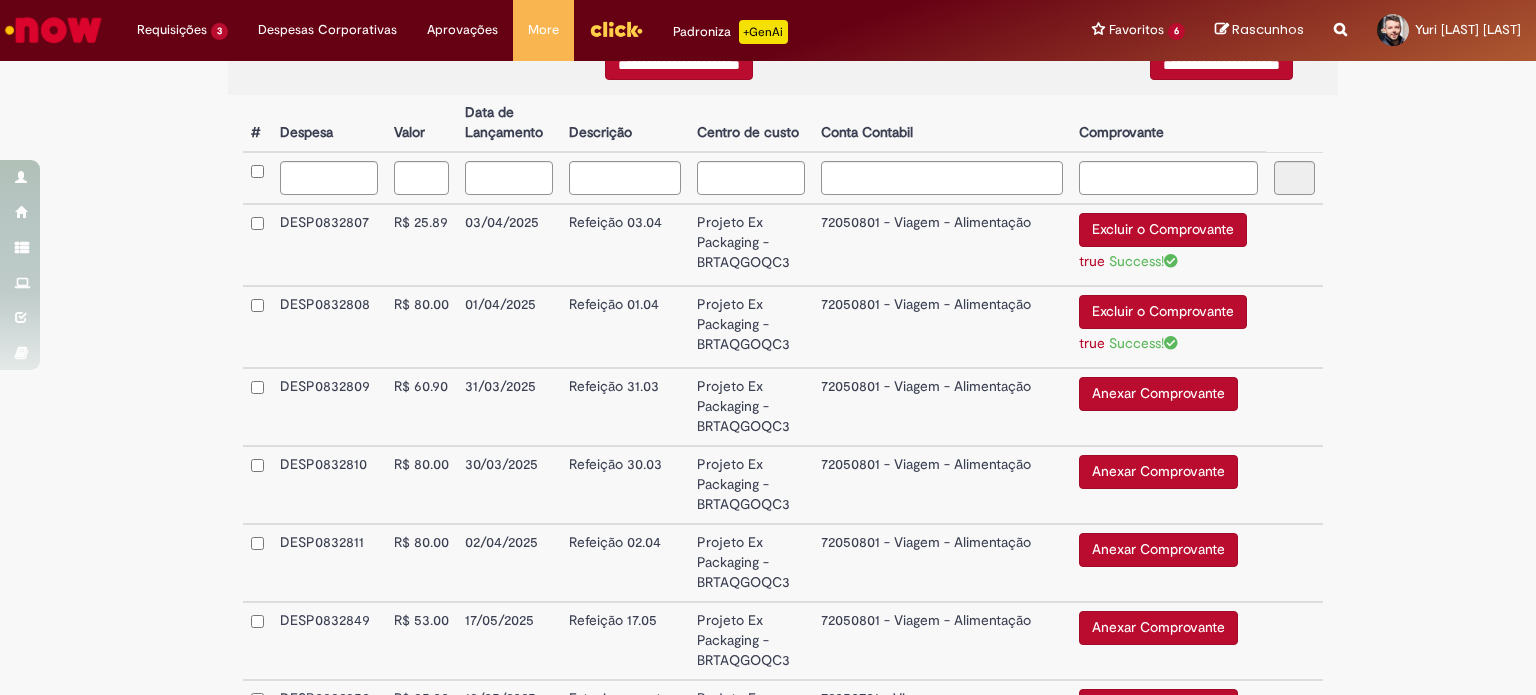 click on "Anexar Comprovante" at bounding box center [1158, 394] 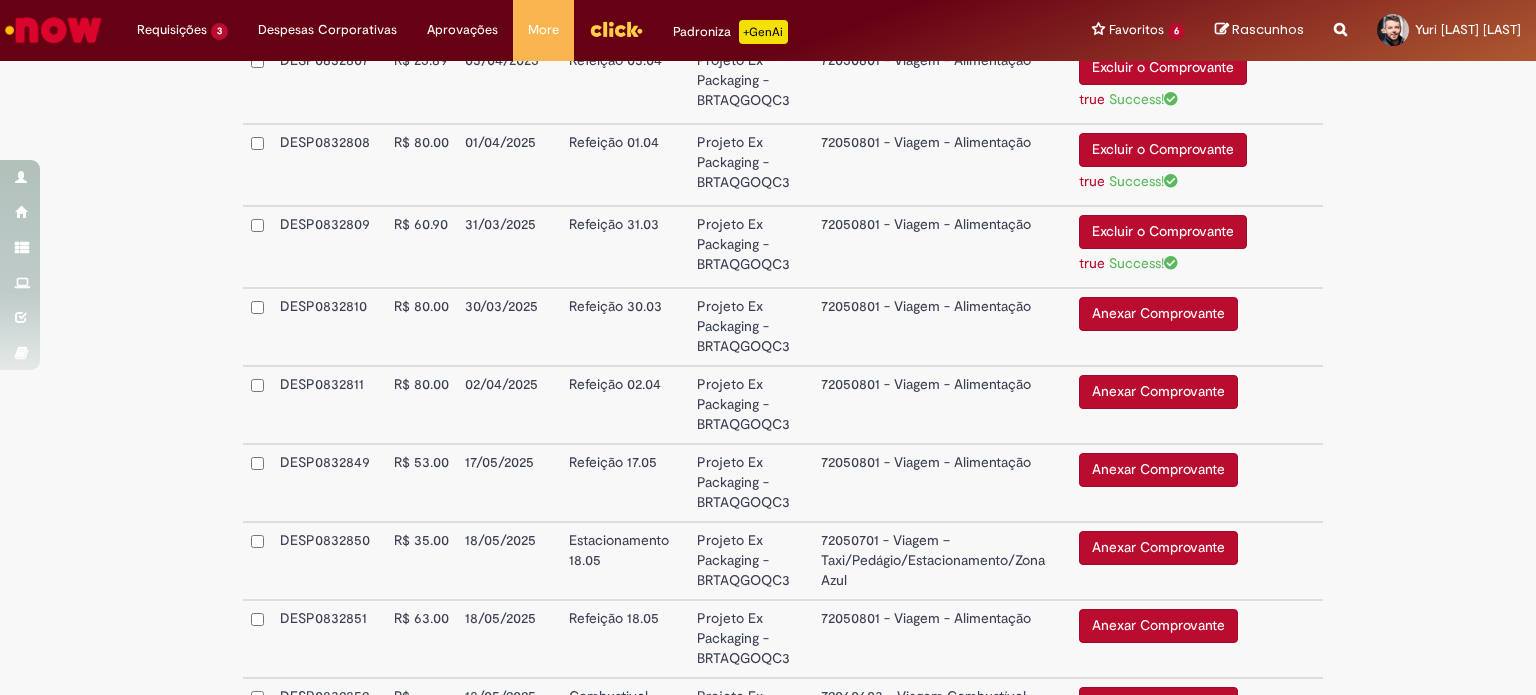 scroll, scrollTop: 671, scrollLeft: 0, axis: vertical 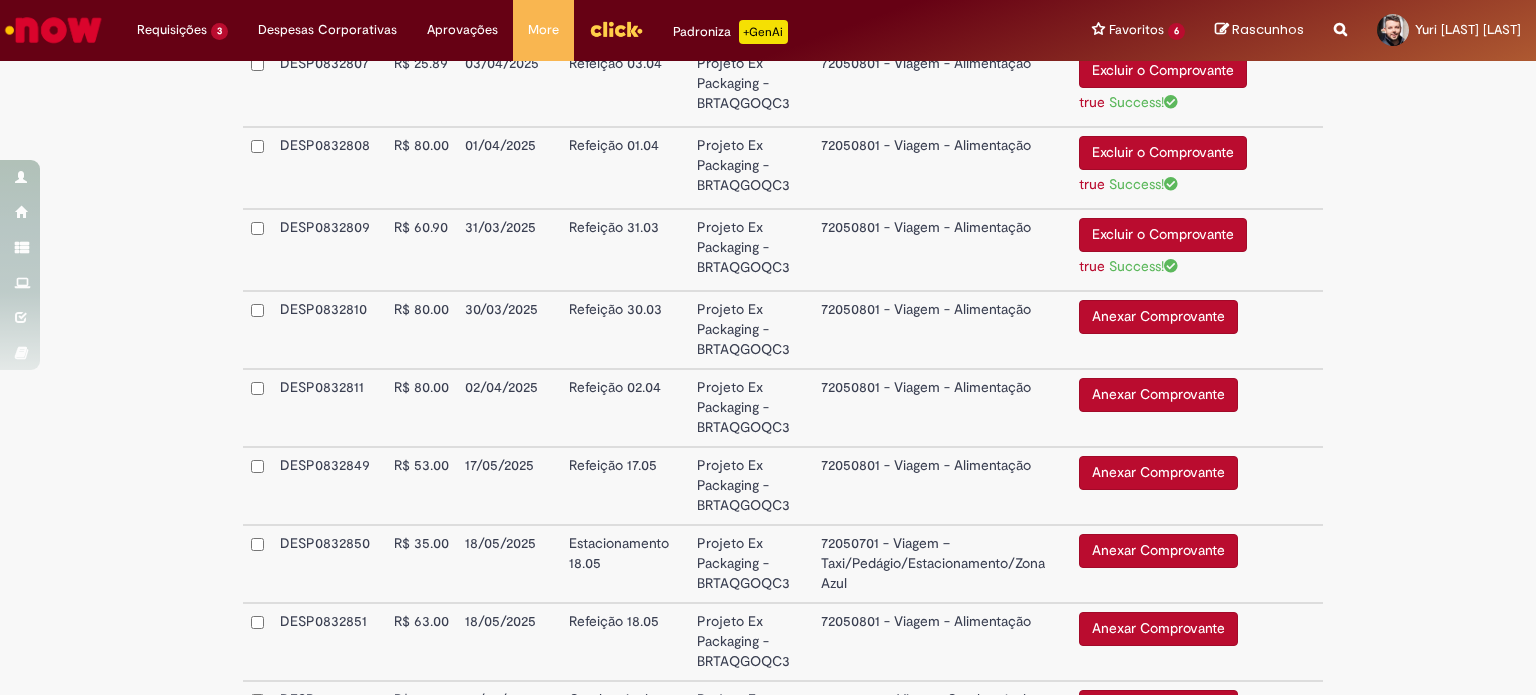 click on "Anexar Comprovante" at bounding box center (1158, 317) 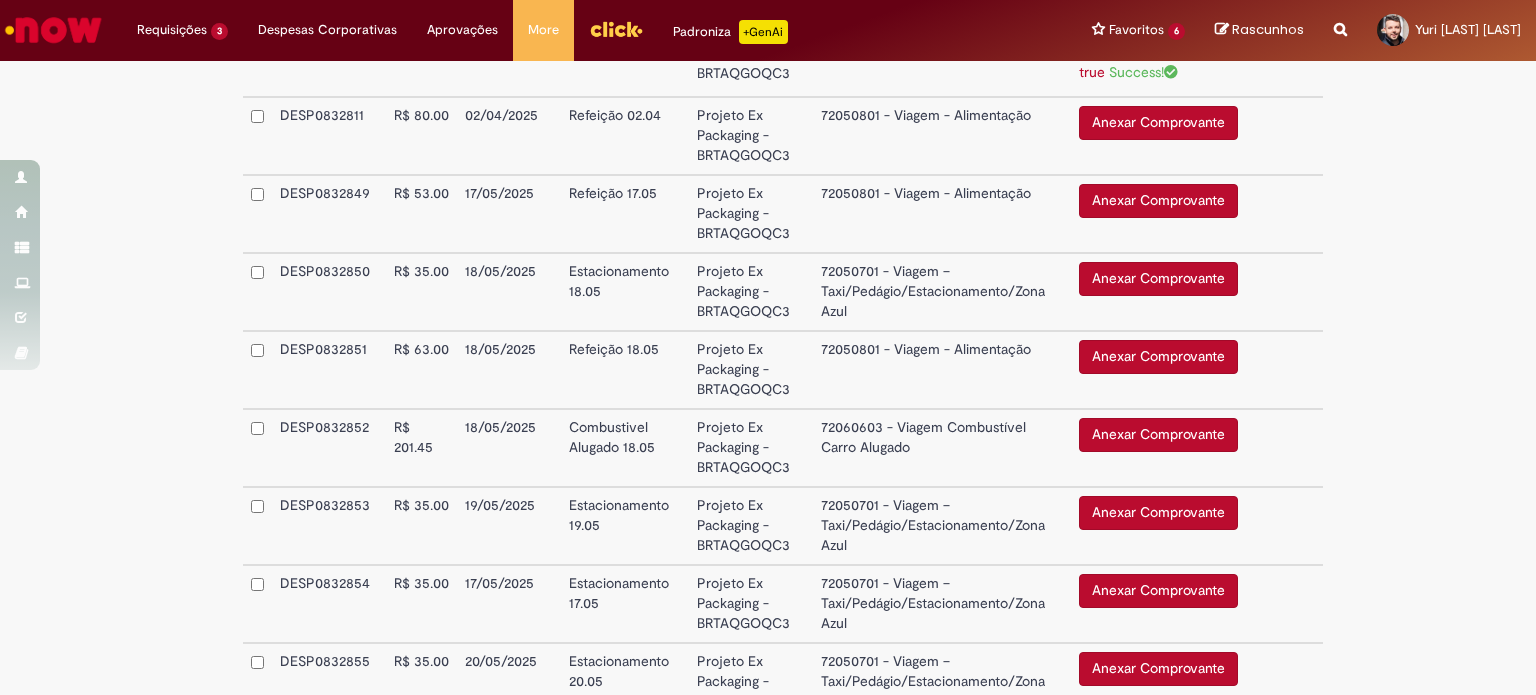 scroll, scrollTop: 948, scrollLeft: 0, axis: vertical 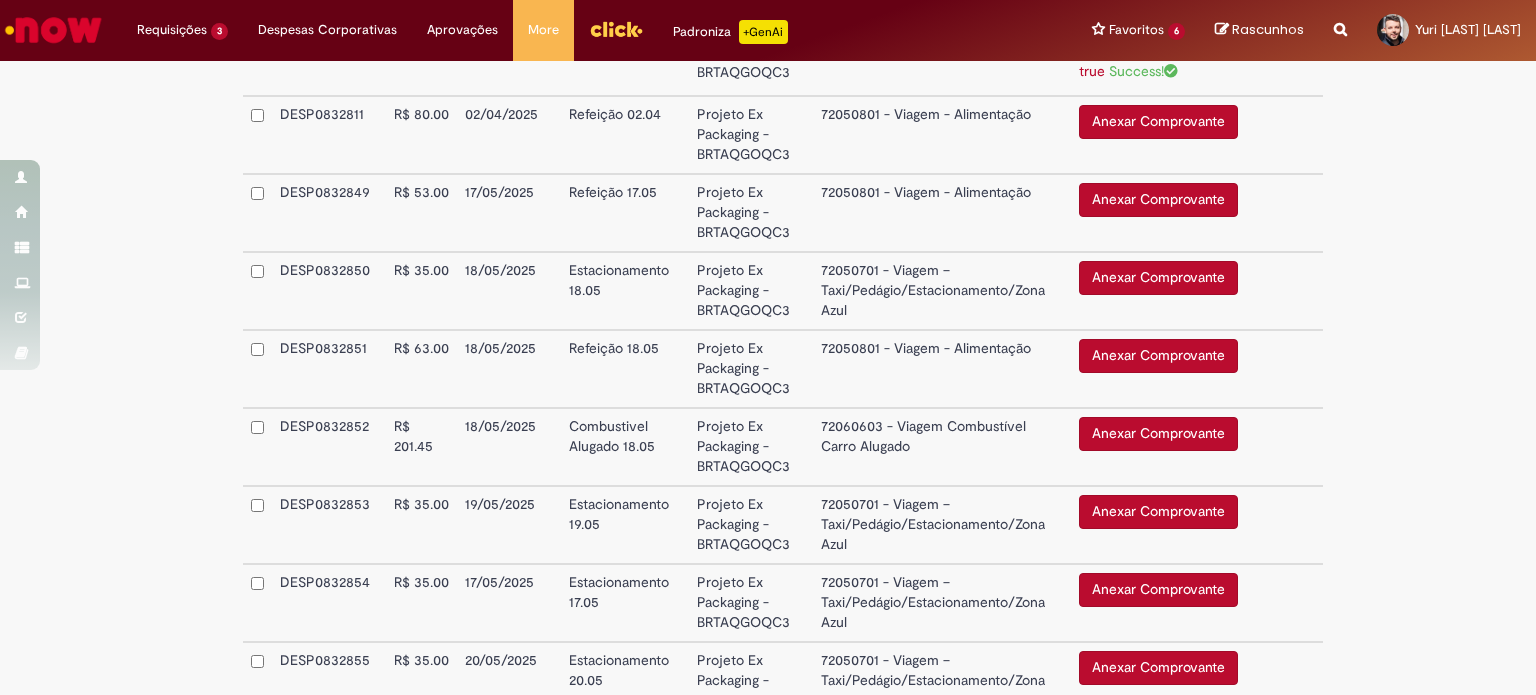 click on "Anexar Comprovante" at bounding box center [1158, 122] 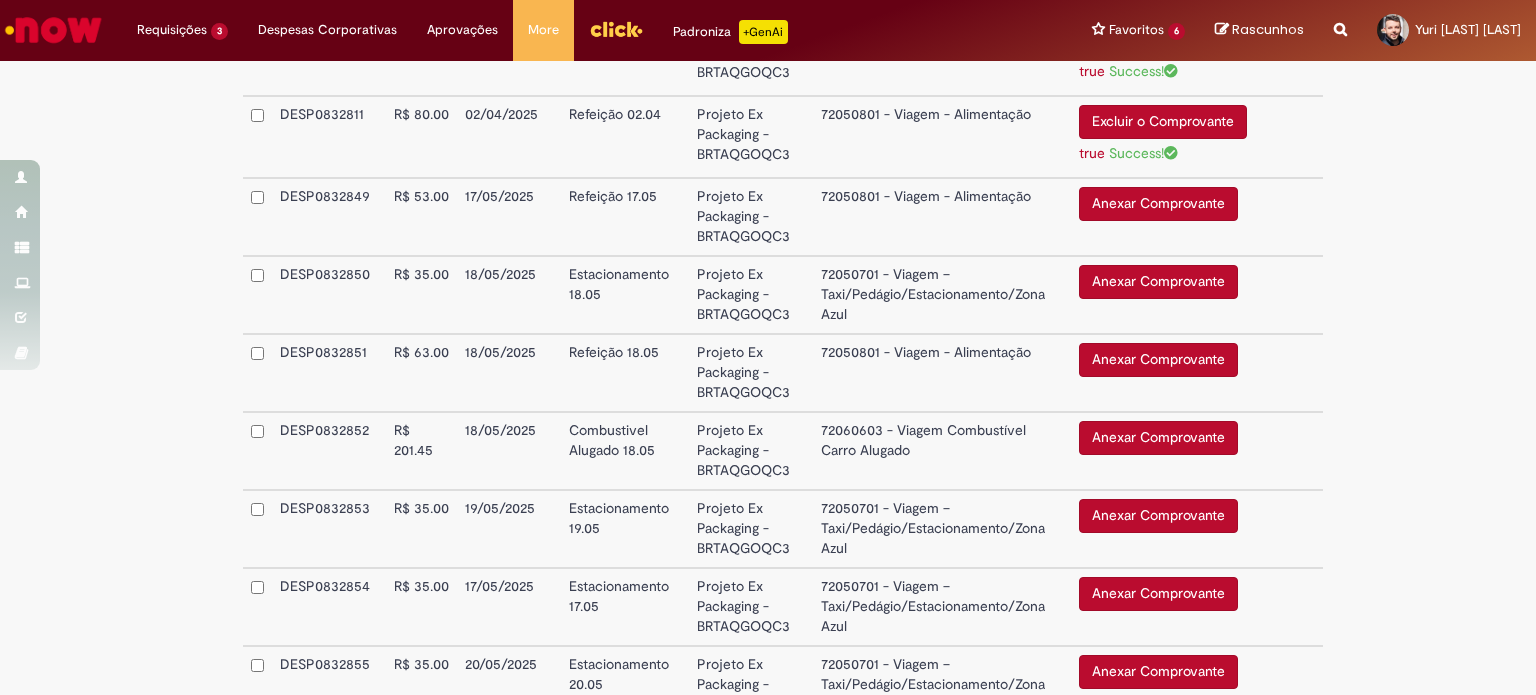 click on "Anexar Comprovante" at bounding box center [1158, 204] 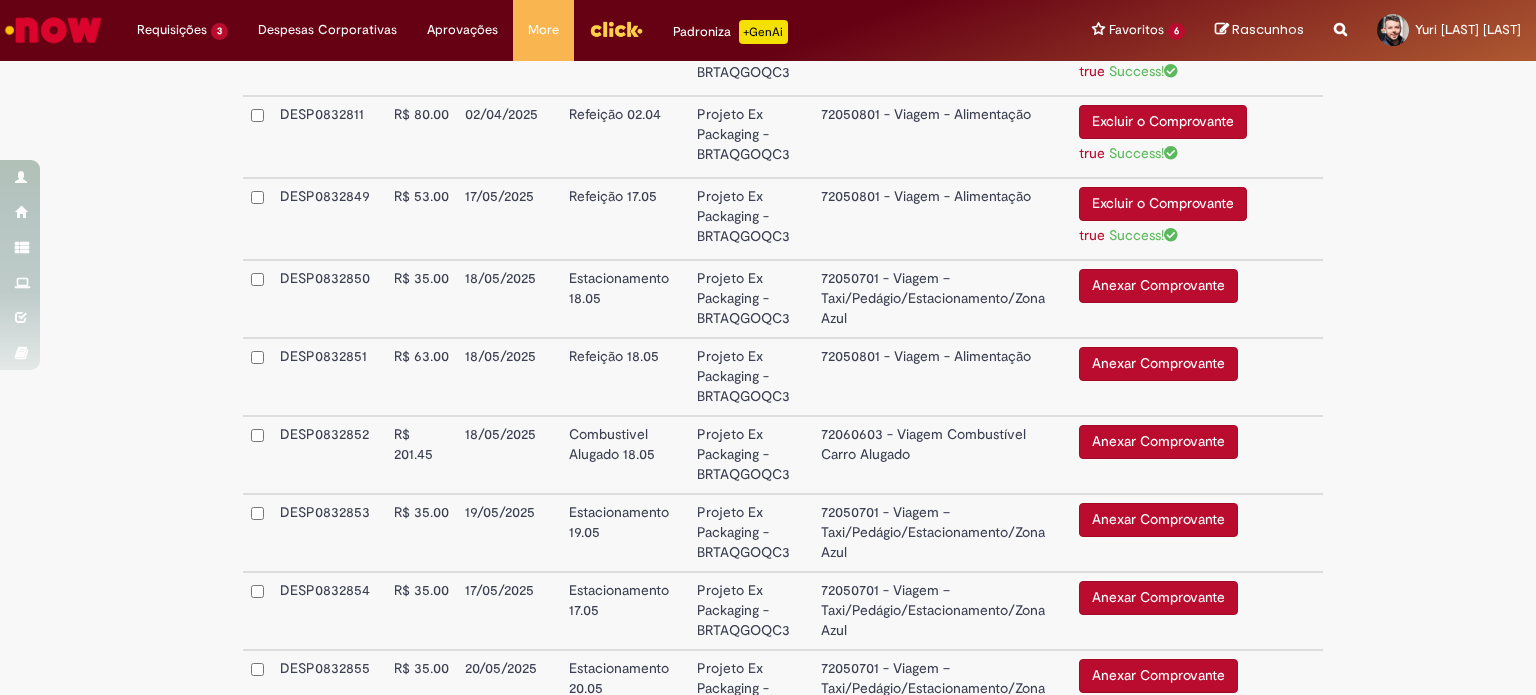 click on "Anexar Comprovante" at bounding box center [1158, 286] 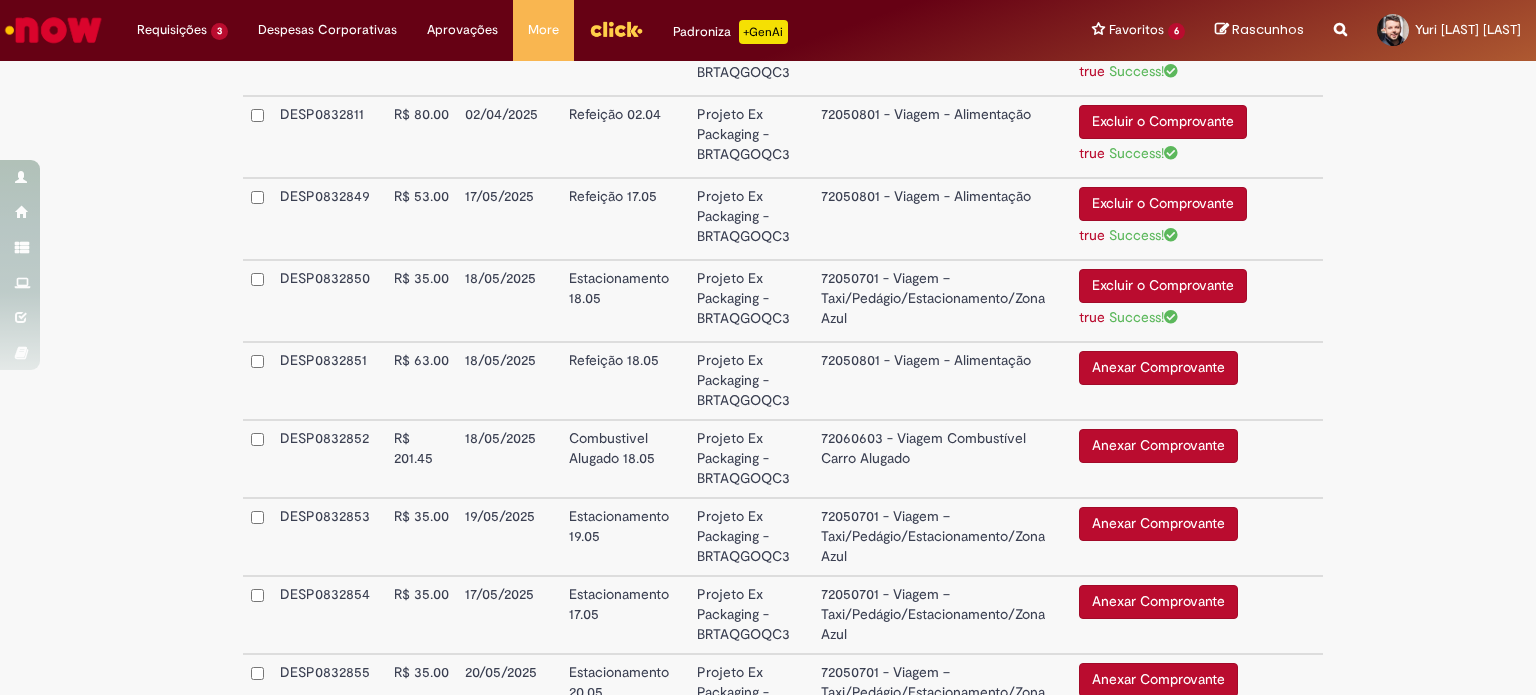 click on "Anexar Comprovante" at bounding box center (1158, 368) 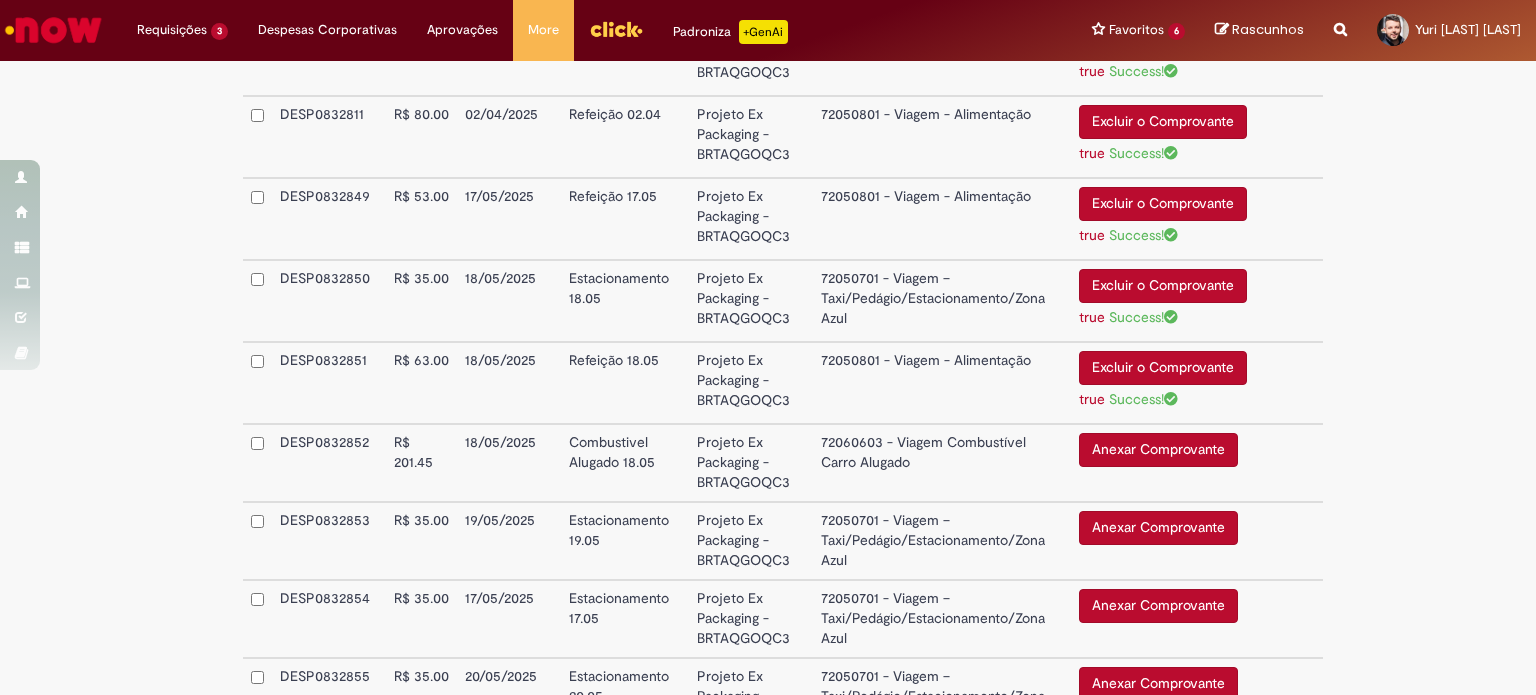click on "Anexar Comprovante" at bounding box center (1158, 450) 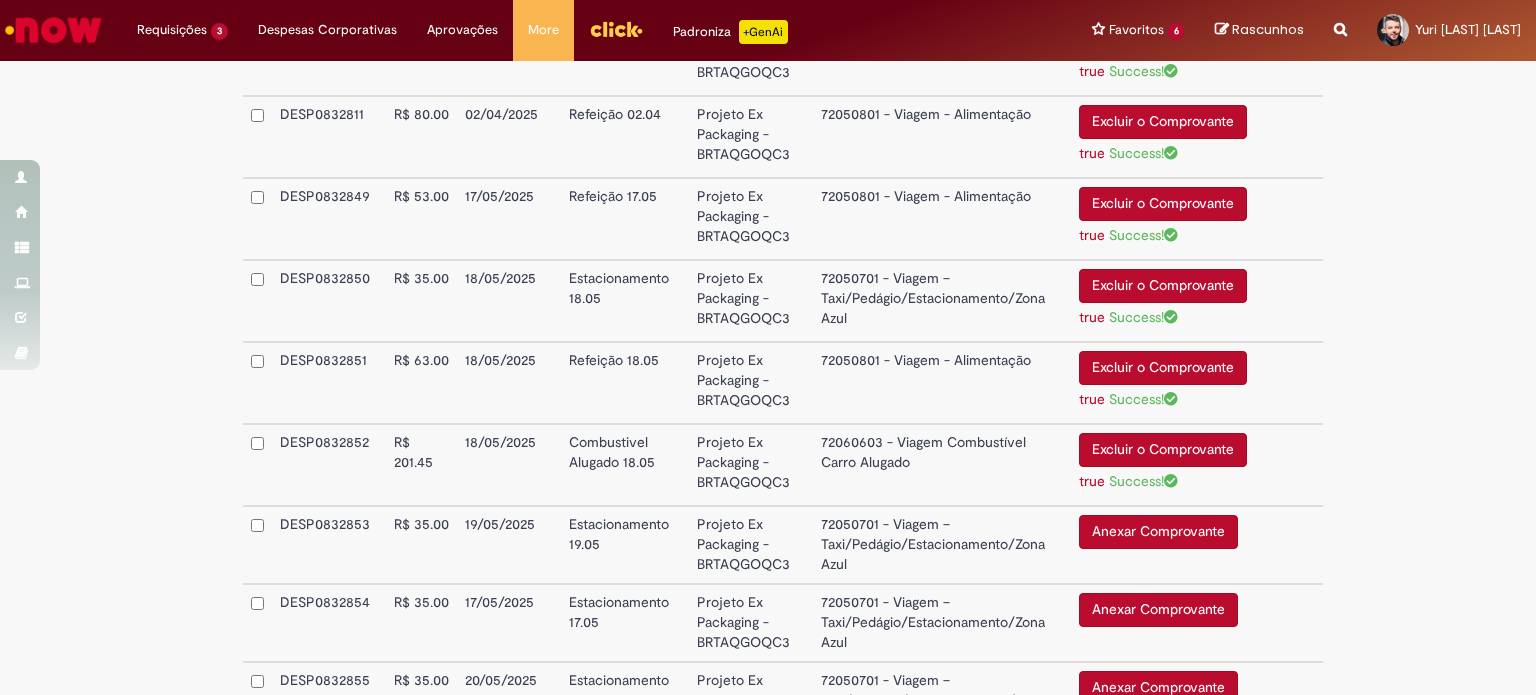 click on "Anexar Comprovante" at bounding box center [1158, 532] 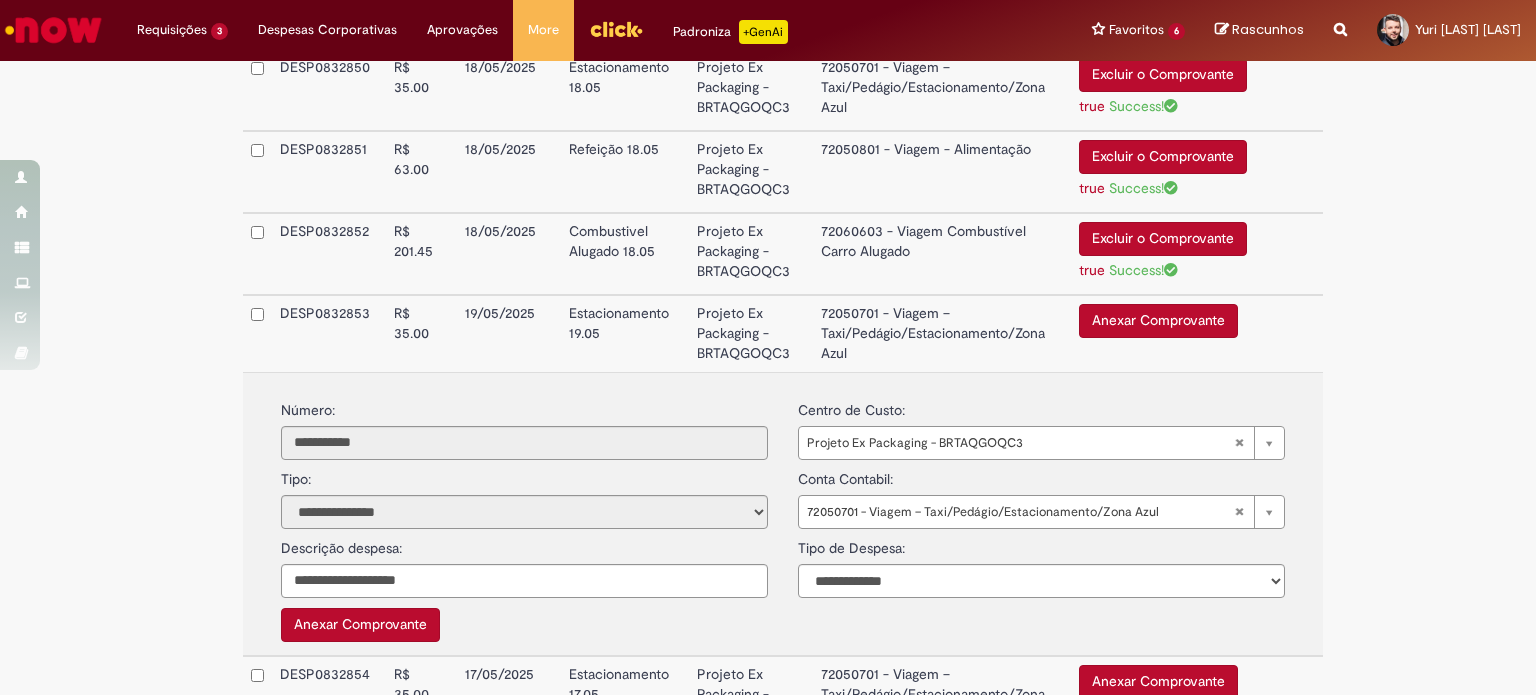 scroll, scrollTop: 1160, scrollLeft: 0, axis: vertical 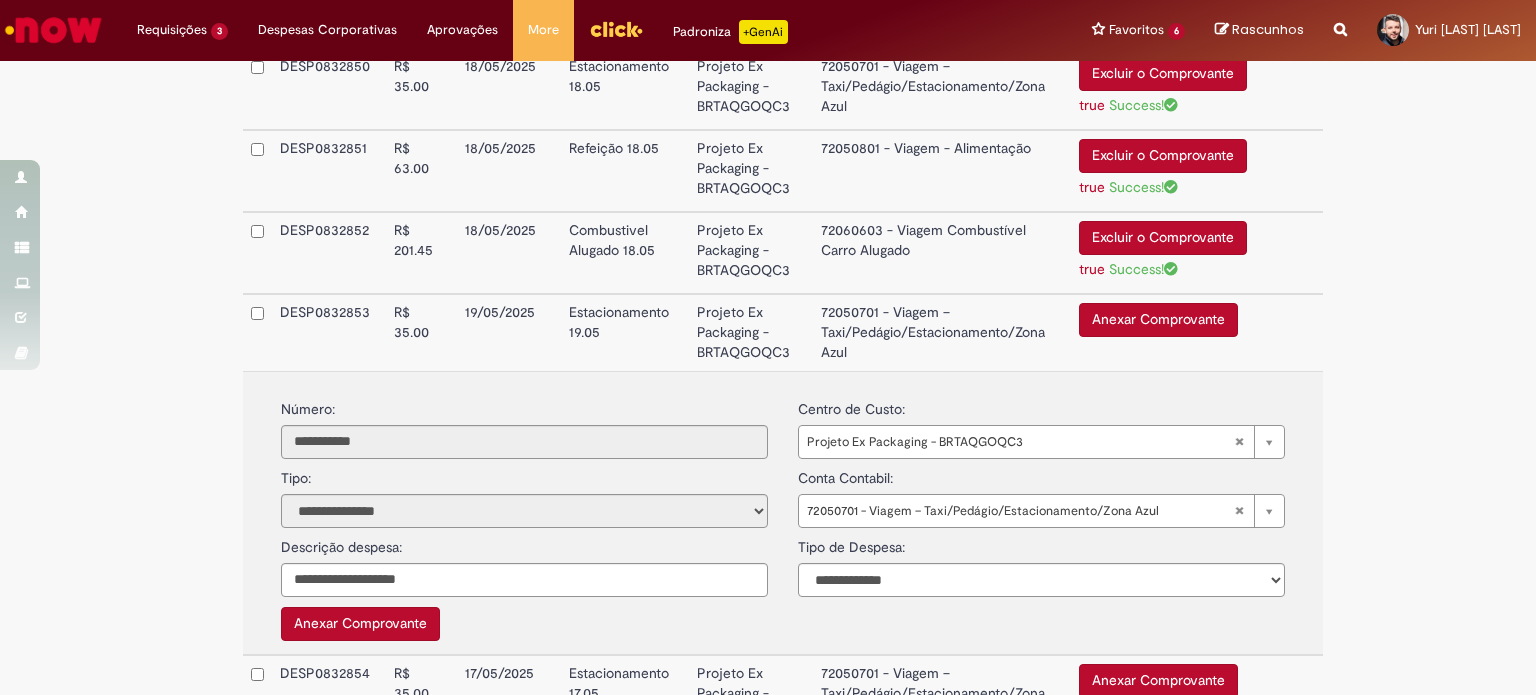 click on "Anexar Comprovante" at bounding box center (1158, 320) 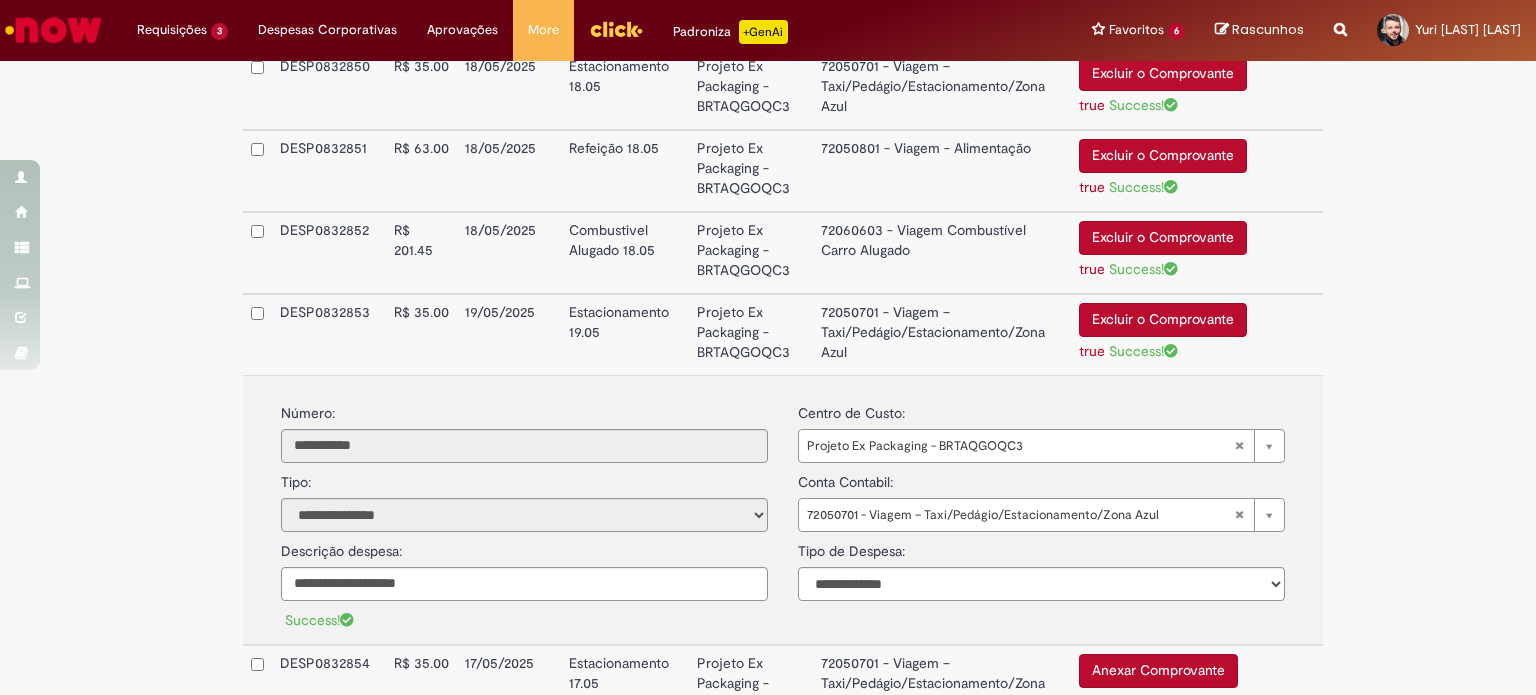 click on "72050701 -  Viagem – Taxi/Pedágio/Estacionamento/Zona Azul" at bounding box center (942, 334) 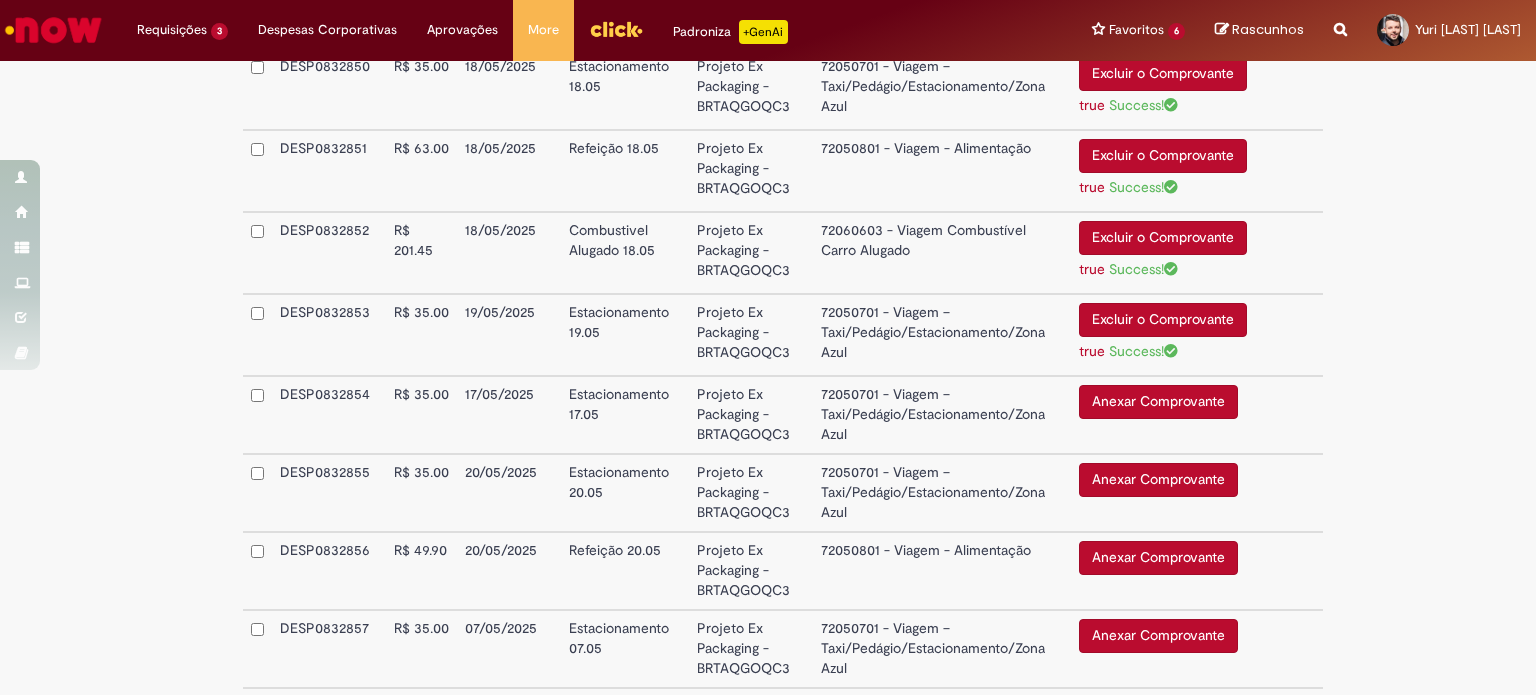 click on "Anexar Comprovante" at bounding box center [1158, 402] 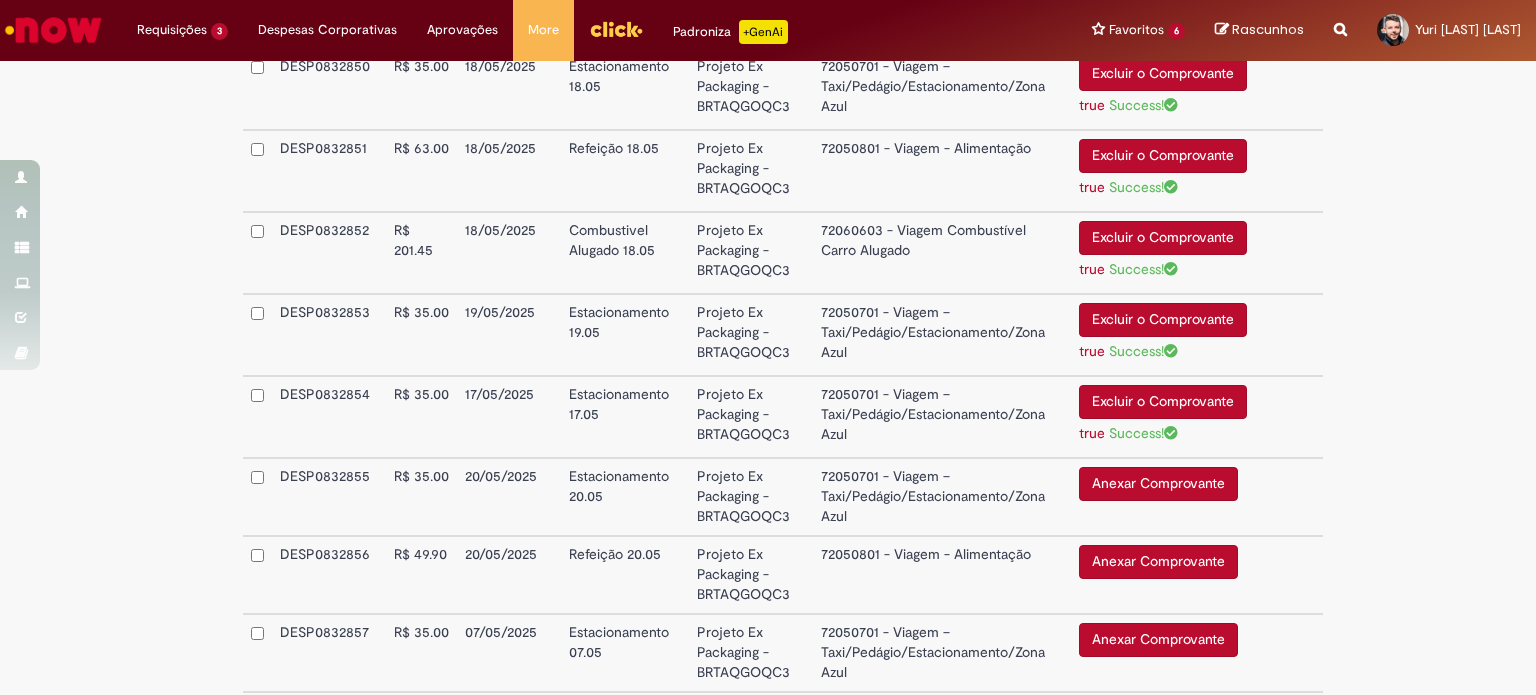 click on "Anexar Comprovante" at bounding box center [1158, 484] 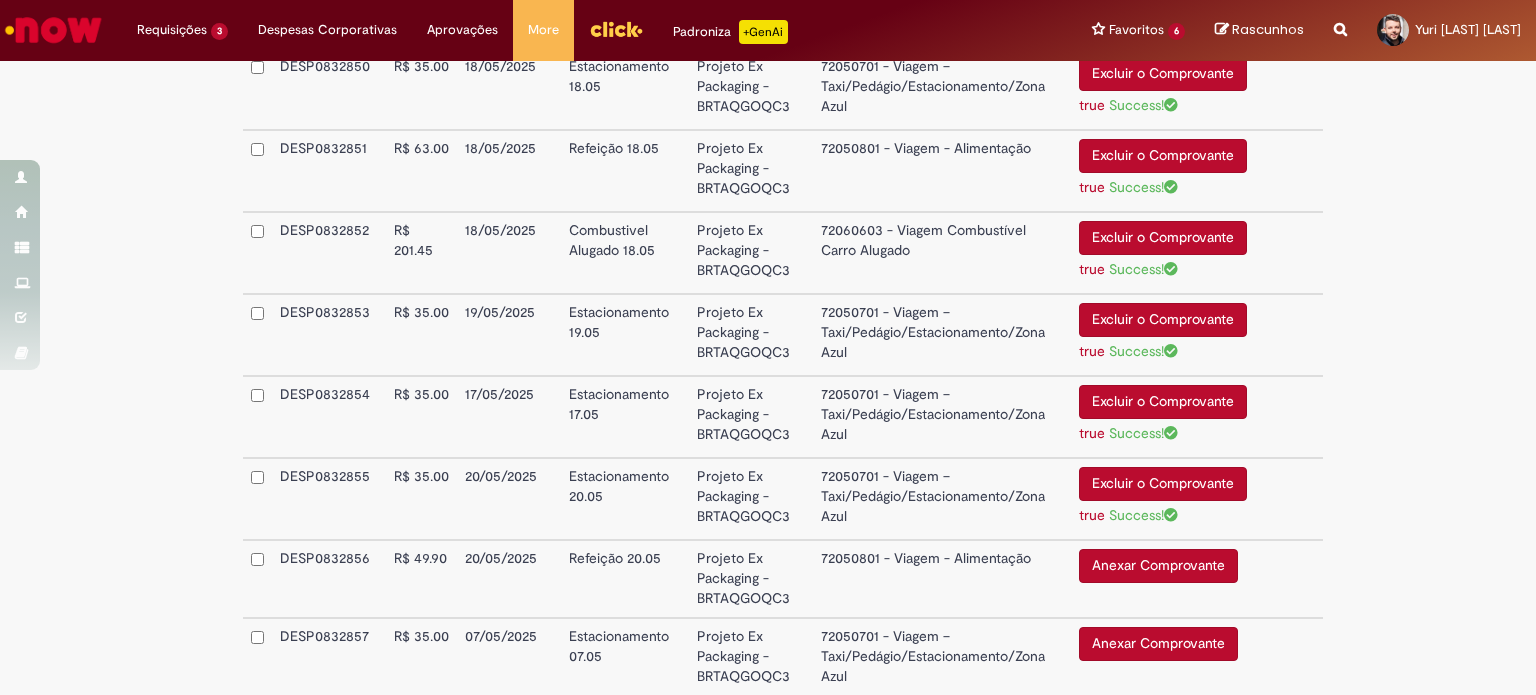click on "Anexar Comprovante" at bounding box center (1158, 566) 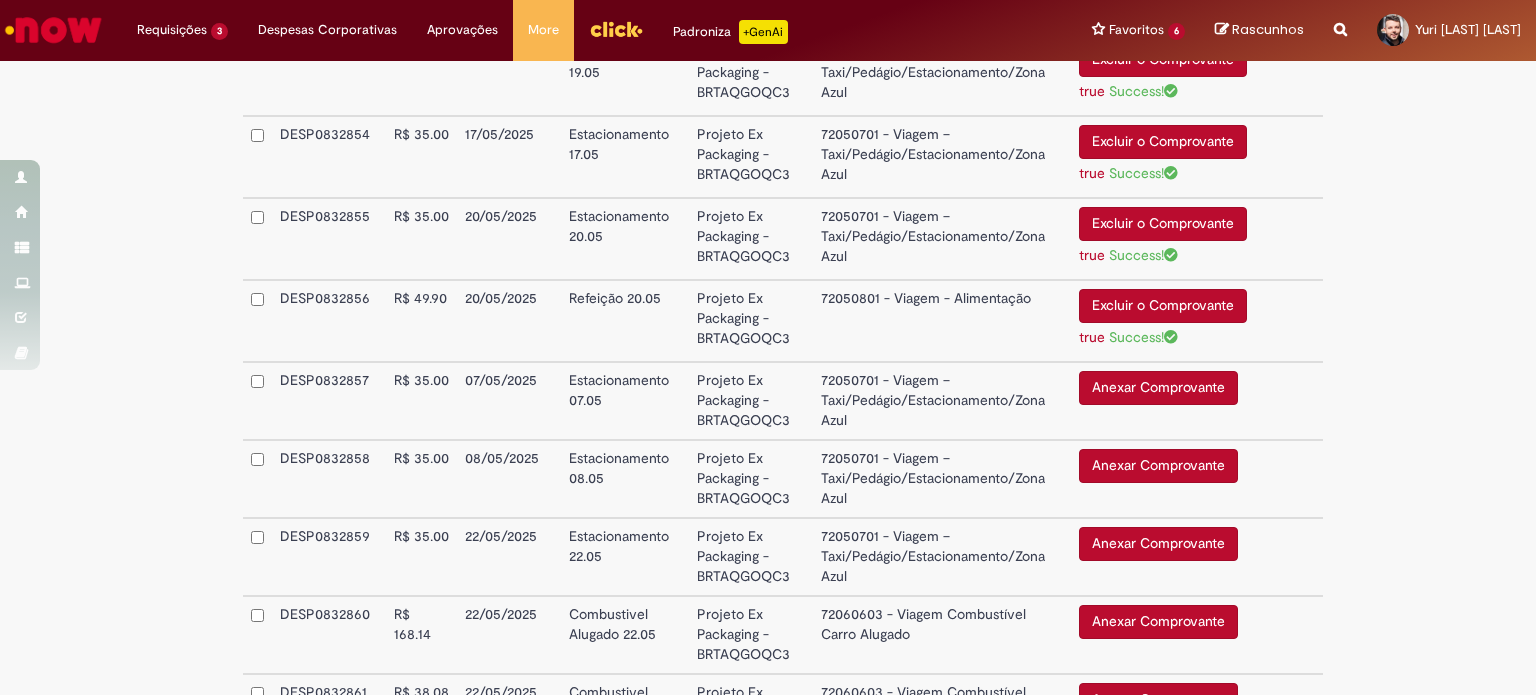 scroll, scrollTop: 1424, scrollLeft: 0, axis: vertical 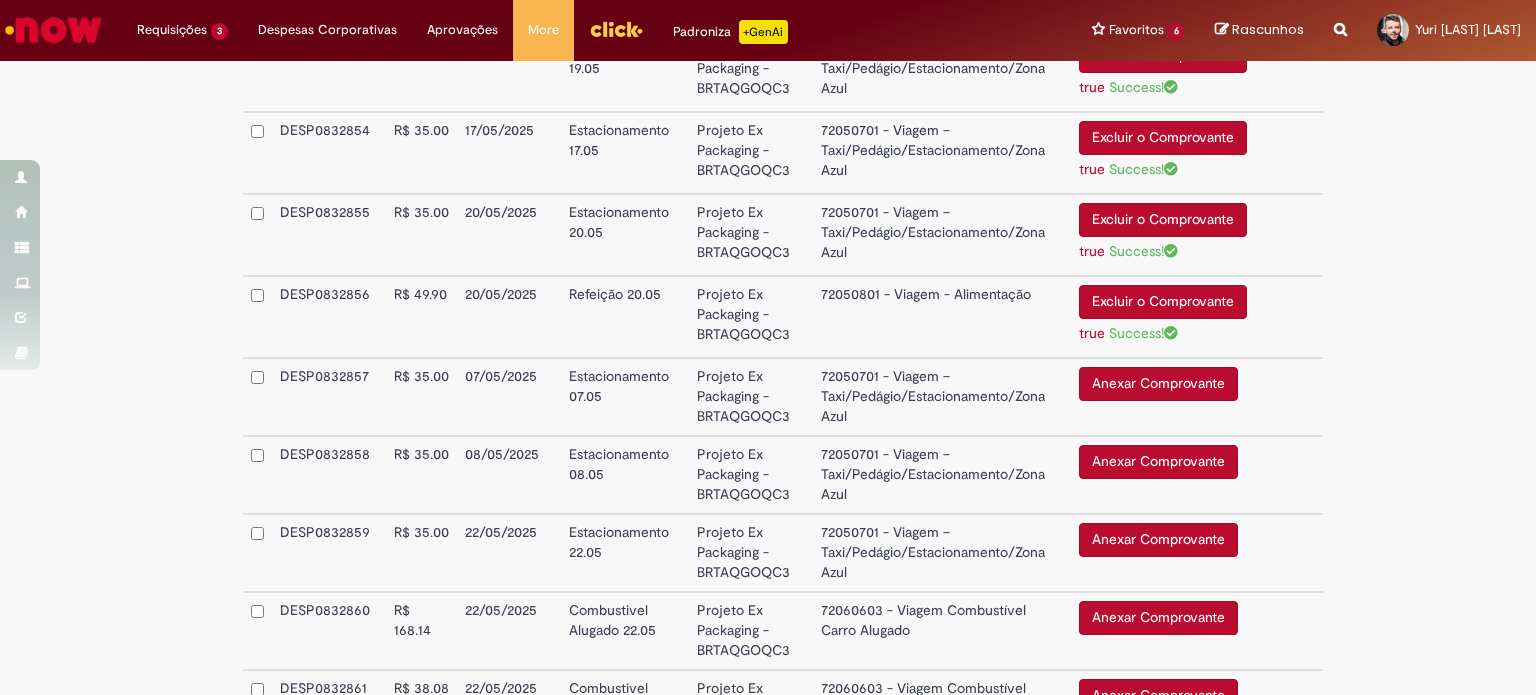click on "Anexar Comprovante" at bounding box center (1158, 384) 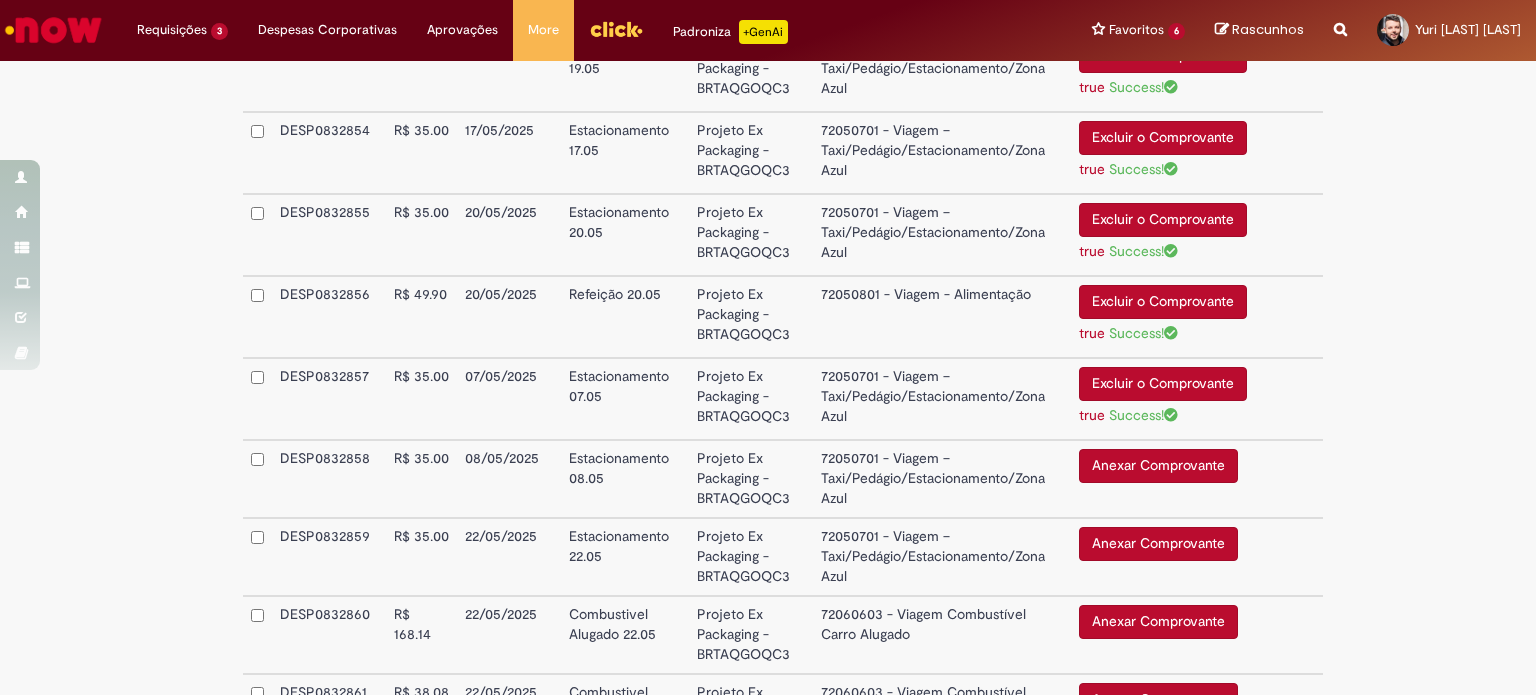 click on "Anexar Comprovante" at bounding box center [1158, 466] 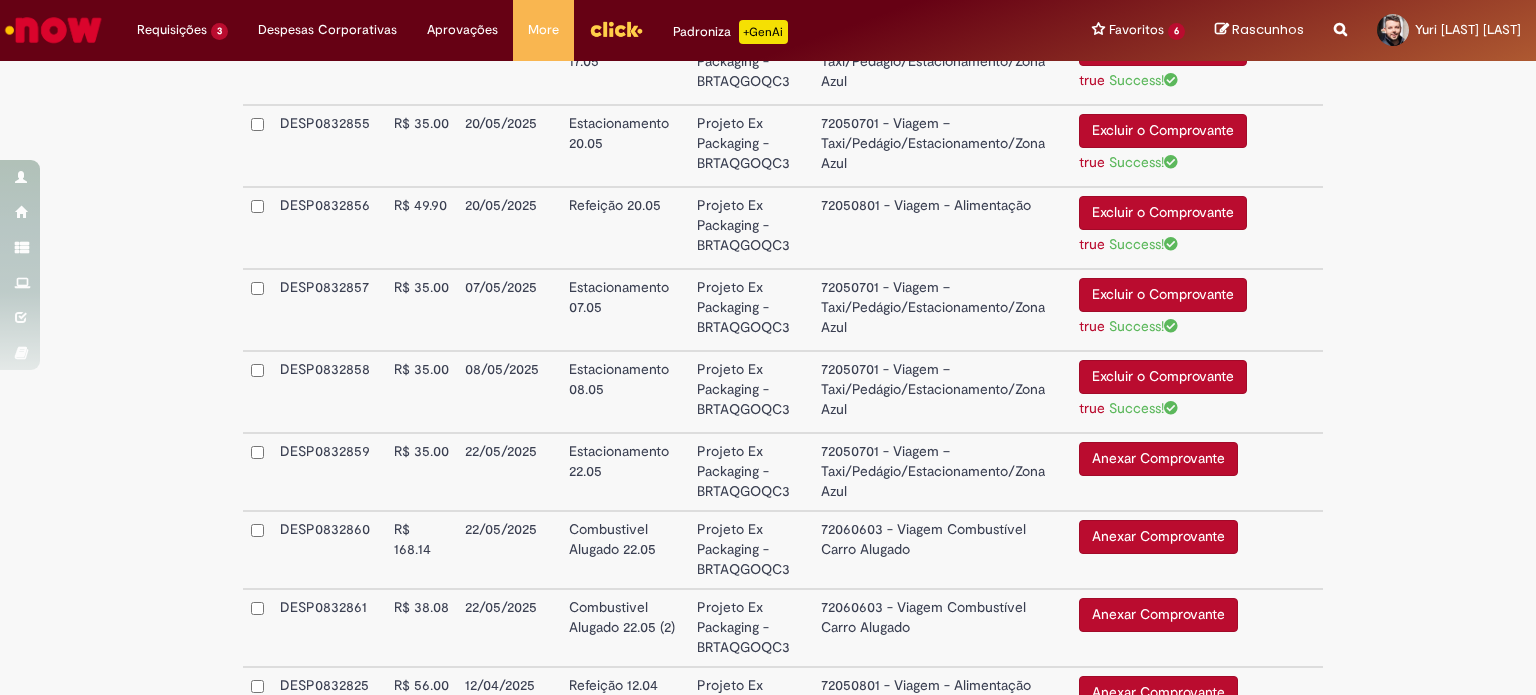scroll, scrollTop: 1521, scrollLeft: 0, axis: vertical 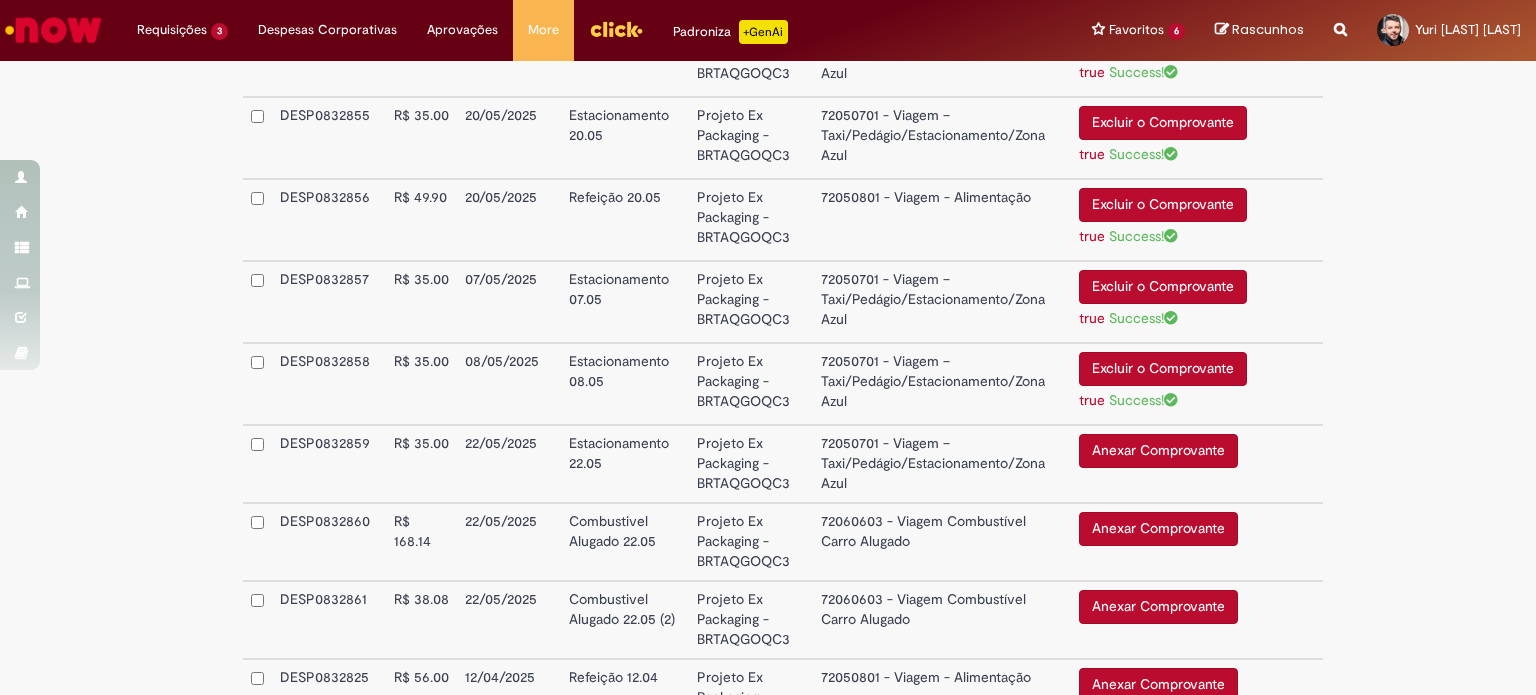 click on "Anexar Comprovante" at bounding box center [1158, 451] 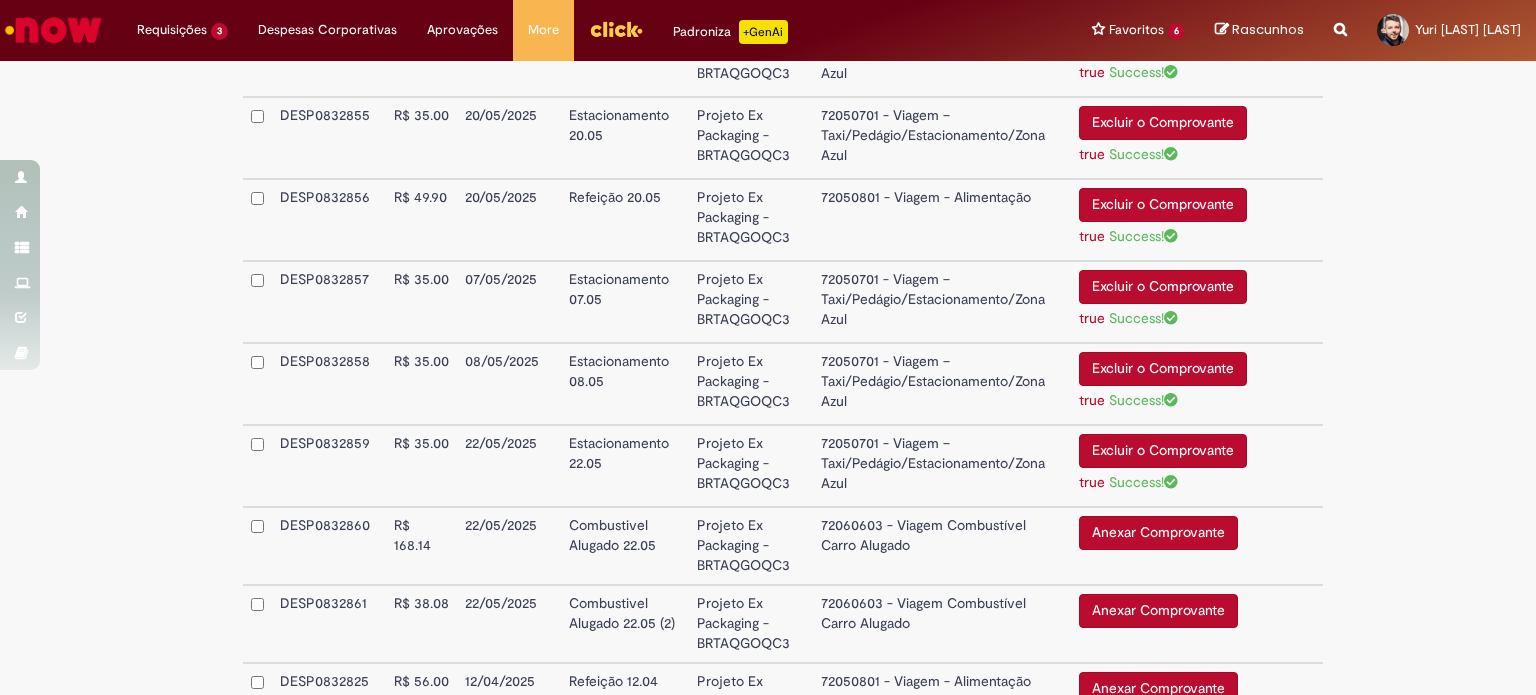 click on "Anexar Comprovante" at bounding box center (1158, 533) 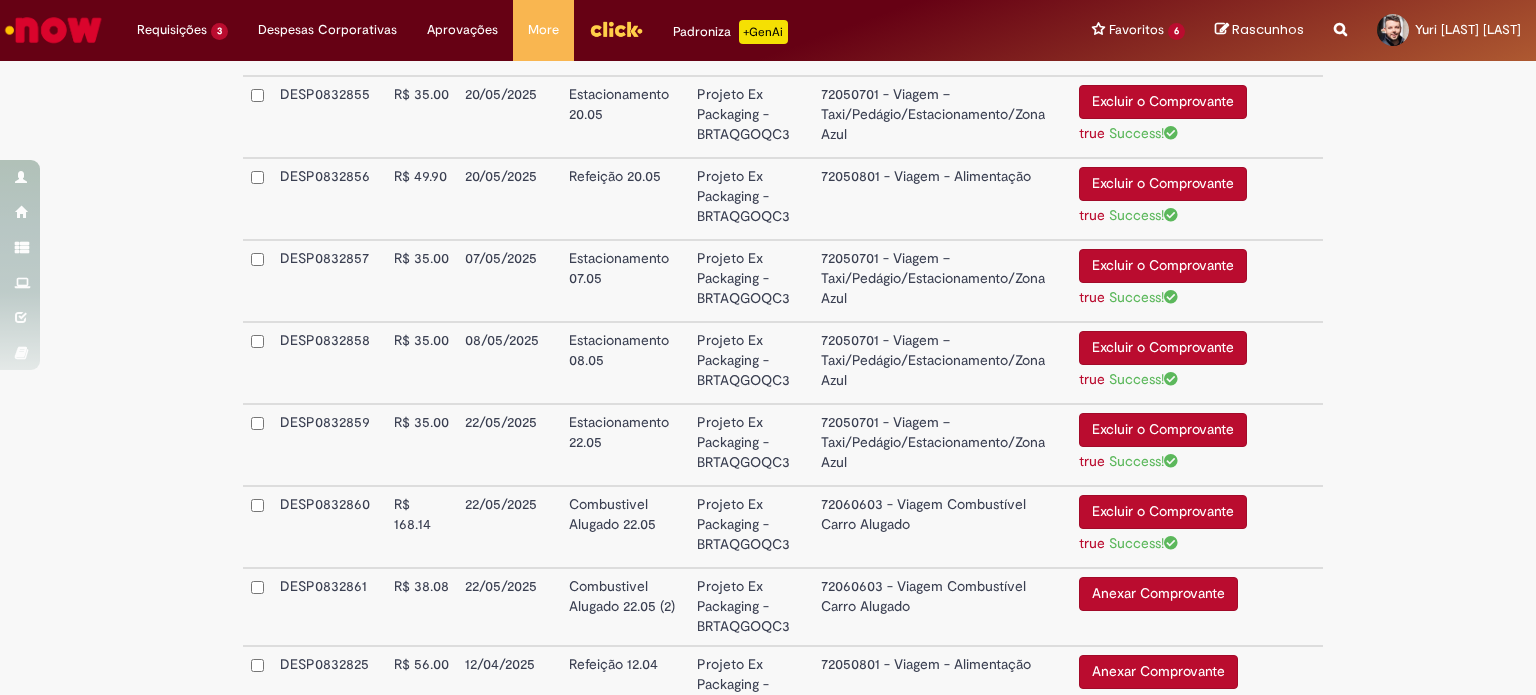scroll, scrollTop: 1548, scrollLeft: 0, axis: vertical 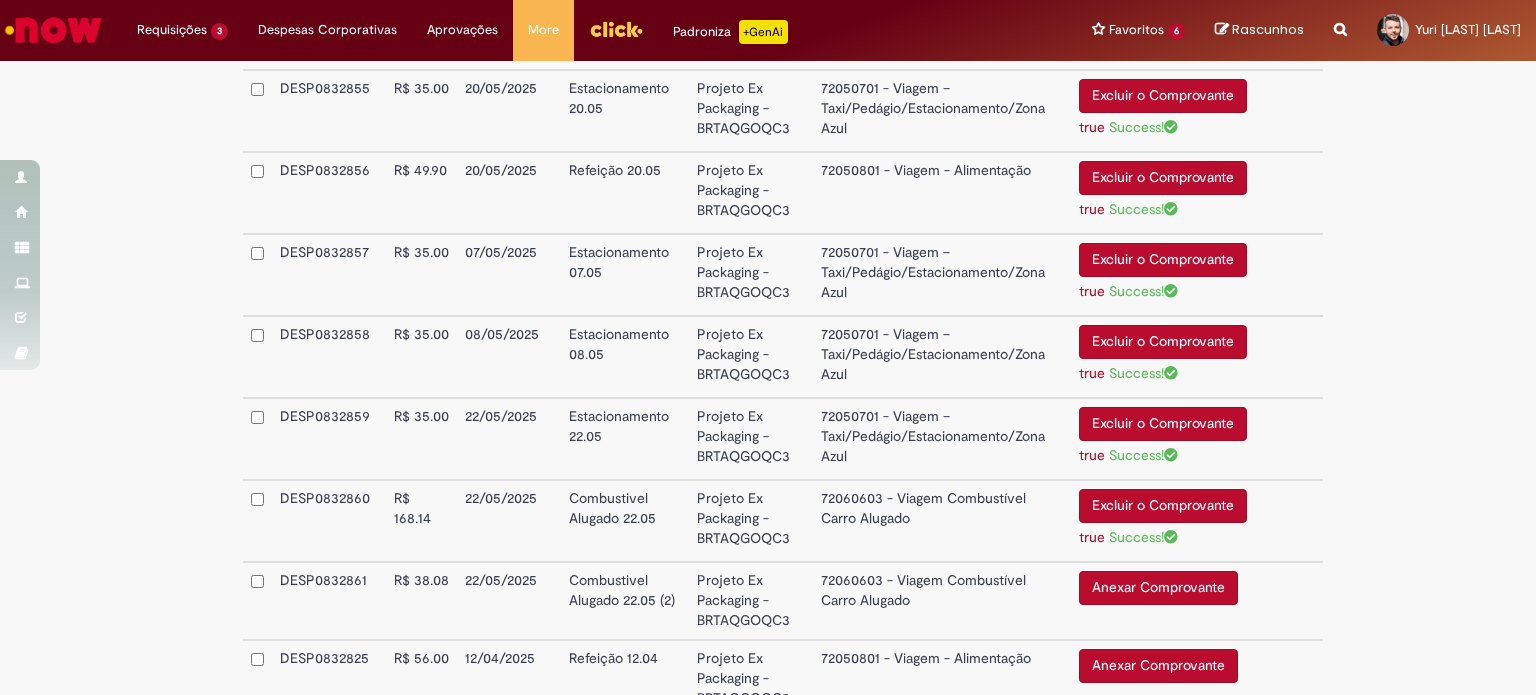 click on "Anexar Comprovante" at bounding box center (1158, 588) 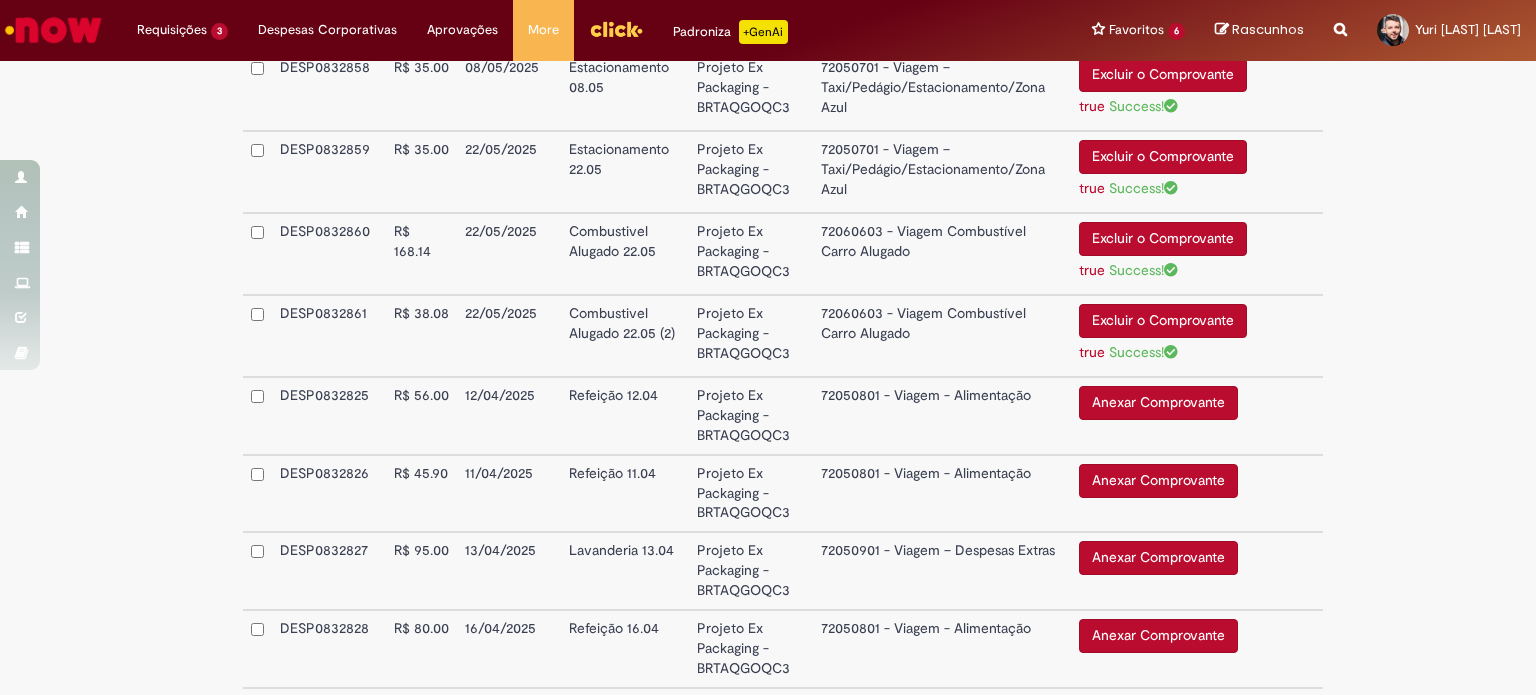 scroll, scrollTop: 1816, scrollLeft: 0, axis: vertical 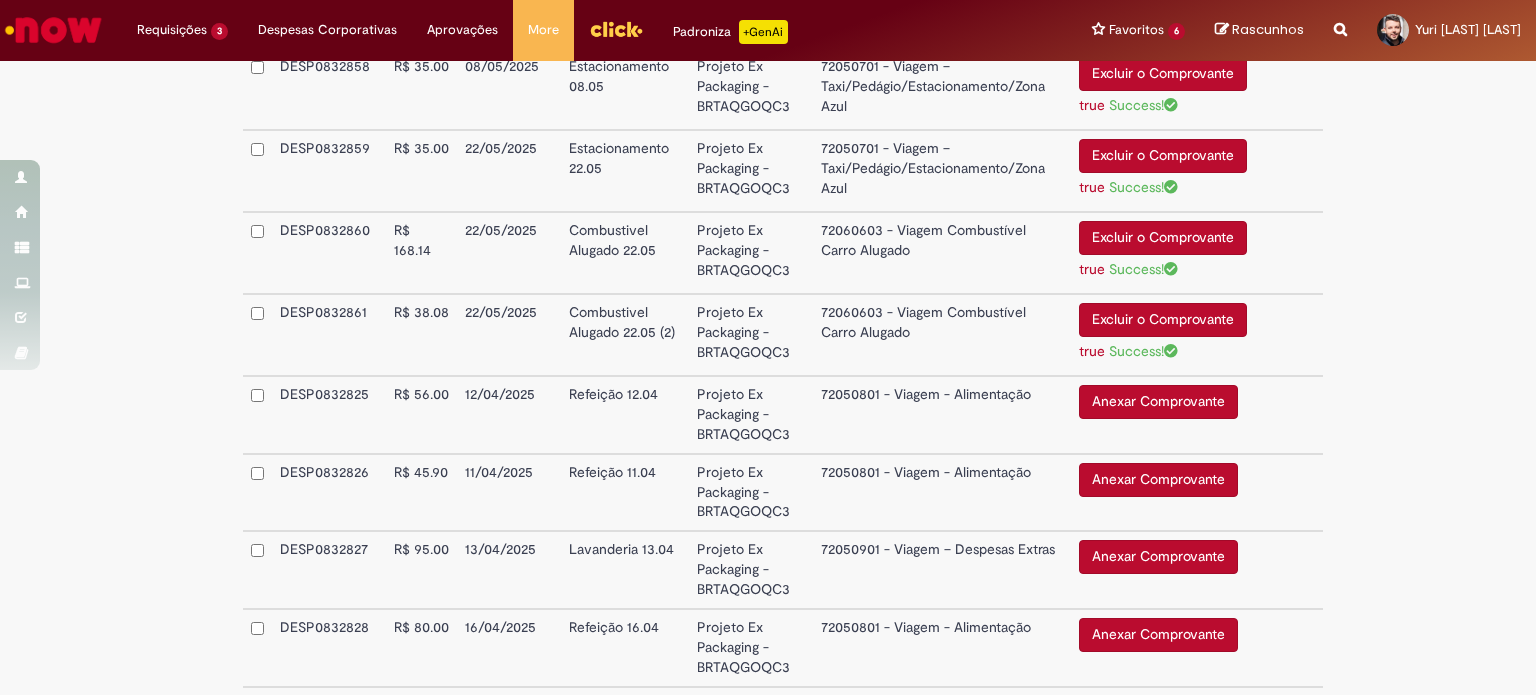 click on "Anexar Comprovante" at bounding box center (1158, 402) 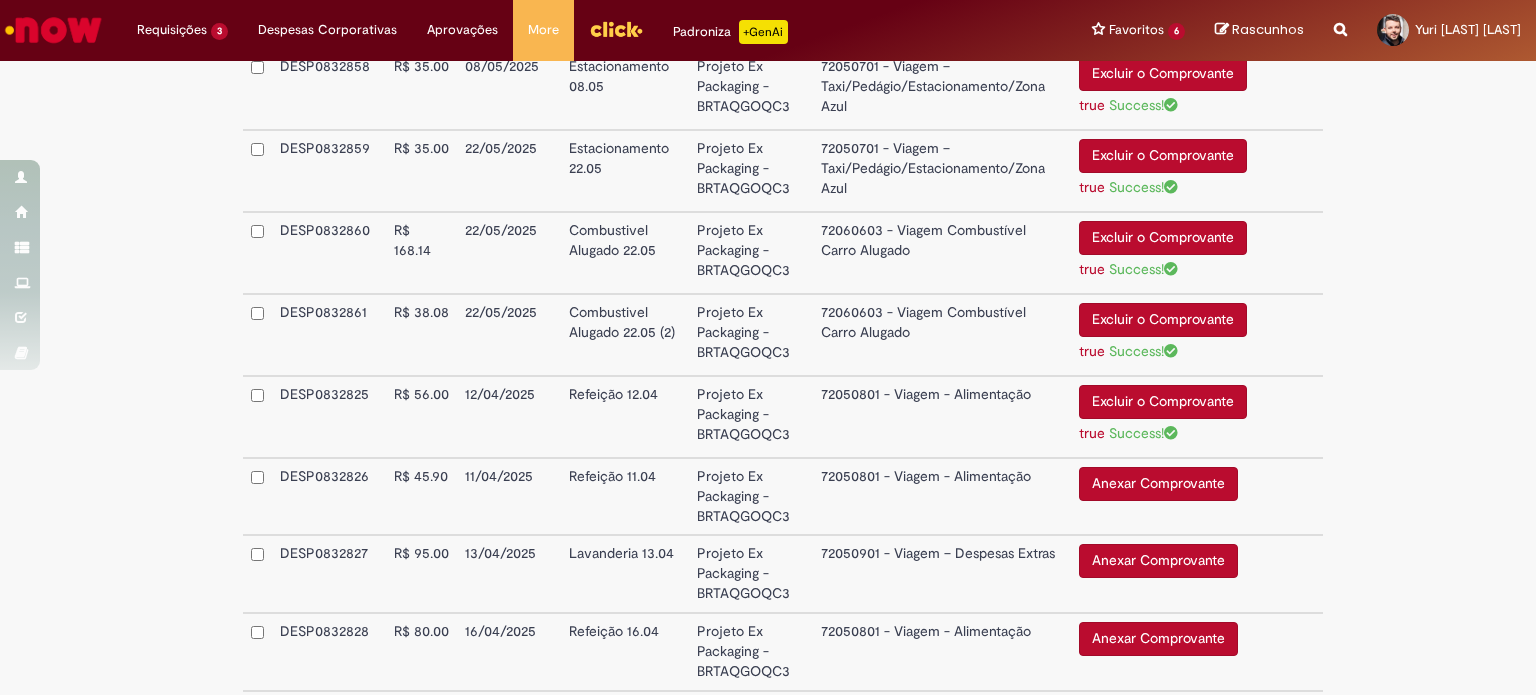 click on "Anexar Comprovante" at bounding box center [1158, 484] 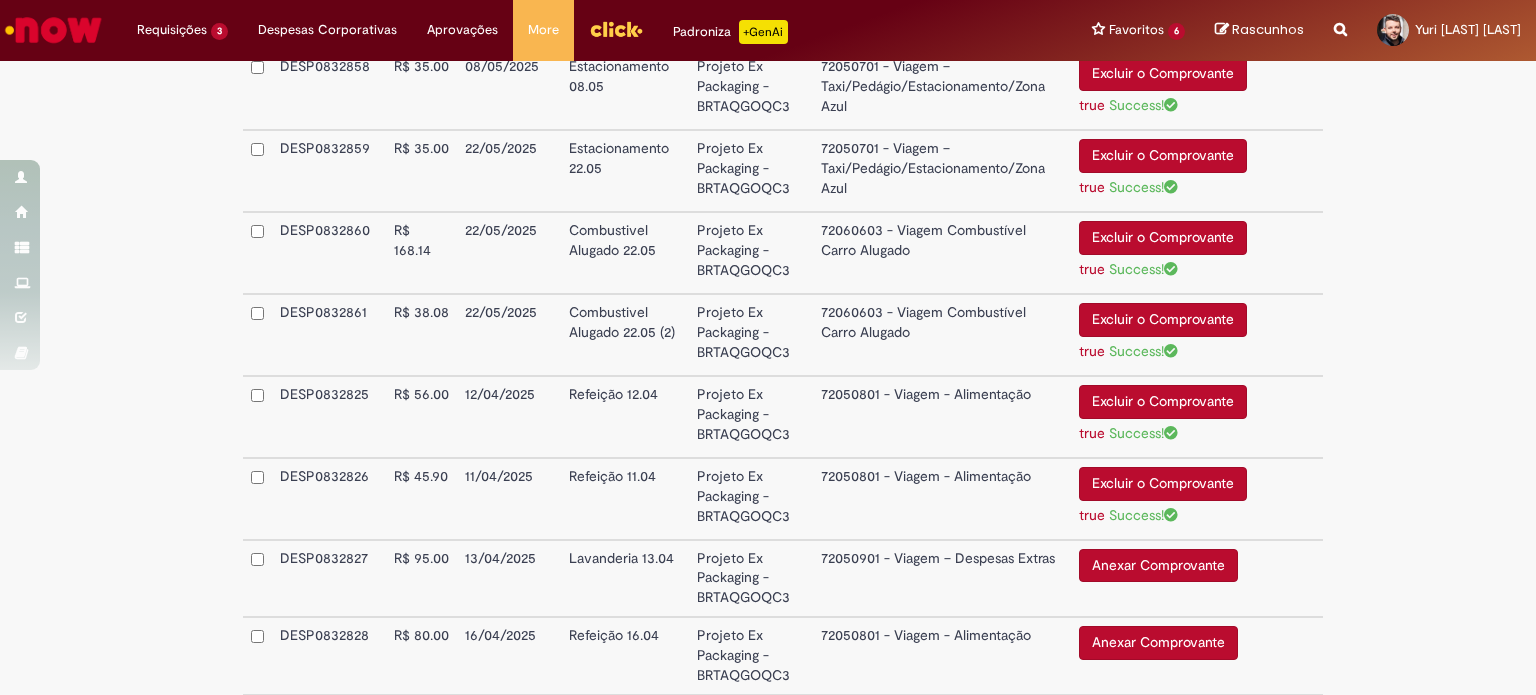 click on "Anexar Comprovante" at bounding box center [1158, 566] 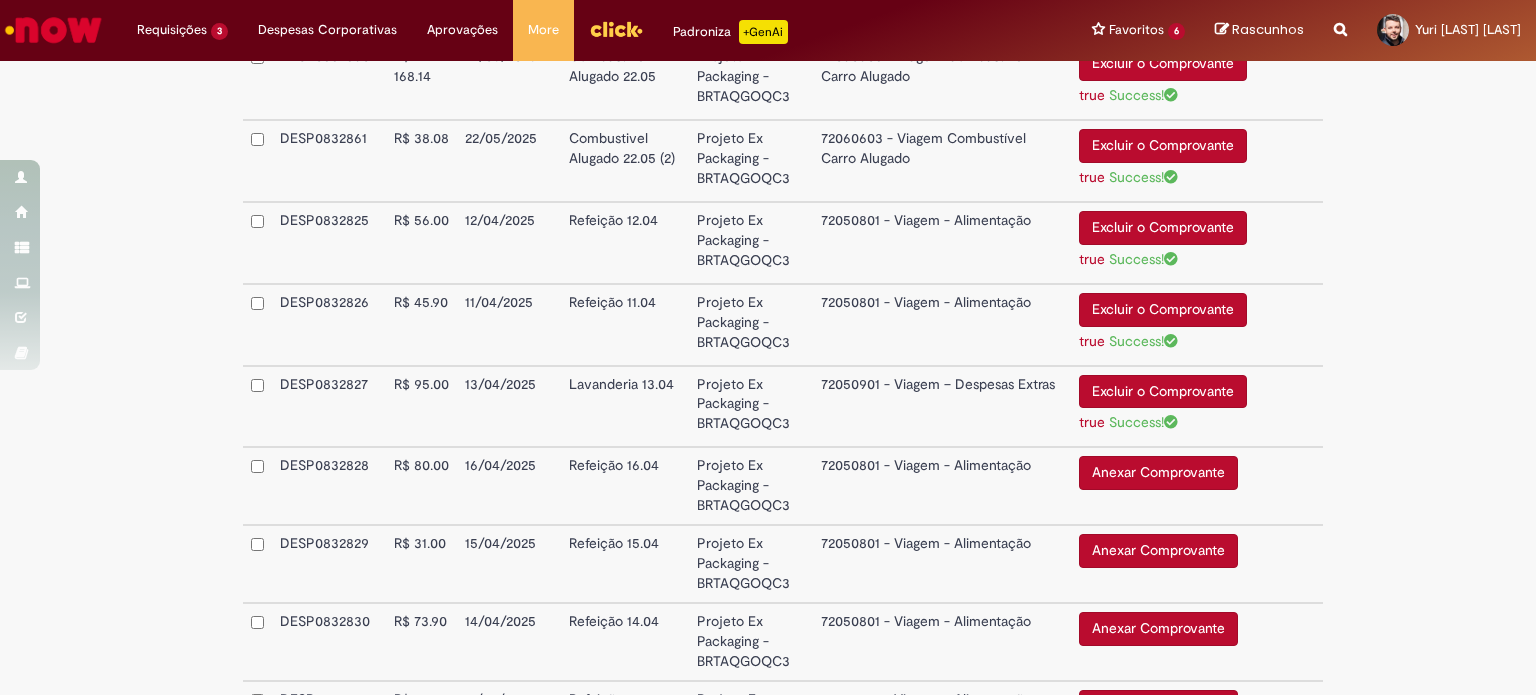 scroll, scrollTop: 1994, scrollLeft: 0, axis: vertical 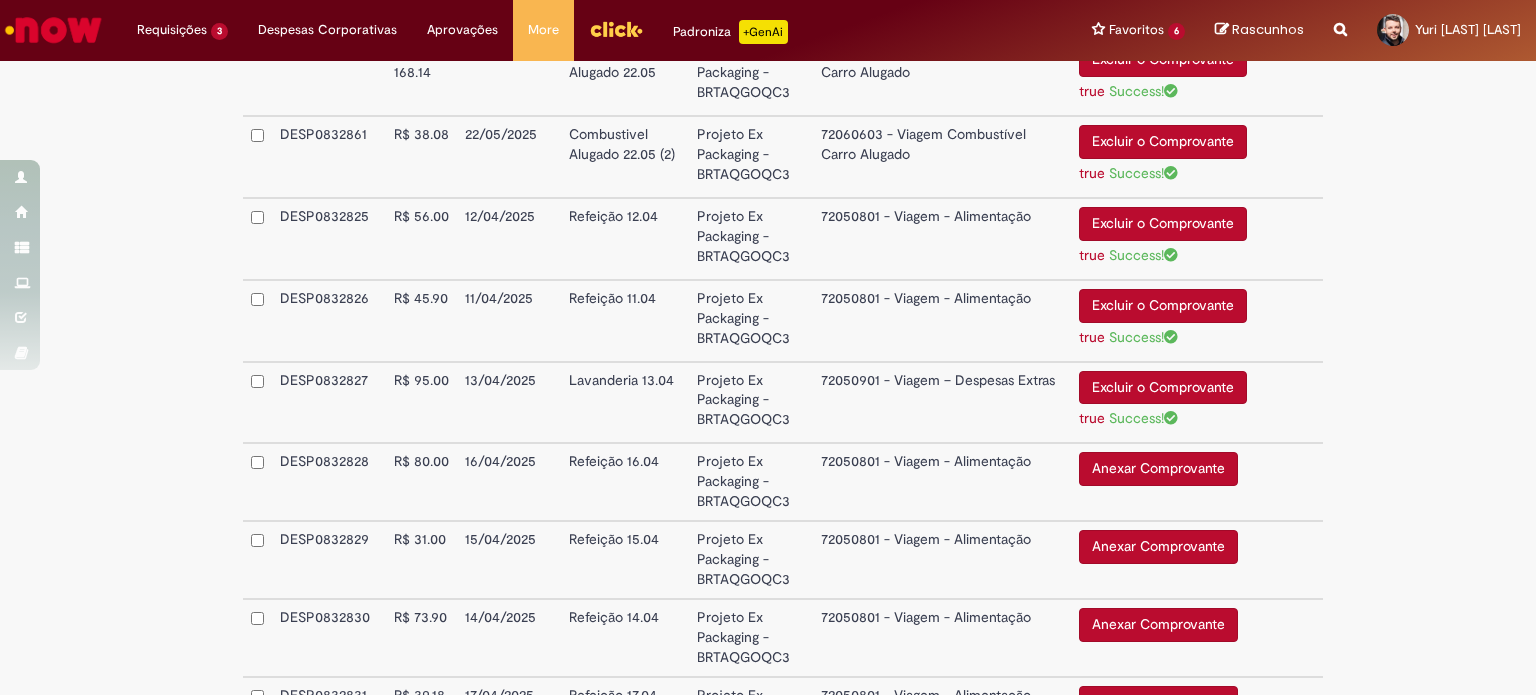 click on "Anexar Comprovante" at bounding box center [1158, 469] 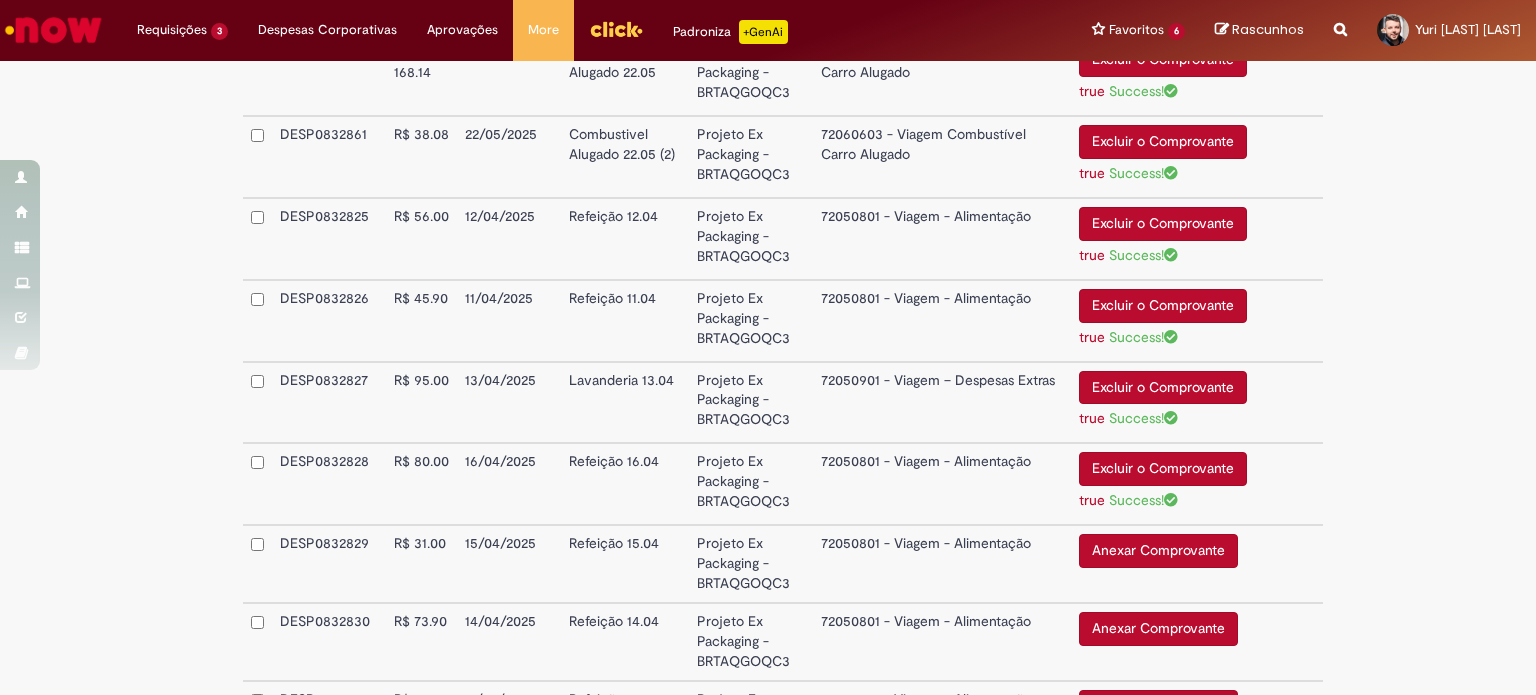 click on "Anexar Comprovante" at bounding box center (1158, 551) 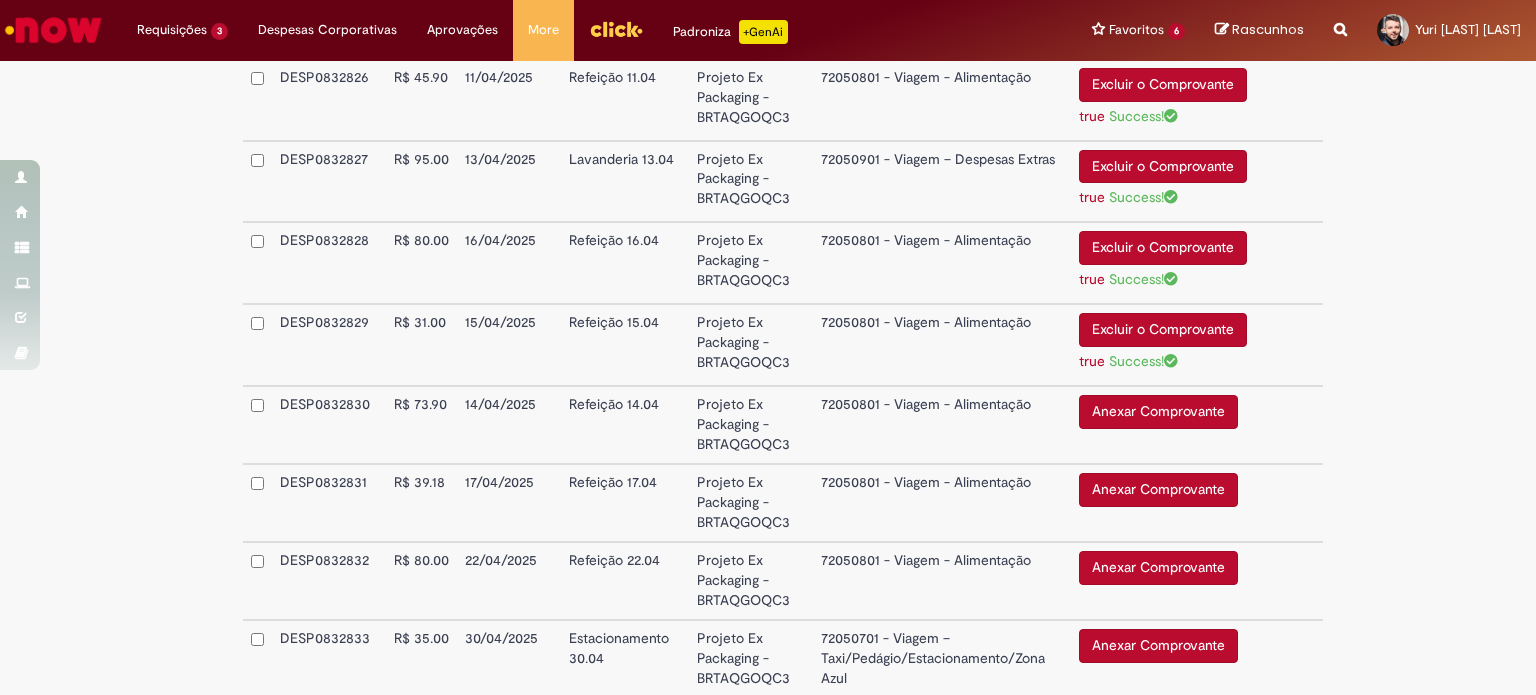 scroll, scrollTop: 2218, scrollLeft: 0, axis: vertical 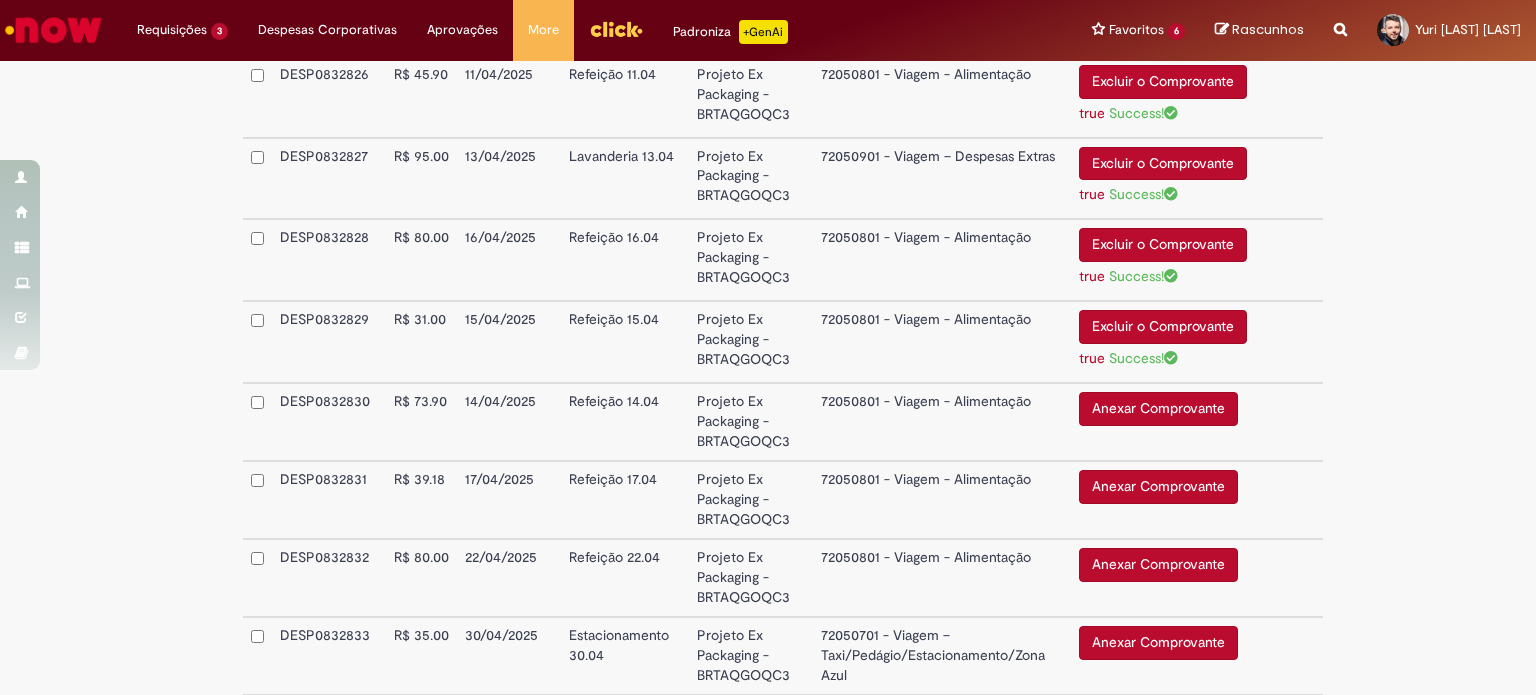 click on "Anexar Comprovante" at bounding box center (1158, 409) 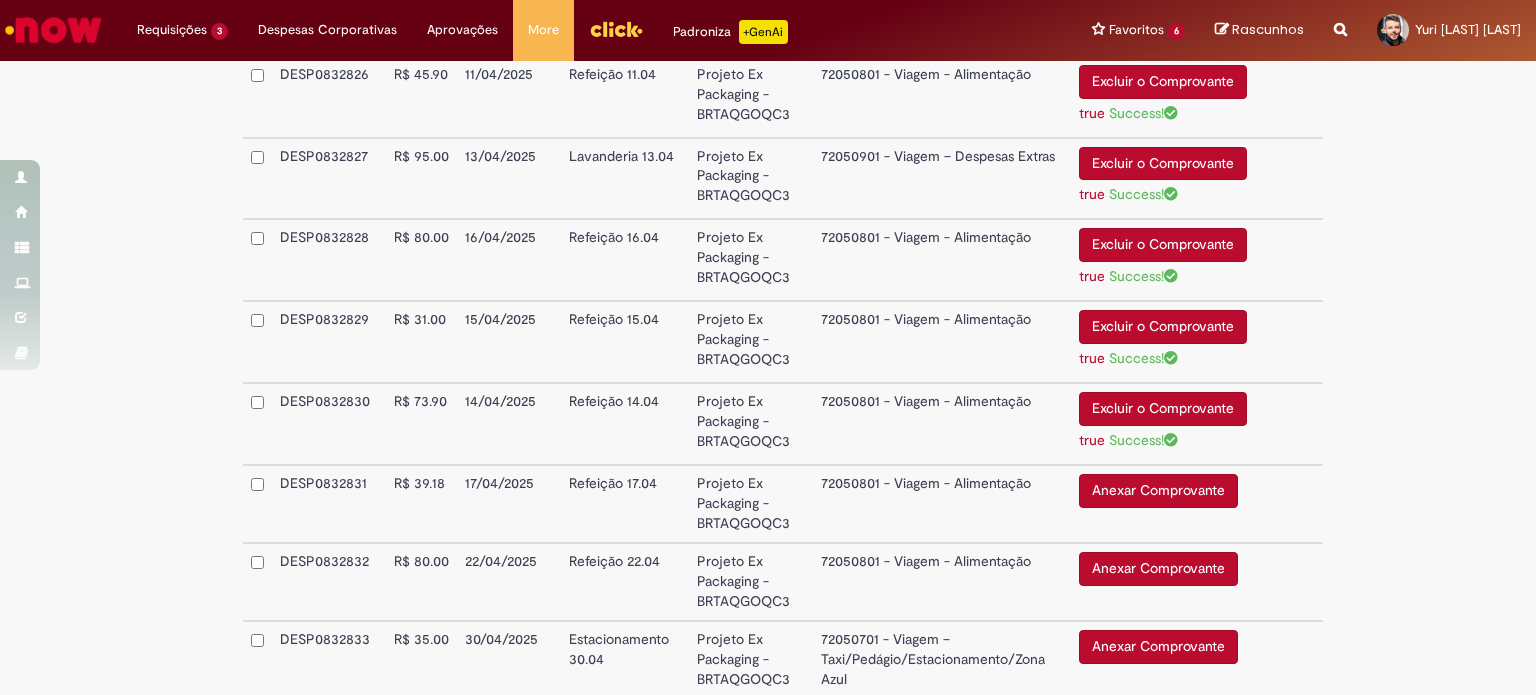 click on "Anexar Comprovante" at bounding box center (1158, 491) 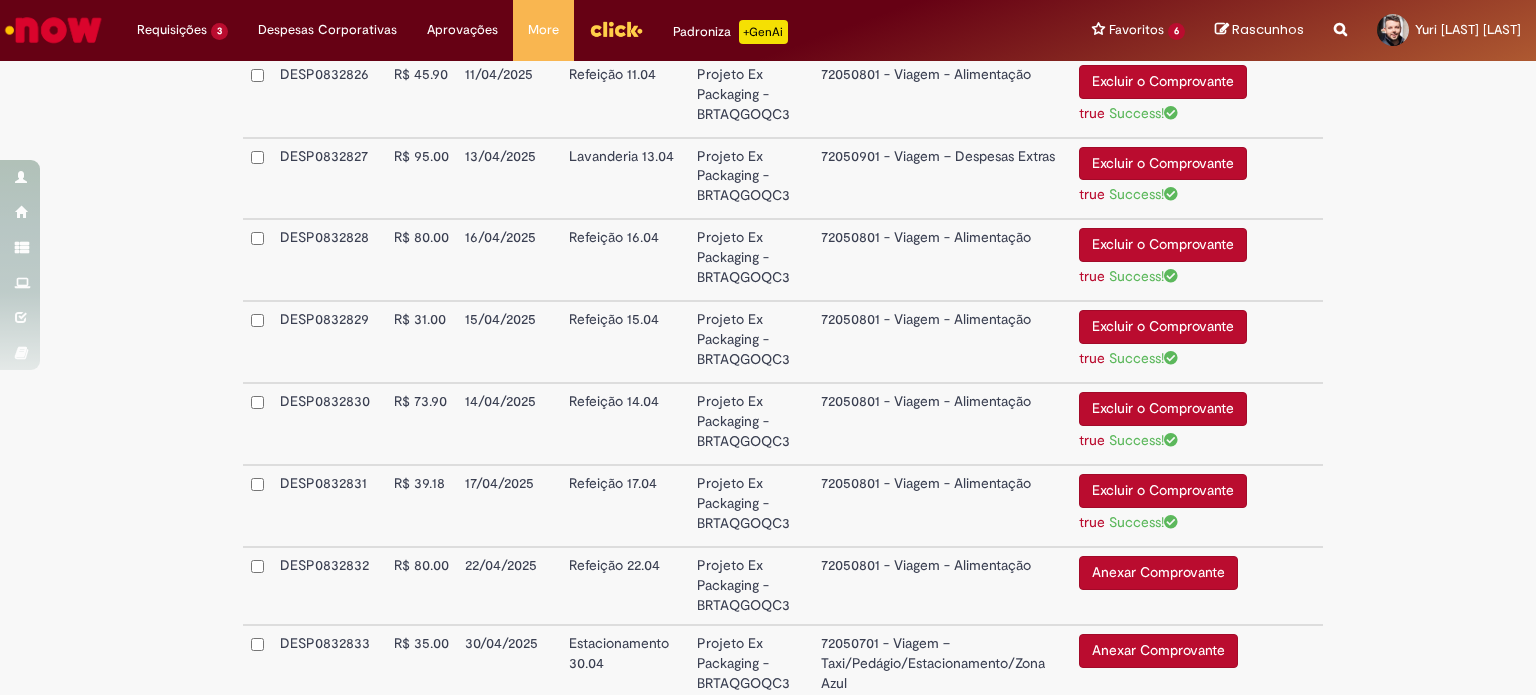 click on "Anexar Comprovante" at bounding box center [1158, 573] 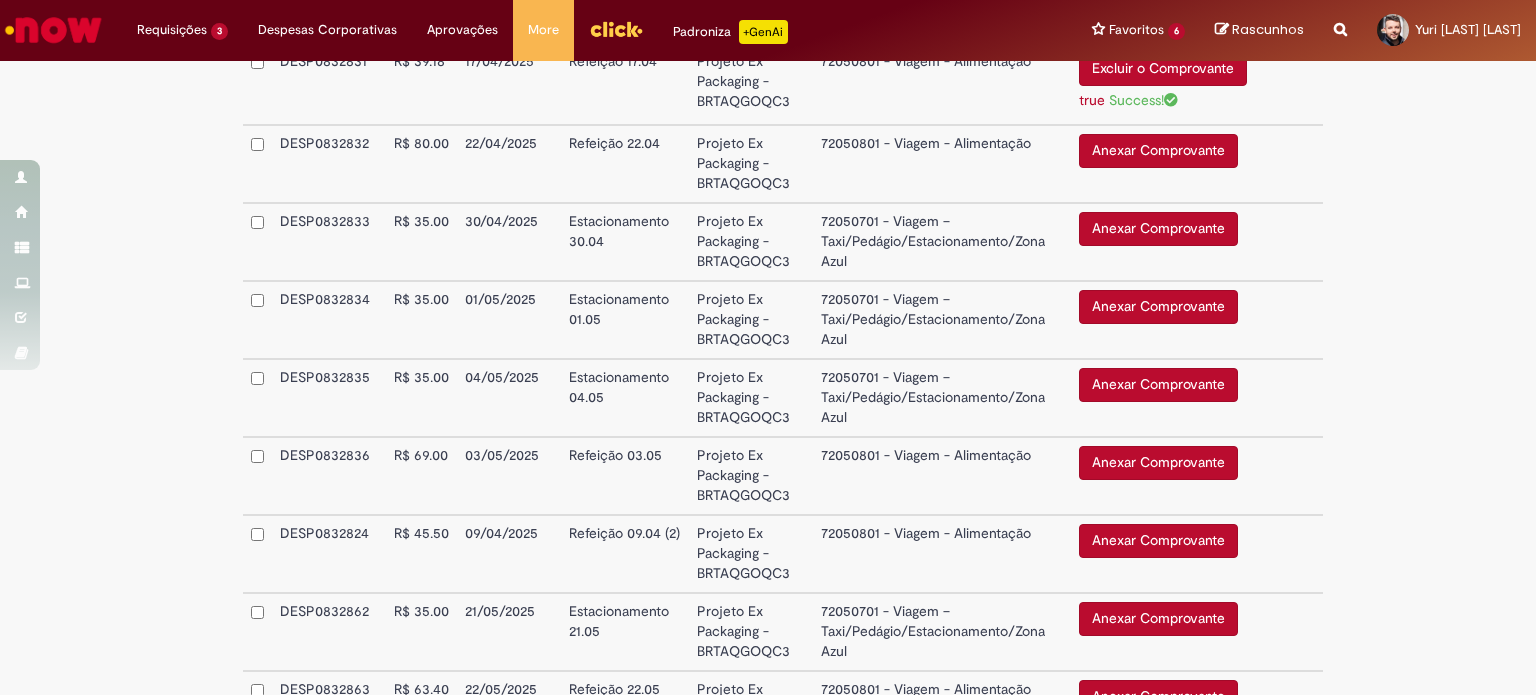 scroll, scrollTop: 2648, scrollLeft: 0, axis: vertical 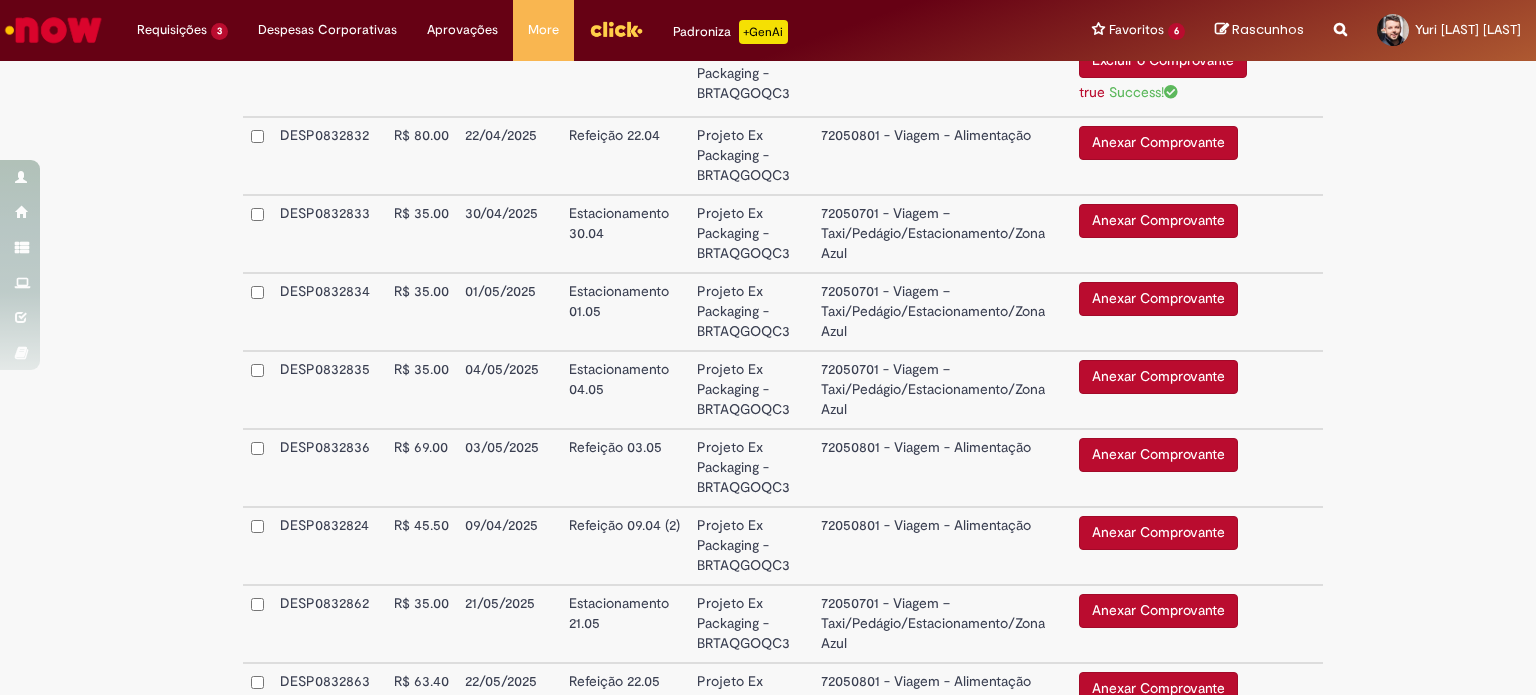 click on "Anexar Comprovante" at bounding box center [1158, 143] 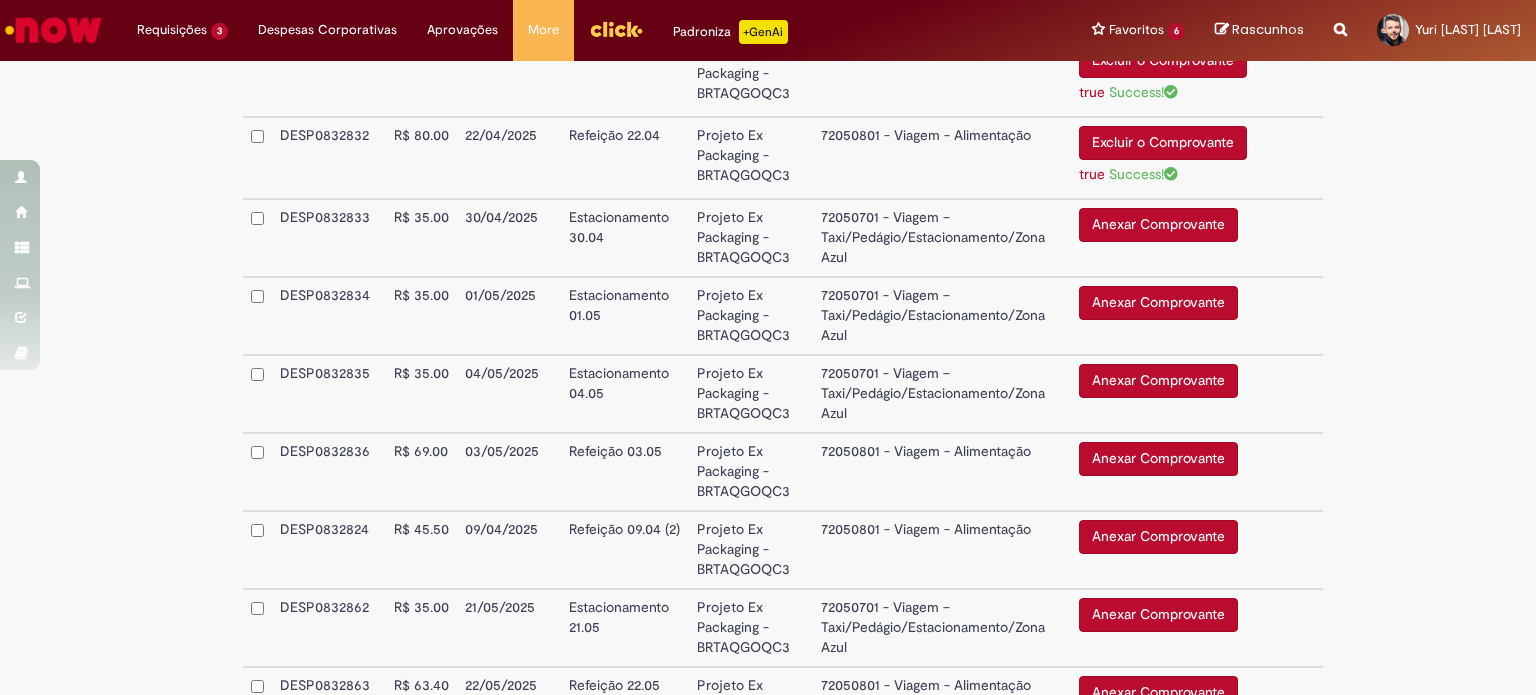click on "Anexar Comprovante" at bounding box center [1158, 225] 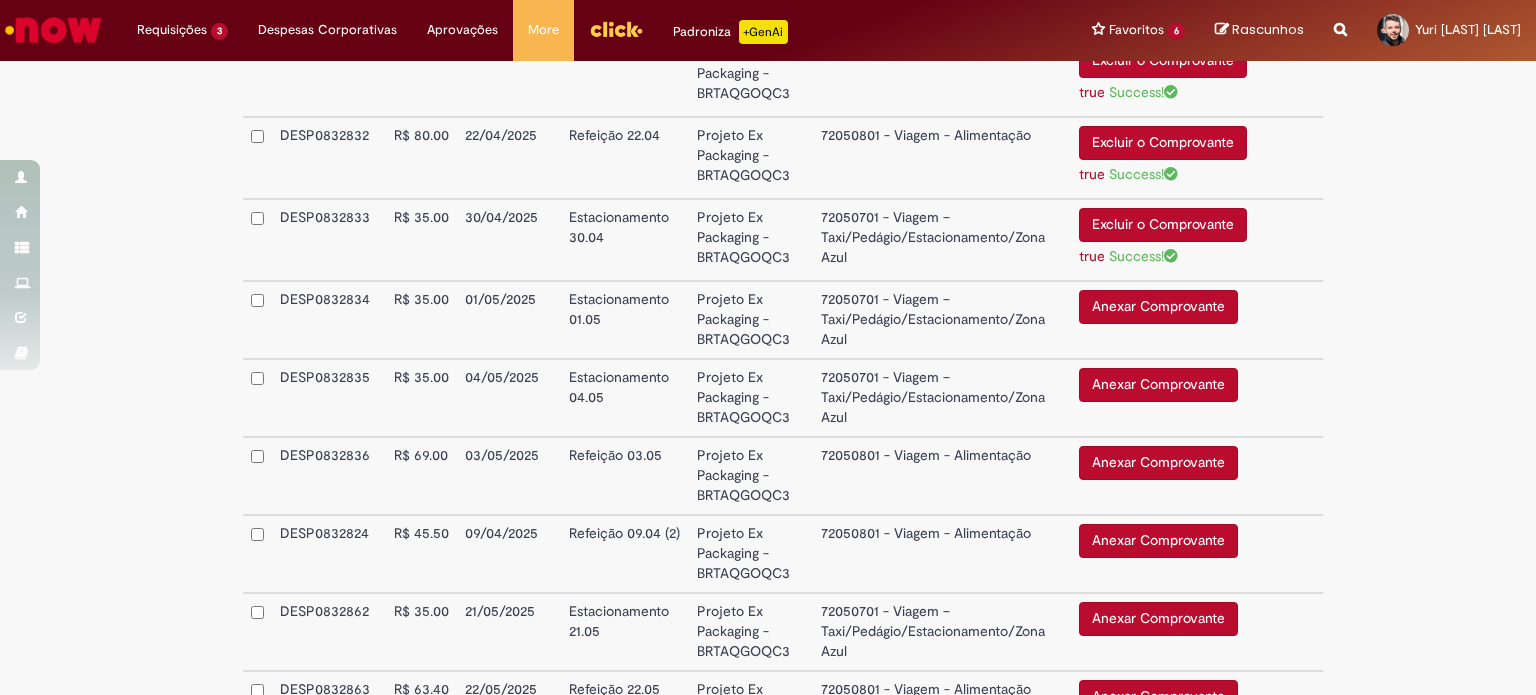 click on "Anexar Comprovante" at bounding box center (1158, 307) 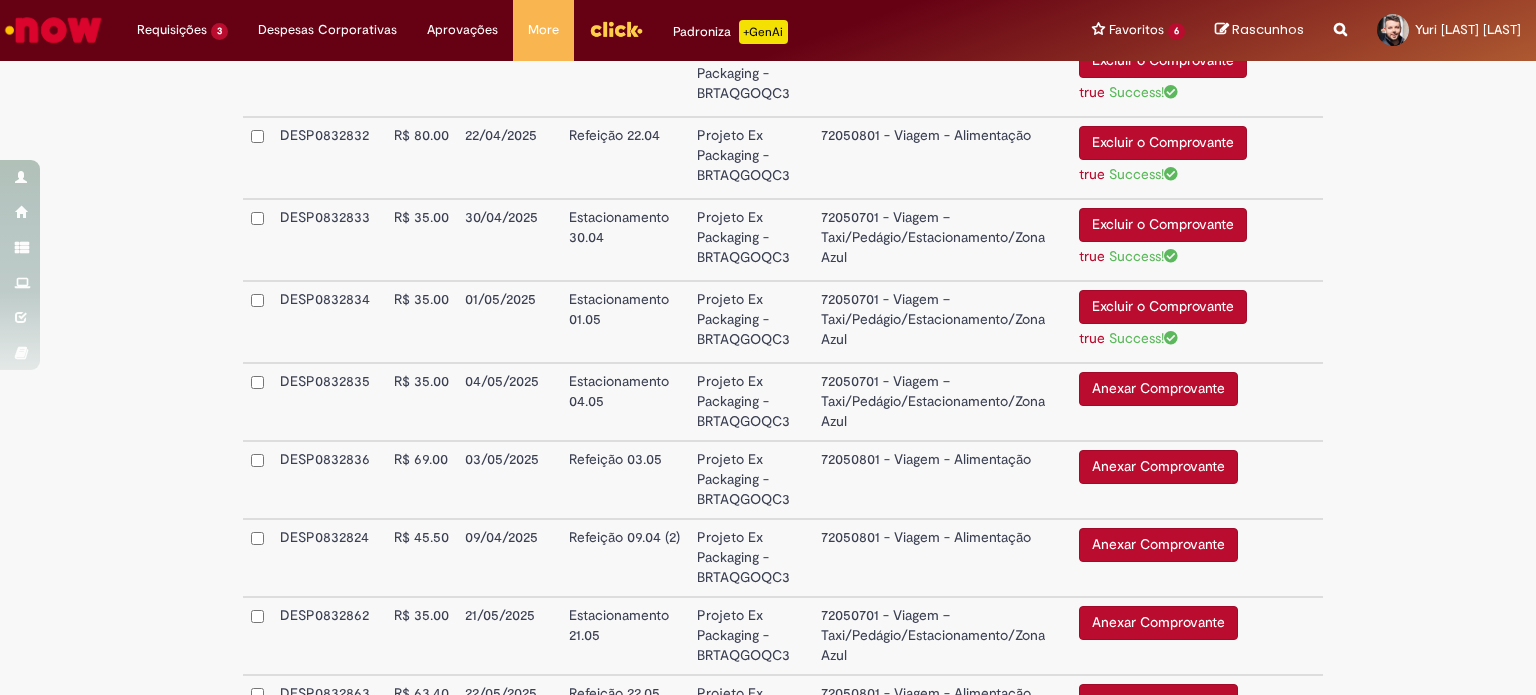 click on "Anexar Comprovante" at bounding box center [1158, 389] 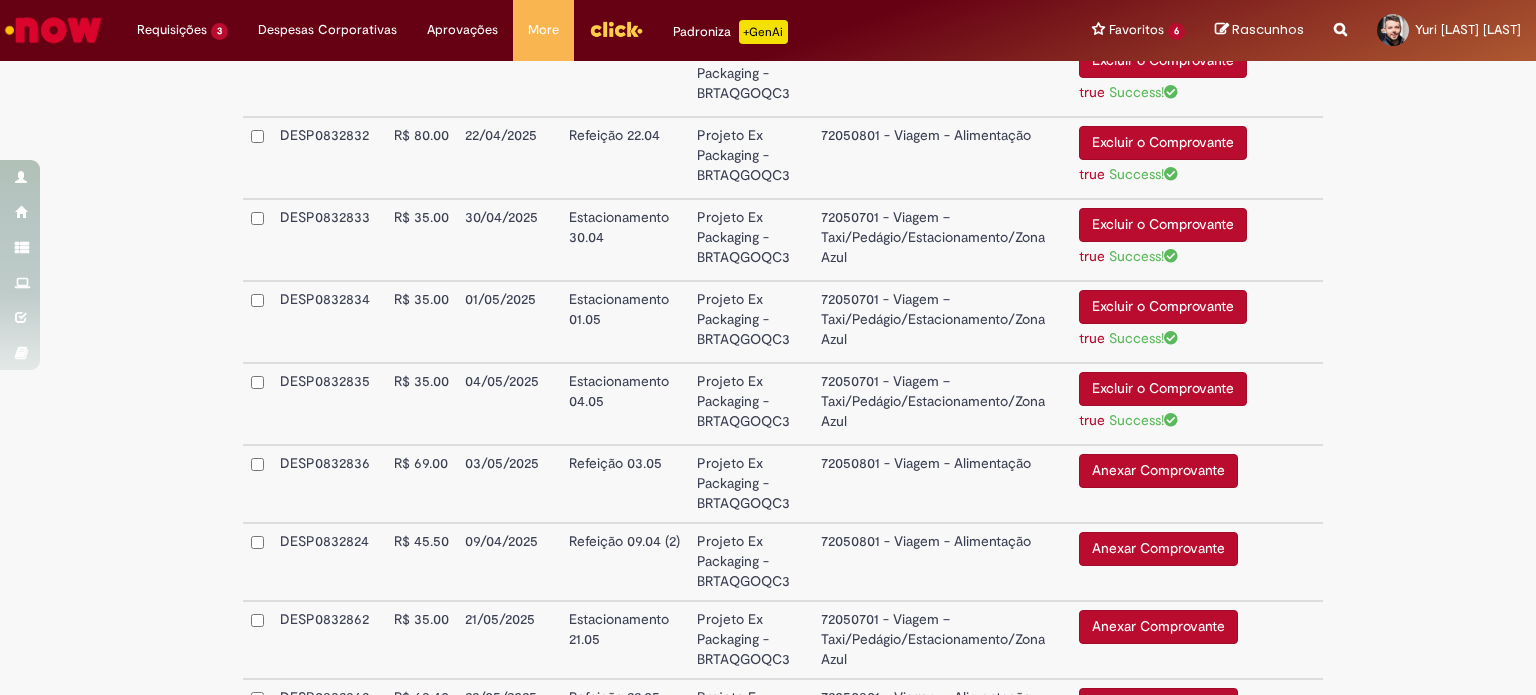 click on "Anexar Comprovante" at bounding box center (1158, 471) 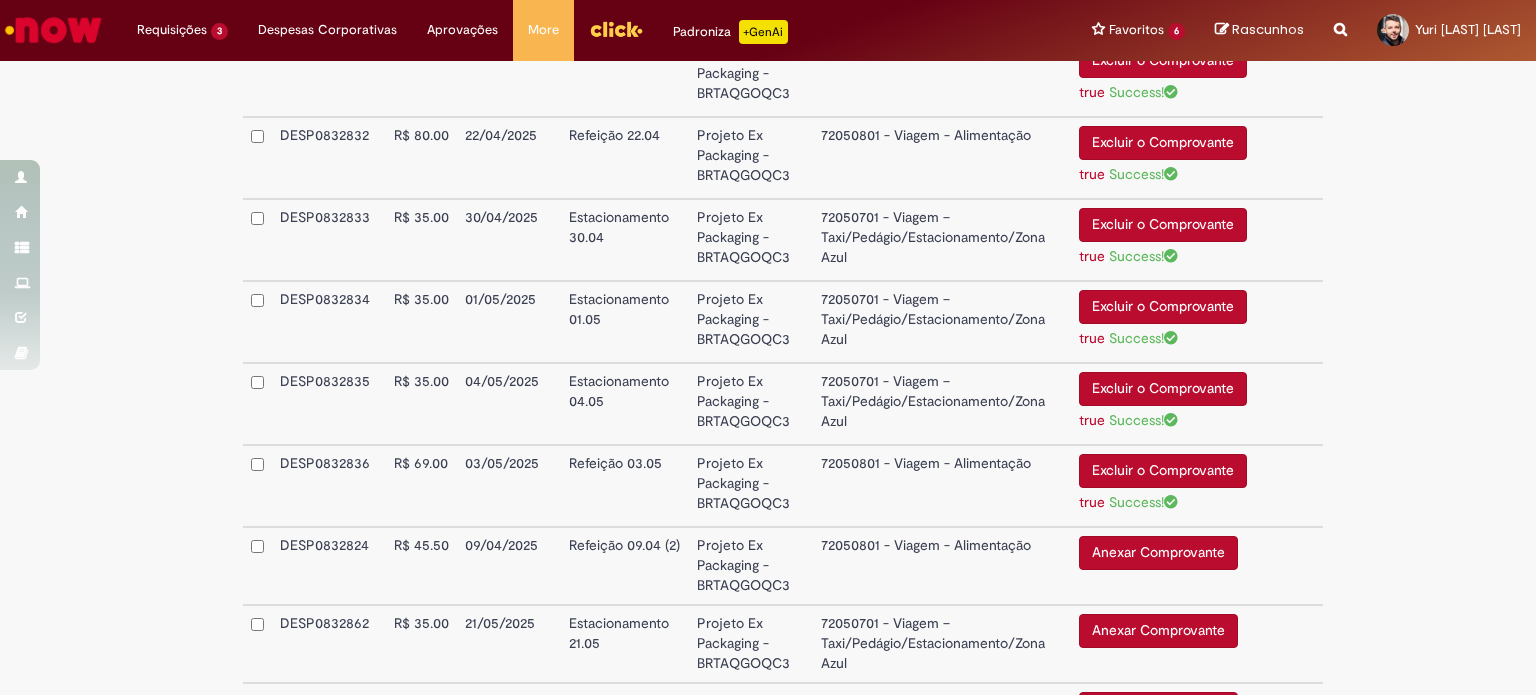 click on "Anexar Comprovante" at bounding box center [1158, 553] 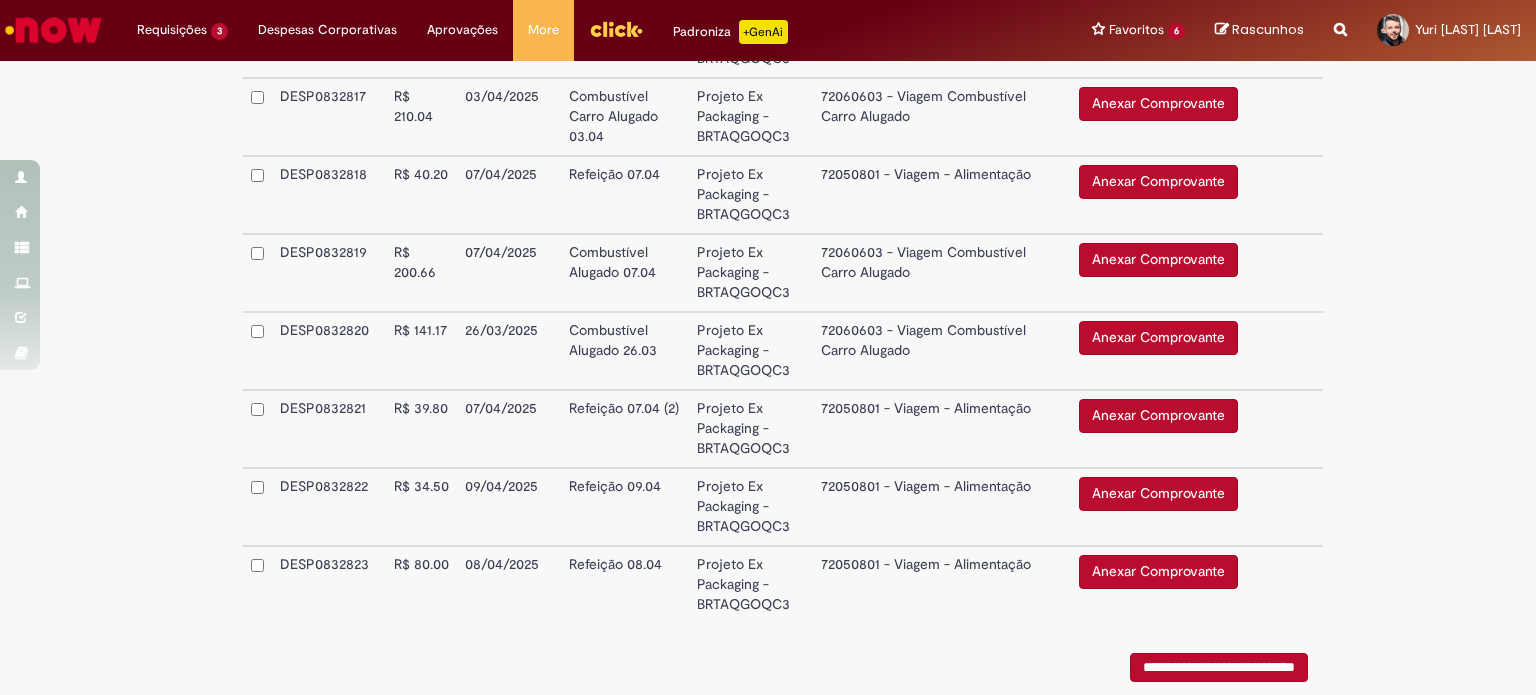 scroll, scrollTop: 5128, scrollLeft: 0, axis: vertical 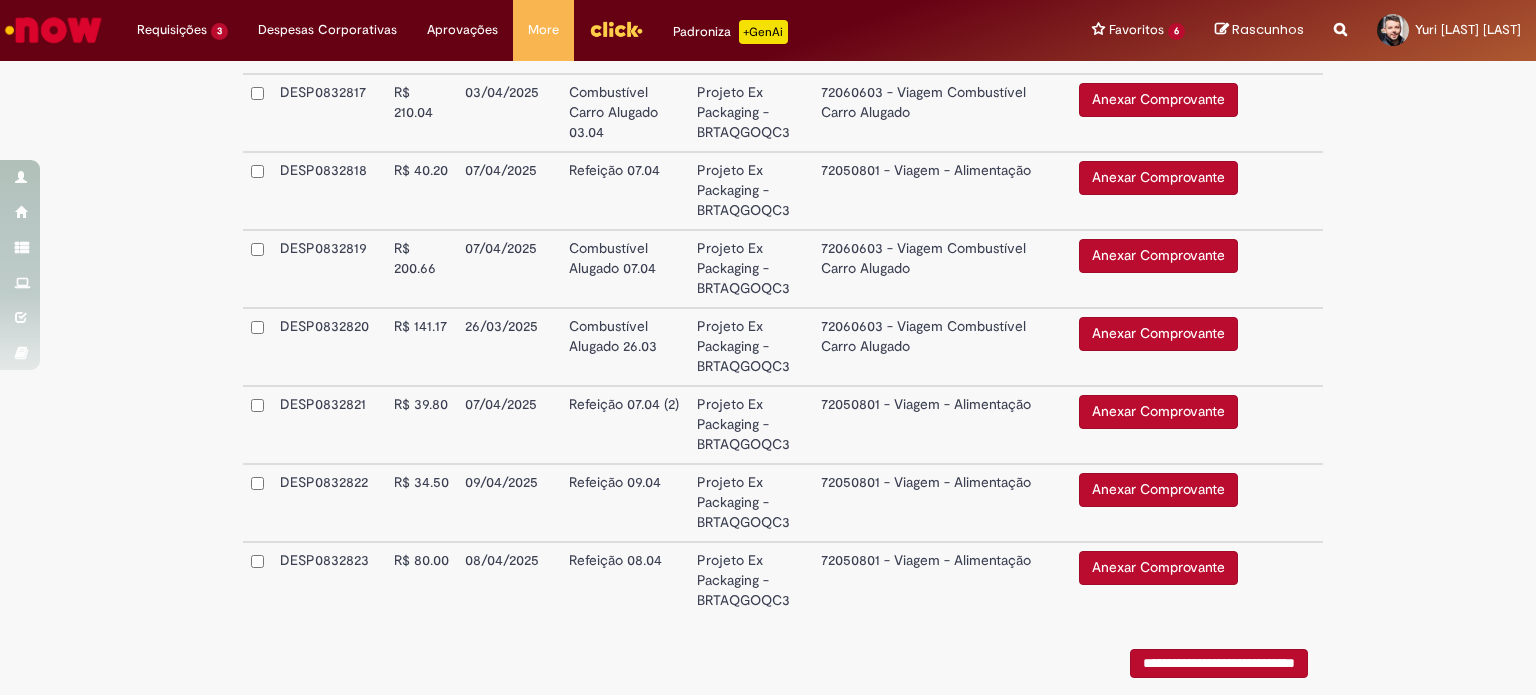 type 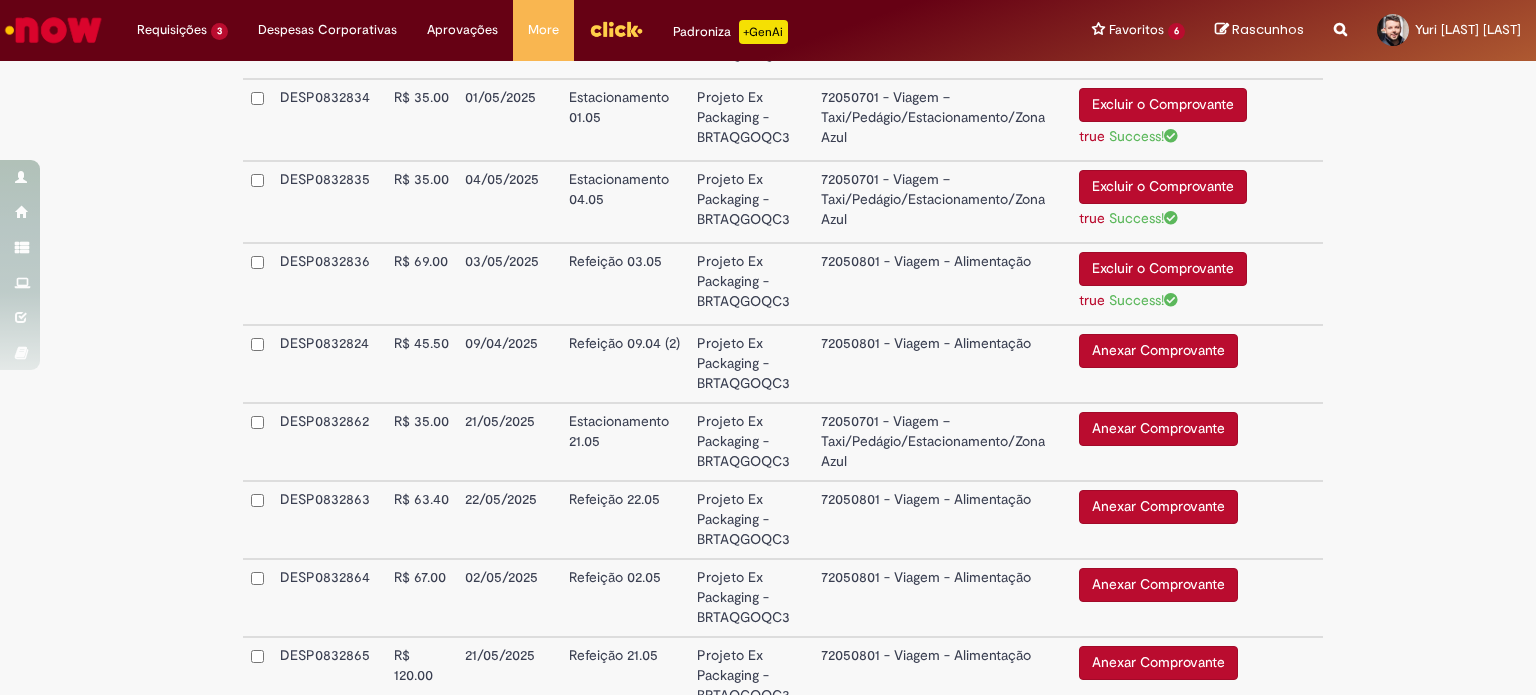 scroll, scrollTop: 2860, scrollLeft: 0, axis: vertical 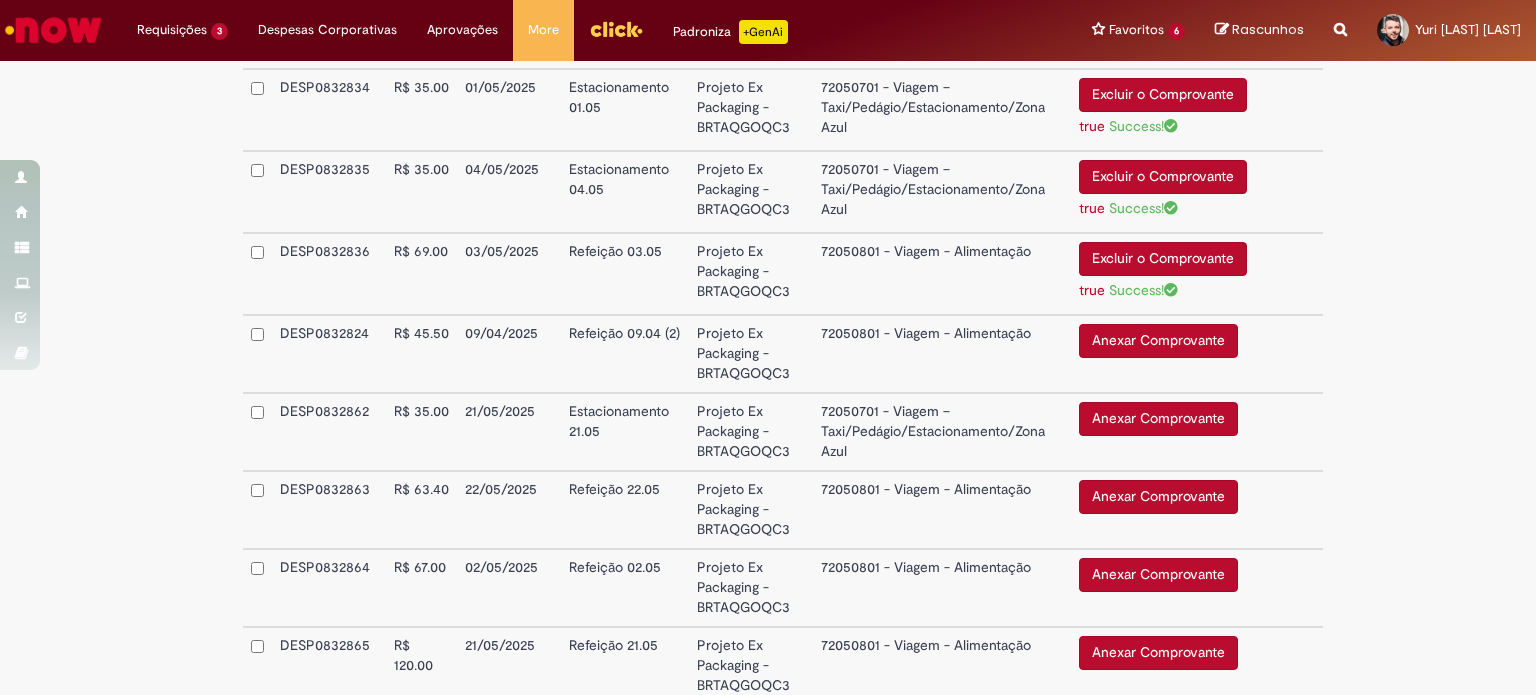 click on "Anexar Comprovante" at bounding box center (1158, 341) 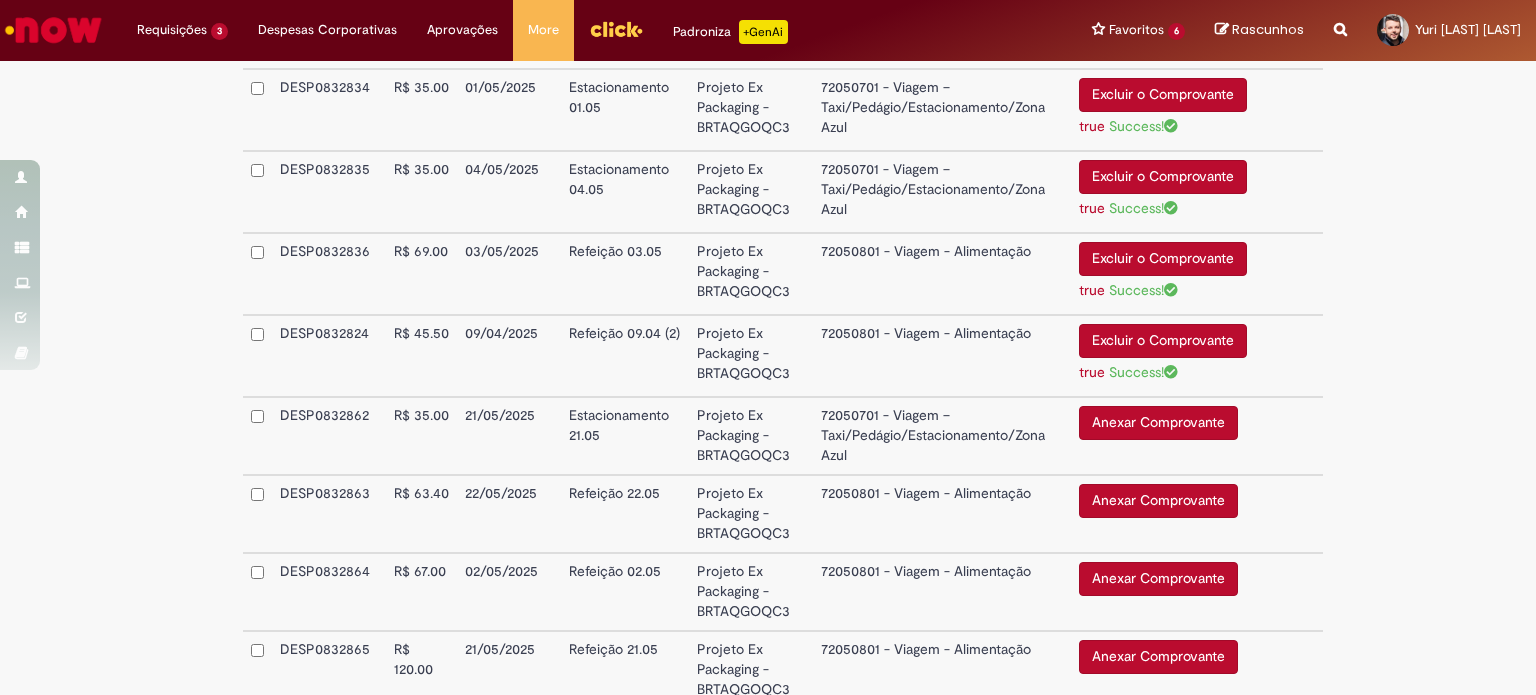 click on "Anexar Comprovante" at bounding box center (1158, 423) 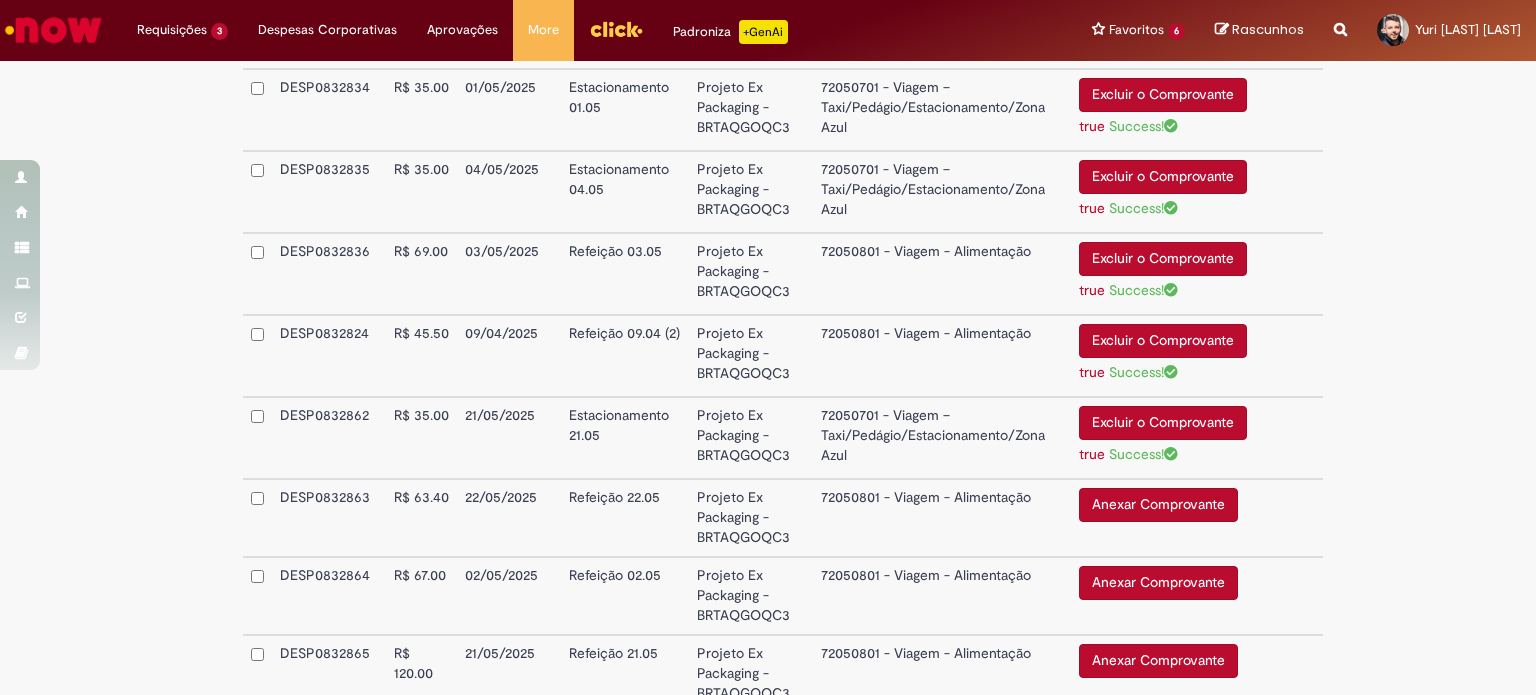 click on "Anexar Comprovante" at bounding box center (1158, 505) 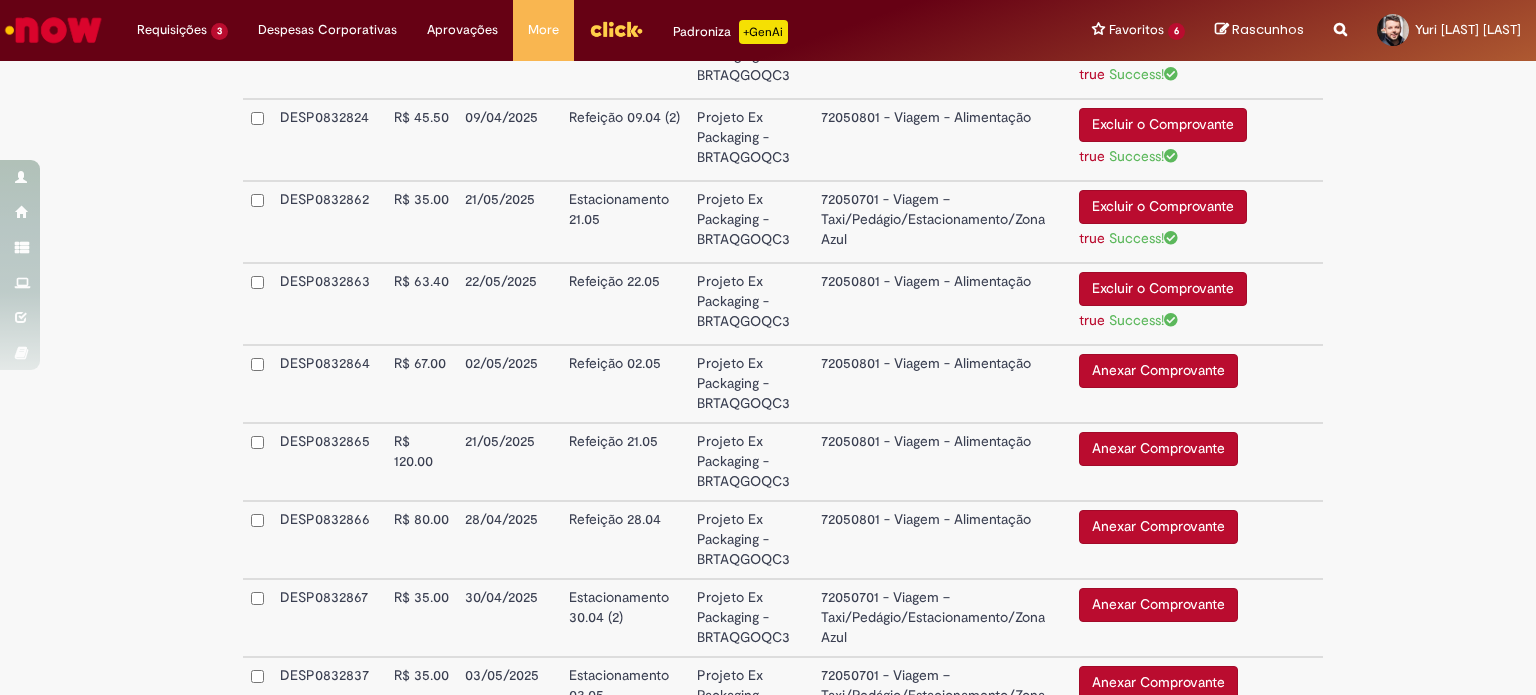 scroll, scrollTop: 3080, scrollLeft: 0, axis: vertical 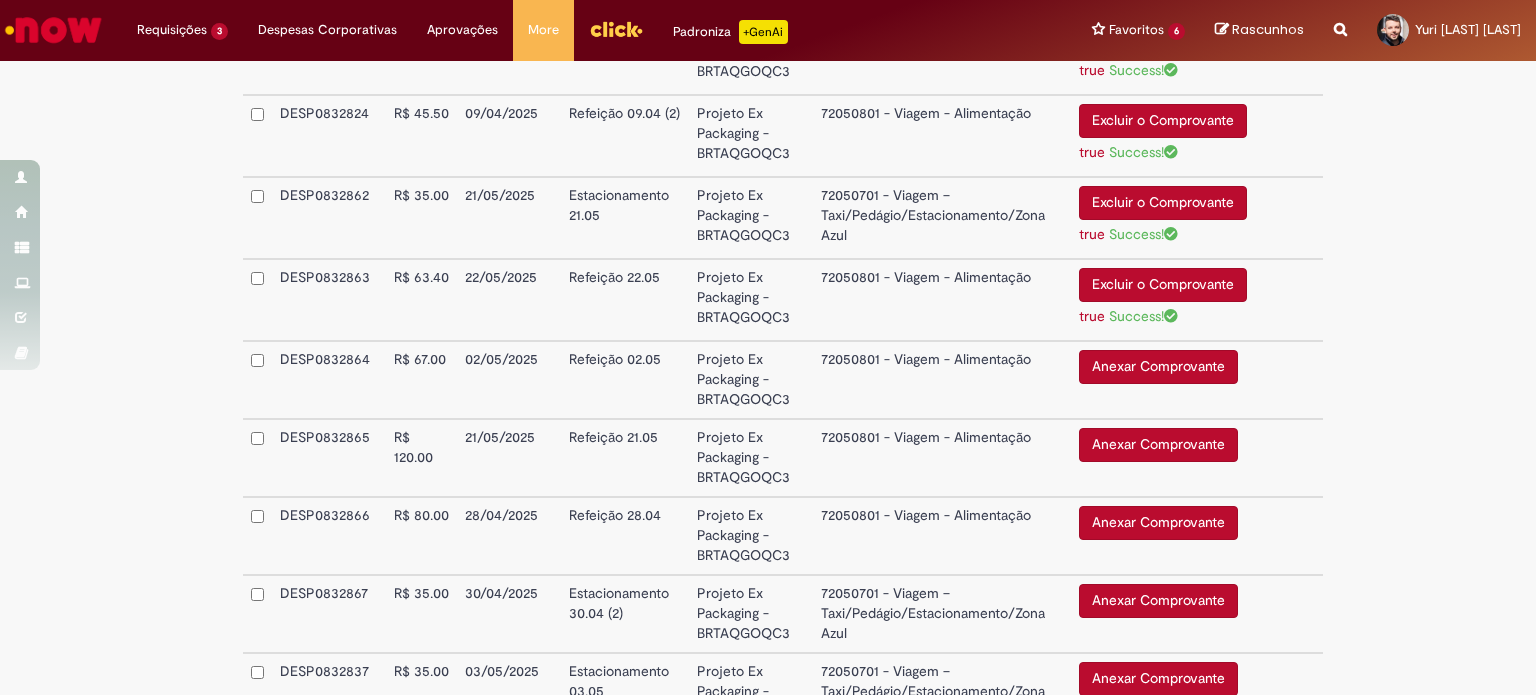 click on "Anexar Comprovante" at bounding box center (1158, 367) 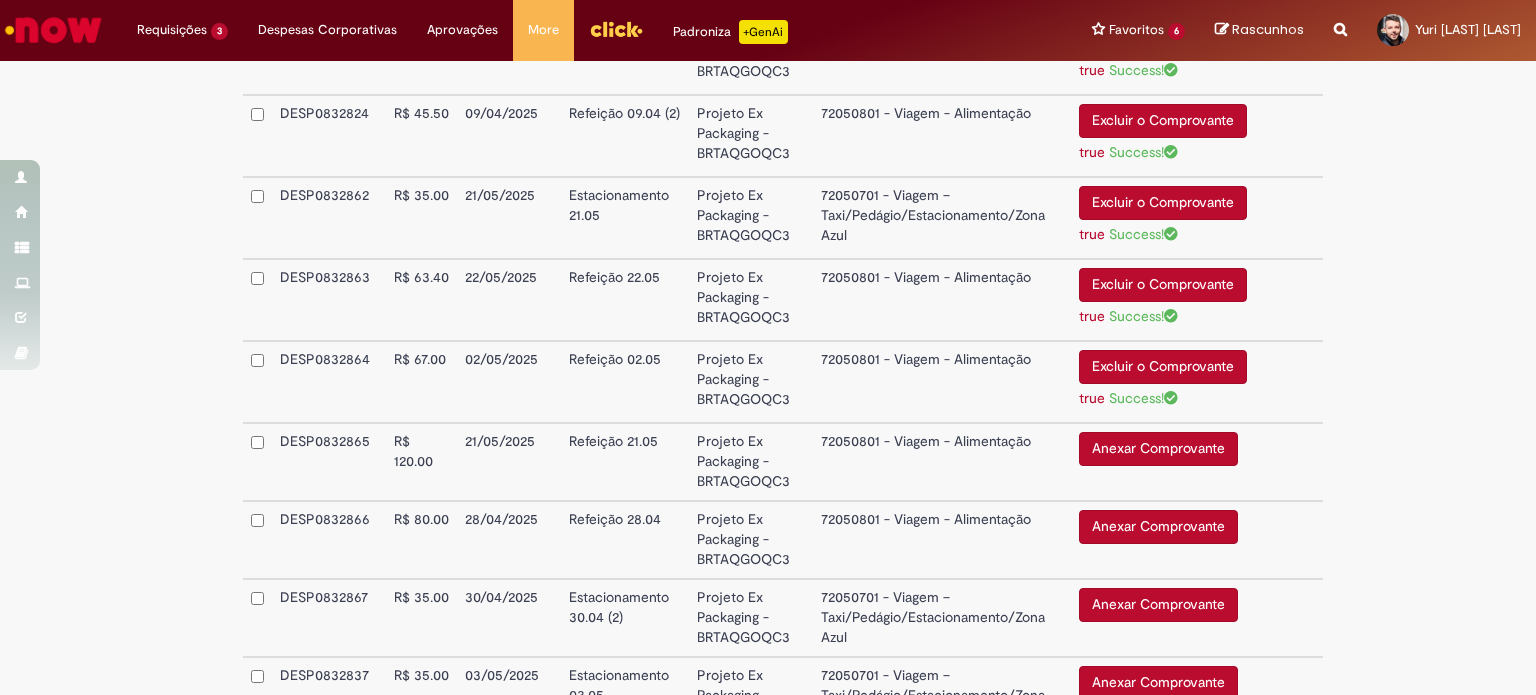 click on "Anexar Comprovante" at bounding box center (1158, 449) 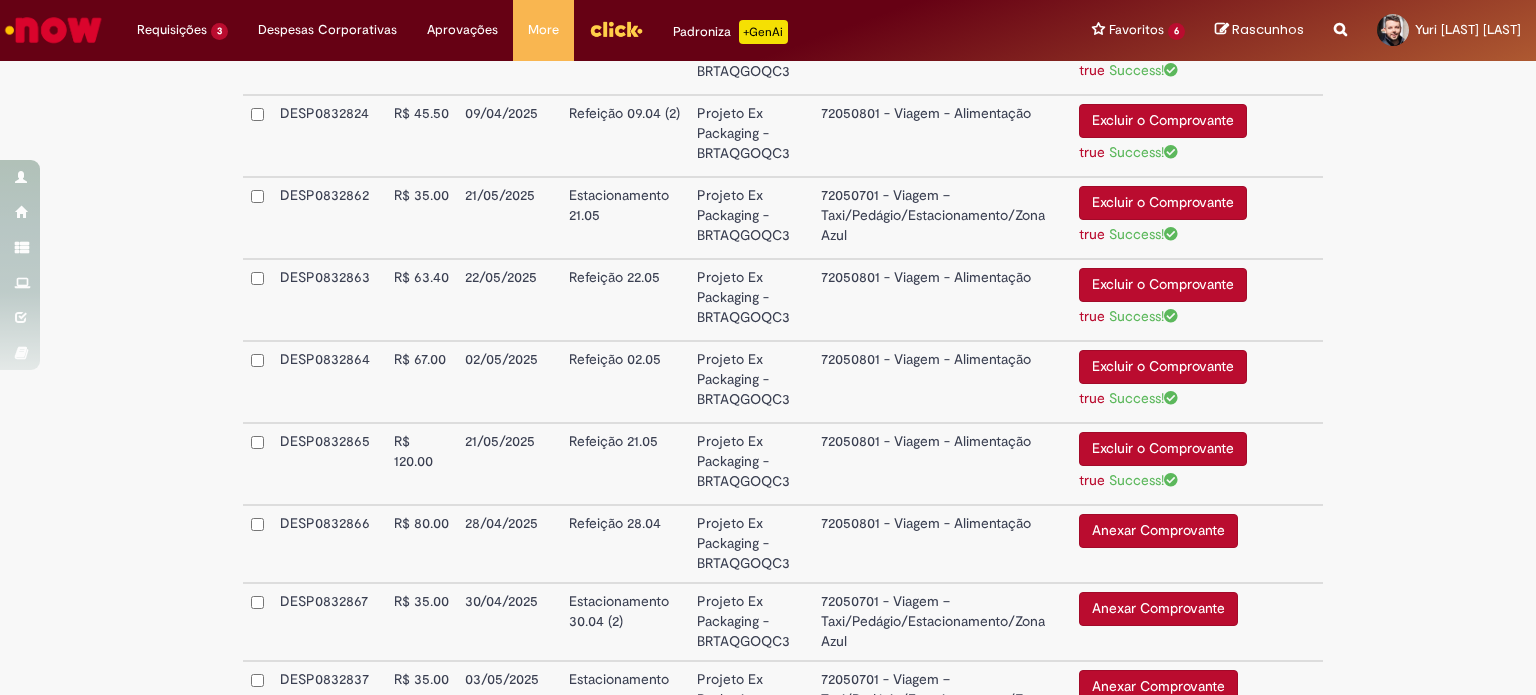 click on "Anexar Comprovante" at bounding box center [1158, 531] 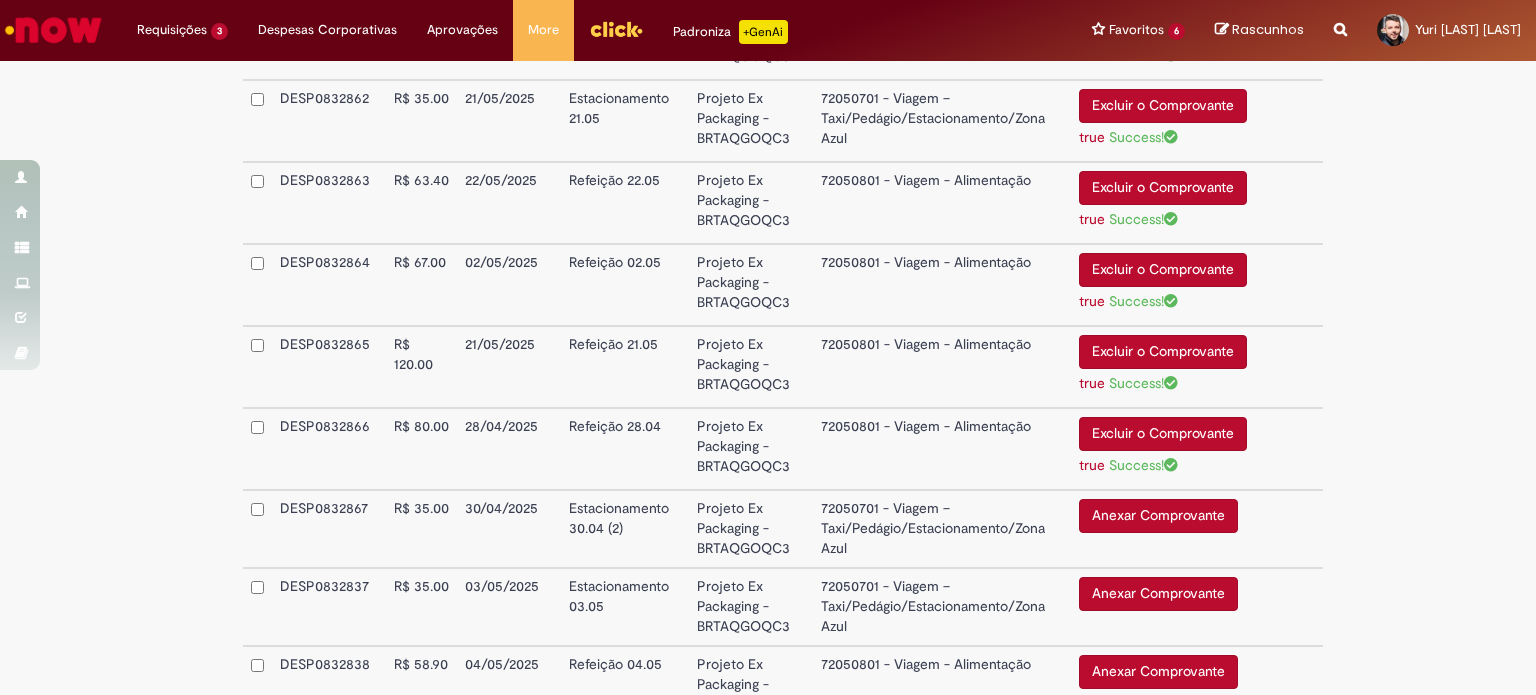 scroll, scrollTop: 3212, scrollLeft: 0, axis: vertical 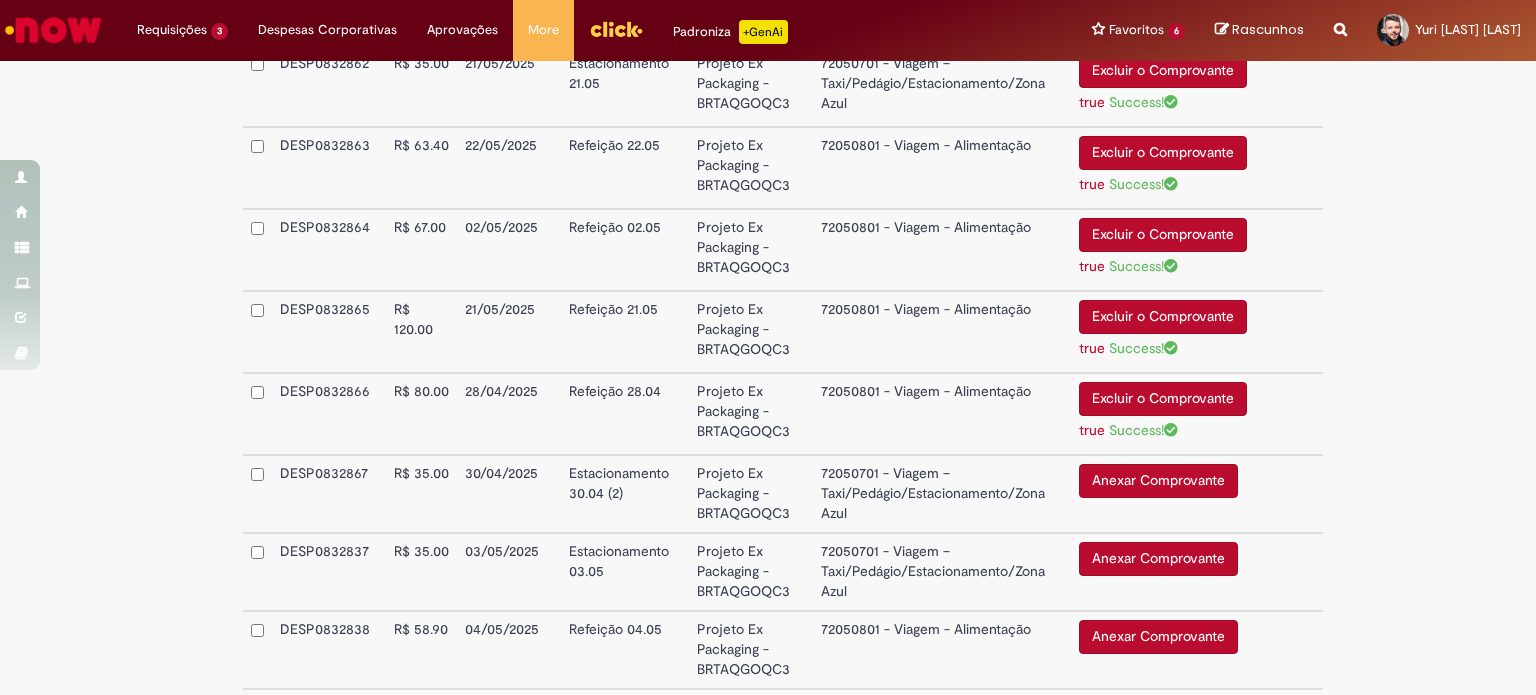 click on "Anexar Comprovante" at bounding box center [1158, 481] 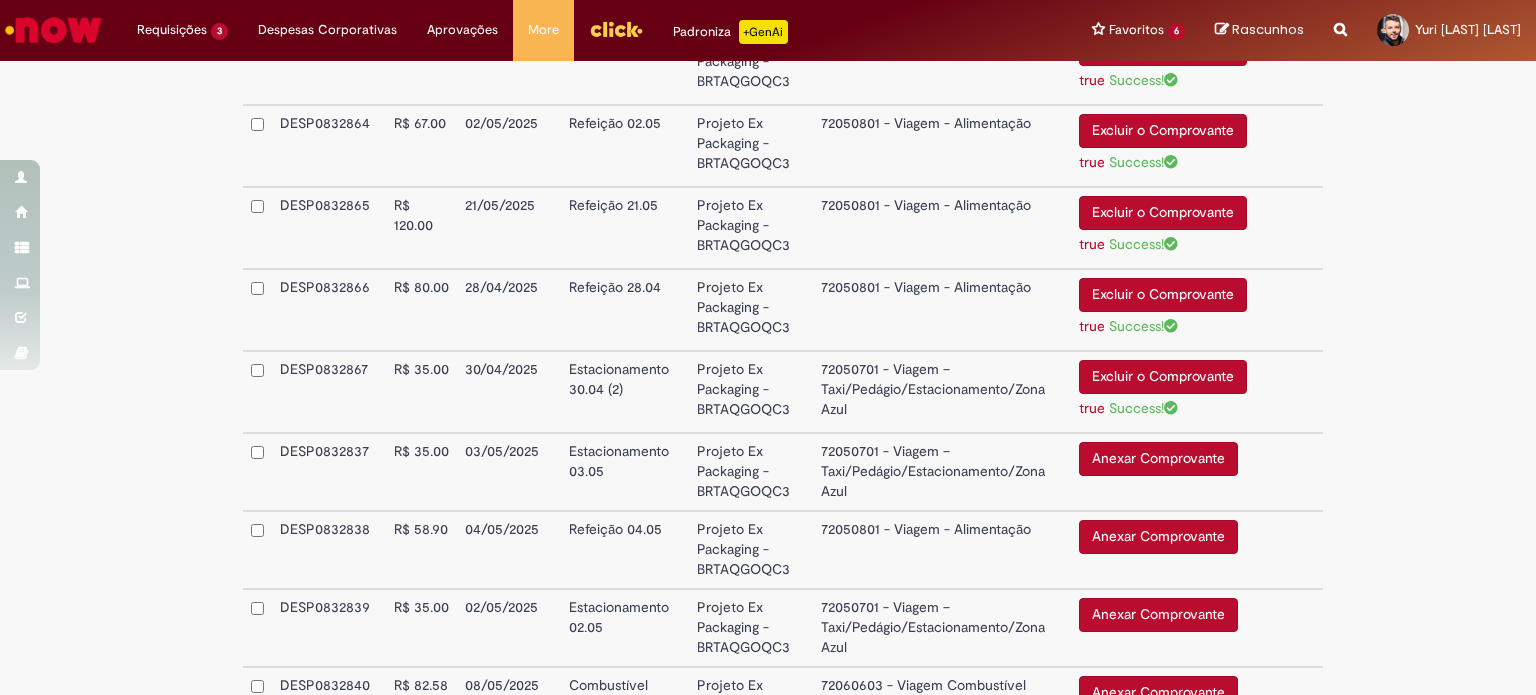 scroll, scrollTop: 3349, scrollLeft: 0, axis: vertical 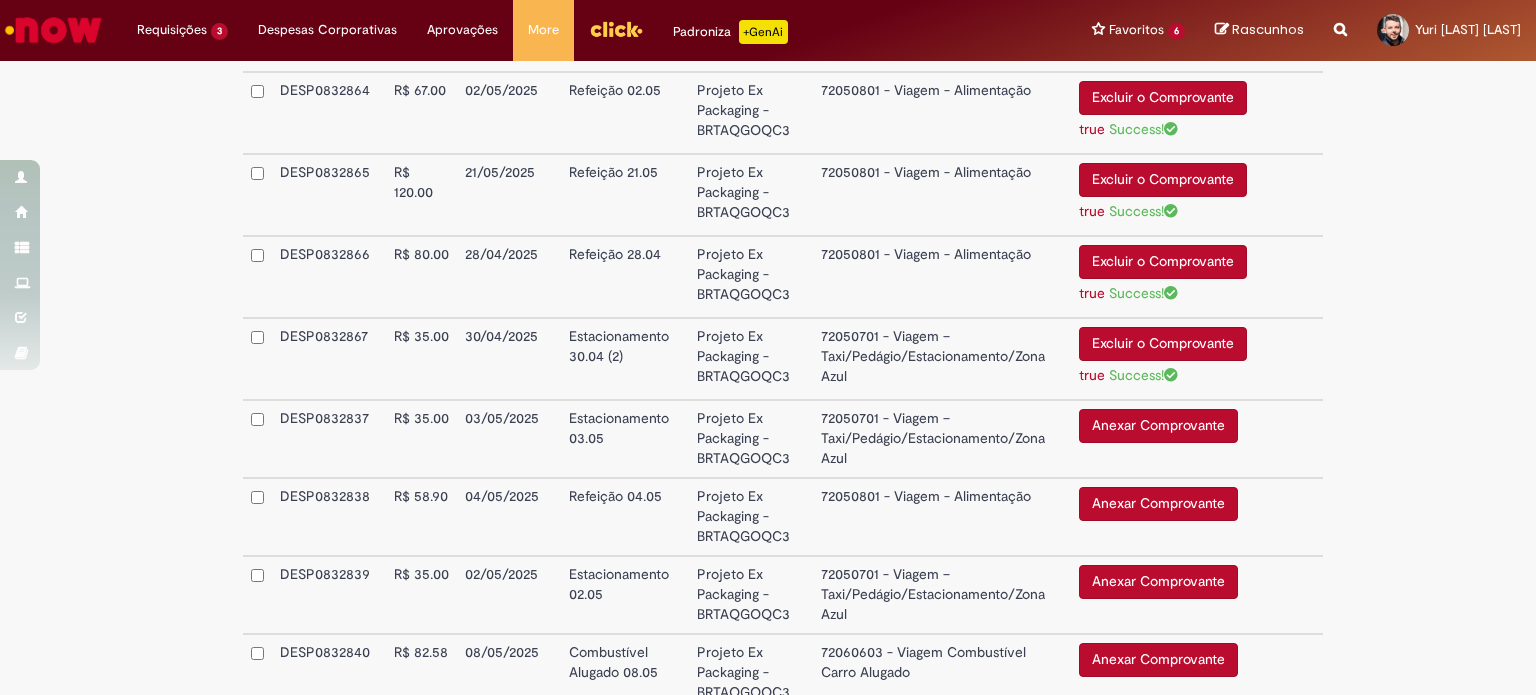 click on "Anexar Comprovante" at bounding box center (1158, 426) 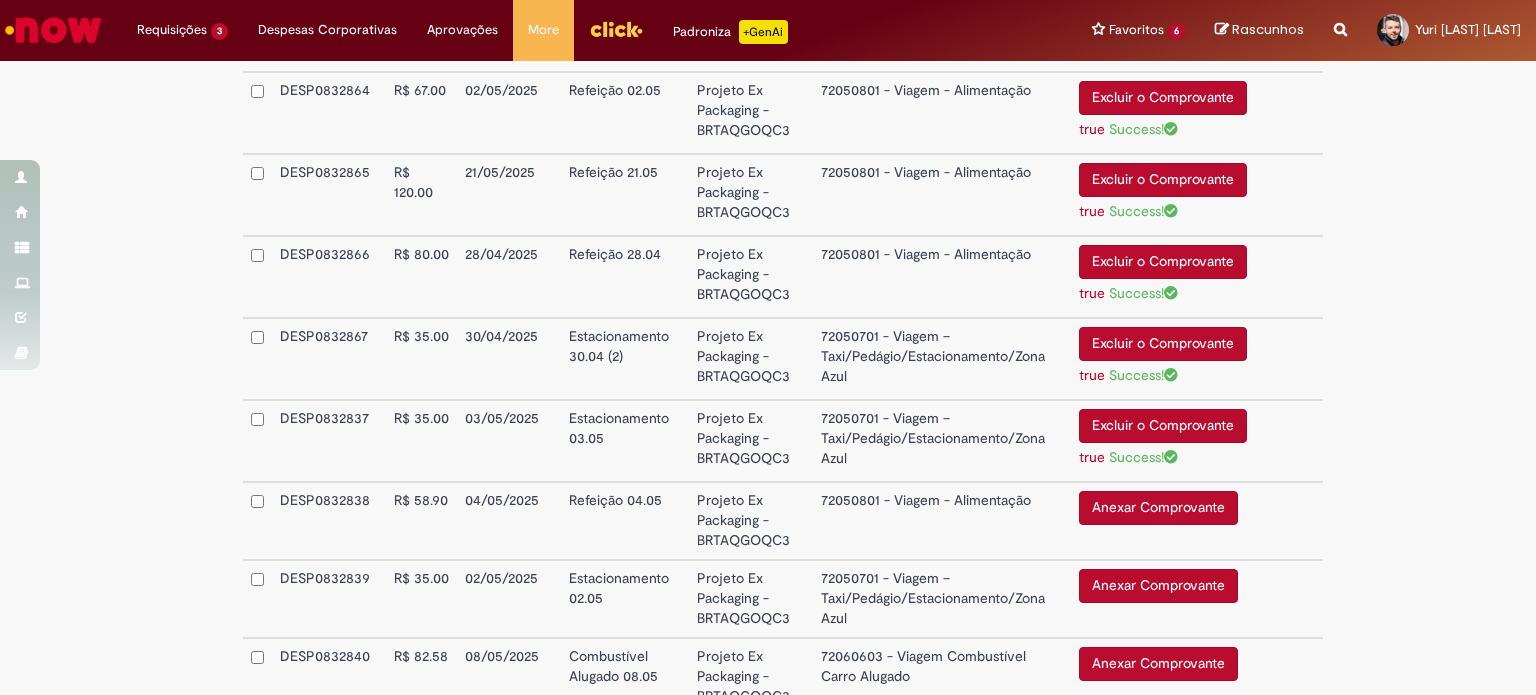 click on "Anexar Comprovante" at bounding box center [1158, 508] 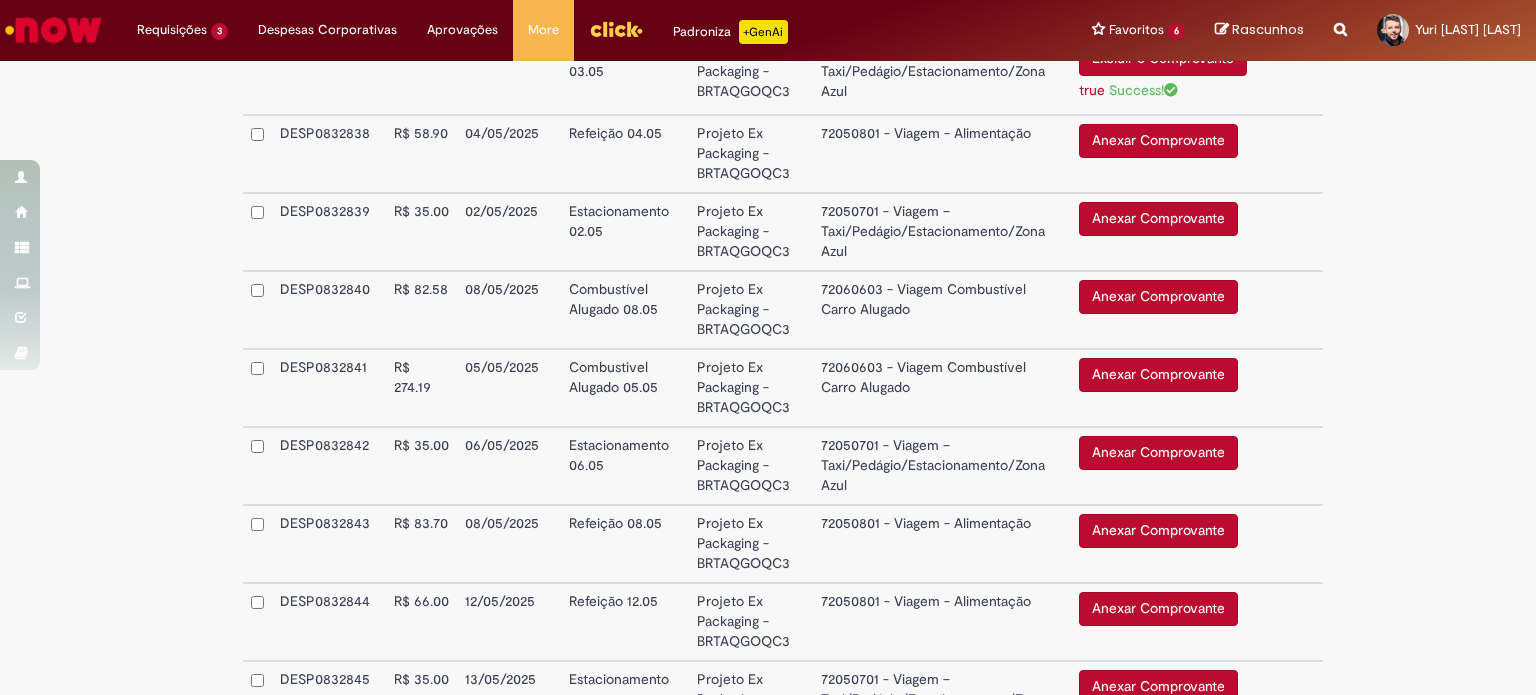 scroll, scrollTop: 3717, scrollLeft: 0, axis: vertical 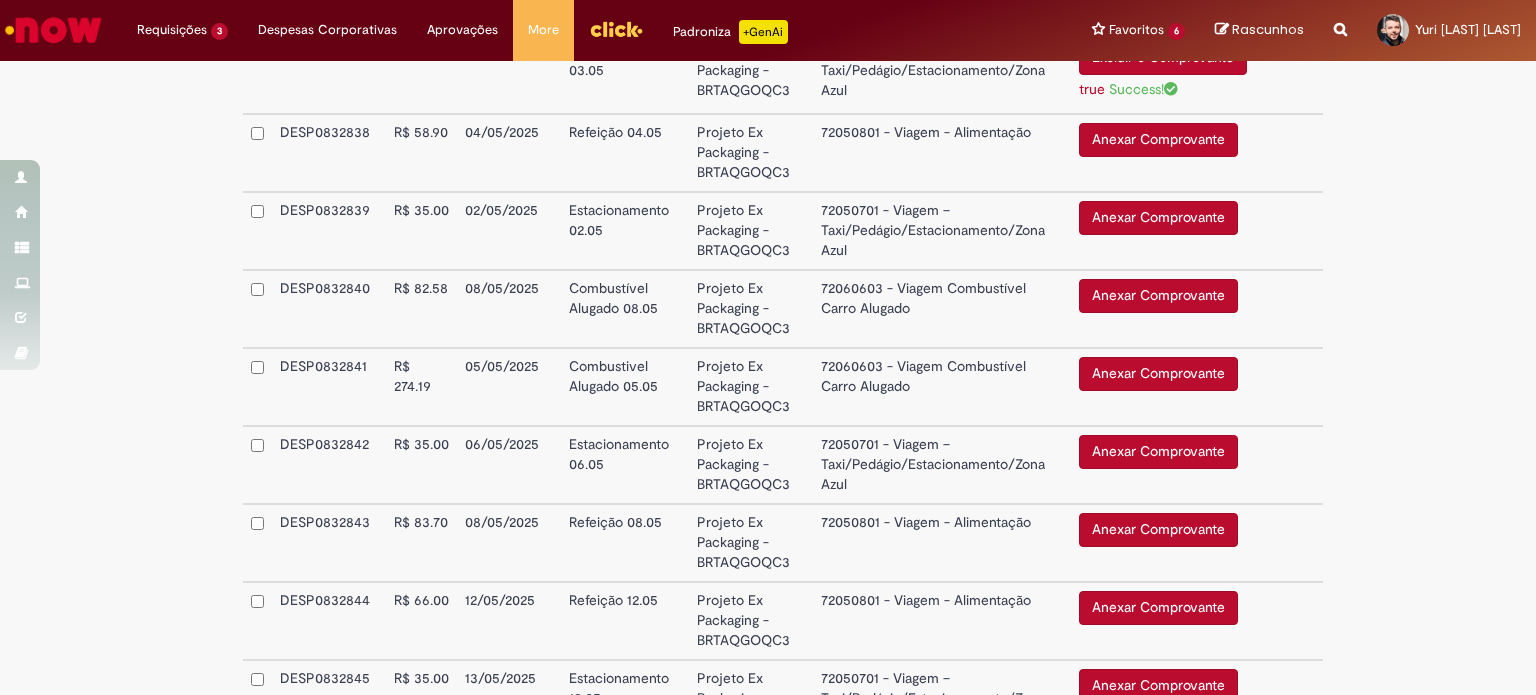 click on "Anexar Comprovante" at bounding box center [1158, 140] 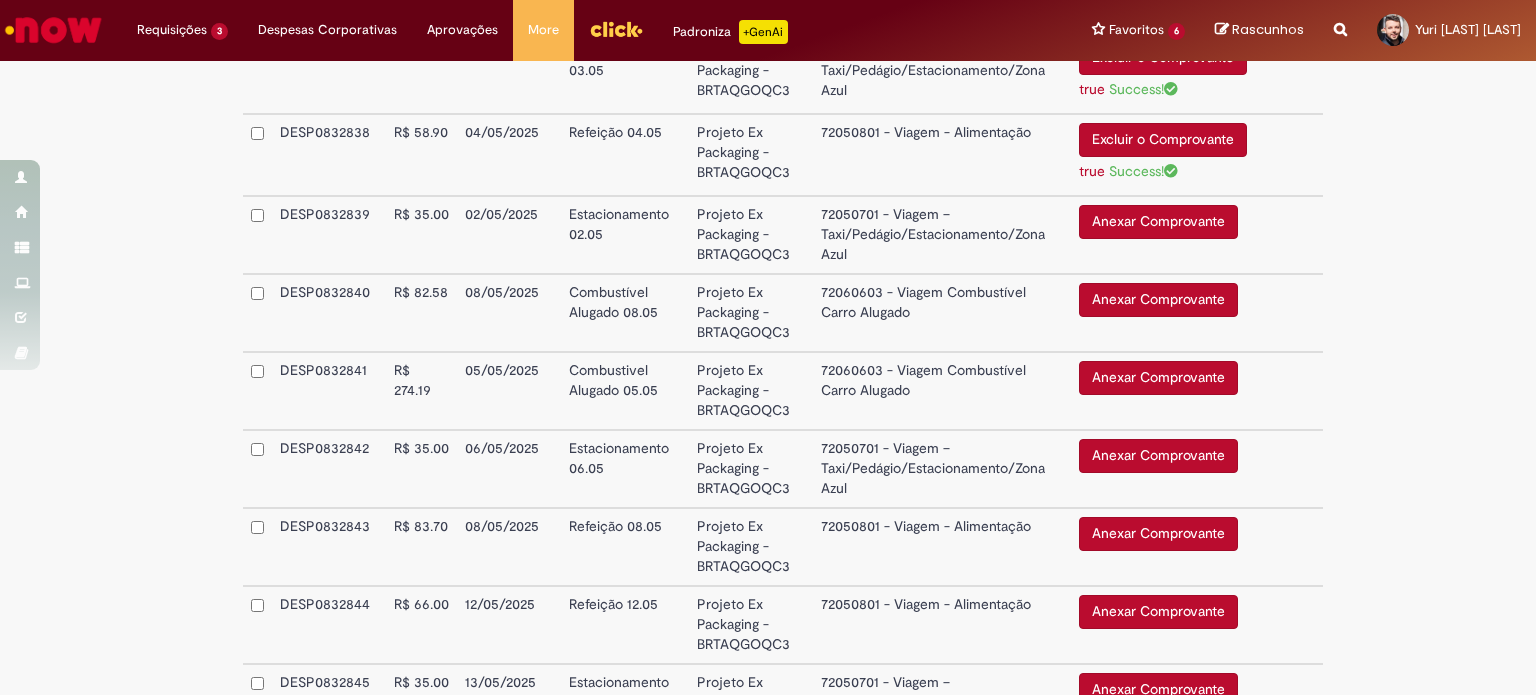 click on "Anexar Comprovante" at bounding box center (1158, 222) 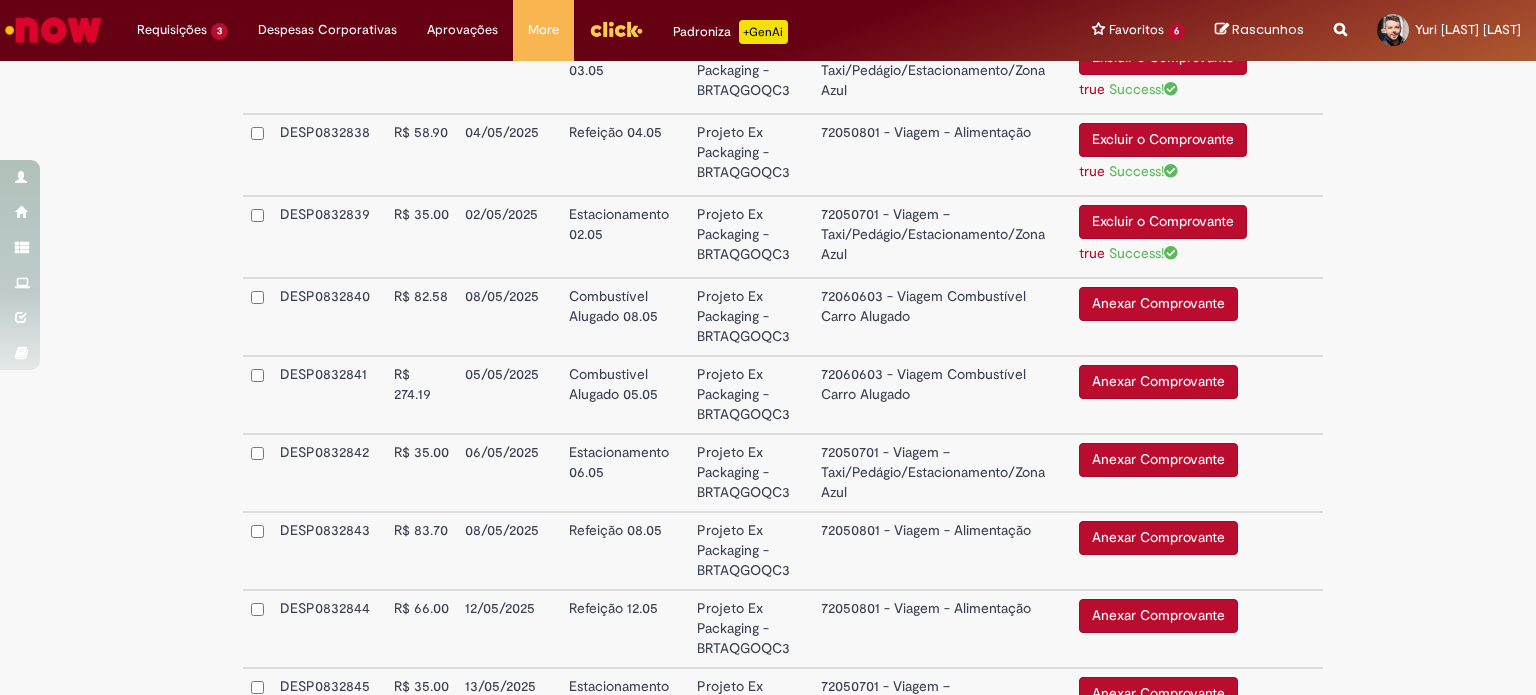 click on "Anexar Comprovante" at bounding box center [1158, 304] 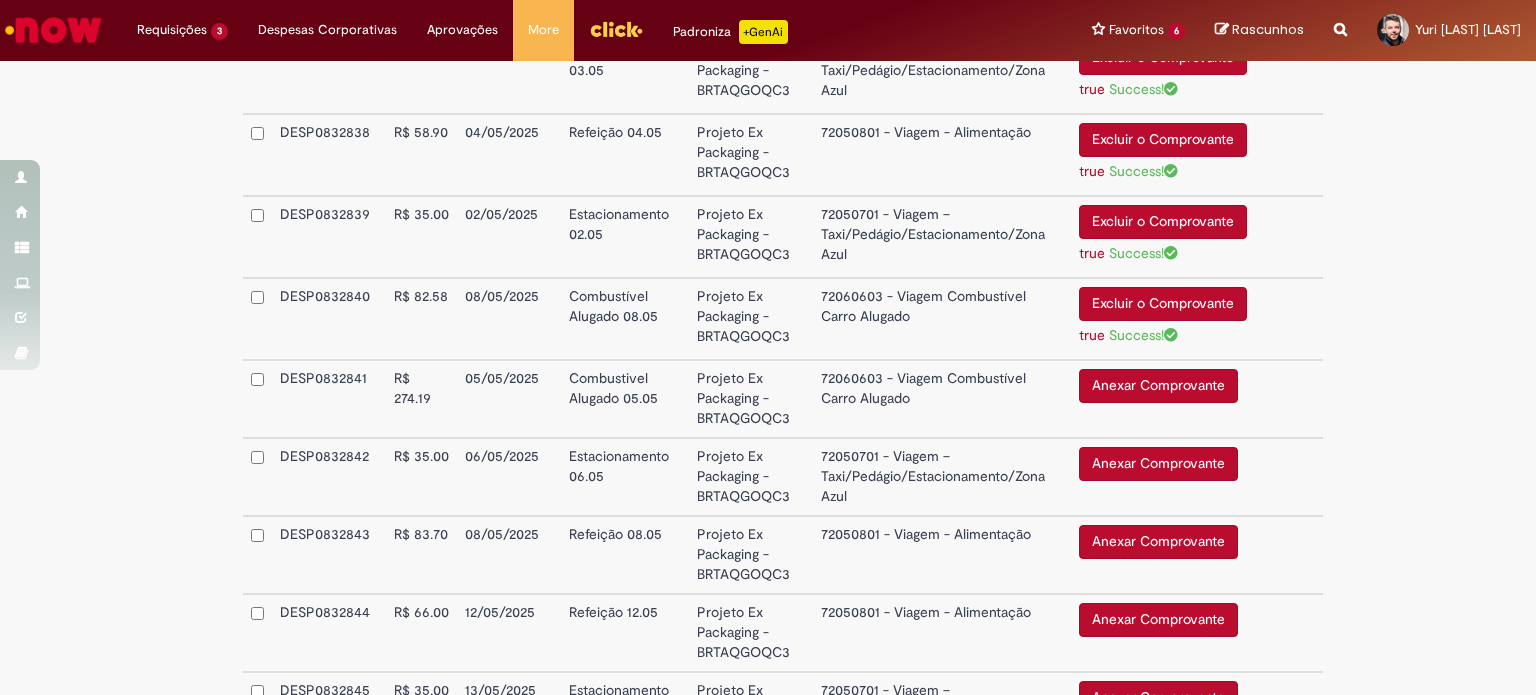 click on "Anexar Comprovante" at bounding box center [1158, 386] 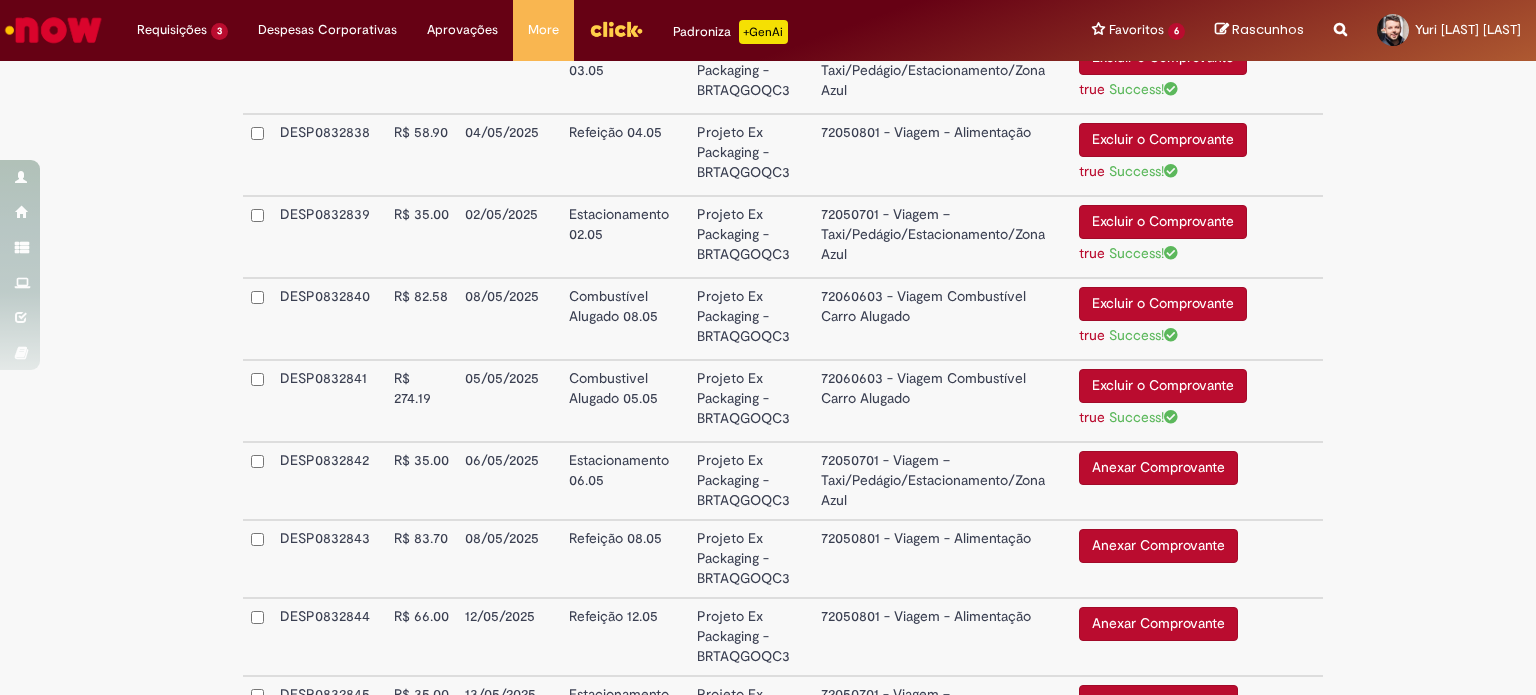 click on "Anexar Comprovante" at bounding box center (1158, 468) 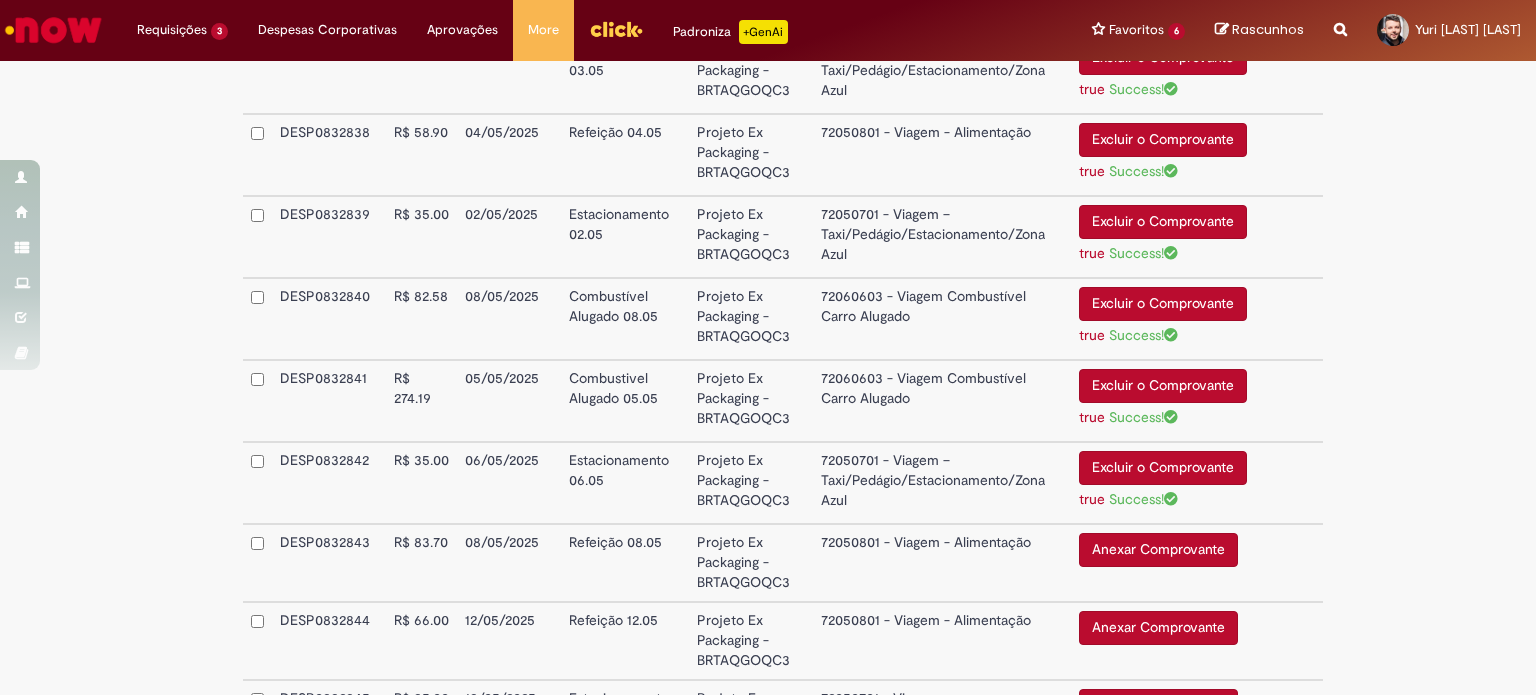 click on "Anexar Comprovante" at bounding box center (1158, 550) 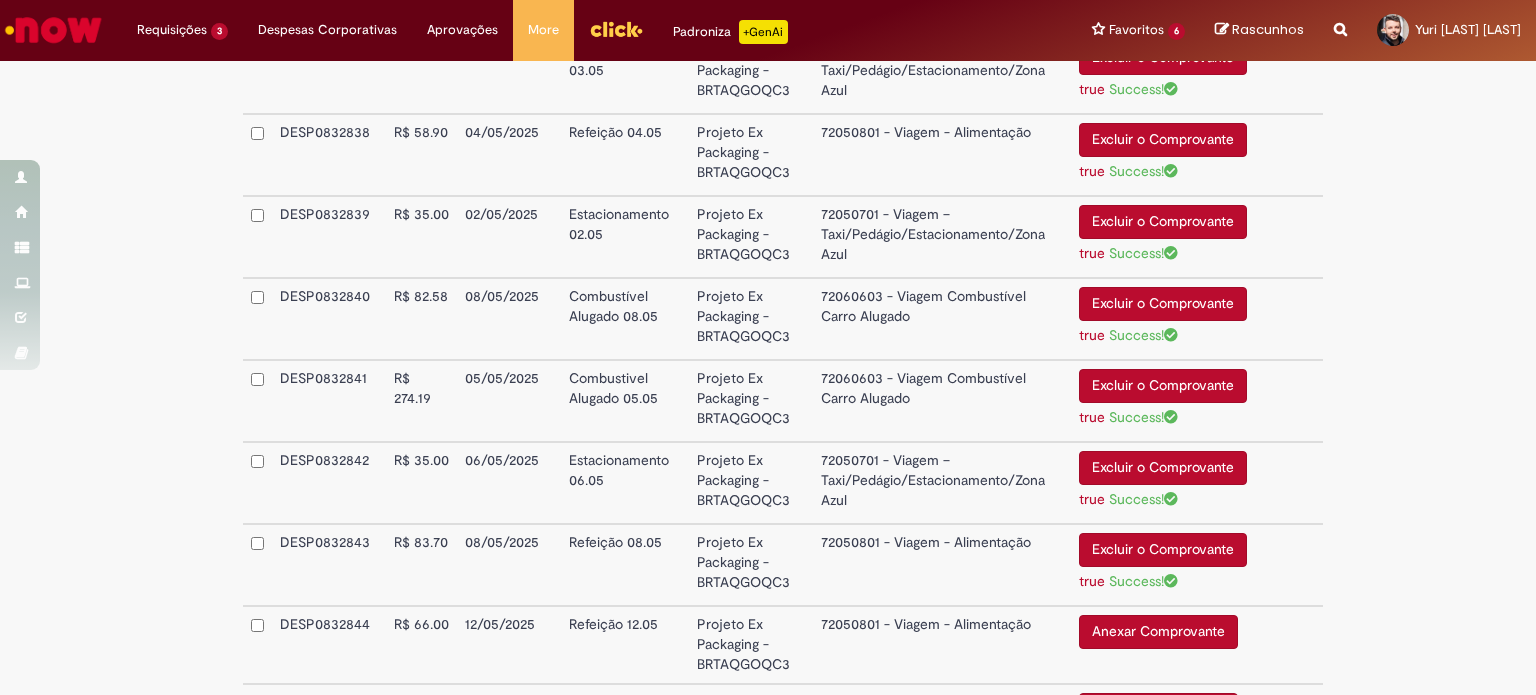 click on "Anexar Comprovante" at bounding box center [1158, 632] 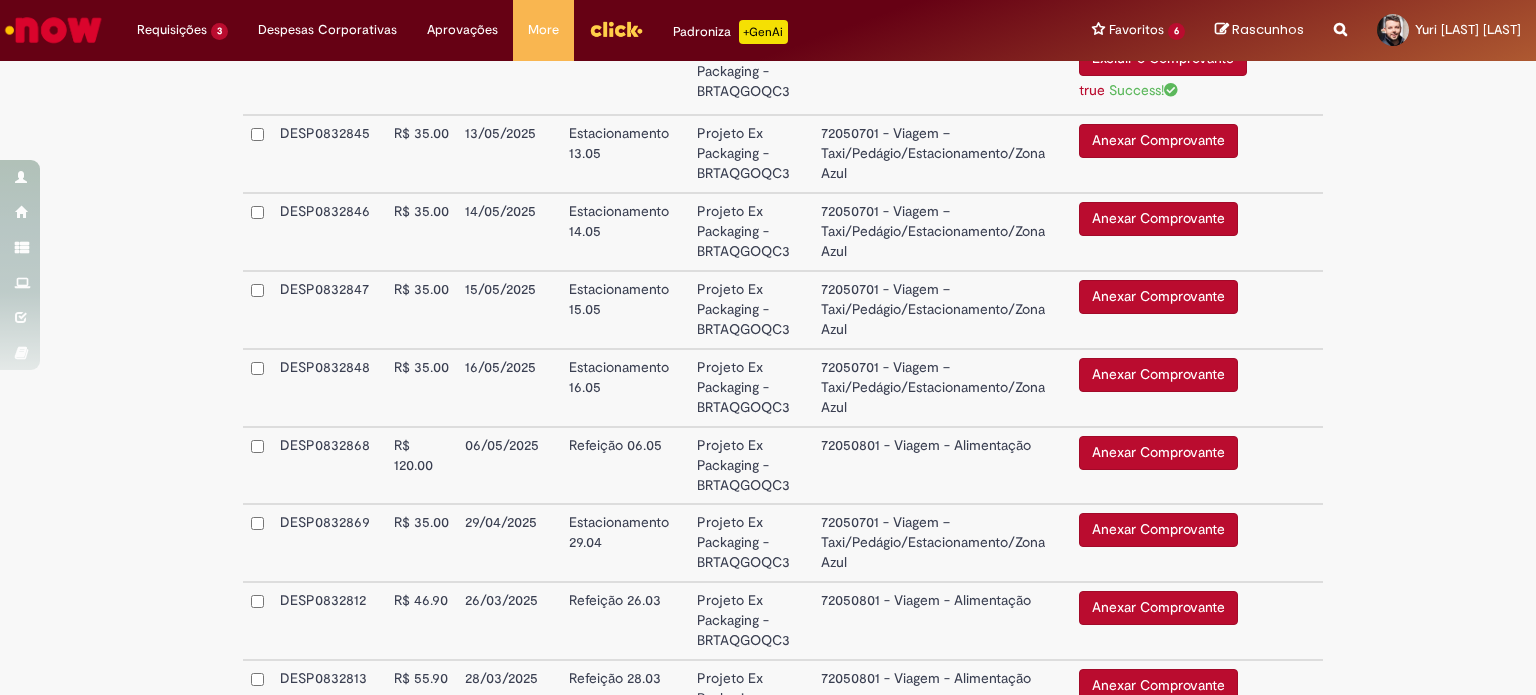 scroll, scrollTop: 4294, scrollLeft: 0, axis: vertical 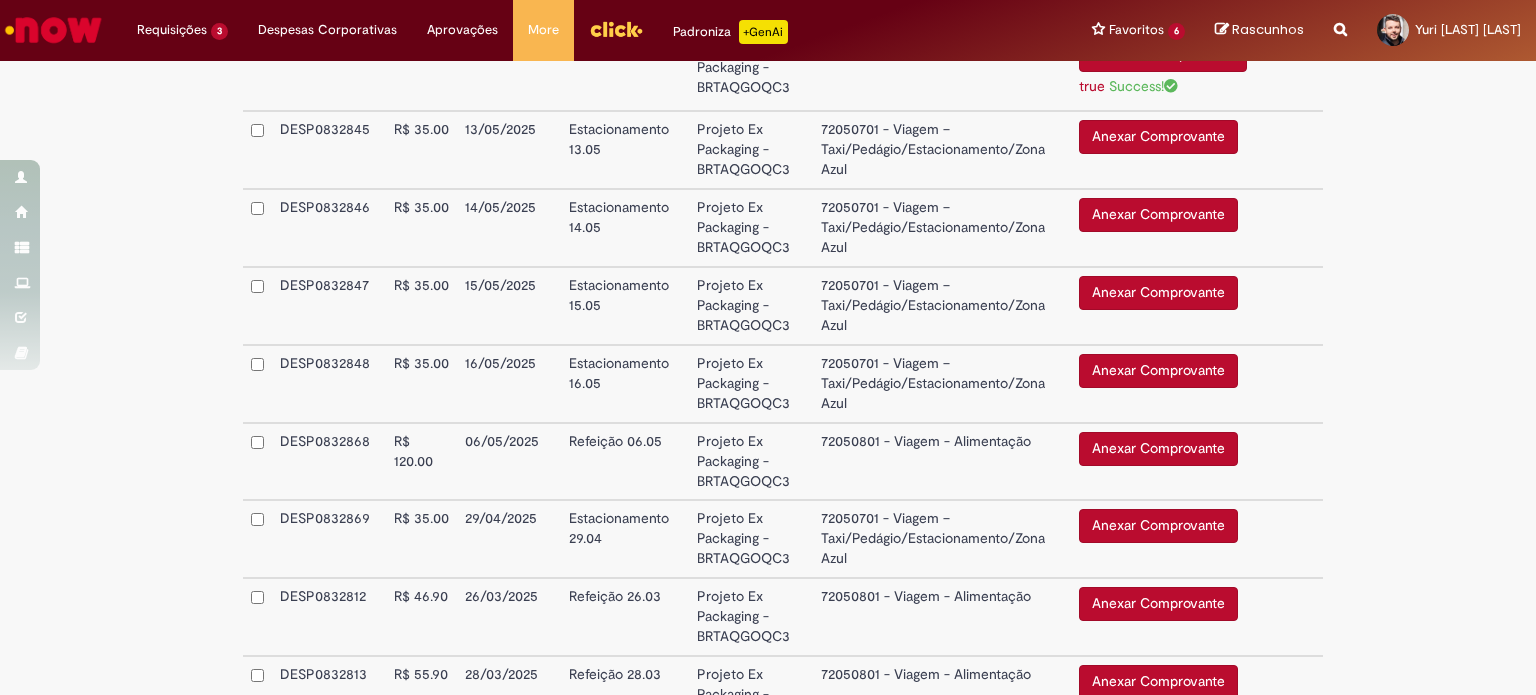click on "Anexar Comprovante" at bounding box center [1158, 137] 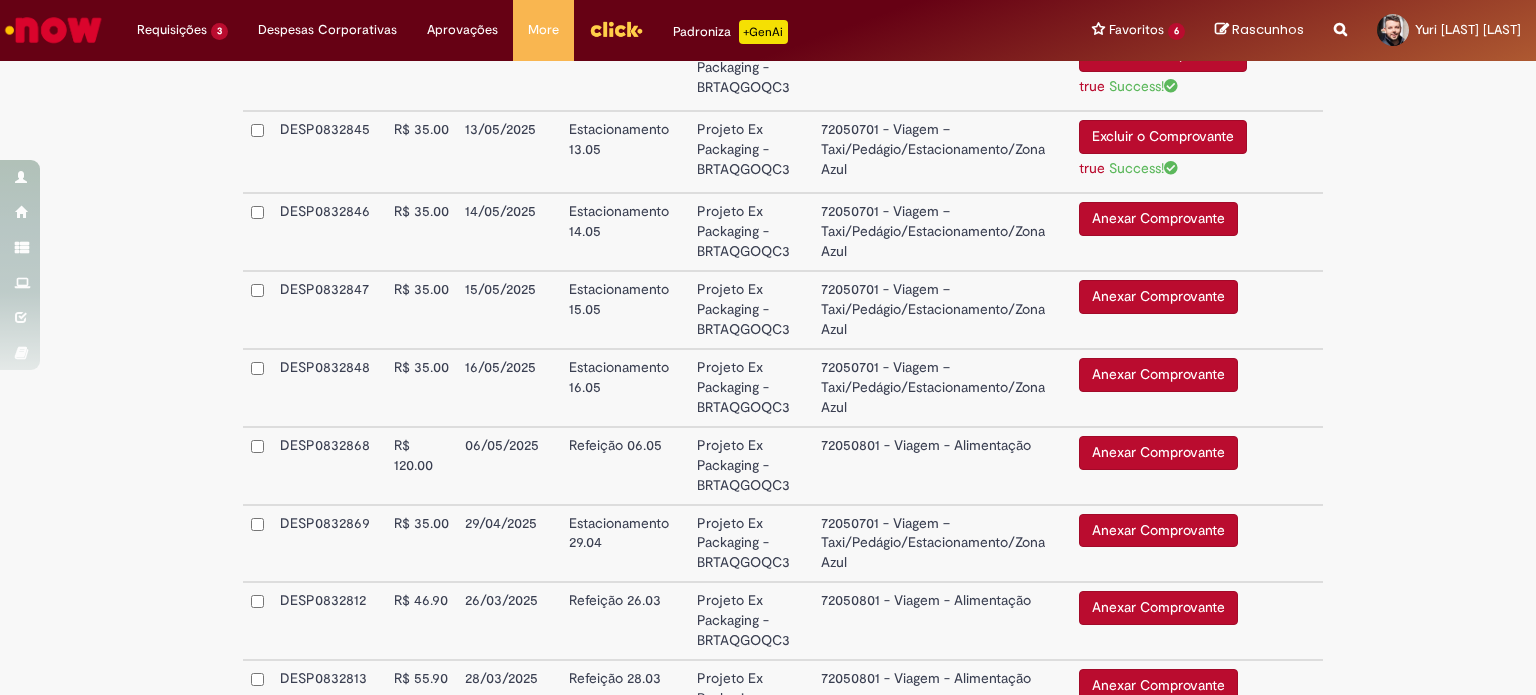 click on "Anexar Comprovante" at bounding box center [1158, 219] 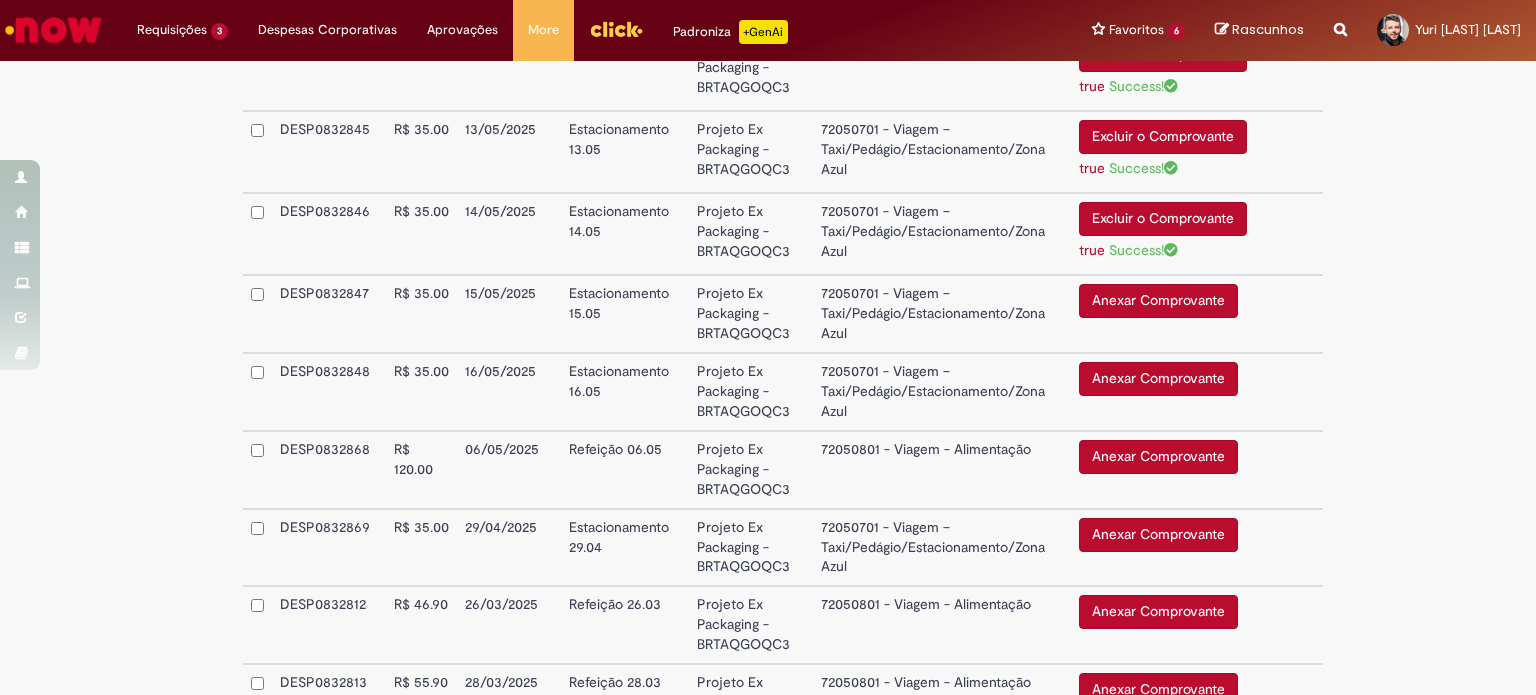 click on "Anexar Comprovante" at bounding box center [1158, 301] 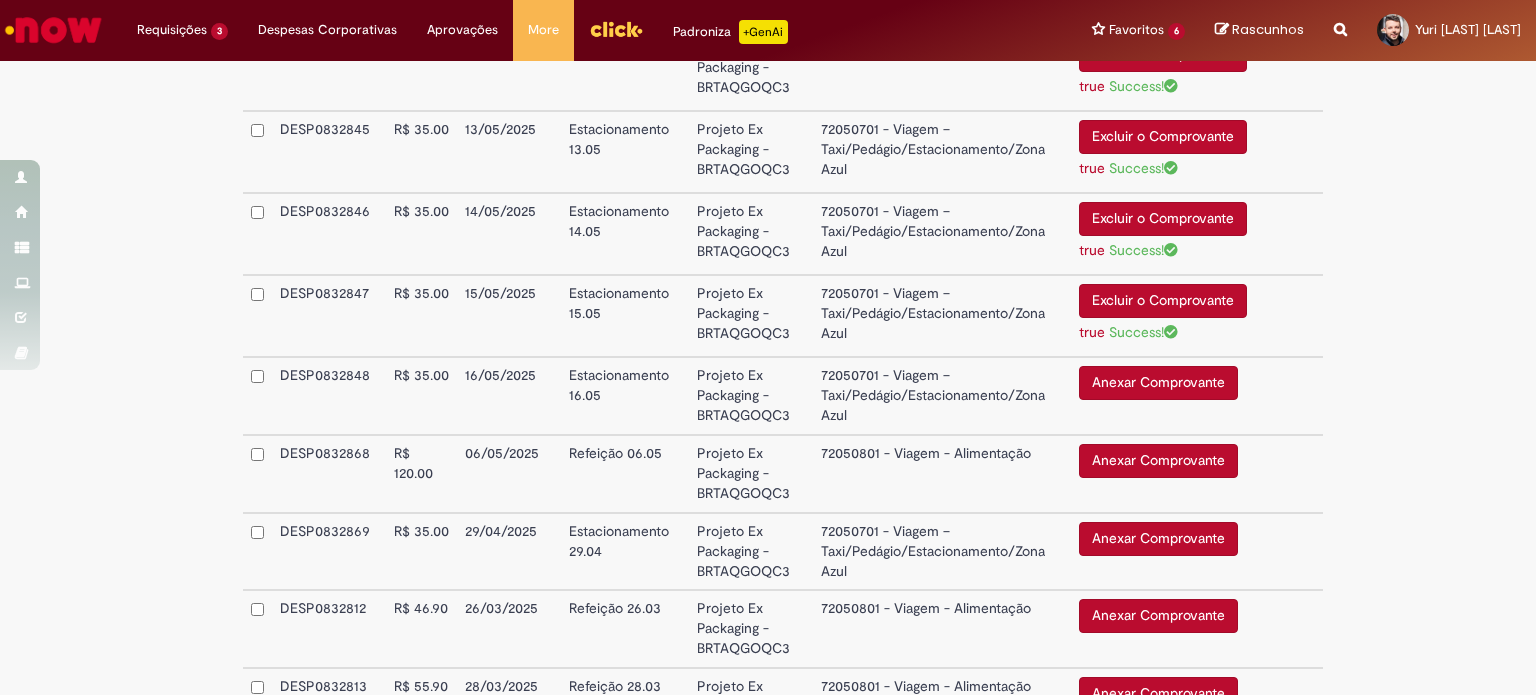 click on "Anexar Comprovante" at bounding box center [1158, 383] 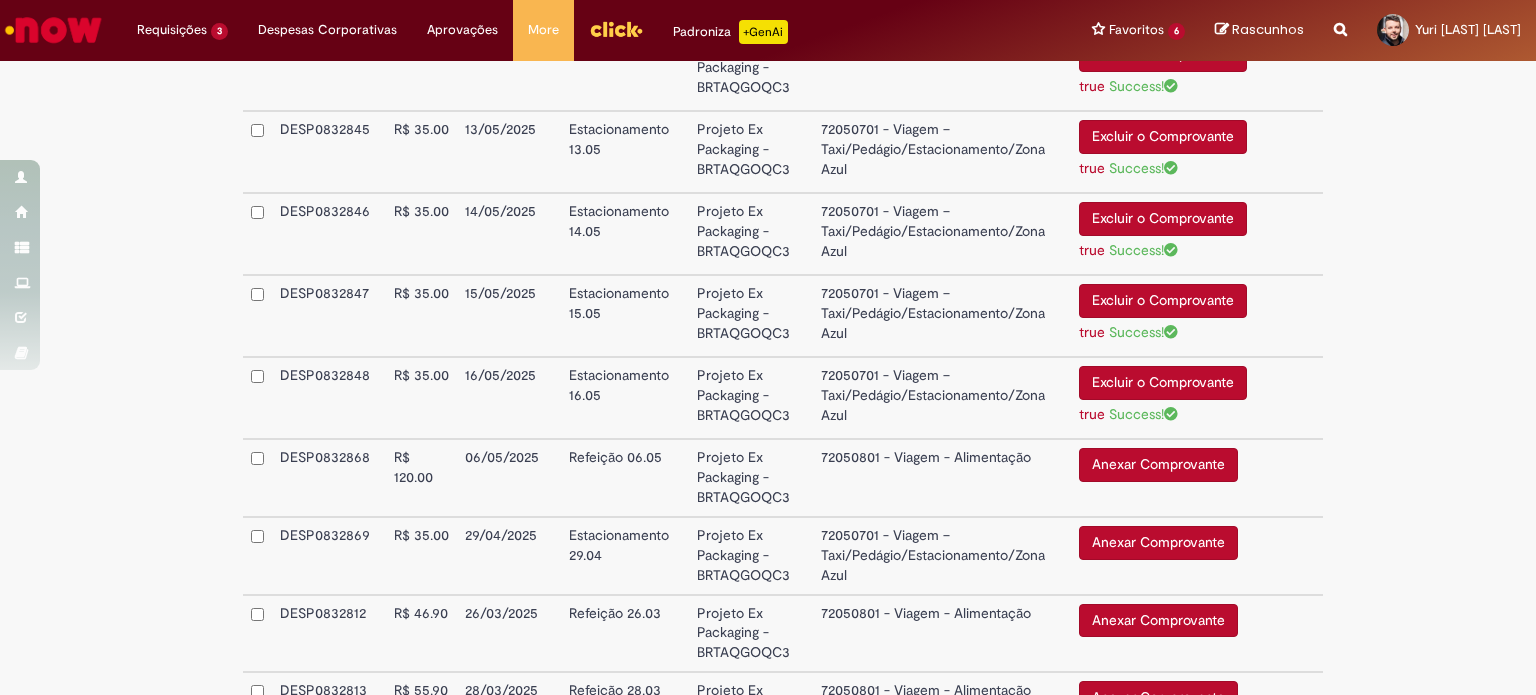 click on "Anexar Comprovante" at bounding box center (1158, 465) 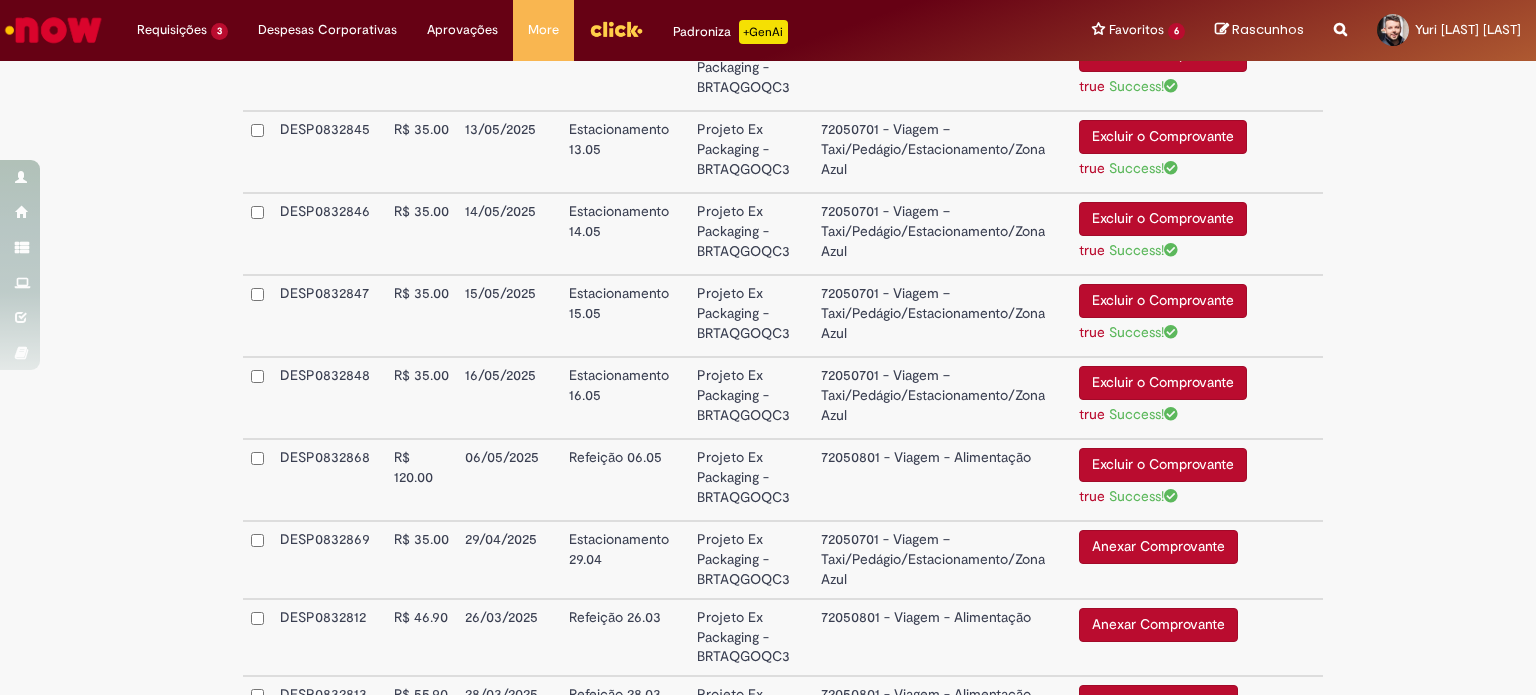 click on "Anexar Comprovante" at bounding box center [1158, 547] 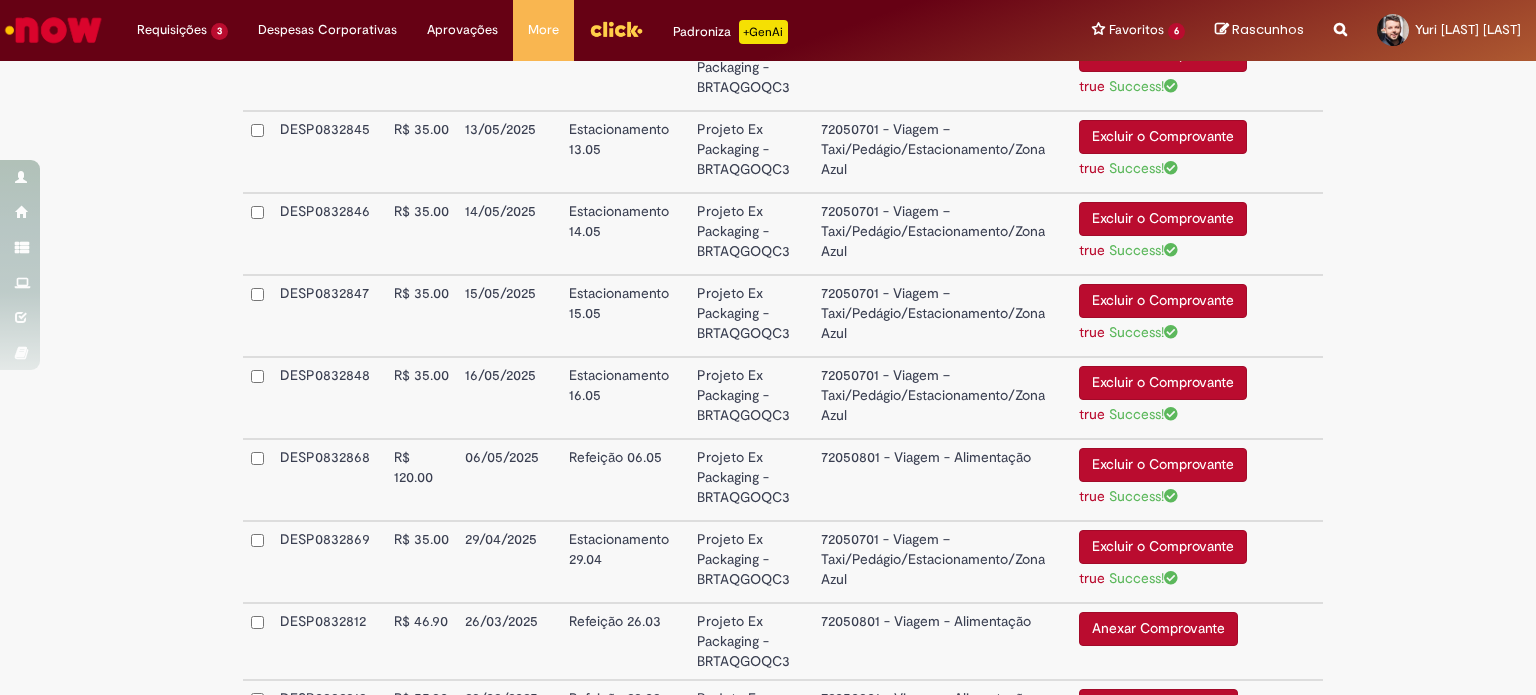 click on "Anexar Comprovante" at bounding box center [1158, 629] 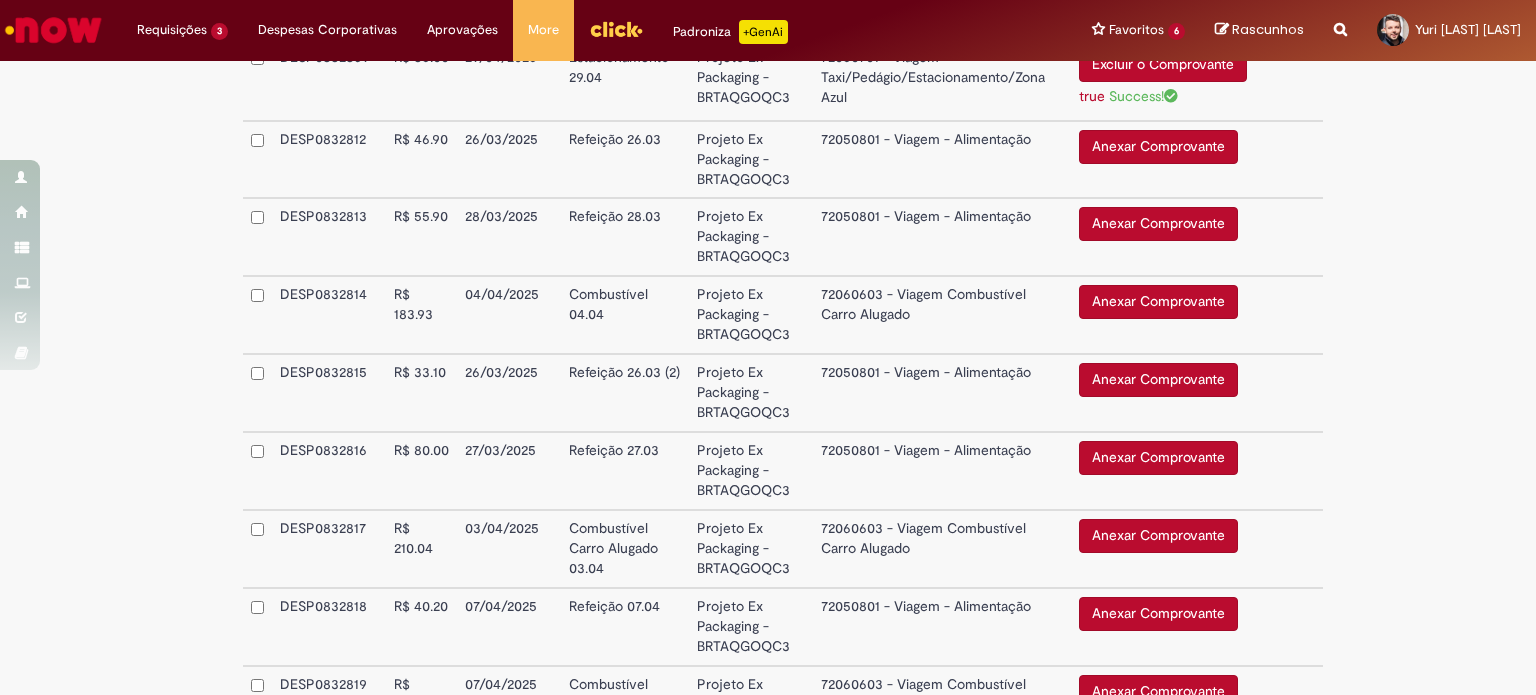 scroll, scrollTop: 4777, scrollLeft: 0, axis: vertical 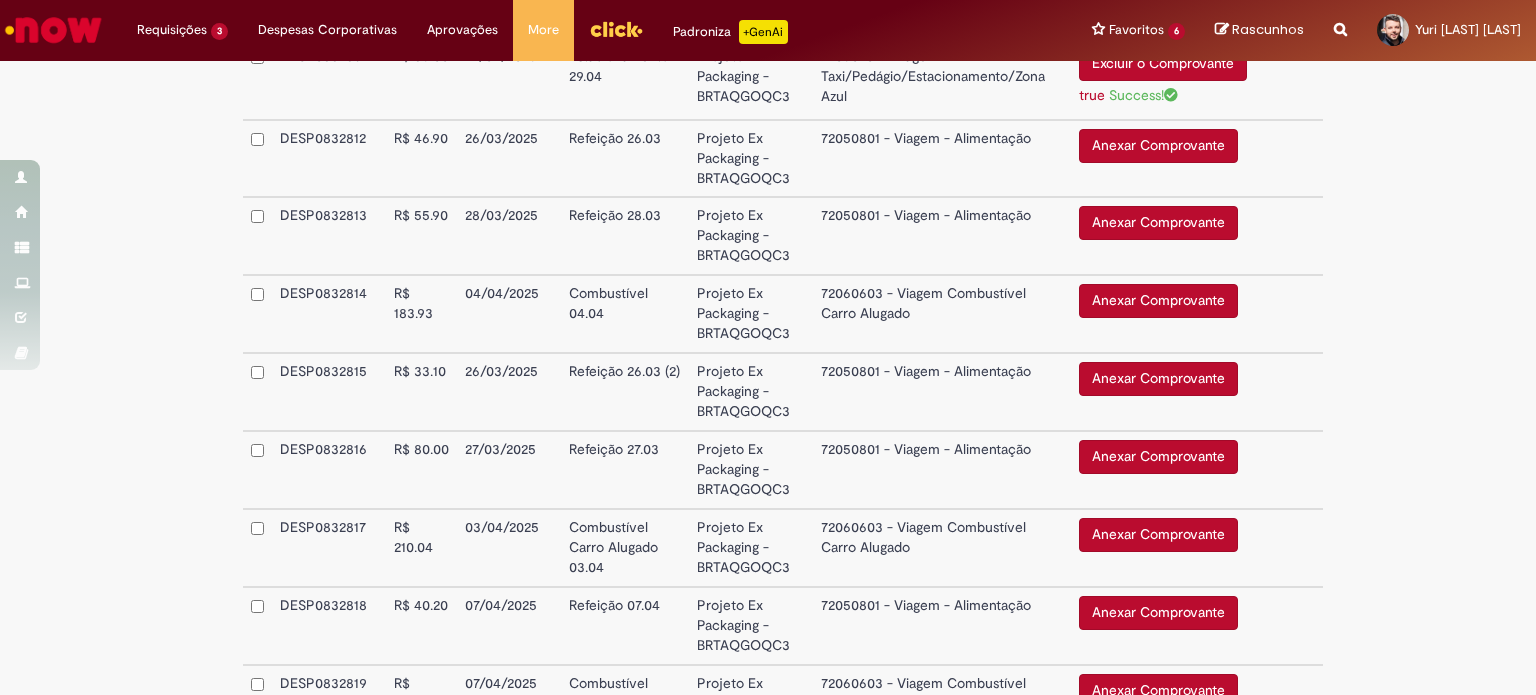 click on "Anexar Comprovante" at bounding box center [1158, 146] 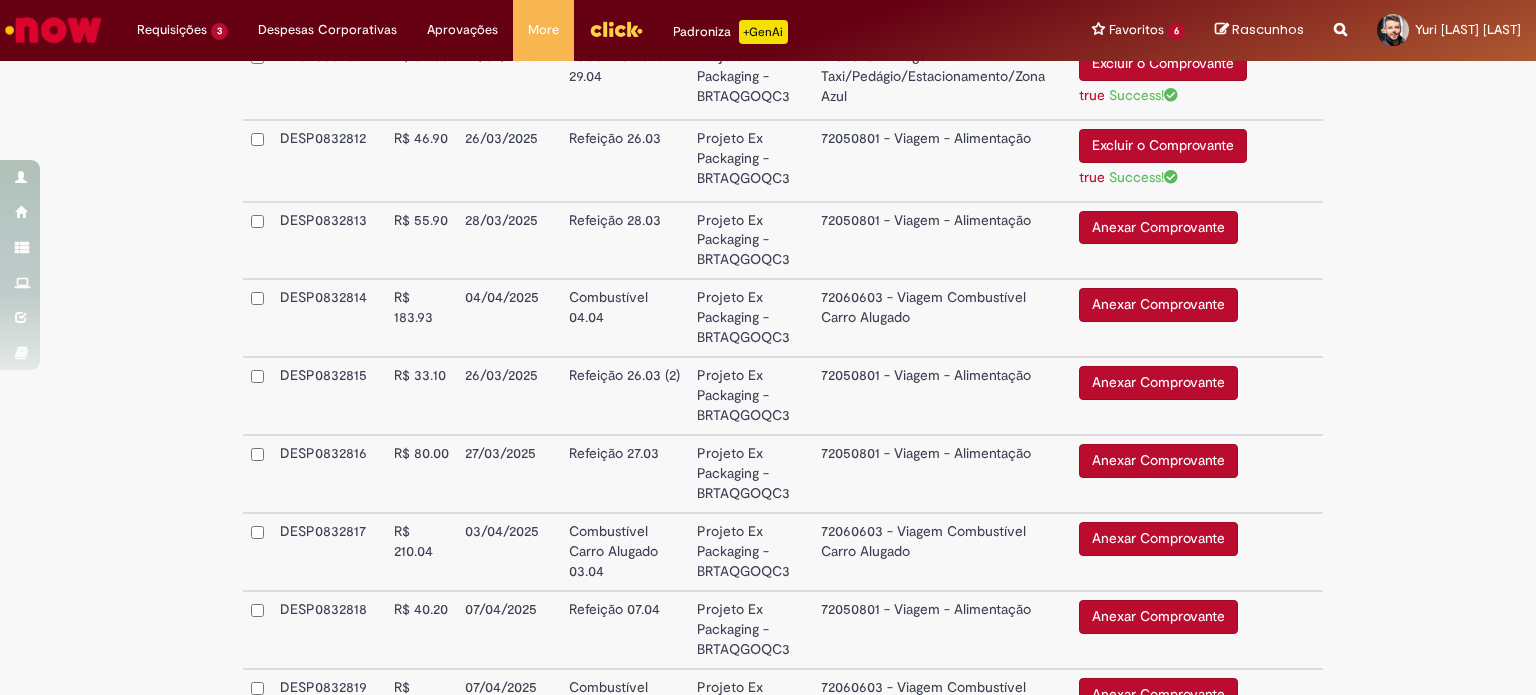 click on "Anexar Comprovante" at bounding box center [1158, 228] 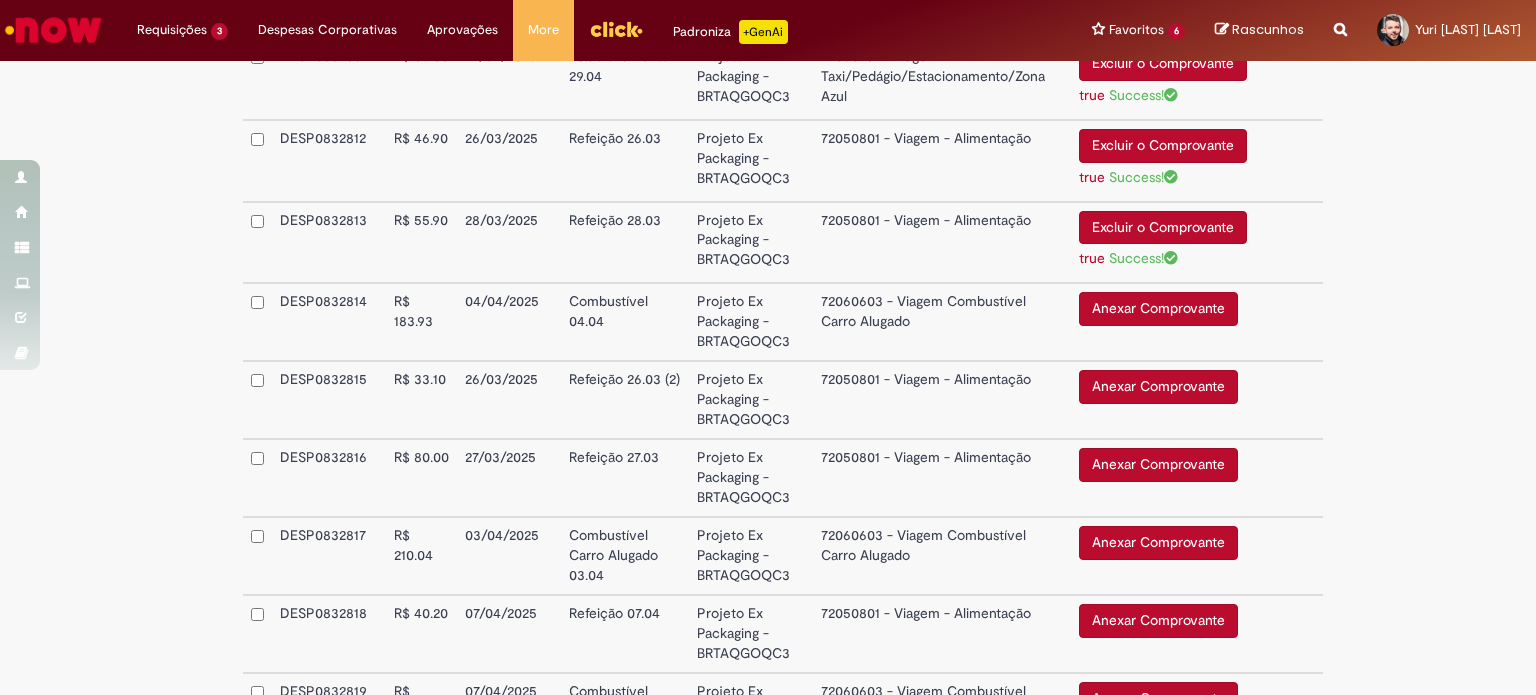click on "Anexar Comprovante" at bounding box center [1158, 309] 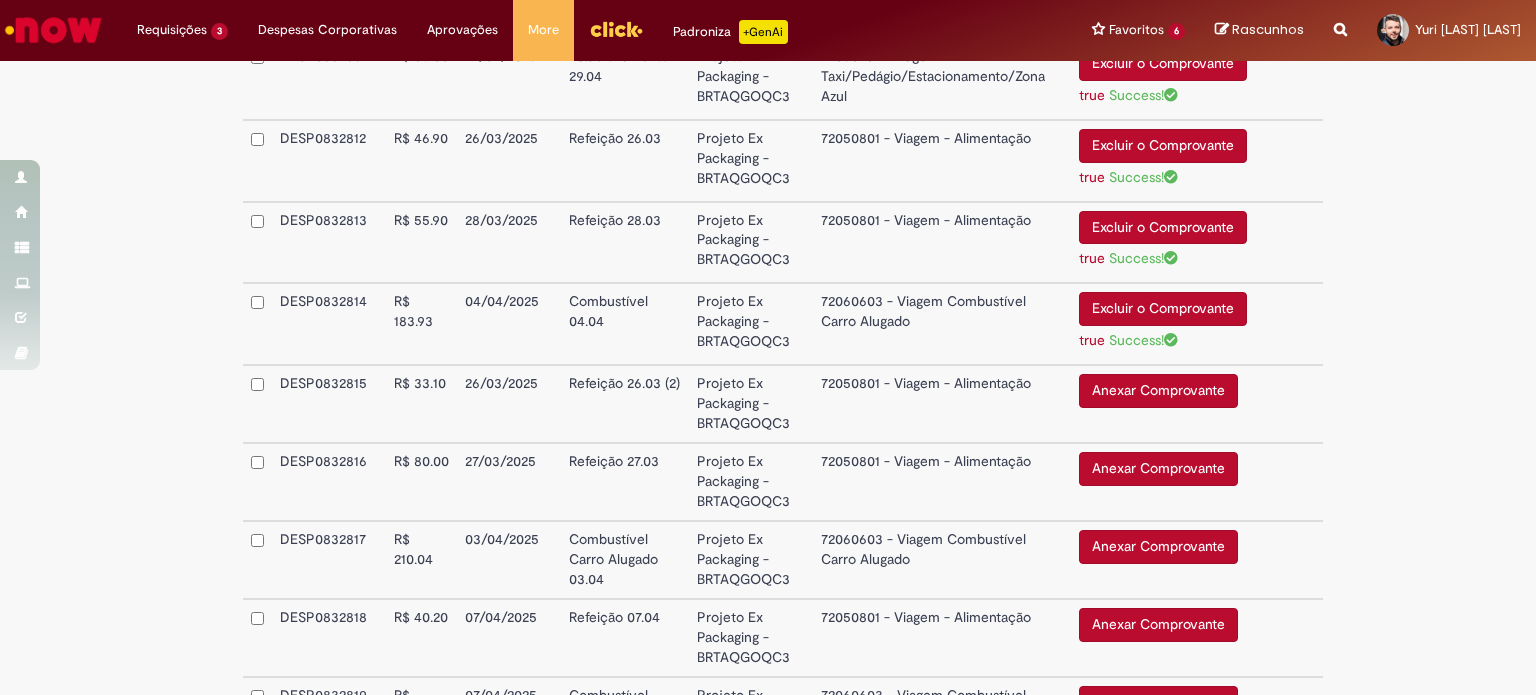 click on "Anexar Comprovante" at bounding box center [1158, 391] 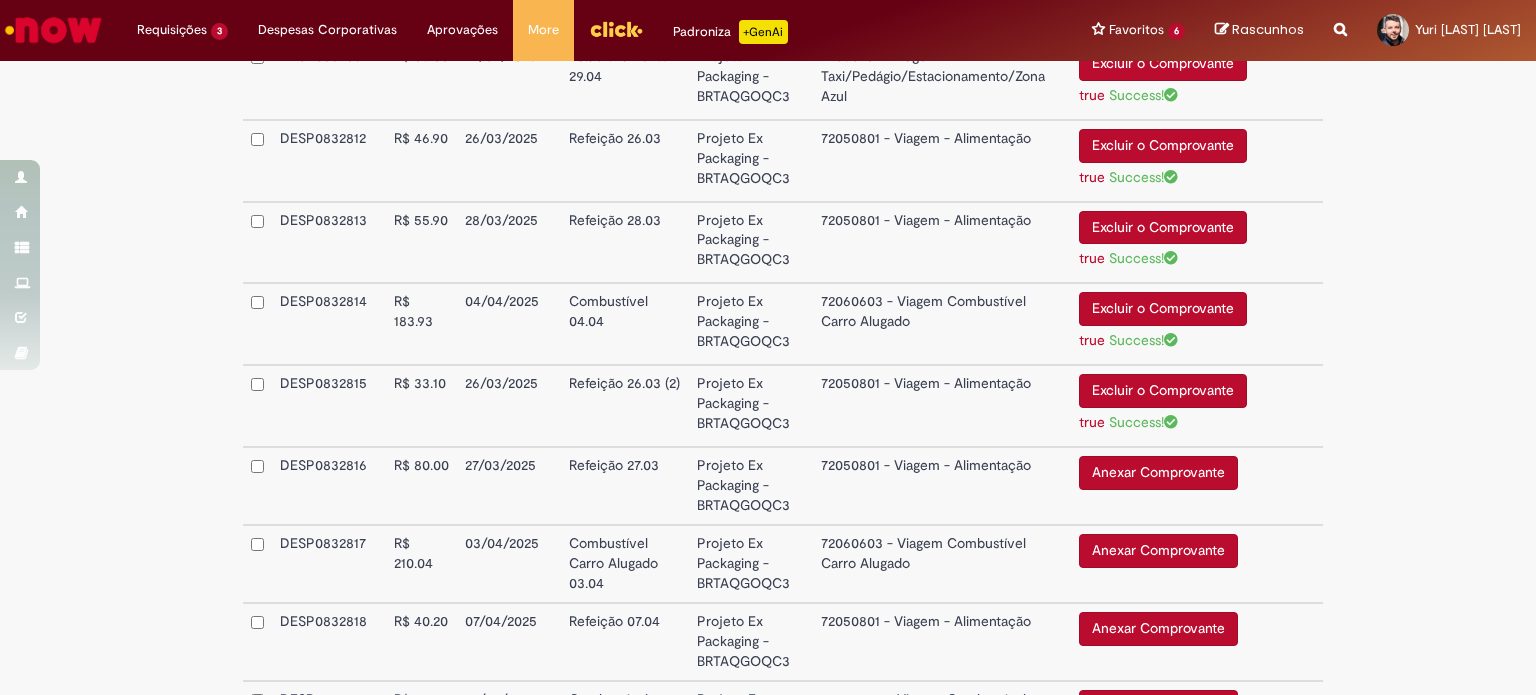 click on "Anexar Comprovante" at bounding box center (1158, 473) 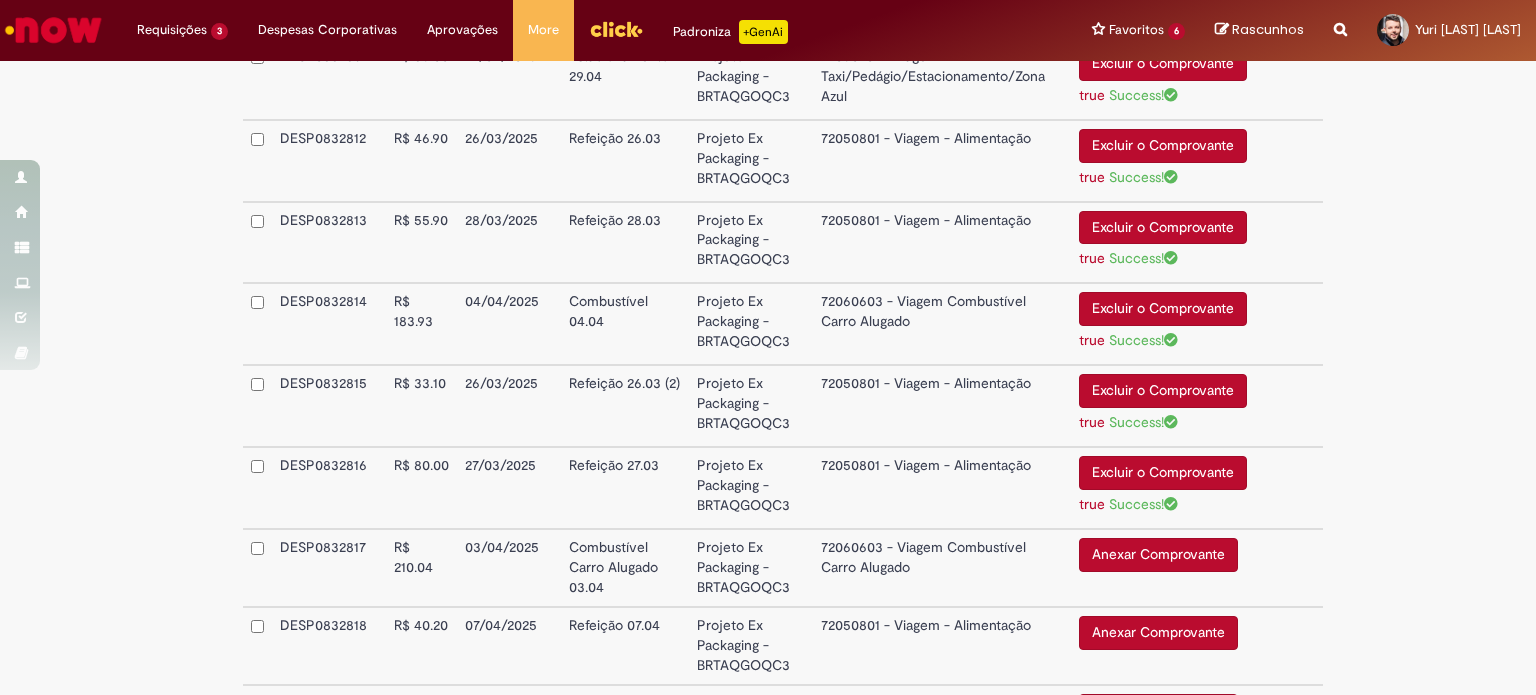 click on "Anexar Comprovante" at bounding box center [1158, 555] 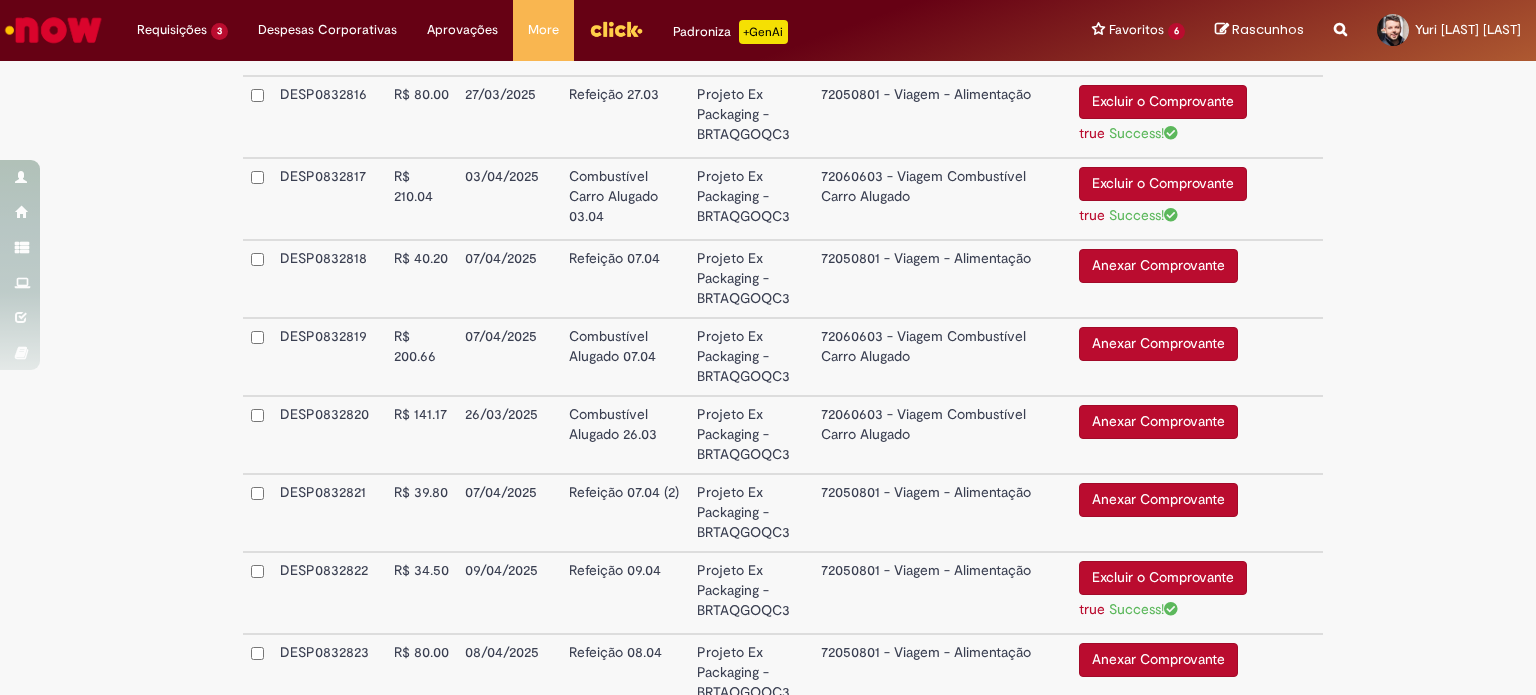 scroll, scrollTop: 5149, scrollLeft: 0, axis: vertical 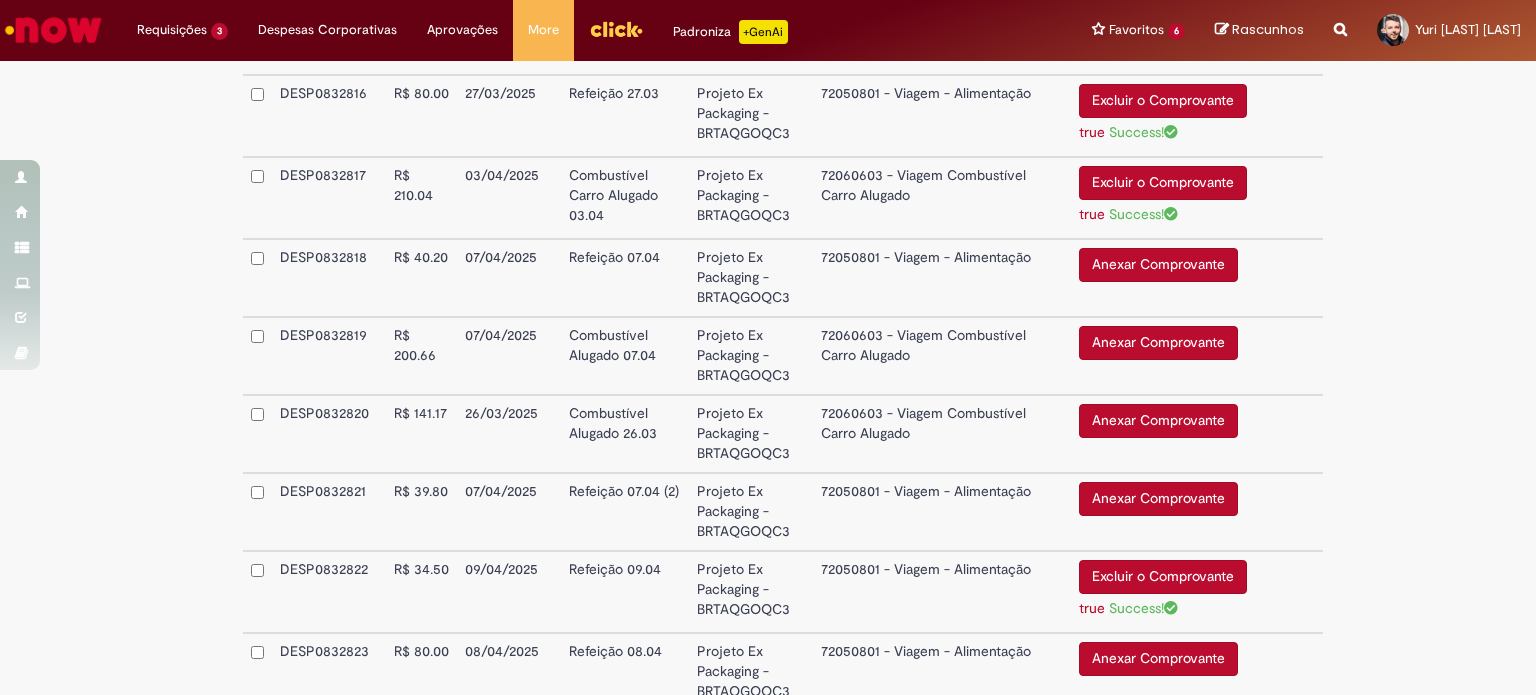click on "Anexar Comprovante" at bounding box center (1158, 265) 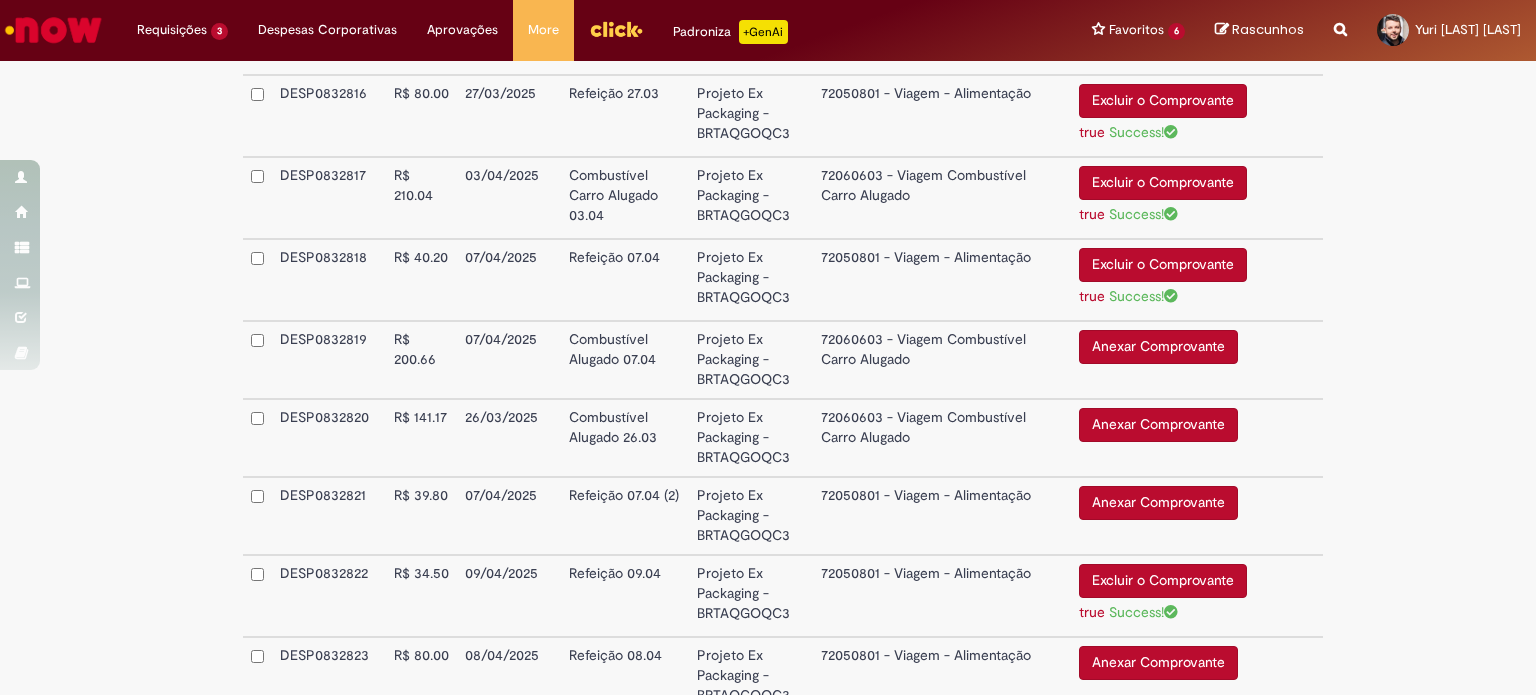 click on "Anexar Comprovante" at bounding box center (1158, 347) 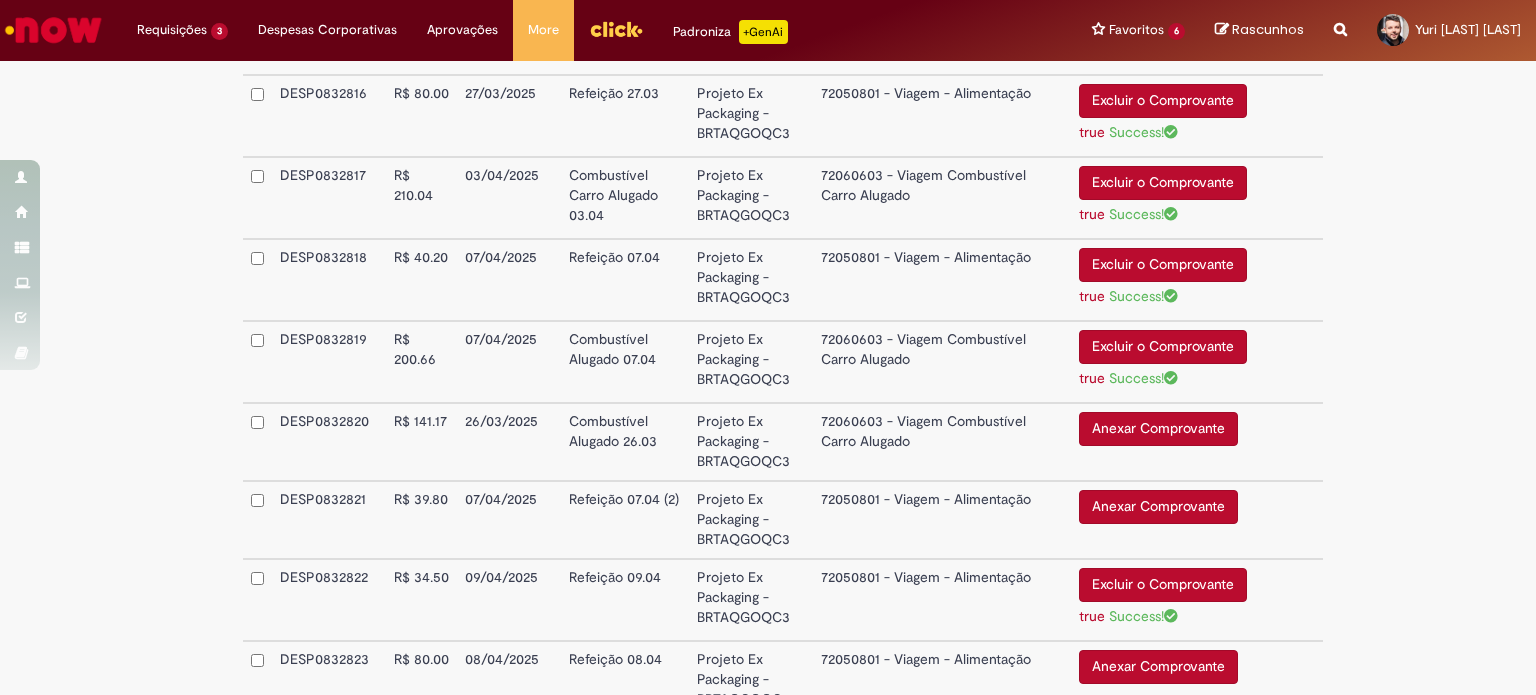 click on "Anexar Comprovante" at bounding box center (1158, 429) 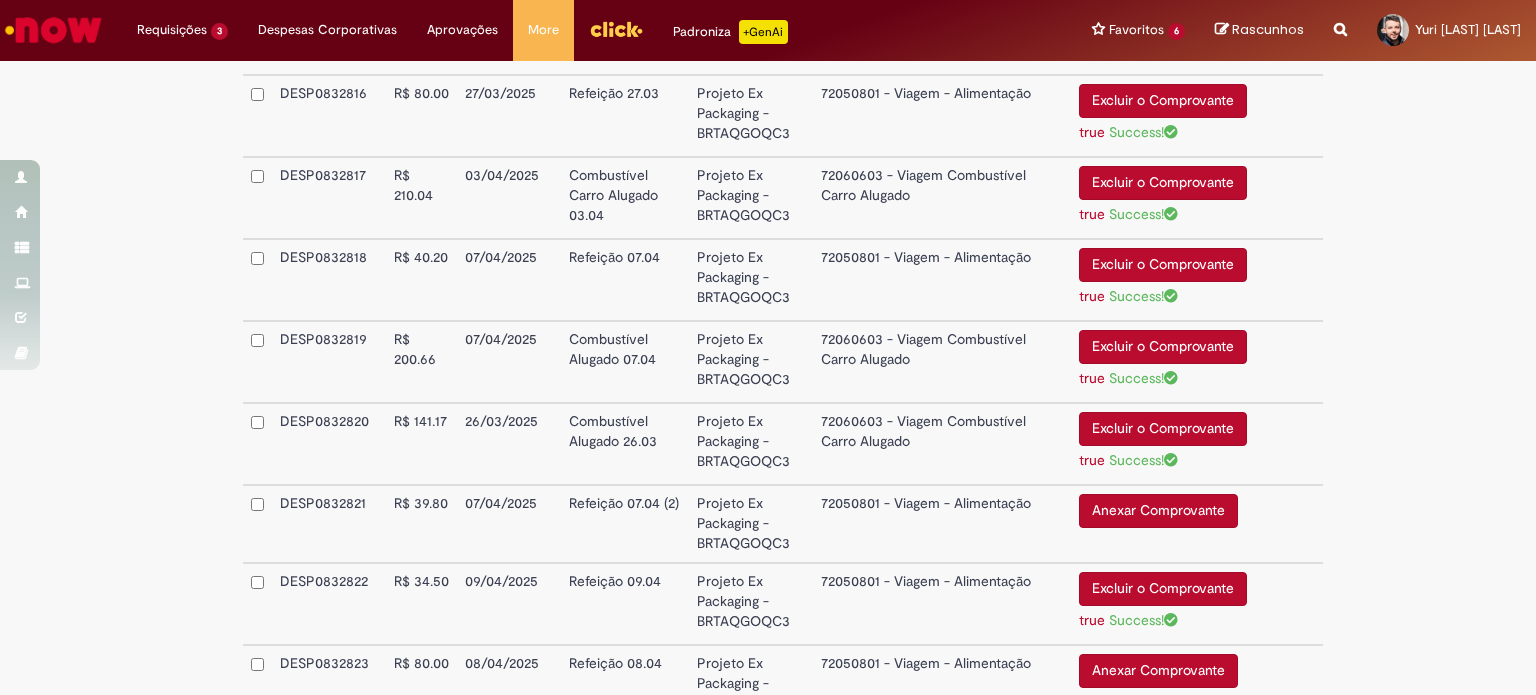 click on "Anexar Comprovante" at bounding box center [1158, 511] 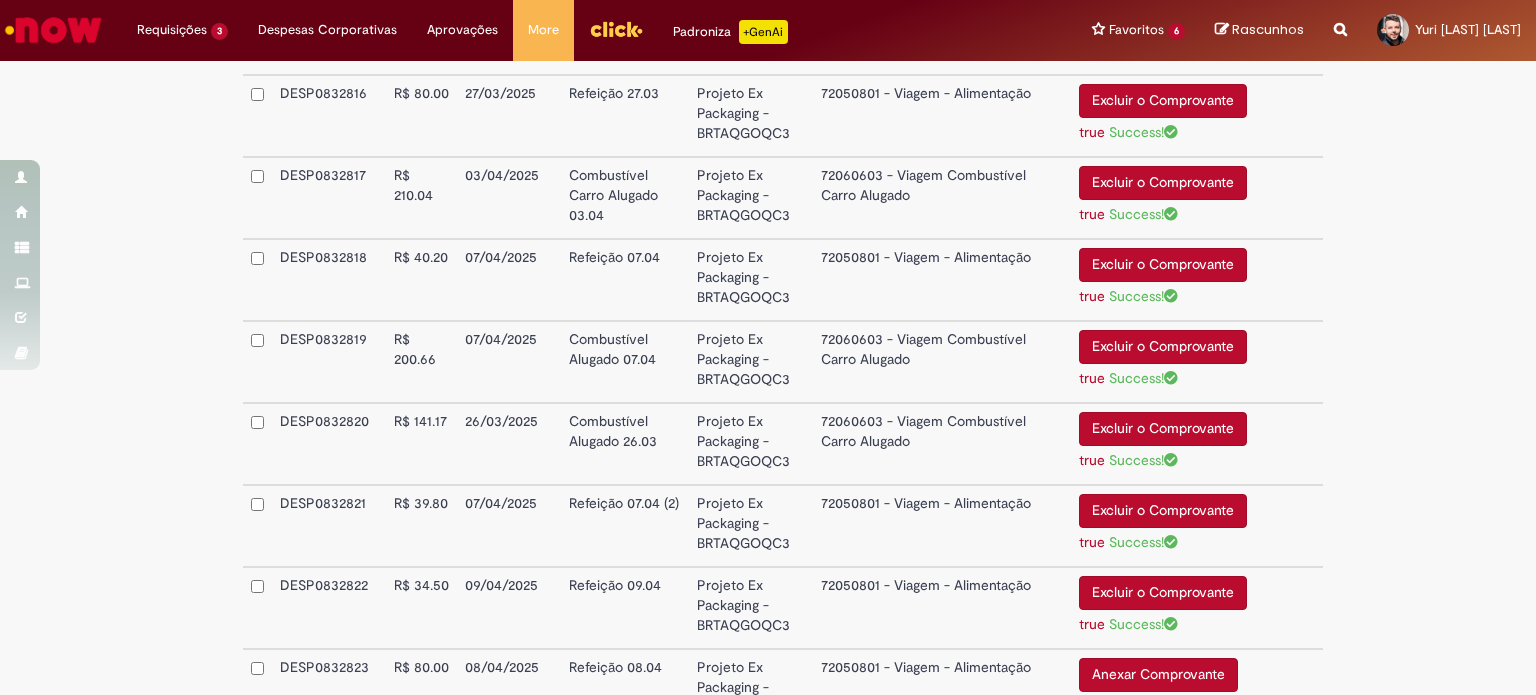 scroll, scrollTop: 5317, scrollLeft: 0, axis: vertical 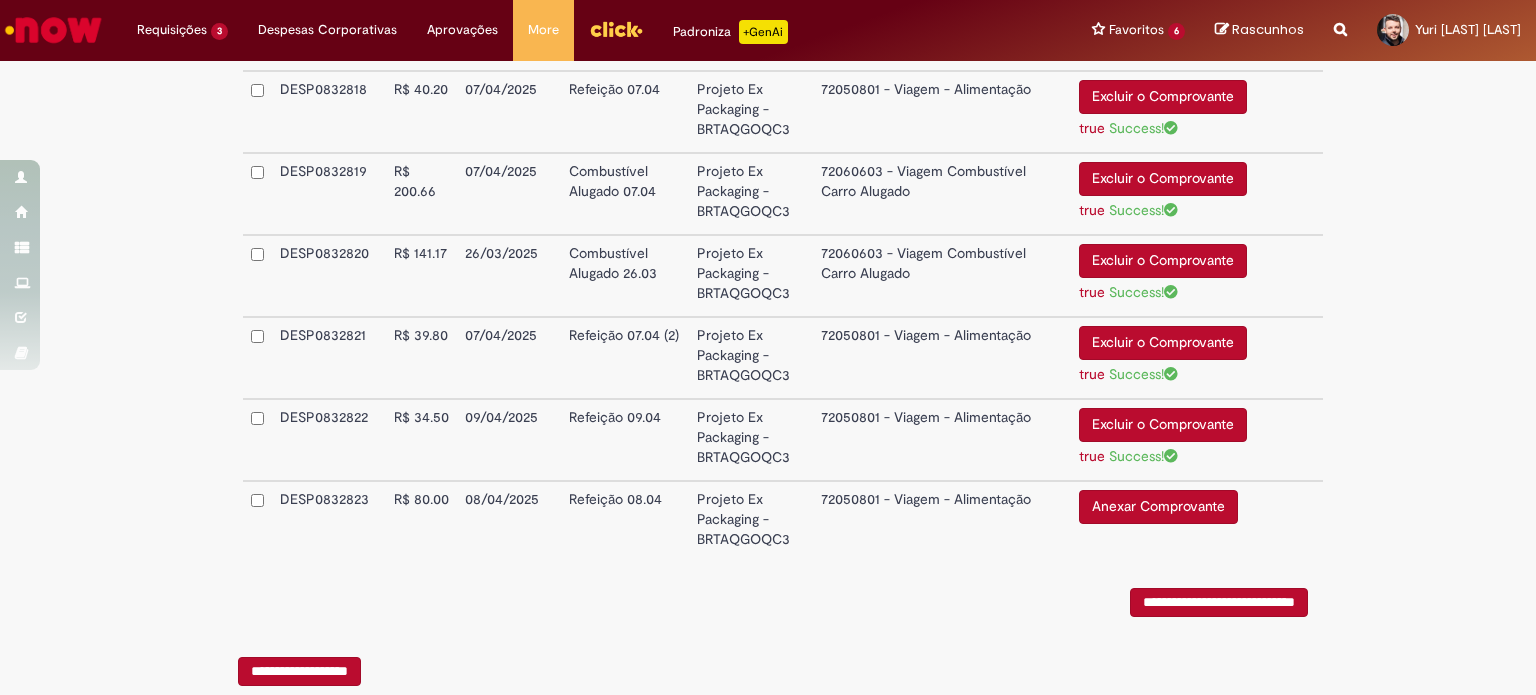 click on "Anexar Comprovante" at bounding box center (1158, 507) 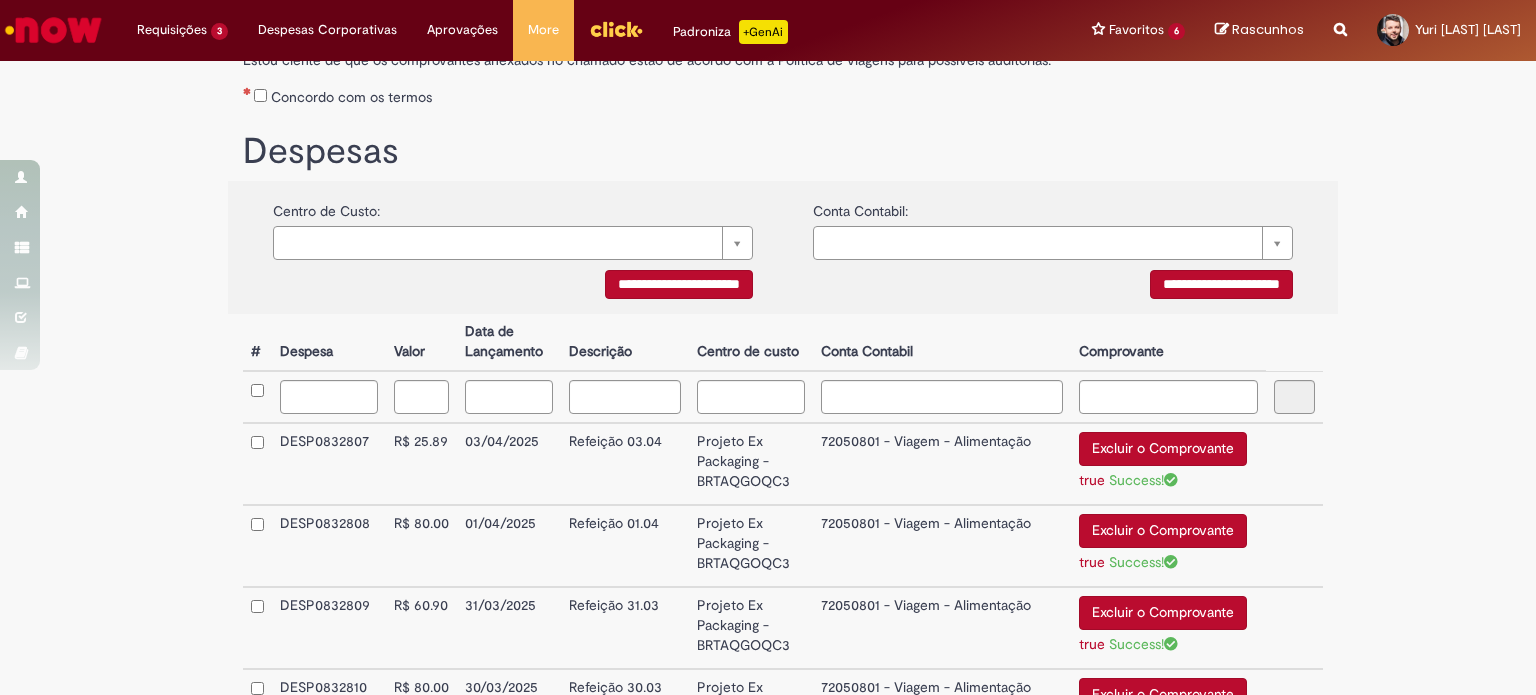 scroll, scrollTop: 300, scrollLeft: 0, axis: vertical 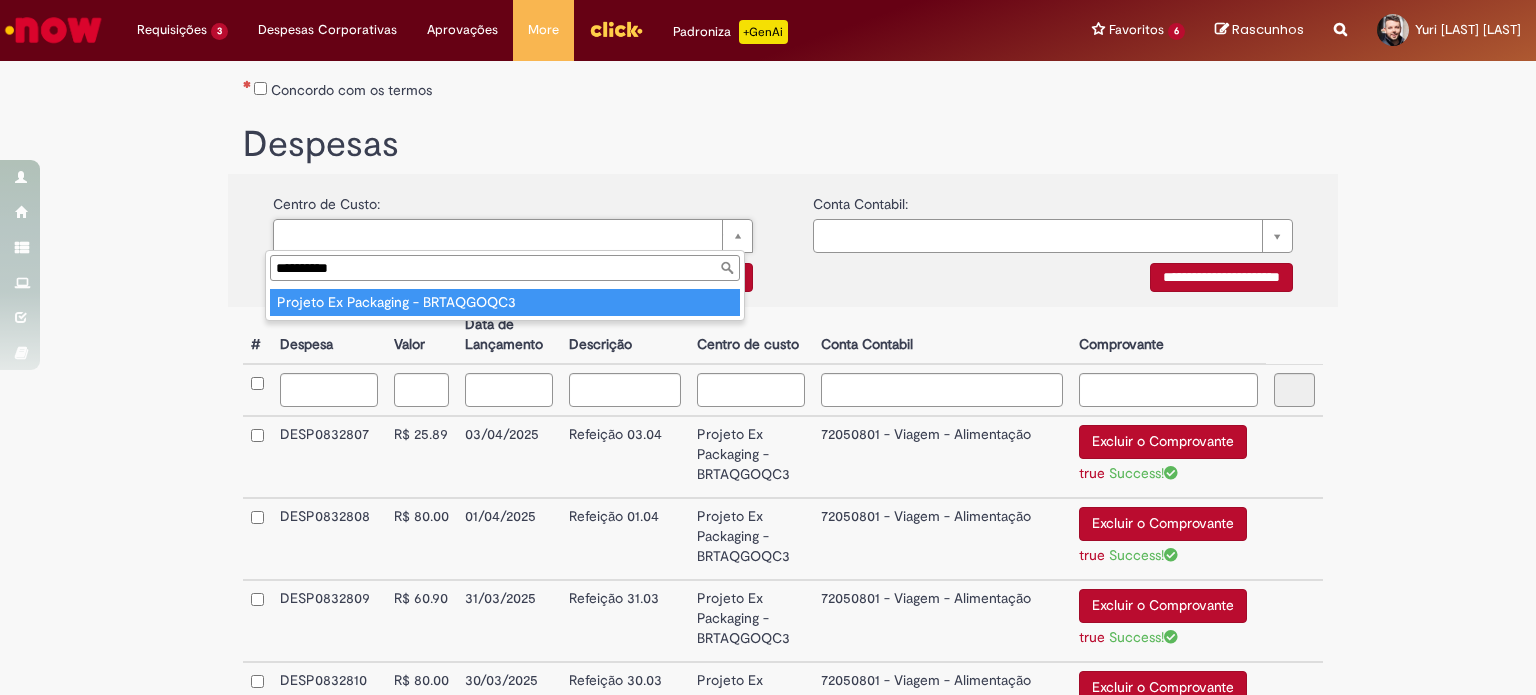 type on "**********" 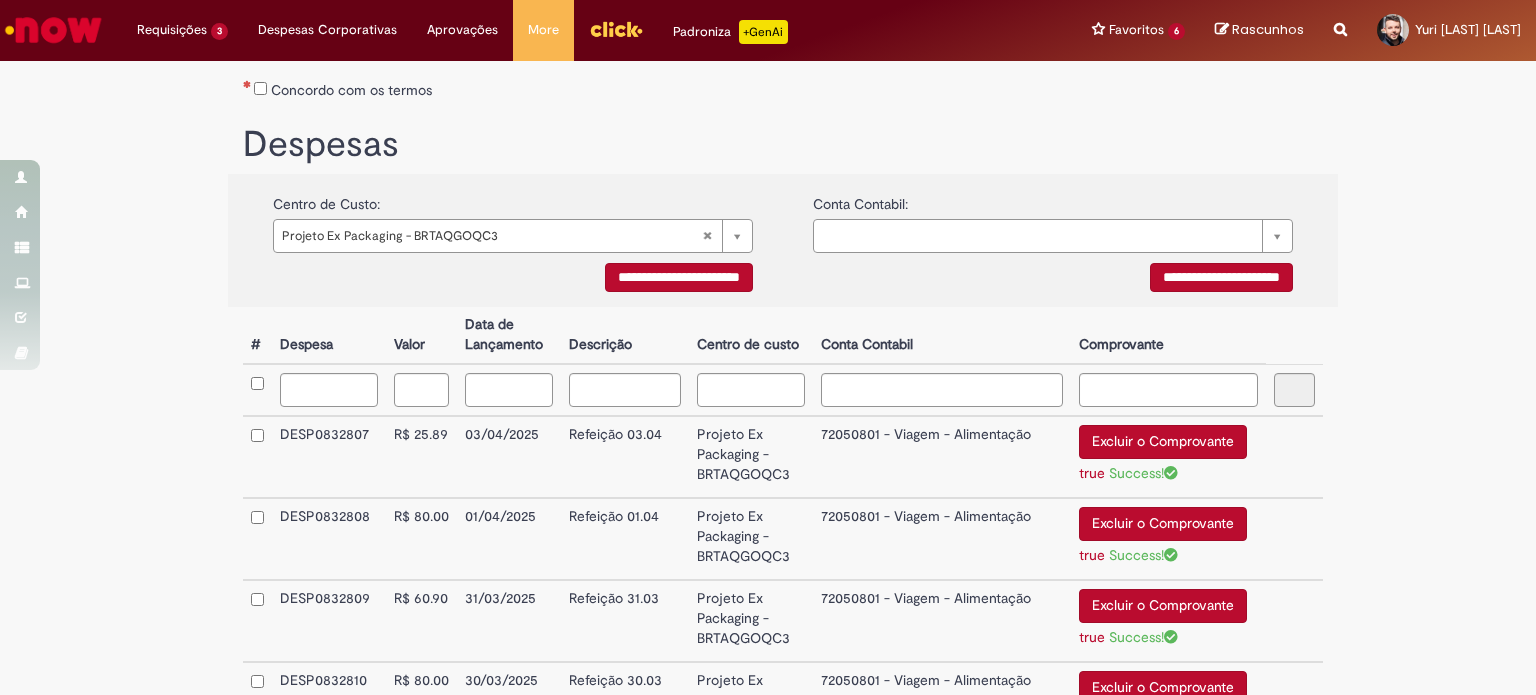 click on "**********" at bounding box center (1053, 280) 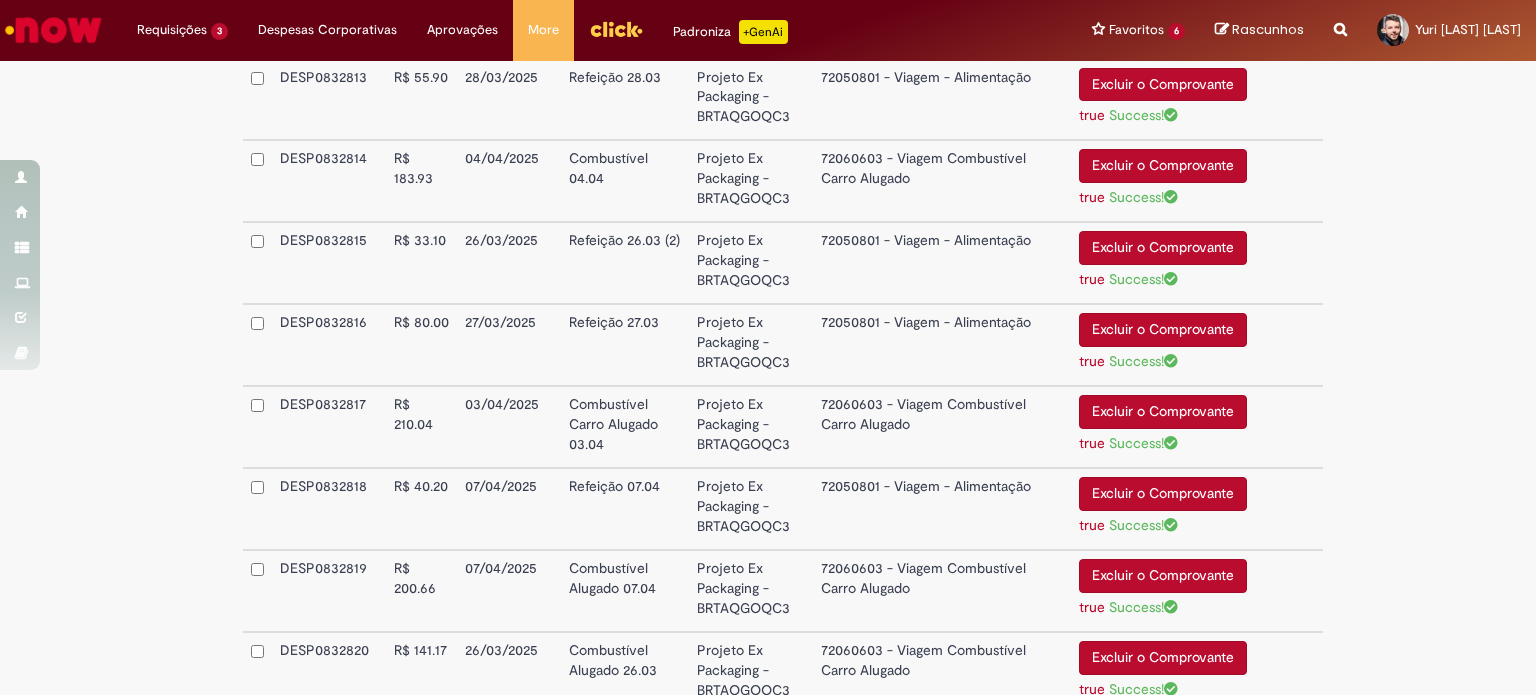scroll, scrollTop: 5320, scrollLeft: 0, axis: vertical 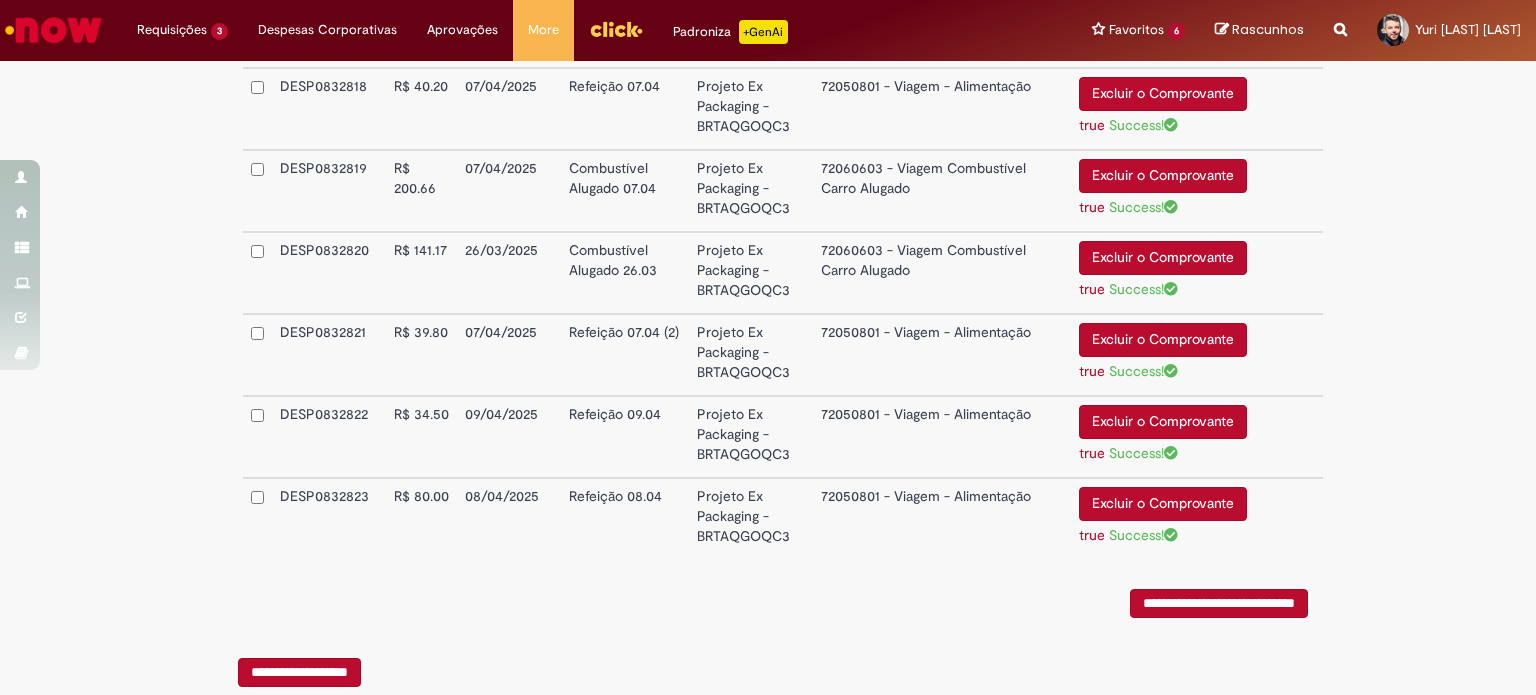 click on "**********" at bounding box center [1219, 603] 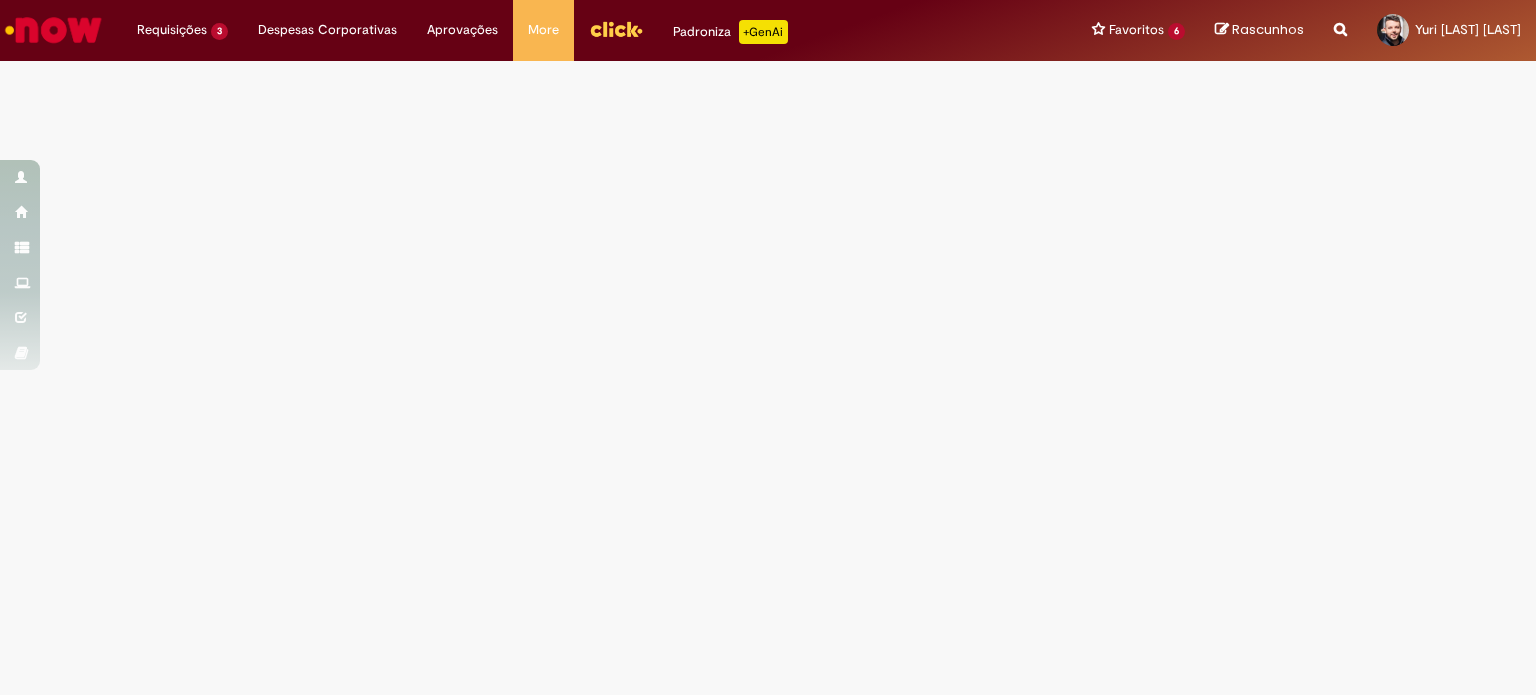 scroll, scrollTop: 0, scrollLeft: 0, axis: both 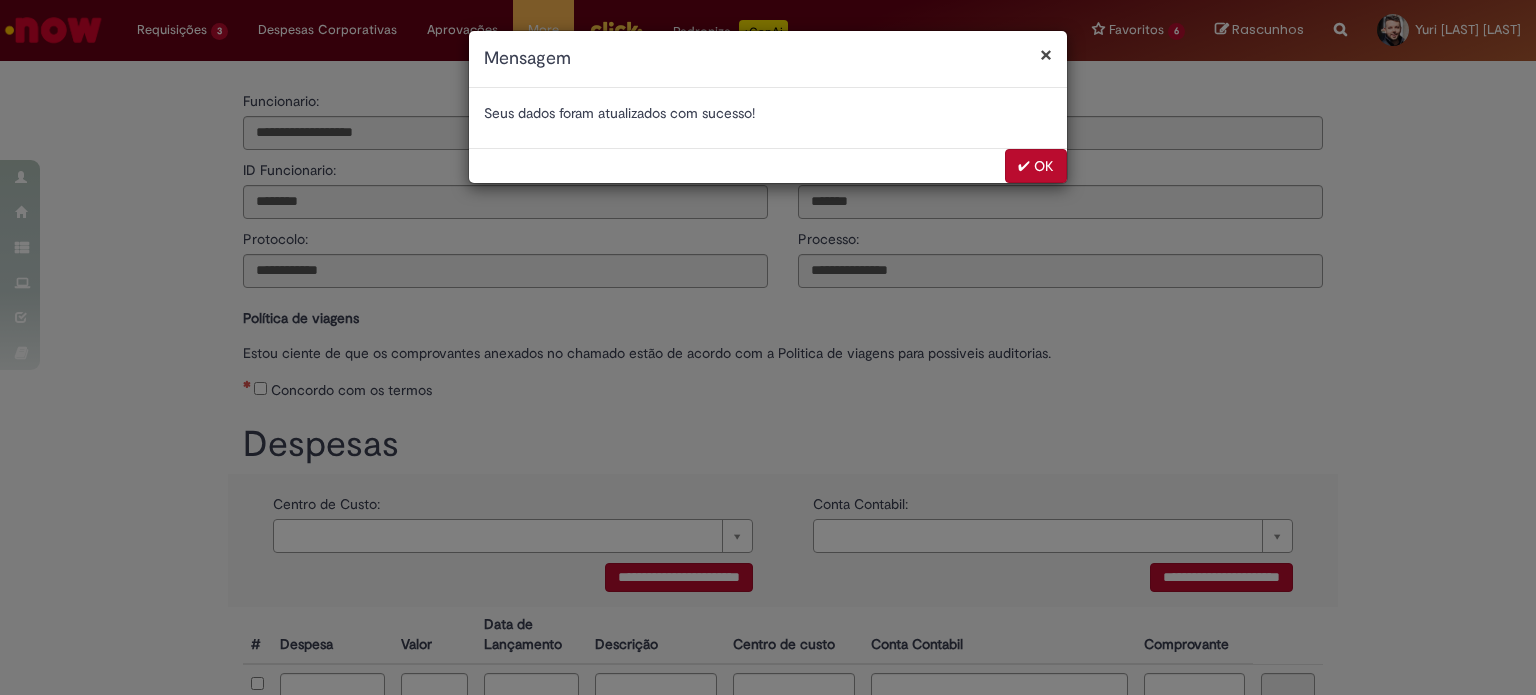 click on "✔ OK" at bounding box center (1036, 166) 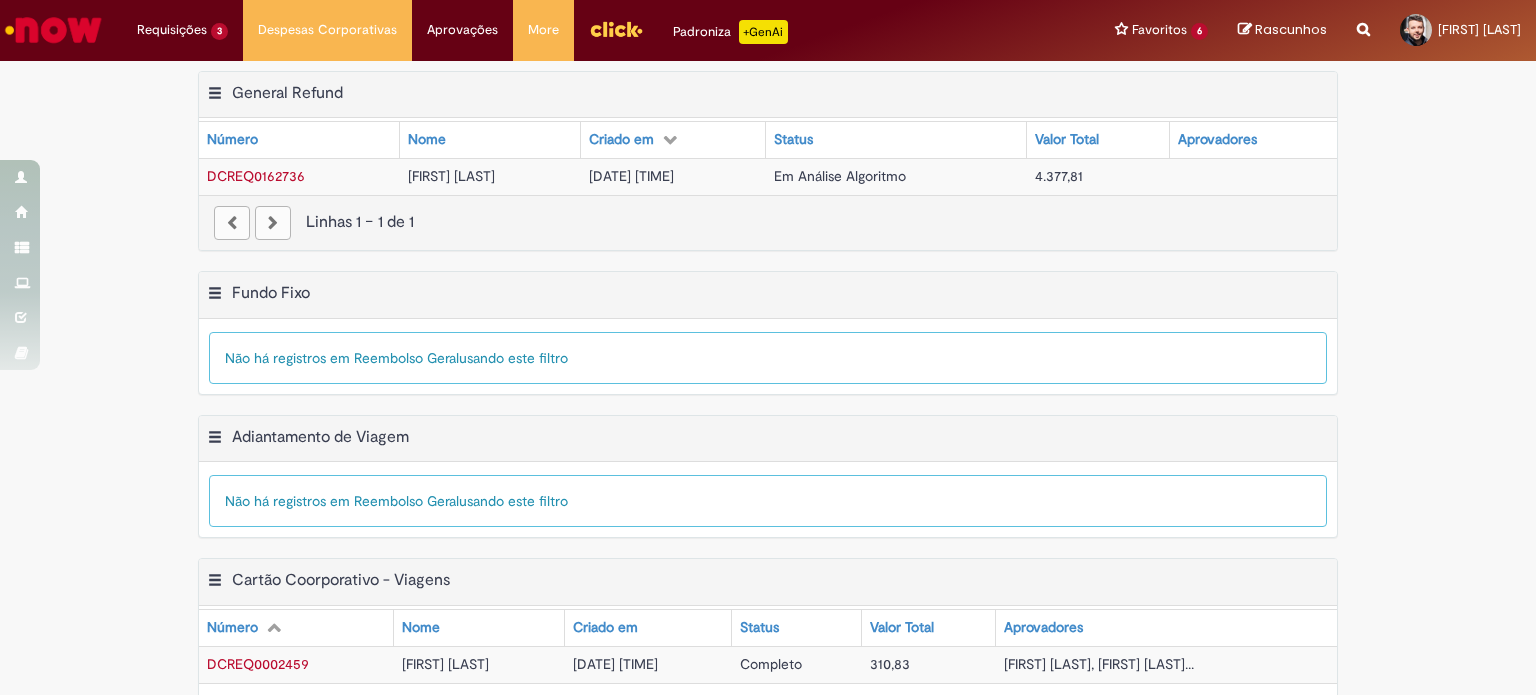 scroll, scrollTop: 0, scrollLeft: 0, axis: both 